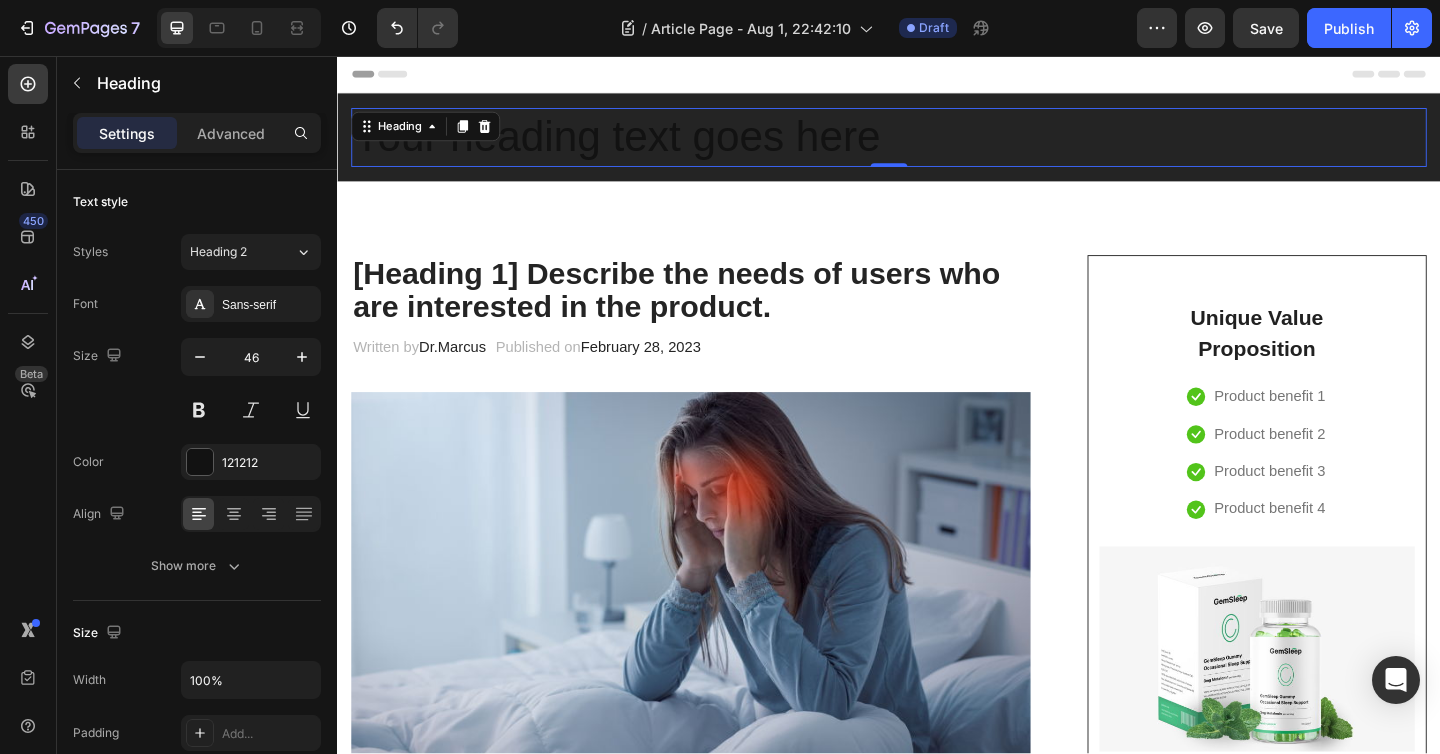 scroll, scrollTop: 0, scrollLeft: 0, axis: both 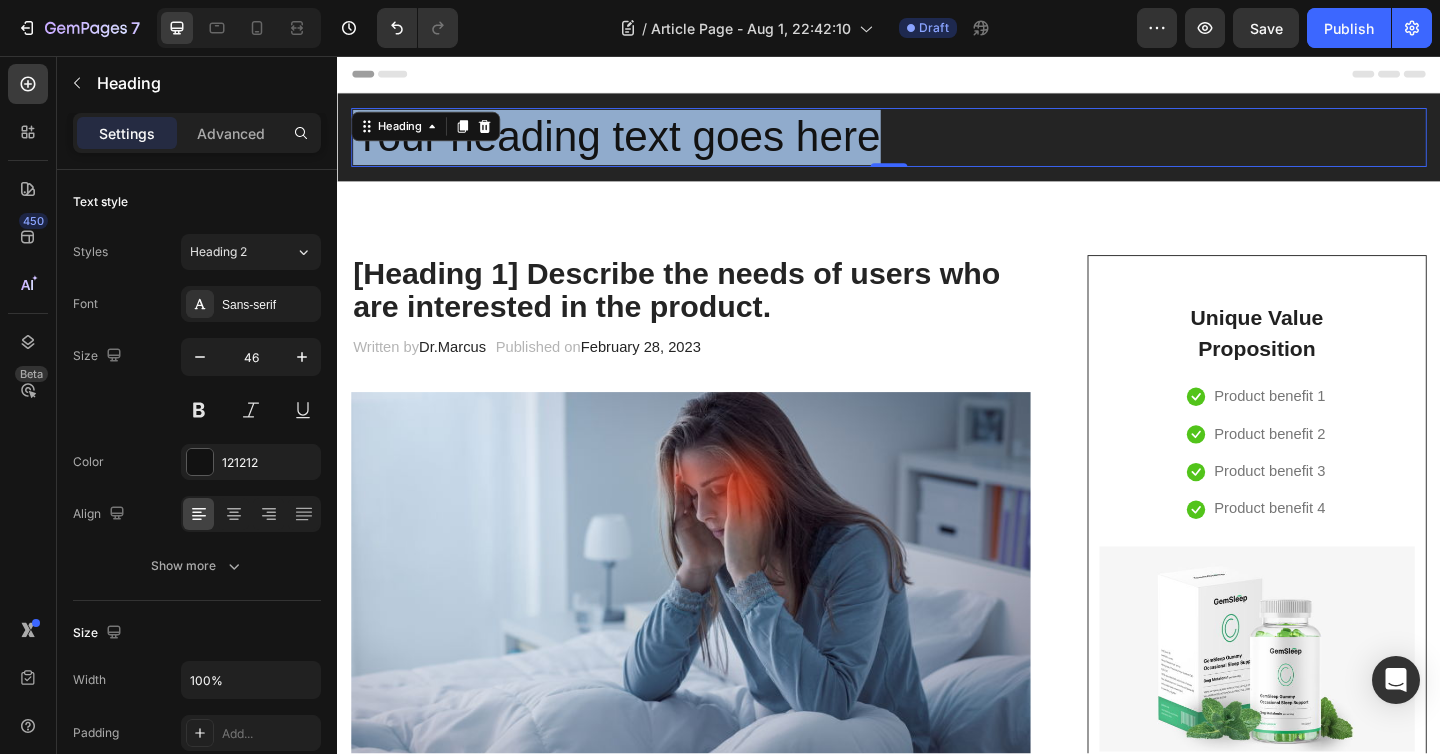 click on "Your heading text goes here Heading   0 Section 1" at bounding box center [937, 145] 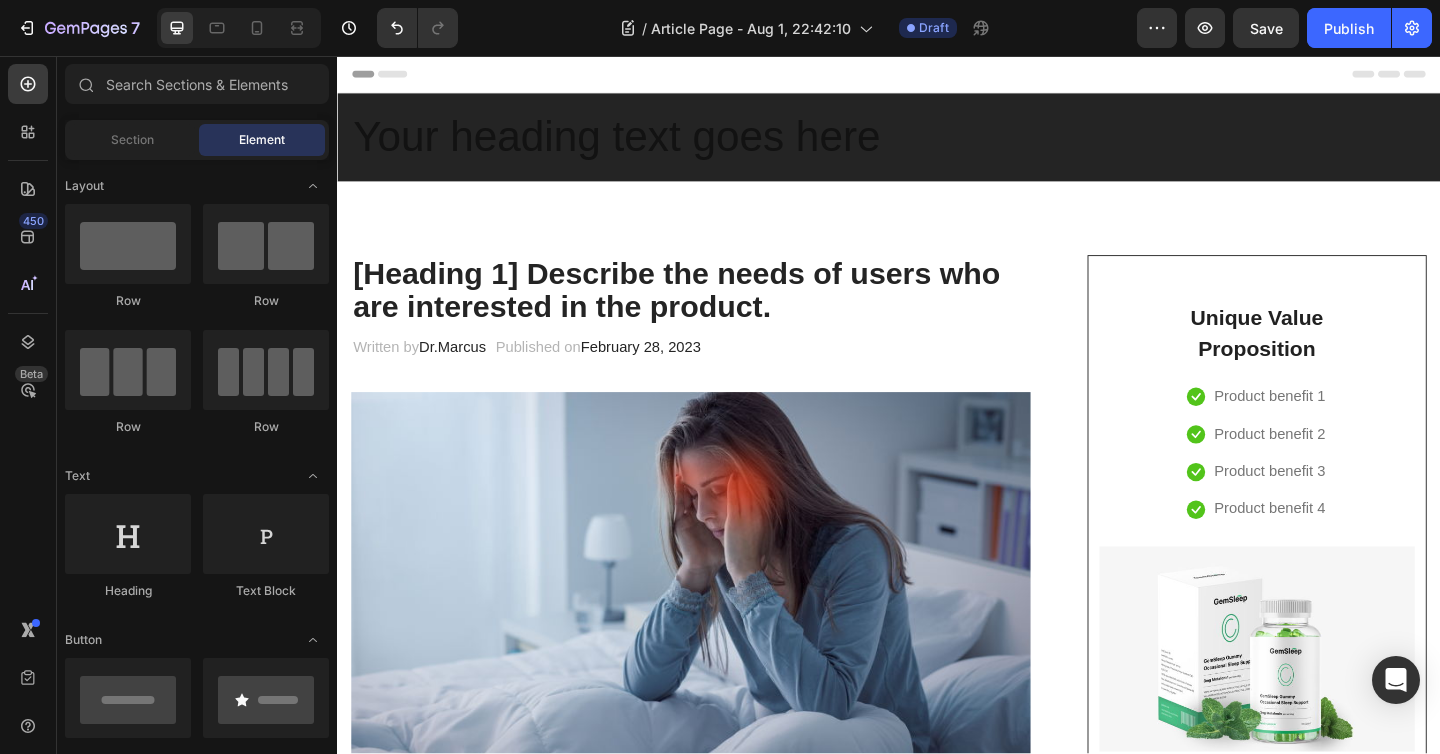 click on "Header" at bounding box center [937, 76] 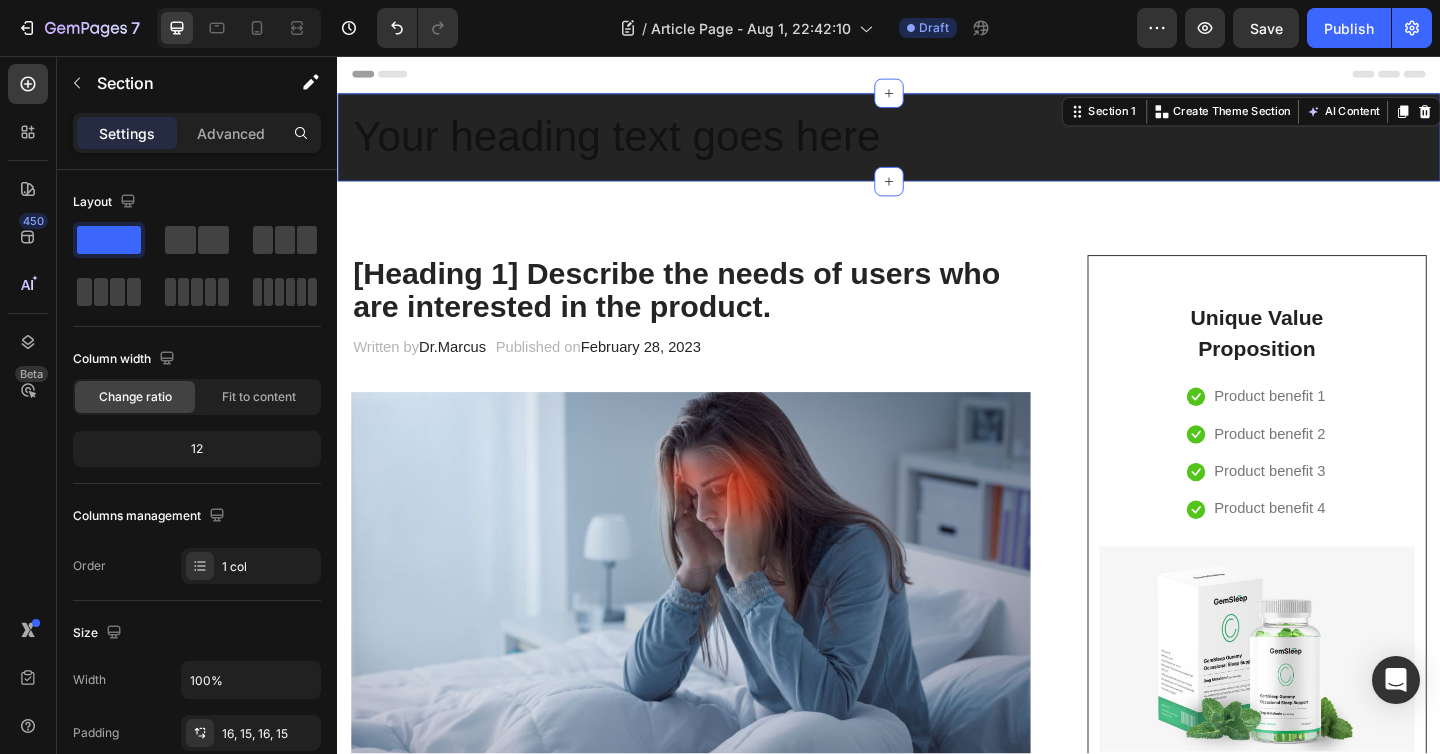click on "Your heading text goes here Heading Section 1   You can create reusable sections Create Theme Section AI Content Write with GemAI What would you like to describe here? Tone and Voice Persuasive Product Precision Applicator + Titanium Hair Growth Roller Show more Generate" at bounding box center (937, 145) 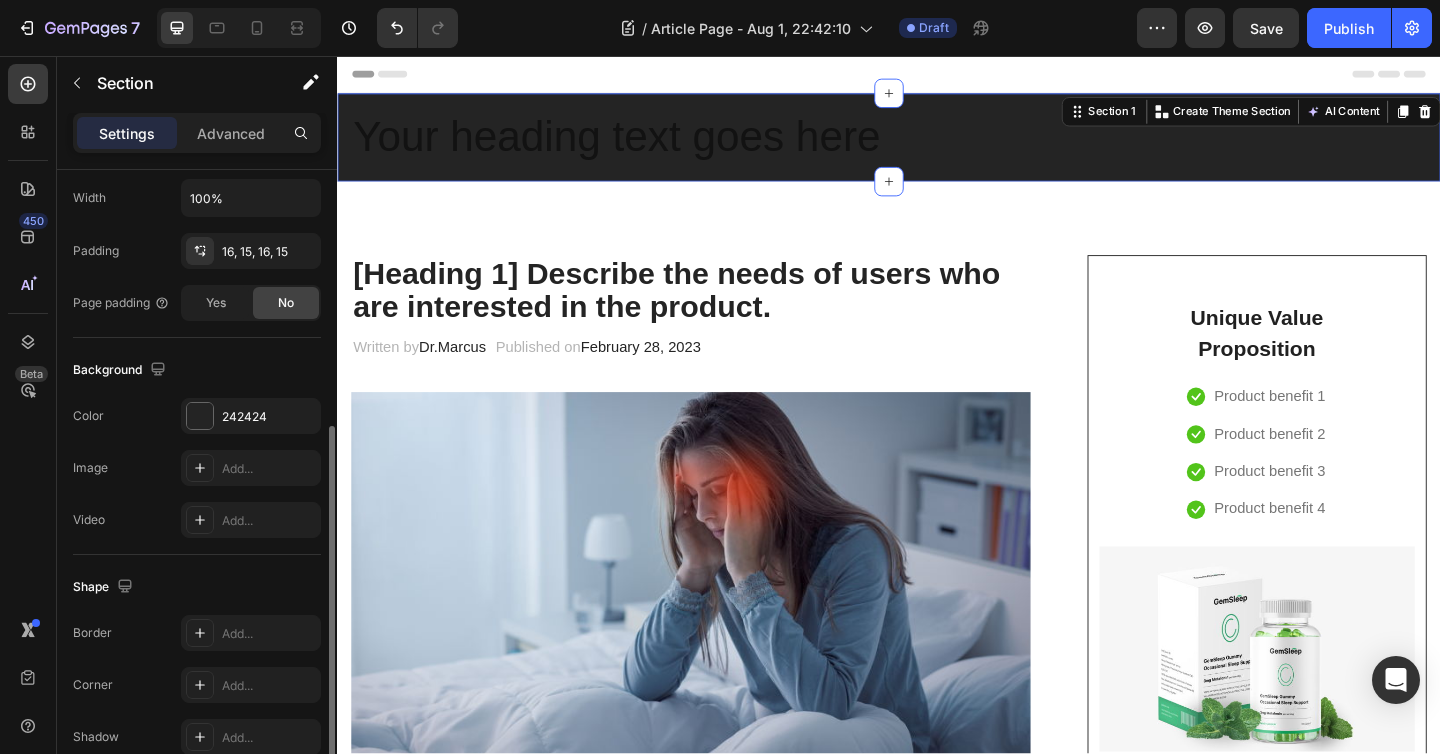 scroll, scrollTop: 484, scrollLeft: 0, axis: vertical 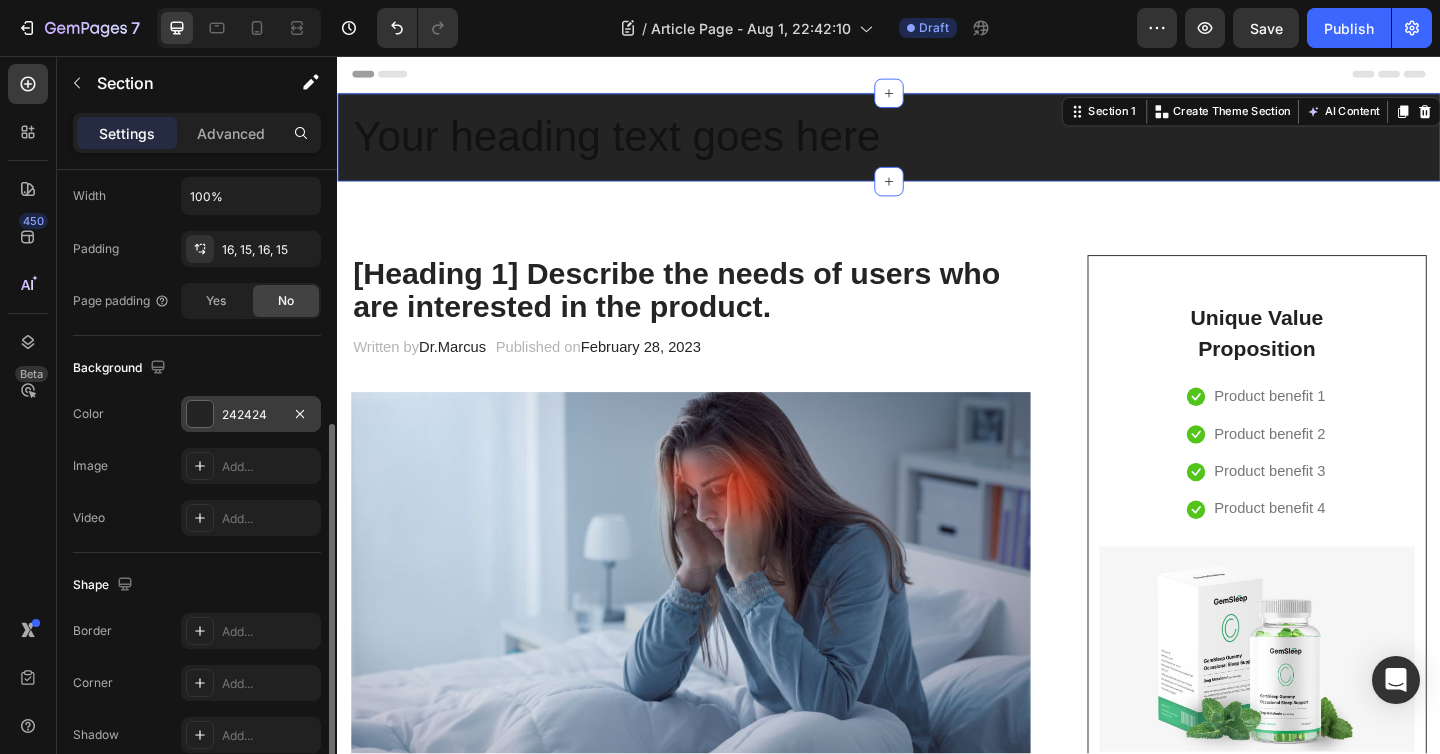 click at bounding box center (200, 414) 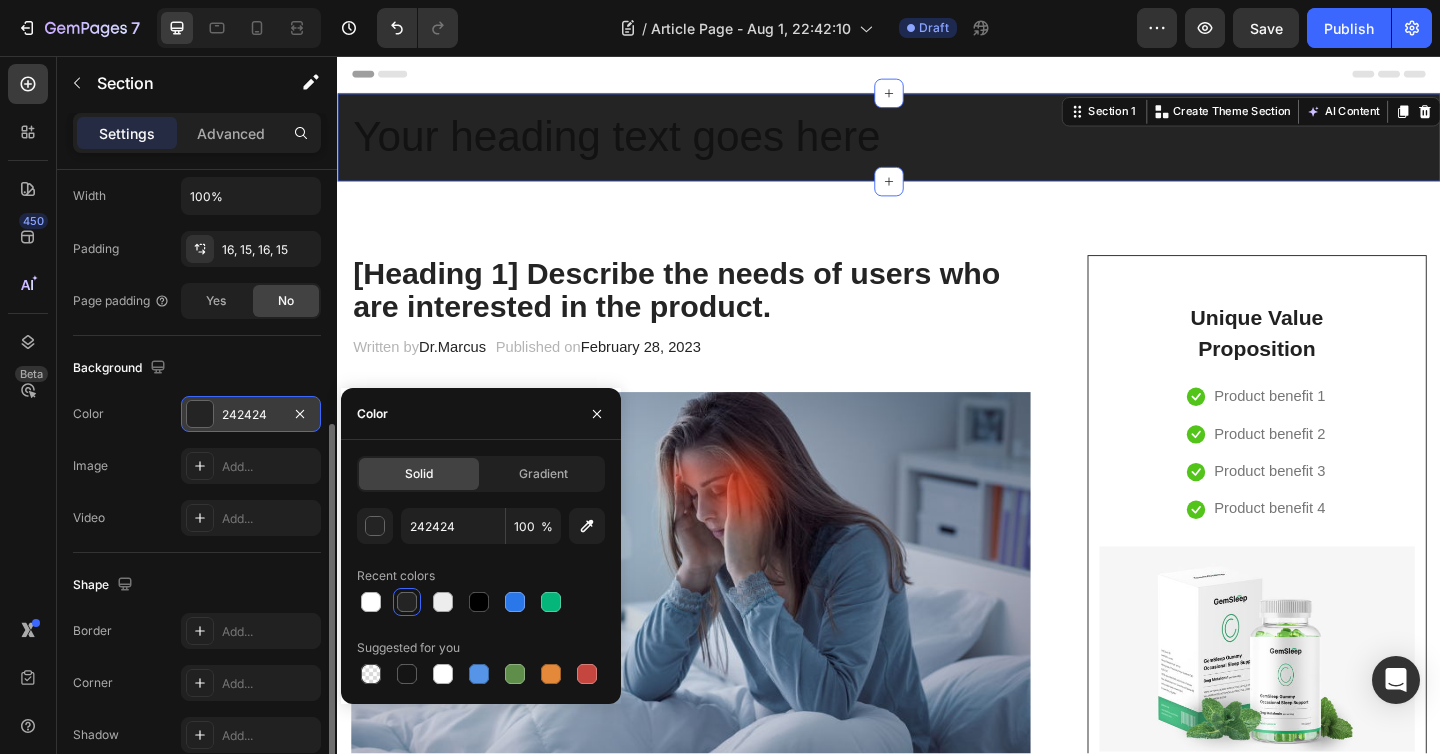 click at bounding box center (200, 414) 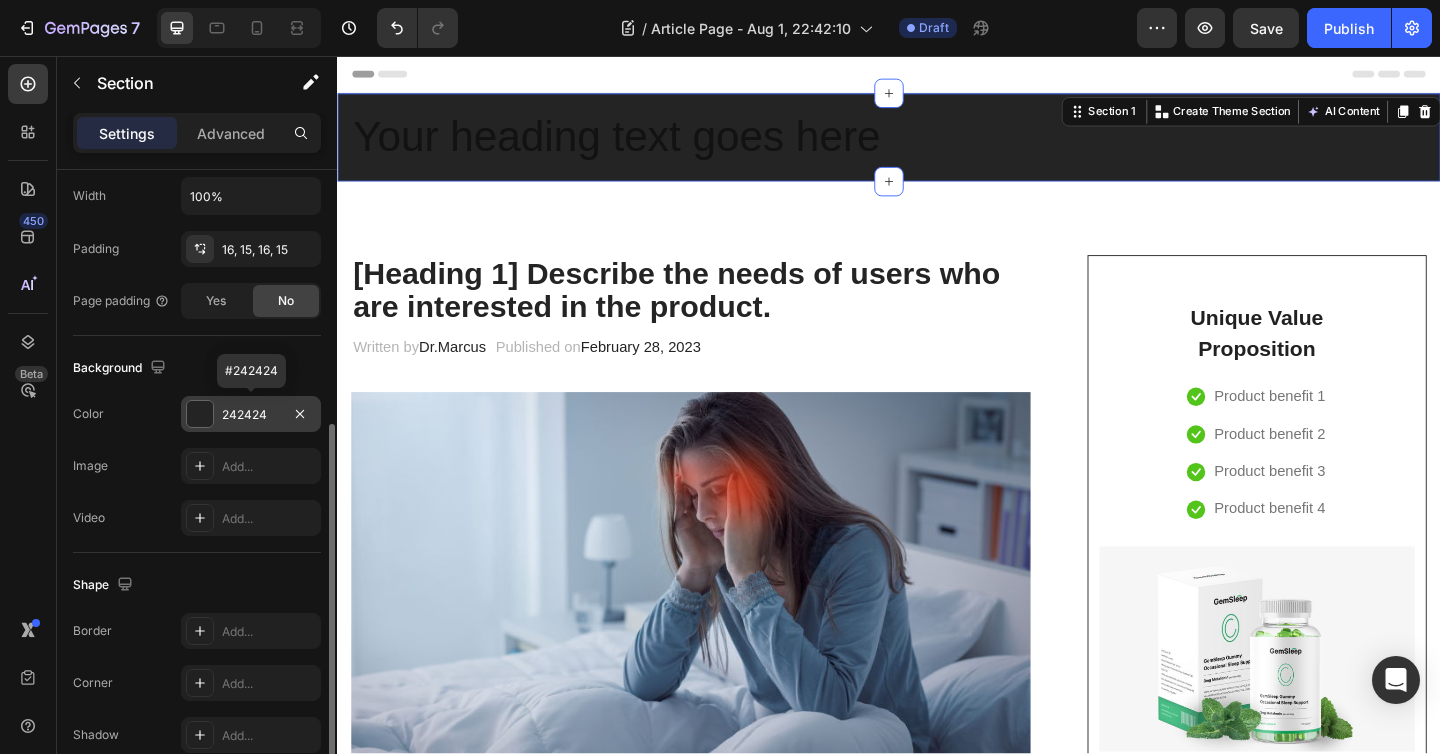 click at bounding box center [200, 414] 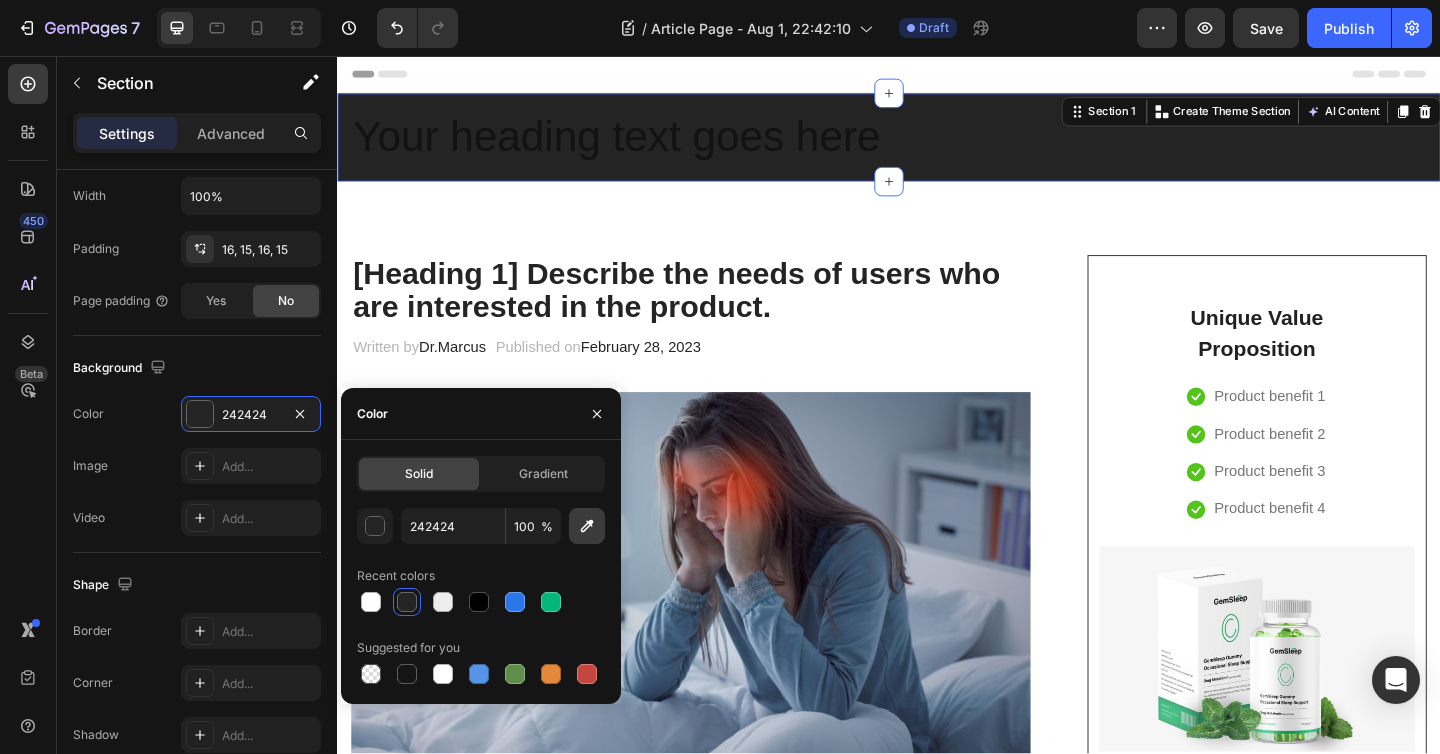 click at bounding box center (587, 526) 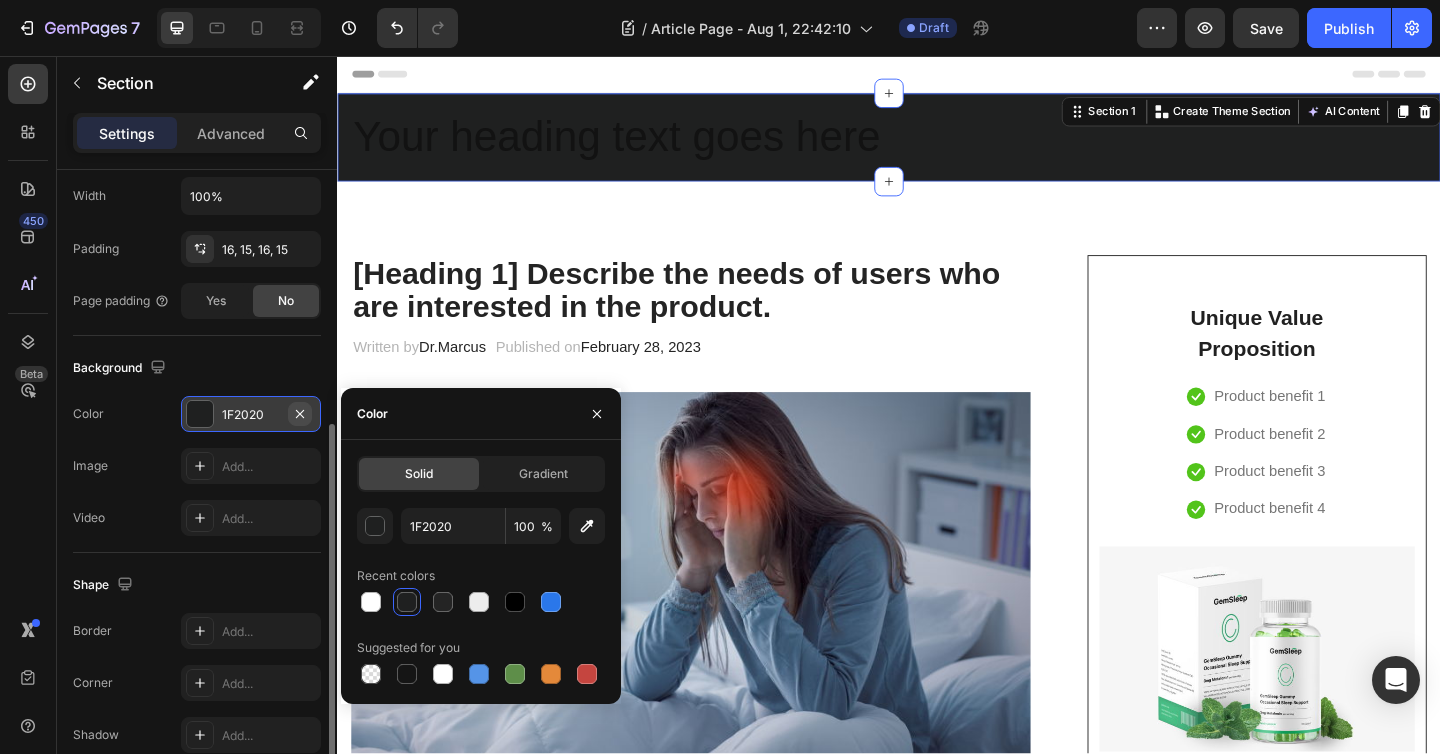 click 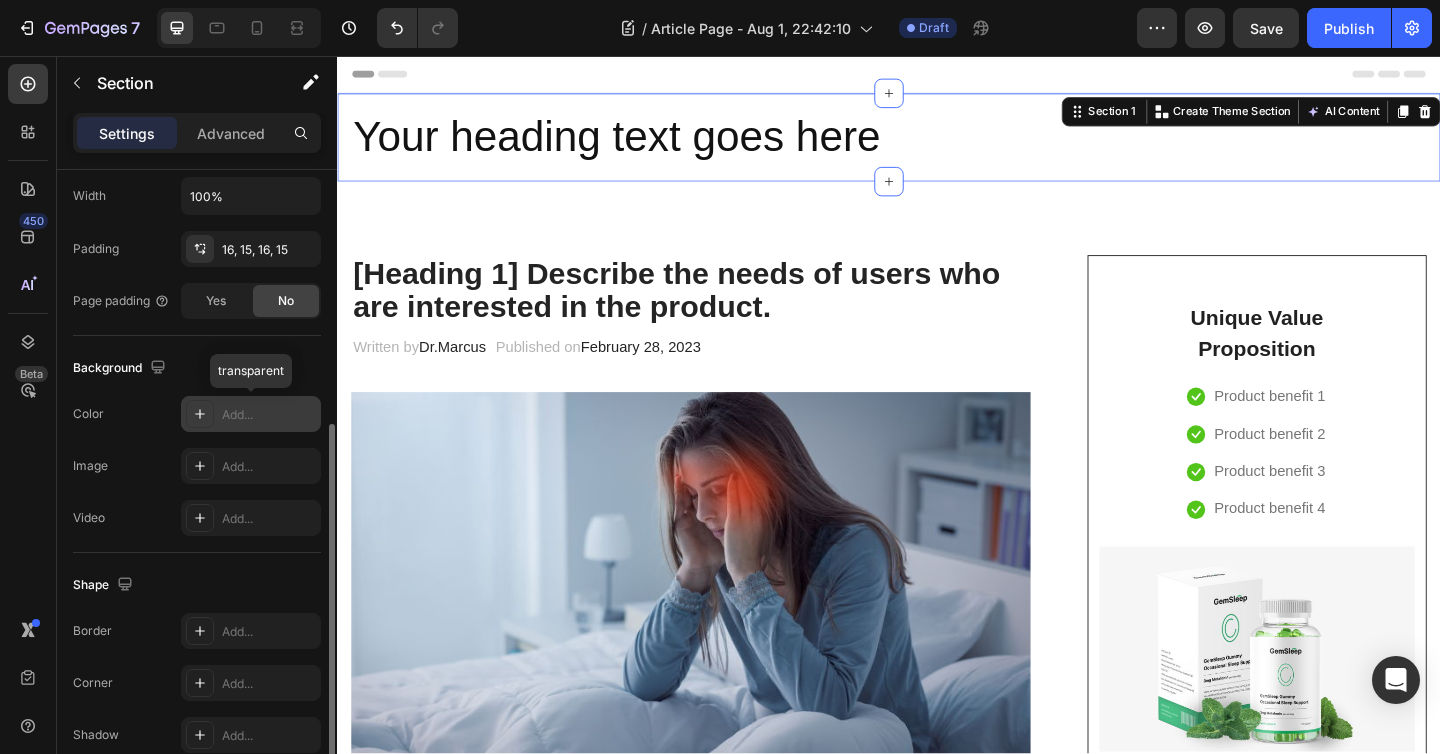 click on "Add..." at bounding box center [269, 415] 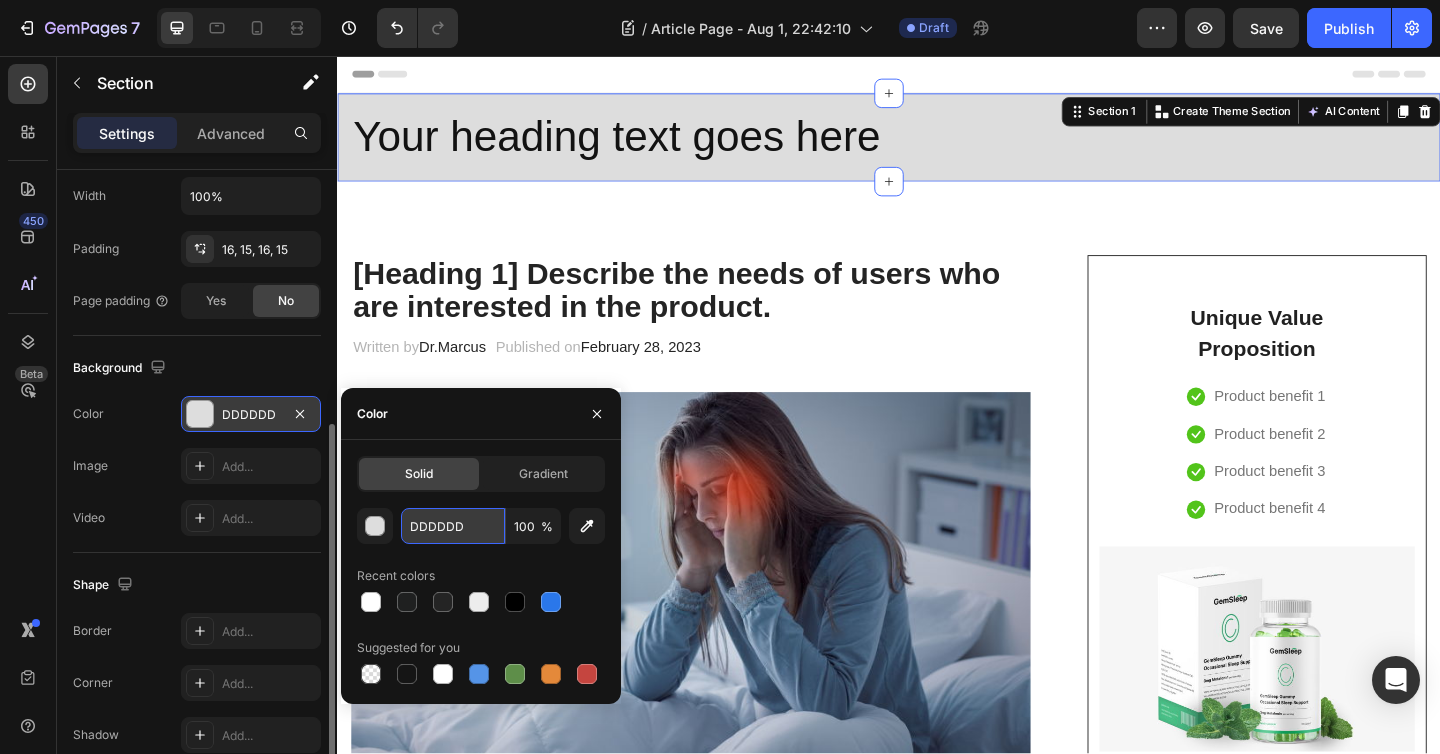click on "DDDDDD" at bounding box center (453, 526) 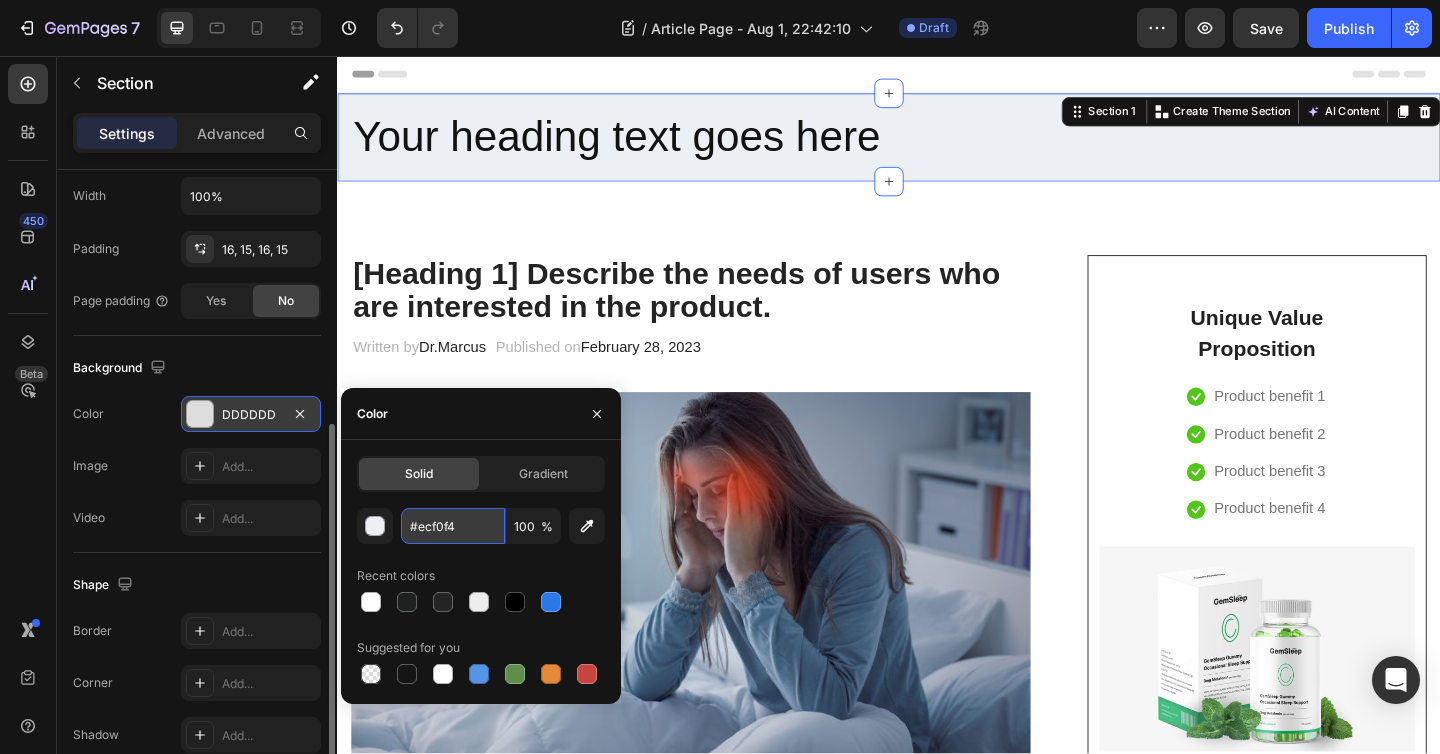 click on "#ecf0f4" at bounding box center [453, 526] 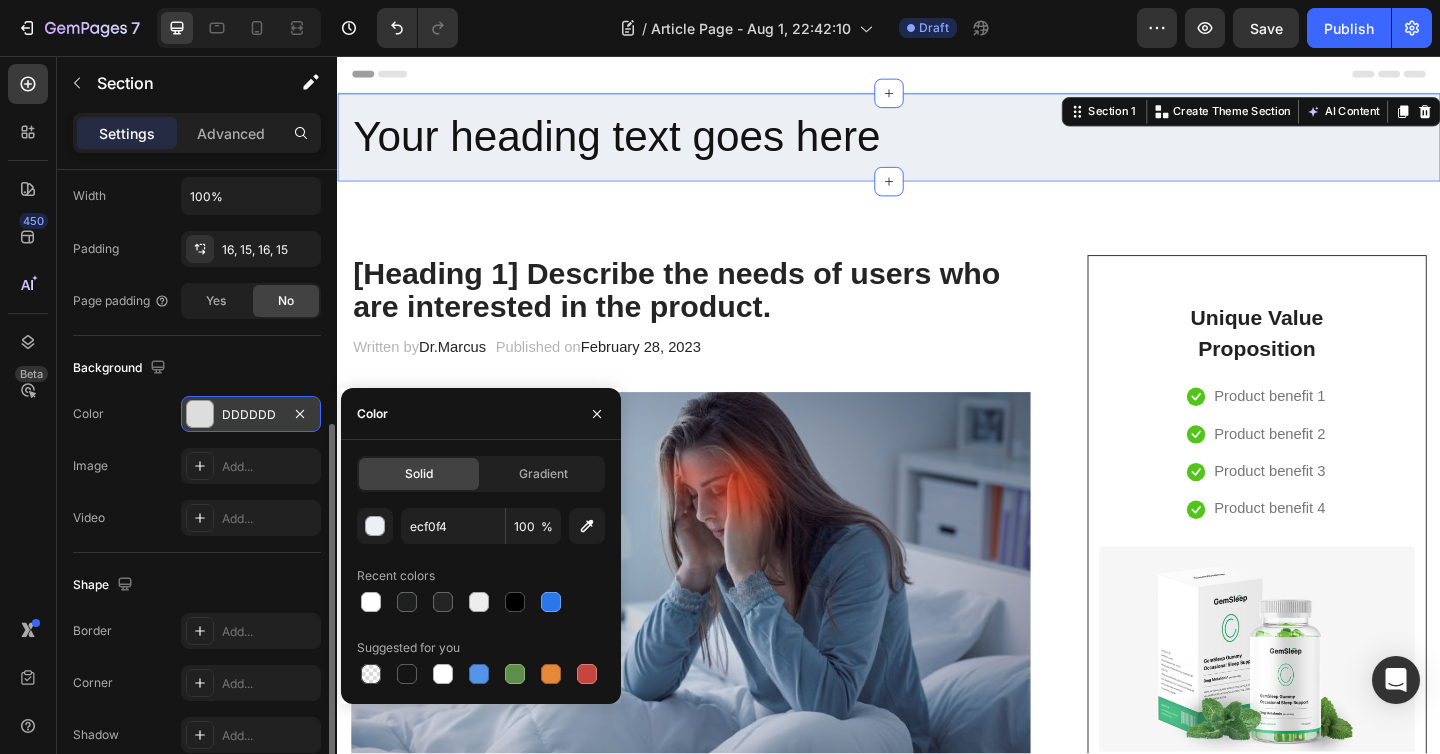 type on "ECF0F4" 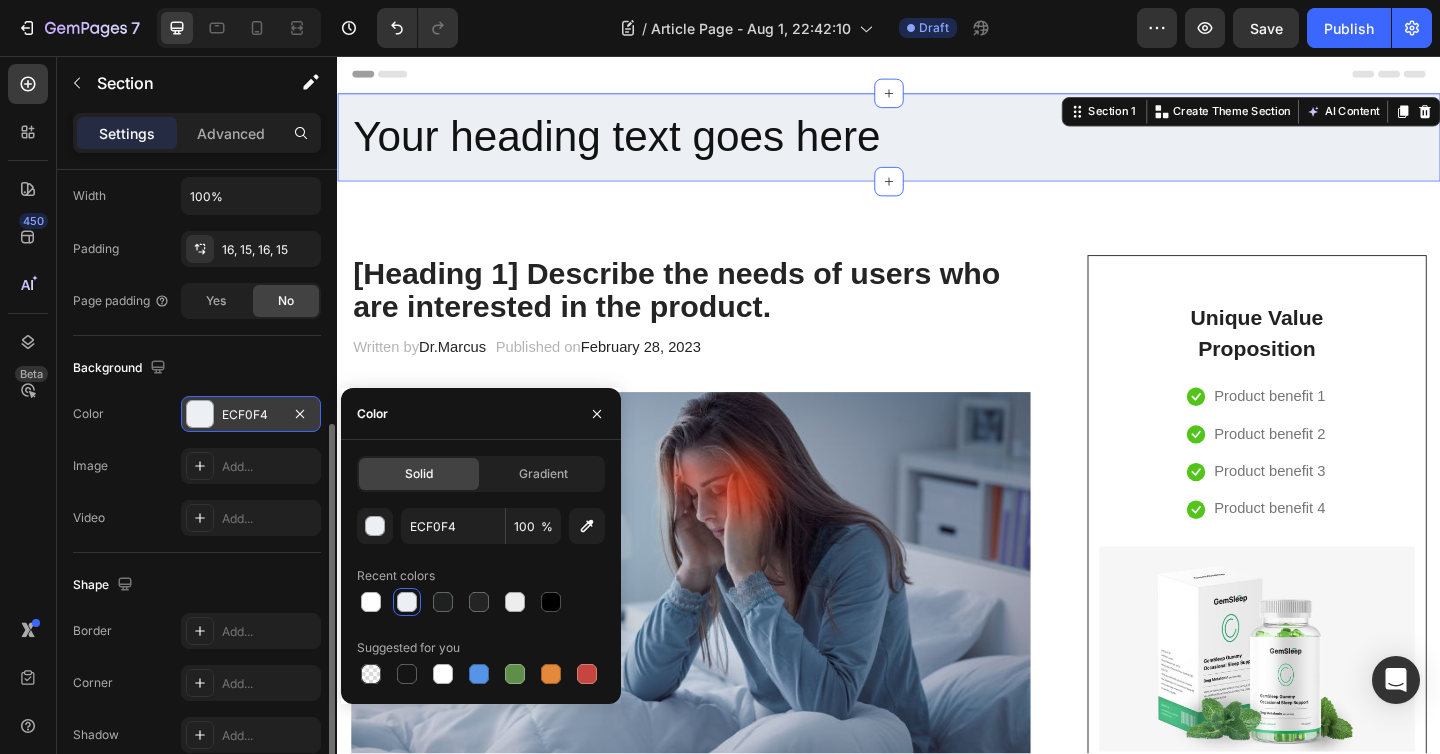 click on "ECF0F4 100 % Recent colors Suggested for you" at bounding box center (481, 598) 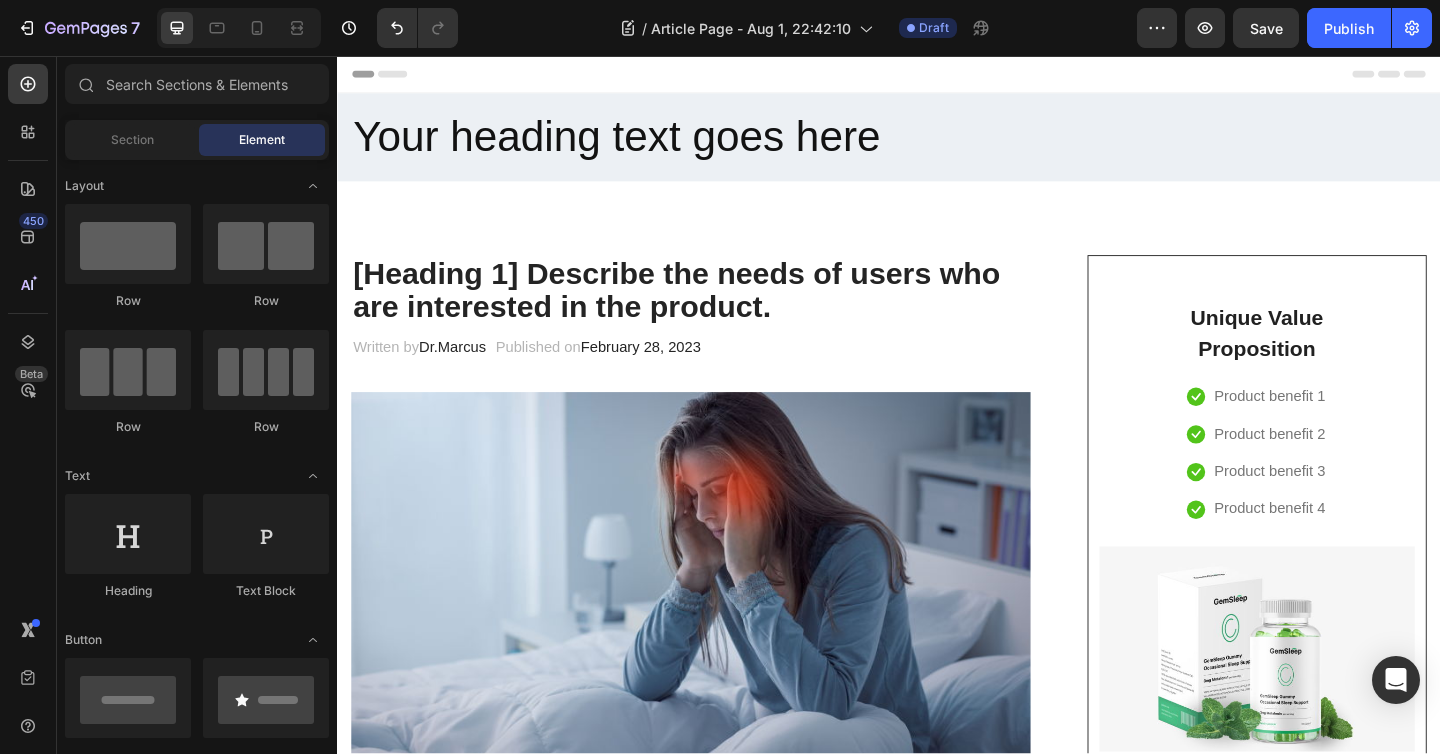 click on "Header" at bounding box center [937, 76] 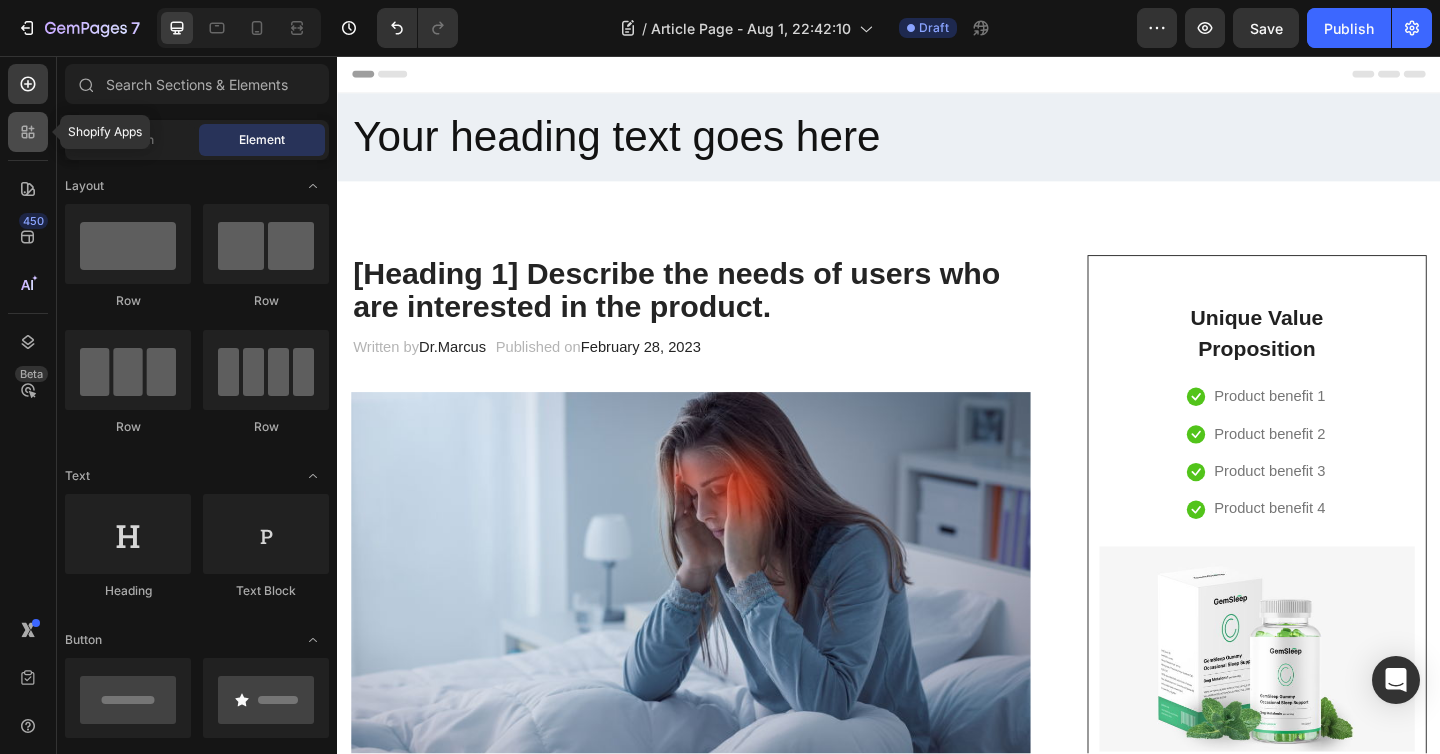 click 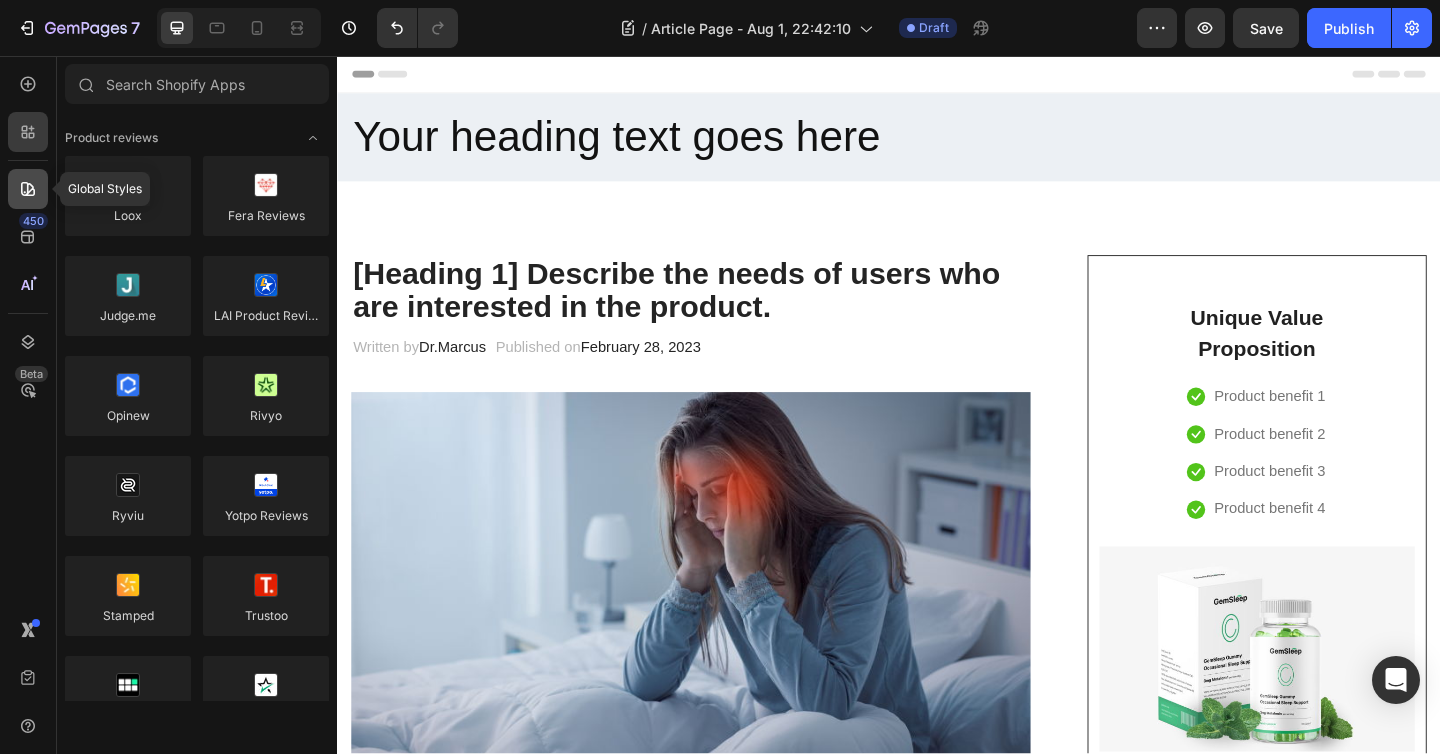 click 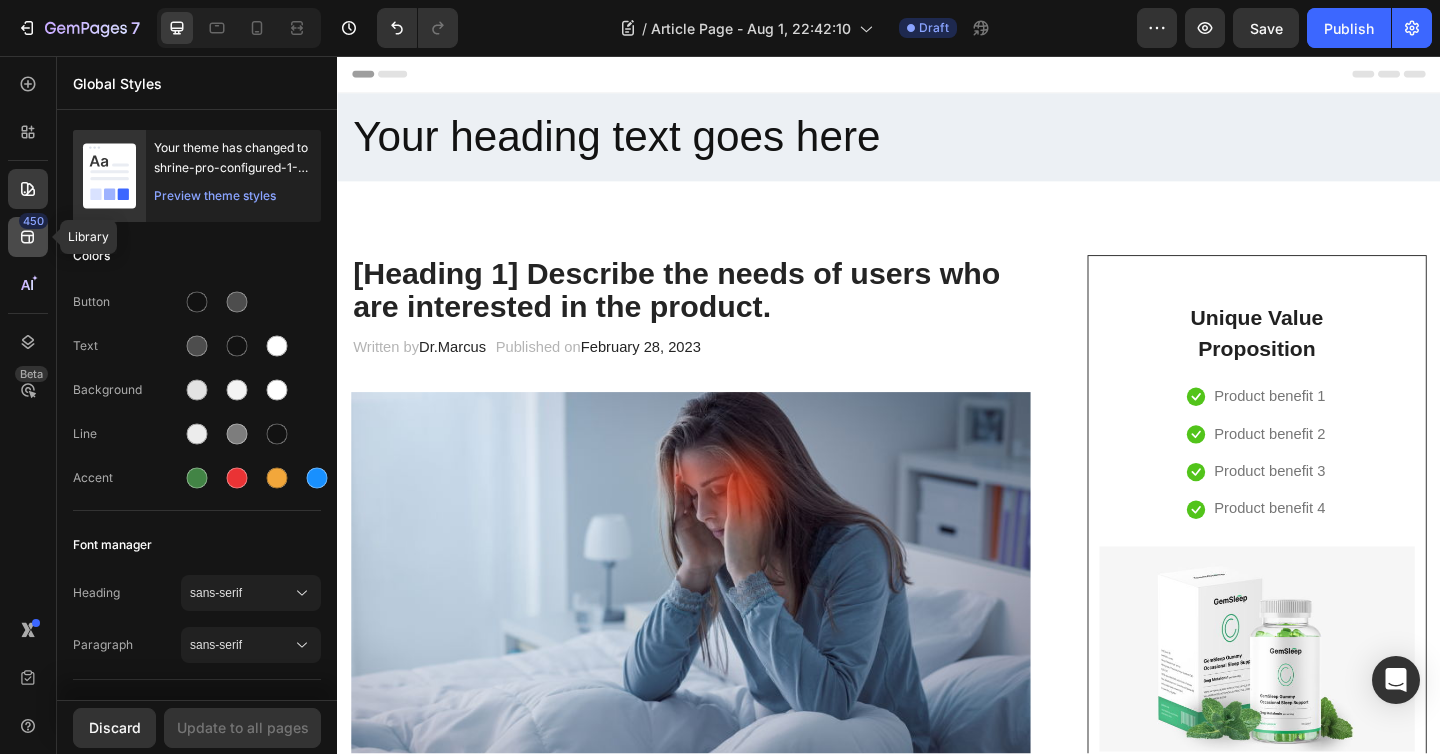 click on "450" 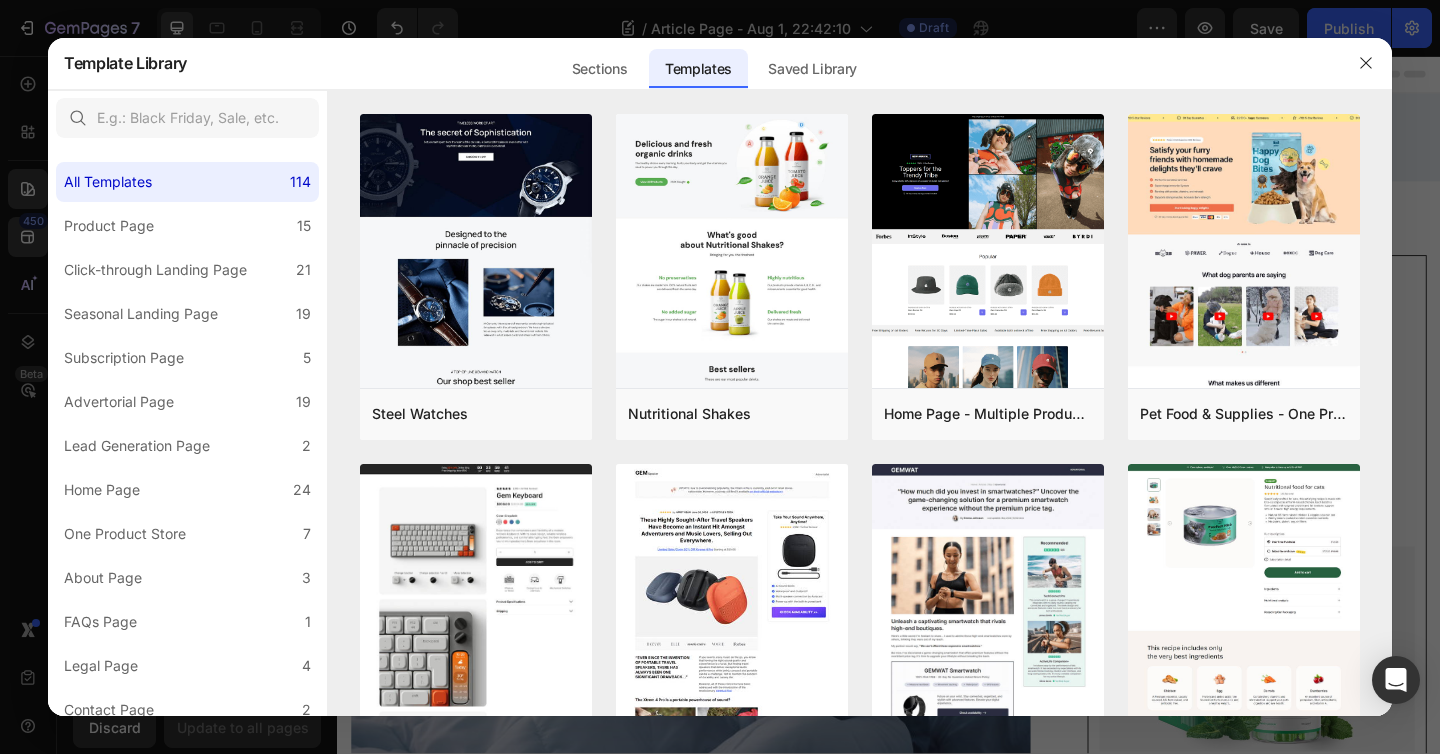 click at bounding box center (720, 377) 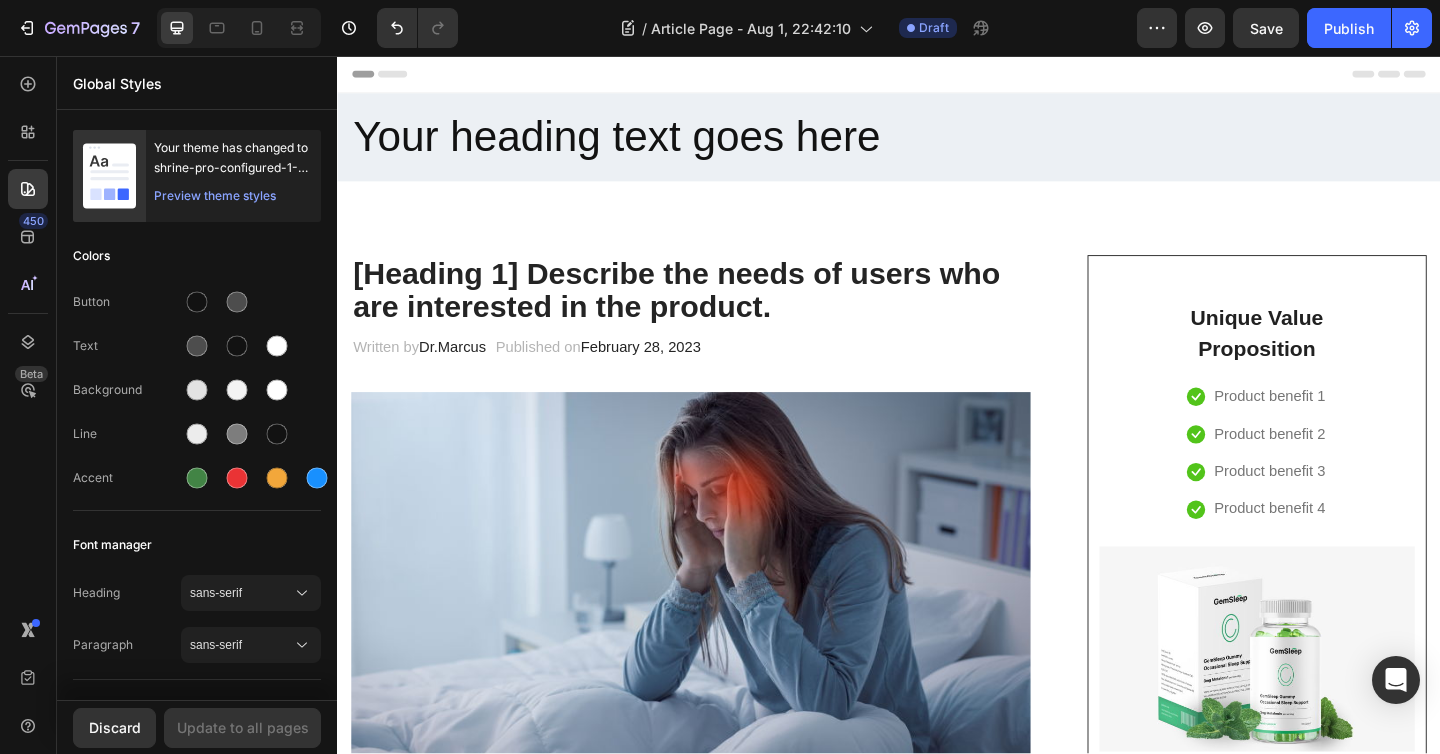 click on "Header" at bounding box center (937, 76) 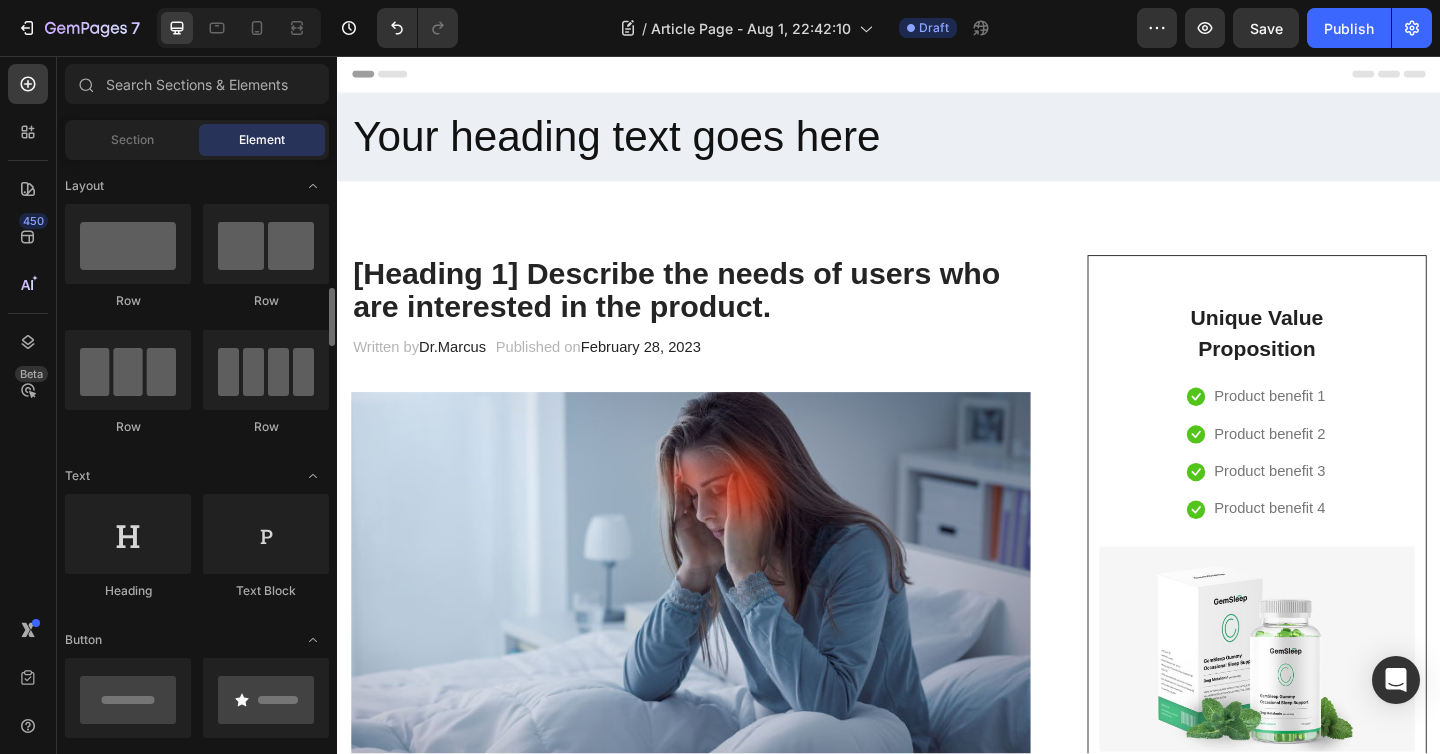 scroll, scrollTop: 117, scrollLeft: 0, axis: vertical 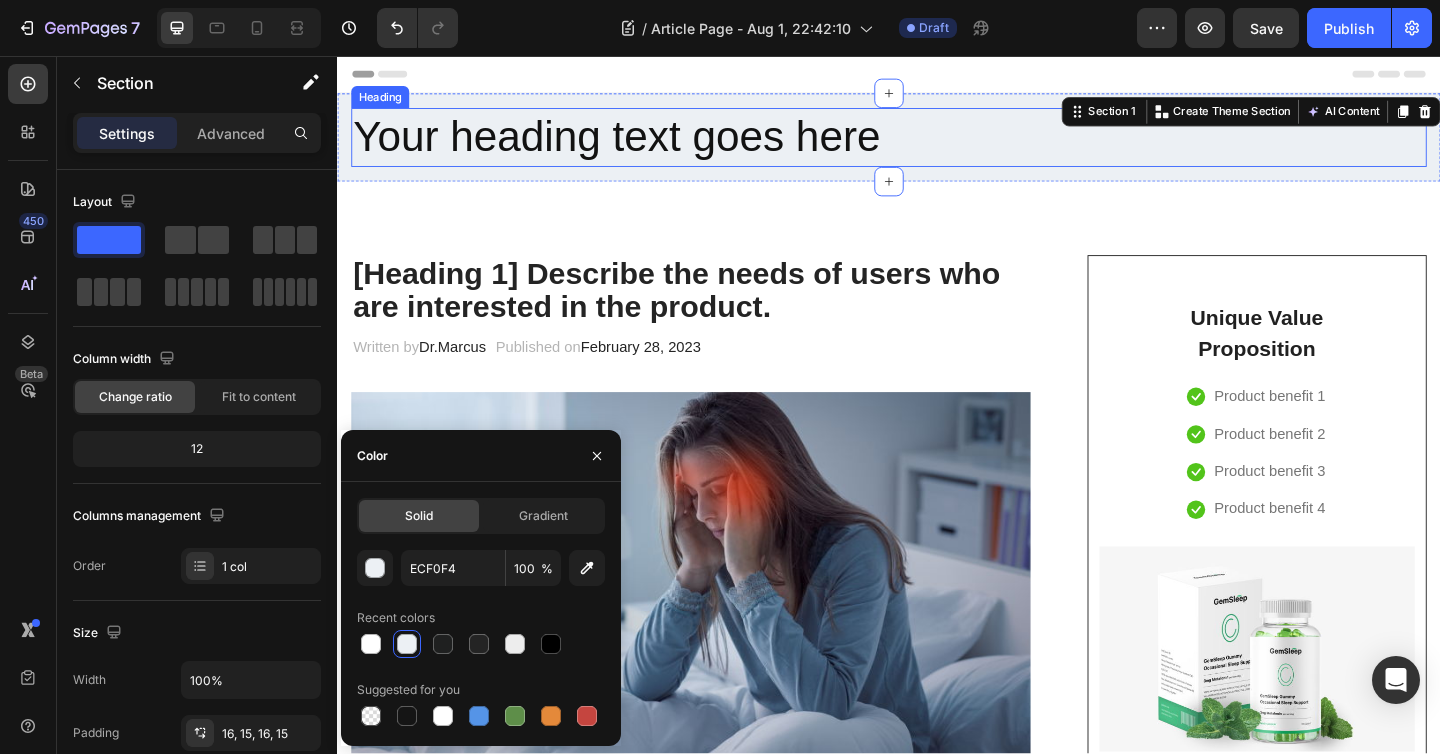 click on "Your heading text goes here" at bounding box center [937, 145] 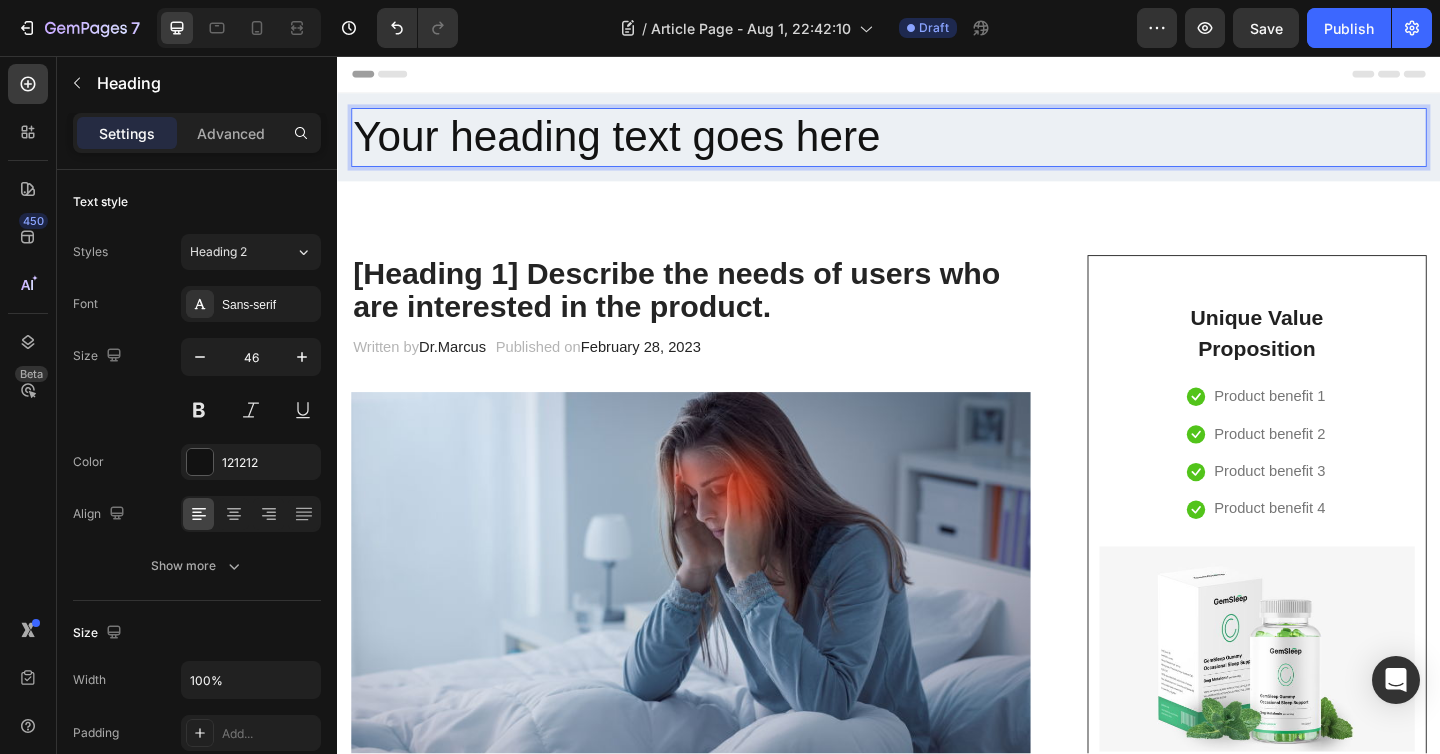 click on "Your heading text goes here" at bounding box center [937, 145] 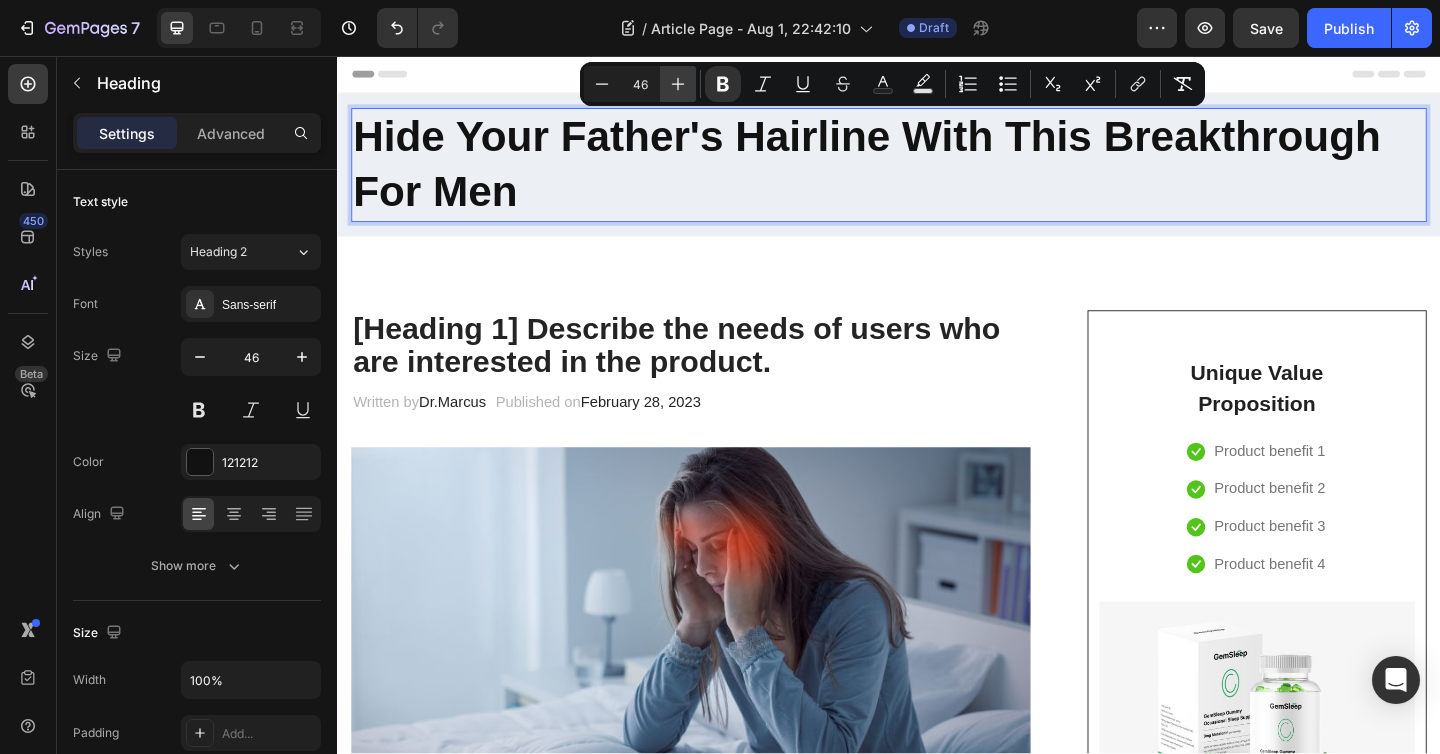 click 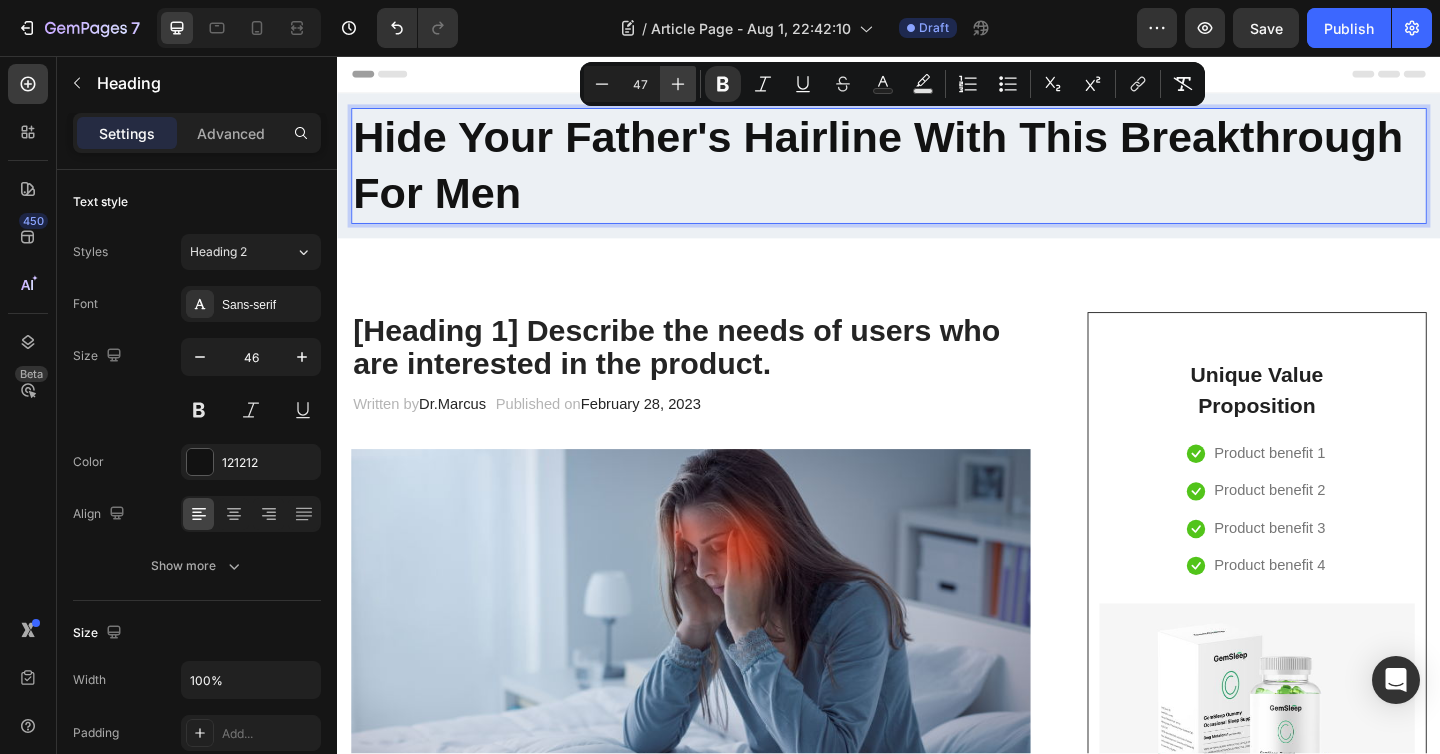 click 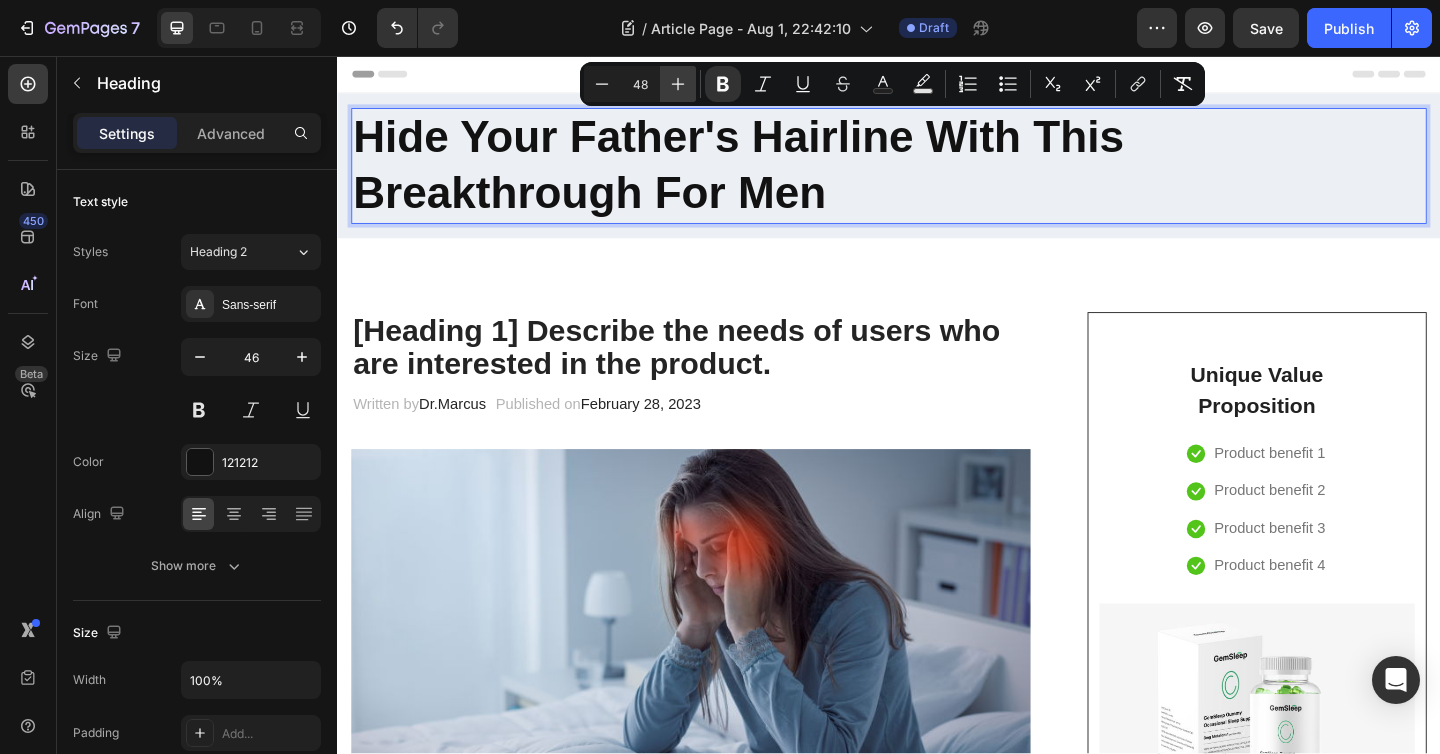 click 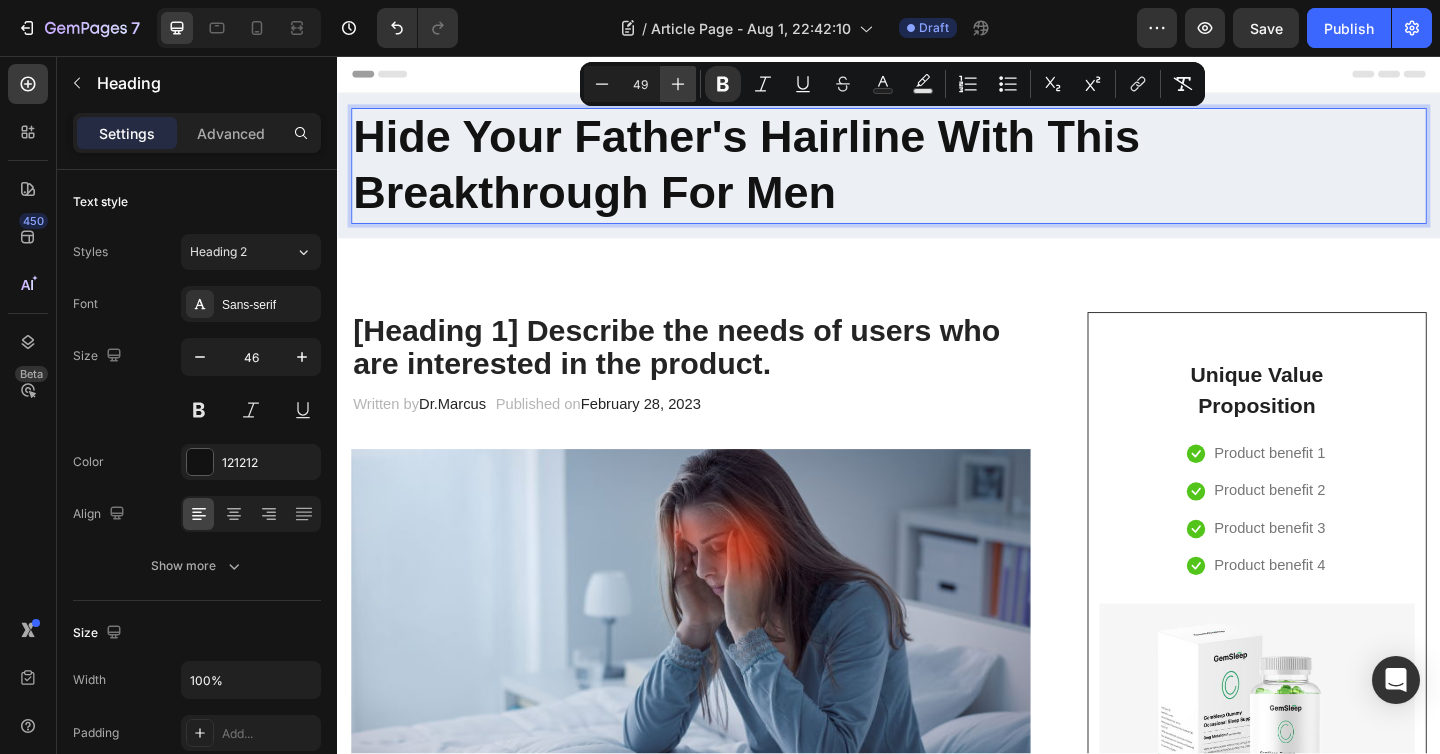 click 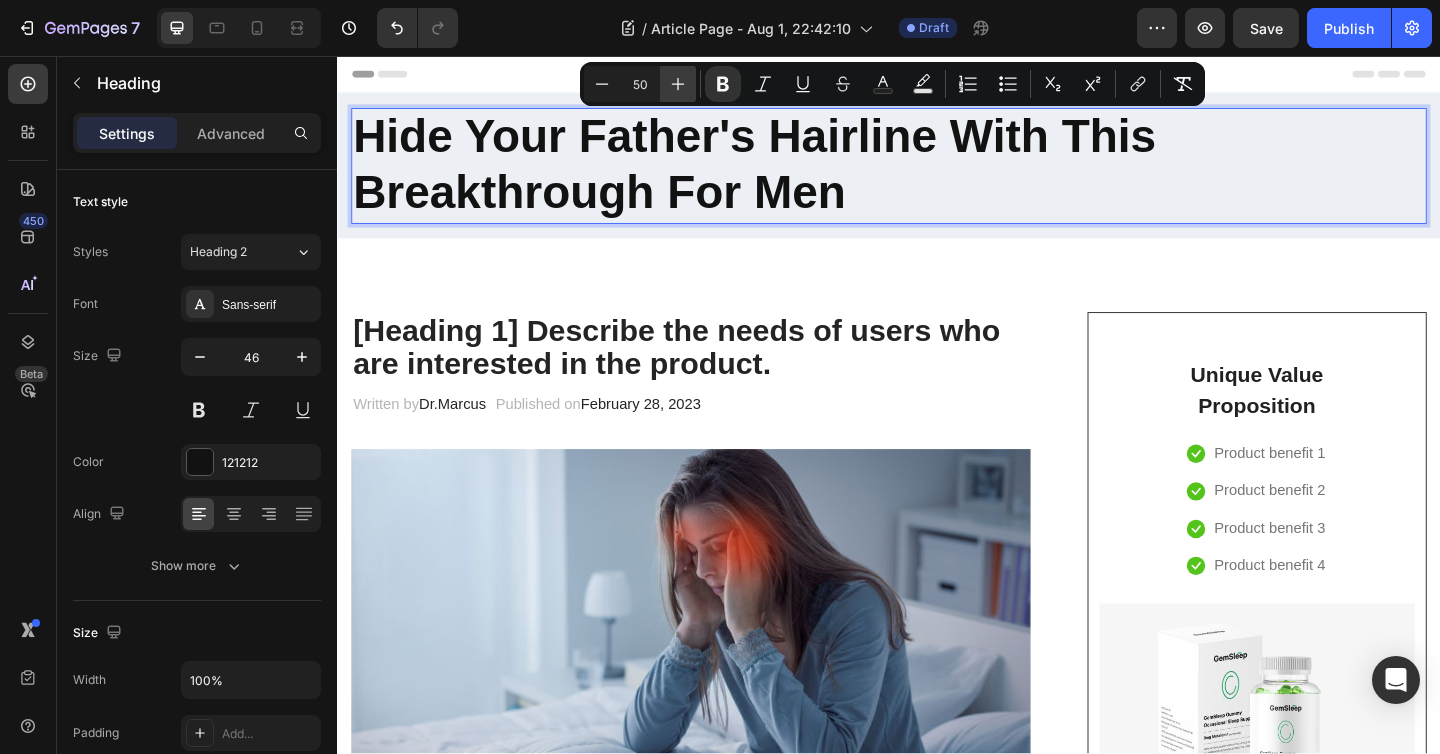 click 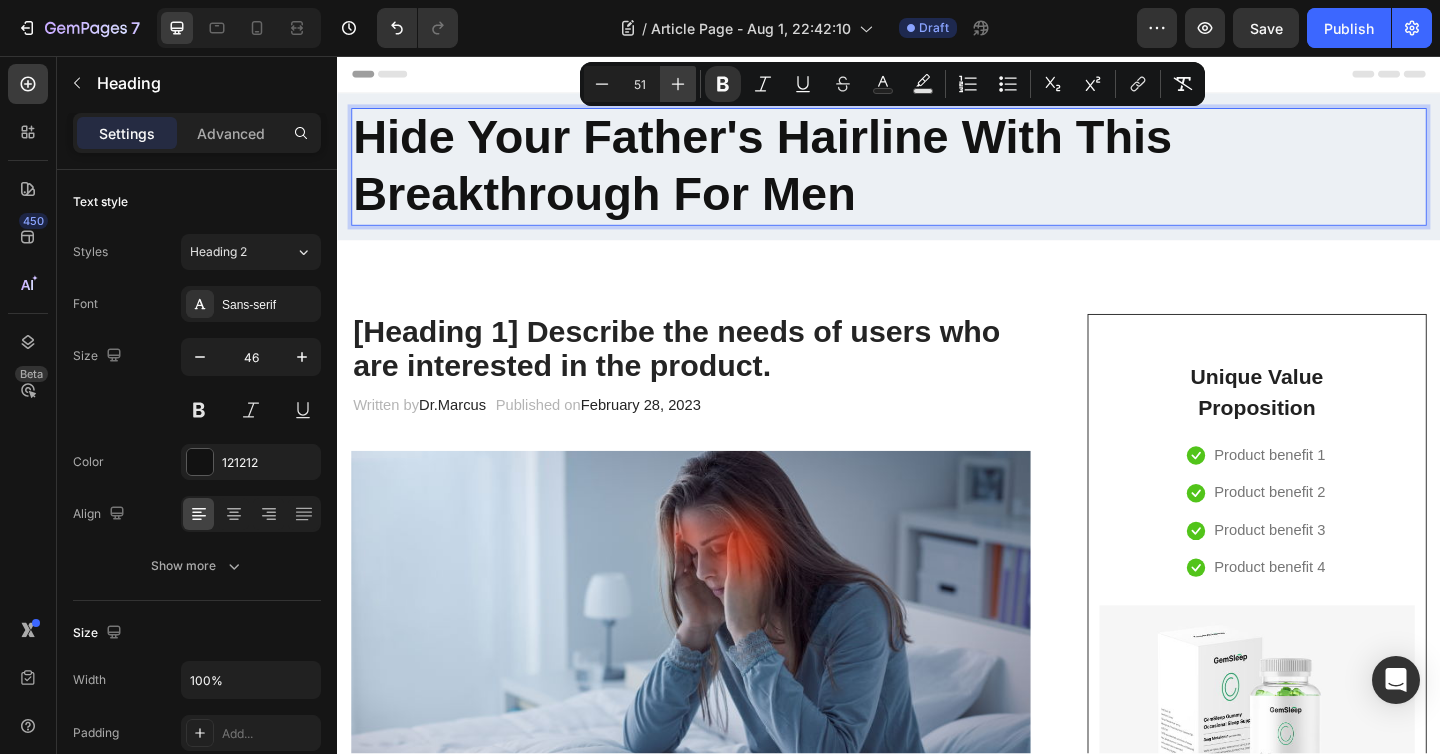 click 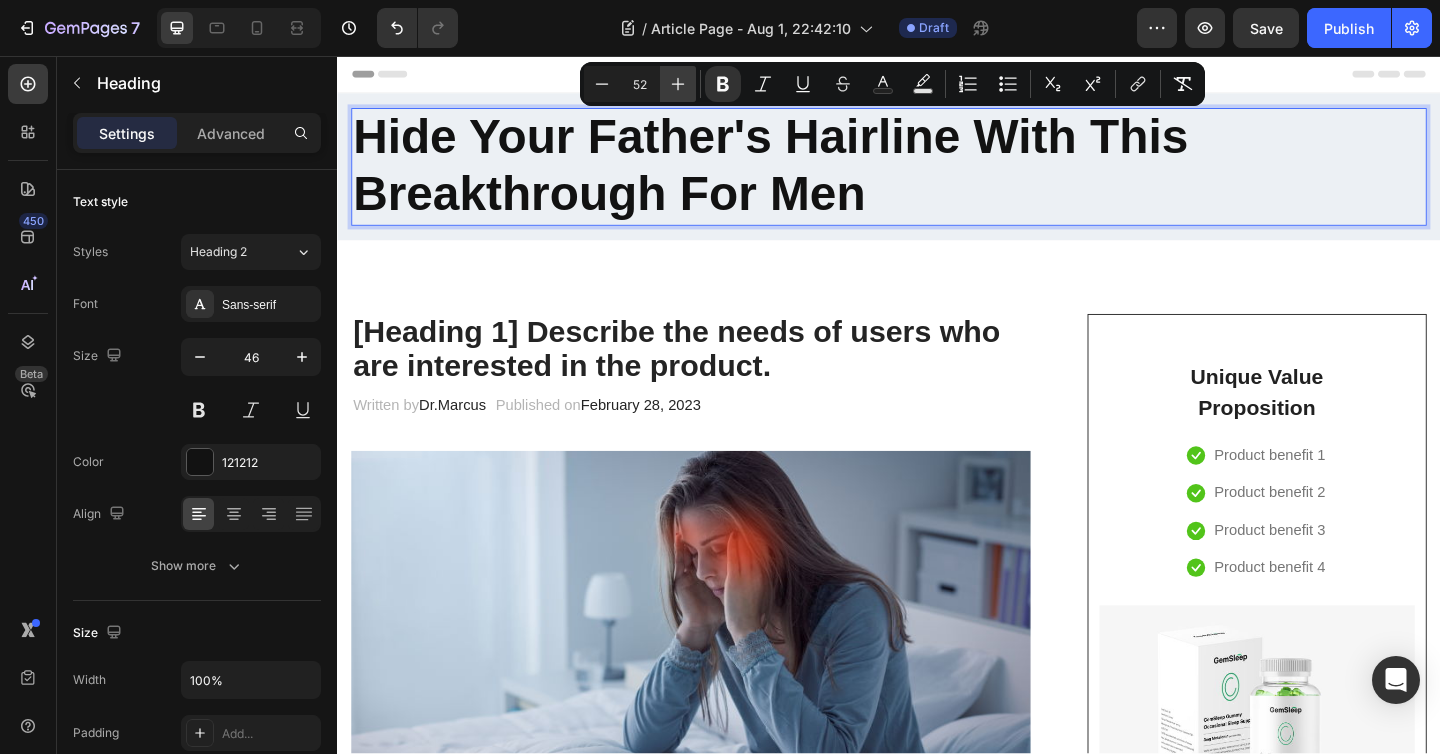 click 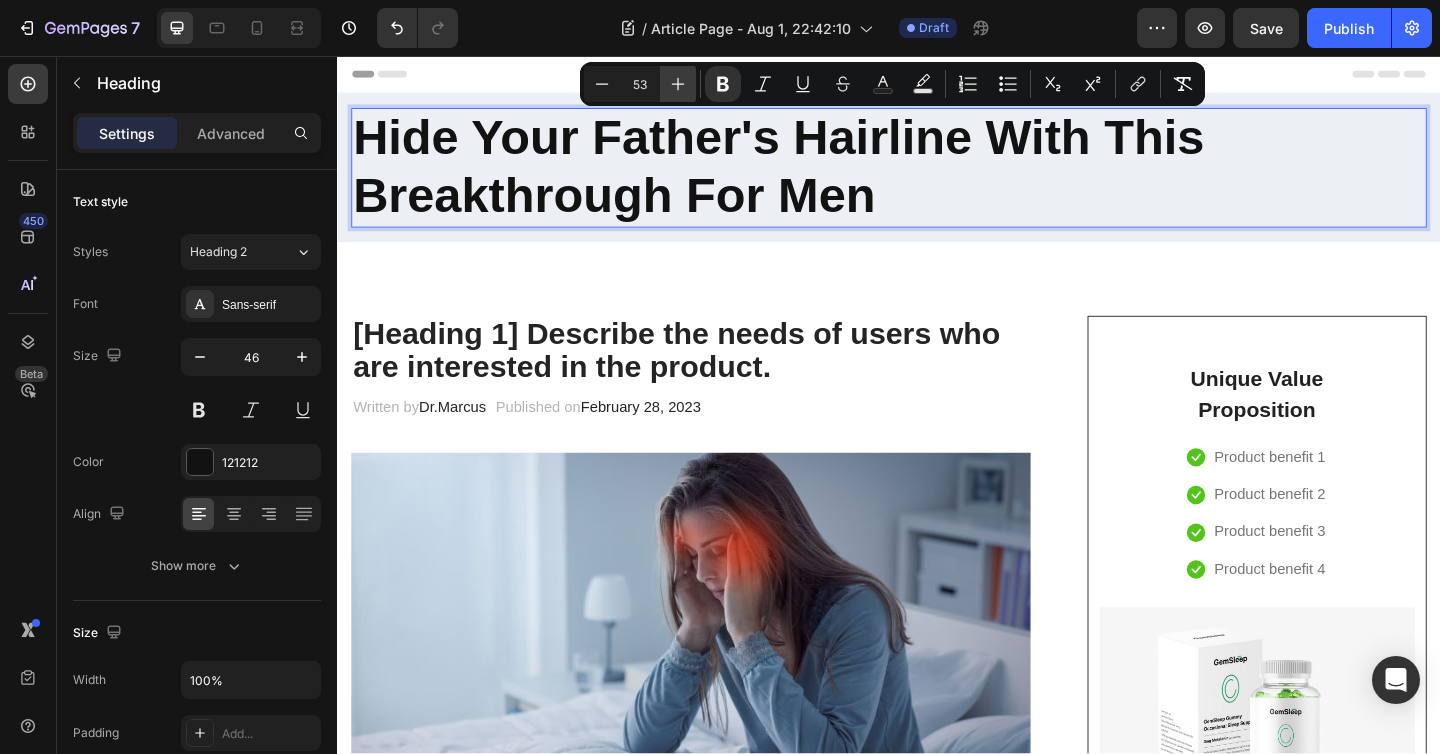 click 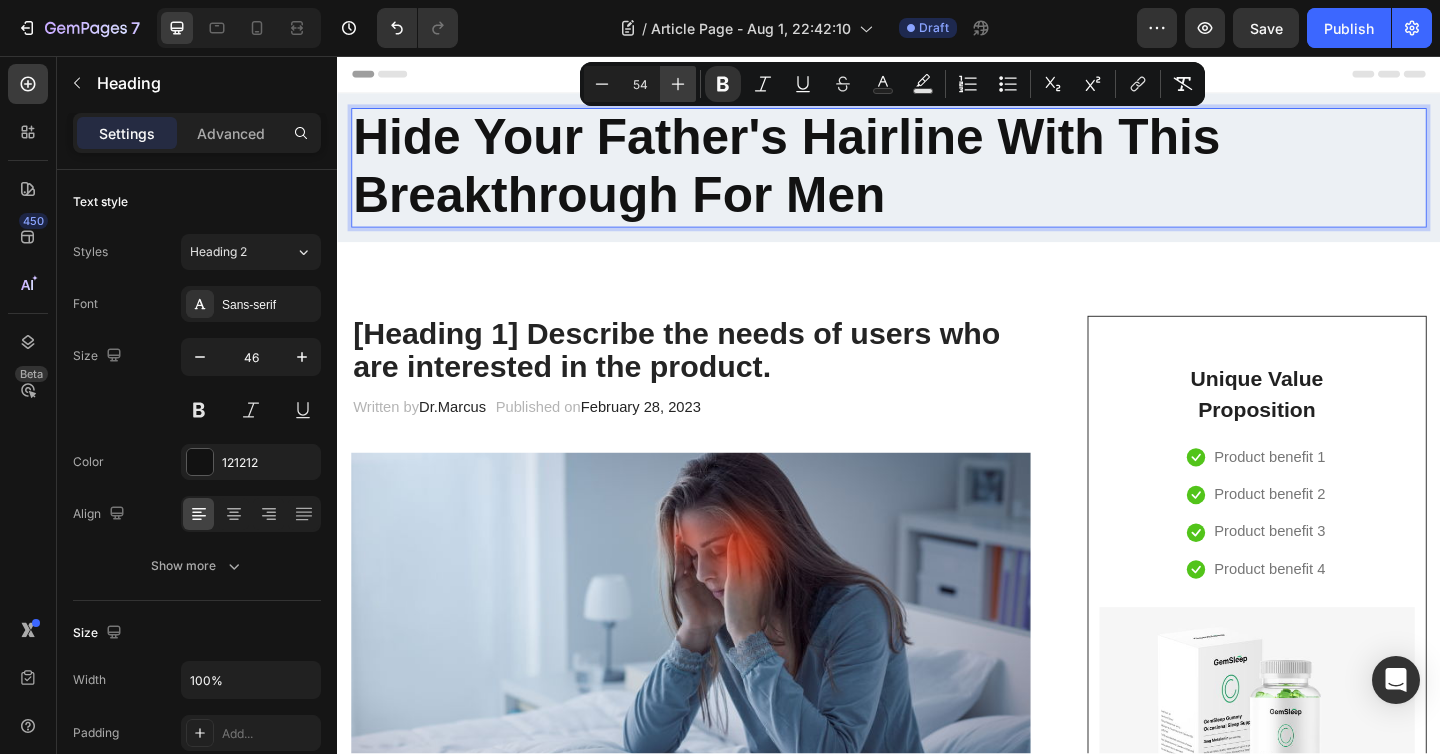click 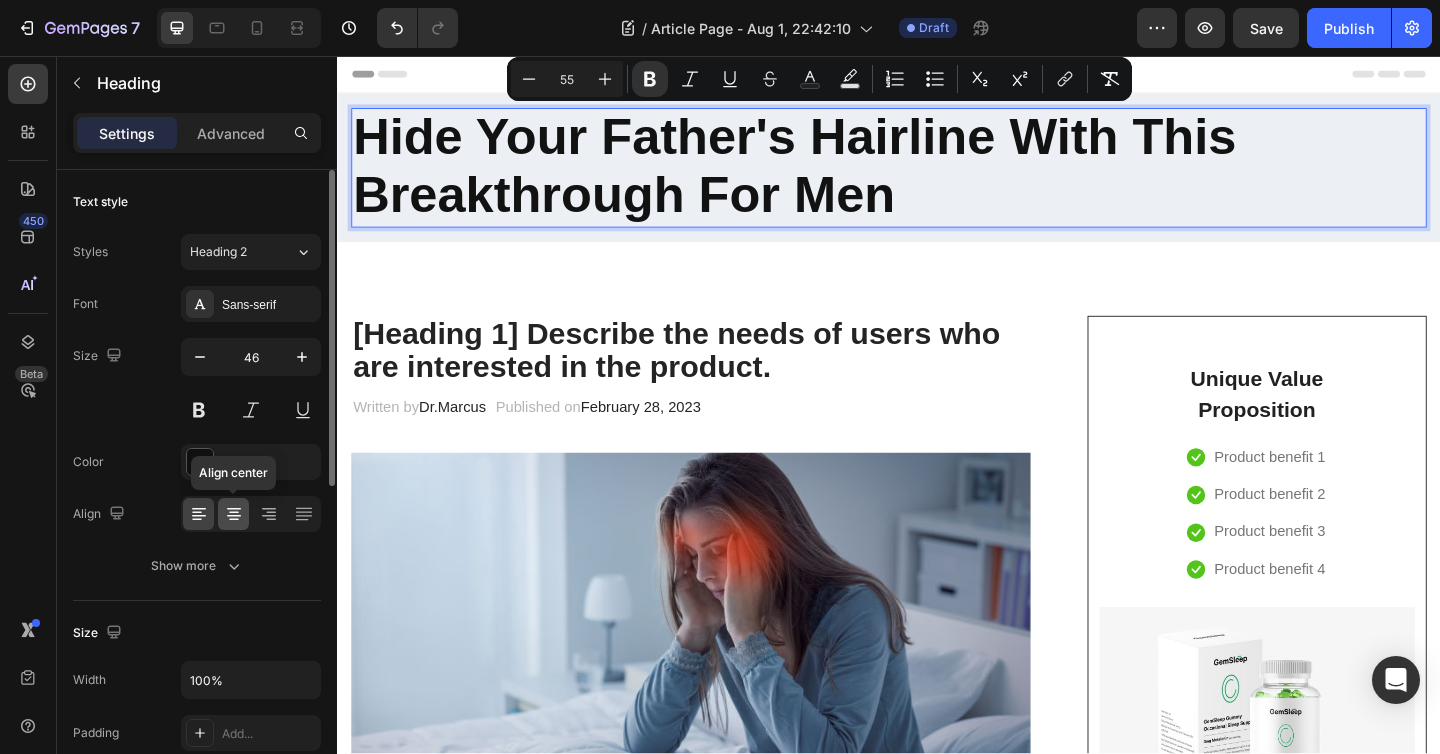 click 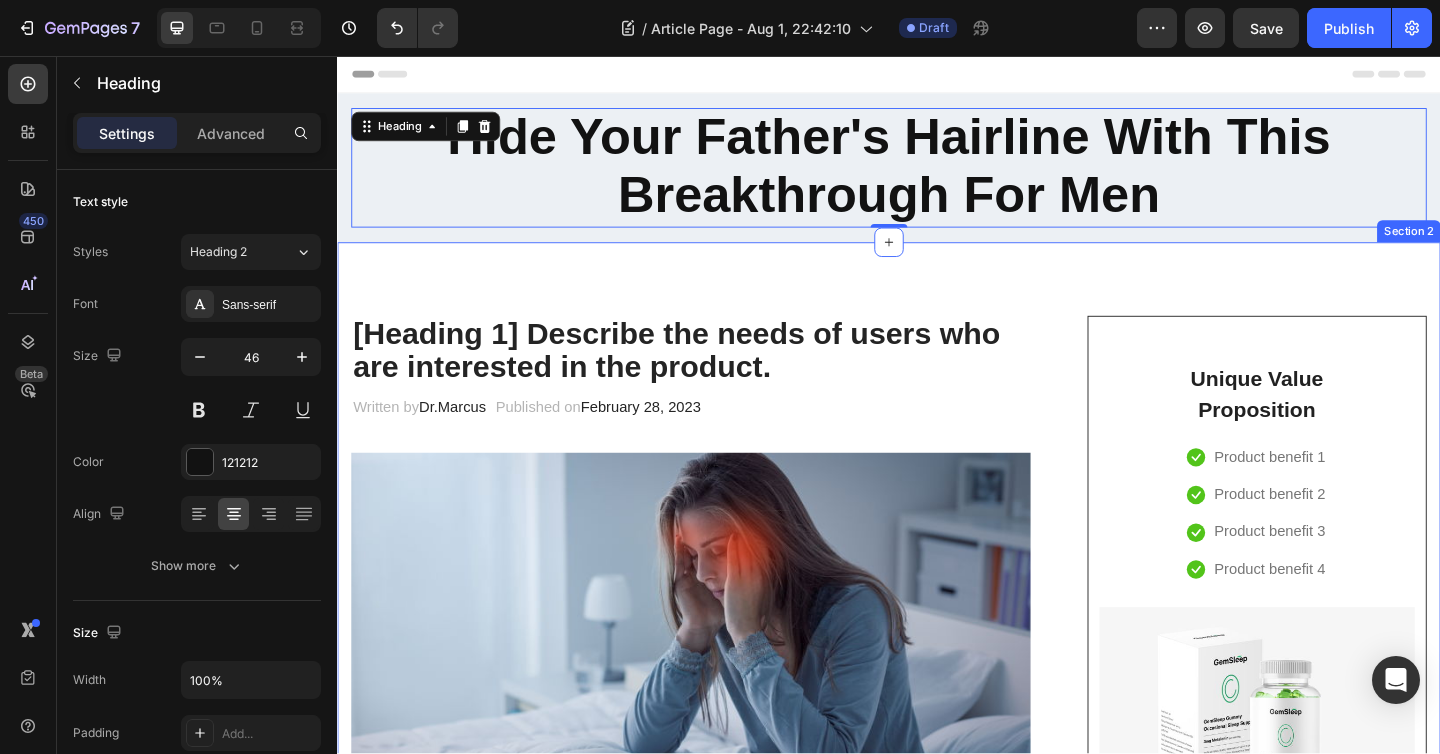 click on "[Heading 1] Describe the needs of users who are interested in the product. Heading Written by  [NAME]   Text block Published on  February 28, 2023 Text block Row Image Do your legs have varicose veins or pain? don't worry, We have moderate compression stockings like with GemCSO compression used to reduce the risk of serious conditions like Deep Vein Thrombosis (DVT), blood clots, varicose veins, and spider veins. Text block [Heading 2] Describe the timeframe to achieve the desired results Heading Your provider may recommend compression socks to help with symptoms caused by a vein or venous disorder. Venous disorders happen when the valves in your veins don’t work correctly, making it harder for blood flow to return to your heart. This can lead to: Text block
Icon Customer problem 1:  Lorem Ipsum is simply dummy text of the printing and typesetting industry. Lorem Ipsum has been the industry's standard dummy text ever since. Text block Row
Icon Customer problem 2: Text block" at bounding box center [937, 2887] 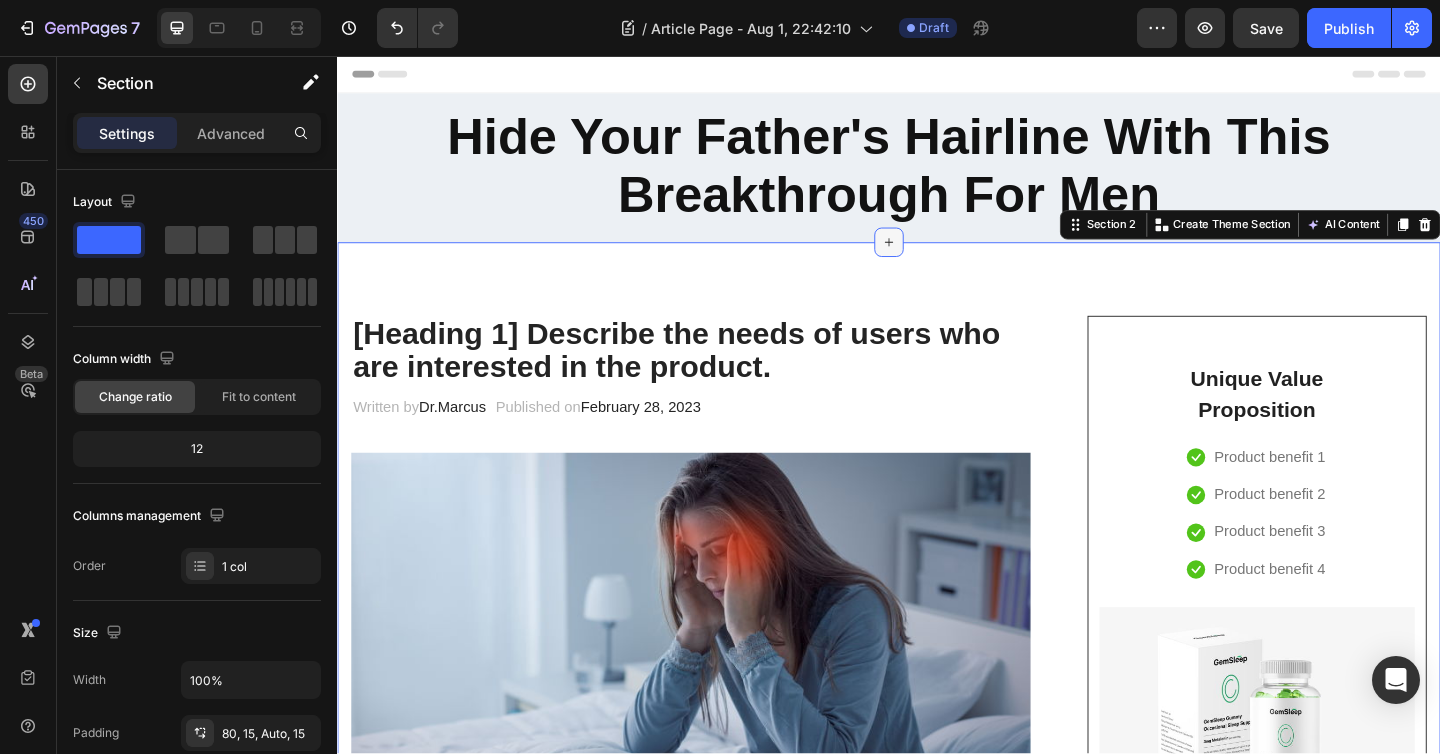 click 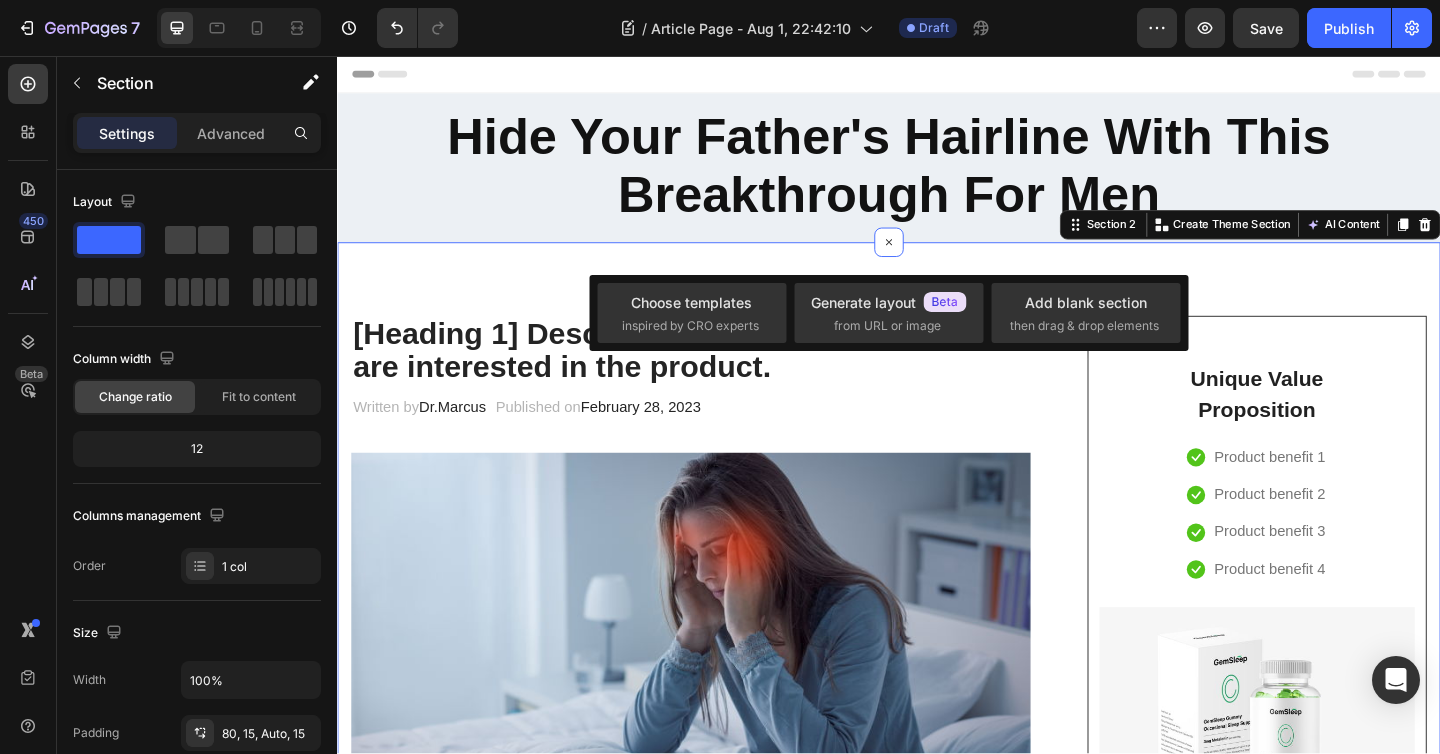 click on "[Heading 1] Describe the needs of users who are interested in the product. Heading Written by  [NAME]   Text block Published on  February 28, 2023 Text block Row Image Do your legs have varicose veins or pain? don't worry, We have moderate compression stockings like with GemCSO compression used to reduce the risk of serious conditions like Deep Vein Thrombosis (DVT), blood clots, varicose veins, and spider veins. Text block [Heading 2] Describe the timeframe to achieve the desired results Heading Your provider may recommend compression socks to help with symptoms caused by a vein or venous disorder. Venous disorders happen when the valves in your veins don’t work correctly, making it harder for blood flow to return to your heart. This can lead to: Text block
Icon Customer problem 1:  Lorem Ipsum is simply dummy text of the printing and typesetting industry. Lorem Ipsum has been the industry's standard dummy text ever since. Text block Row
Icon Customer problem 2: Text block" at bounding box center (937, 2887) 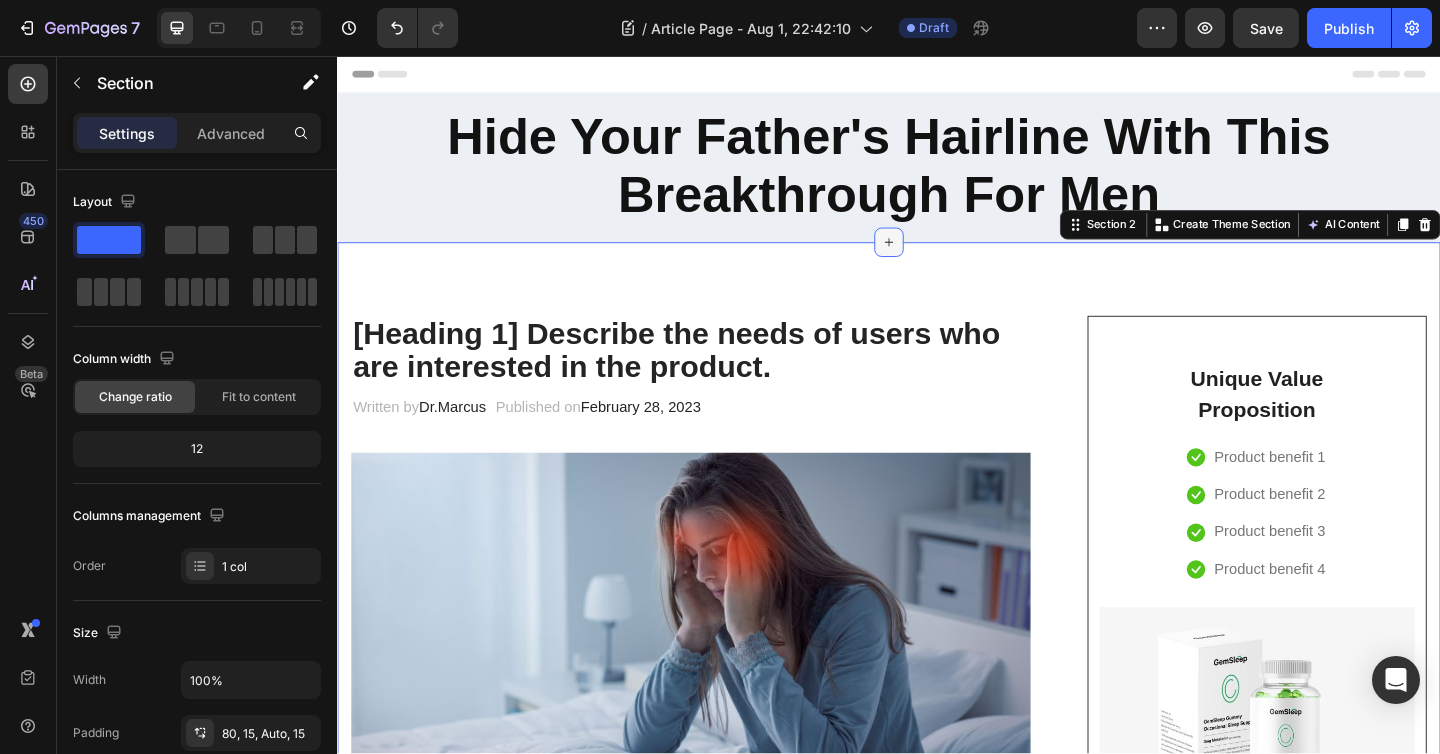 click 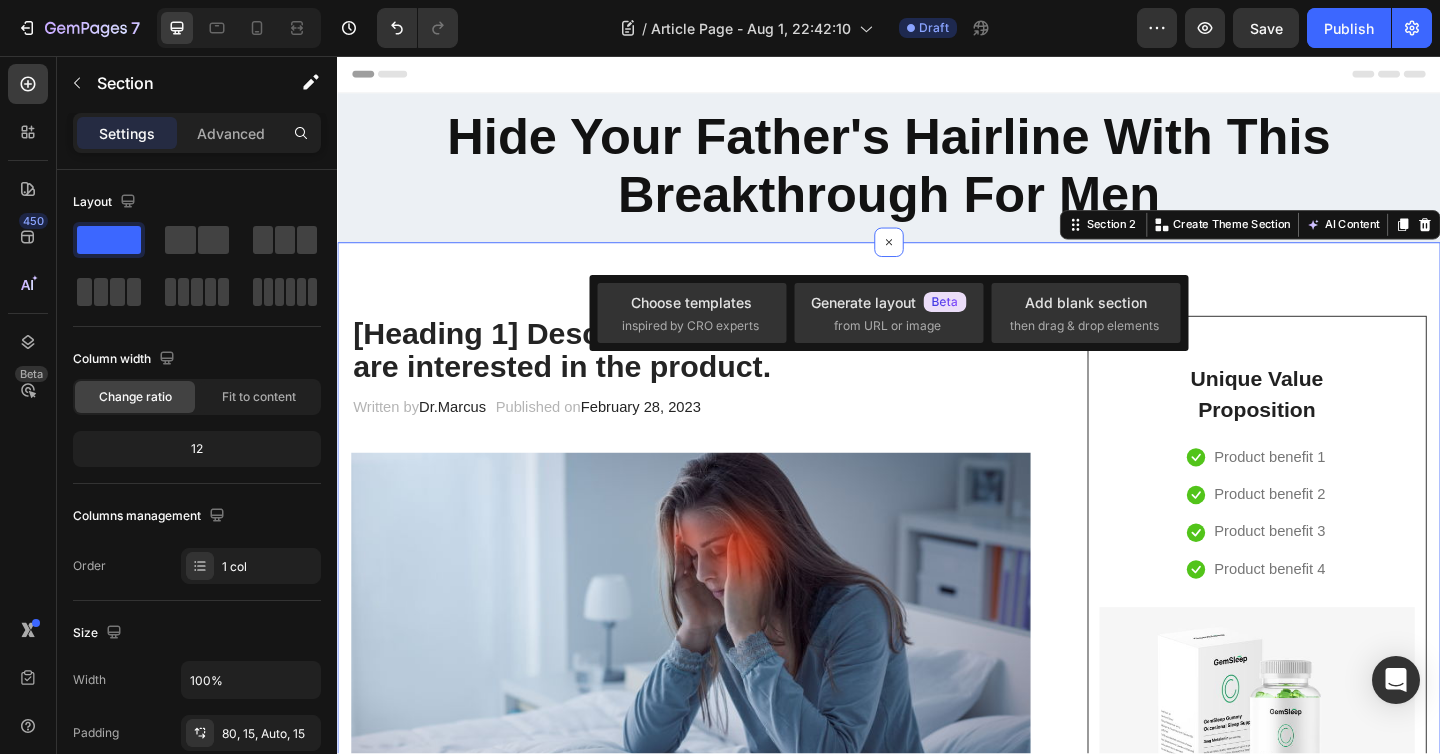 click on "[Heading 1] Describe the needs of users who are interested in the product. Heading Written by  [NAME]   Text block Published on  February 28, 2023 Text block Row Image Do your legs have varicose veins or pain? don't worry, We have moderate compression stockings like with GemCSO compression used to reduce the risk of serious conditions like Deep Vein Thrombosis (DVT), blood clots, varicose veins, and spider veins. Text block [Heading 2] Describe the timeframe to achieve the desired results Heading Your provider may recommend compression socks to help with symptoms caused by a vein or venous disorder. Venous disorders happen when the valves in your veins don’t work correctly, making it harder for blood flow to return to your heart. This can lead to: Text block
Icon Customer problem 1:  Lorem Ipsum is simply dummy text of the printing and typesetting industry. Lorem Ipsum has been the industry's standard dummy text ever since. Text block Row
Icon Customer problem 2: Text block" at bounding box center [937, 2887] 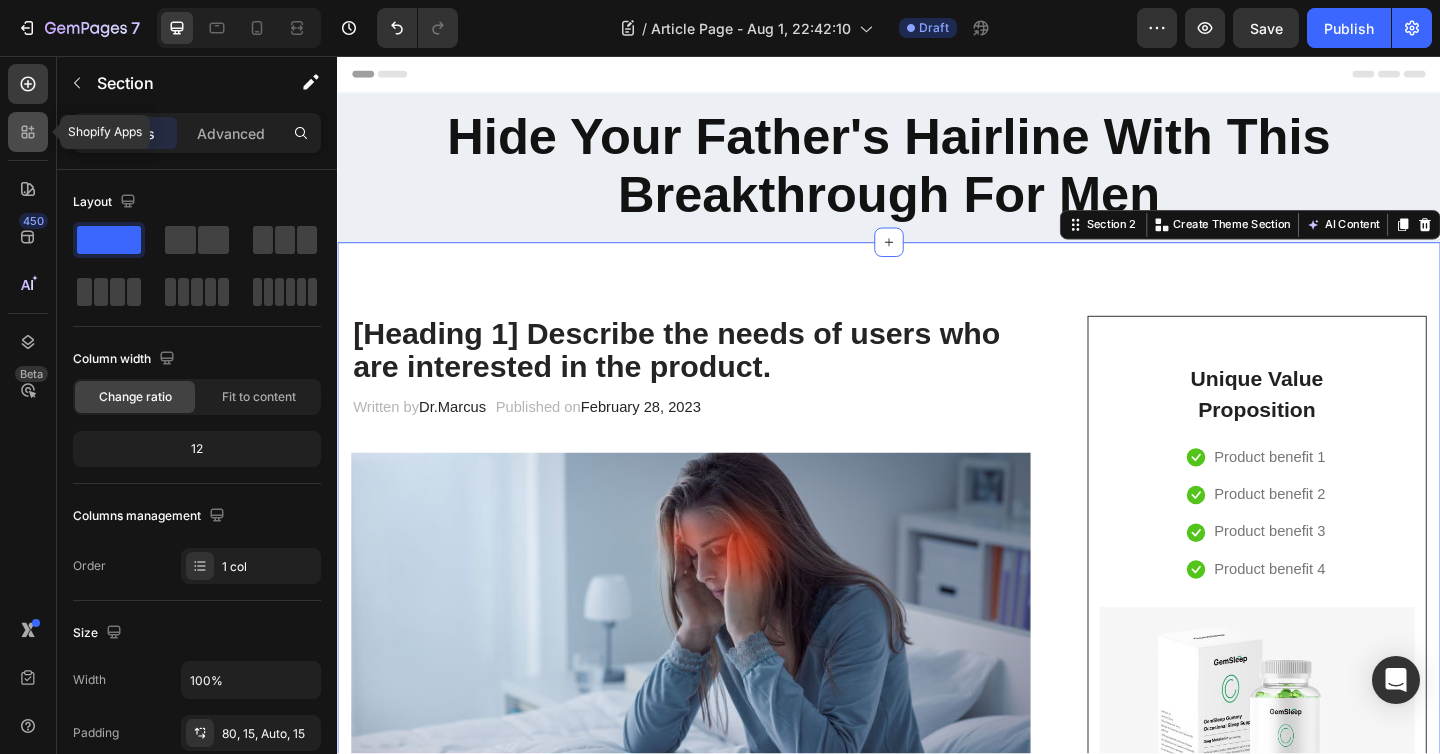 click 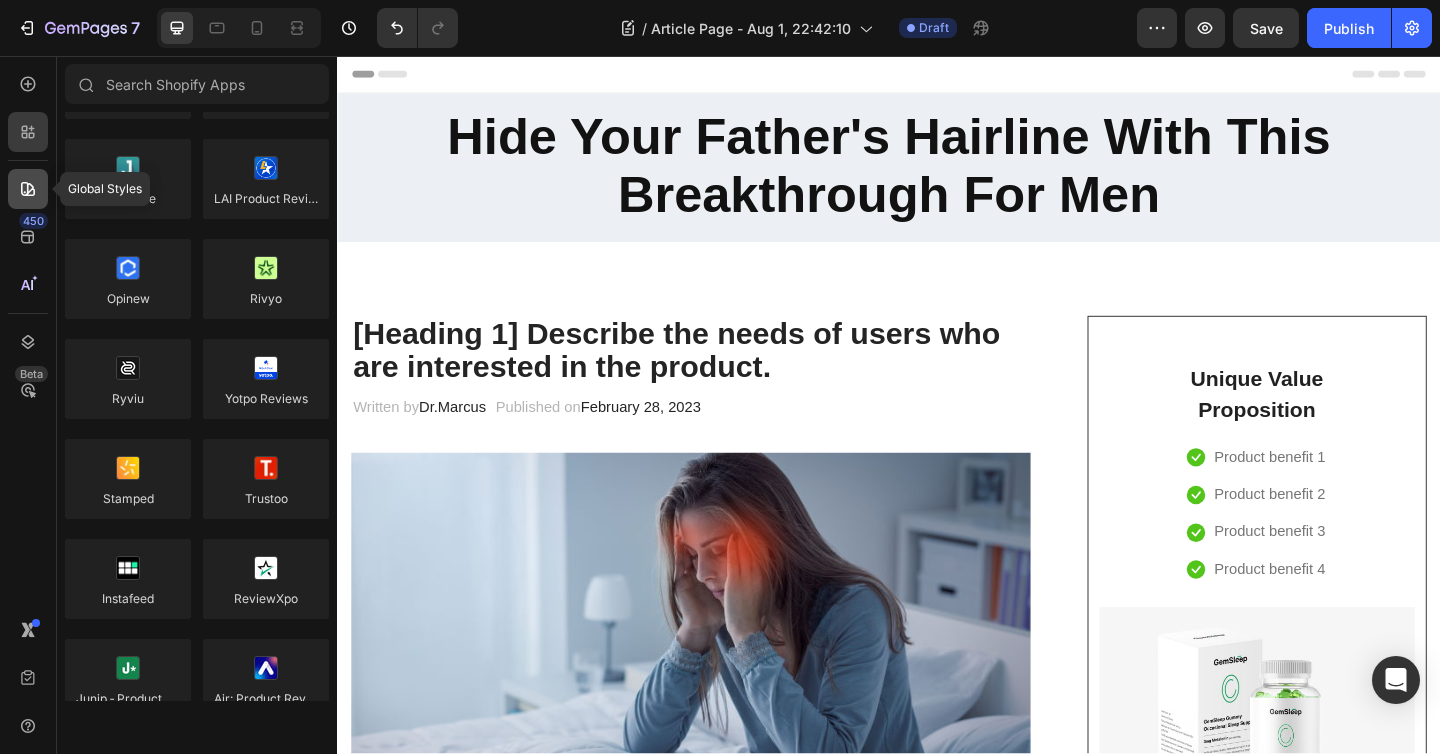 click 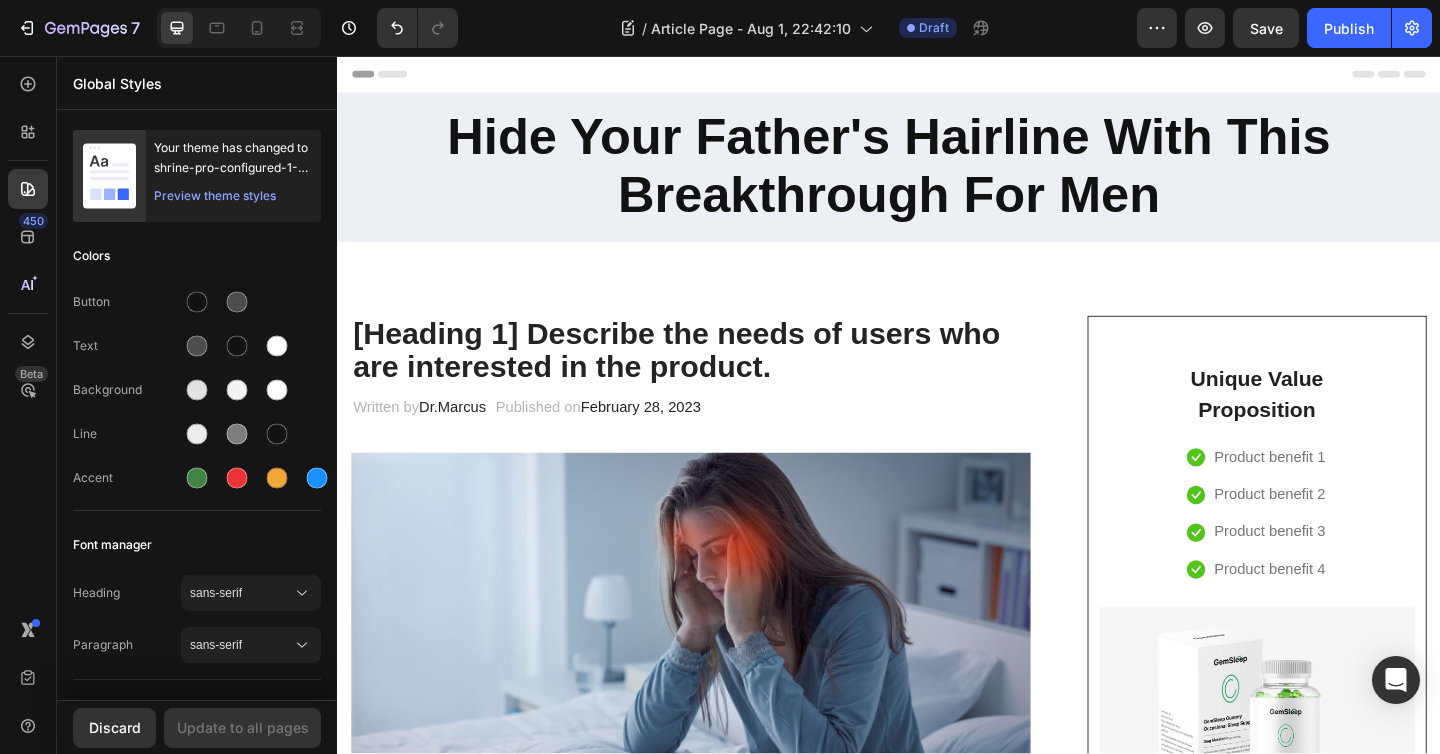 click on "450 Beta" at bounding box center (28, 337) 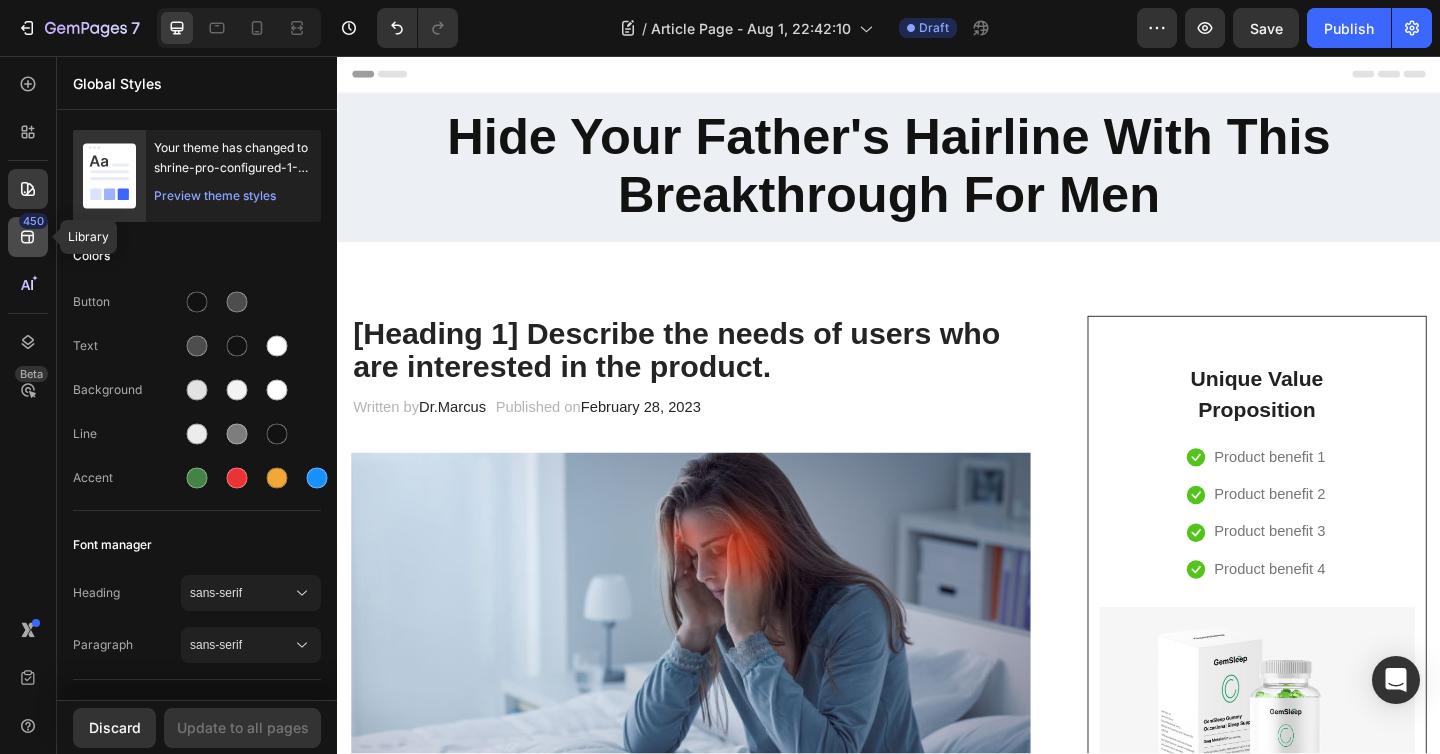 click 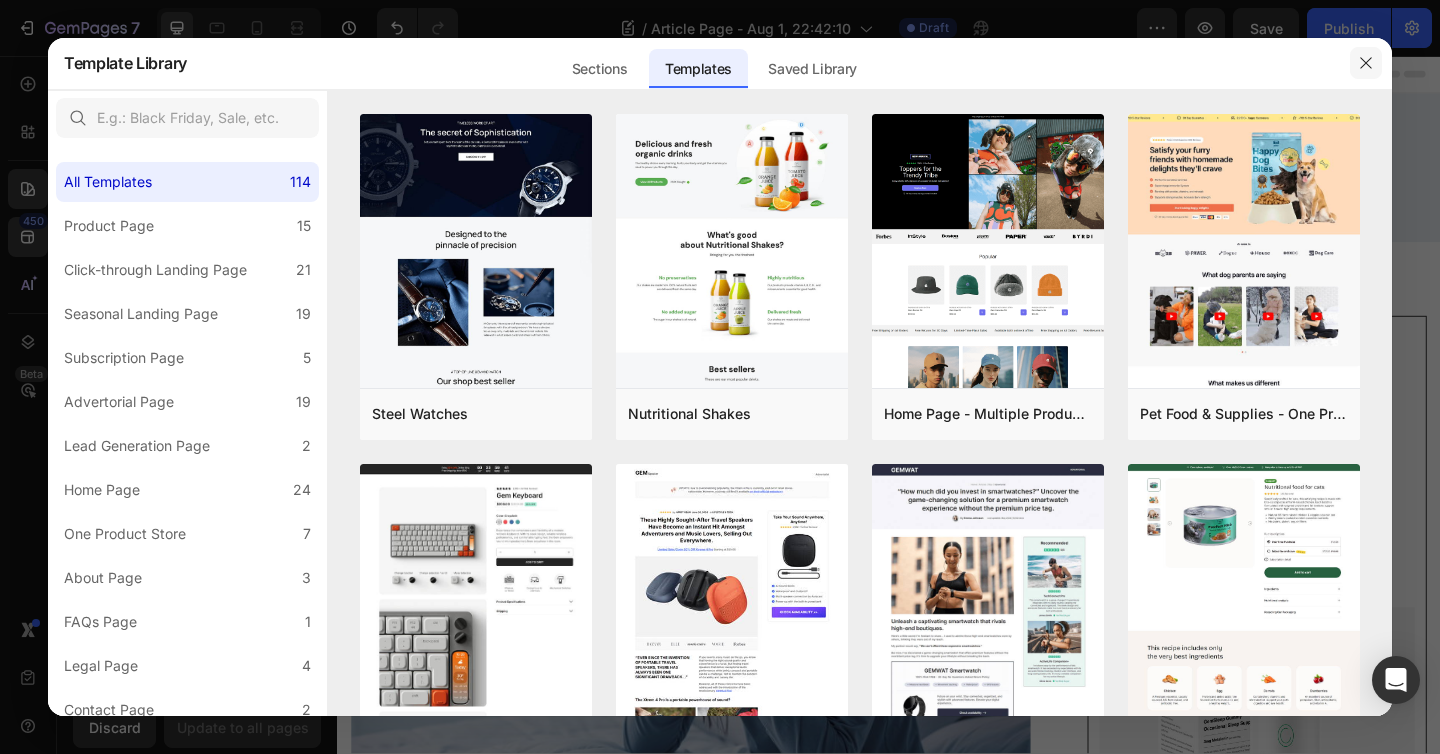 click 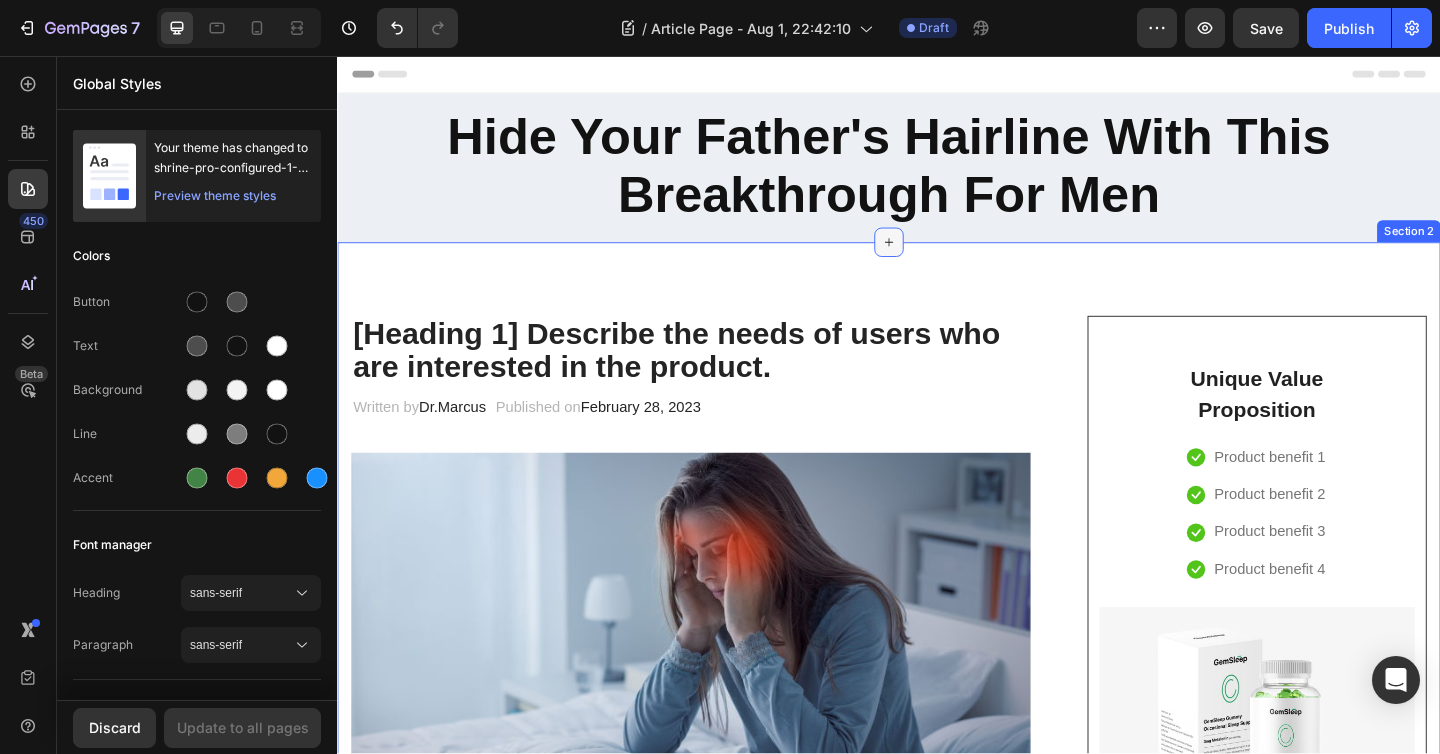 click at bounding box center (937, 259) 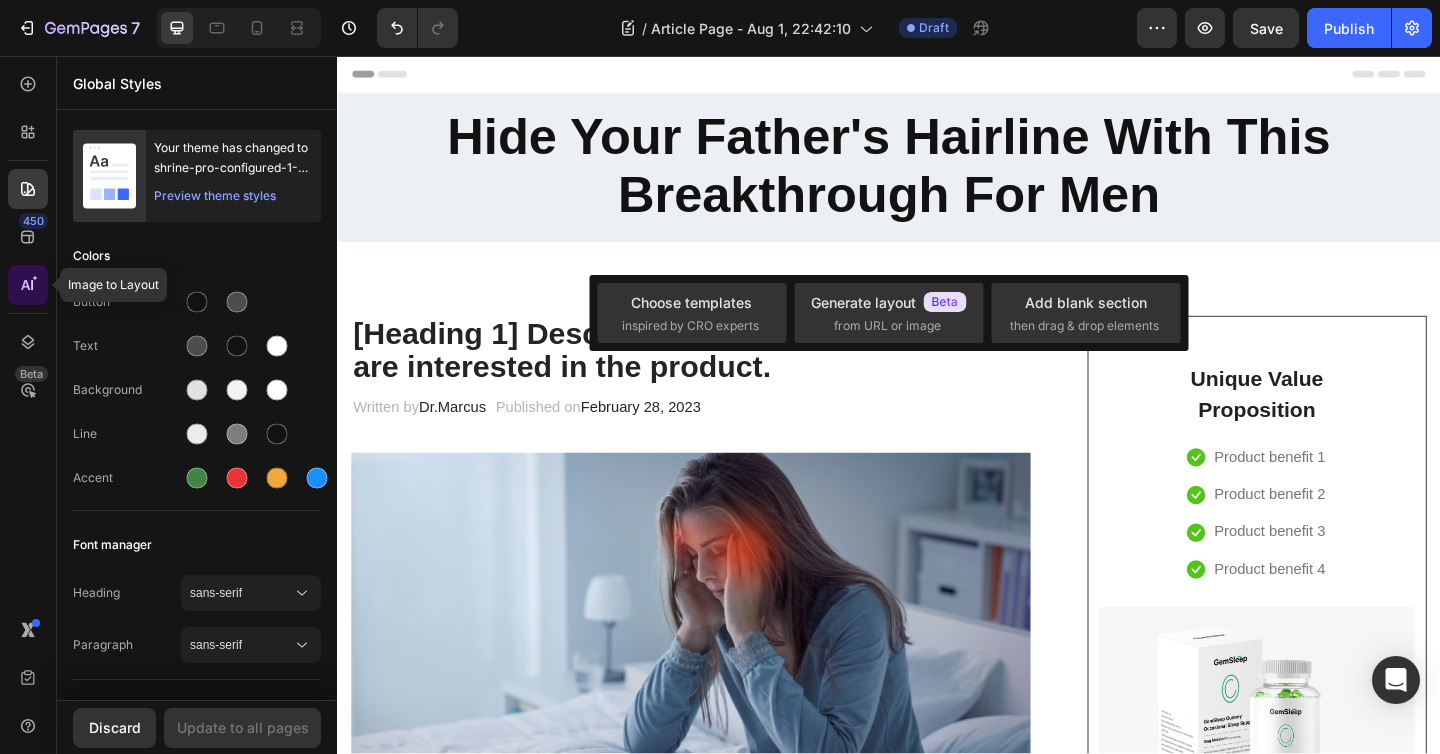 click 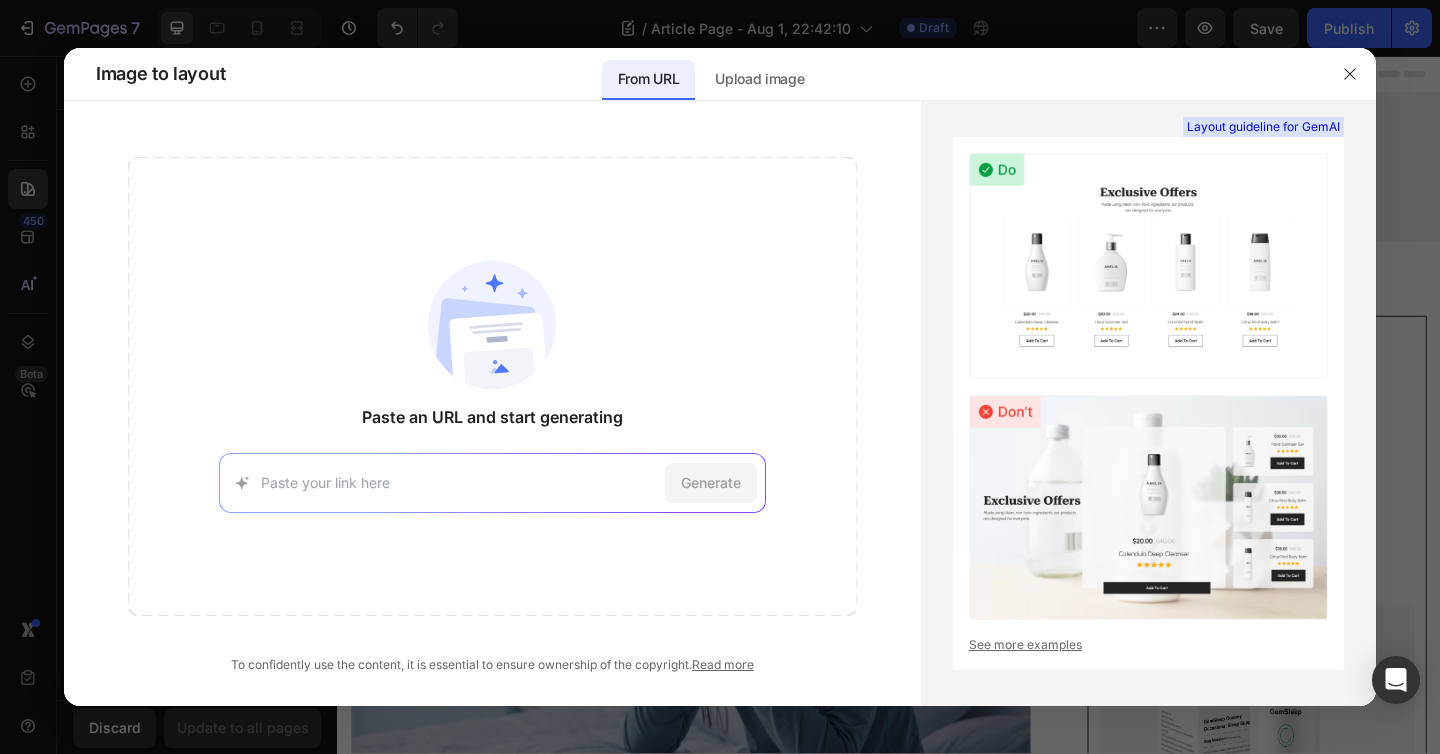 click 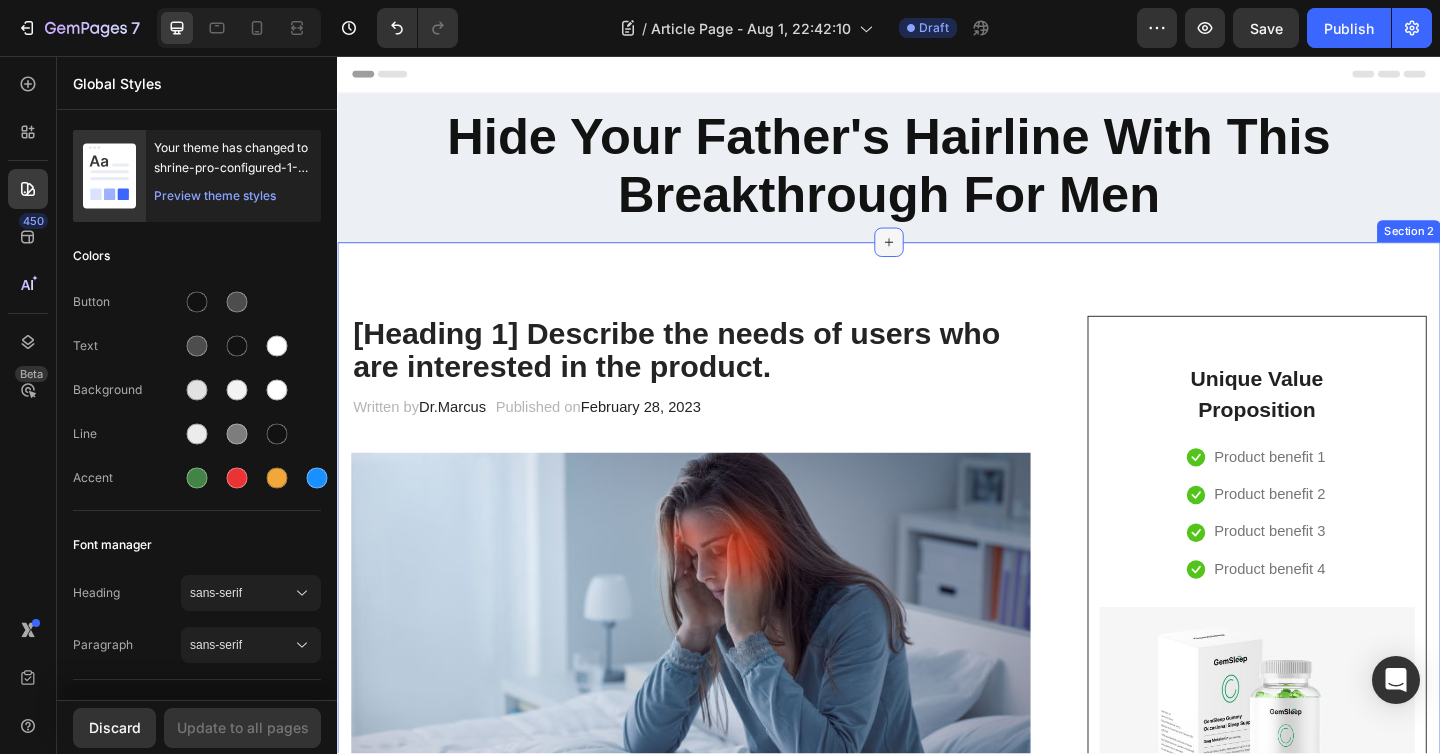 click 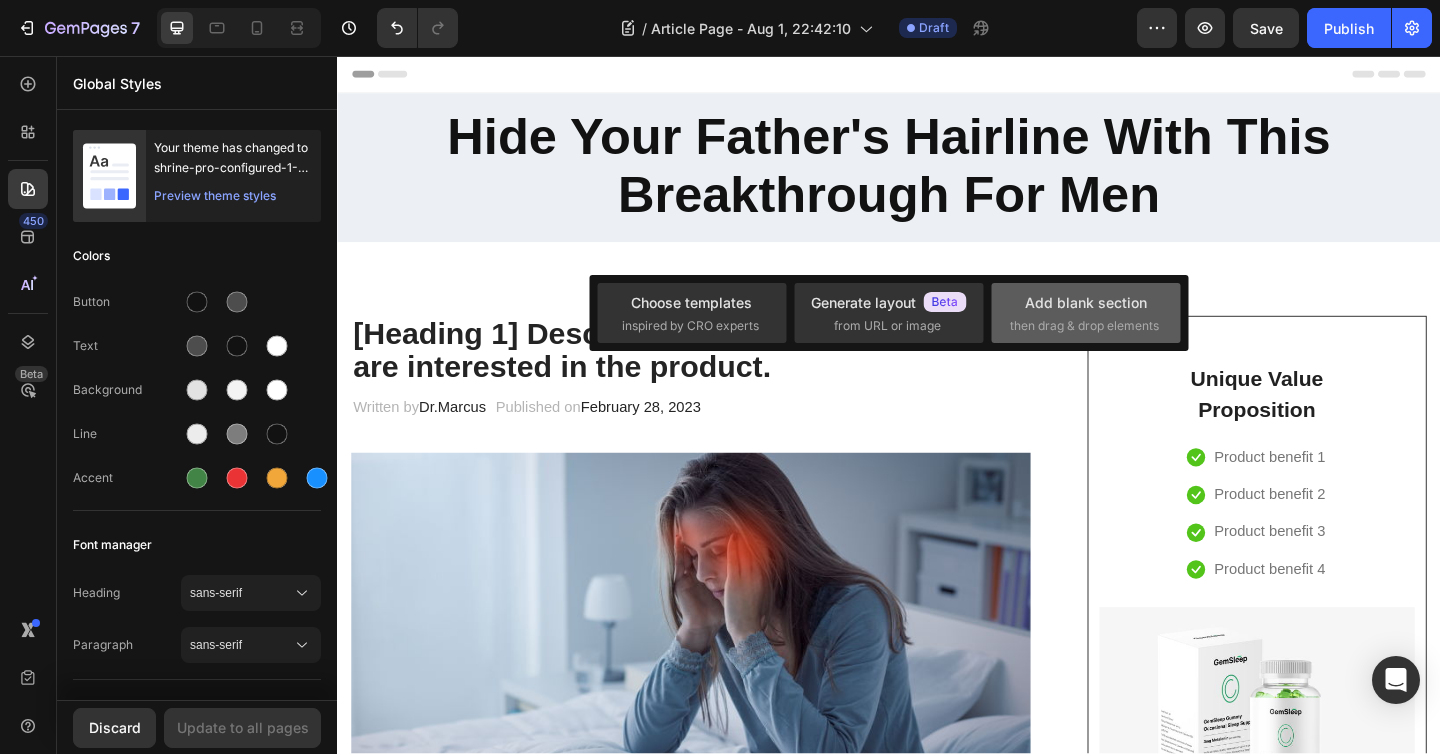 click on "then drag & drop elements" at bounding box center [1084, 326] 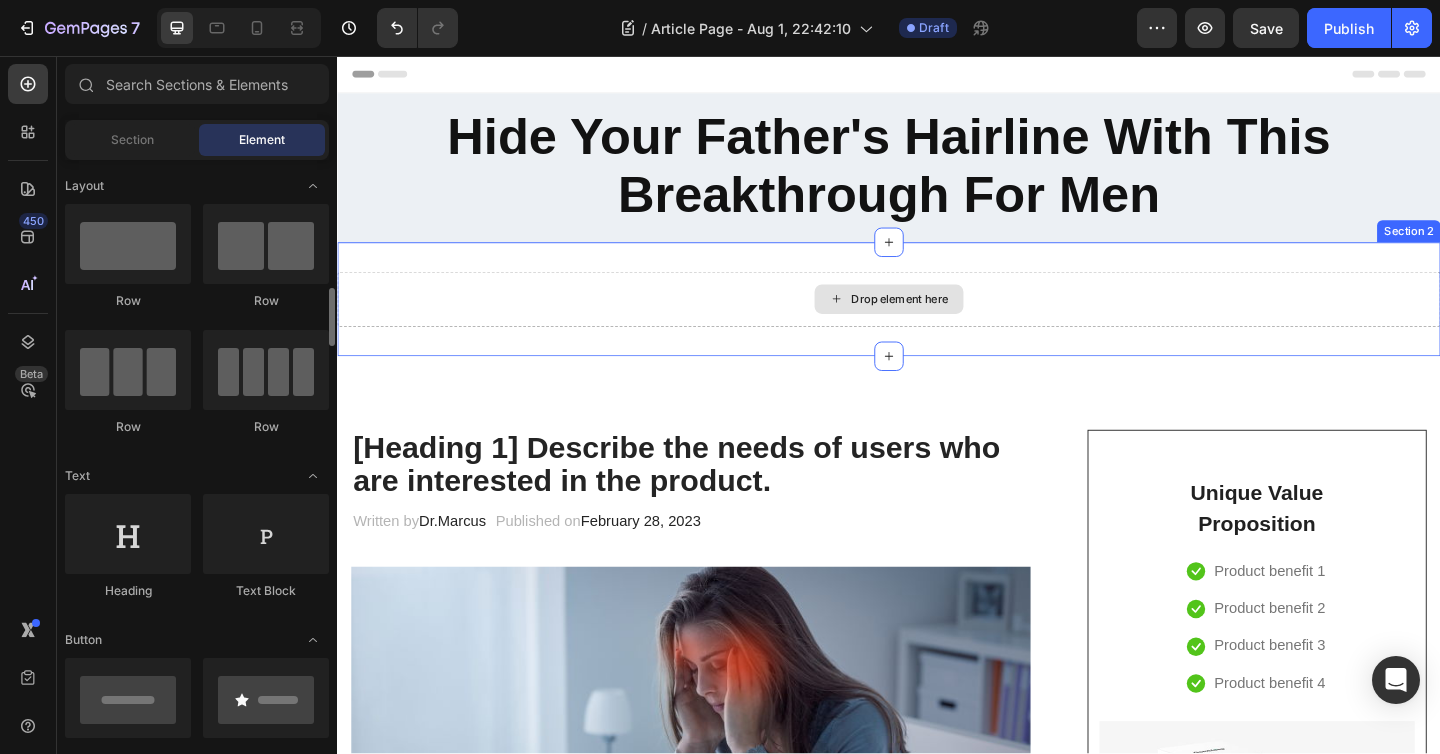 click on "Drop element here" at bounding box center [949, 321] 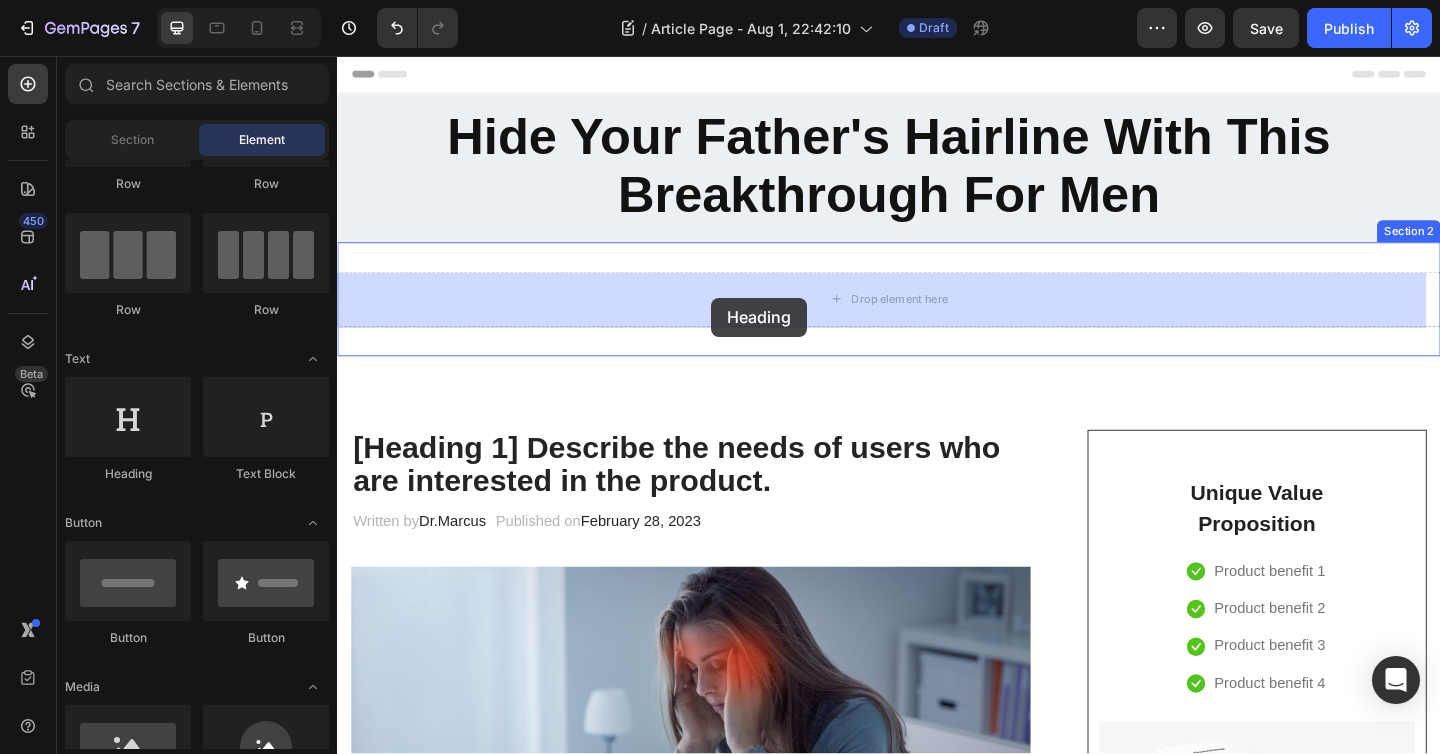 drag, startPoint x: 469, startPoint y: 460, endPoint x: 744, endPoint y: 319, distance: 309.04044 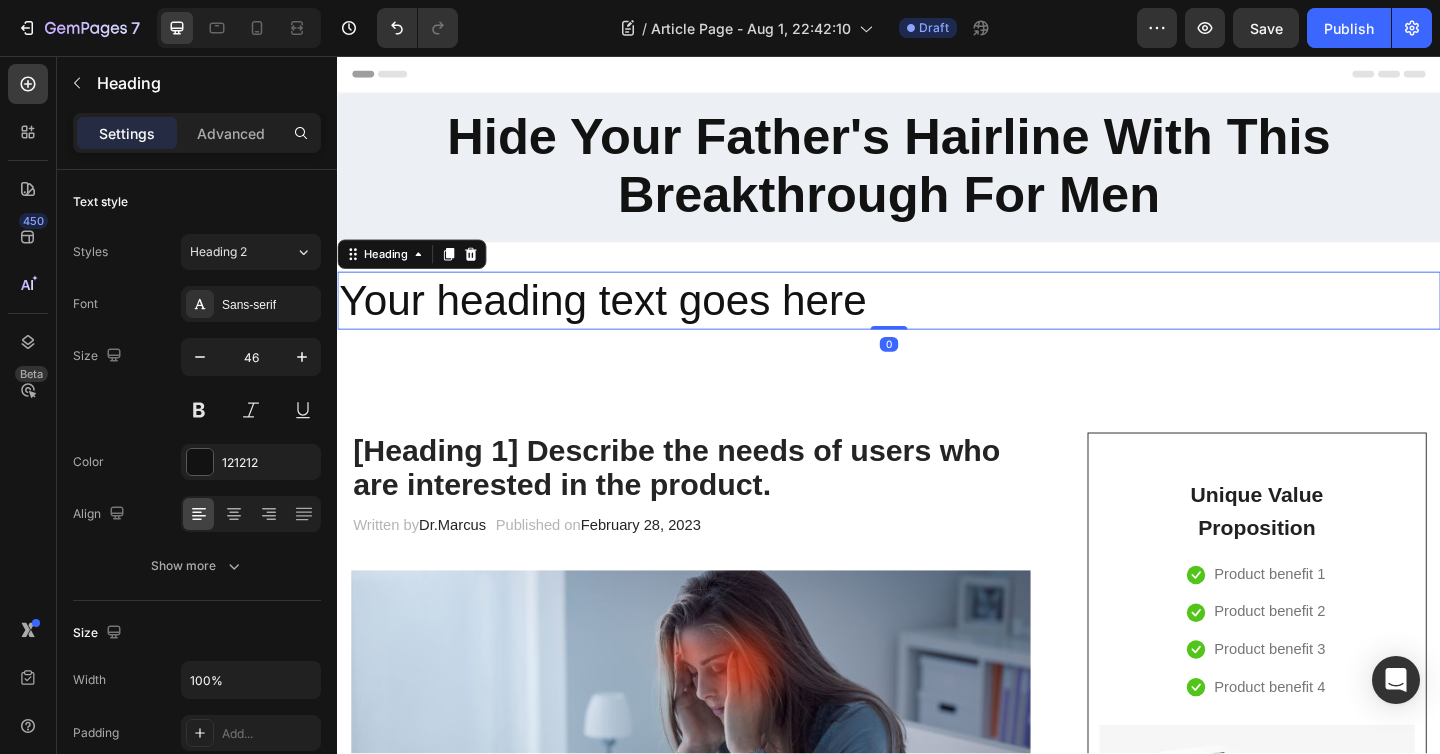 click on "Your heading text goes here" at bounding box center [937, 323] 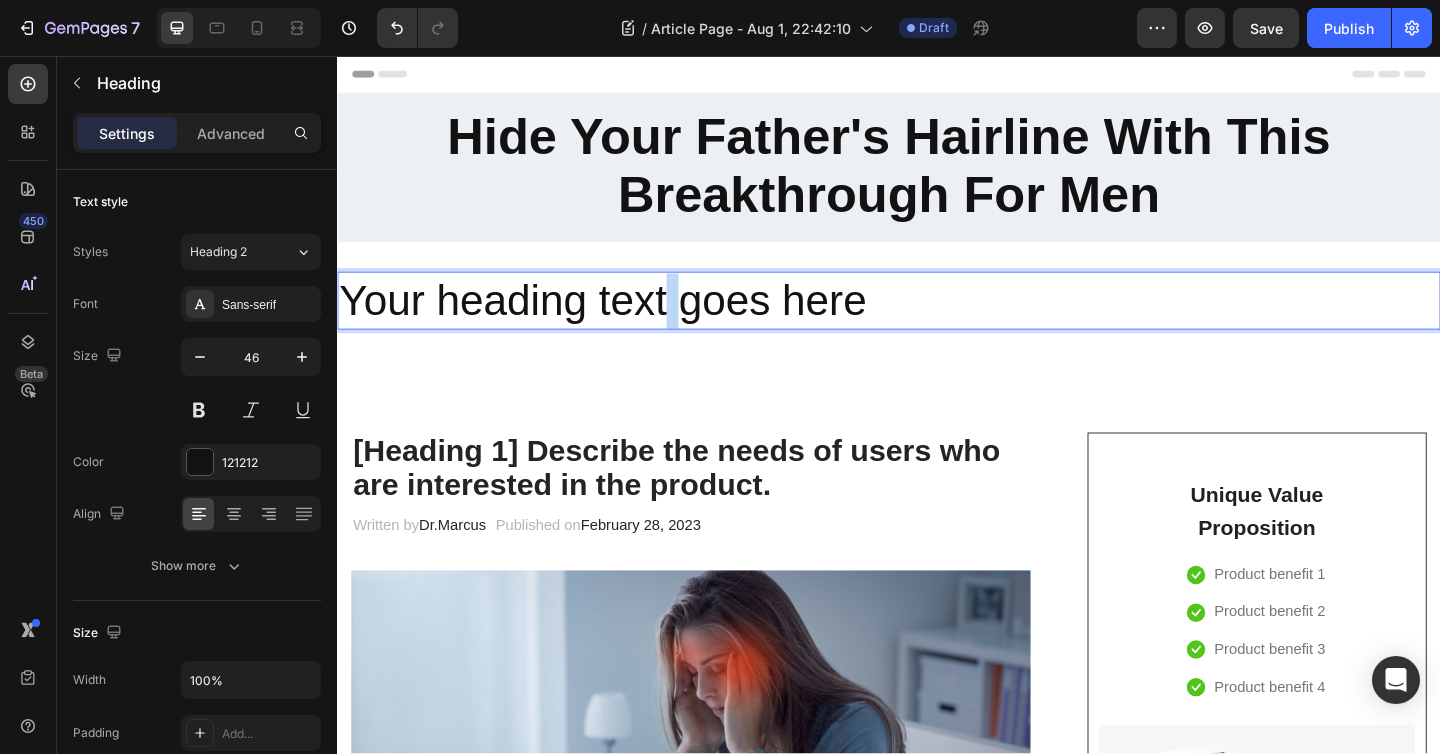 click on "Your heading text goes here" at bounding box center (937, 323) 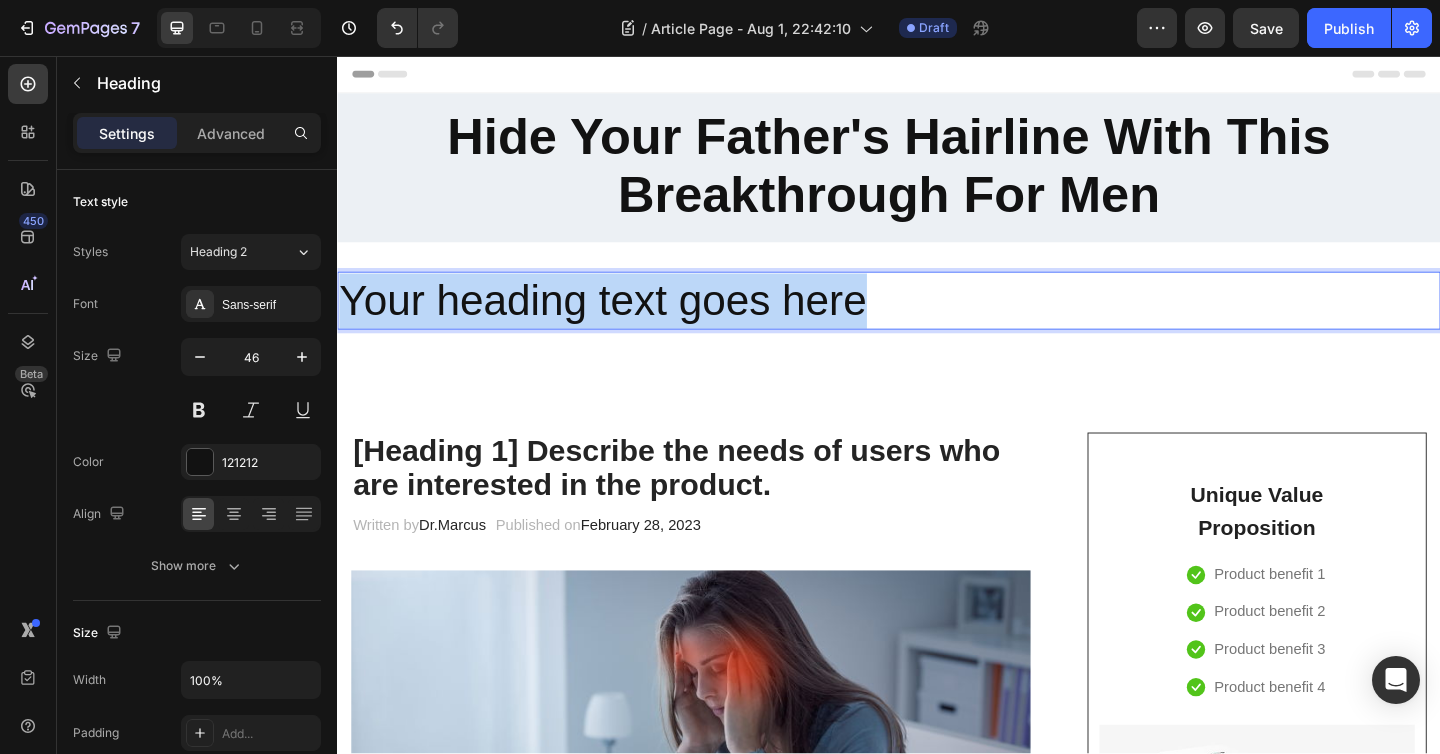 click on "Your heading text goes here" at bounding box center (937, 323) 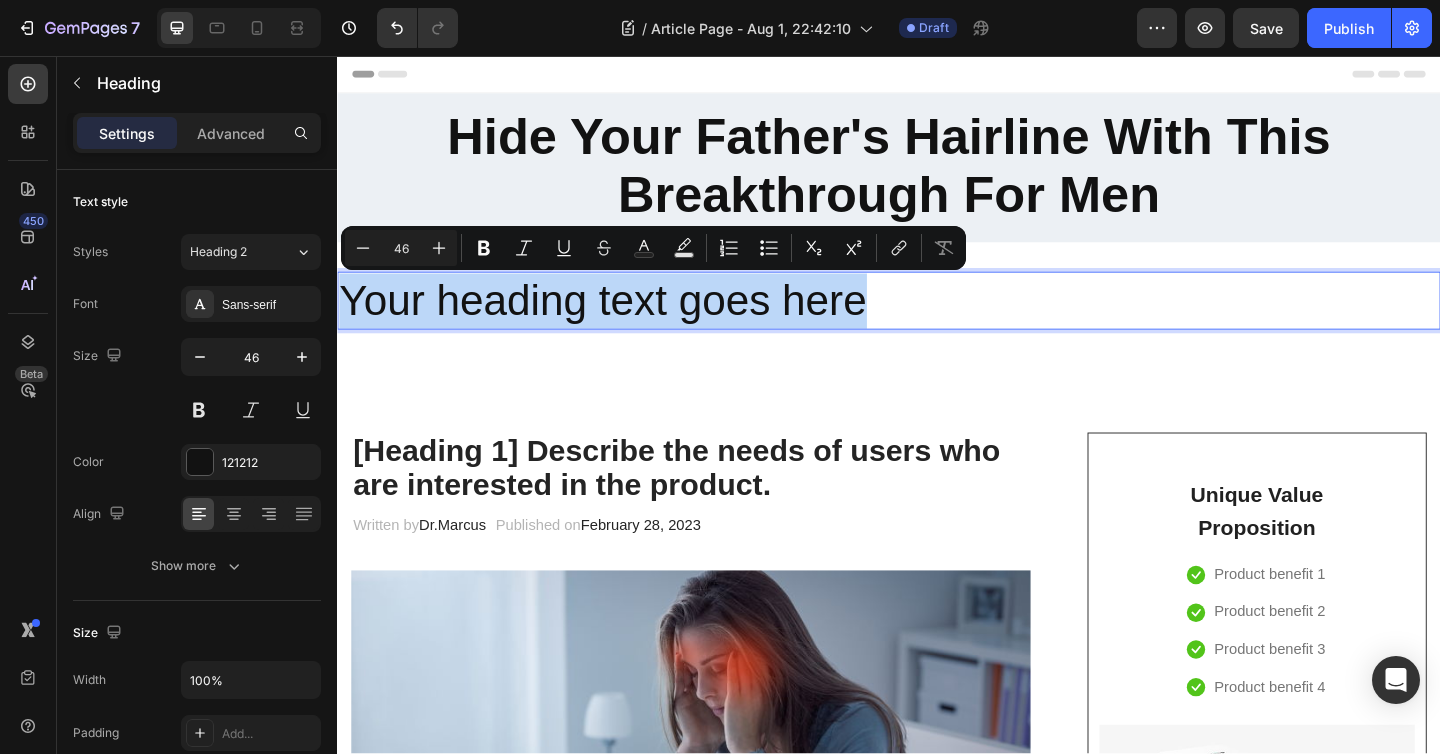 click on "Your heading text goes here" at bounding box center (937, 323) 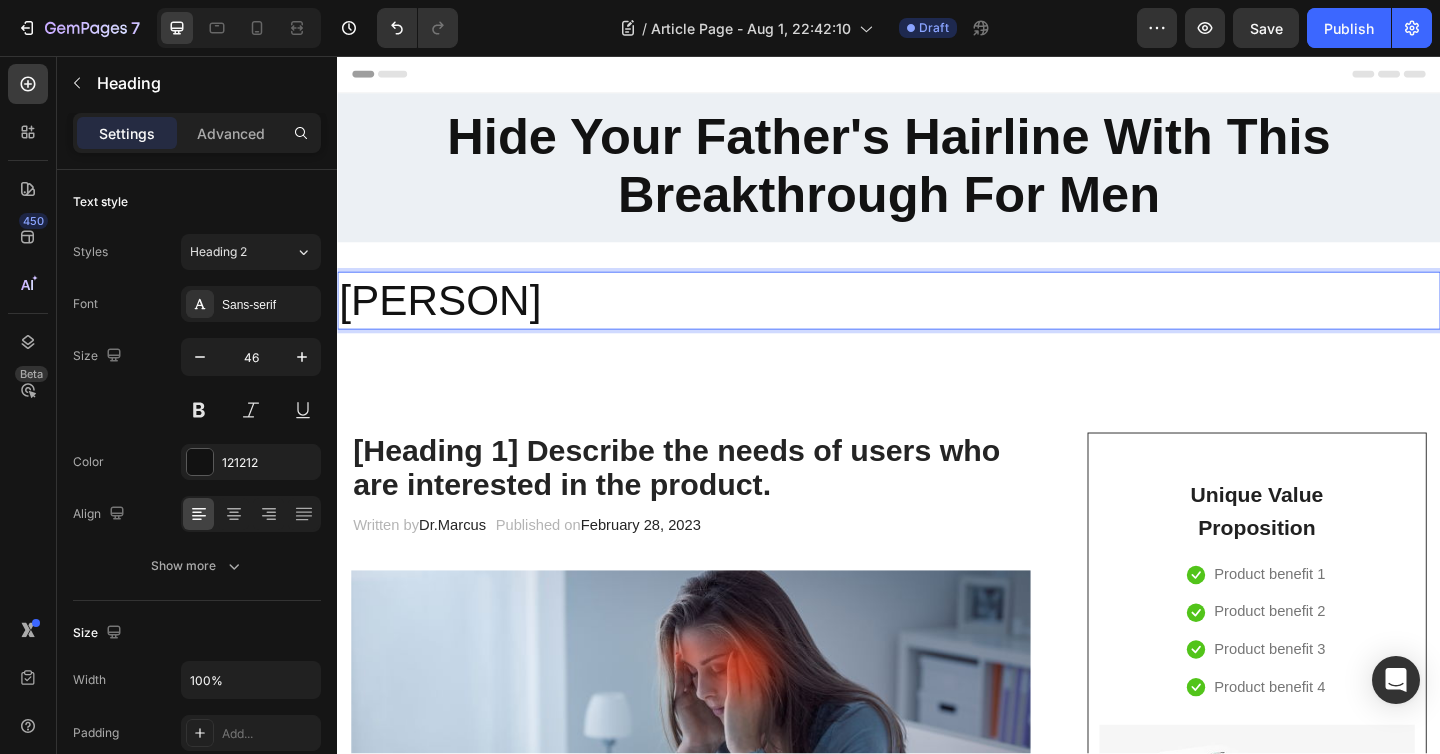 click on "[PERSON]" at bounding box center (937, 323) 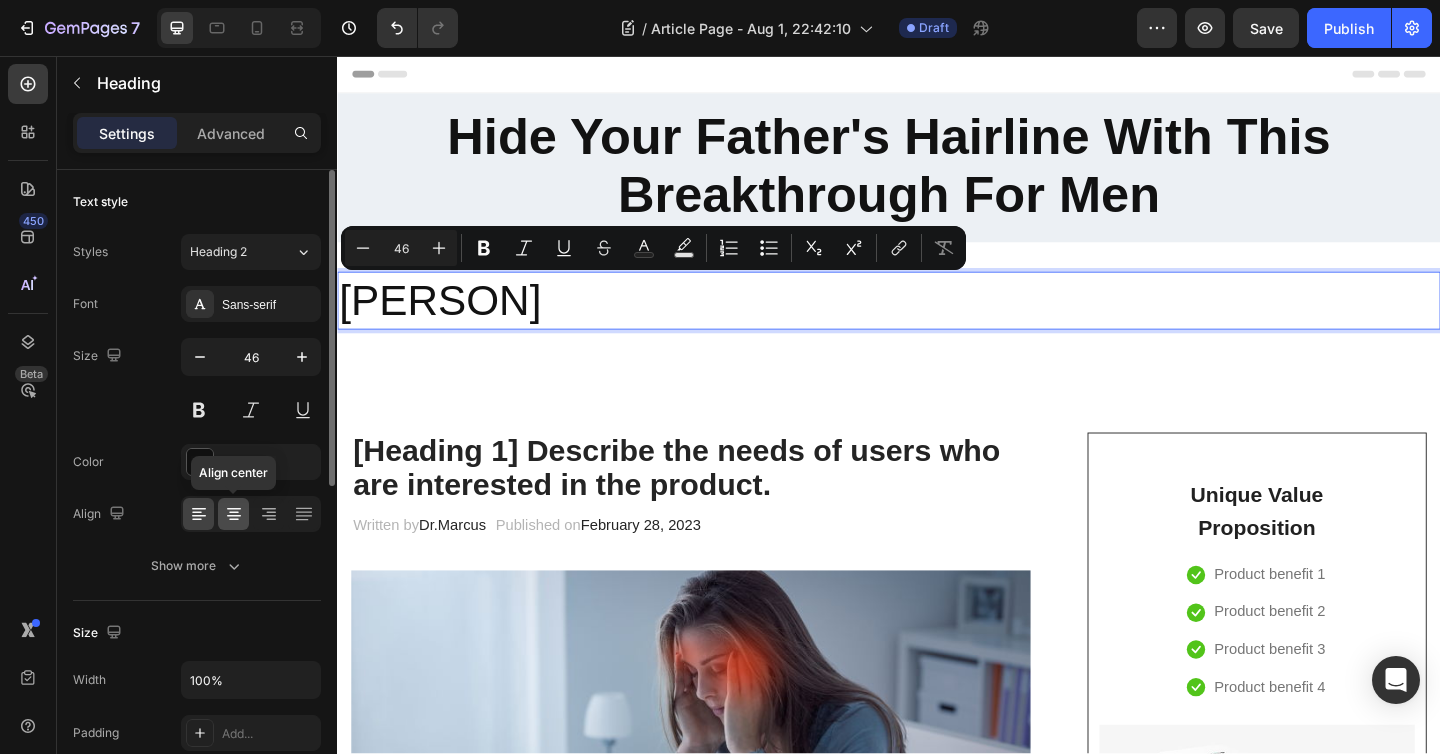 click 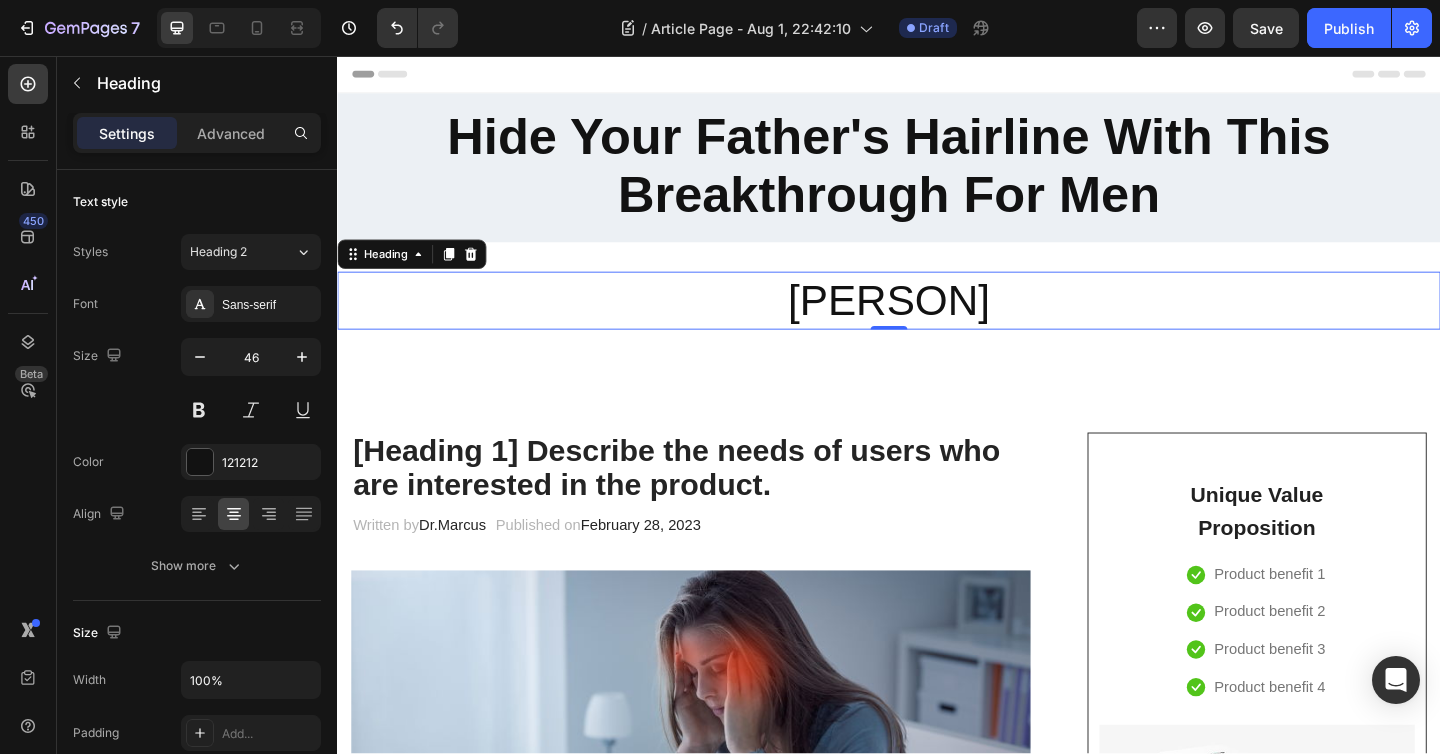 click on "[PERSON]" at bounding box center [937, 323] 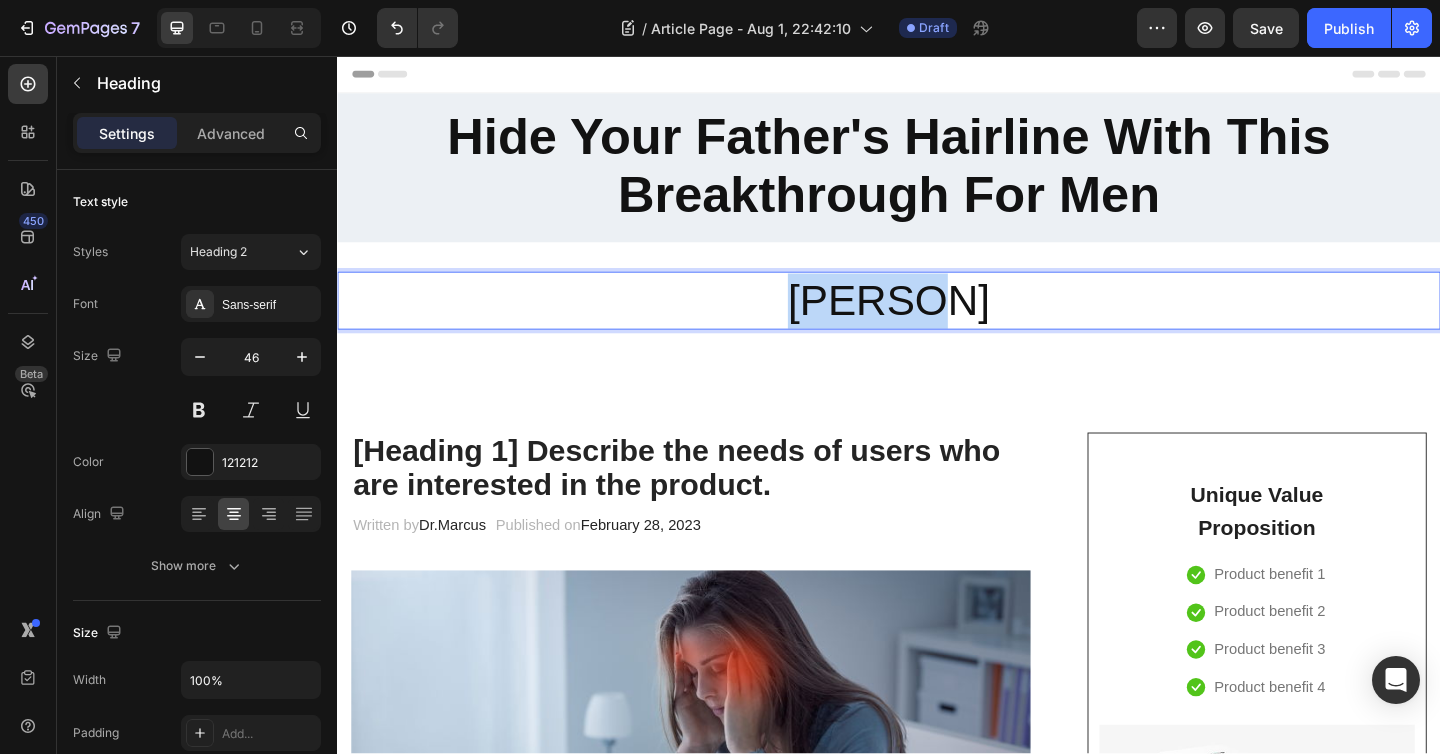 click on "[PERSON]" at bounding box center [937, 323] 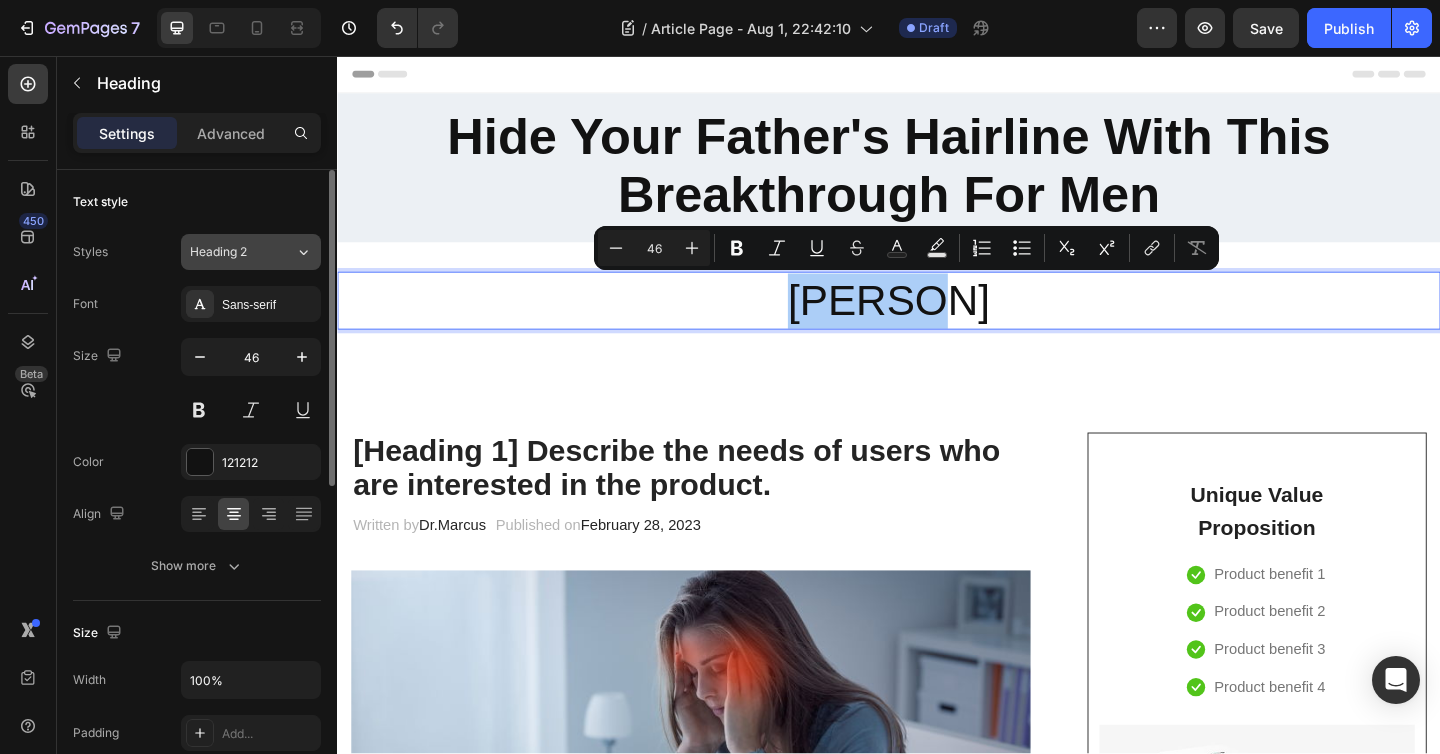 click on "Heading 2" 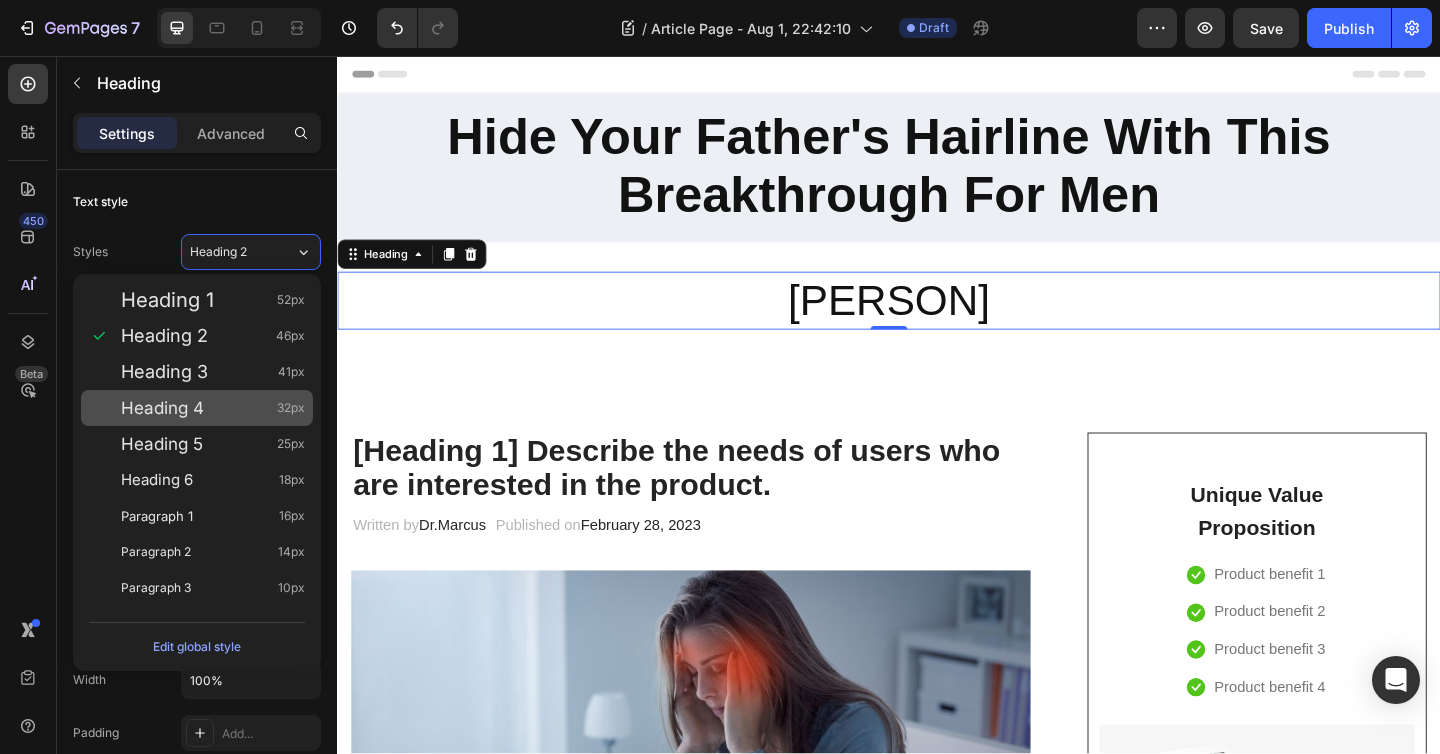 click on "Heading 4 32px" at bounding box center [213, 408] 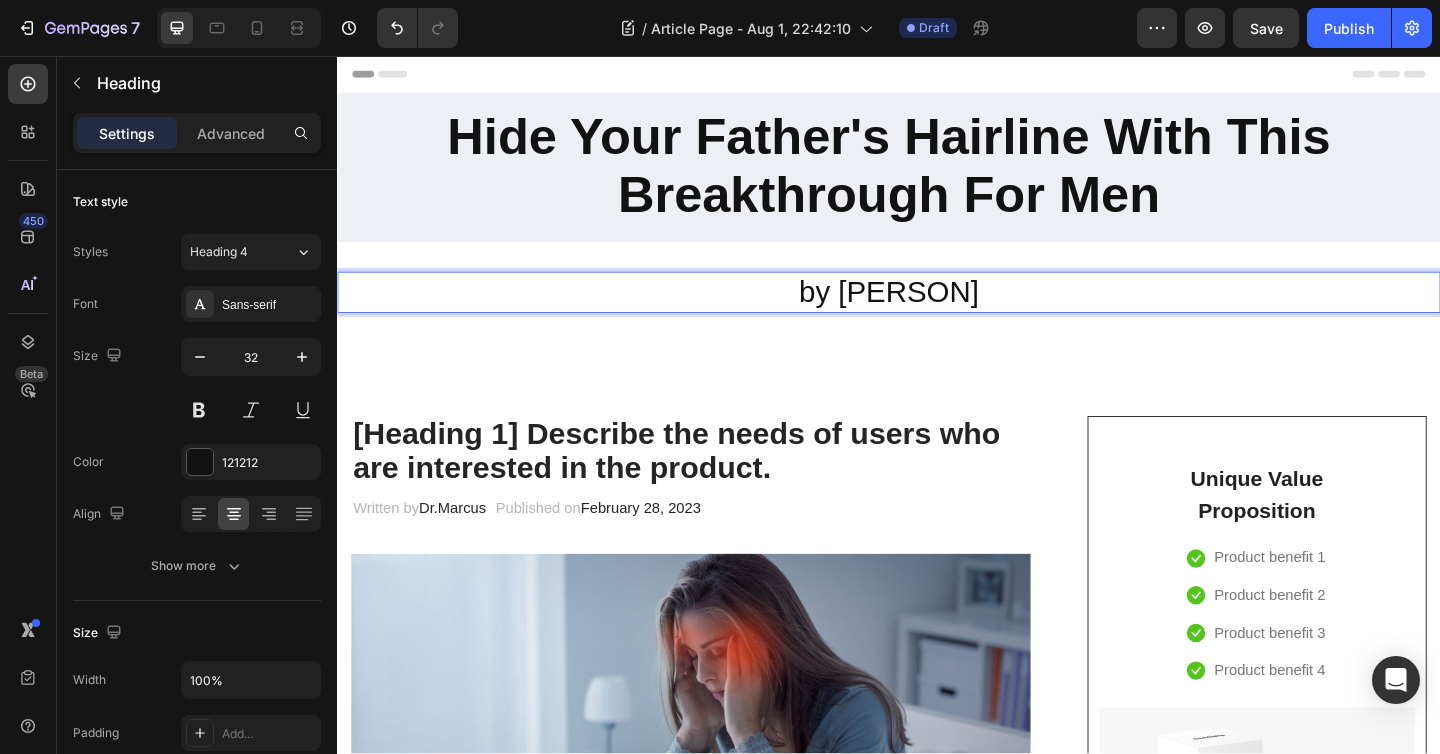 click on "by [PERSON]" at bounding box center (937, 314) 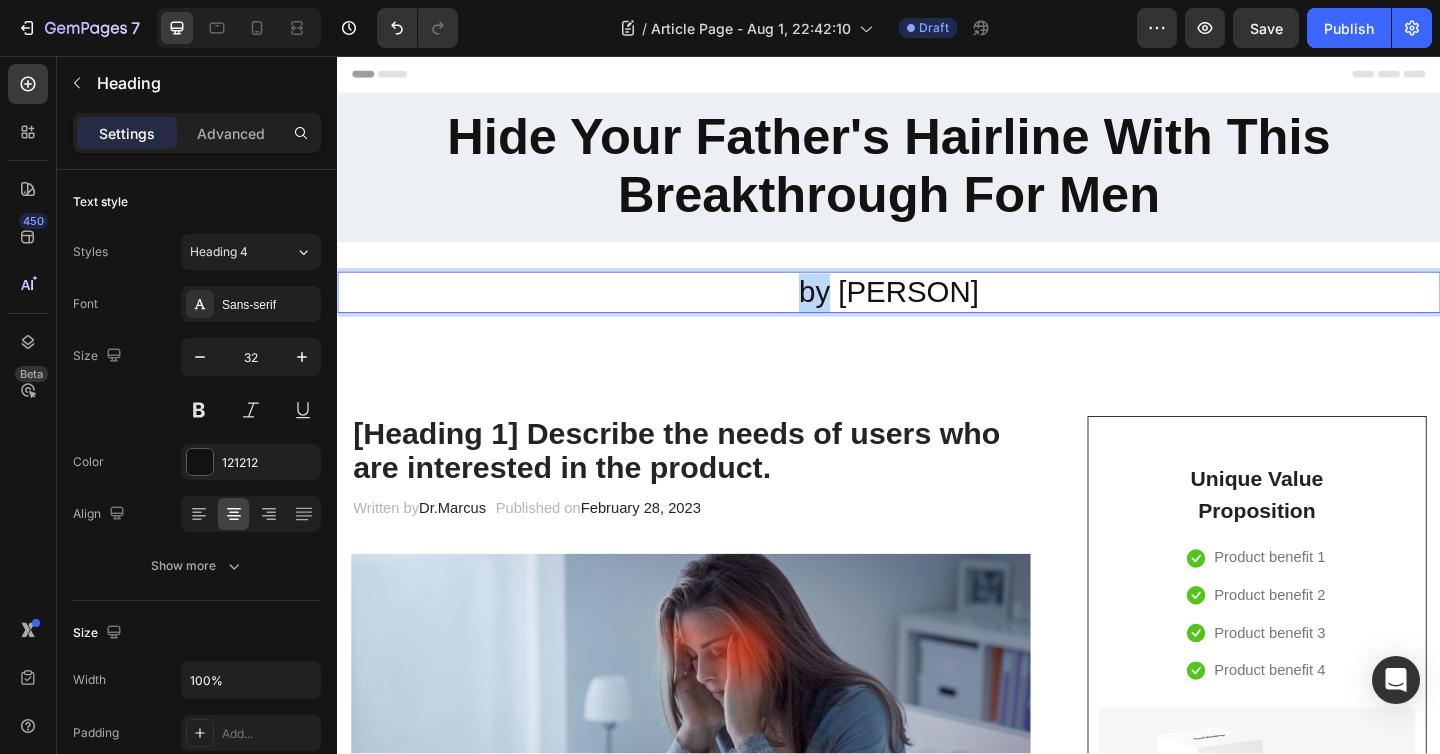 click on "by [PERSON]" at bounding box center [937, 314] 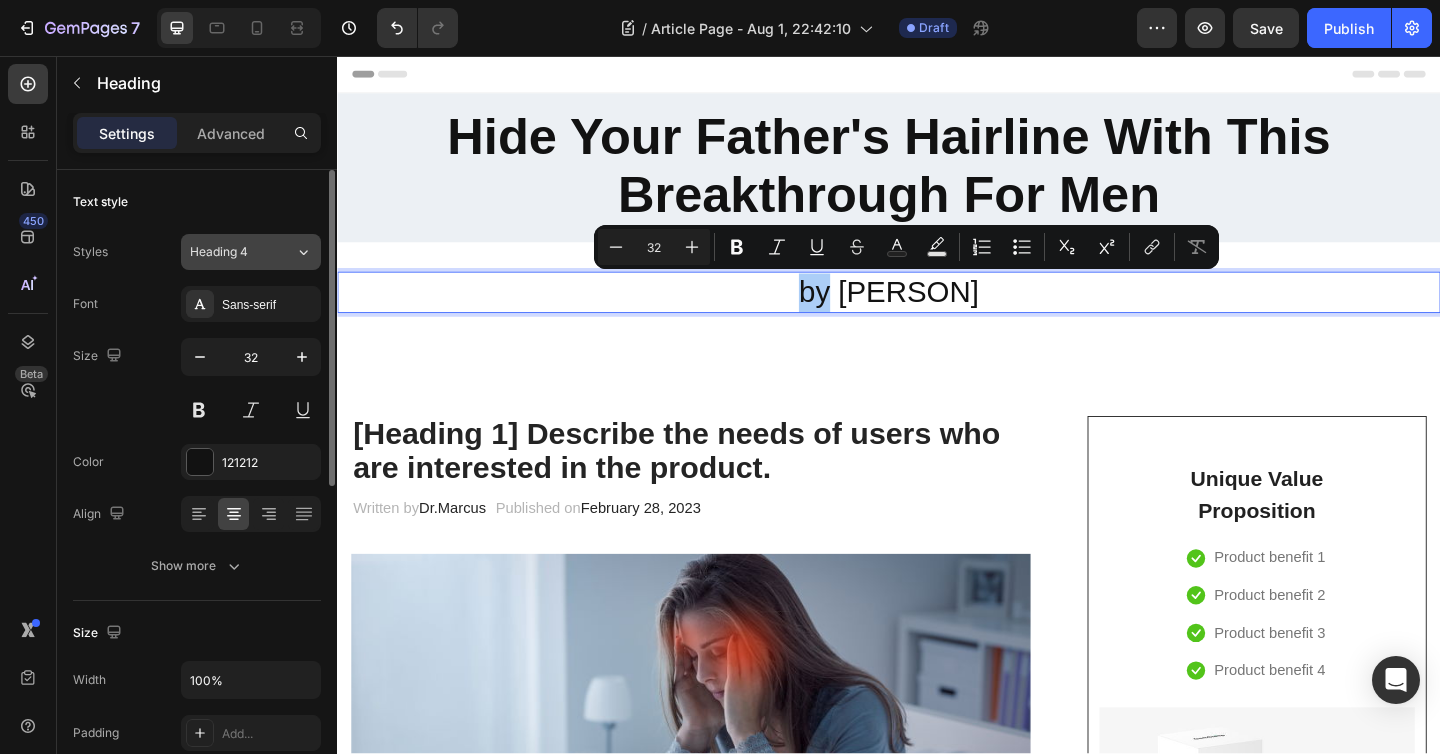 click on "Heading 4" at bounding box center [242, 252] 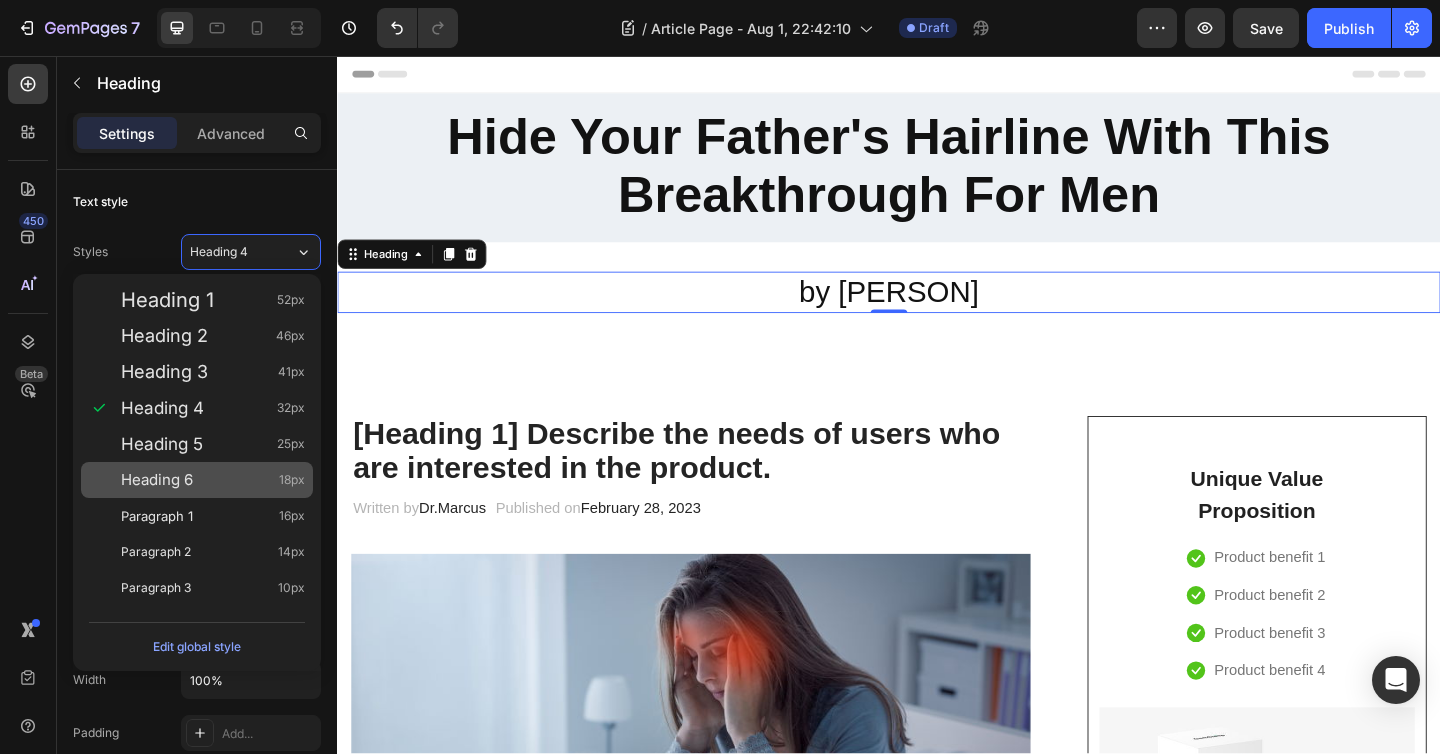 click on "Heading 6 18px" at bounding box center (213, 480) 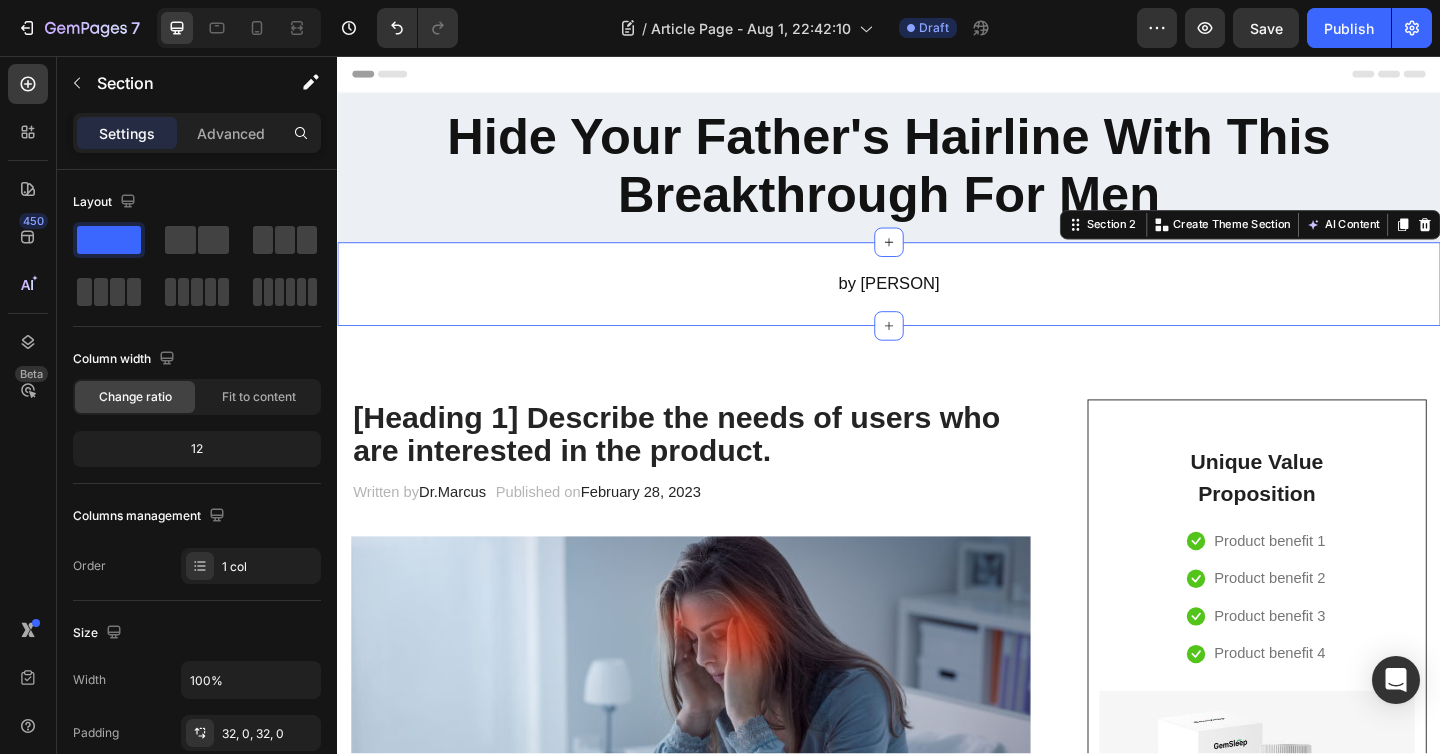 click on "by [PERSON] Heading Section 2   You can create reusable sections Create Theme Section AI Content Write with GemAI What would you like to describe here? Tone and Voice Persuasive Product Show more Generate" at bounding box center (937, 304) 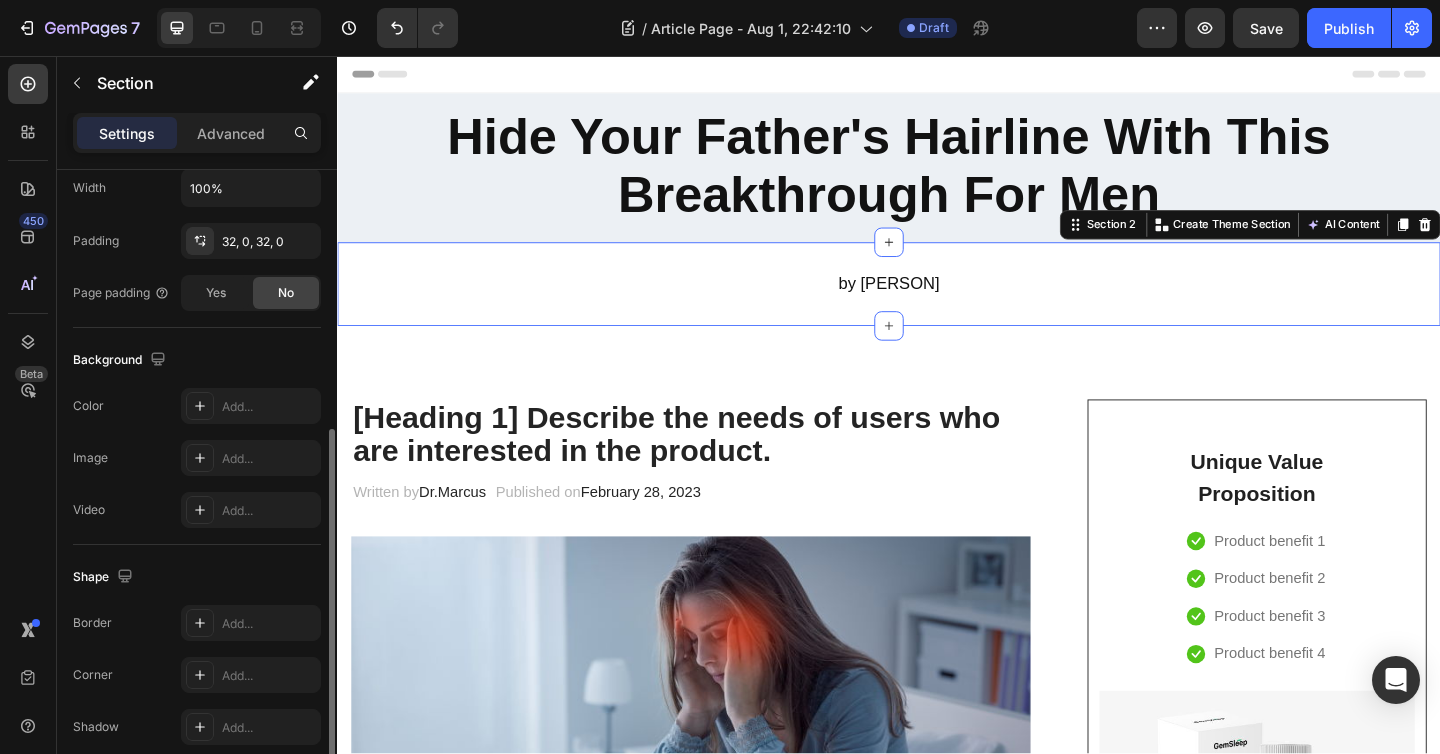 scroll, scrollTop: 495, scrollLeft: 0, axis: vertical 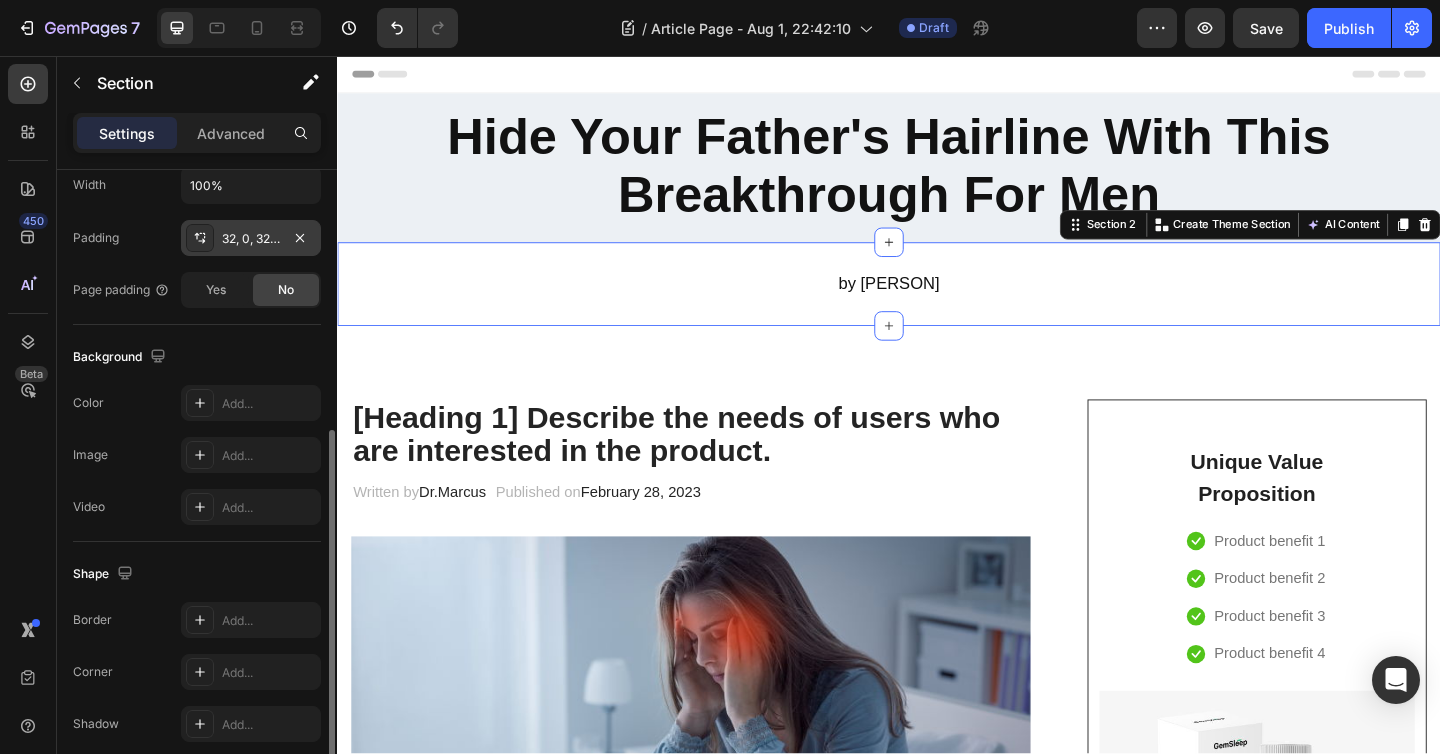 click on "32, 0, 32, 0" at bounding box center [251, 239] 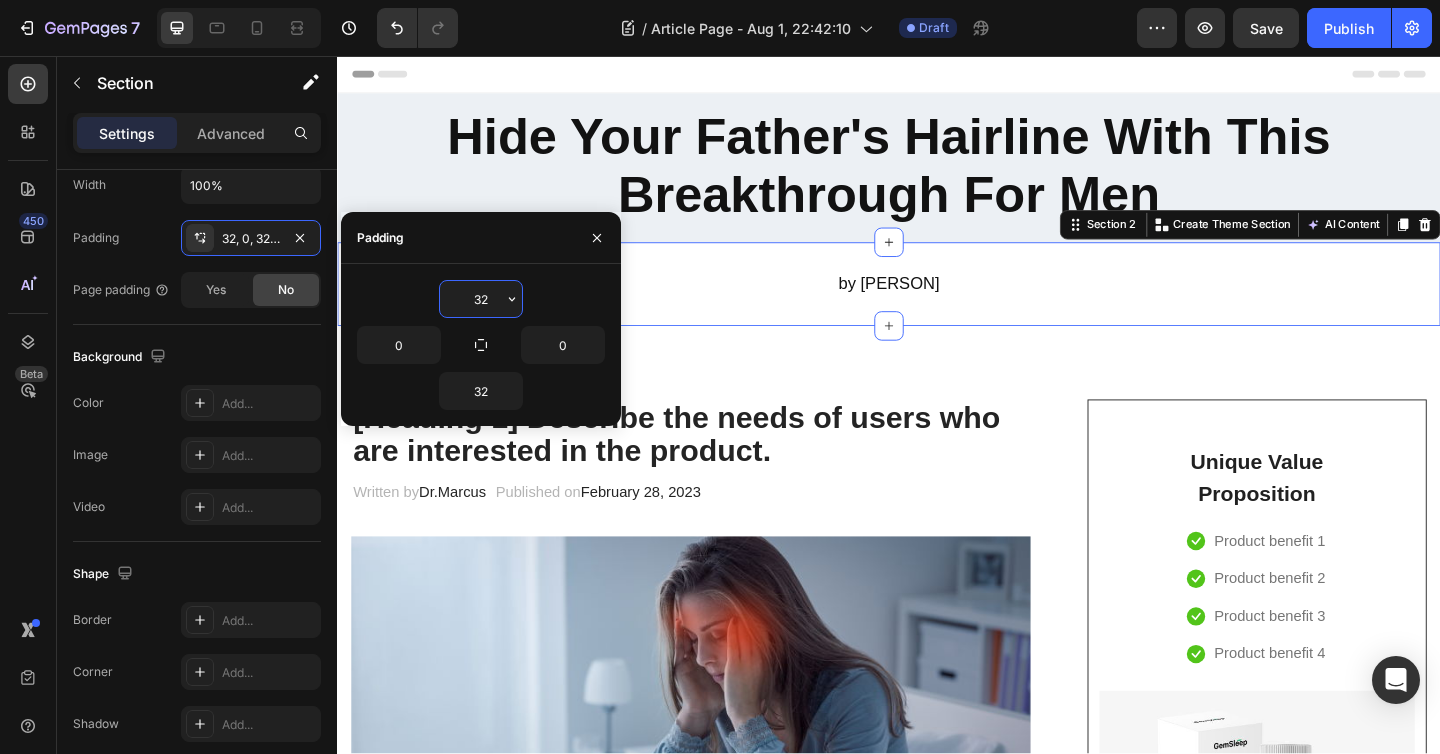 click on "32" at bounding box center (481, 299) 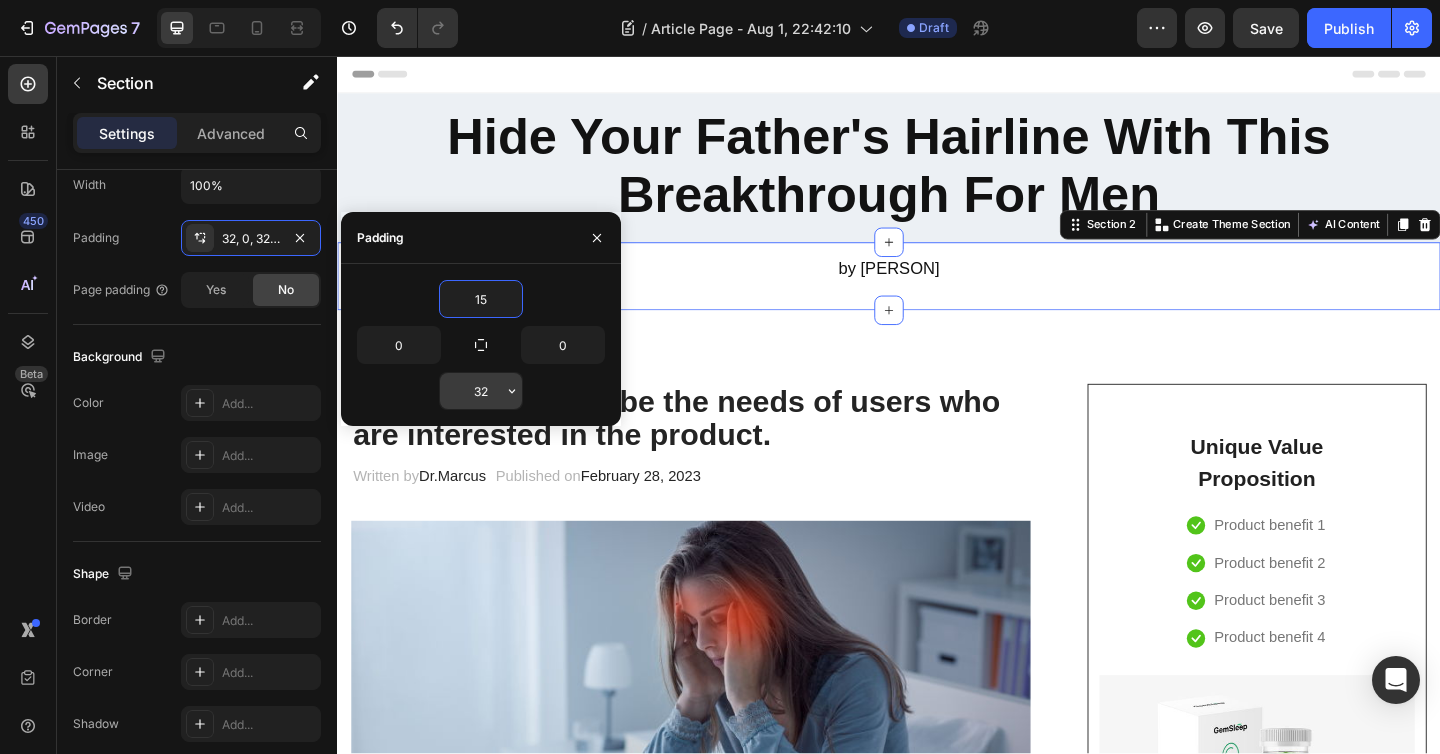 type on "15" 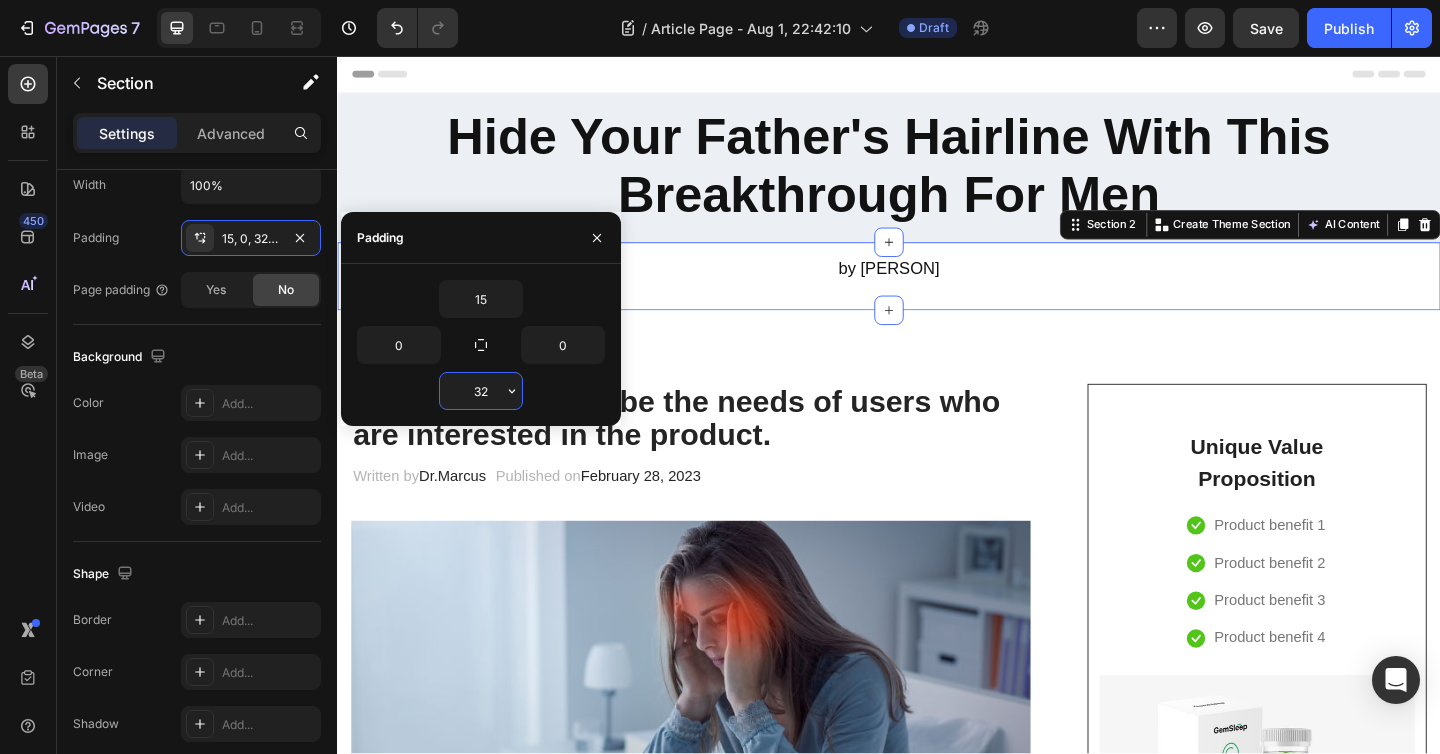 click on "32" at bounding box center [481, 391] 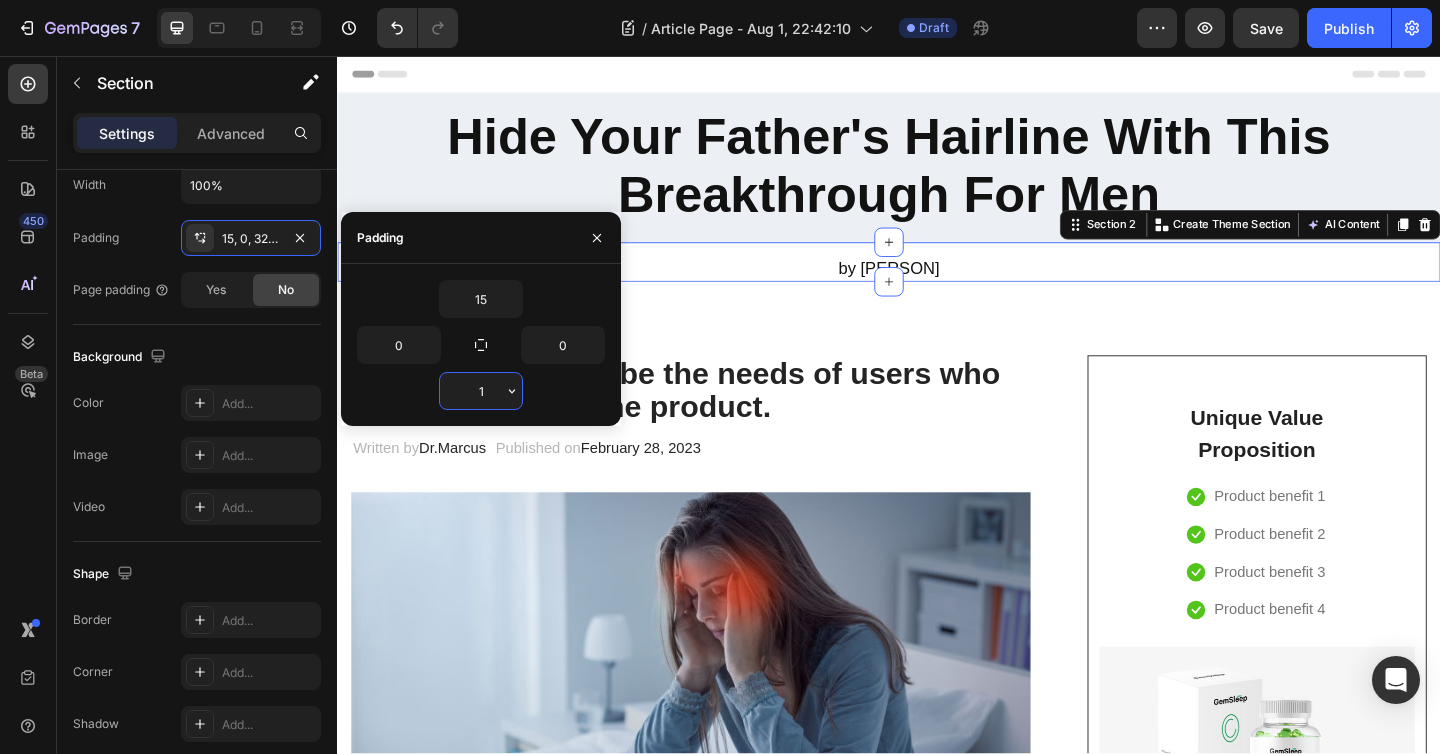 type on "15" 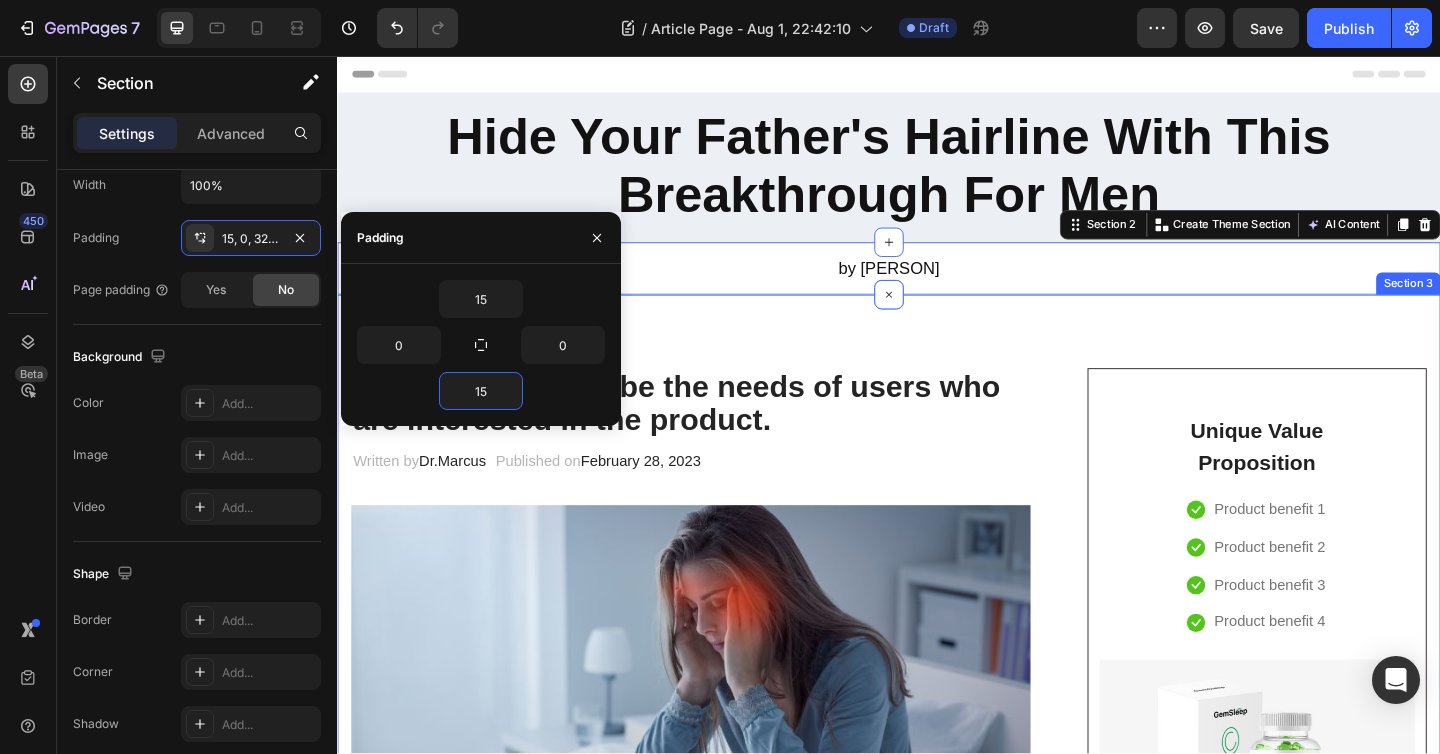 click on "[Heading 1] Describe the needs of users who are interested in the product. Heading Written by  [NAME]   Text block Published on  February 28, 2023 Text block Row Image Do your legs have varicose veins or pain? don't worry, We have moderate compression stockings like with GemCSO compression used to reduce the risk of serious conditions like Deep Vein Thrombosis (DVT), blood clots, varicose veins, and spider veins. Text block [Heading 2] Describe the timeframe to achieve the desired results Heading Your provider may recommend compression socks to help with symptoms caused by a vein or venous disorder. Venous disorders happen when the valves in your veins don’t work correctly, making it harder for blood flow to return to your heart. This can lead to: Text block
Icon Customer problem 1:  Lorem Ipsum is simply dummy text of the printing and typesetting industry. Lorem Ipsum has been the industry's standard dummy text ever since. Text block Row
Icon Customer problem 2: Text block" at bounding box center [937, 2944] 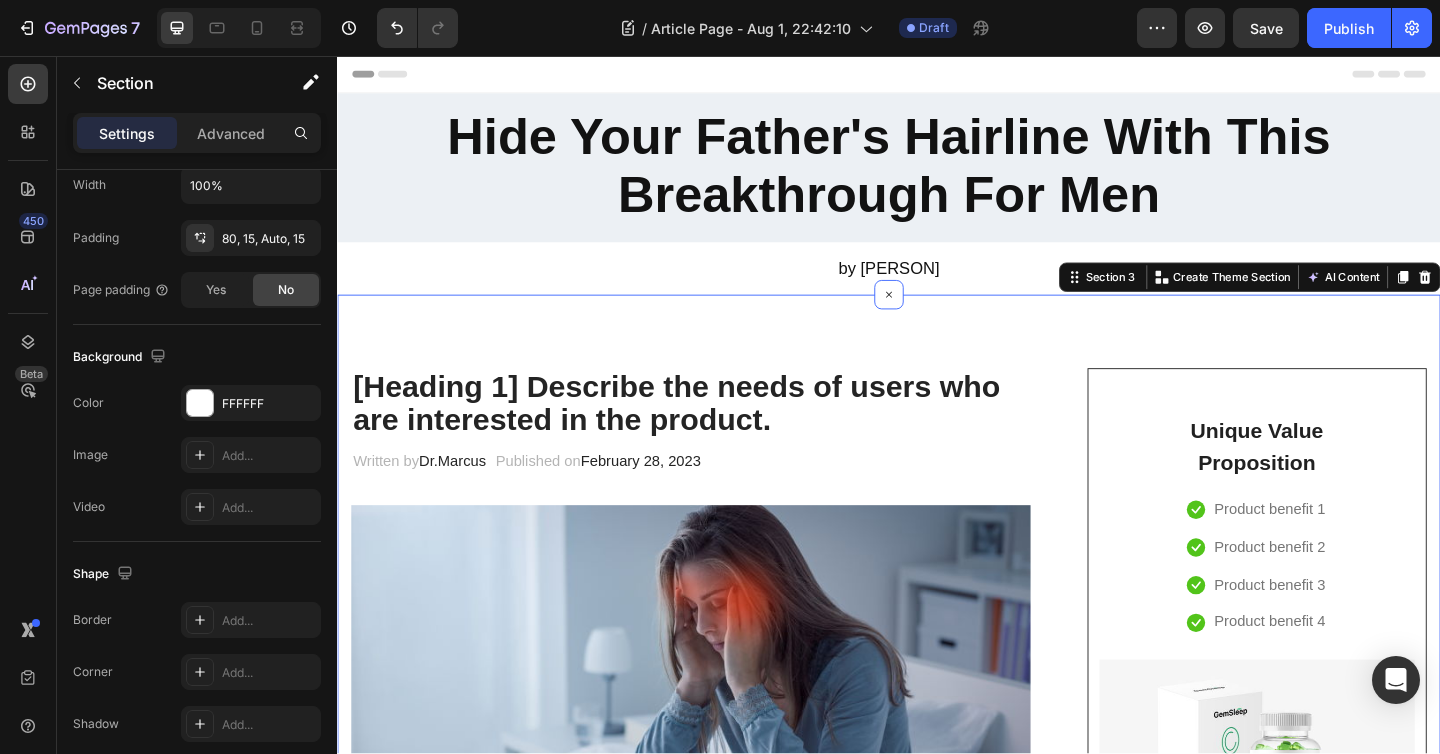 click on "[Heading 1] Describe the needs of users who are interested in the product. Heading Written by  [NAME]   Text block Published on  February 28, 2023 Text block Row Image Do your legs have varicose veins or pain? don't worry, We have moderate compression stockings like with GemCSO compression used to reduce the risk of serious conditions like Deep Vein Thrombosis (DVT), blood clots, varicose veins, and spider veins. Text block [Heading 2] Describe the timeframe to achieve the desired results Heading Your provider may recommend compression socks to help with symptoms caused by a vein or venous disorder. Venous disorders happen when the valves in your veins don’t work correctly, making it harder for blood flow to return to your heart. This can lead to: Text block
Icon Customer problem 1:  Lorem Ipsum is simply dummy text of the printing and typesetting industry. Lorem Ipsum has been the industry's standard dummy text ever since. Text block Row
Icon Customer problem 2: Text block" at bounding box center (937, 2944) 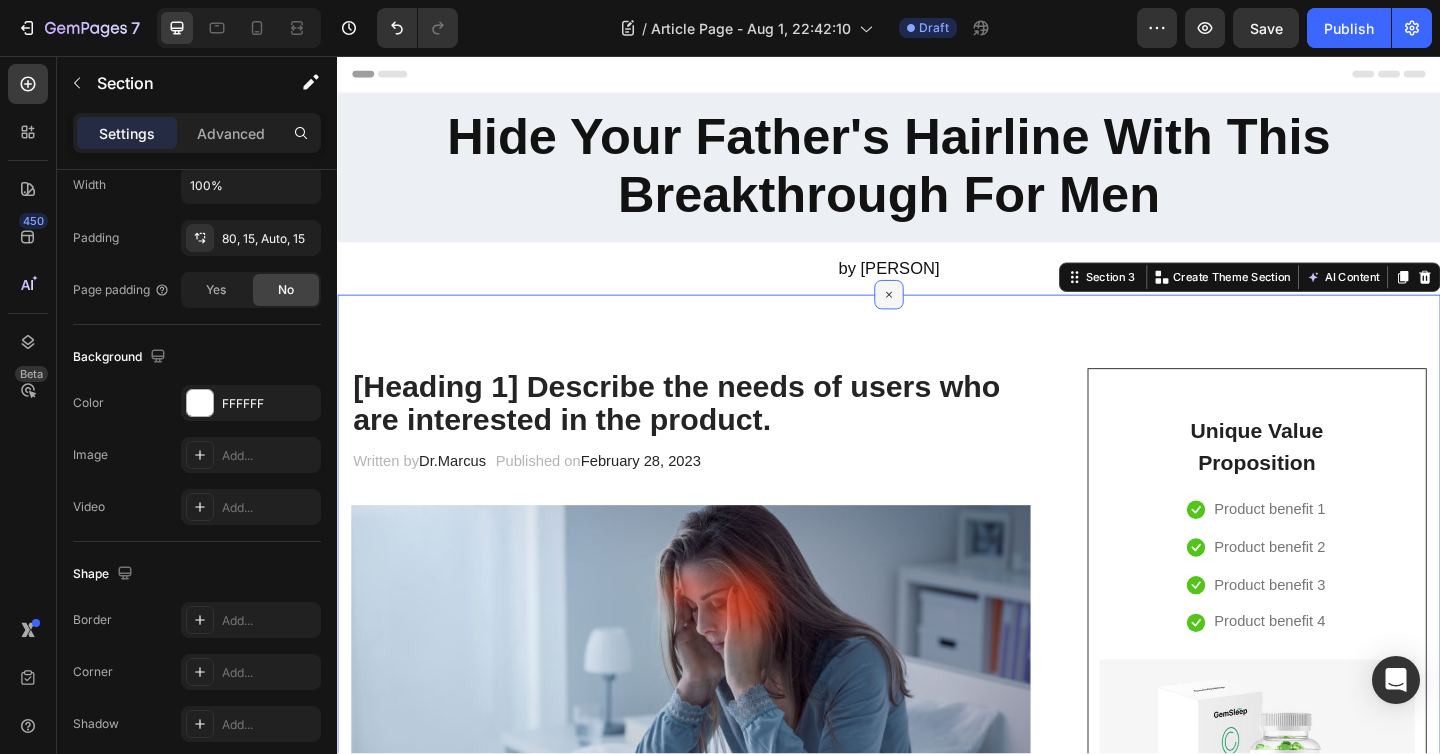click 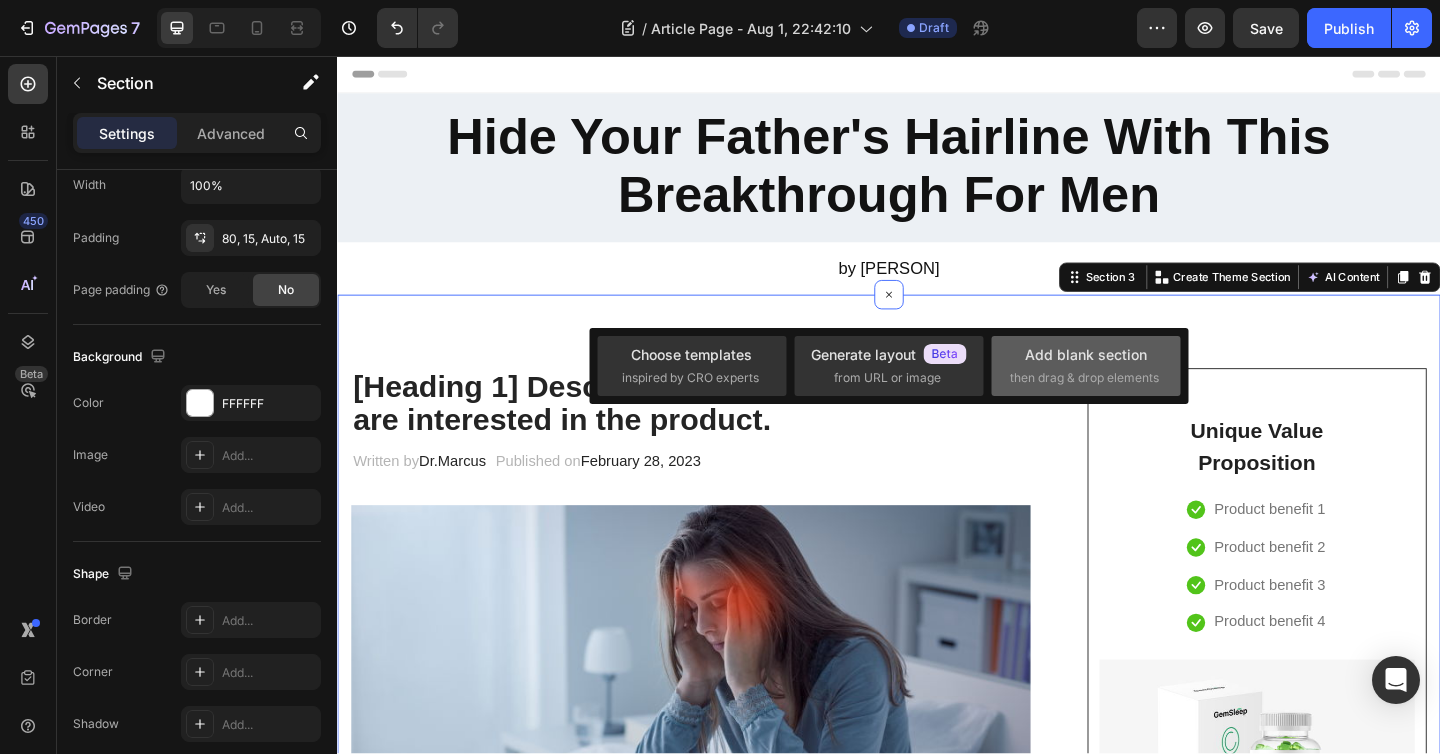 click on "Add blank section  then drag & drop elements" 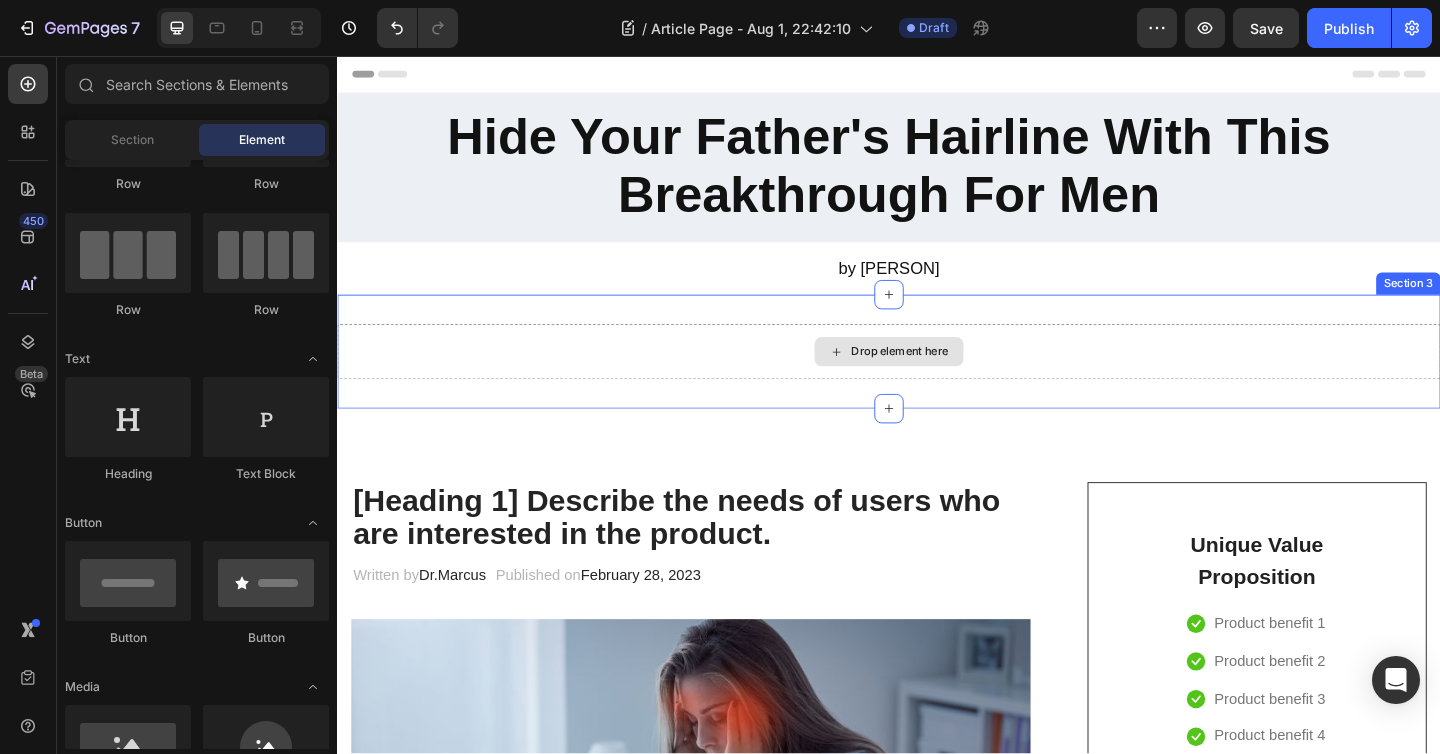 click on "Drop element here" at bounding box center [949, 378] 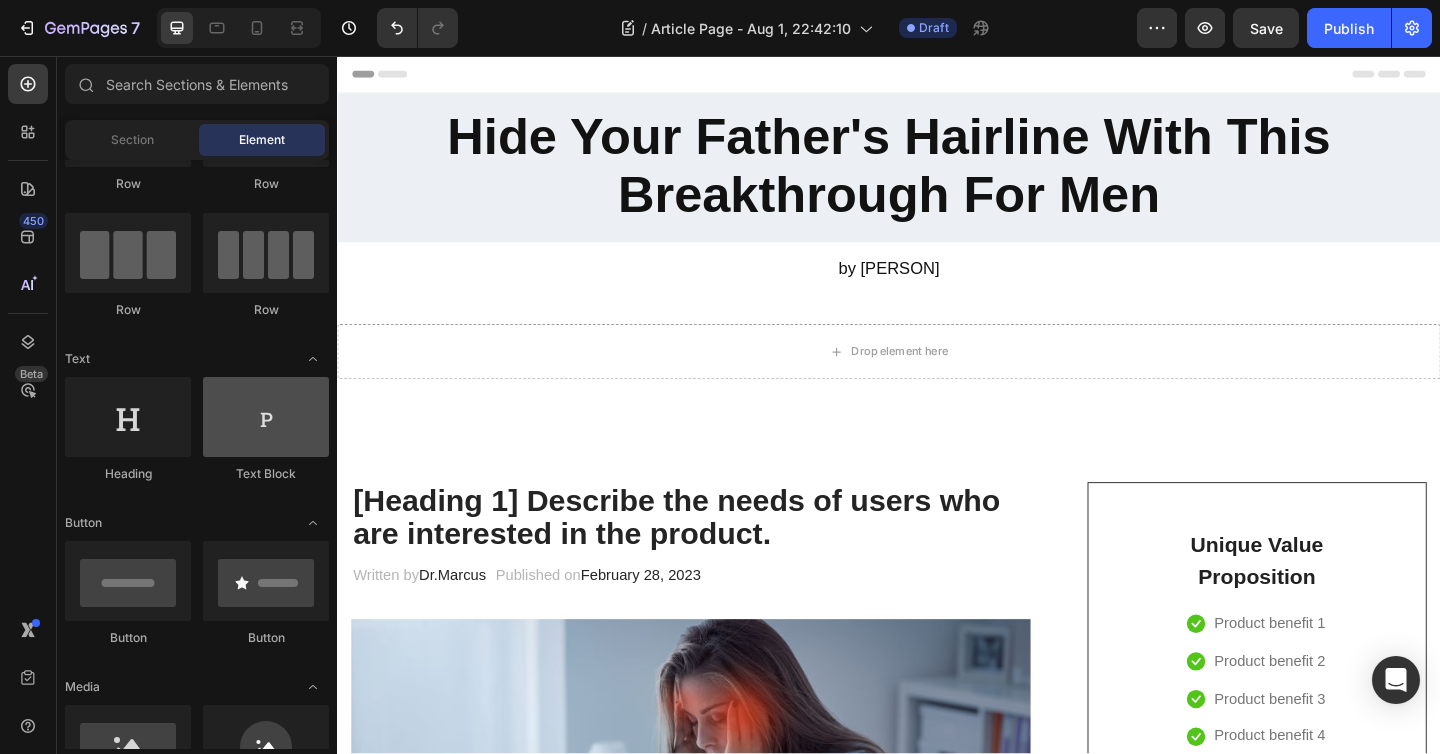click at bounding box center (266, 417) 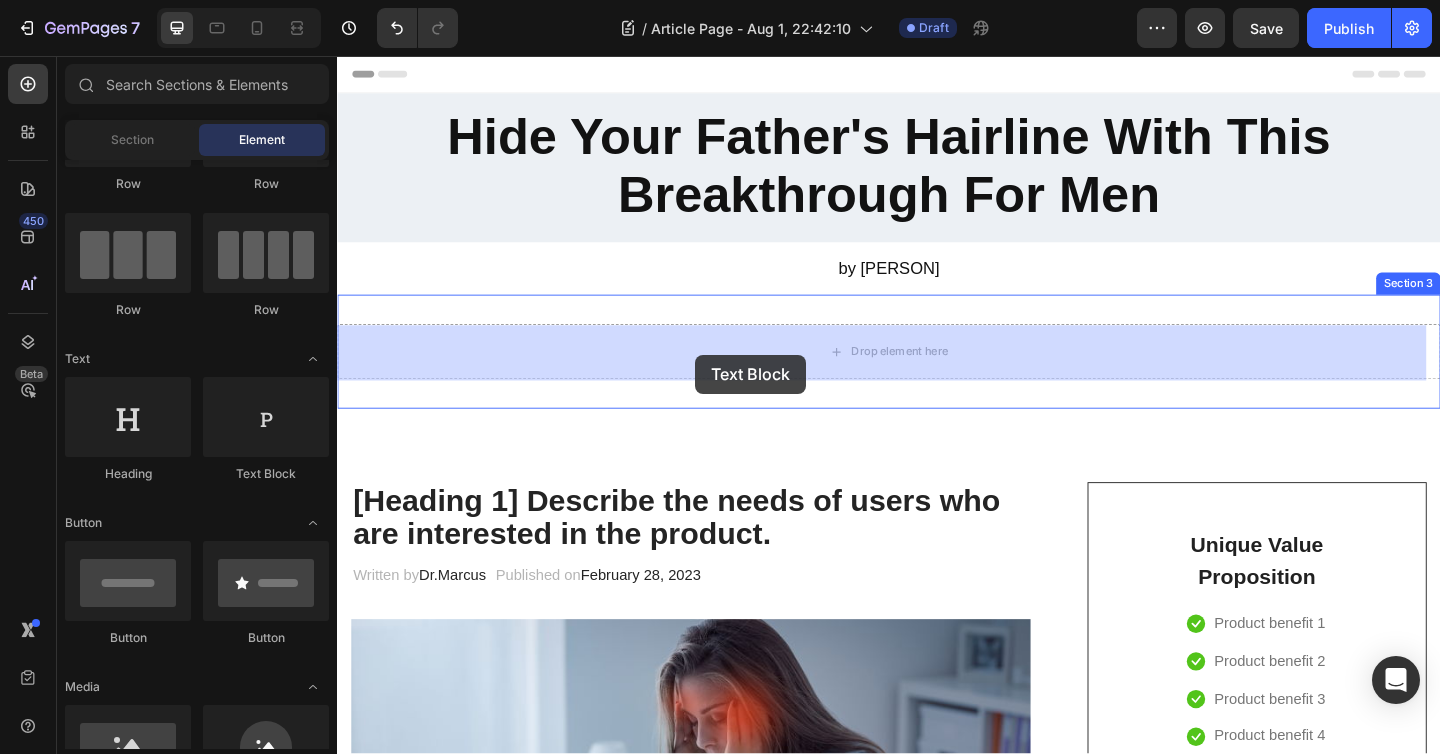 drag, startPoint x: 617, startPoint y: 490, endPoint x: 726, endPoint y: 381, distance: 154.14928 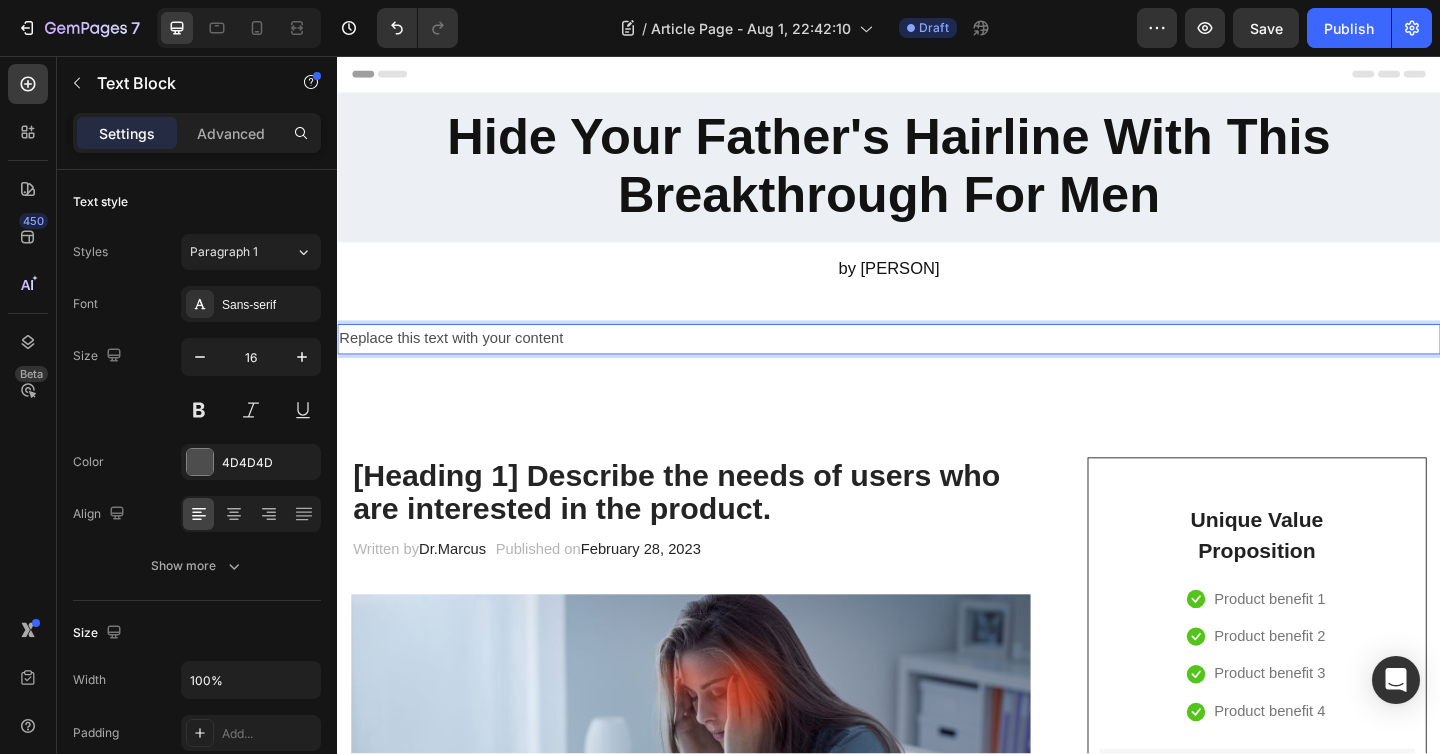 click on "Replace this text with your content" at bounding box center (937, 364) 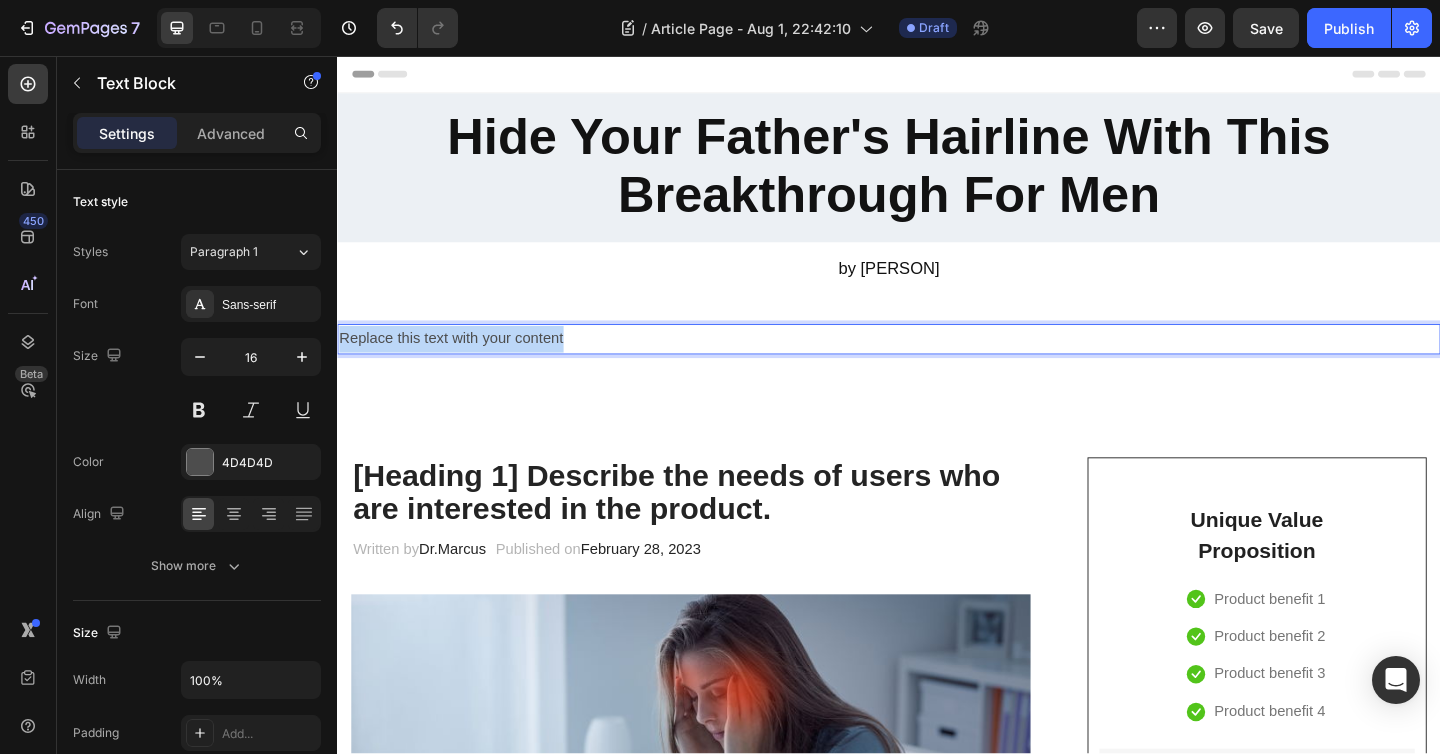 click on "Replace this text with your content" at bounding box center [937, 364] 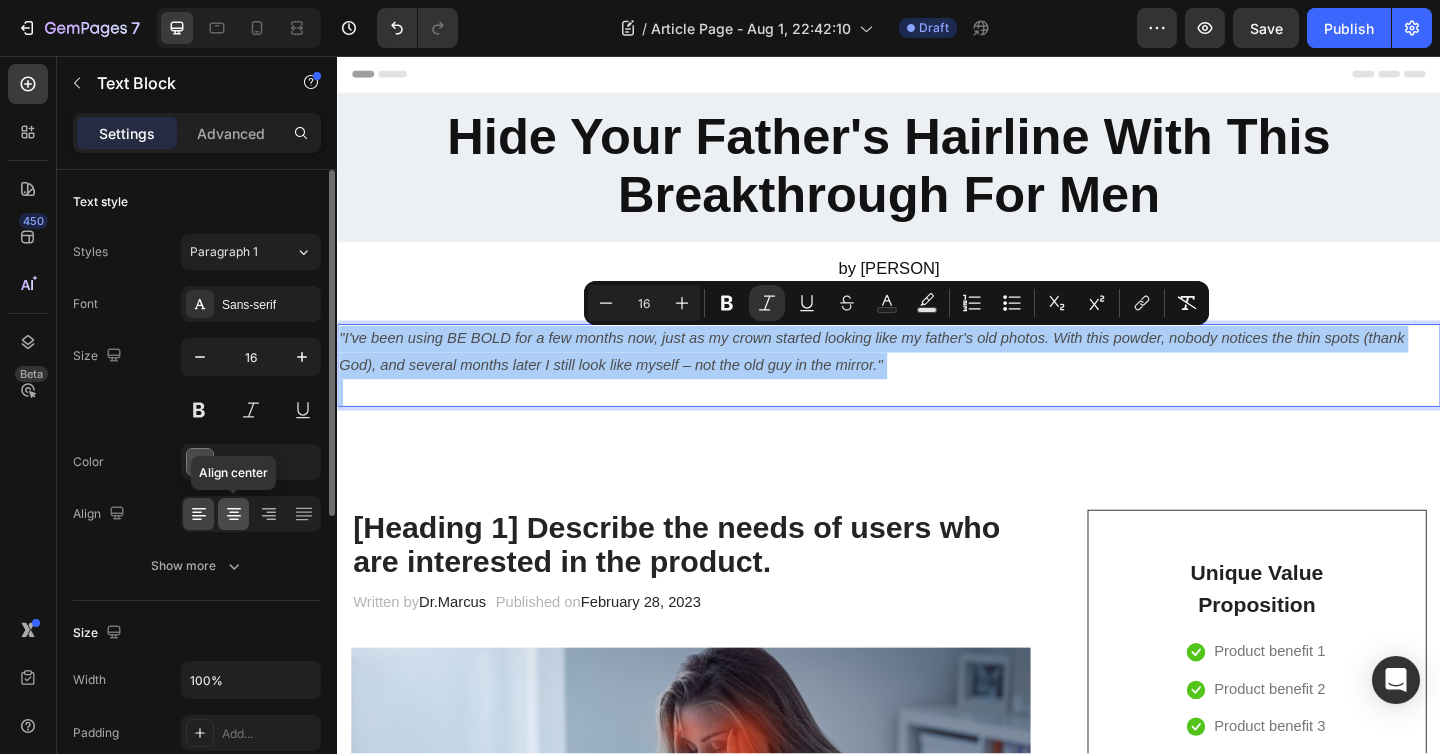 click 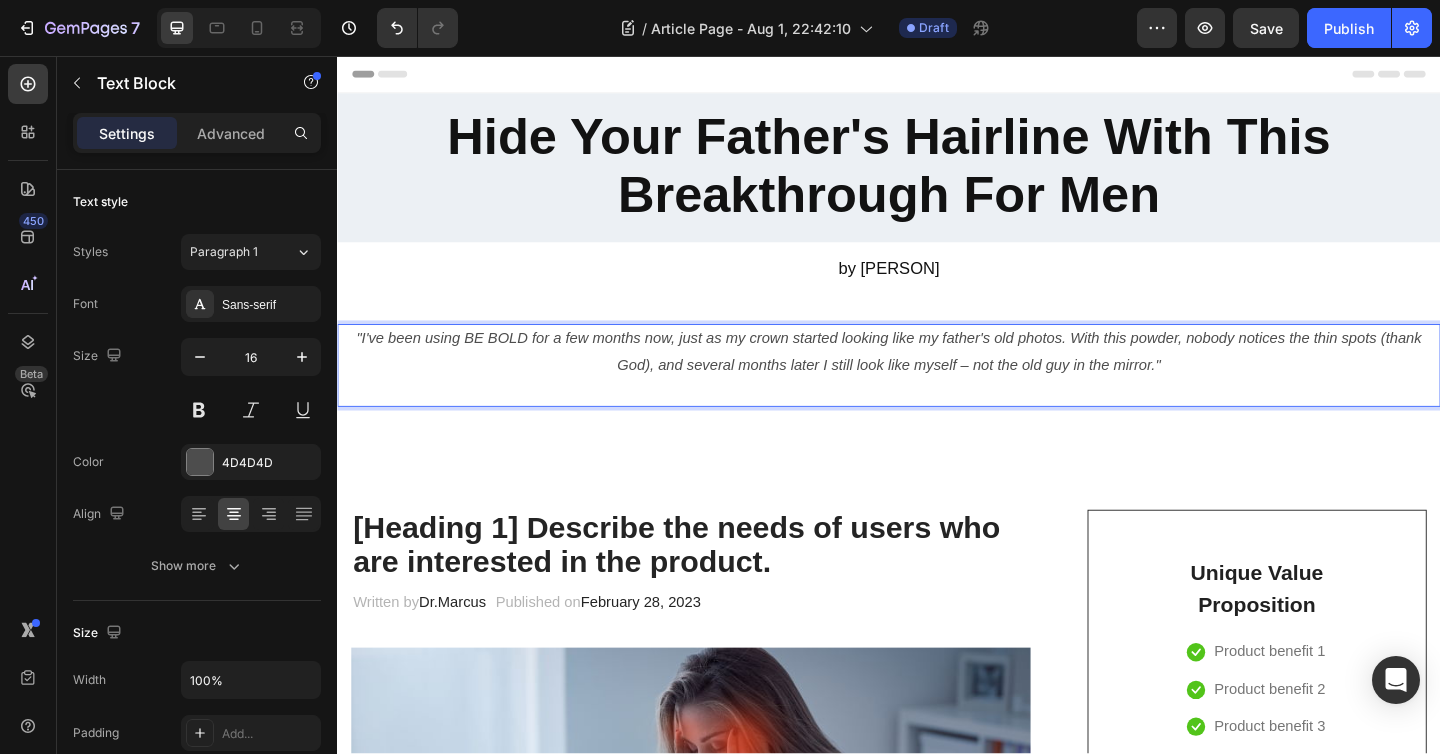 click on ""I've been using BE BOLD for a few months now, just as my crown started looking like my father's old photos. With this powder, nobody notices the thin spots (thank God), and several months later I still look like myself – not the old guy in the mirror."" at bounding box center (937, 379) 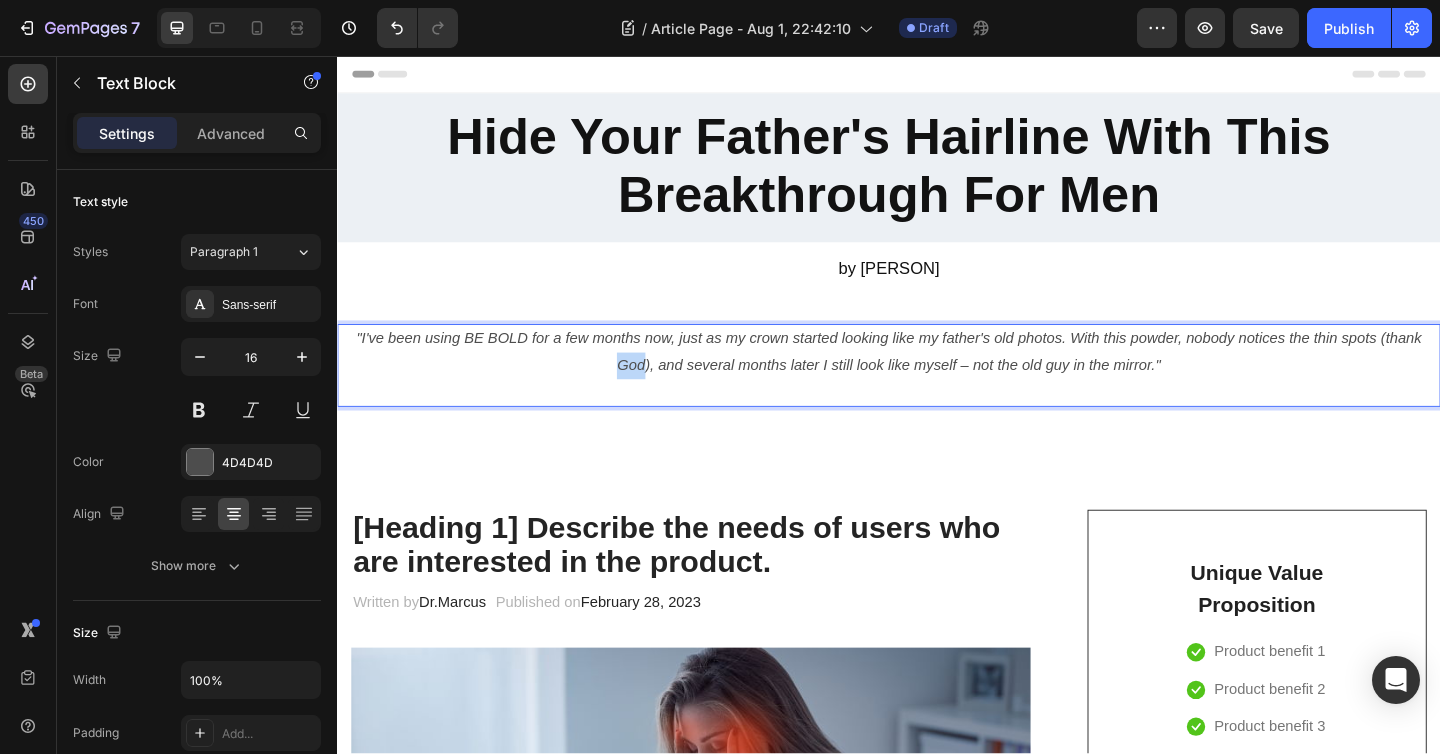click on ""I've been using BE BOLD for a few months now, just as my crown started looking like my father's old photos. With this powder, nobody notices the thin spots (thank God), and several months later I still look like myself – not the old guy in the mirror."" at bounding box center [937, 379] 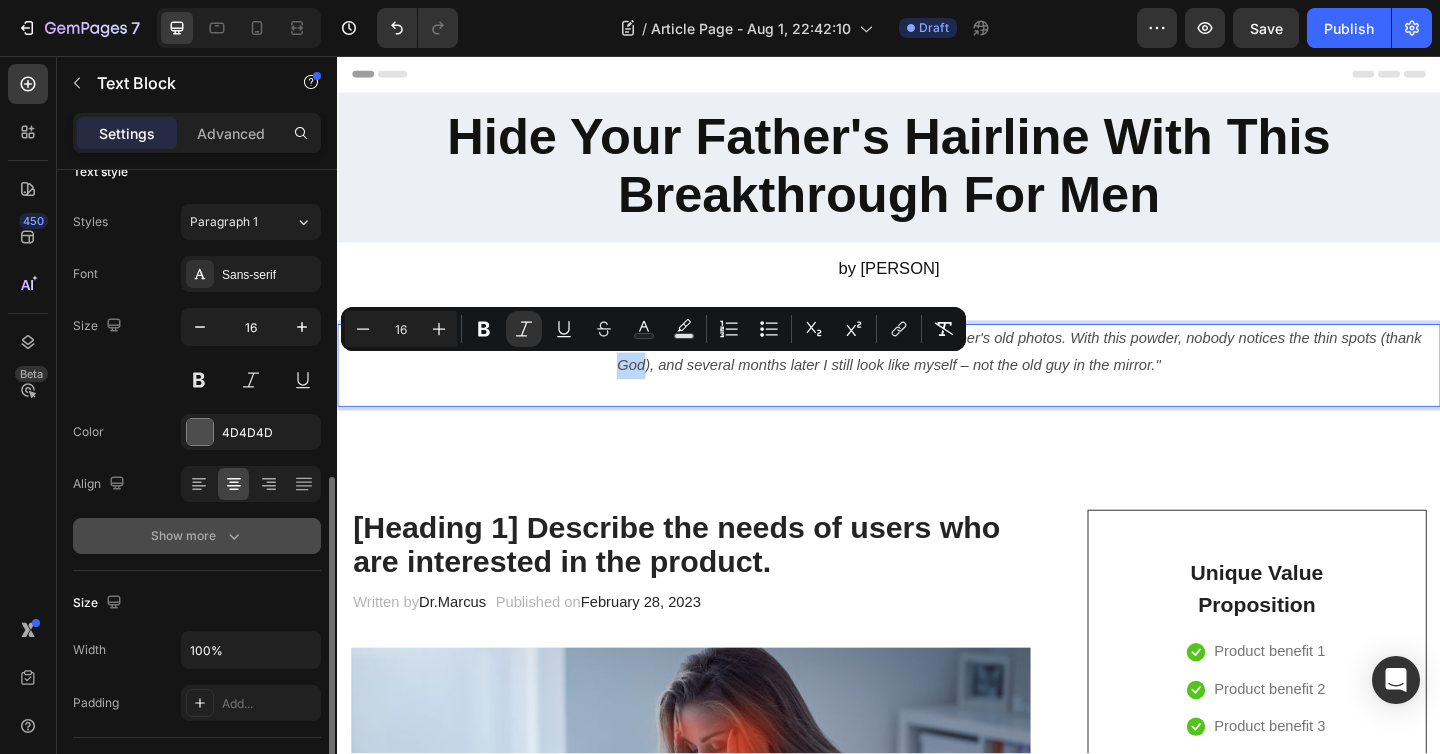 scroll, scrollTop: 0, scrollLeft: 0, axis: both 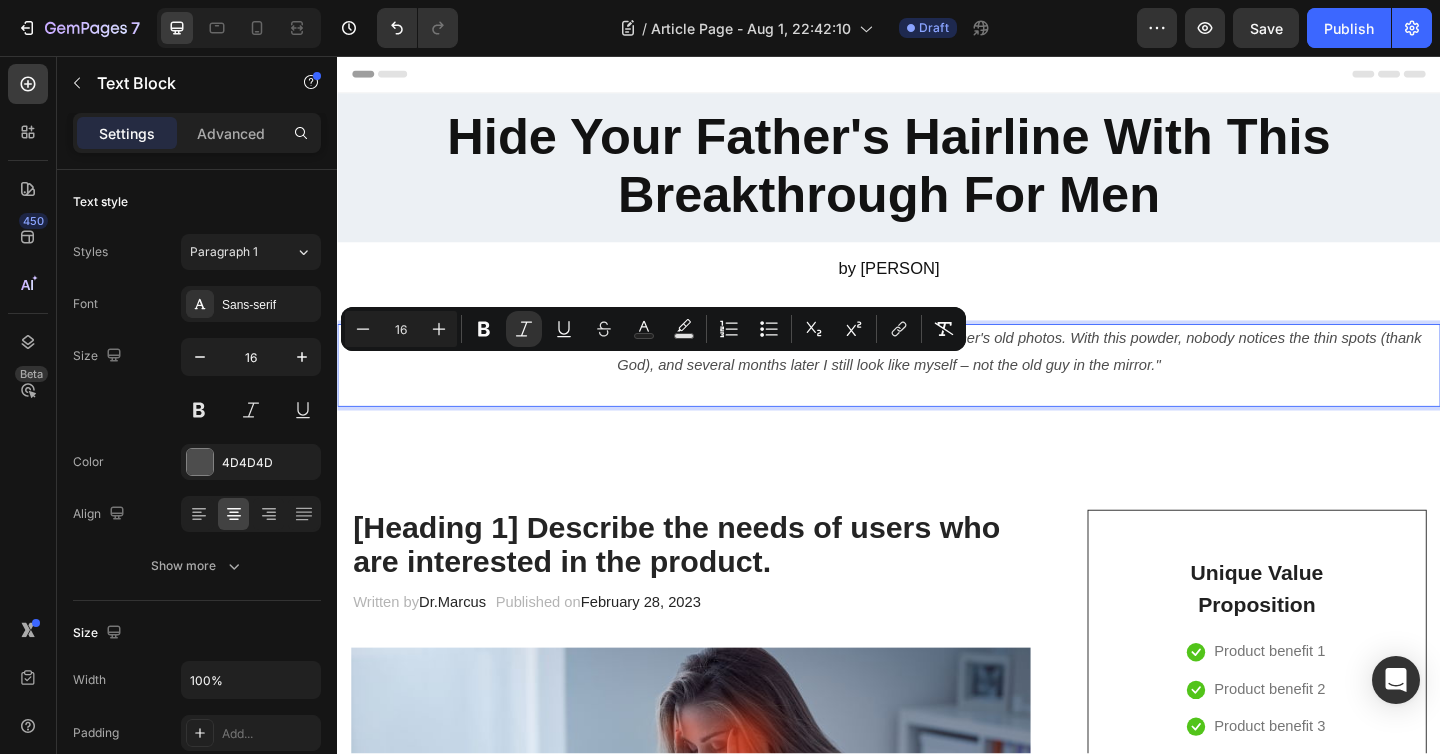 click at bounding box center (937, 422) 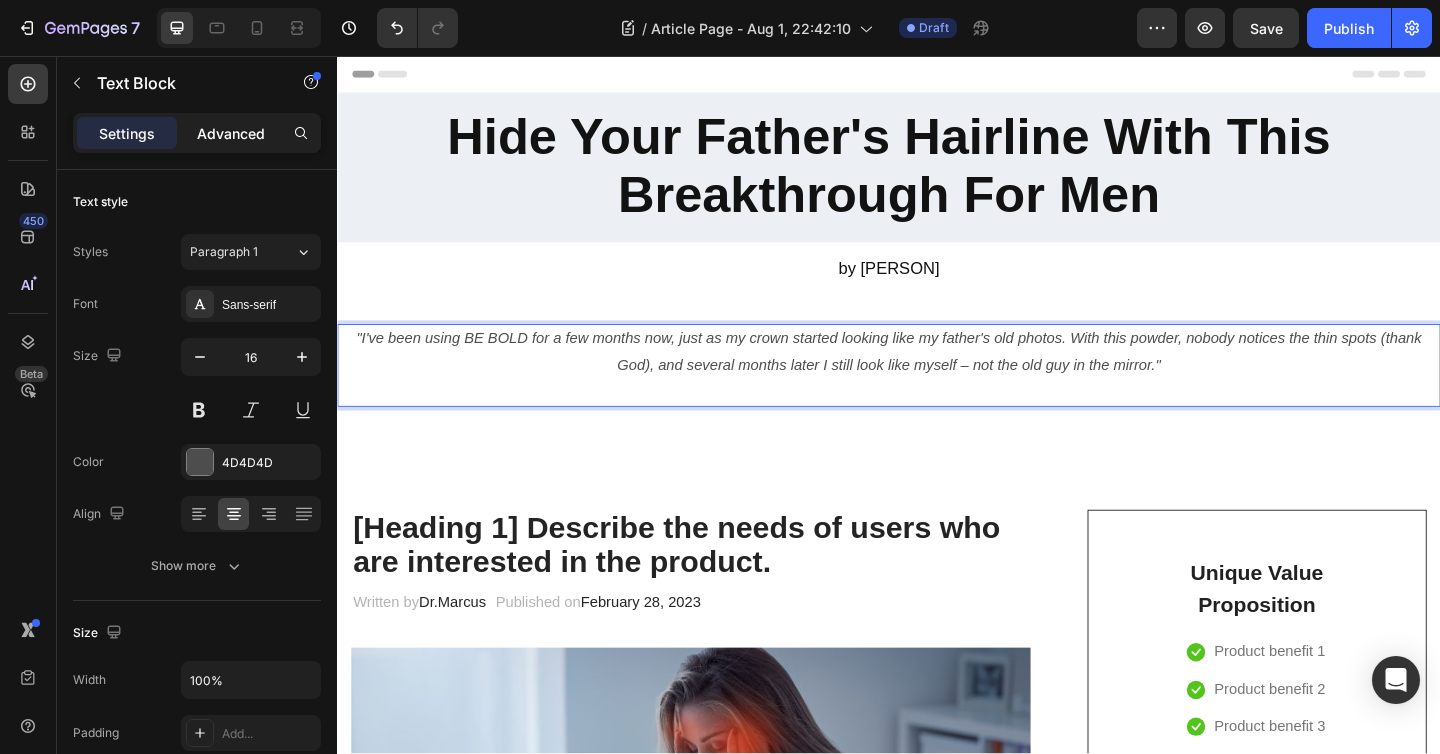 click on "Advanced" at bounding box center [231, 133] 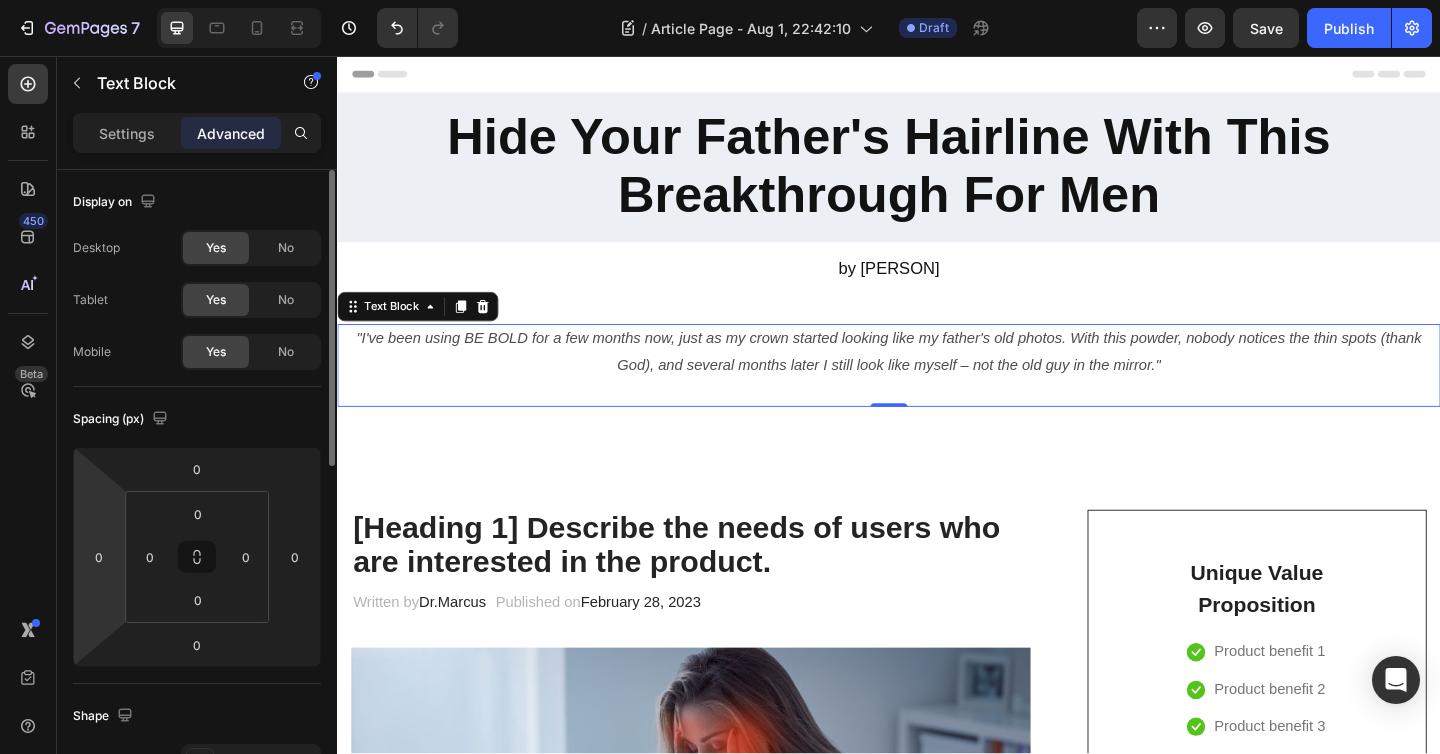 click on "7   /  Article Page - Aug 1, 22:42:10 Draft Preview  Save   Publish  450 Beta Sections(18) Elements(83) Section Element Hero Section Product Detail Brands Trusted Badges Guarantee Product Breakdown How to use Testimonials Compare Bundle FAQs Social Proof Brand Story Product List Collection Blog List Contact Sticky Add to Cart Custom Footer Browse Library 450 Layout
Row
Row
Row
Row Text
Heading
Text Block Button
Button
Button Media
Image
Image" at bounding box center (720, 0) 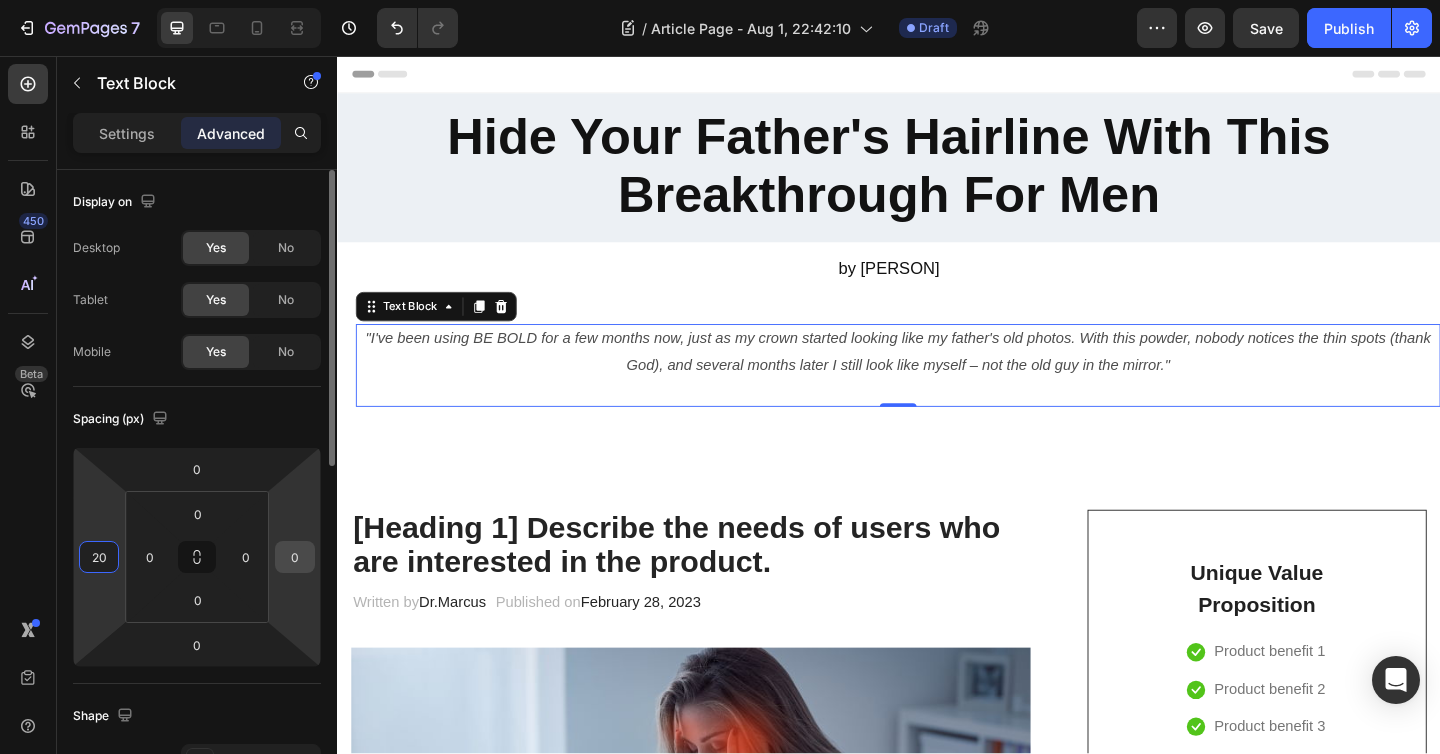 type on "20" 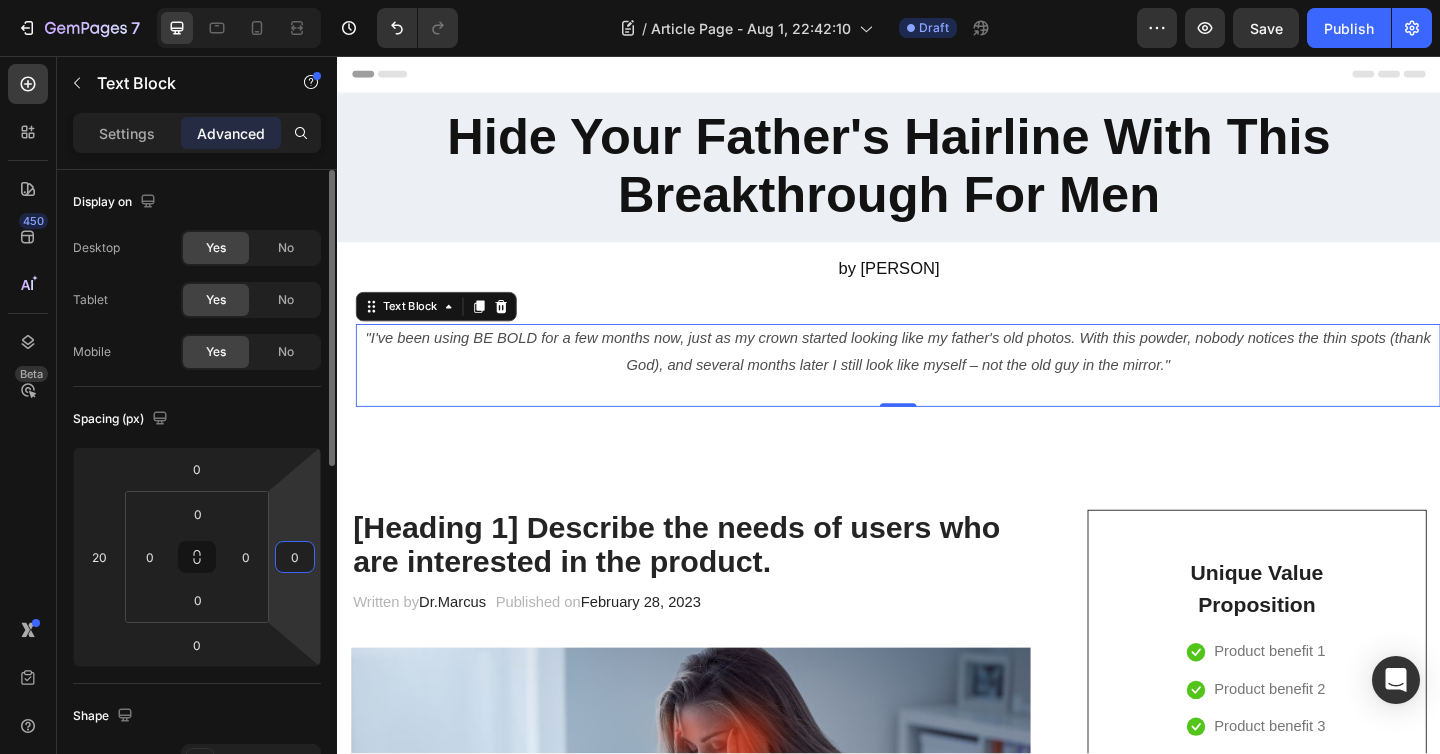 click on "0" at bounding box center (295, 557) 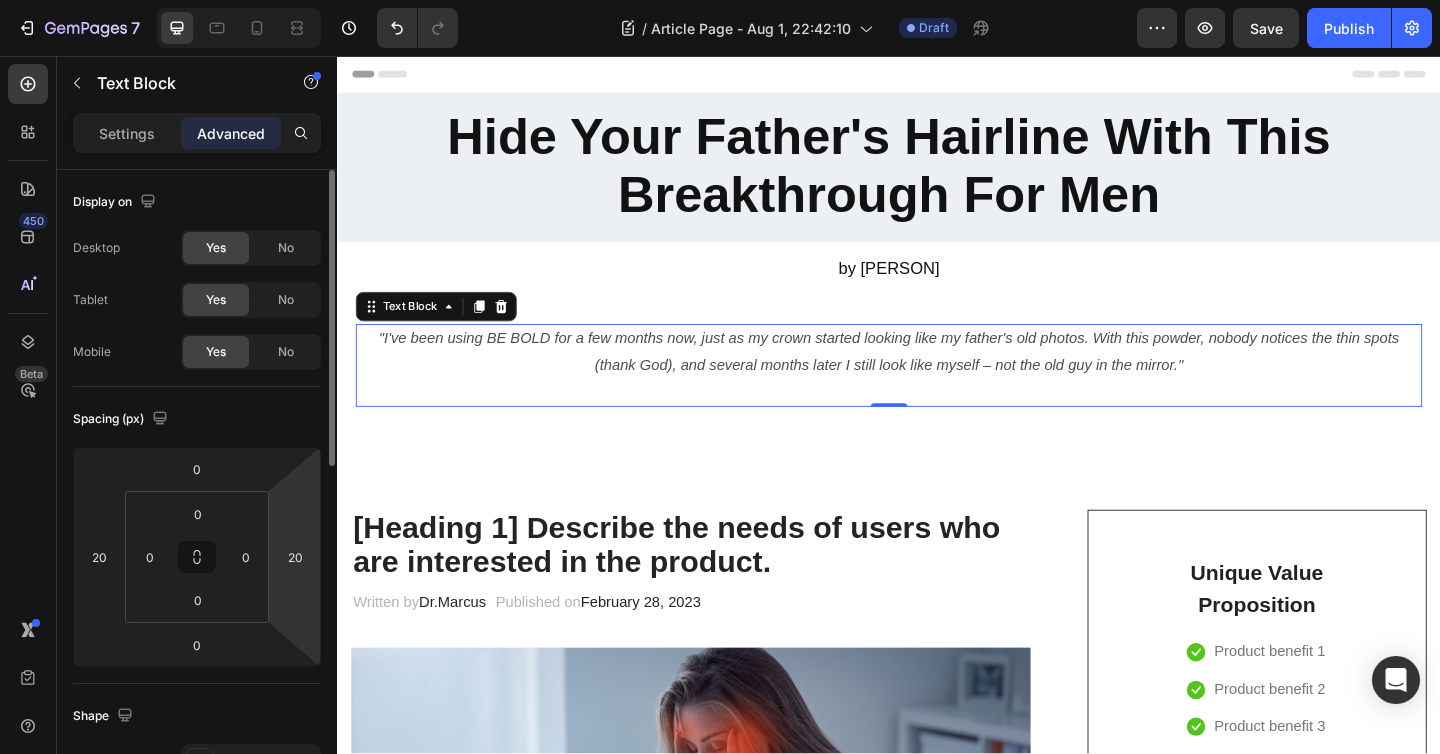 click on "Spacing (px)" at bounding box center [197, 419] 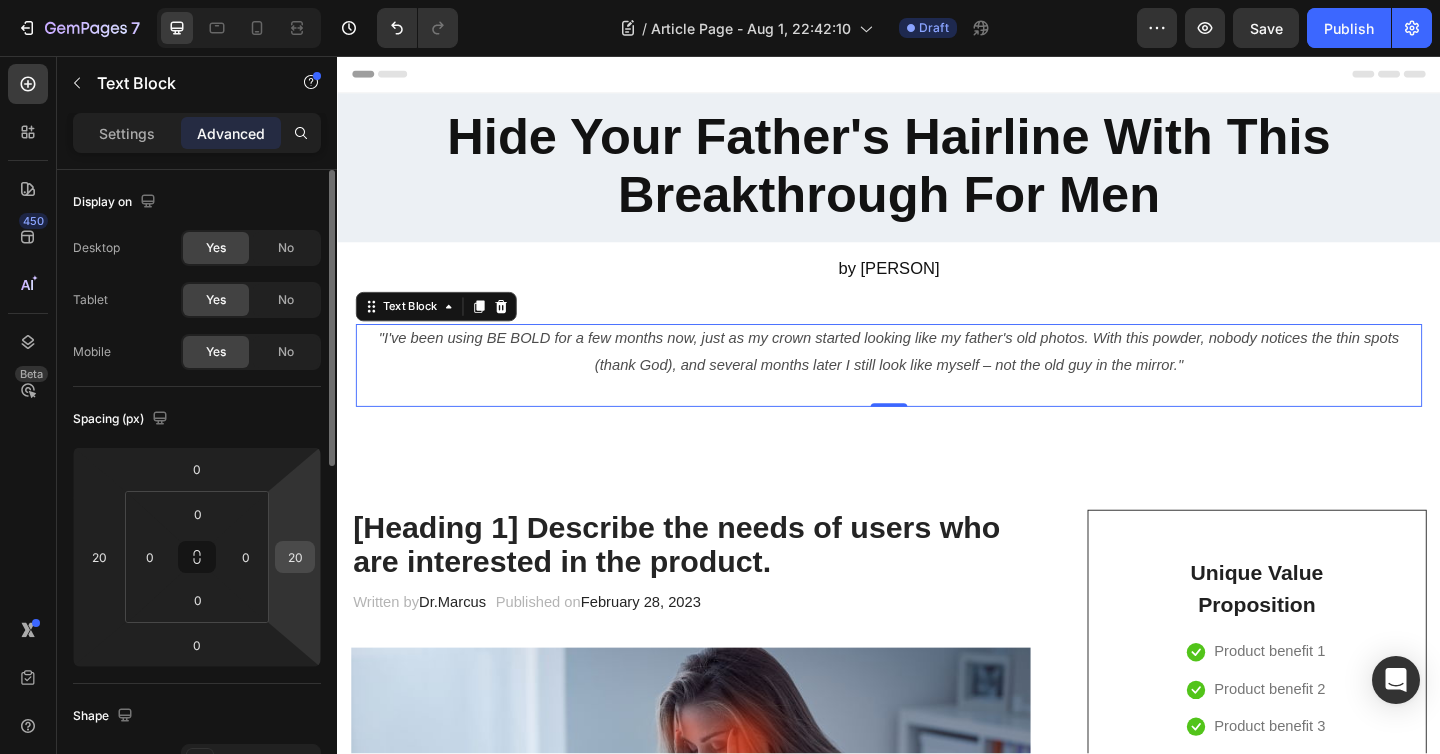 click on "20" at bounding box center (295, 557) 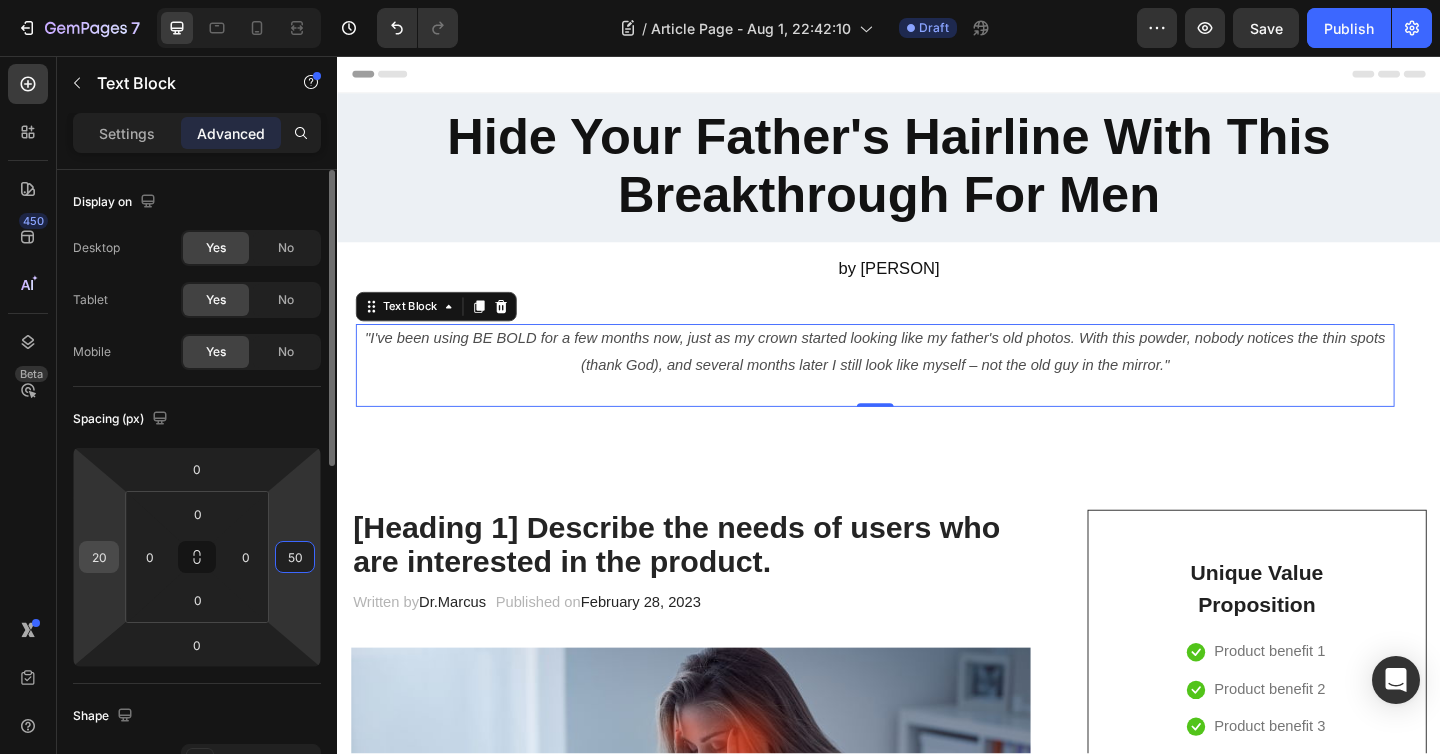 type on "50" 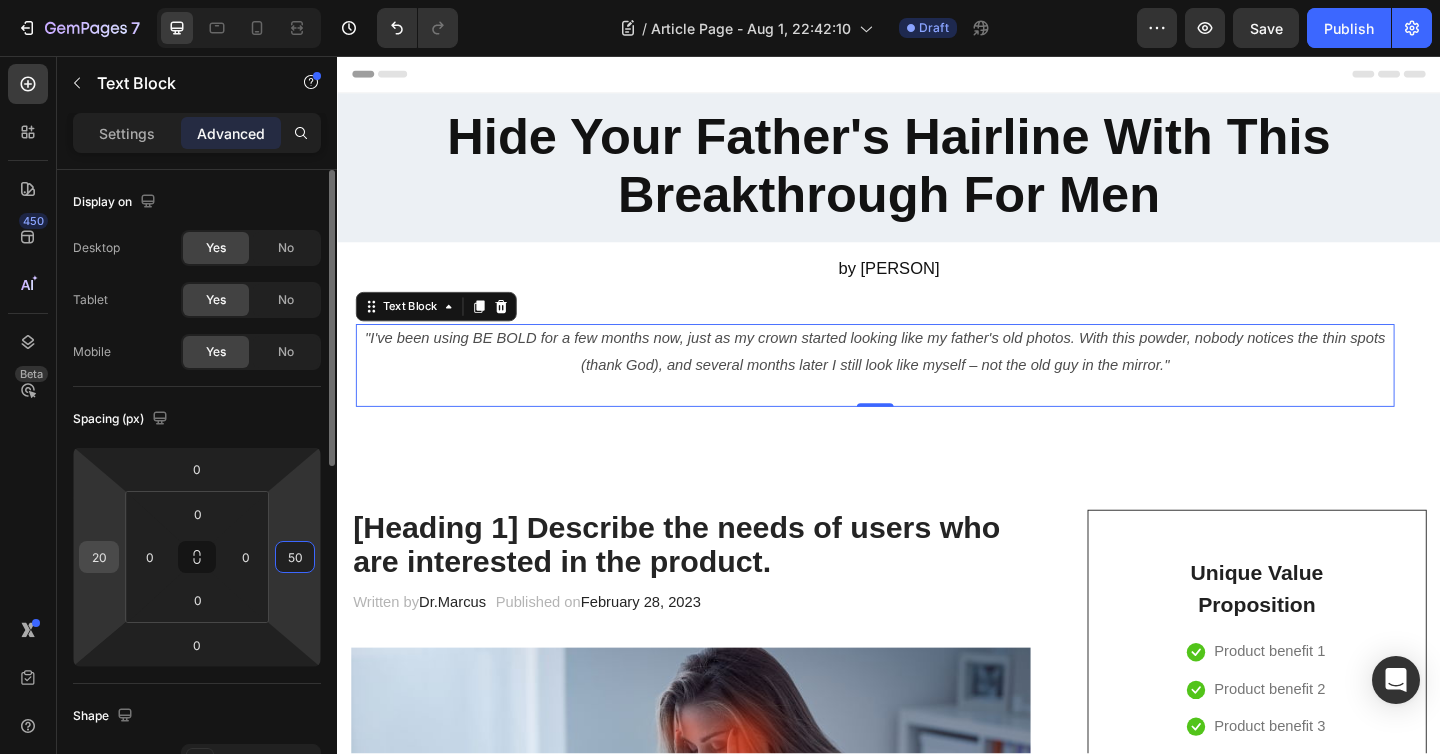 click on "20" at bounding box center [99, 557] 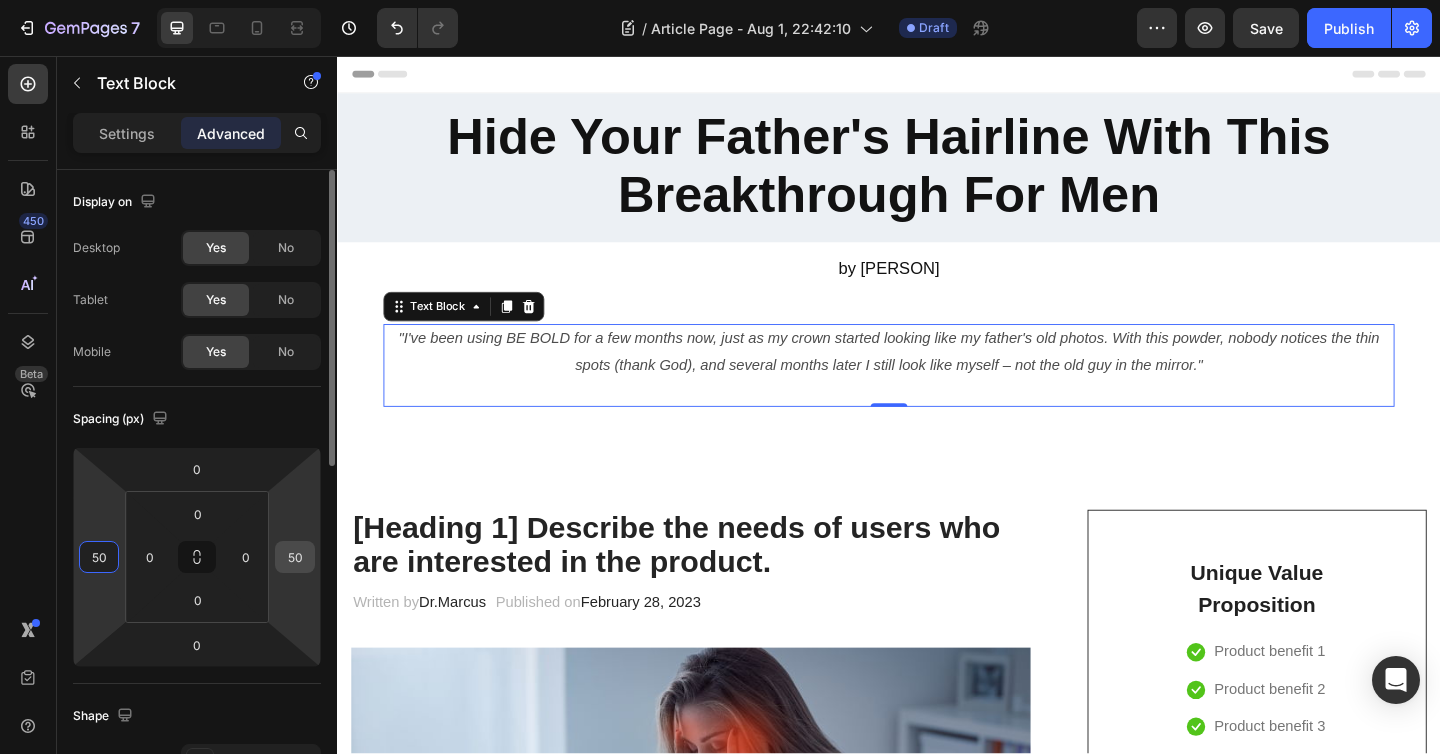 type on "50" 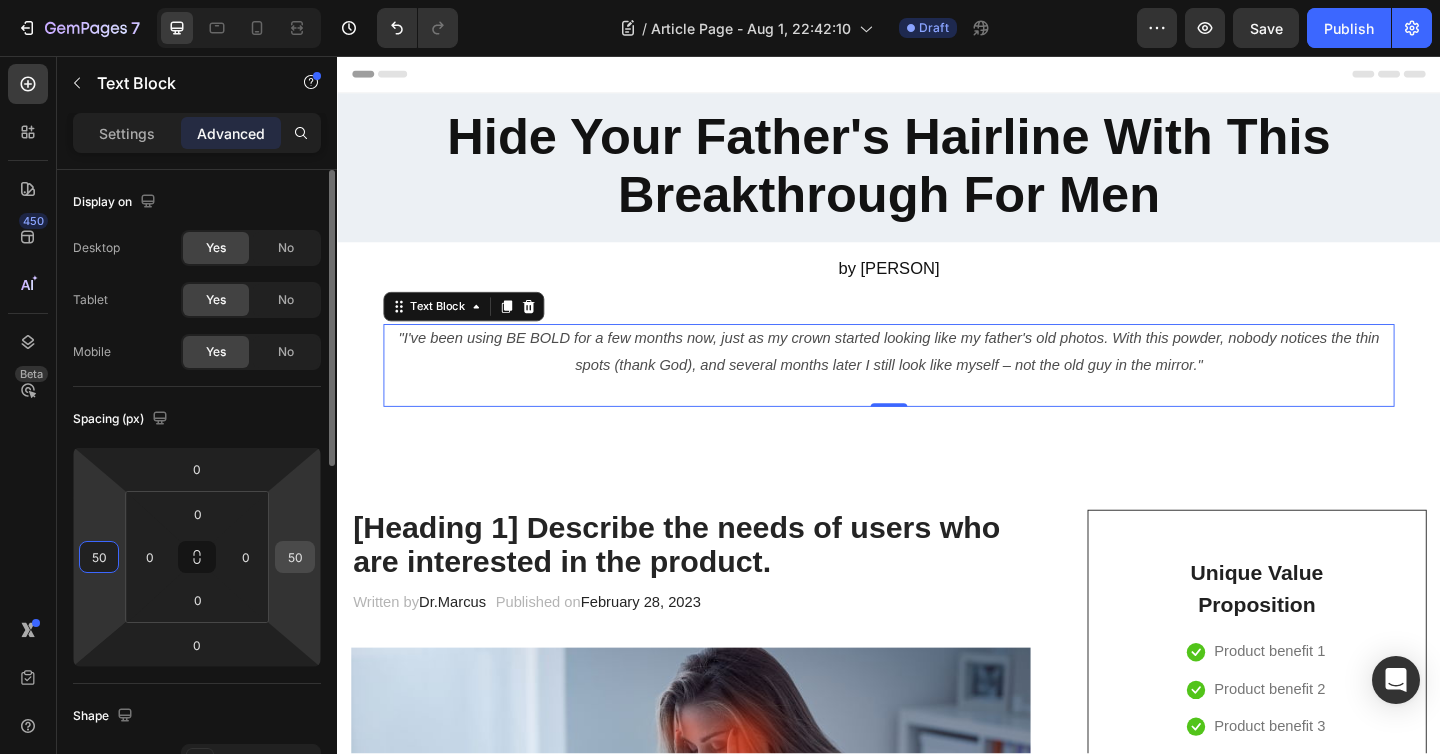 click on "50" at bounding box center (295, 557) 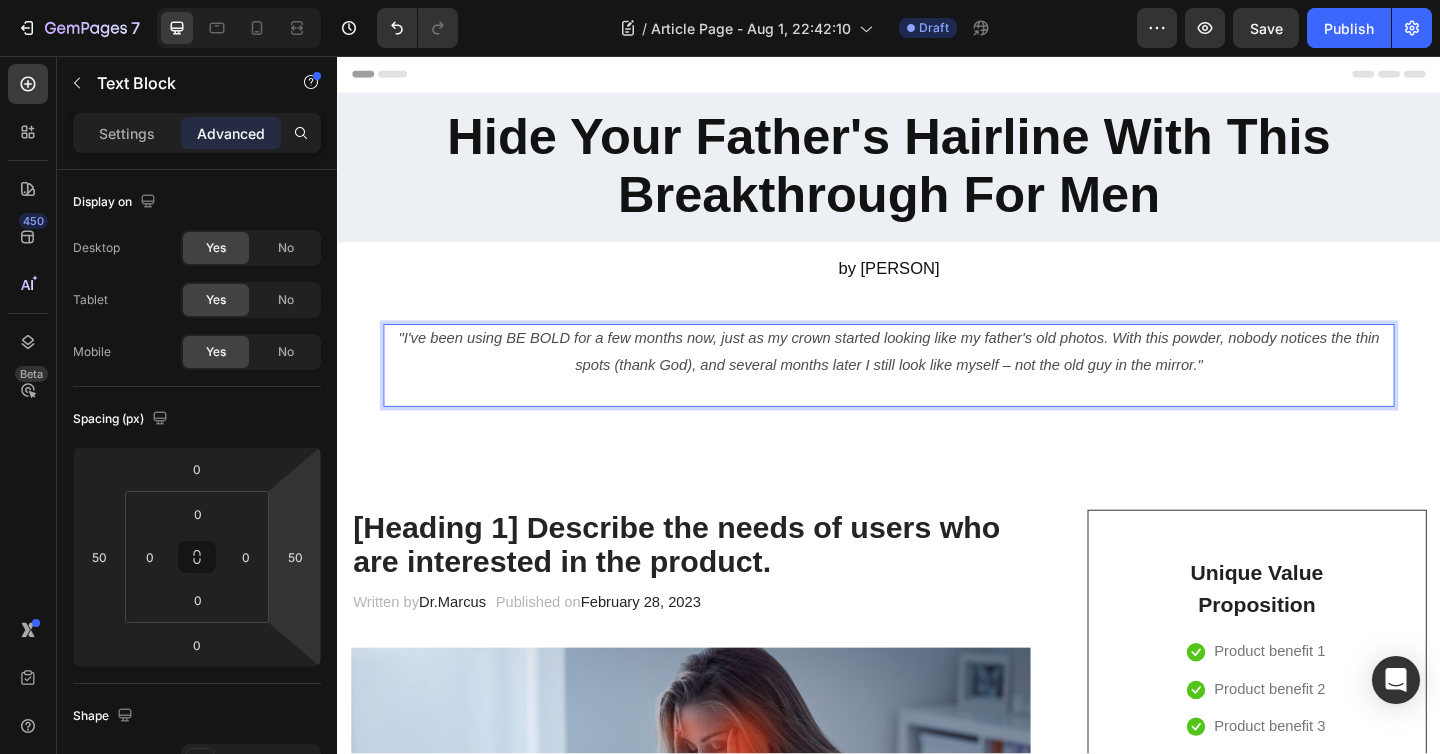 click on ""I've been using BE BOLD for a few months now, just as my crown started looking like my father's old photos. With this powder, nobody notices the thin spots (thank God), and several months later I still look like myself – not the old guy in the mirror."" at bounding box center [936, 378] 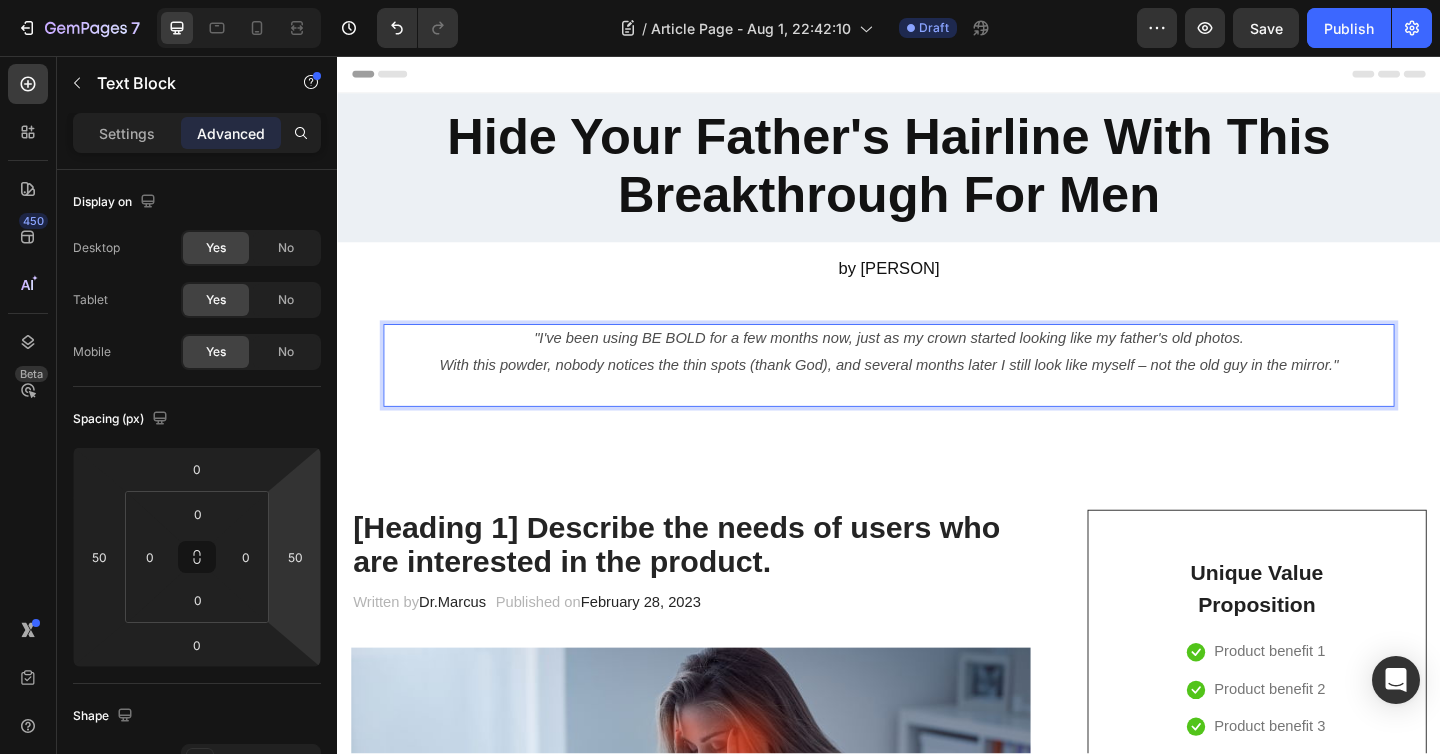 click on "With this powder, nobody notices the thin spots (thank God), and several months later I still look like myself – not the old guy in the mirror."" at bounding box center [937, 392] 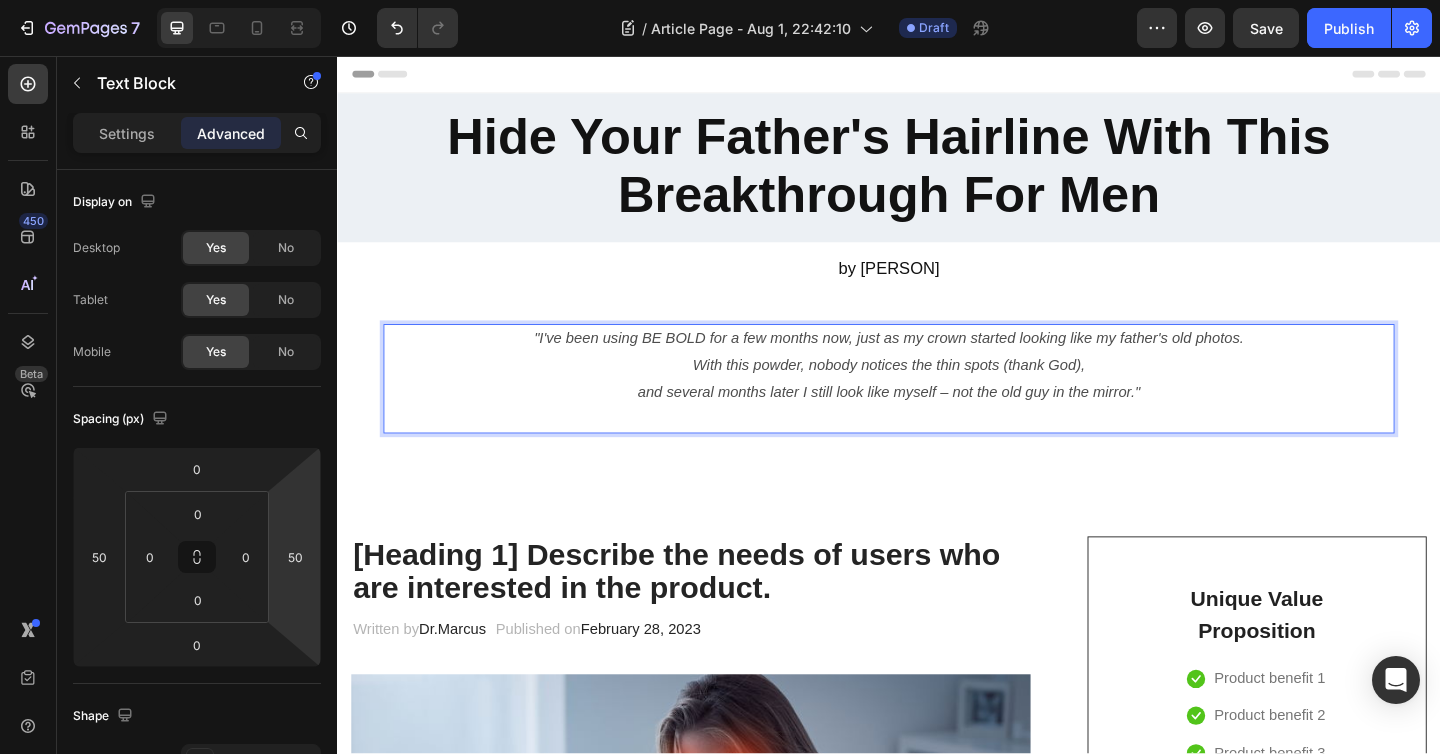 click on ""I've been using BE BOLD for a few months now, just as my crown started looking like my father's old photos." at bounding box center (937, 363) 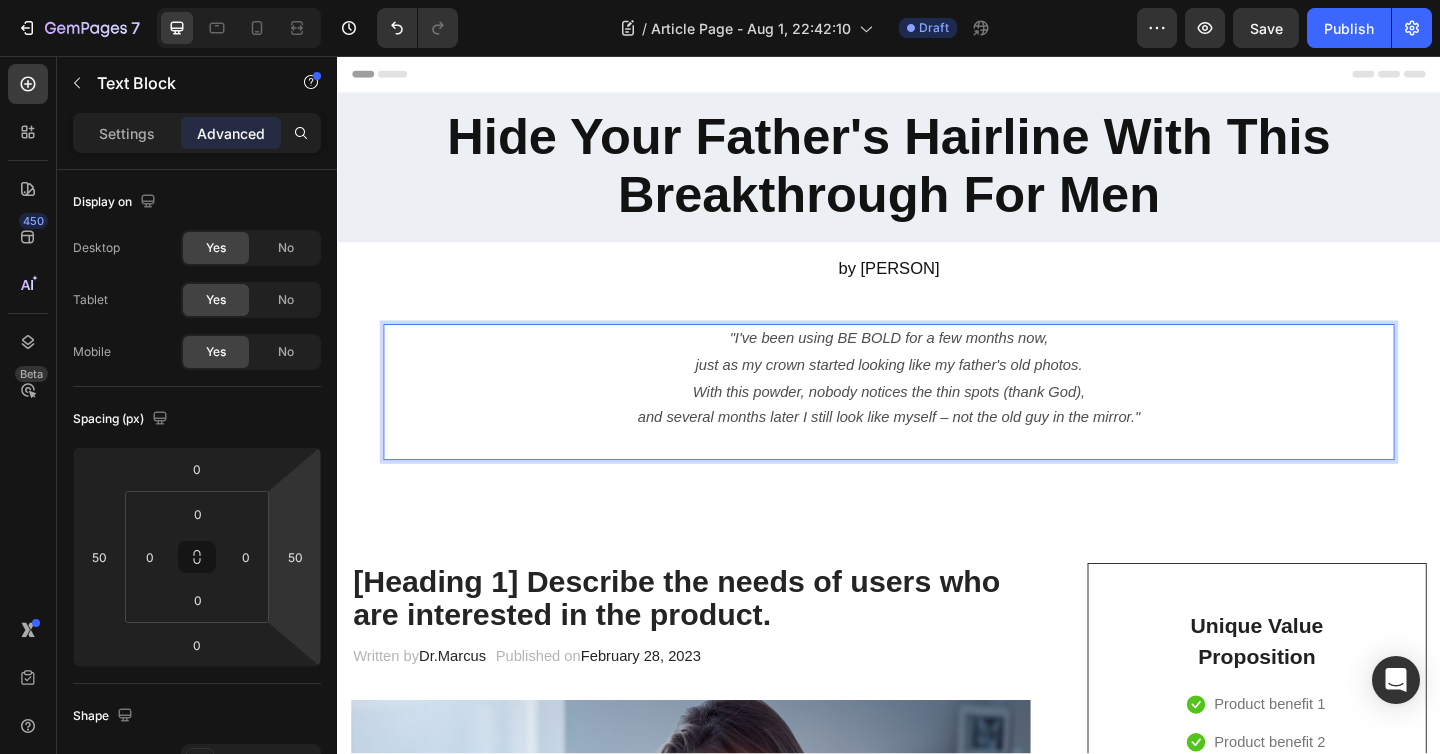 click at bounding box center [937, 479] 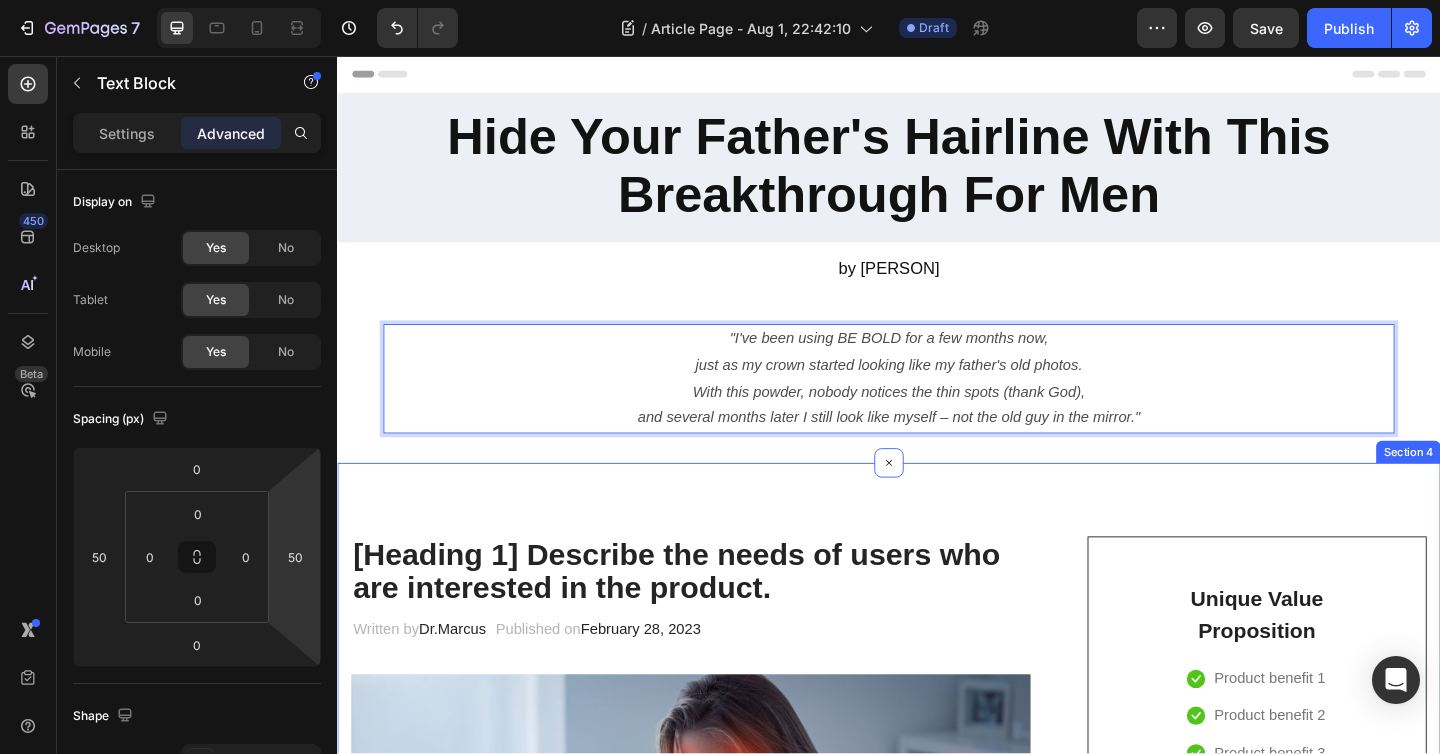 click on "[Heading 1] Describe the needs of users who are interested in the product. Heading Written by  [NAME]   Text block Published on  February 28, 2023 Text block Row Image Do your legs have varicose veins or pain? don't worry, We have moderate compression stockings like with GemCSO compression used to reduce the risk of serious conditions like Deep Vein Thrombosis (DVT), blood clots, varicose veins, and spider veins. Text block [Heading 2] Describe the timeframe to achieve the desired results Heading Your provider may recommend compression socks to help with symptoms caused by a vein or venous disorder. Venous disorders happen when the valves in your veins don’t work correctly, making it harder for blood flow to return to your heart. This can lead to: Text block
Icon Customer problem 1:  Lorem Ipsum is simply dummy text of the printing and typesetting industry. Lorem Ipsum has been the industry's standard dummy text ever since. Text block Row
Icon Customer problem 2: Text block" at bounding box center [937, 3127] 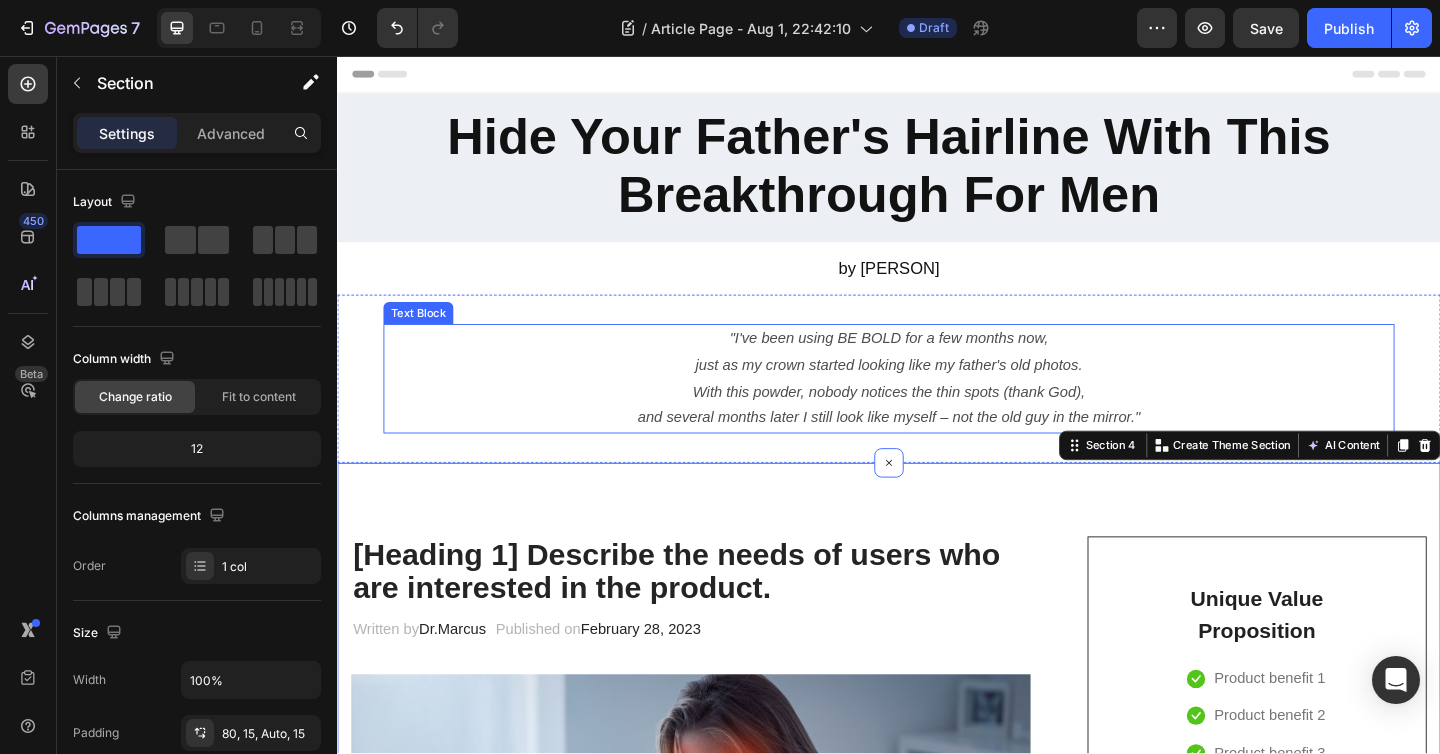 click on "just as my crown started looking like my father's old photos." at bounding box center [936, 392] 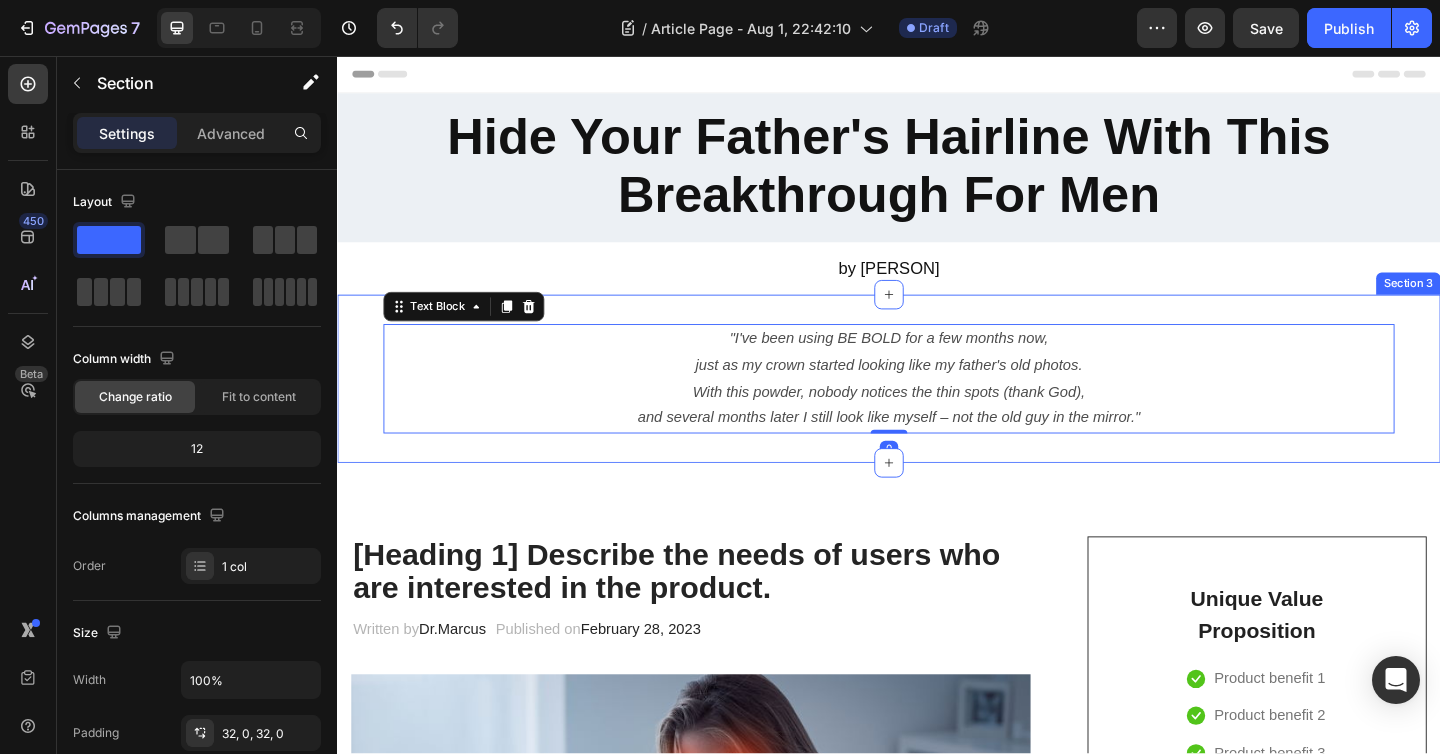 click on "I've been using BE BOLD for a few months now,  just as my crown started looking like my father's old photos.  With this powder, nobody notices the thin spots (thank God),  and several months later I still look like myself – not the old guy in the mirror. Text Block   0 Section 3" at bounding box center [937, 407] 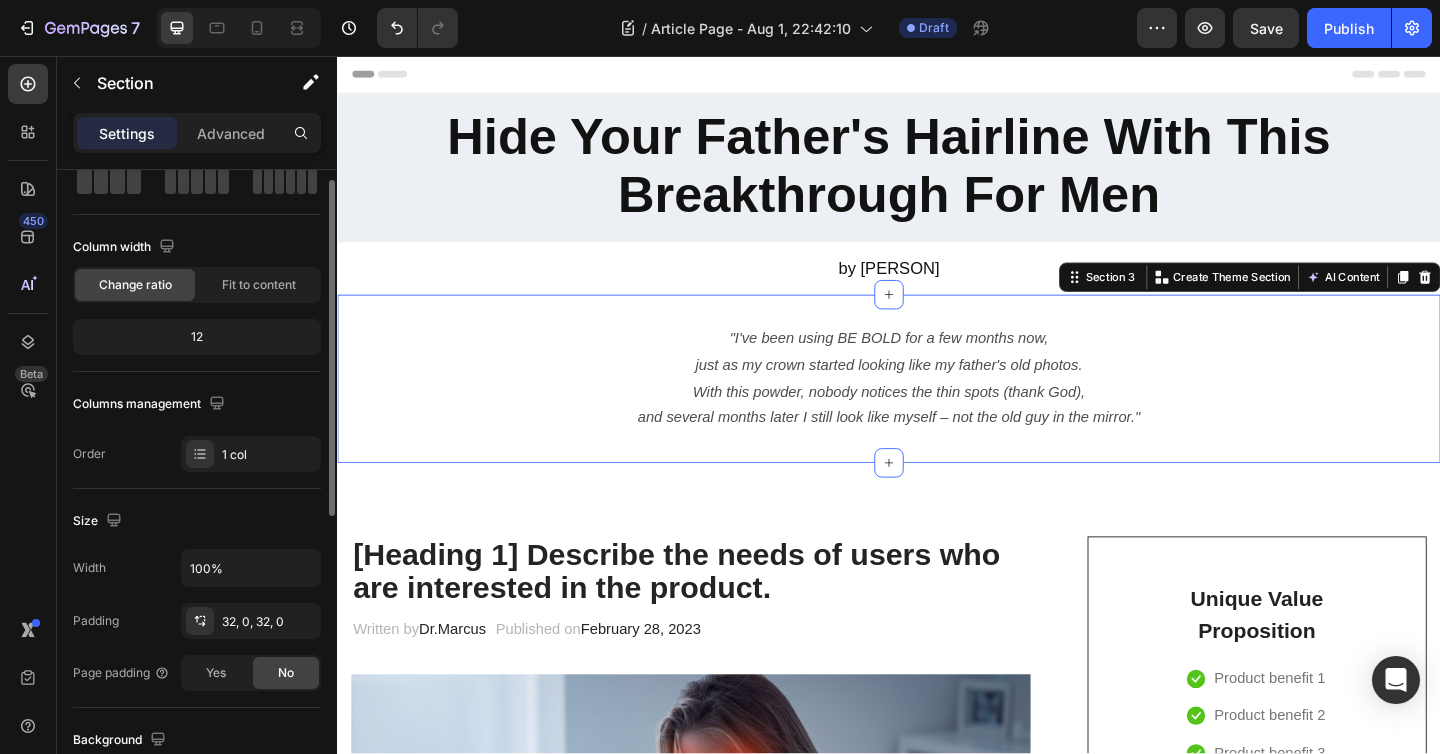 scroll, scrollTop: 201, scrollLeft: 0, axis: vertical 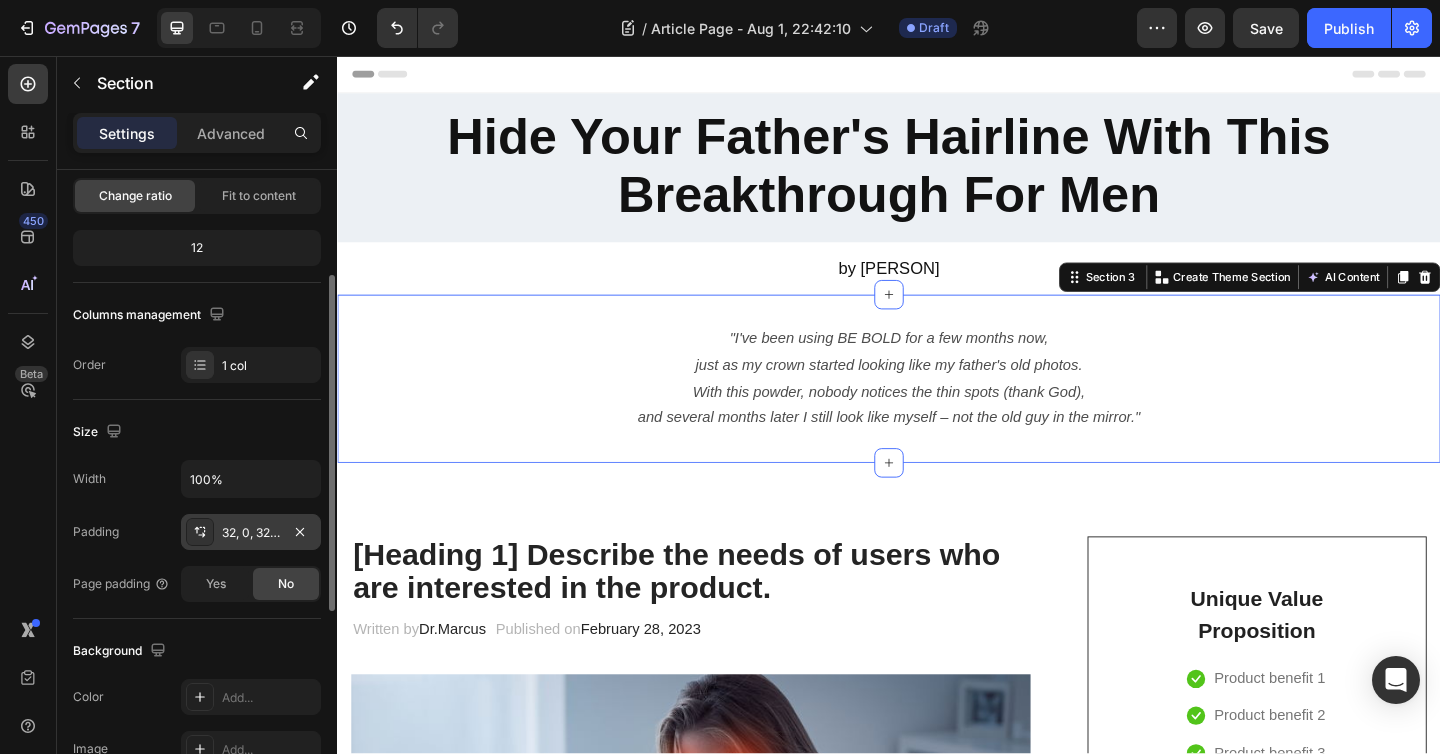 click on "32, 0, 32, 0" at bounding box center [251, 533] 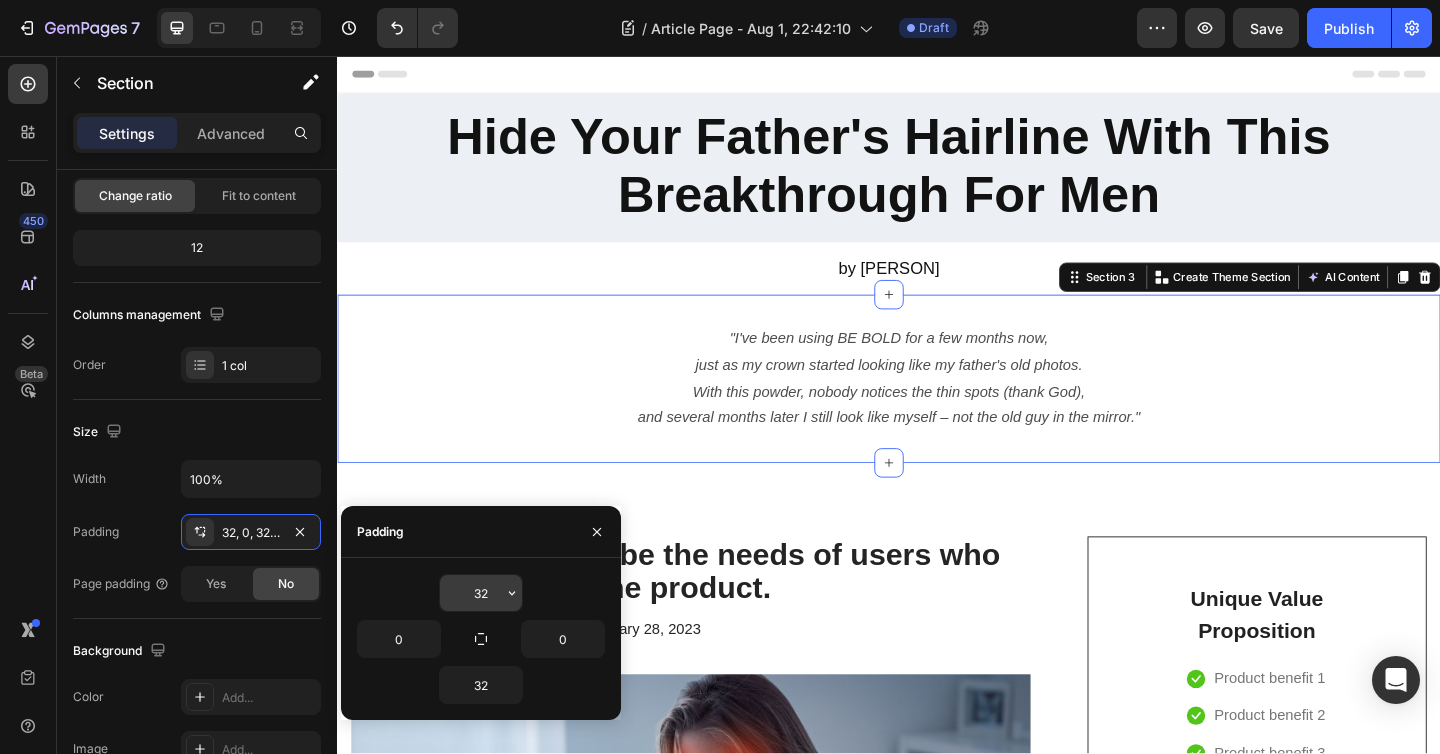 click on "32" at bounding box center (481, 593) 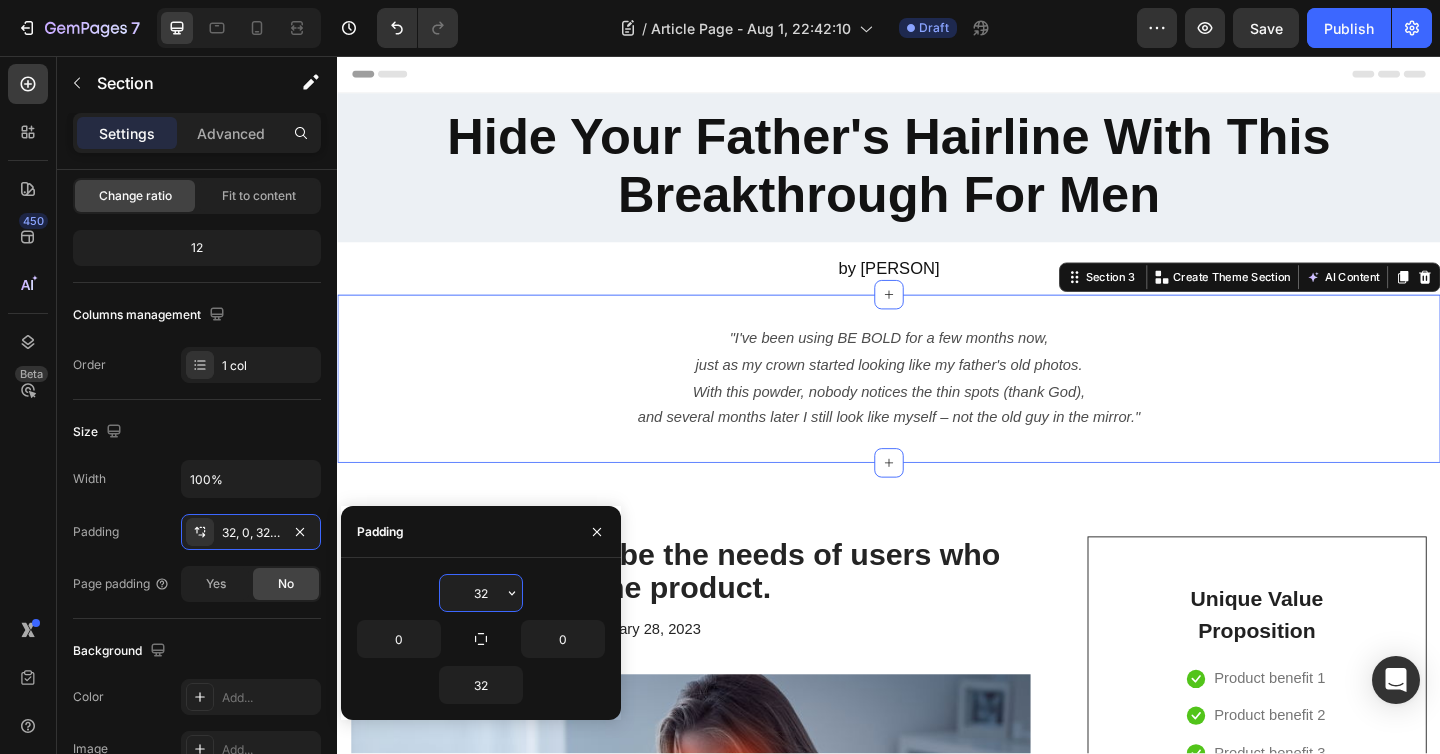 click on "32" at bounding box center [481, 593] 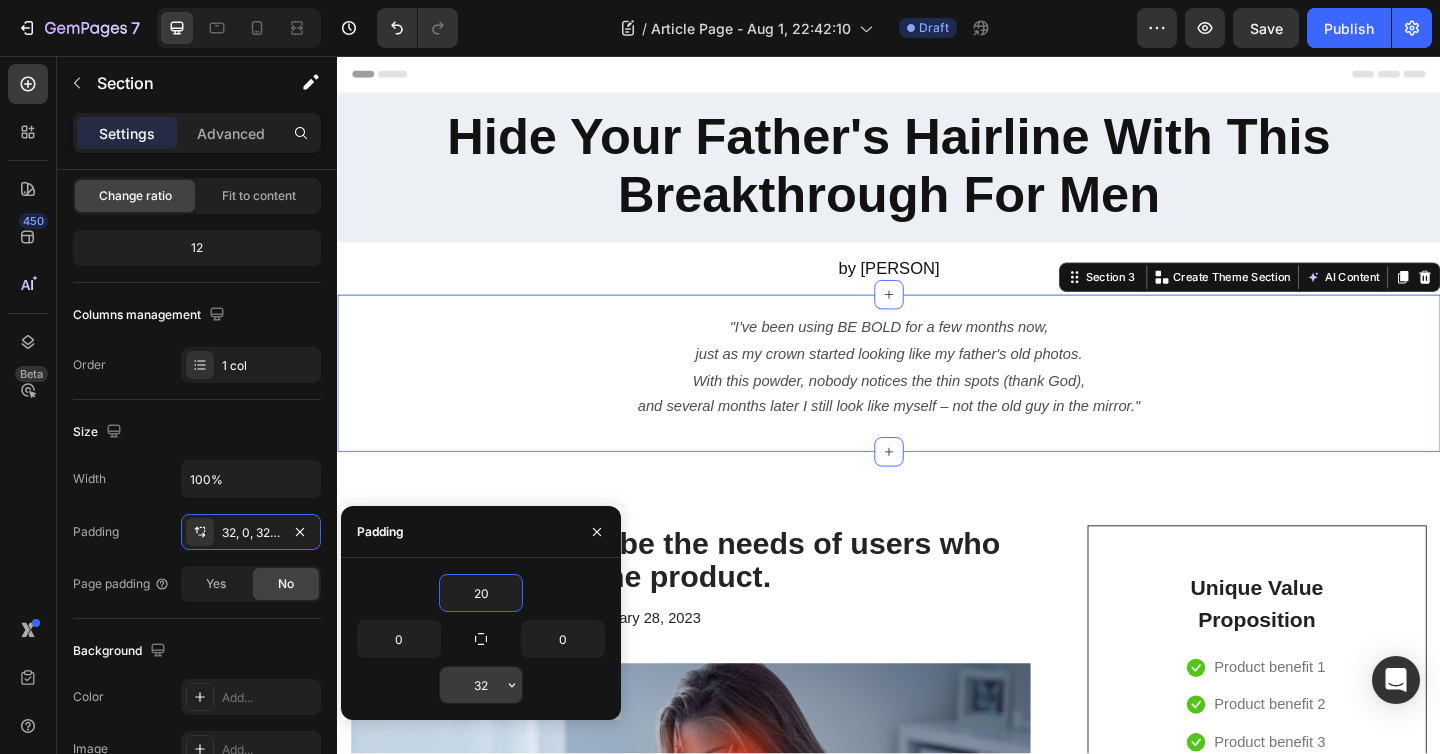 type on "20" 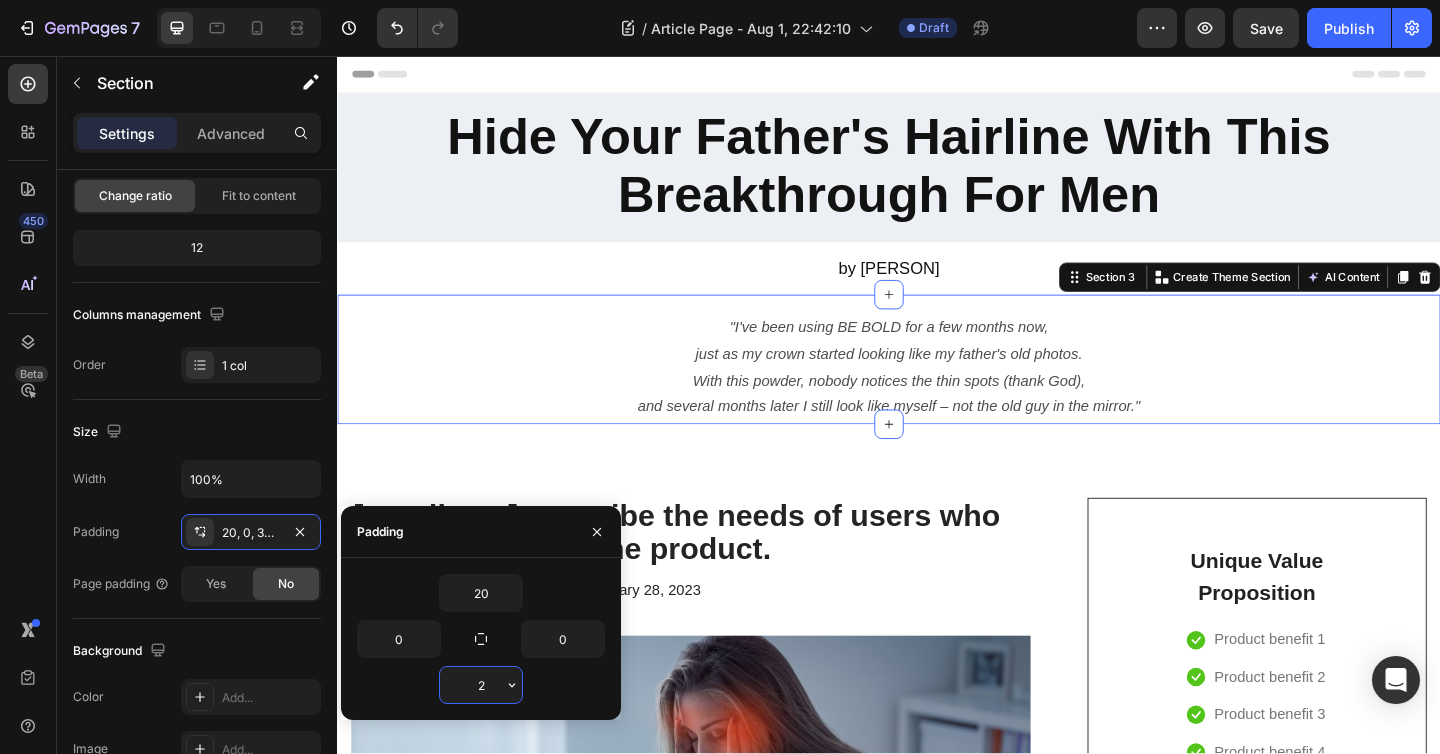 type on "20" 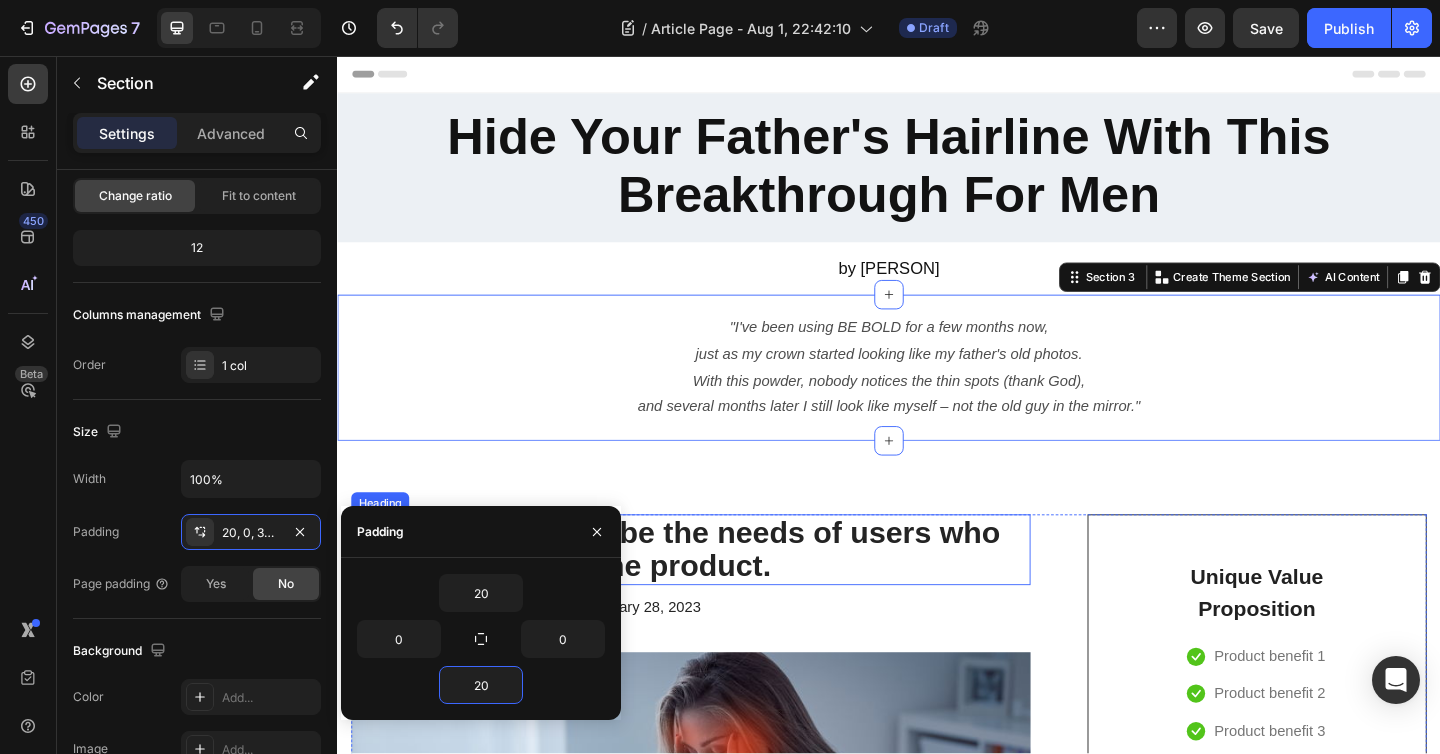 click on "[Heading 1] Describe the needs of users who are interested in the product. Heading Written by  [NAME]   Text block Published on  February 28, 2023 Text block Row Image Do your legs have varicose veins or pain? don't worry, We have moderate compression stockings like with GemCSO compression used to reduce the risk of serious conditions like Deep Vein Thrombosis (DVT), blood clots, varicose veins, and spider veins. Text block [Heading 2] Describe the timeframe to achieve the desired results Heading Your provider may recommend compression socks to help with symptoms caused by a vein or venous disorder. Venous disorders happen when the valves in your veins don’t work correctly, making it harder for blood flow to return to your heart. This can lead to: Text block
Icon Customer problem 1:  Lorem Ipsum is simply dummy text of the printing and typesetting industry. Lorem Ipsum has been the industry's standard dummy text ever since. Text block Row
Icon Customer problem 2: Text block" at bounding box center [937, 3103] 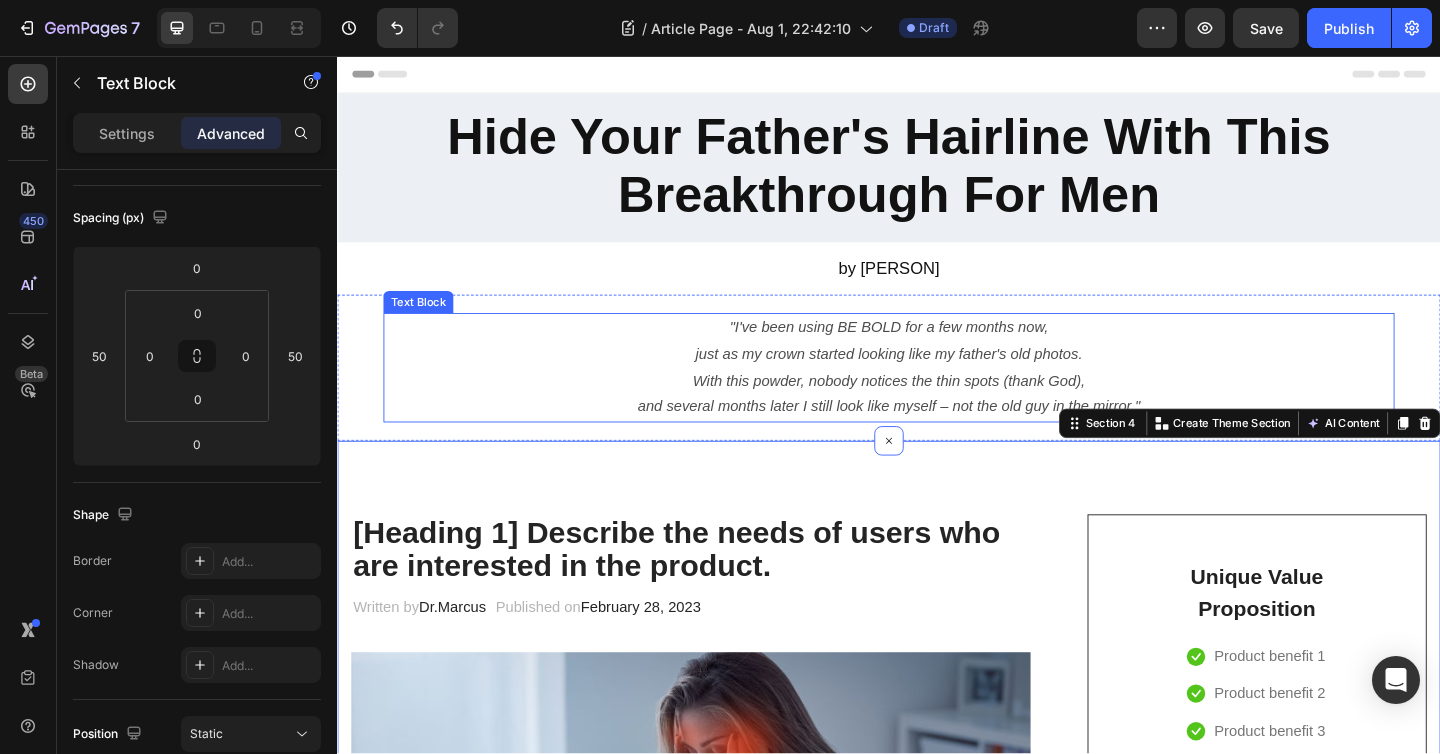click on "and several months later I still look like myself – not the old guy in the mirror."" at bounding box center [937, 437] 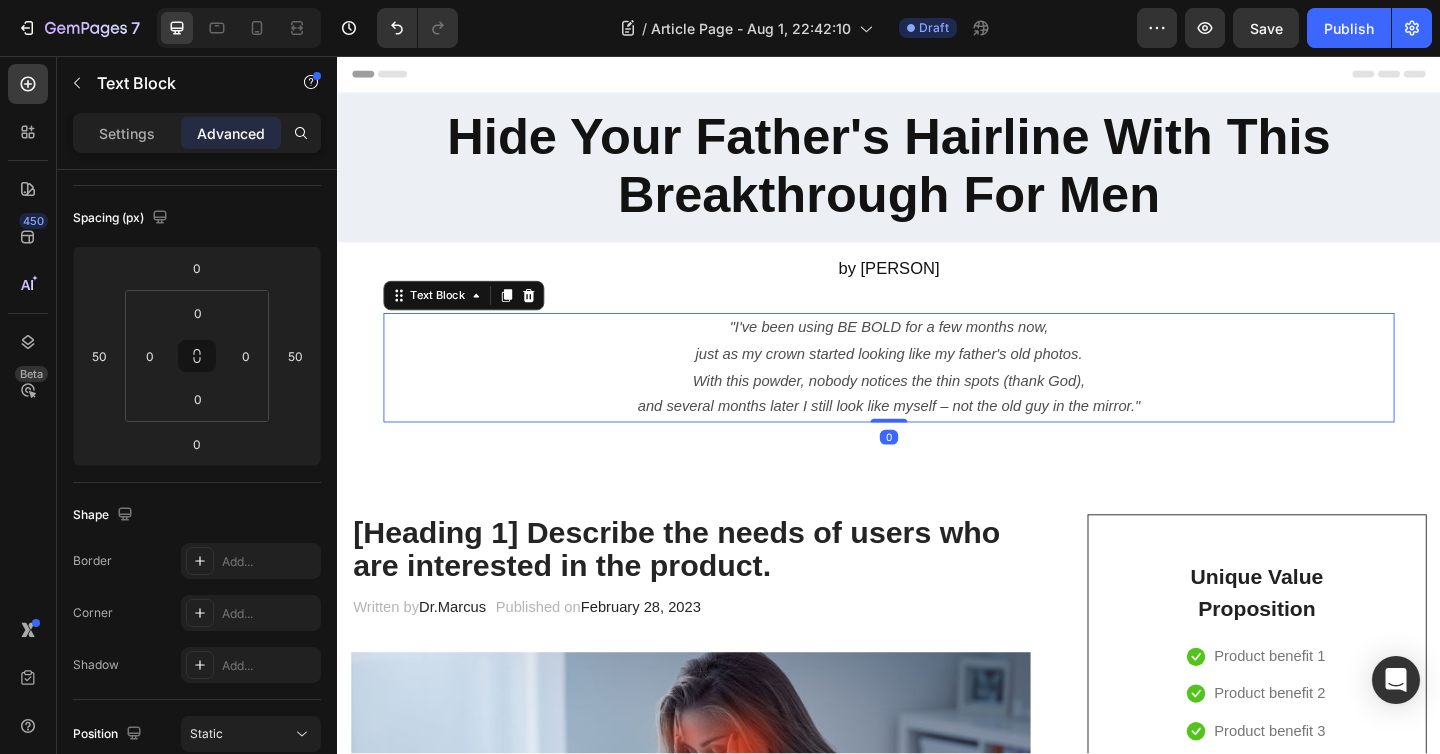 scroll, scrollTop: 0, scrollLeft: 0, axis: both 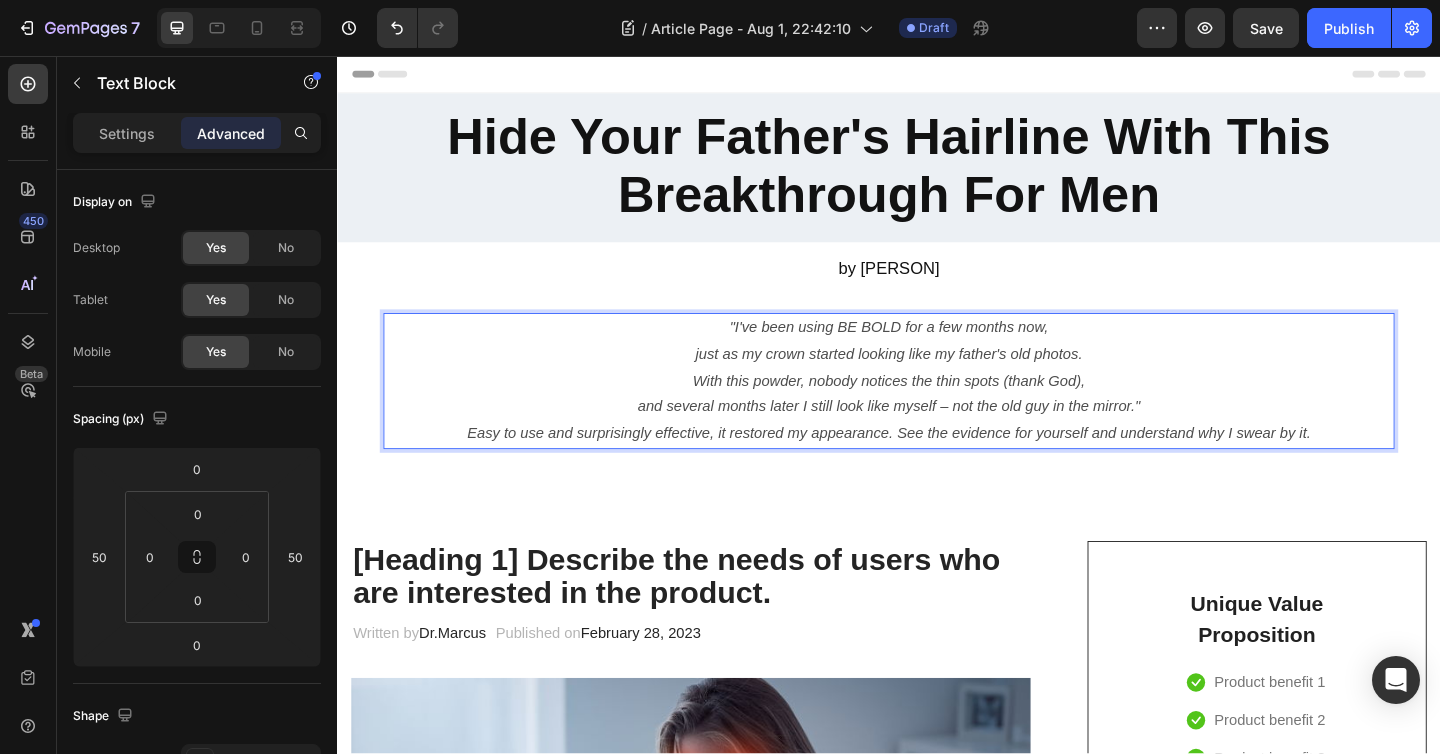 click on "I've been using BE BOLD for a few months now,  just as my crown started looking like my father's old photos.  With this powder, nobody notices the thin spots (thank God),  and several months later I still look like myself – not the old guy in the mirror." at bounding box center (937, 395) 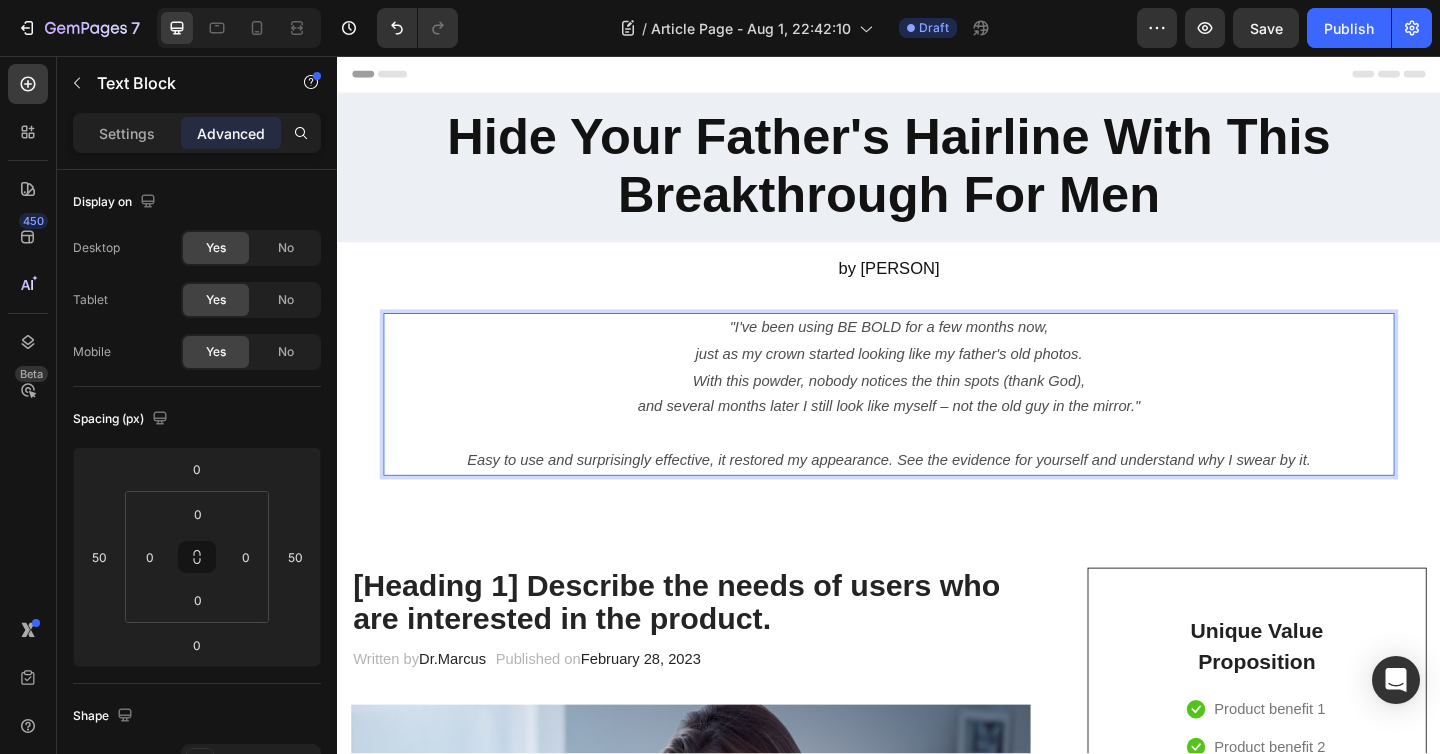 click on "Easy to use and surprisingly effective, it restored my appearance. See the evidence for yourself and understand why I swear by it." at bounding box center (937, 495) 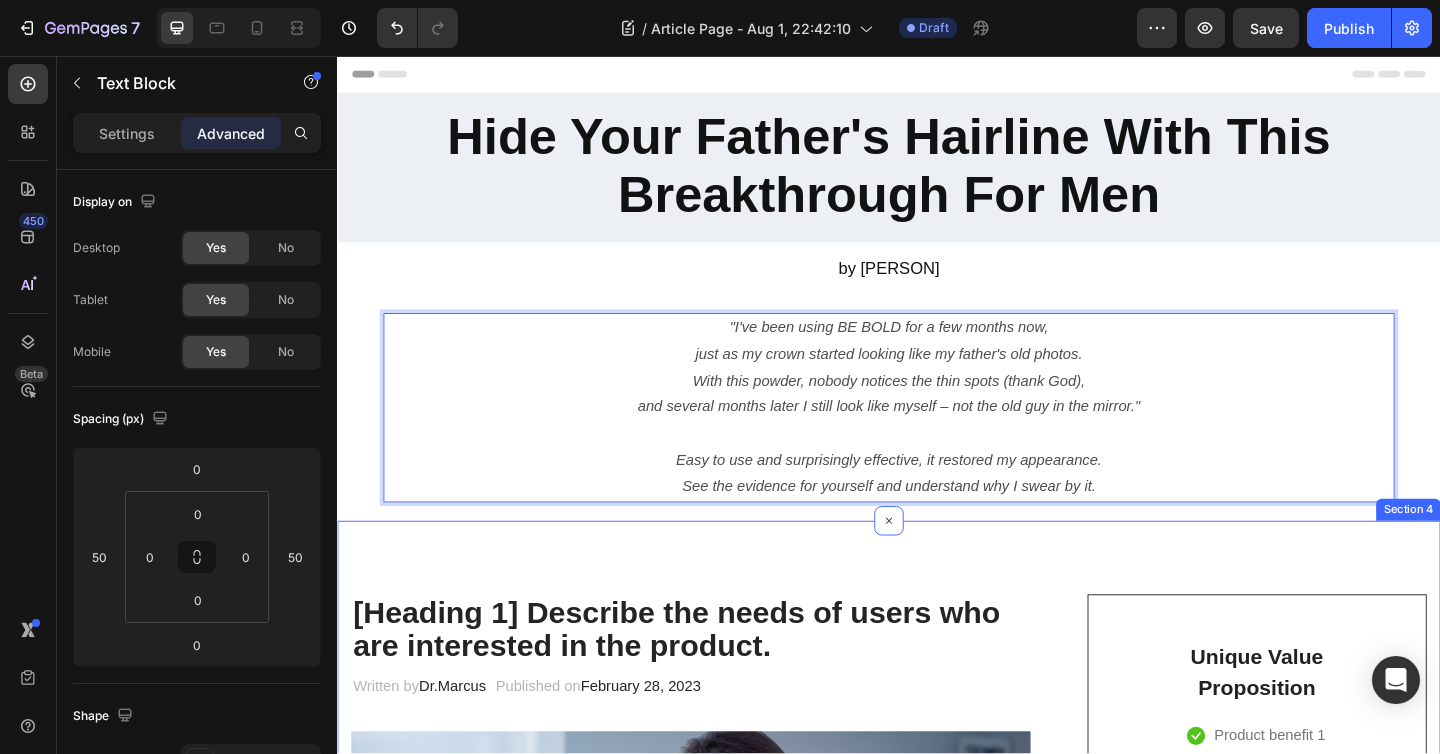 click on "[Heading 1] Describe the needs of users who are interested in the product. Heading Written by  [NAME]   Text block Published on  February 28, 2023 Text block Row Image Do your legs have varicose veins or pain? don't worry, We have moderate compression stockings like with GemCSO compression used to reduce the risk of serious conditions like Deep Vein Thrombosis (DVT), blood clots, varicose veins, and spider veins. Text block [Heading 2] Describe the timeframe to achieve the desired results Heading Your provider may recommend compression socks to help with symptoms caused by a vein or venous disorder. Venous disorders happen when the valves in your veins don’t work correctly, making it harder for blood flow to return to your heart. This can lead to: Text block
Icon Customer problem 1:  Lorem Ipsum is simply dummy text of the printing and typesetting industry. Lorem Ipsum has been the industry's standard dummy text ever since. Text block Row
Icon Customer problem 2: Text block" at bounding box center (937, 3190) 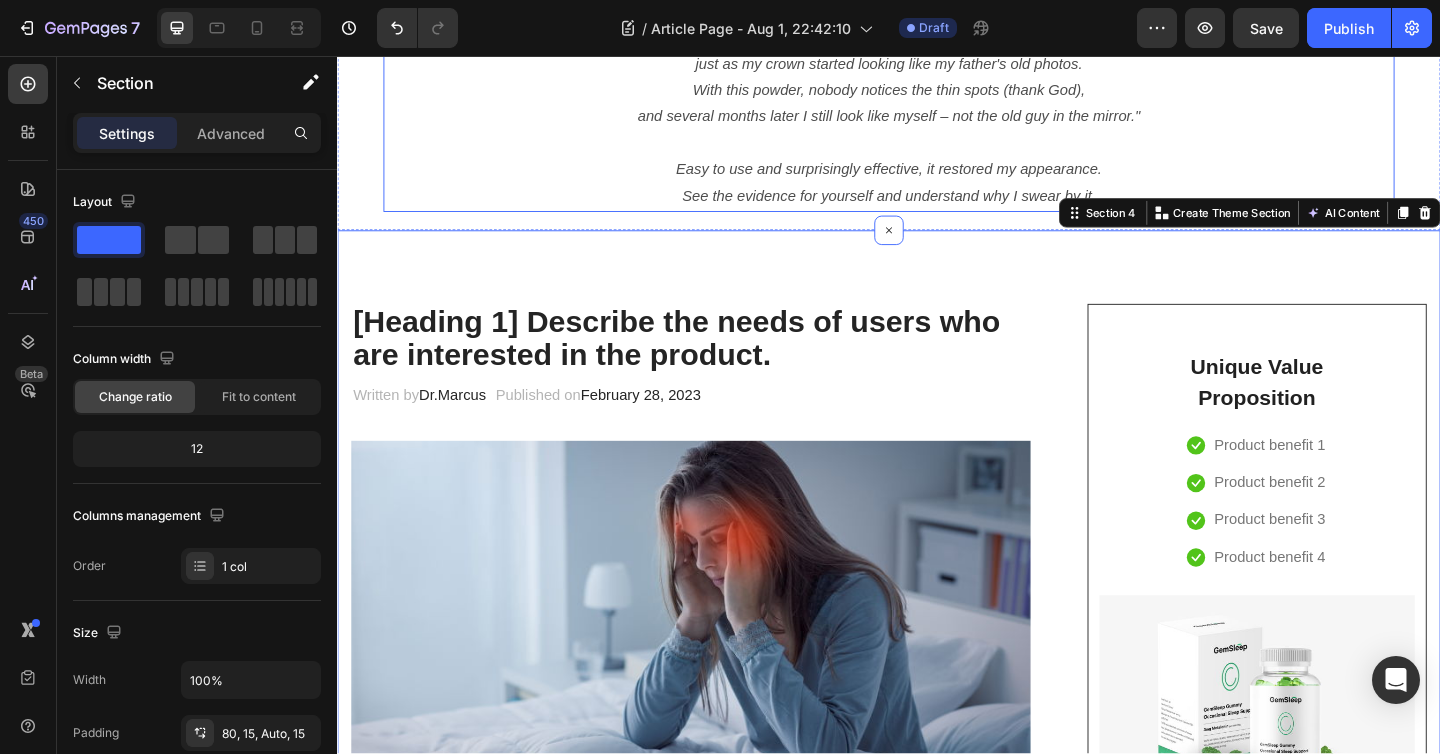 scroll, scrollTop: 346, scrollLeft: 0, axis: vertical 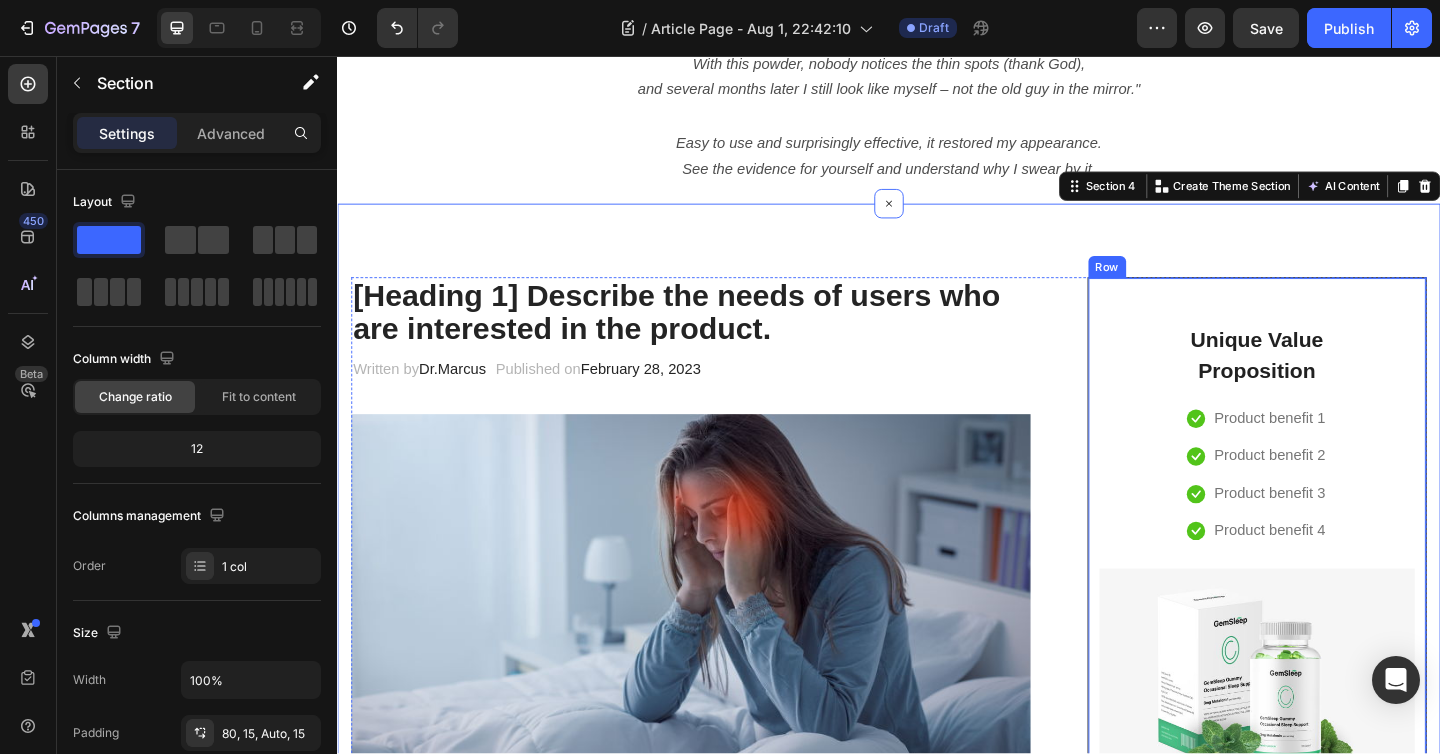 click on "Unique Value Proposition Heading
Icon Product benefit 1 Text block
Icon Product benefit 2 Text block
Icon Product benefit 3  Text block
Icon Product benefit 4   Text block Icon List Row Image  	   CHECK AVAILABILITY Button ✔️ 30-Day Money-Back Guarantee Text block" at bounding box center [1337, 636] 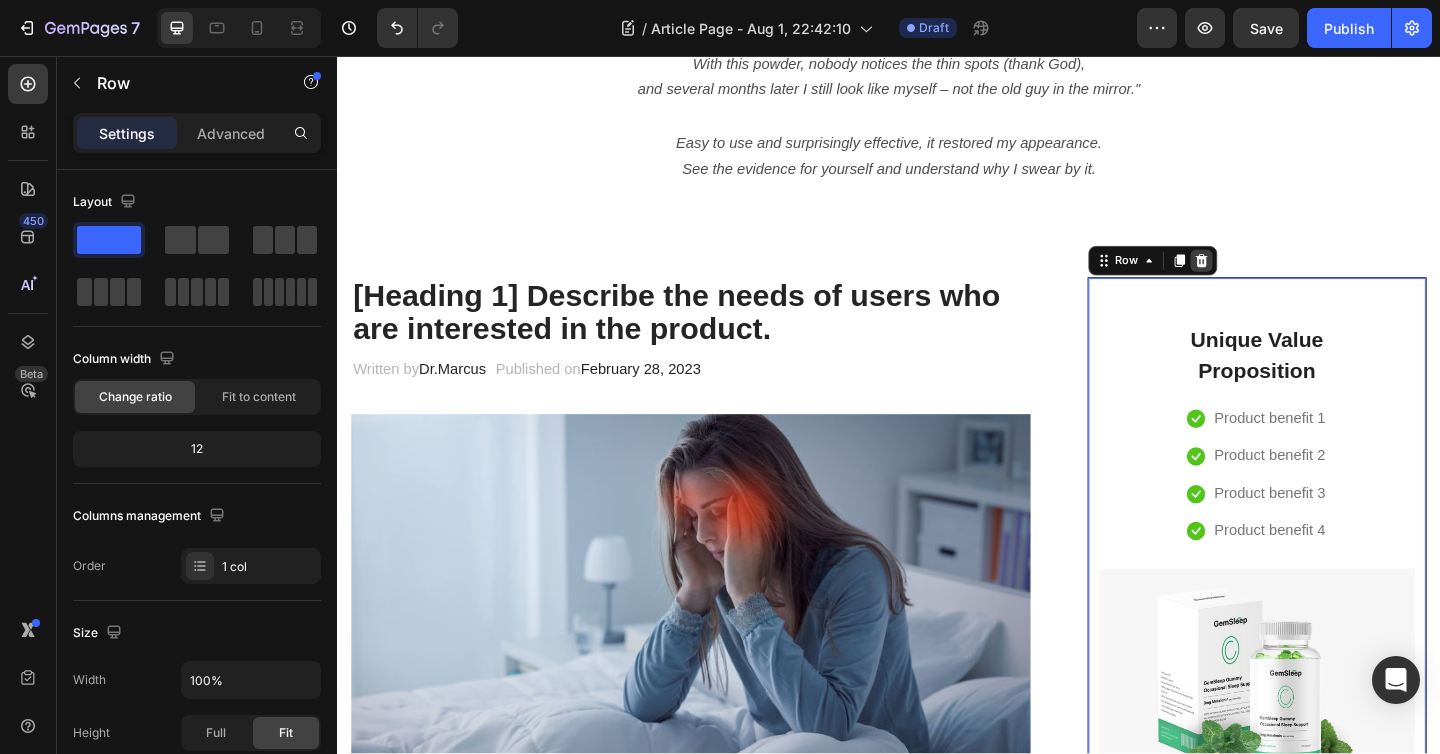 click 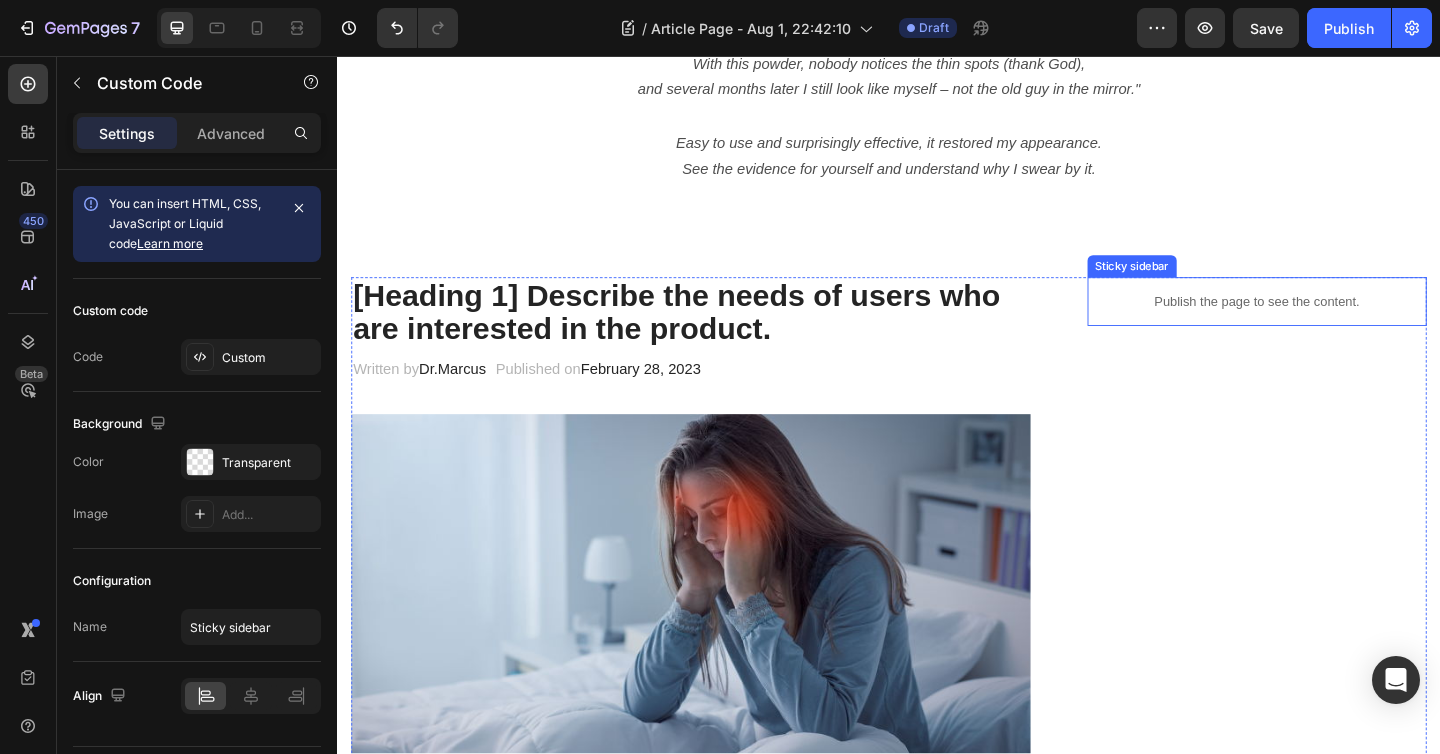 click on "Publish the page to see the content." at bounding box center [1337, 323] 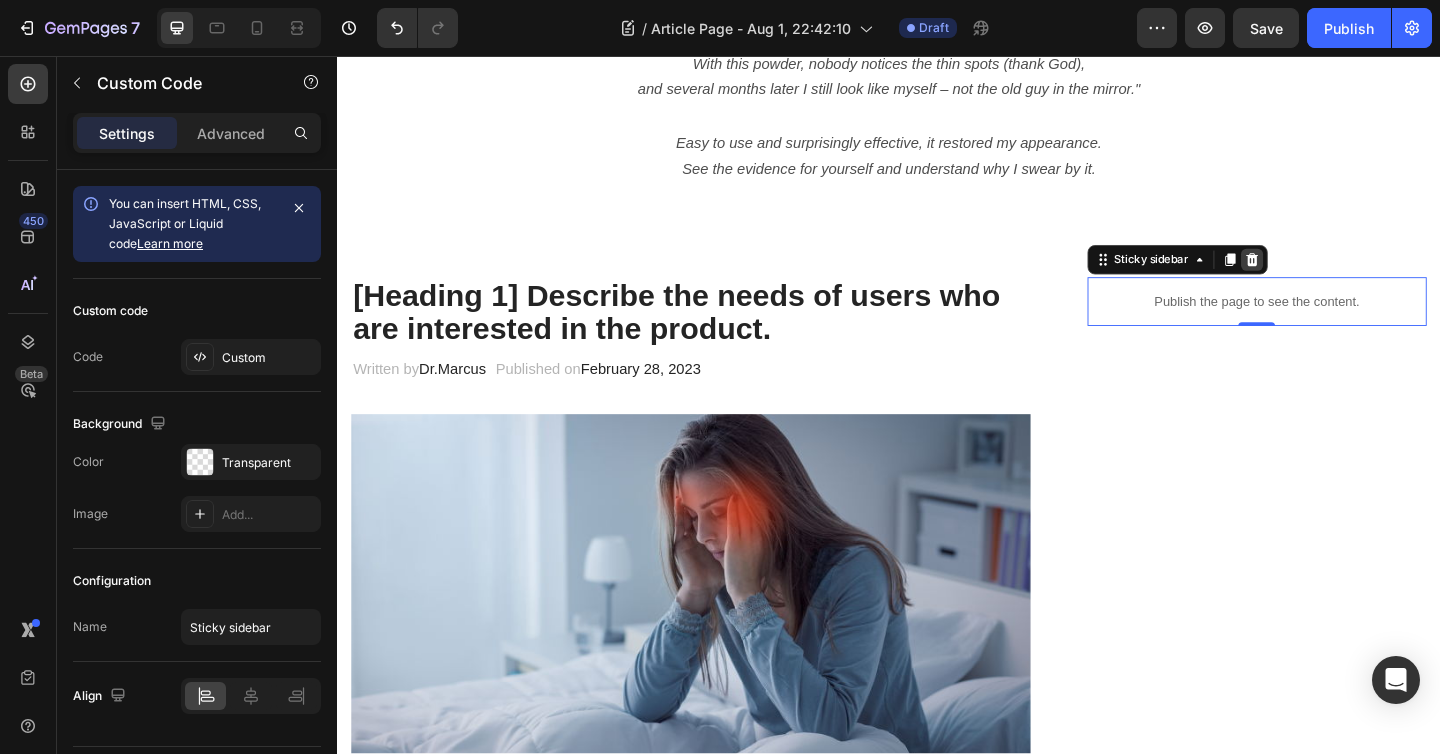 click 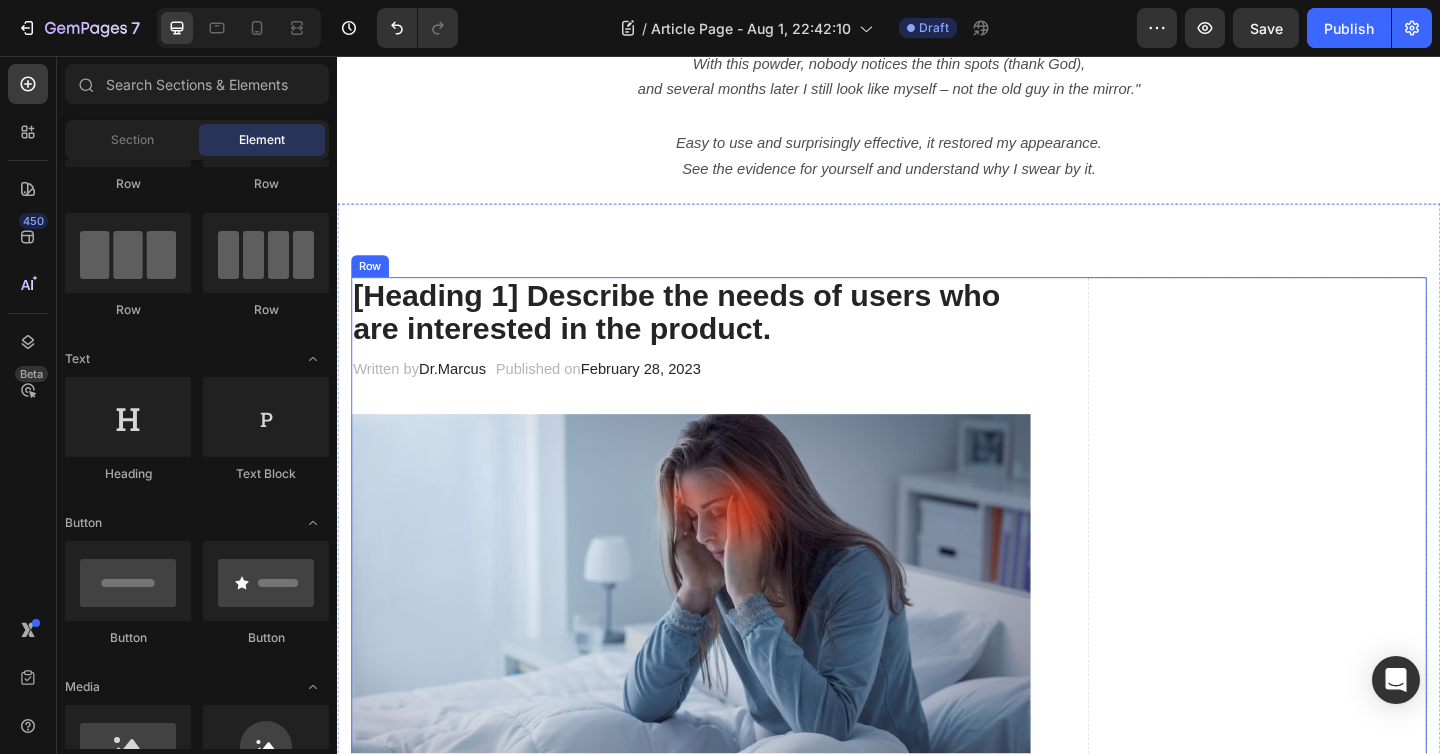 click on "Drop element here" at bounding box center (1337, 2885) 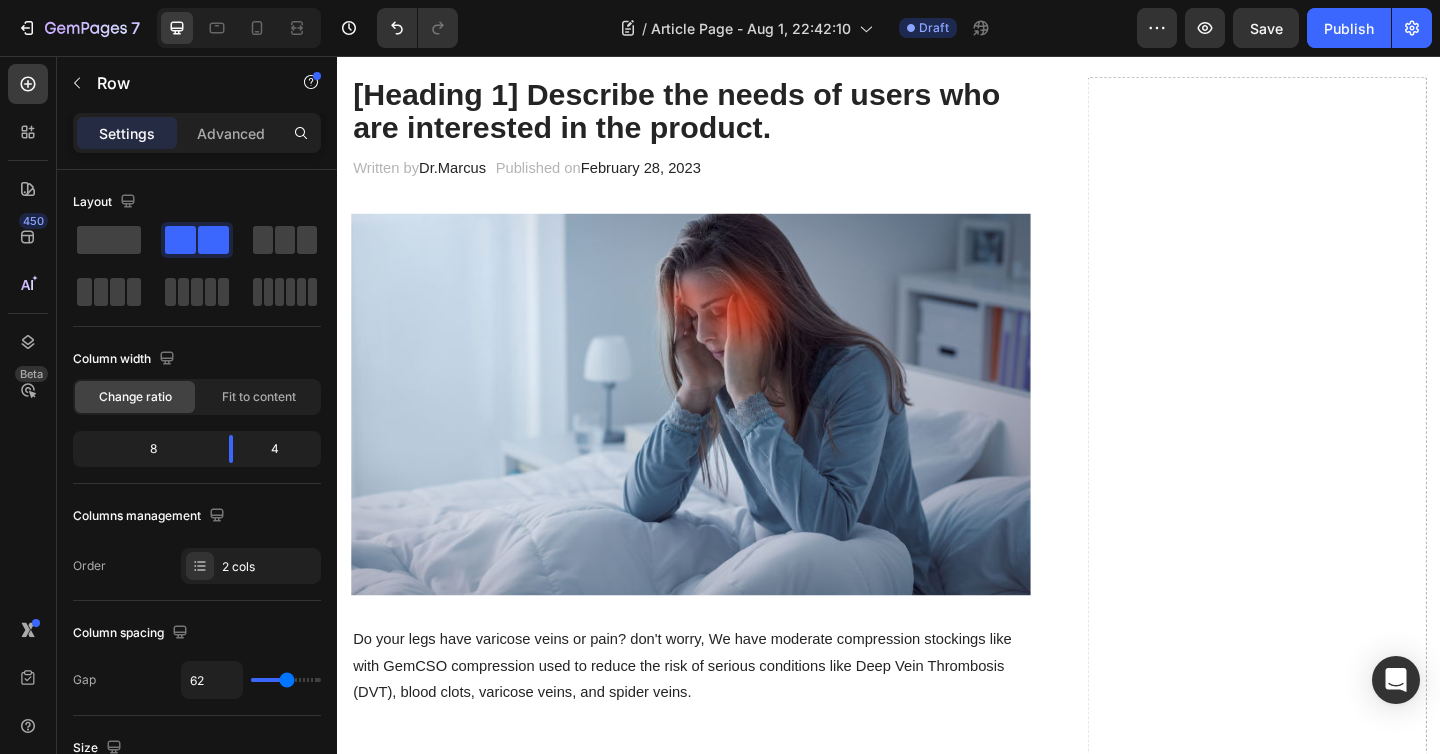 scroll, scrollTop: 0, scrollLeft: 0, axis: both 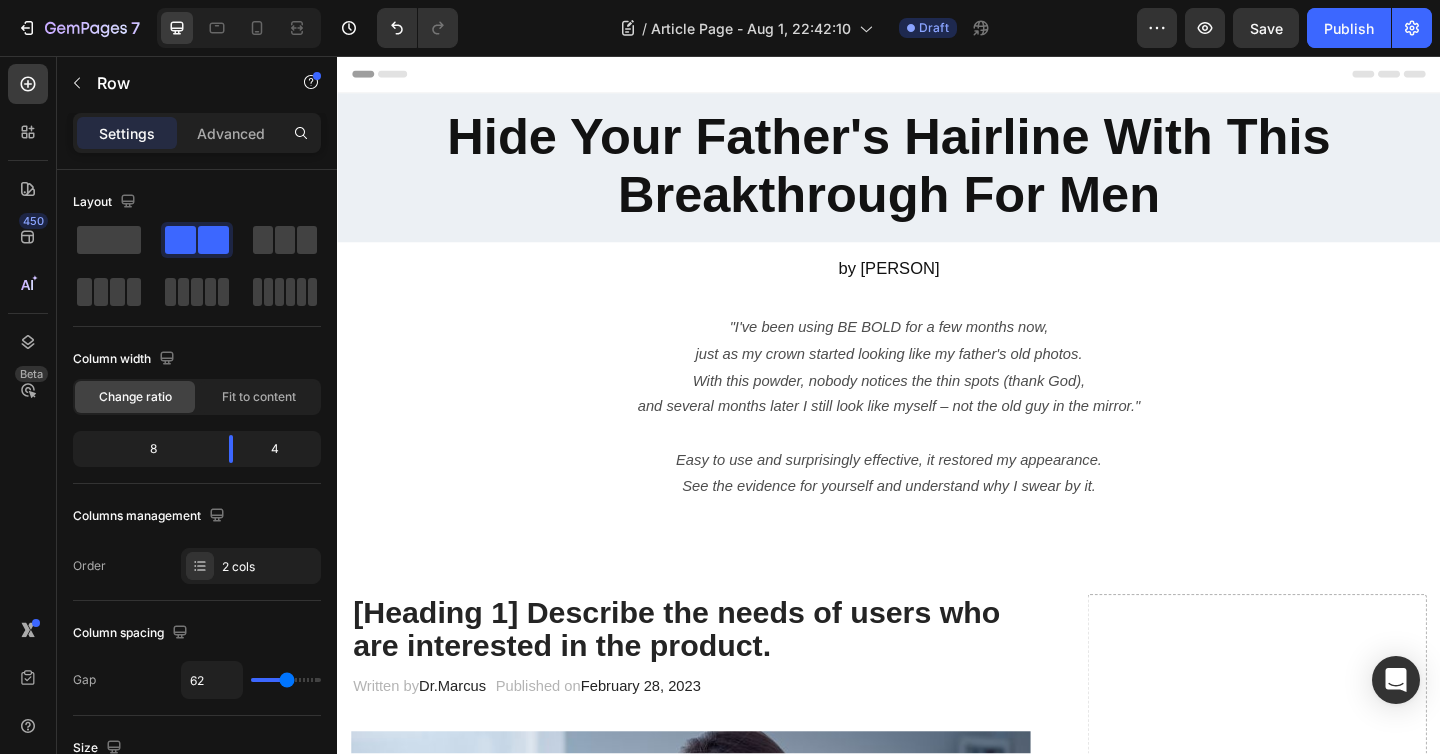 click on "Drop element here" at bounding box center (1337, 3230) 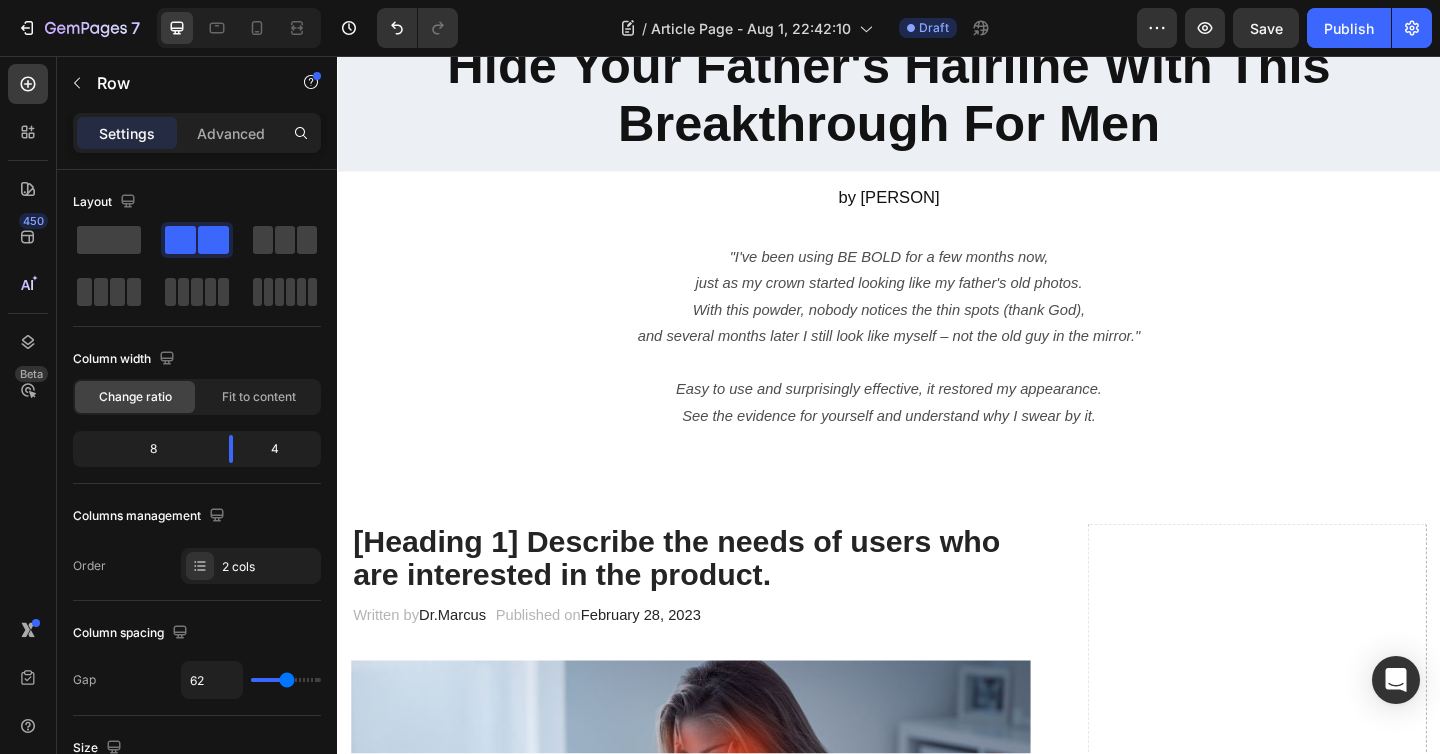 scroll, scrollTop: 79, scrollLeft: 0, axis: vertical 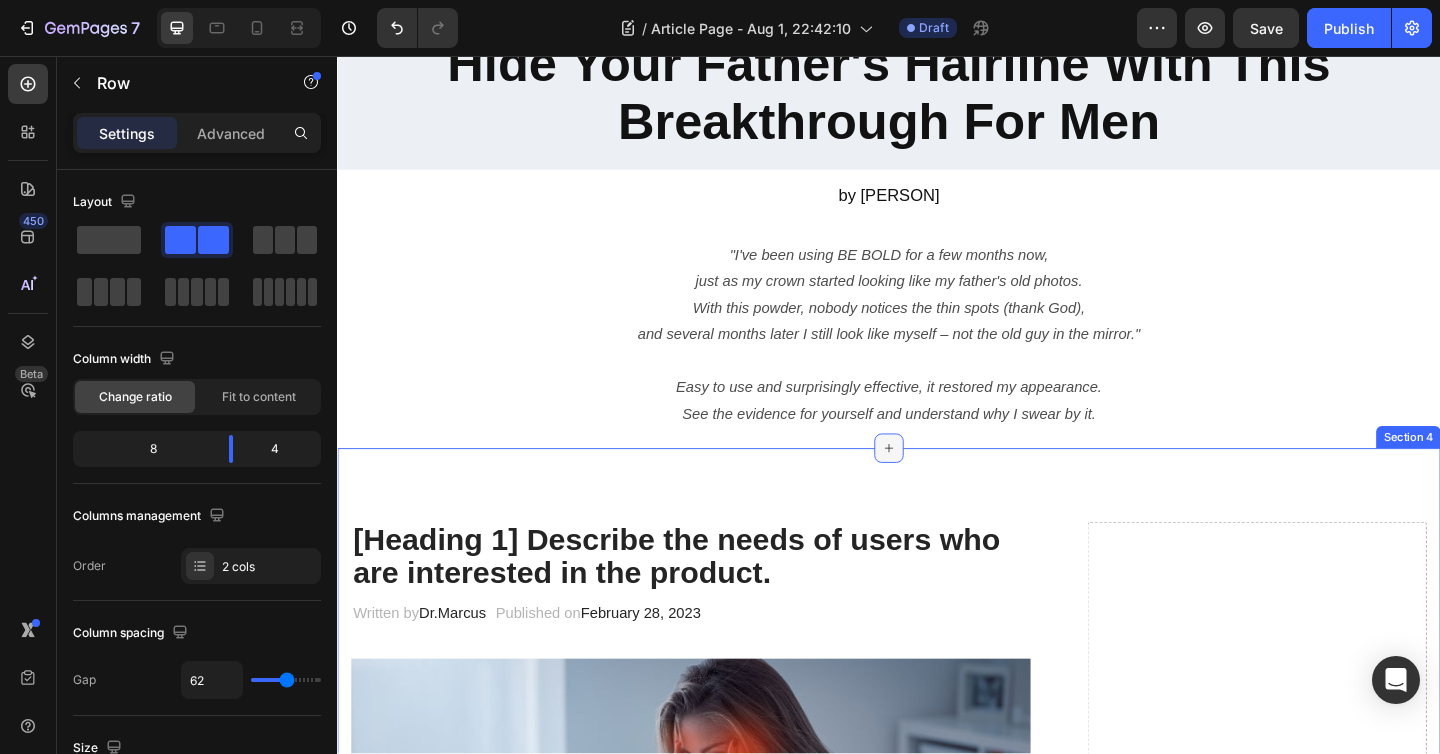 click 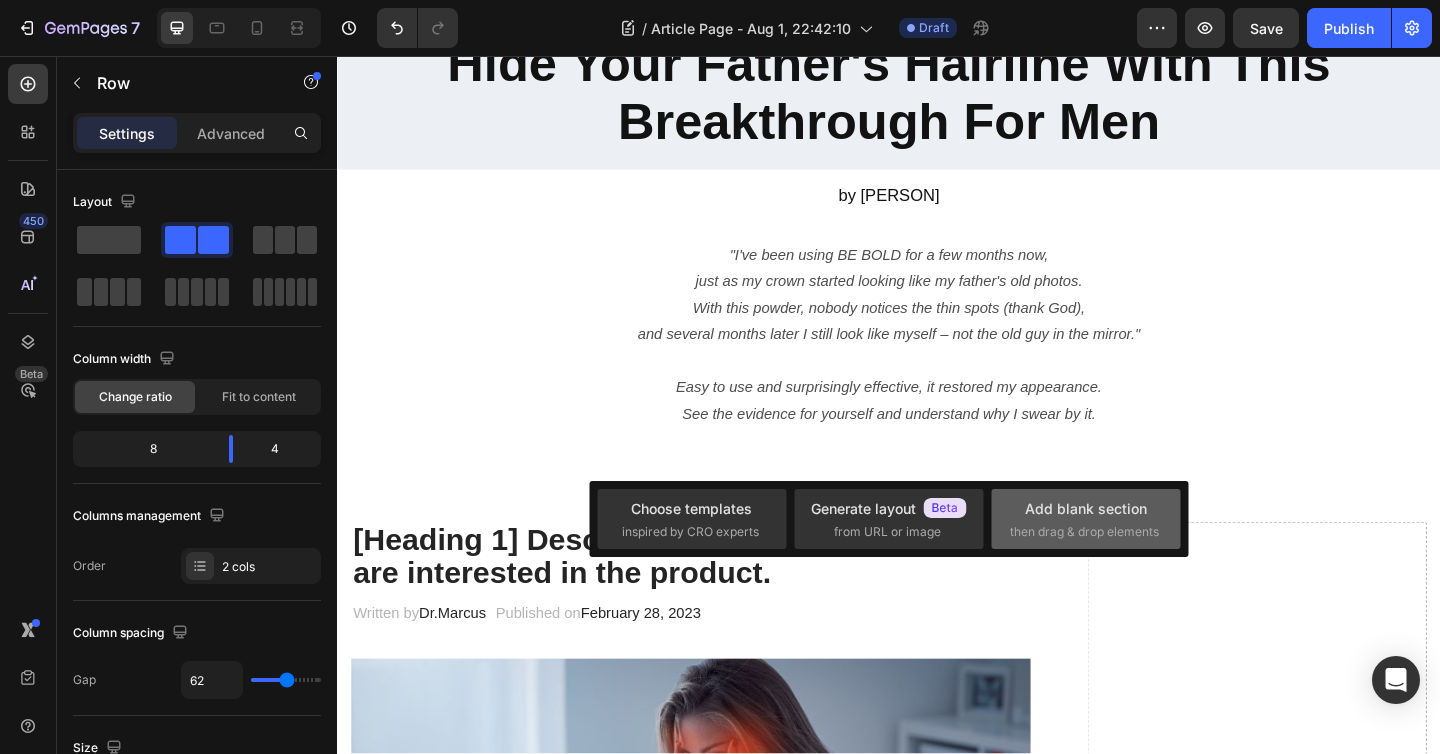 click on "then drag & drop elements" at bounding box center [1084, 532] 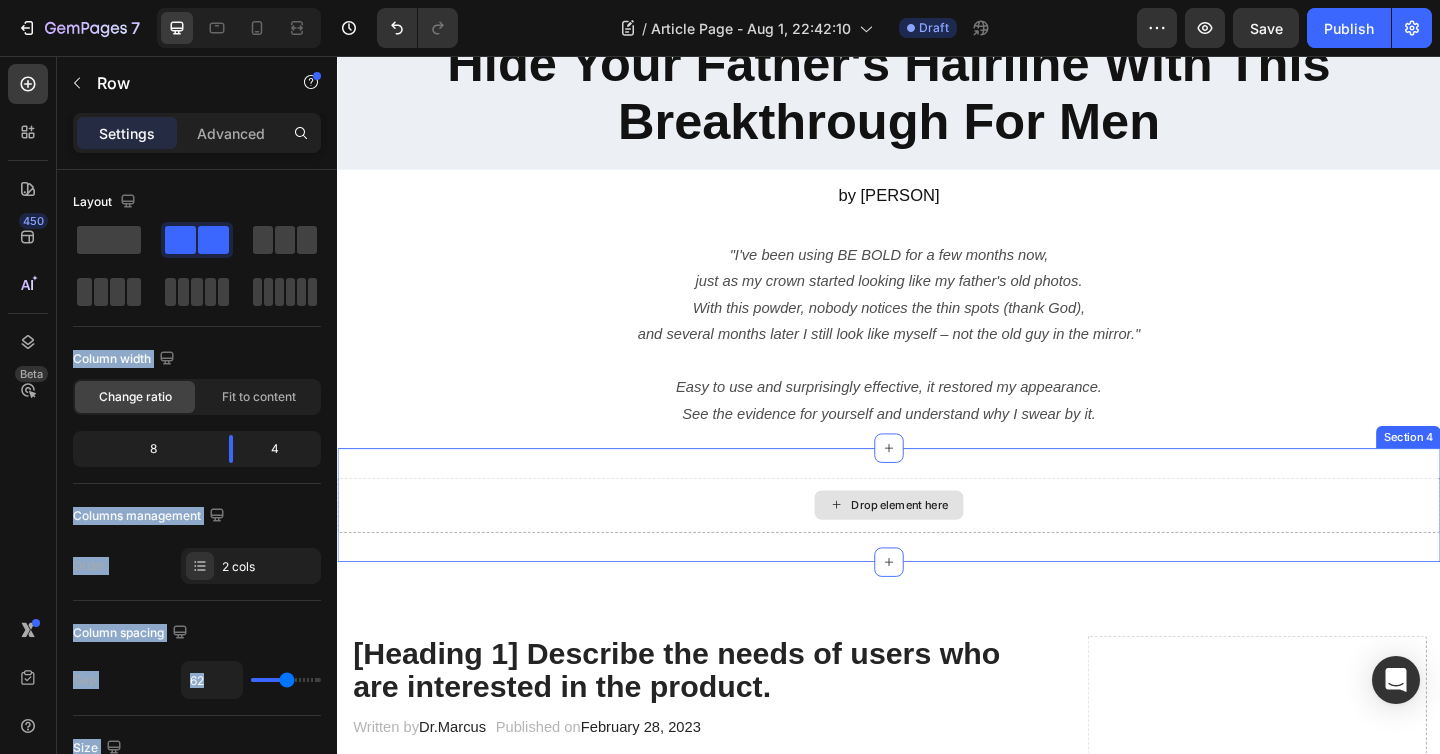 drag, startPoint x: 536, startPoint y: 300, endPoint x: 874, endPoint y: 530, distance: 408.8325 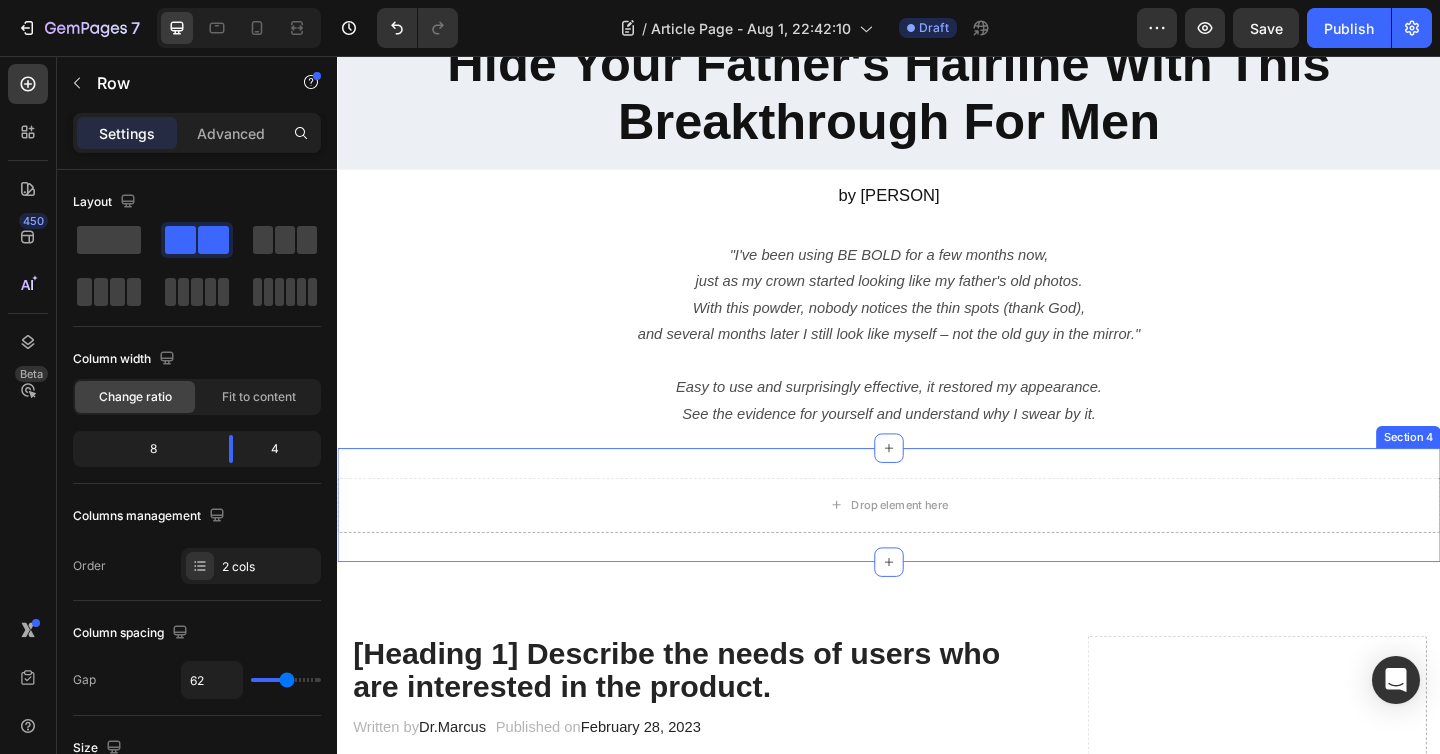 drag, startPoint x: 532, startPoint y: 303, endPoint x: 819, endPoint y: 583, distance: 400.96008 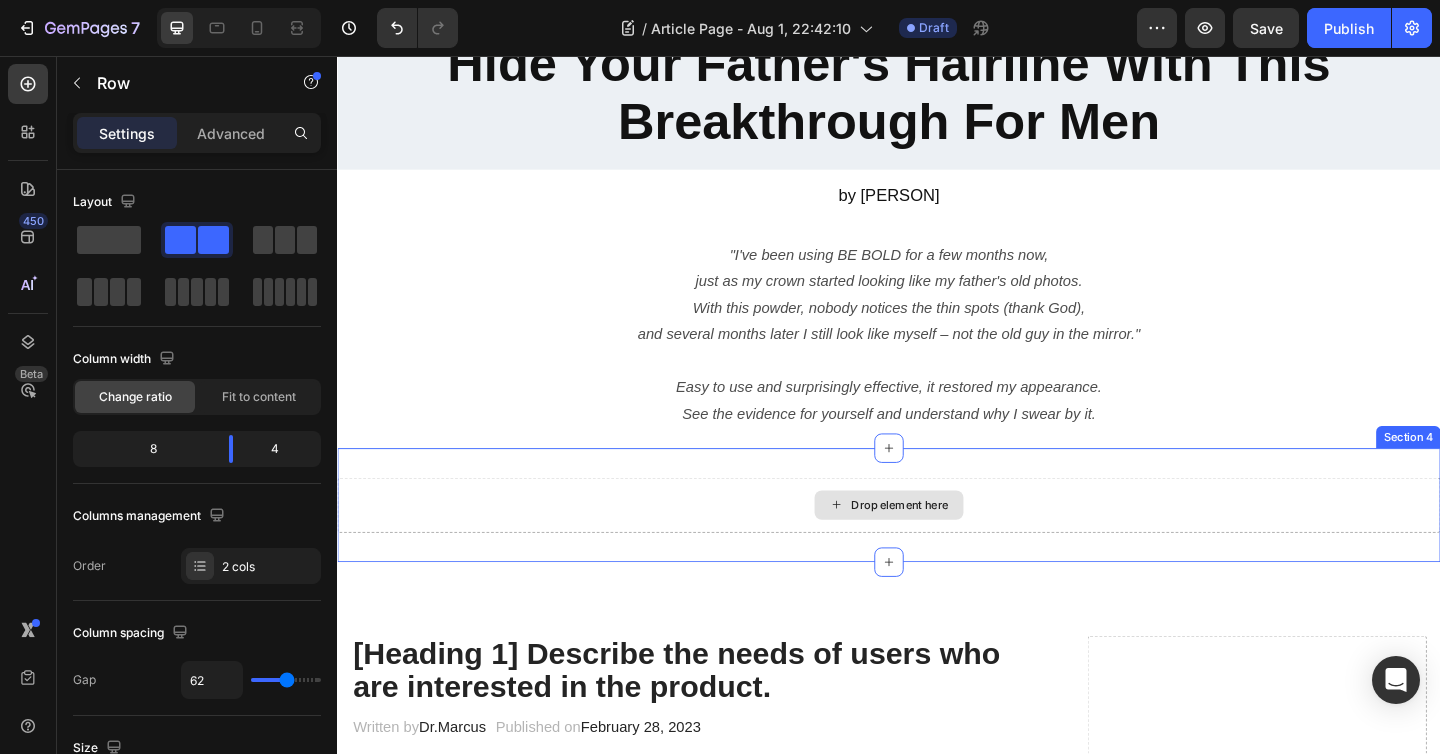 click on "Drop element here" at bounding box center (937, 545) 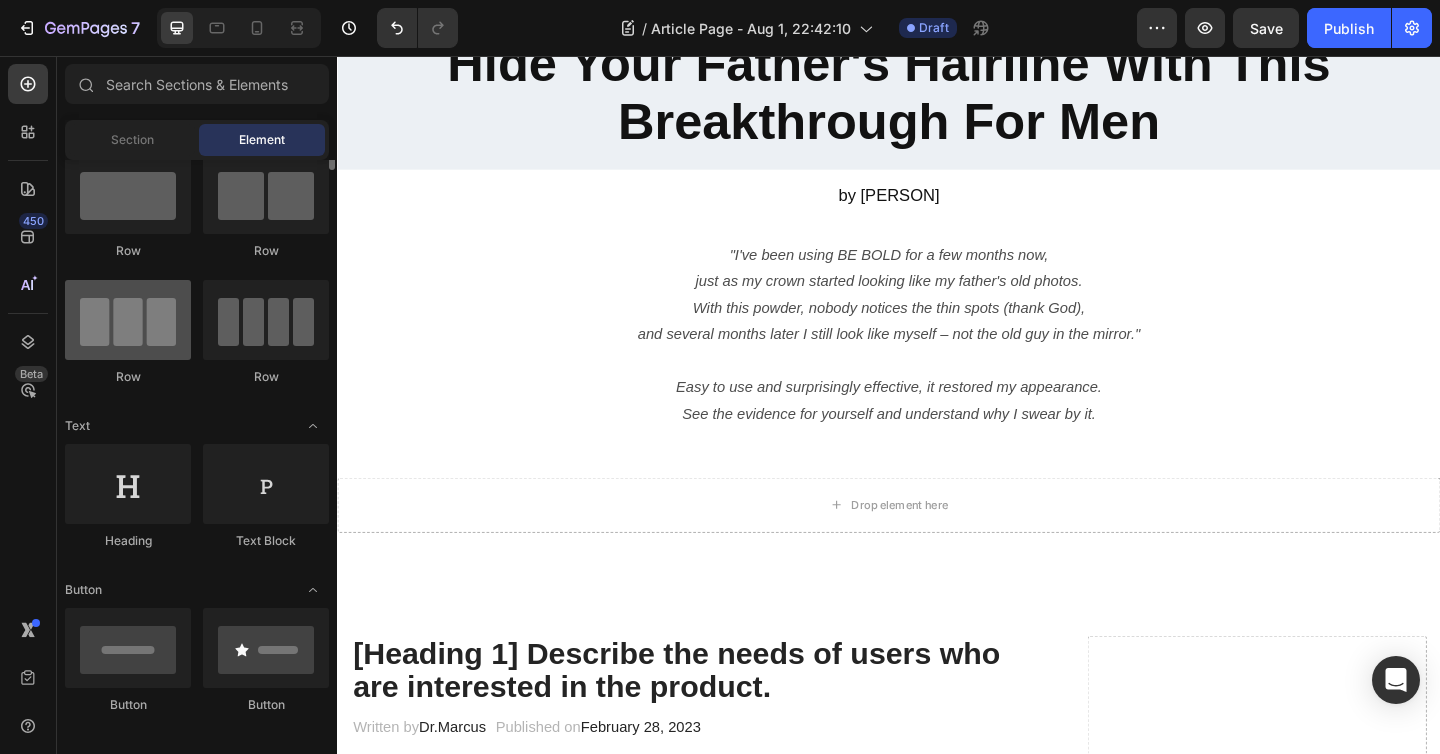 scroll, scrollTop: 0, scrollLeft: 0, axis: both 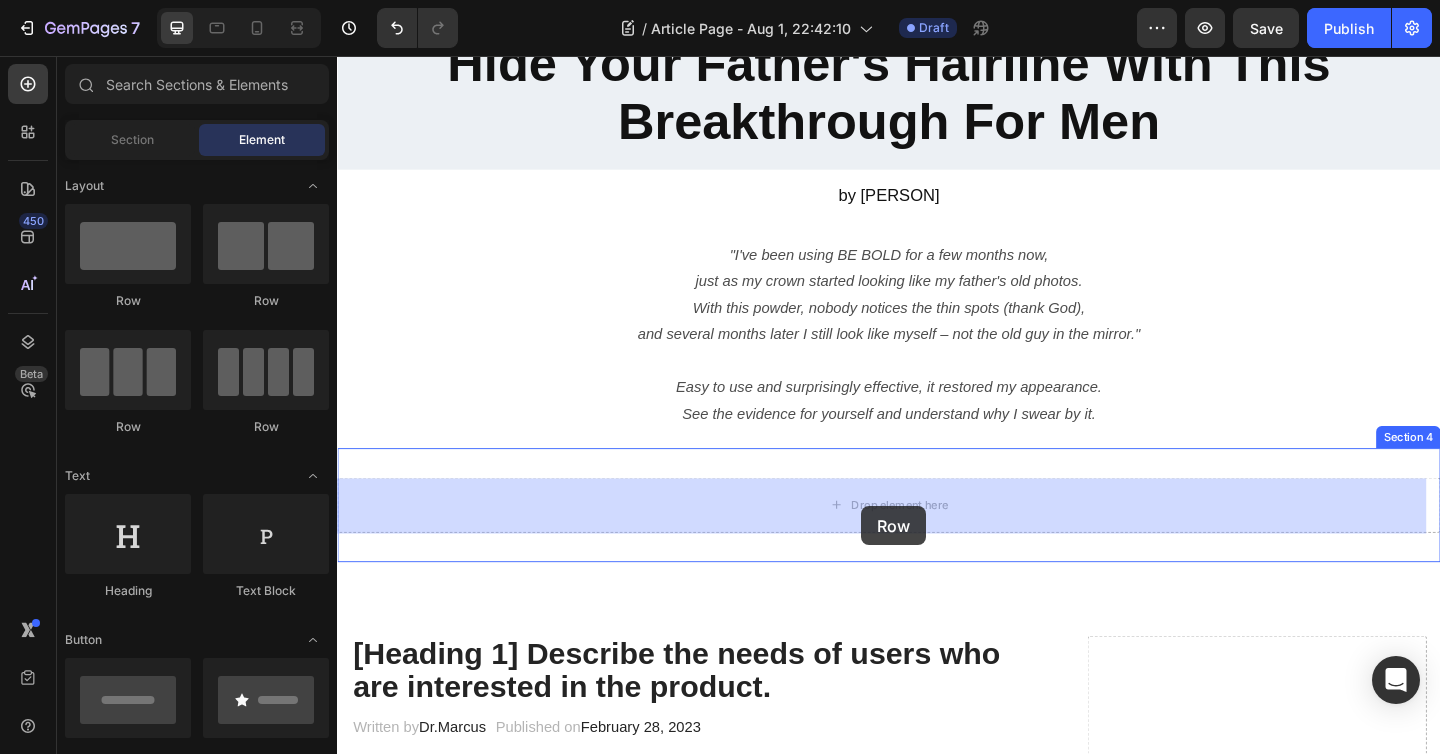 drag, startPoint x: 581, startPoint y: 325, endPoint x: 905, endPoint y: 541, distance: 389.39954 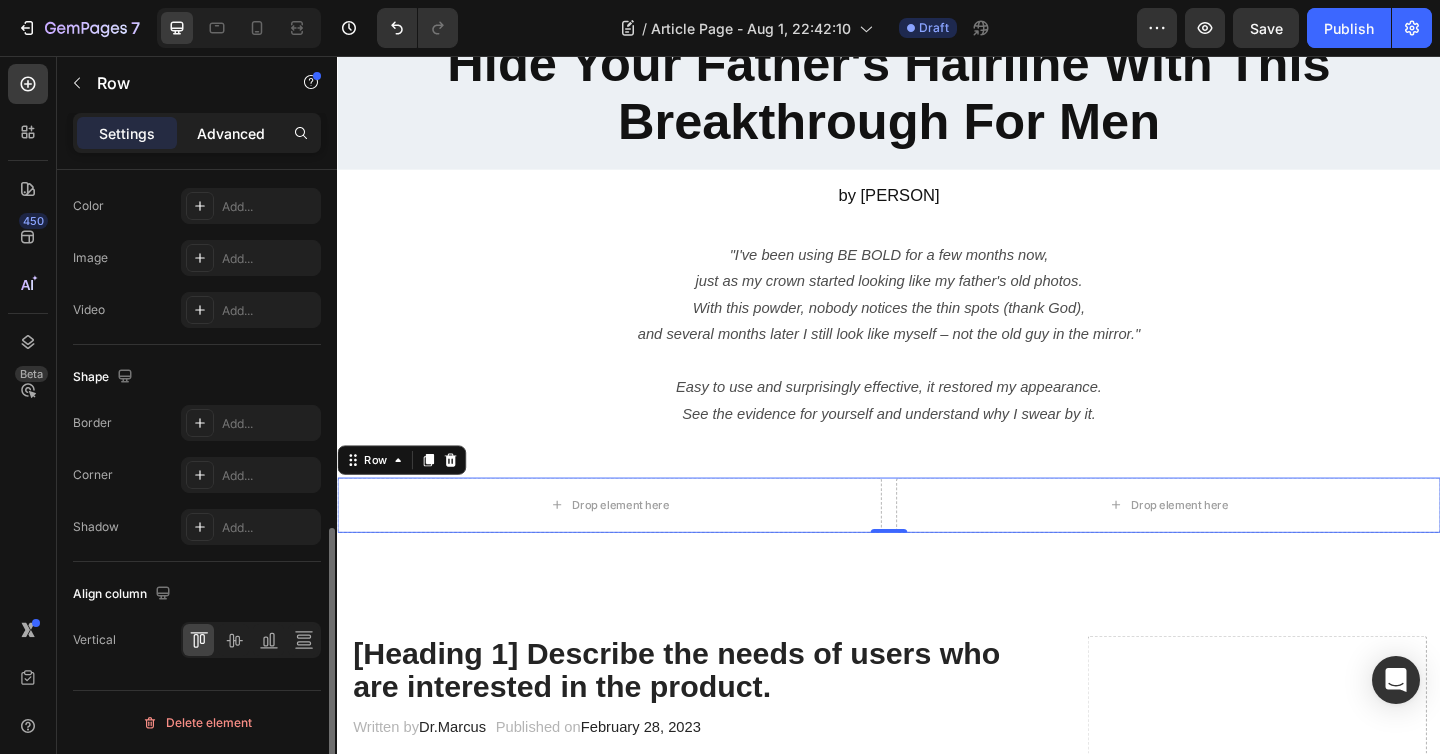 click on "Advanced" at bounding box center (231, 133) 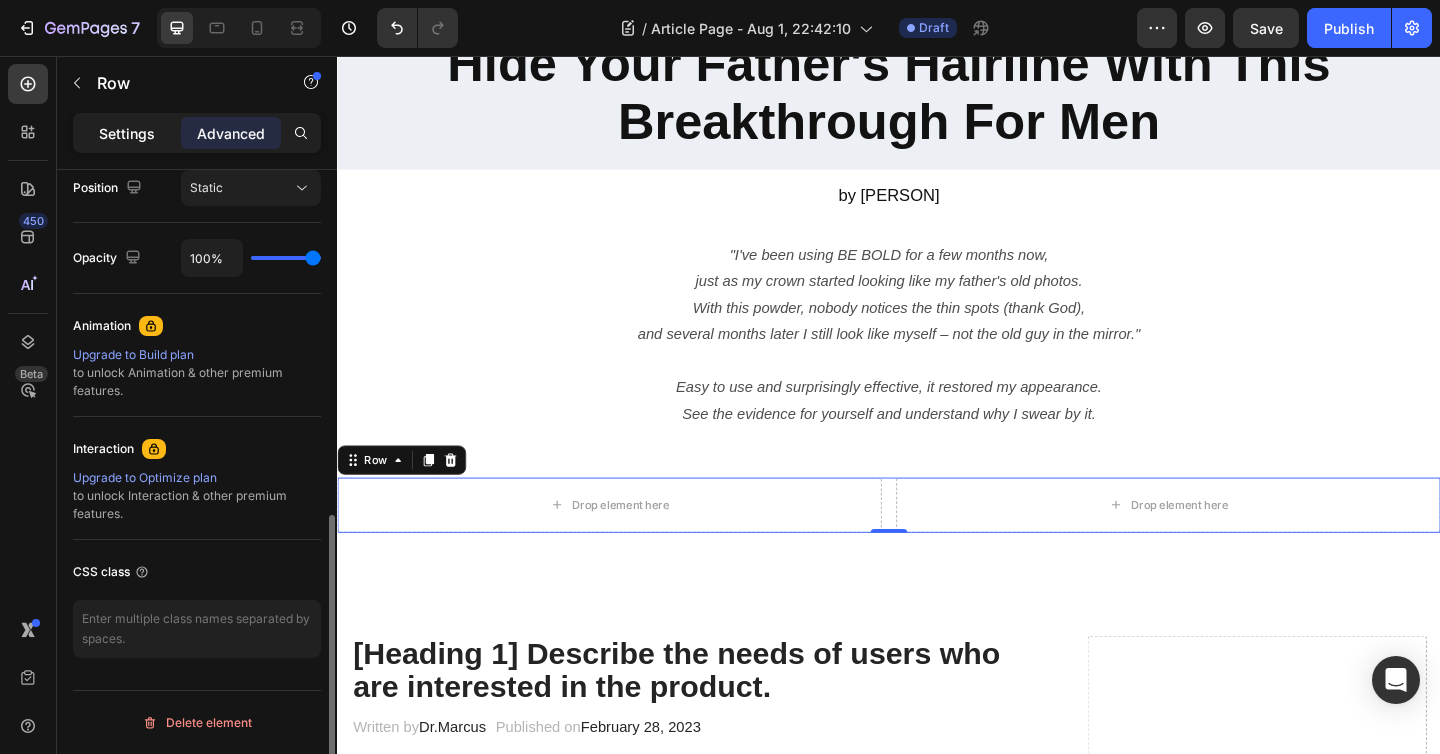 click on "Settings" 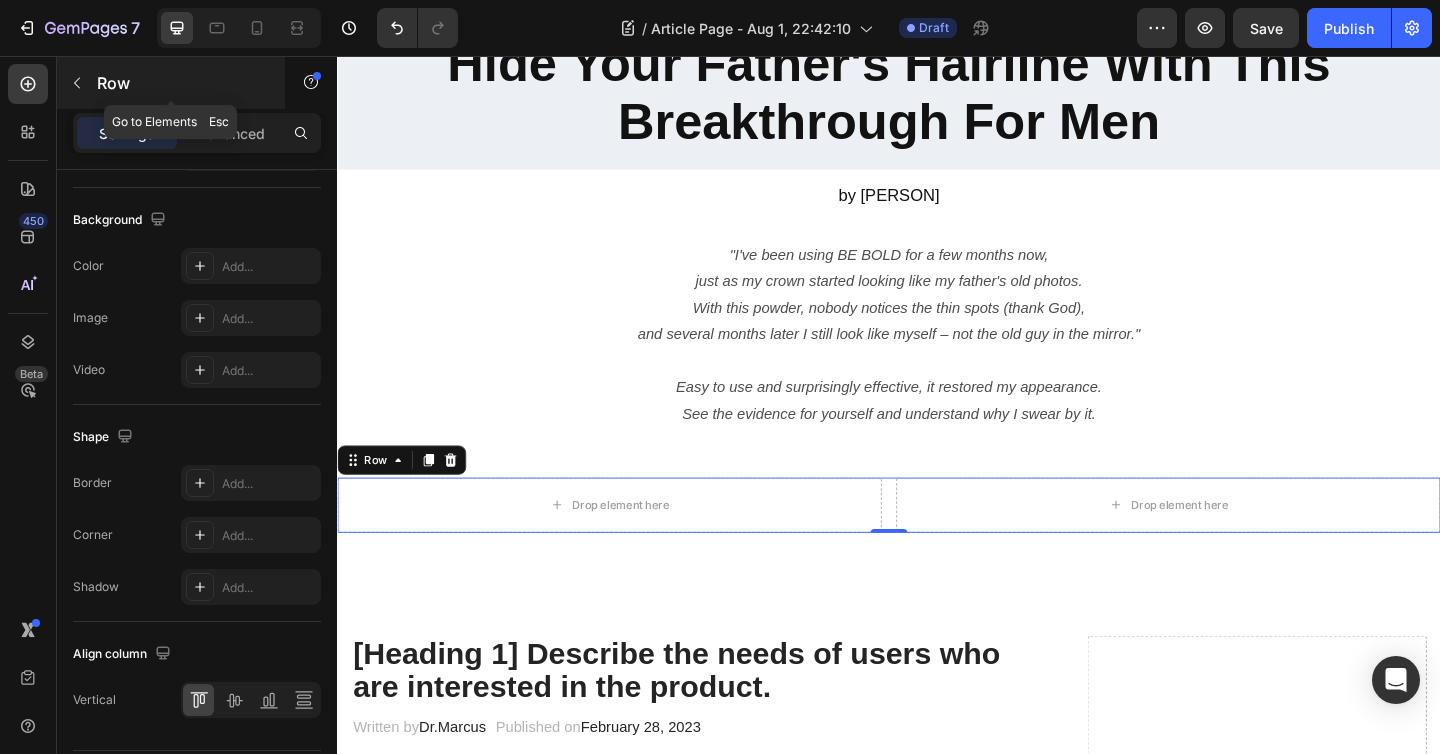 click 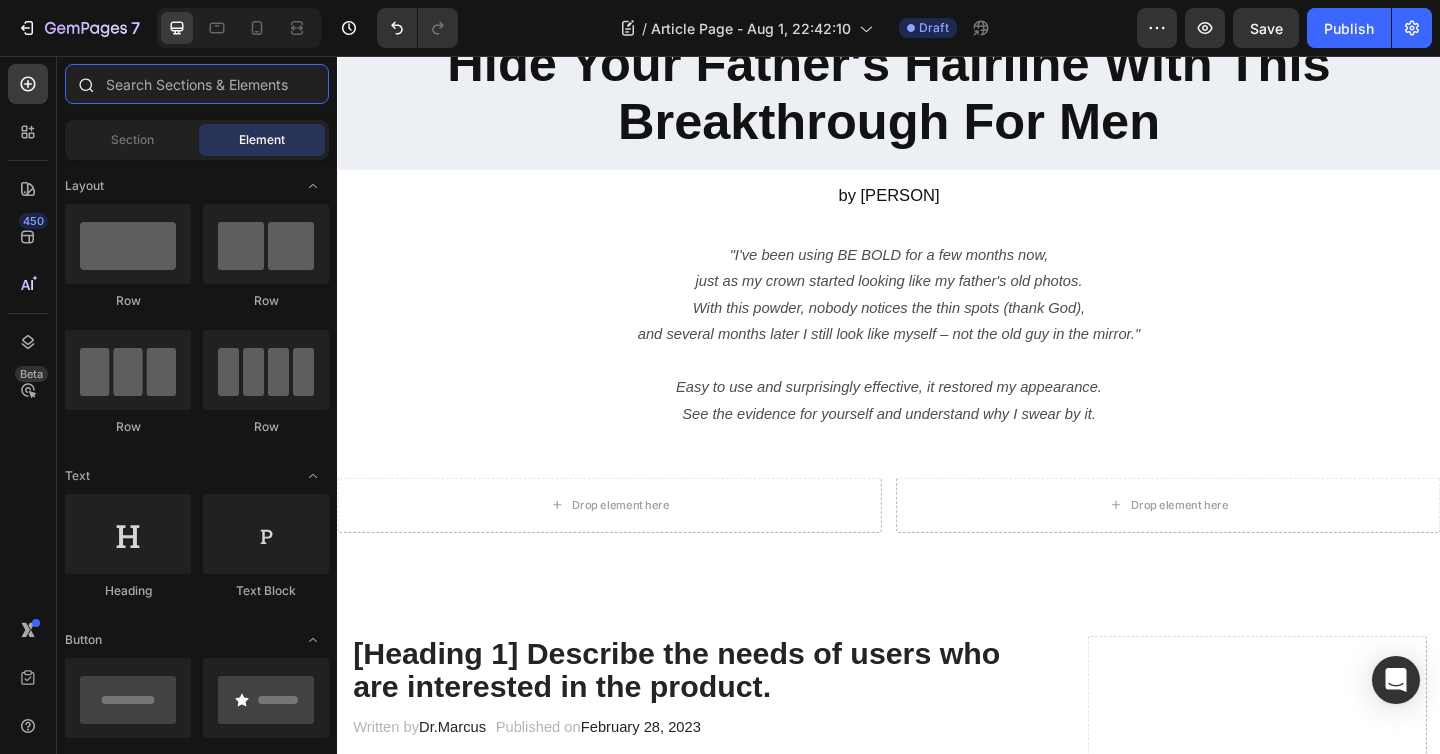 click at bounding box center [197, 84] 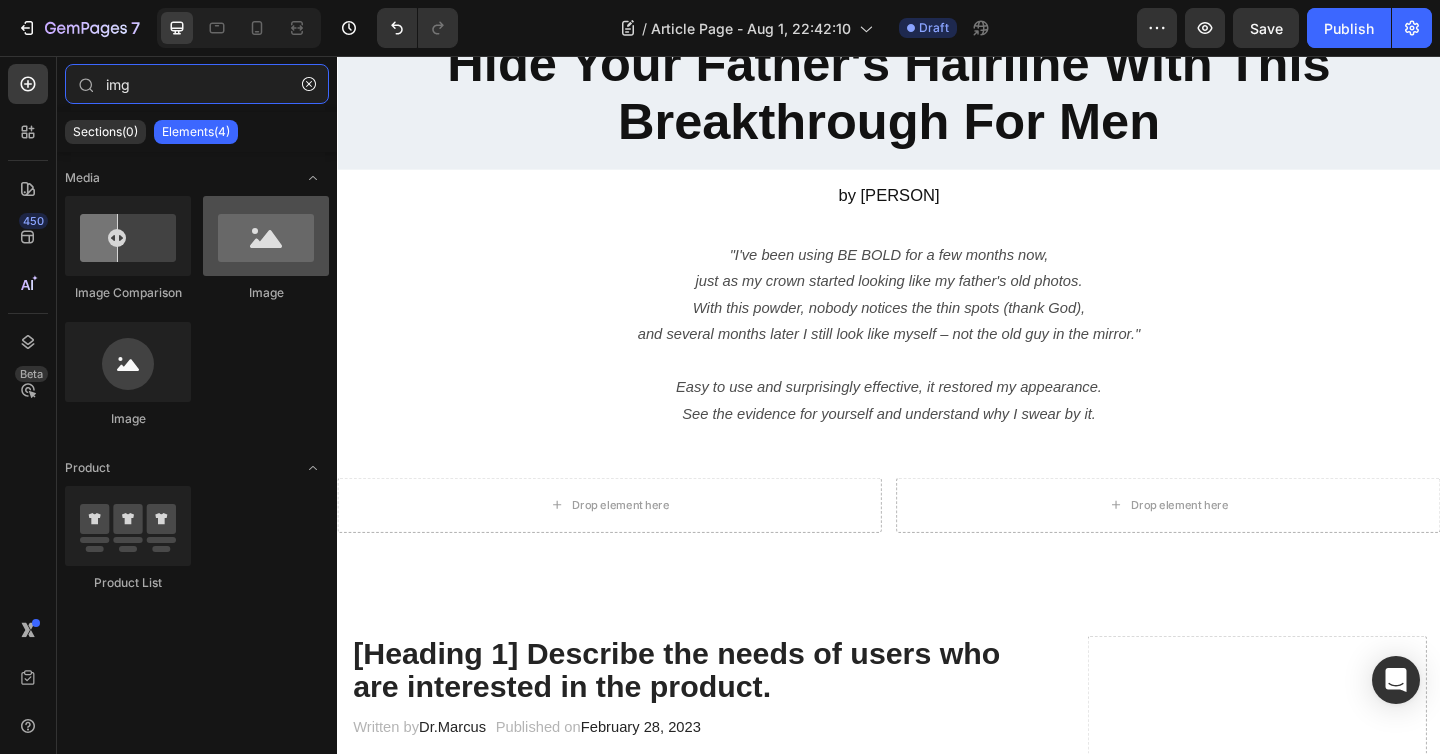 type on "img" 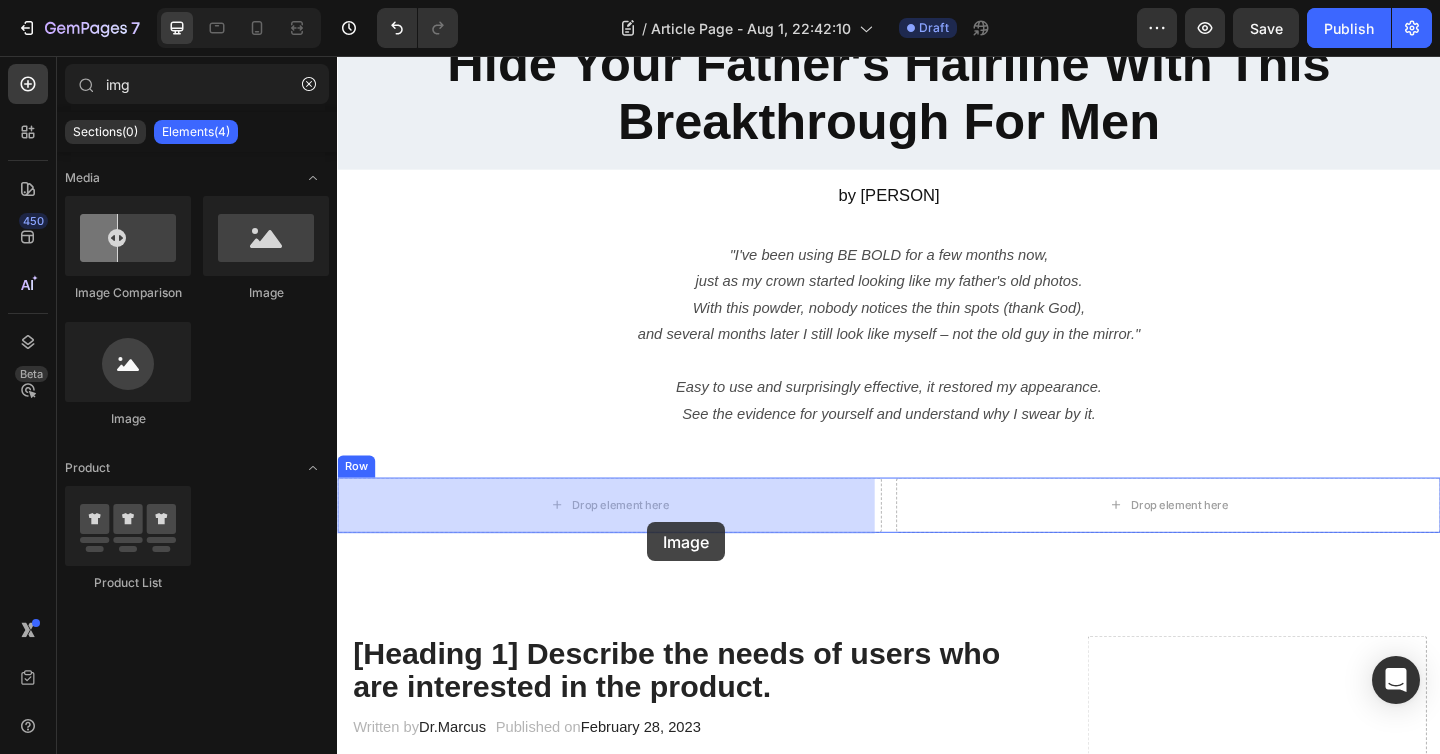 drag, startPoint x: 560, startPoint y: 294, endPoint x: 670, endPoint y: 560, distance: 287.84717 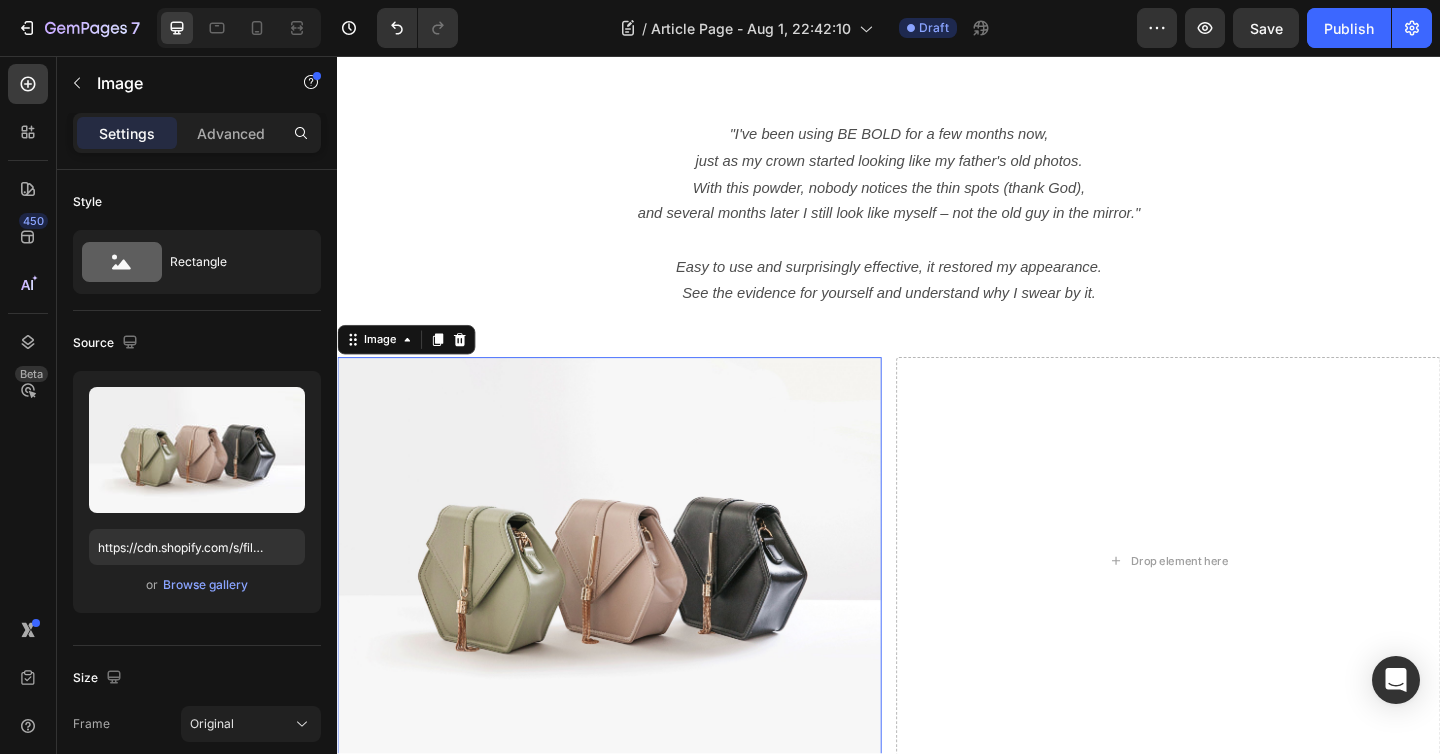 scroll, scrollTop: 370, scrollLeft: 0, axis: vertical 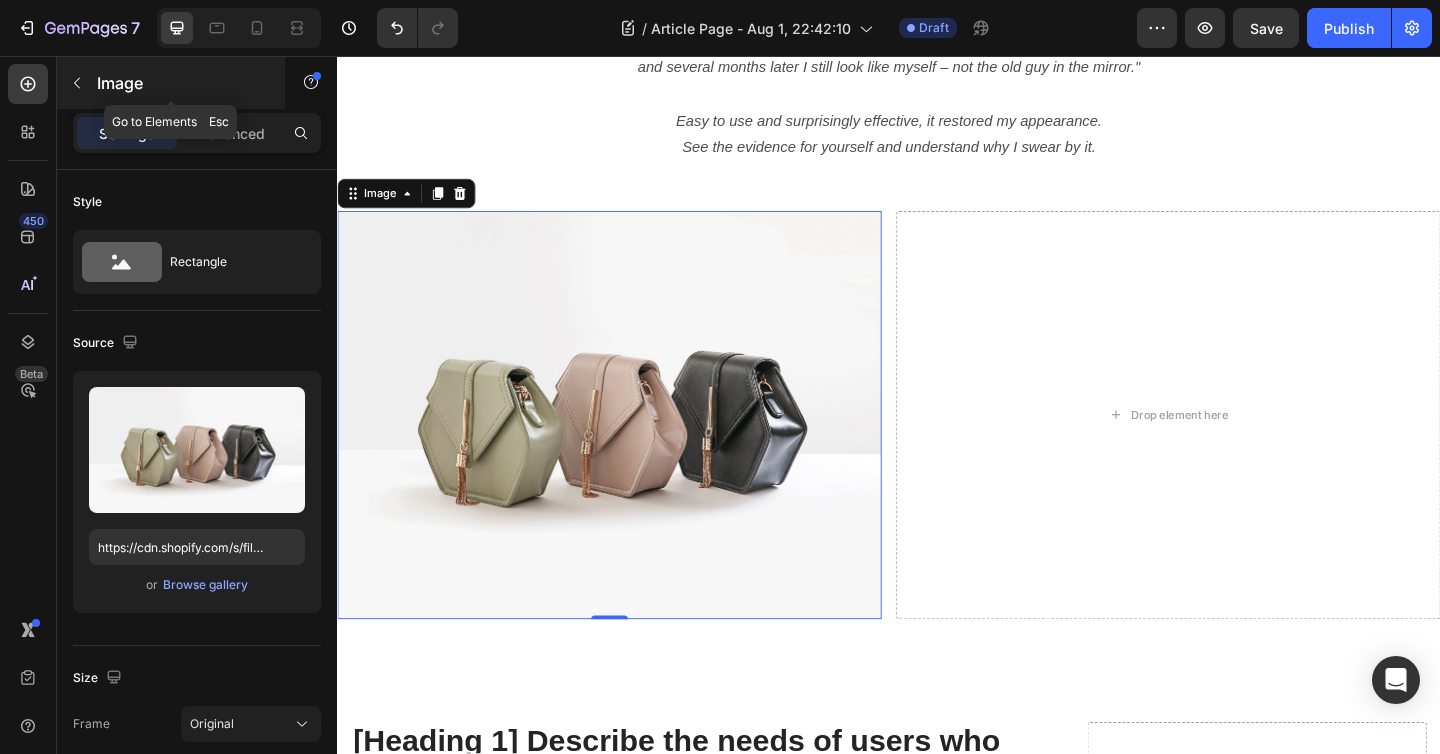 click 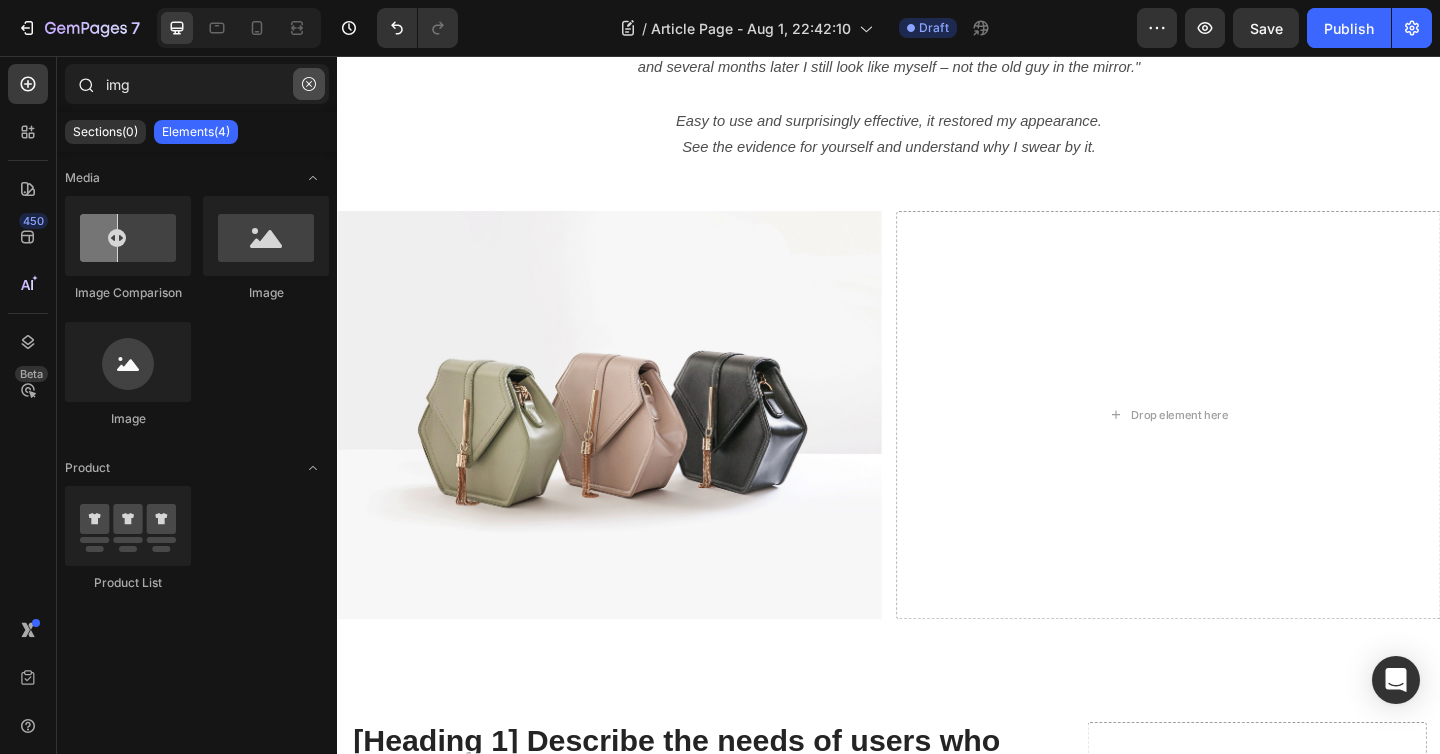 click 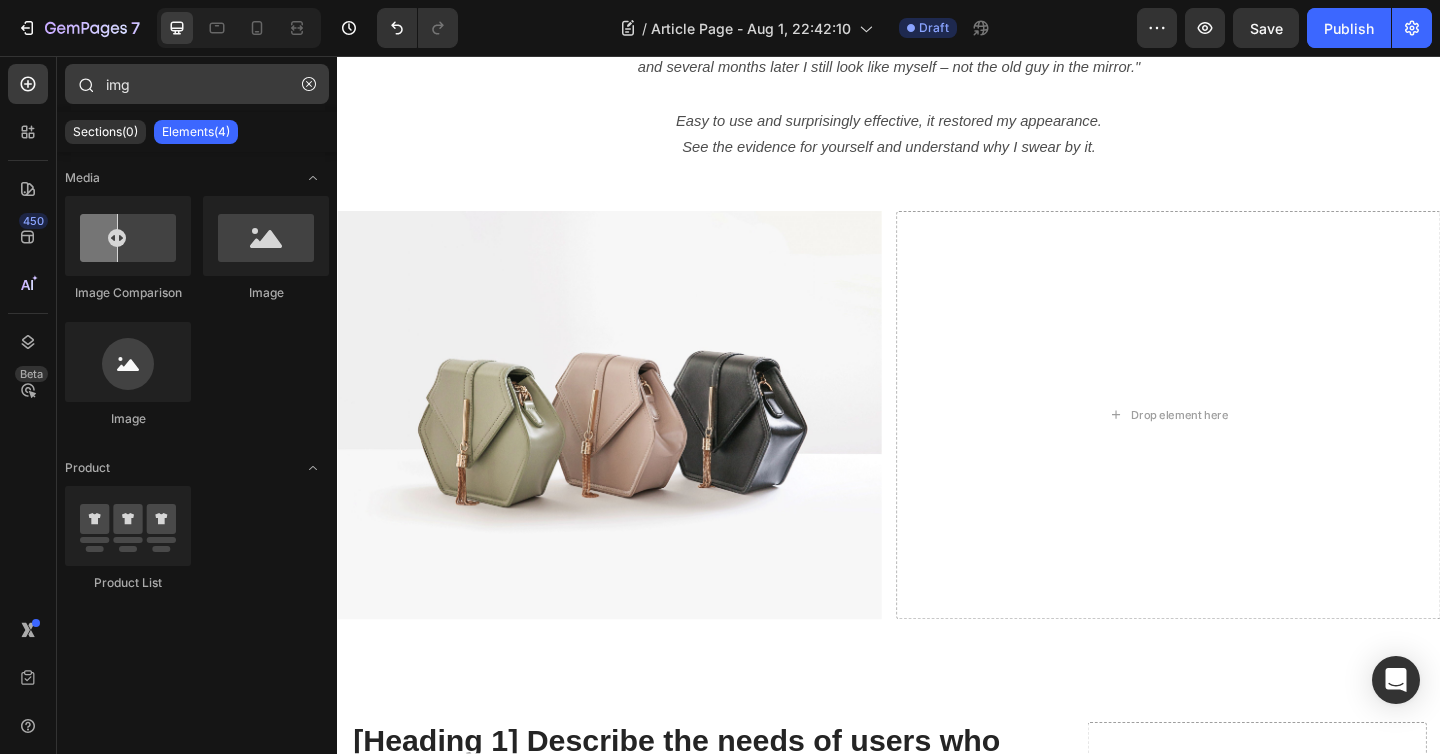type 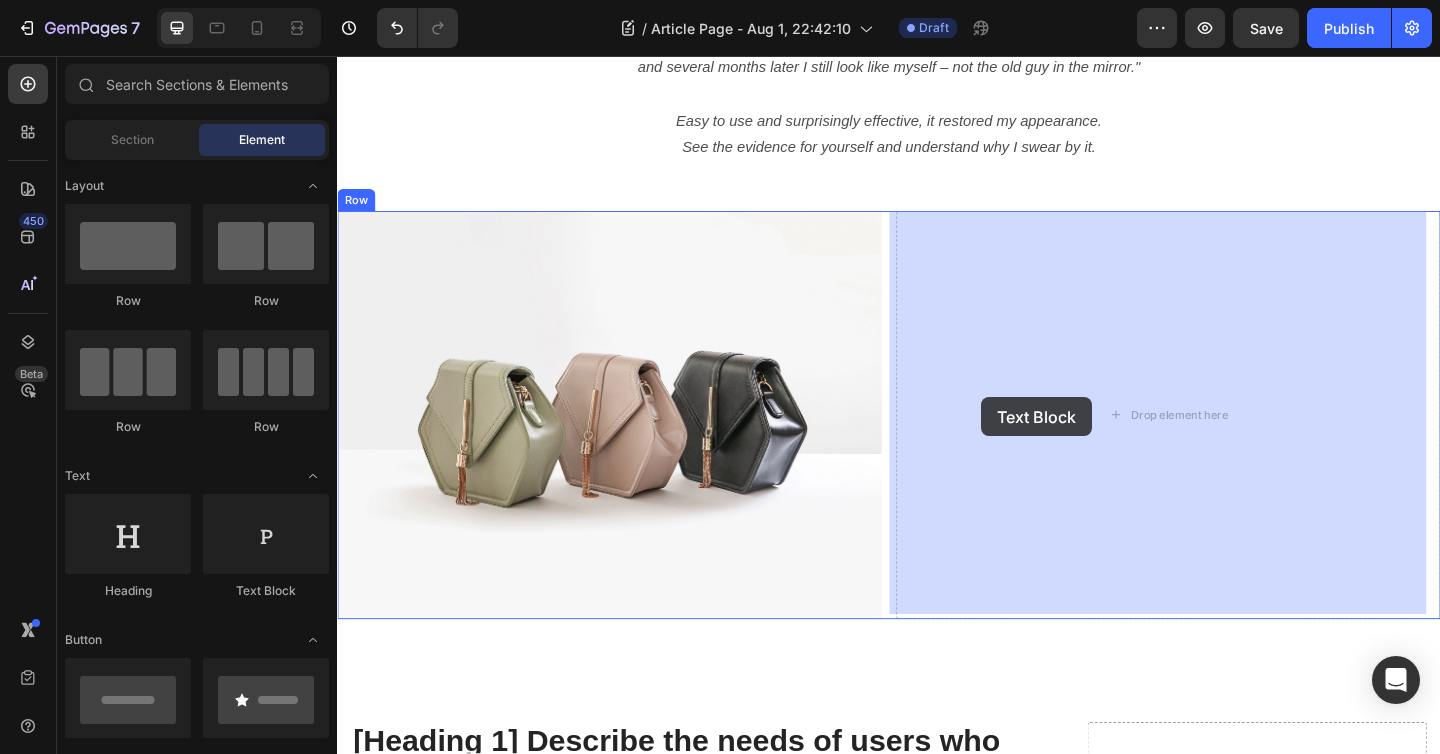 drag, startPoint x: 592, startPoint y: 581, endPoint x: 1035, endPoint y: 425, distance: 469.66476 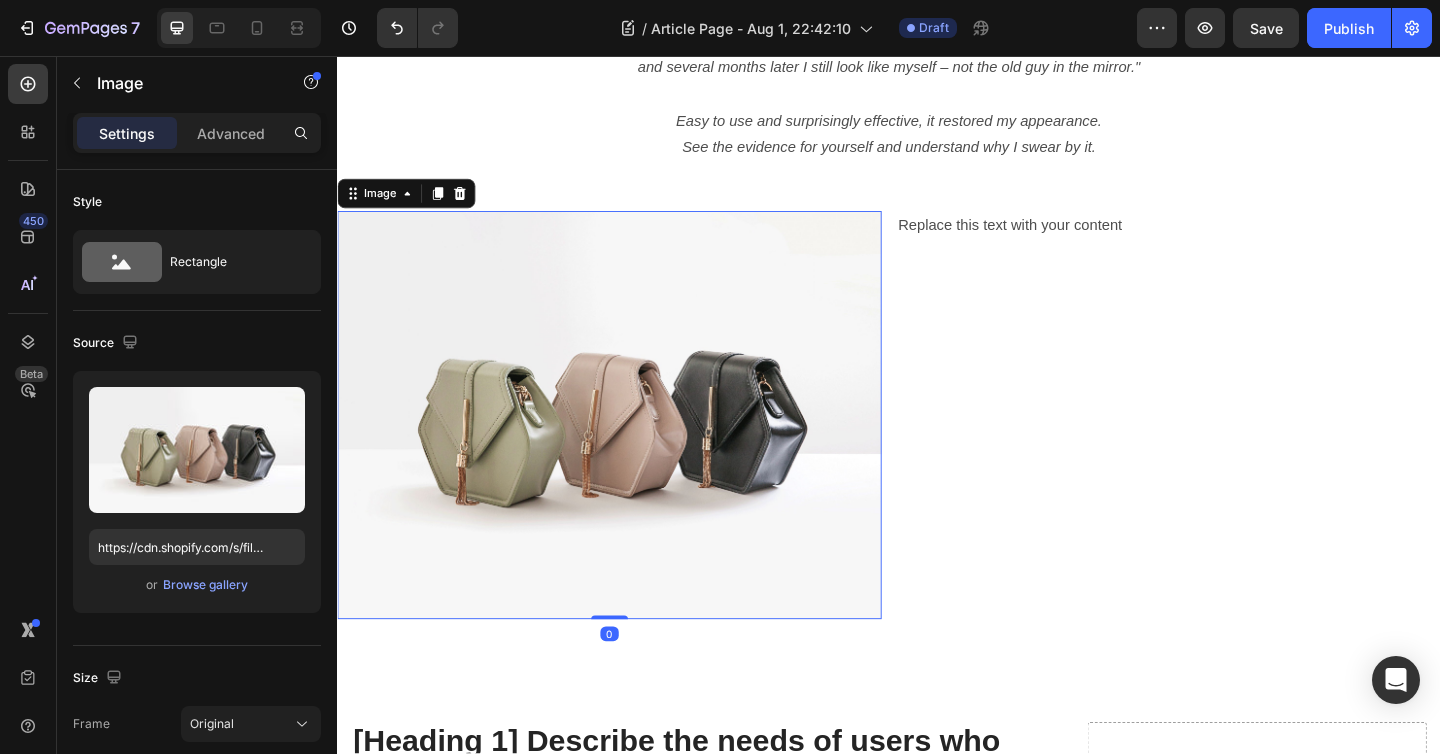 click at bounding box center (633, 447) 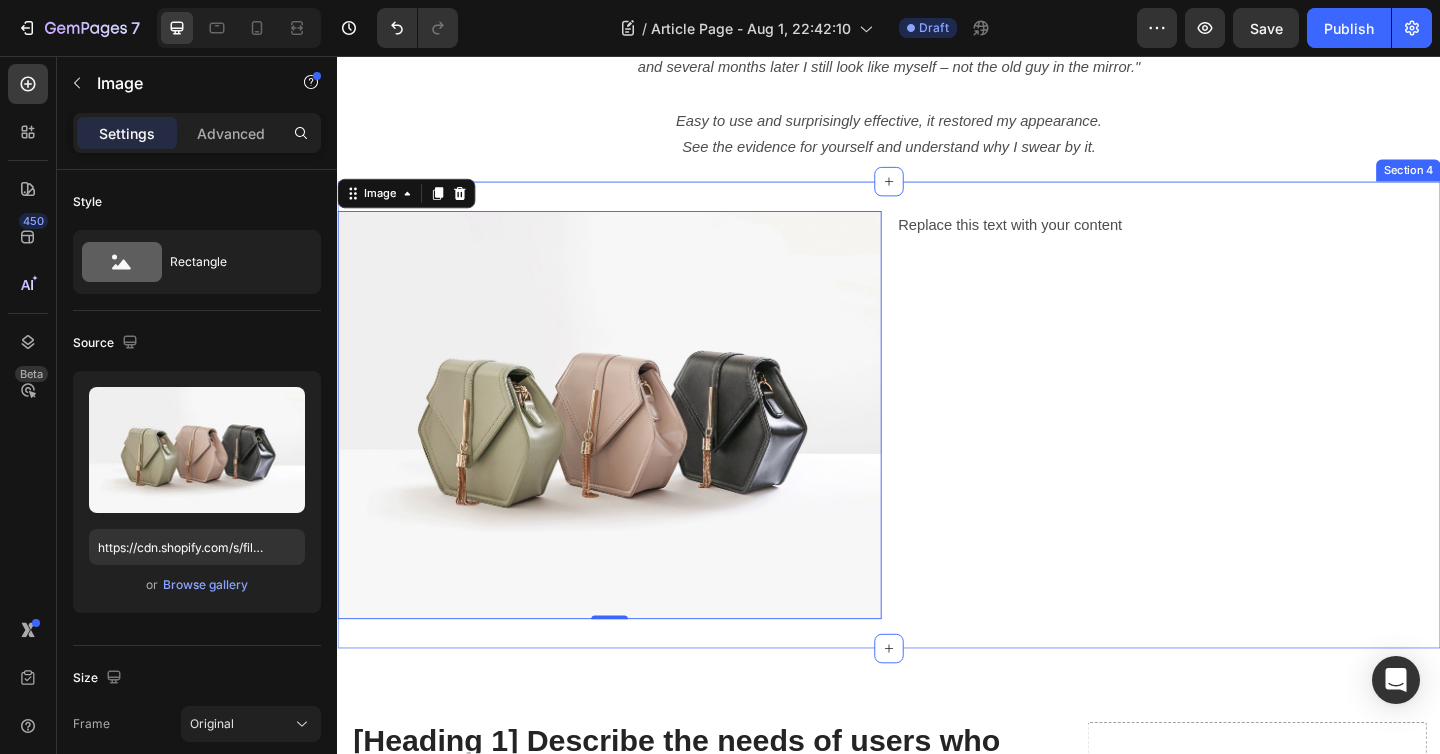 click on "Image   0 Replace this text with your content Text Block Row Section 4" at bounding box center (937, 447) 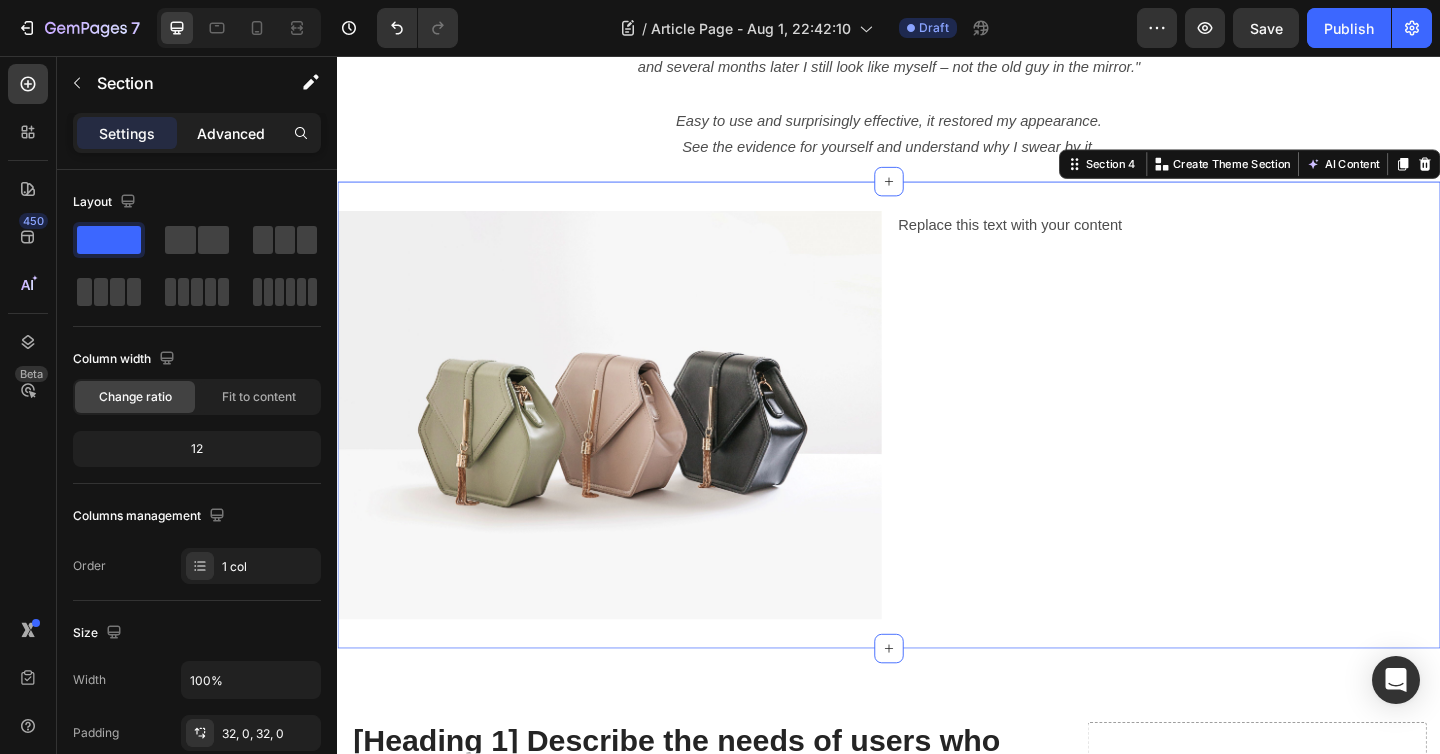 click on "Advanced" at bounding box center [231, 133] 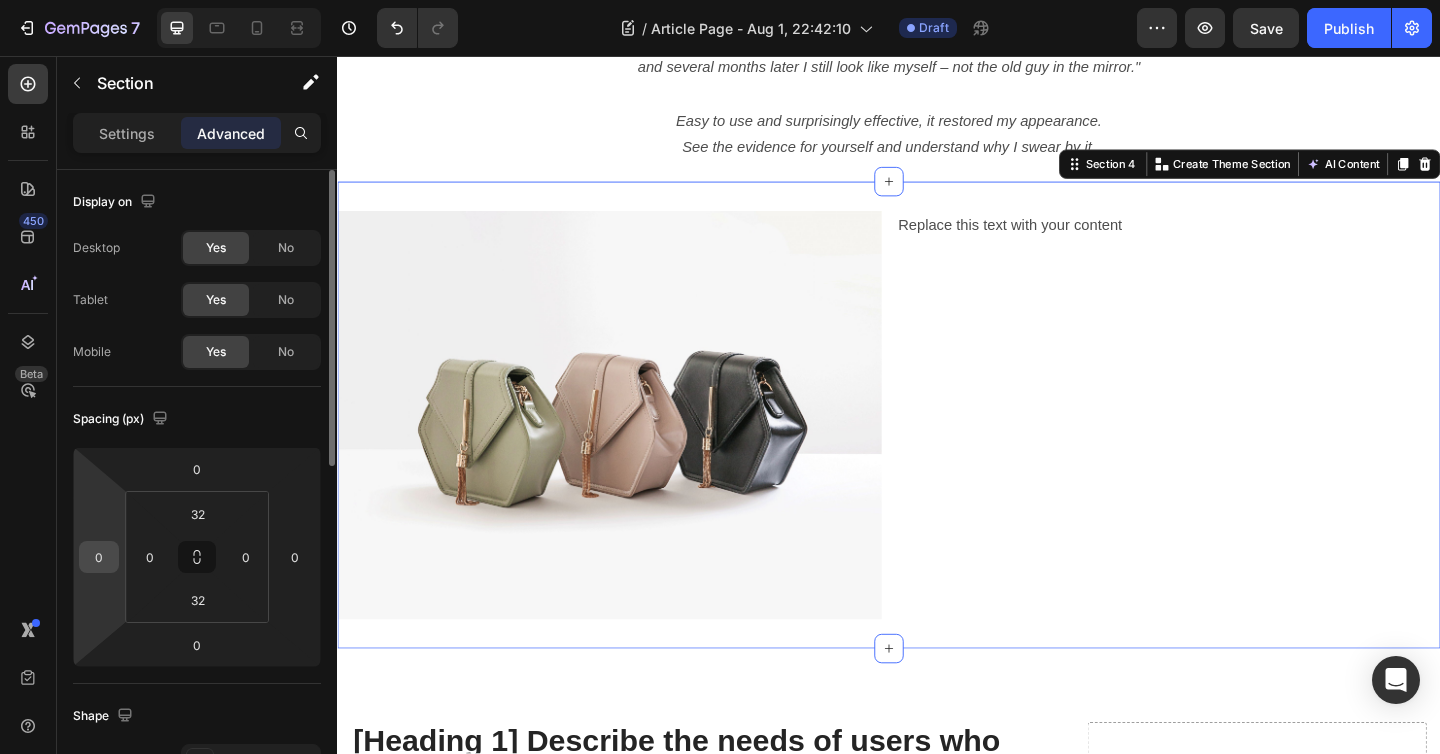 click on "0" at bounding box center (99, 557) 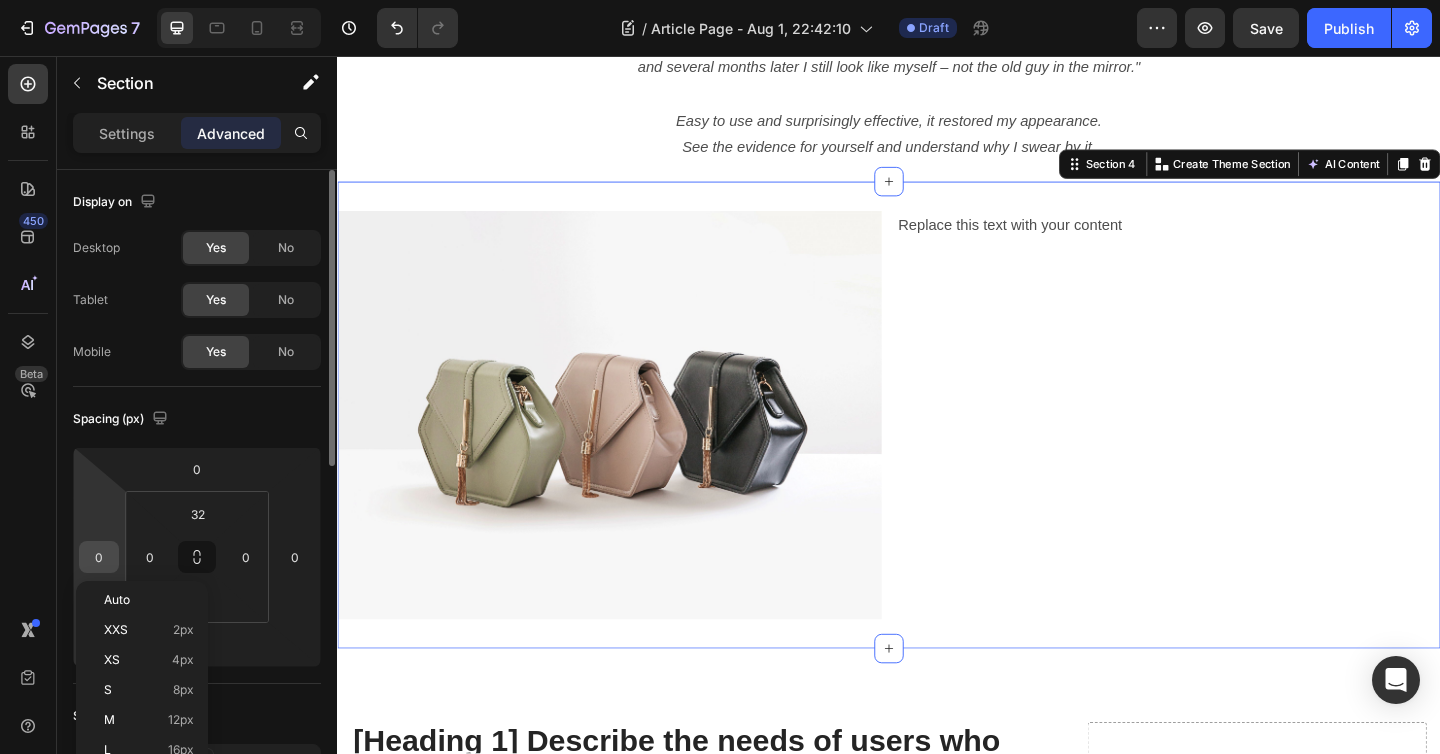 click on "0" at bounding box center (99, 557) 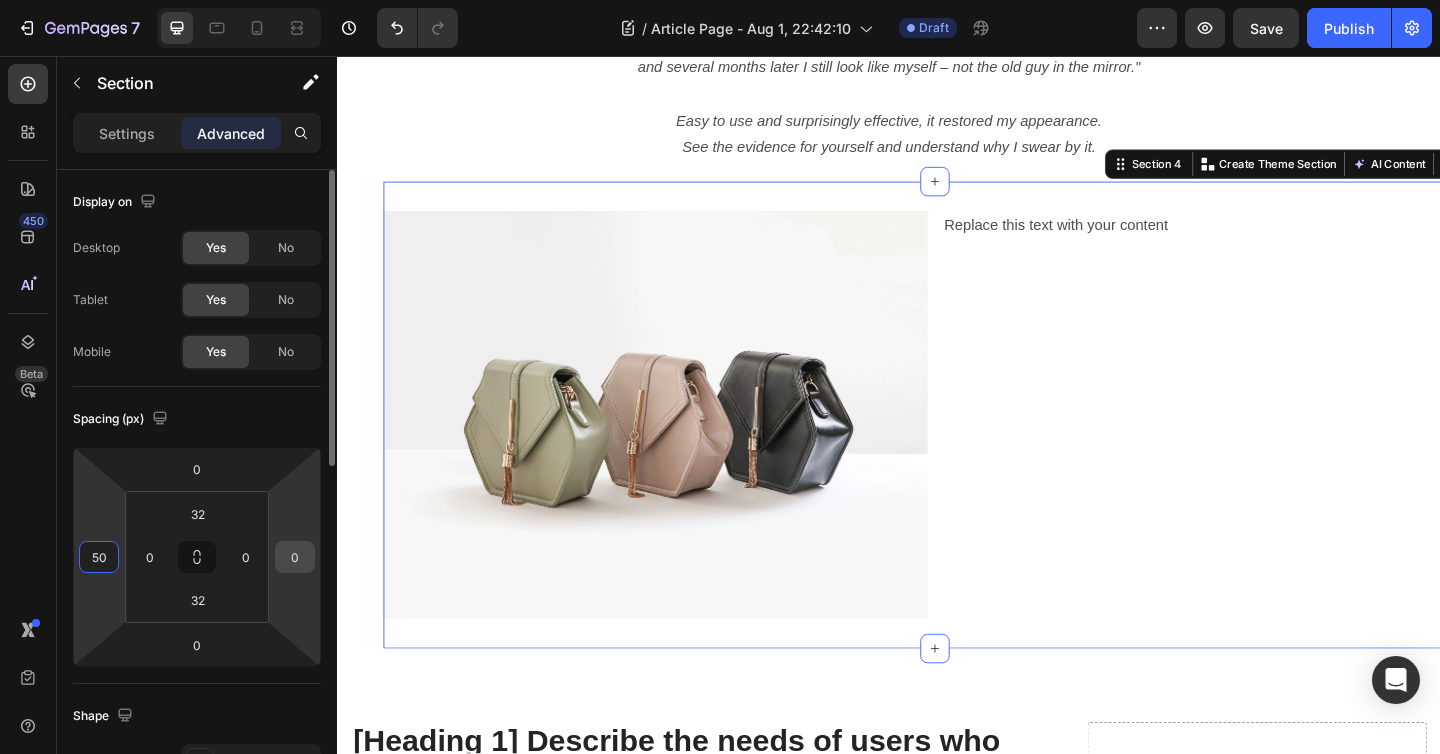 type on "50" 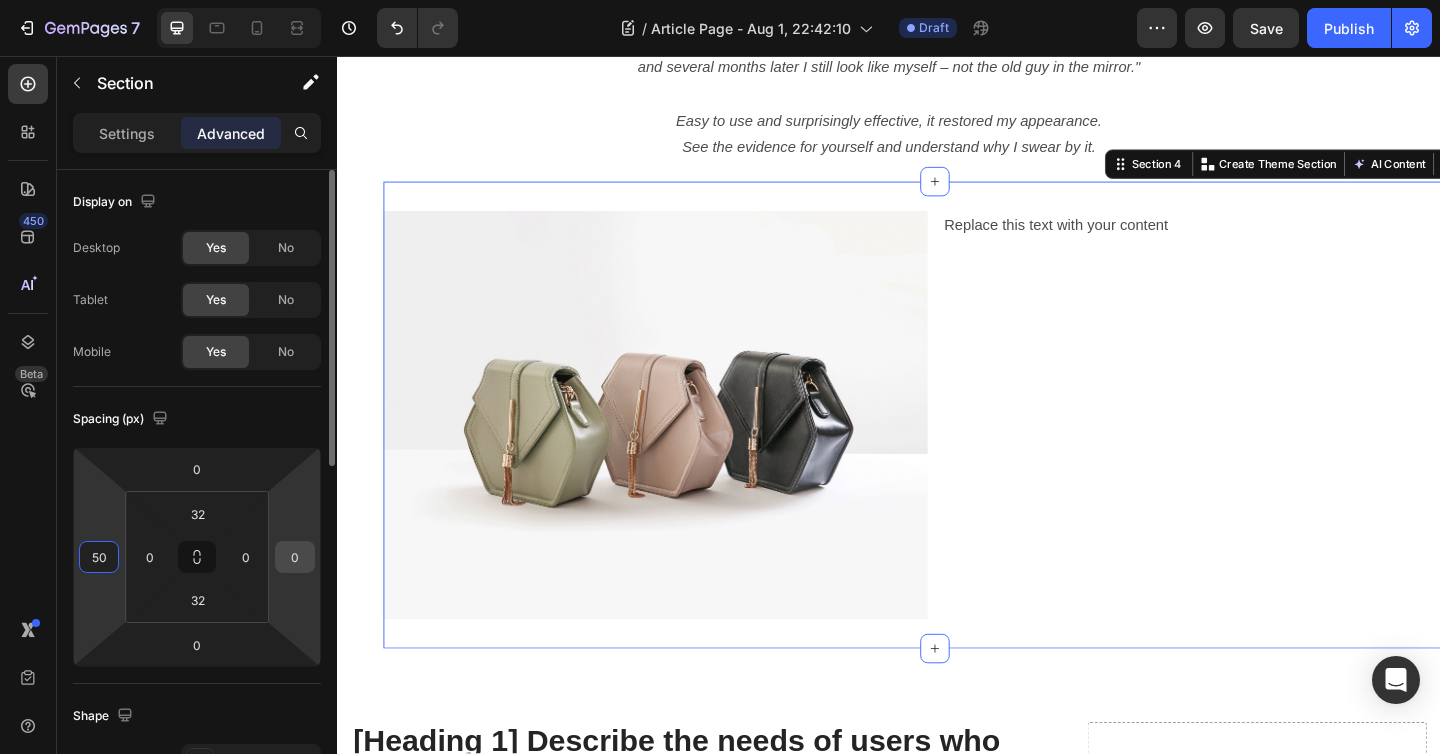 click on "0" at bounding box center [295, 557] 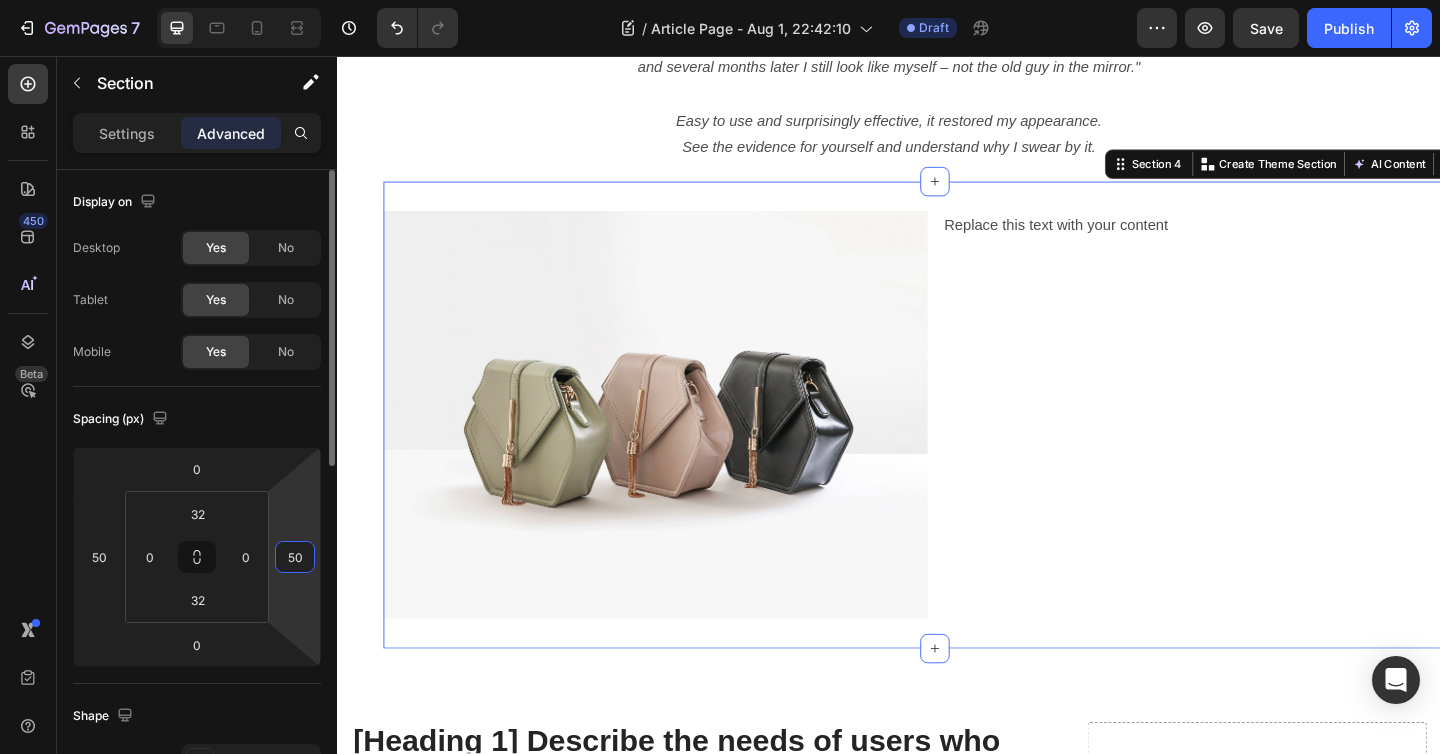 type on "50" 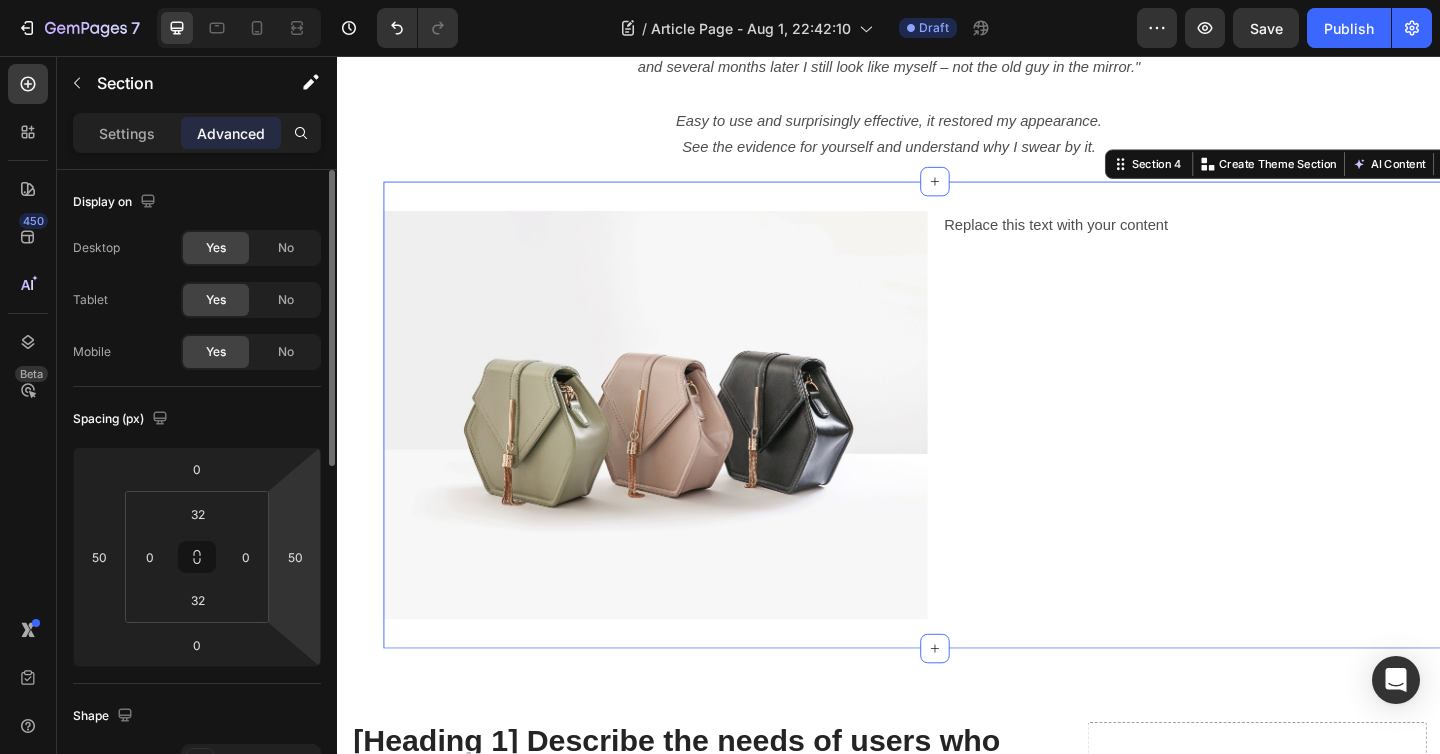 click on "7   /  Article Page - Aug 1, 22:42:10 Draft Preview  Save   Publish  450 Beta Sections(30) Elements(83) Section Element Hero Section Product Detail Brands Trusted Badges Guarantee Product Breakdown How to use Testimonials Compare Bundle FAQs Social Proof Brand Story Product List Collection Blog List Contact Sticky Add to Cart Custom Footer Browse Library 450 Layout
Row
Row
Row
Row Text
Heading
Text Block Button
Button
Button Media
Image
Image" at bounding box center [720, 0] 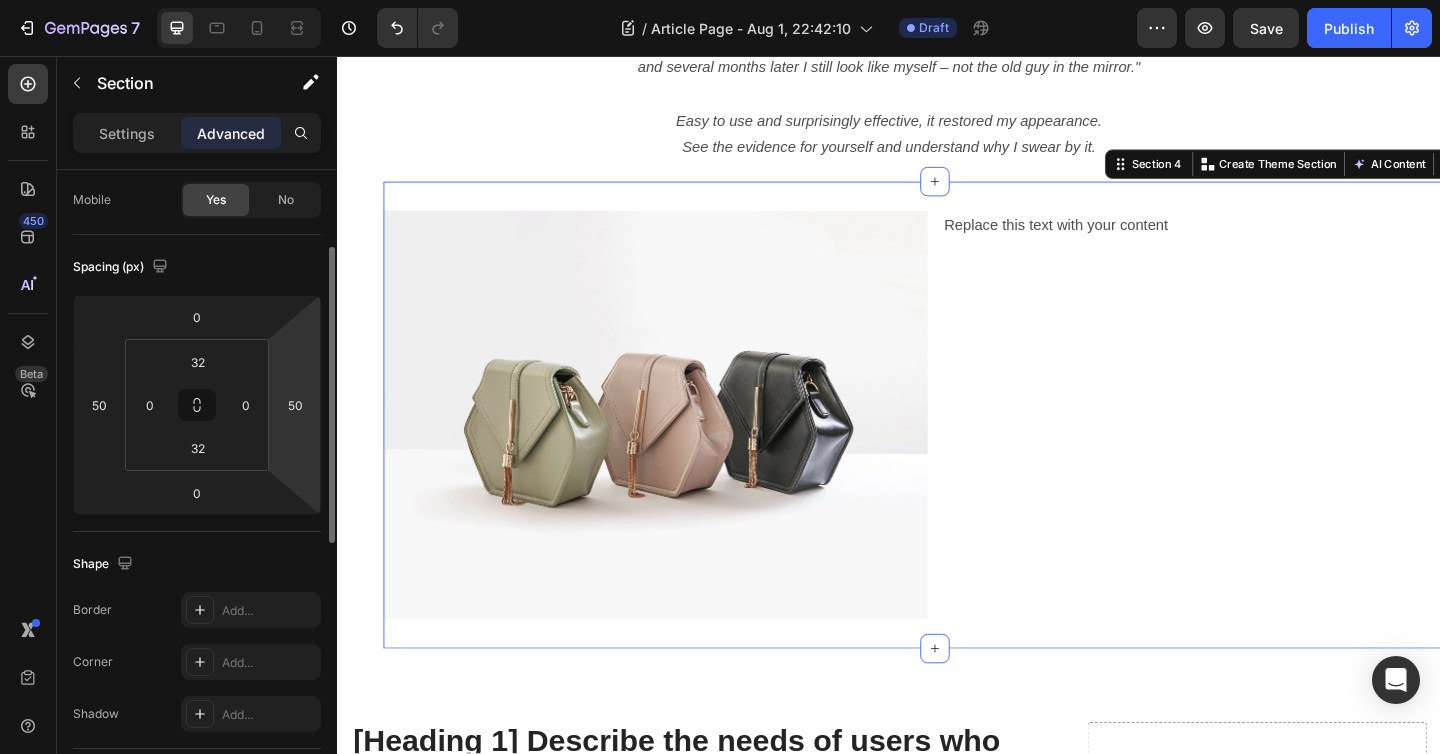 scroll, scrollTop: 157, scrollLeft: 0, axis: vertical 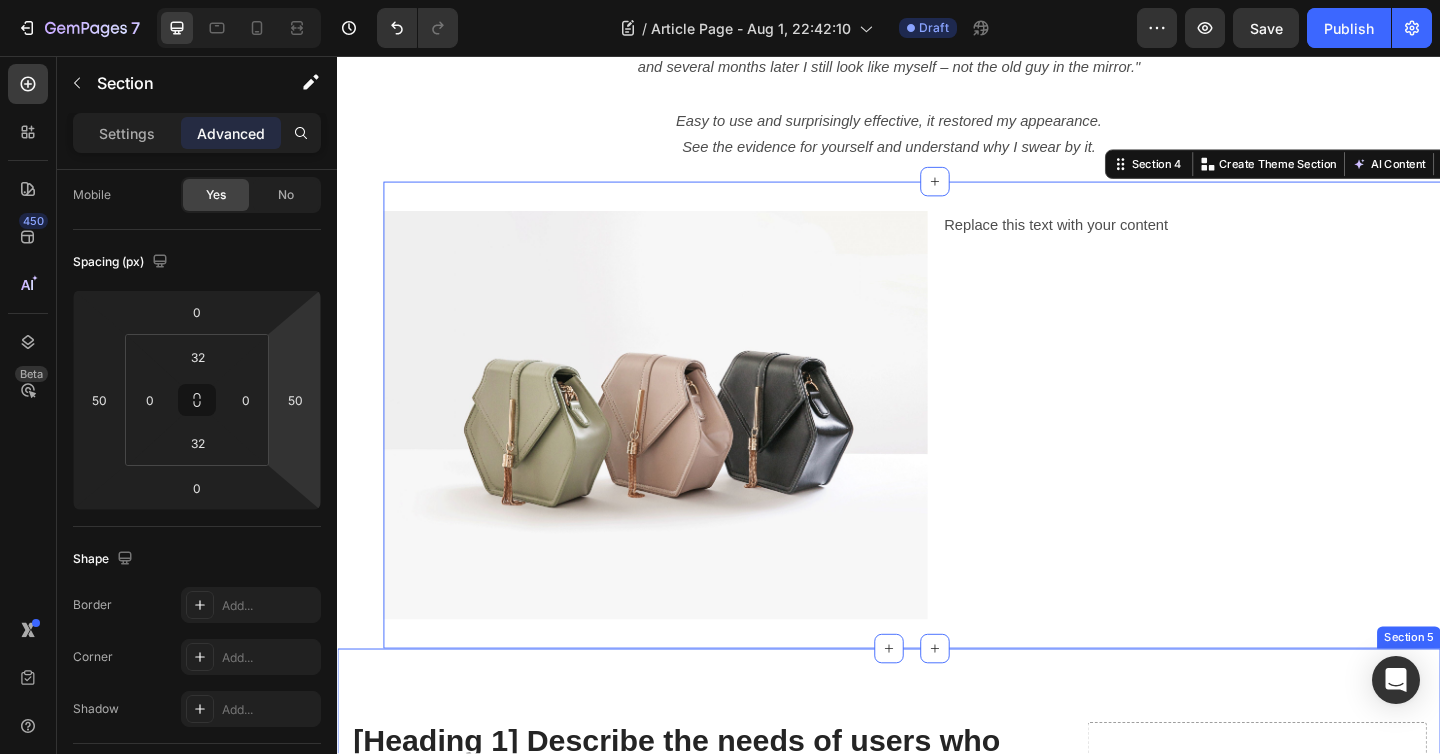 click on "[Heading 1] Describe the needs of users who are interested in the product. Heading Written by  [NAME]   Text block Published on  February 28, 2023 Text block Row Image Do your legs have varicose veins or pain? don't worry, We have moderate compression stockings like with GemCSO compression used to reduce the risk of serious conditions like Deep Vein Thrombosis (DVT), blood clots, varicose veins, and spider veins. Text block [Heading 2] Describe the timeframe to achieve the desired results Heading Your provider may recommend compression socks to help with symptoms caused by a vein or venous disorder. Venous disorders happen when the valves in your veins don’t work correctly, making it harder for blood flow to return to your heart. This can lead to: Text block
Icon Customer problem 1:  Lorem Ipsum is simply dummy text of the printing and typesetting industry. Lorem Ipsum has been the industry's standard dummy text ever since. Text block Row
Icon Customer problem 2: Text block" at bounding box center (937, 3329) 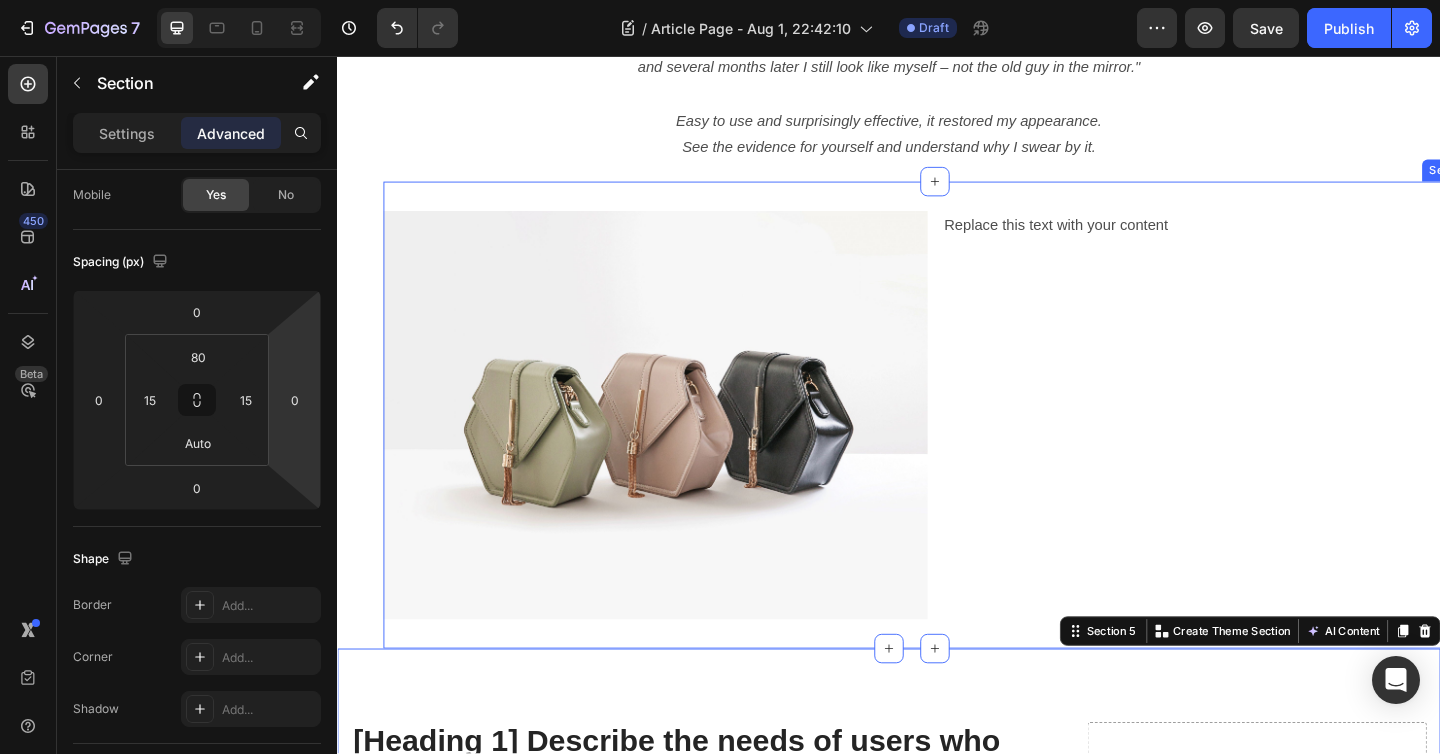 click on "Image Replace this text with your content Text Block Row Section 4" at bounding box center (987, 447) 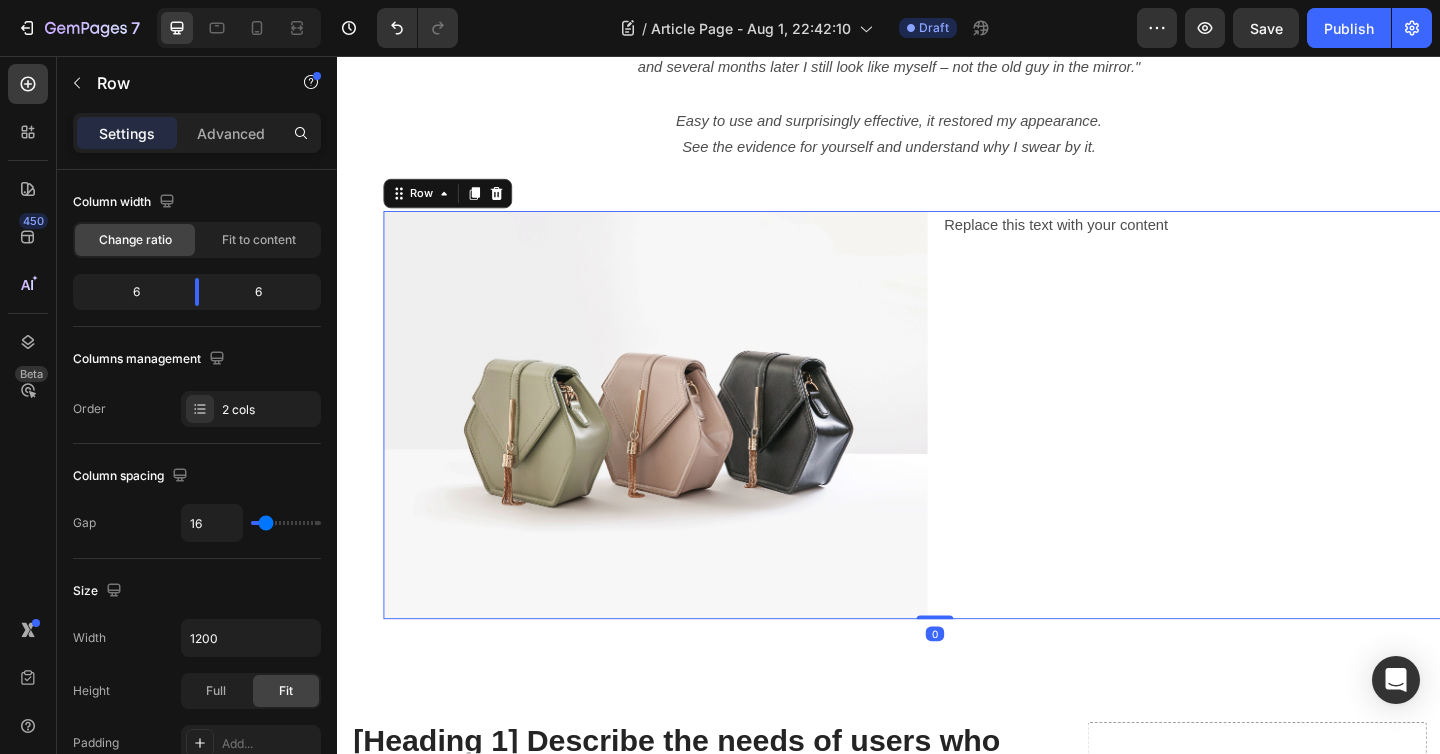 click on "Replace this text with your content Text Block" at bounding box center (1291, 447) 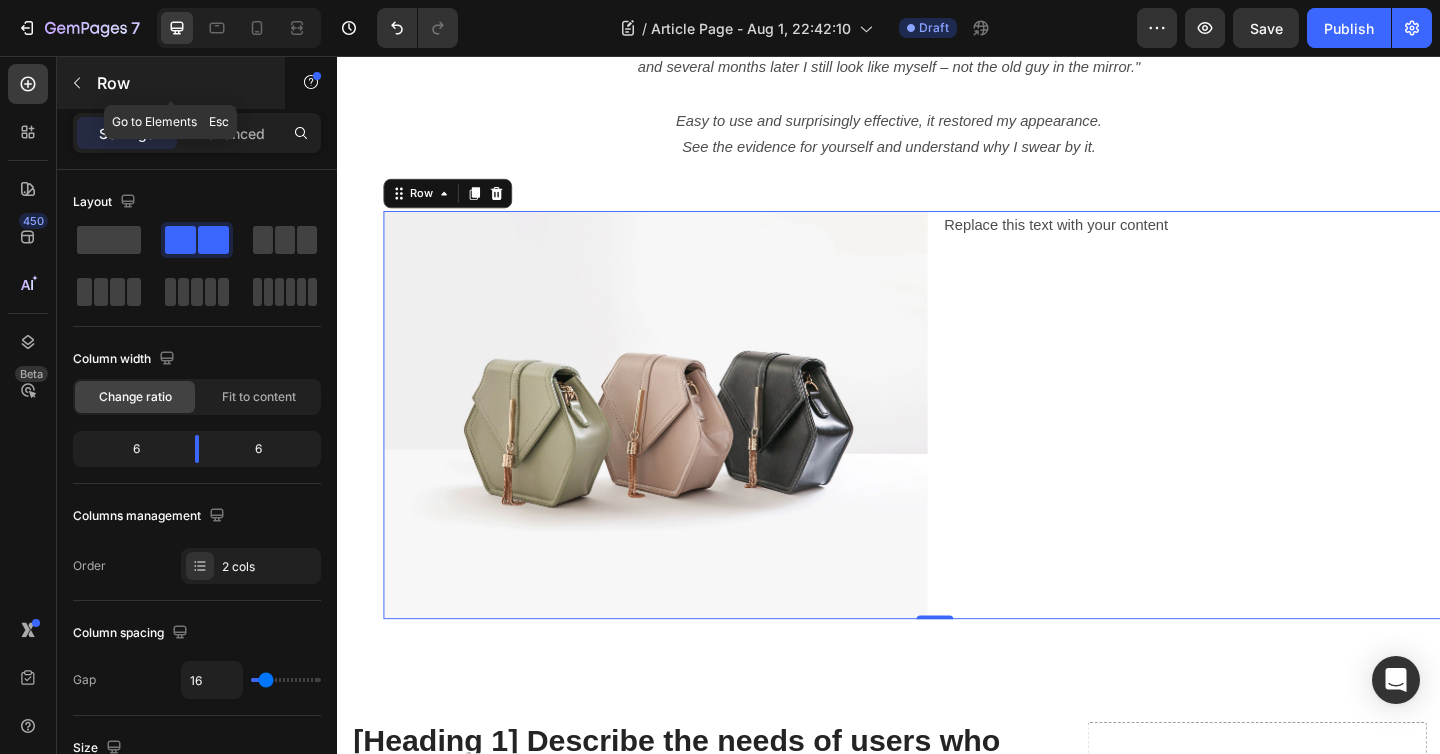 click at bounding box center (77, 83) 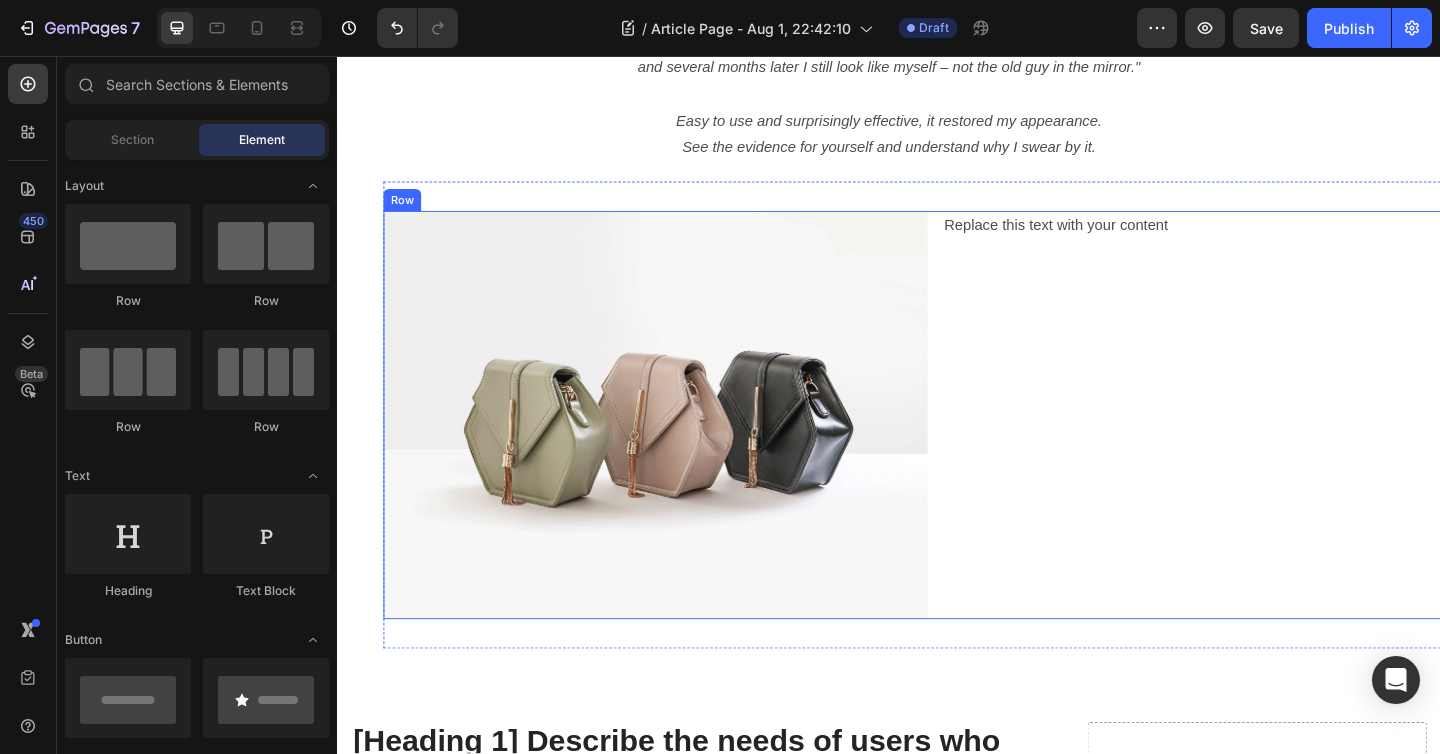 click on "Replace this text with your content Text Block" at bounding box center (1291, 447) 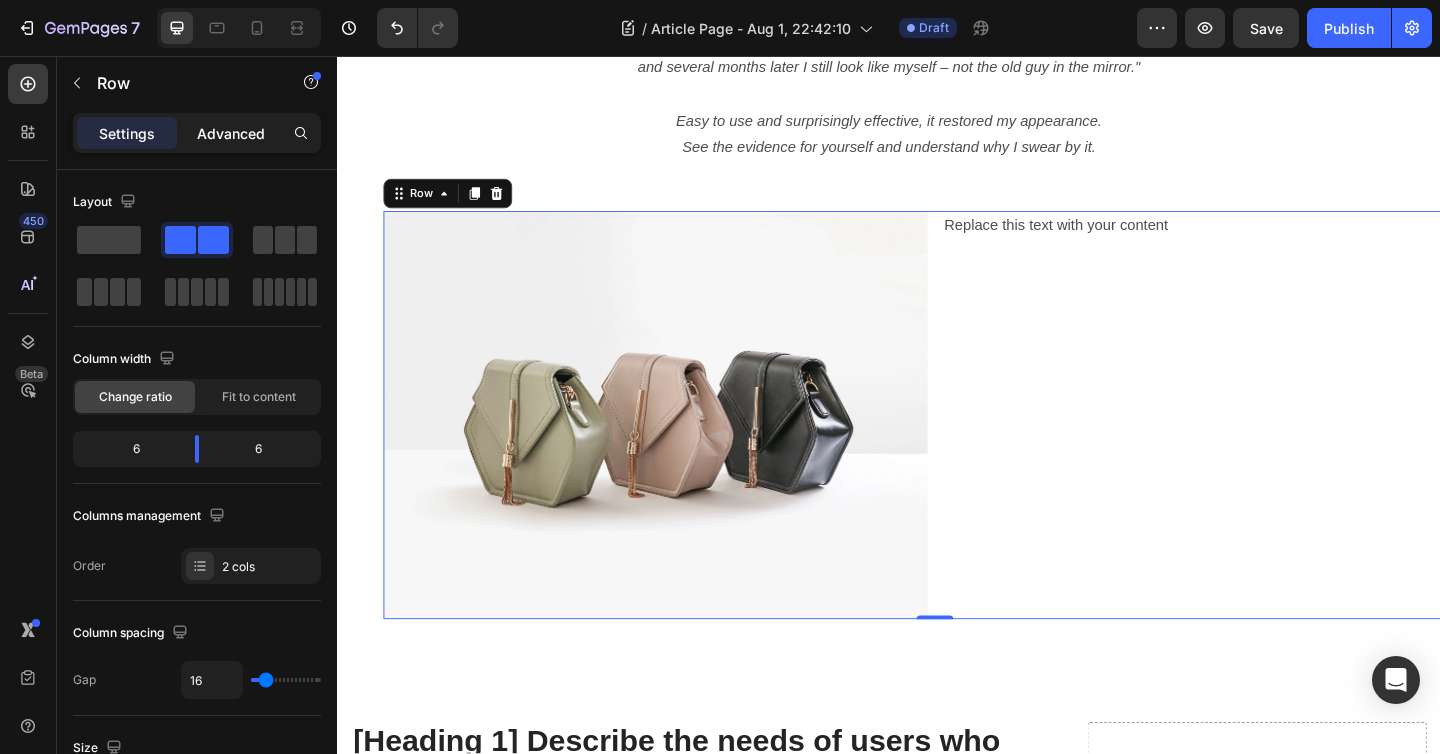 click on "Advanced" 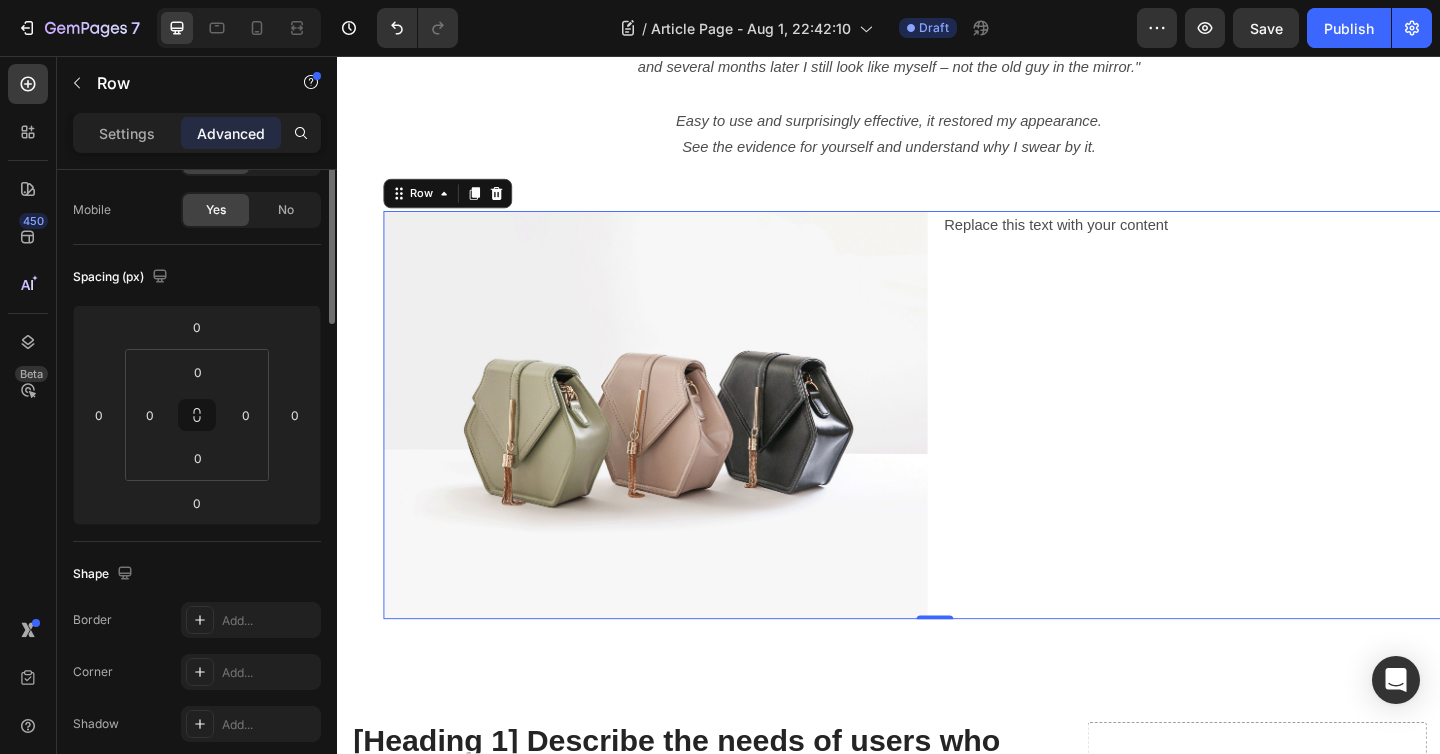 scroll, scrollTop: 0, scrollLeft: 0, axis: both 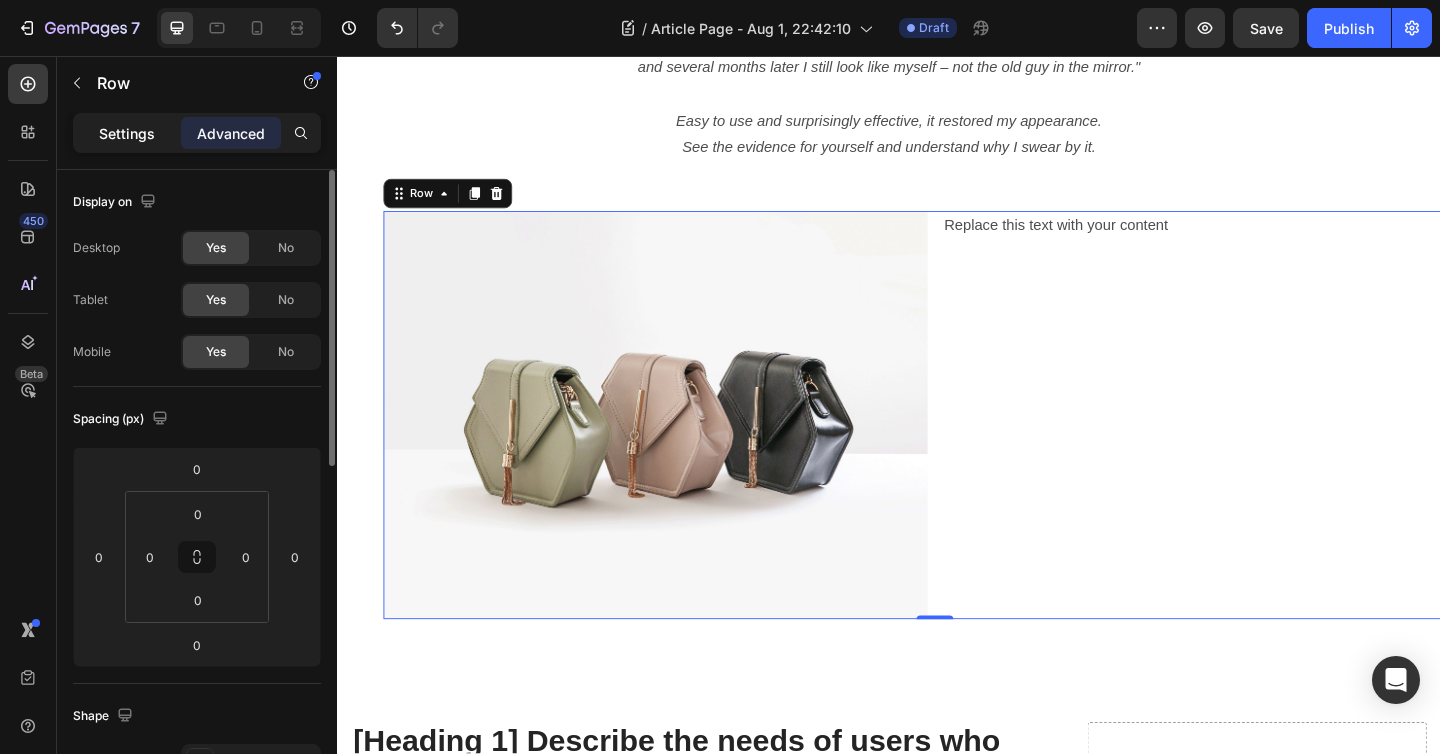 click on "Settings" at bounding box center [127, 133] 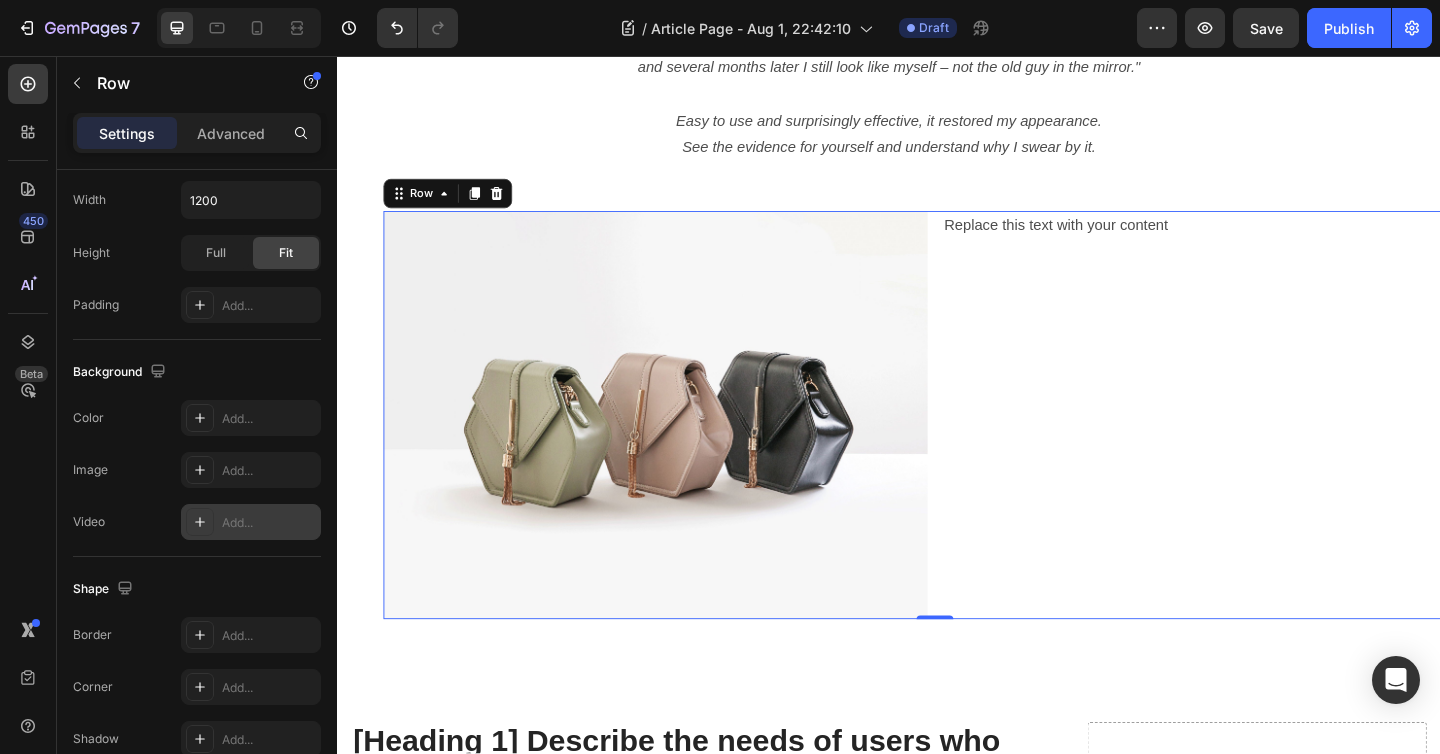scroll, scrollTop: 0, scrollLeft: 0, axis: both 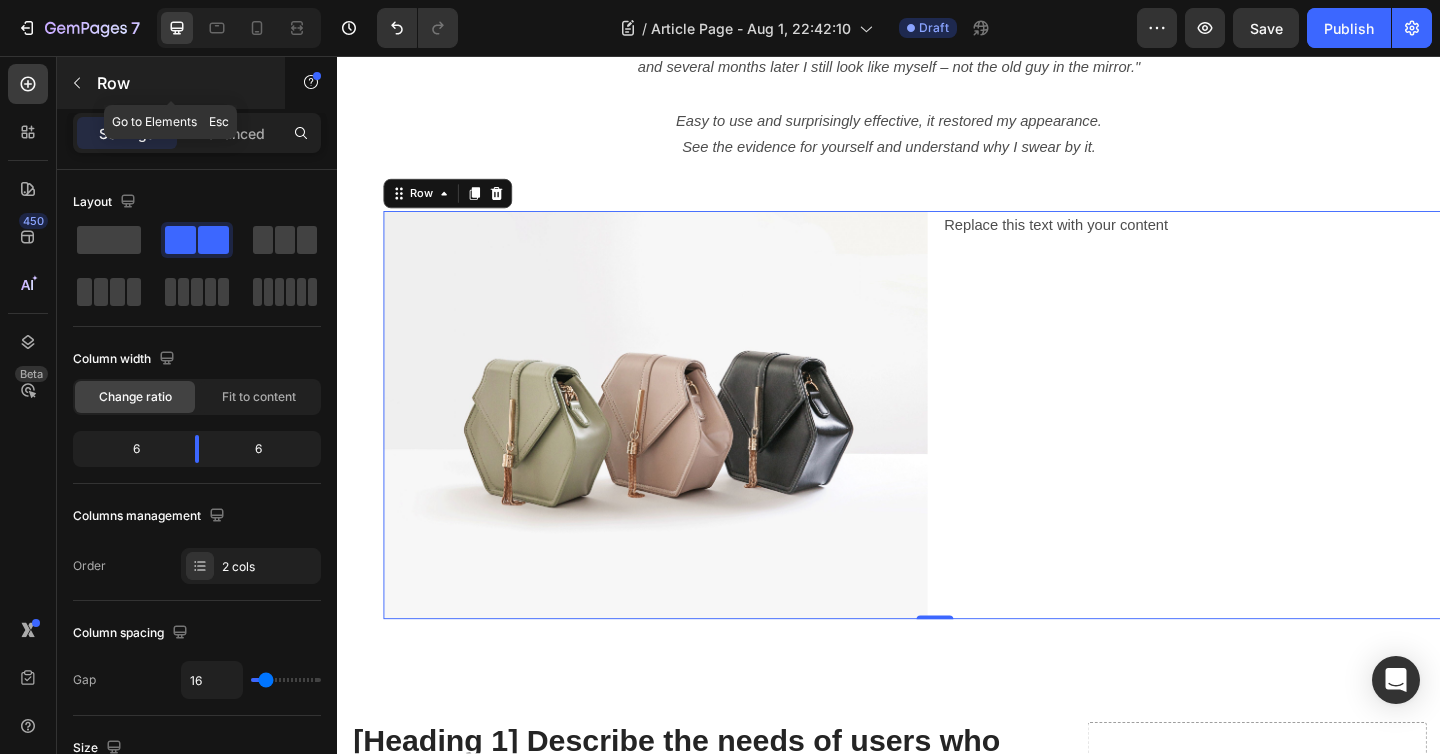 click at bounding box center [77, 83] 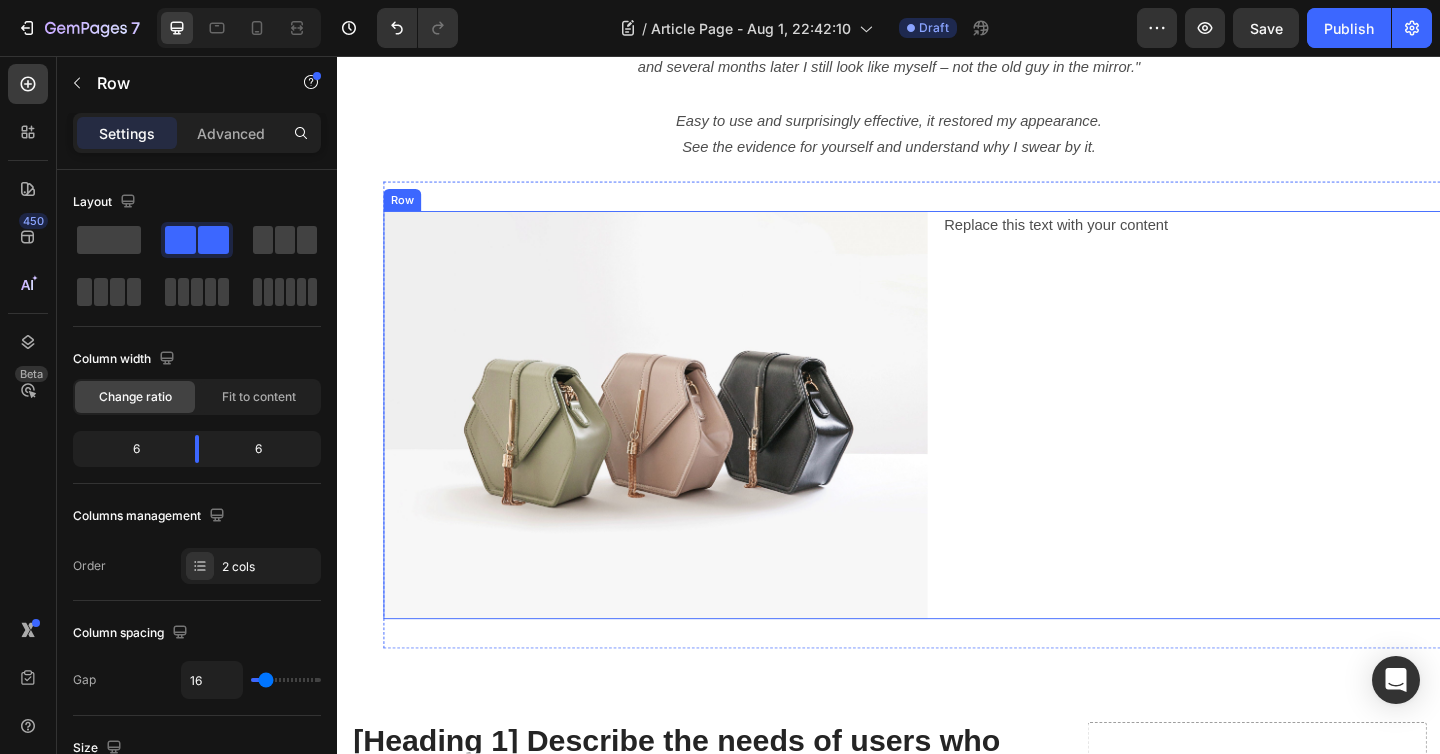 click on "Replace this text with your content Text Block" at bounding box center [1291, 447] 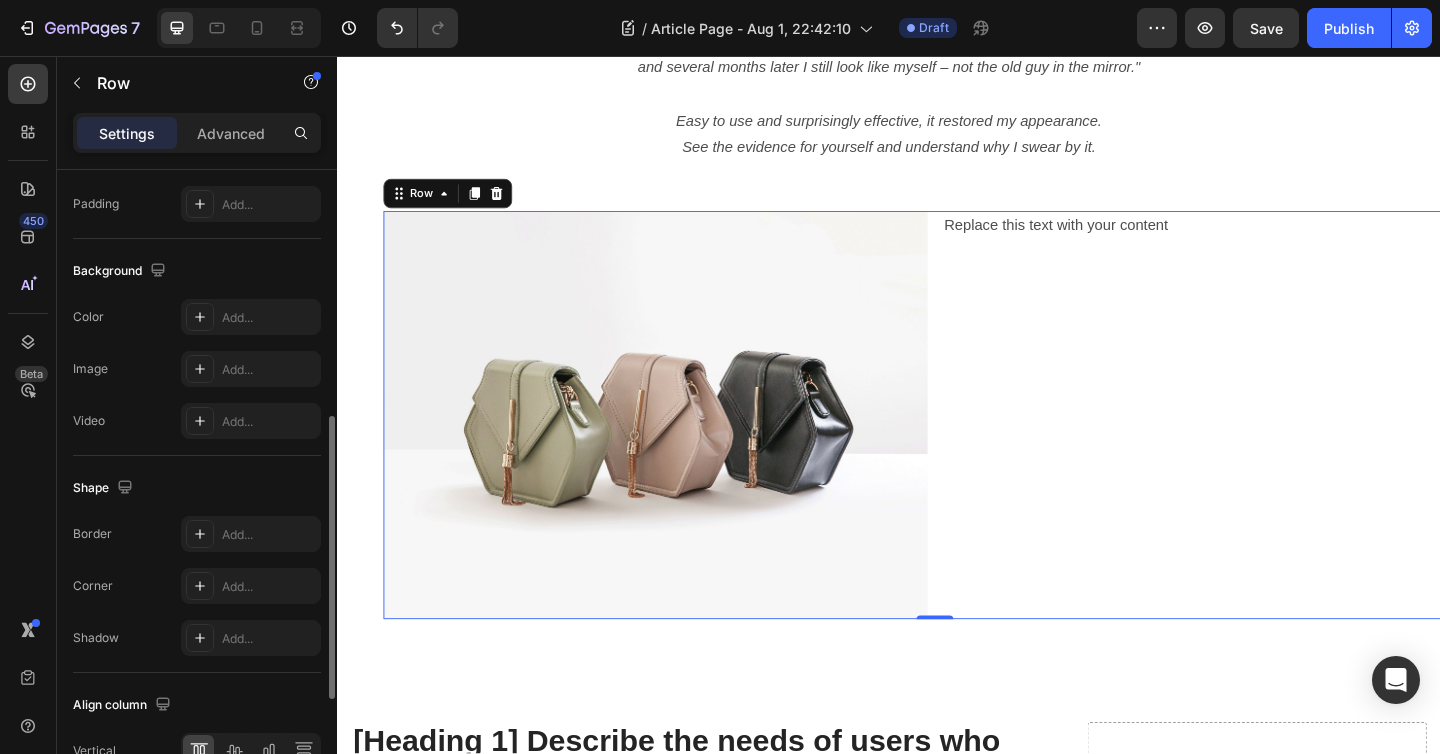 scroll, scrollTop: 0, scrollLeft: 0, axis: both 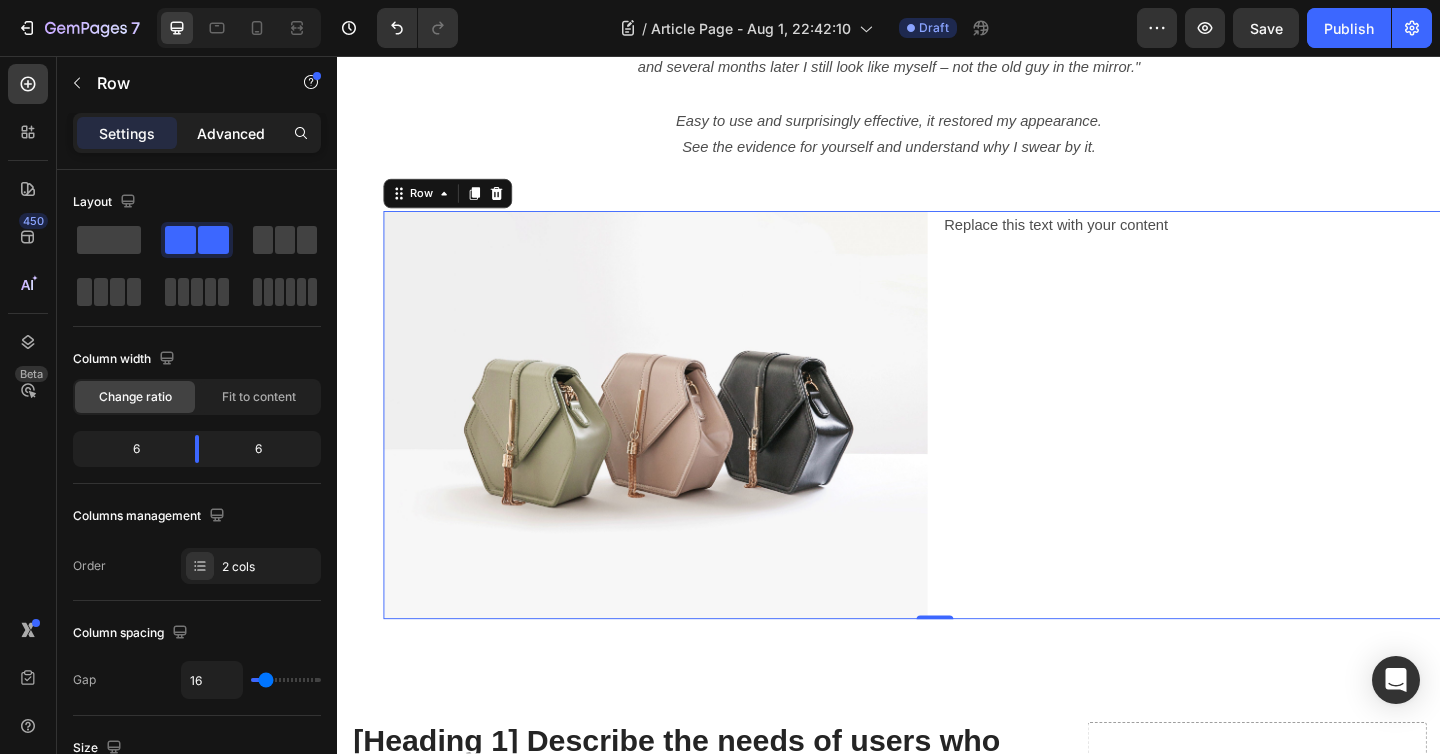 click on "Advanced" at bounding box center [231, 133] 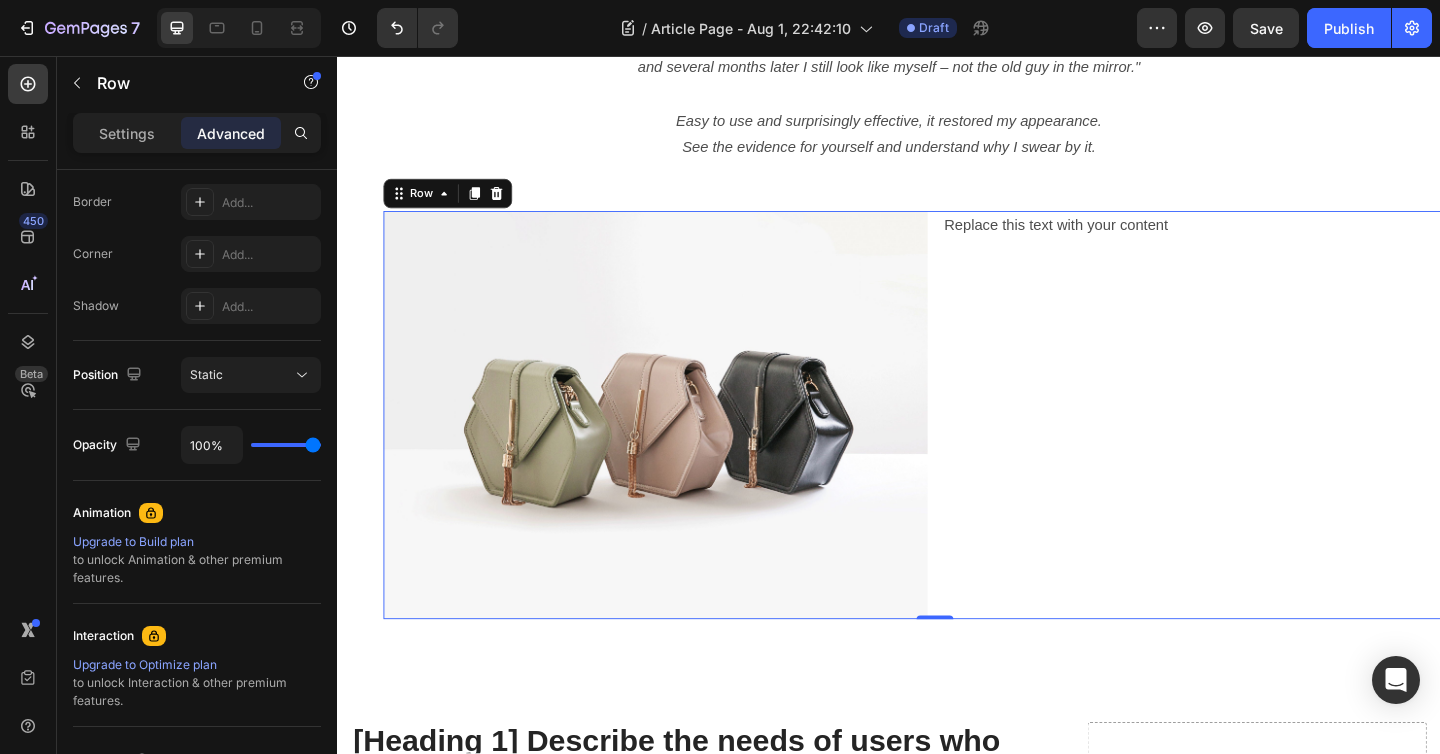 scroll, scrollTop: 0, scrollLeft: 0, axis: both 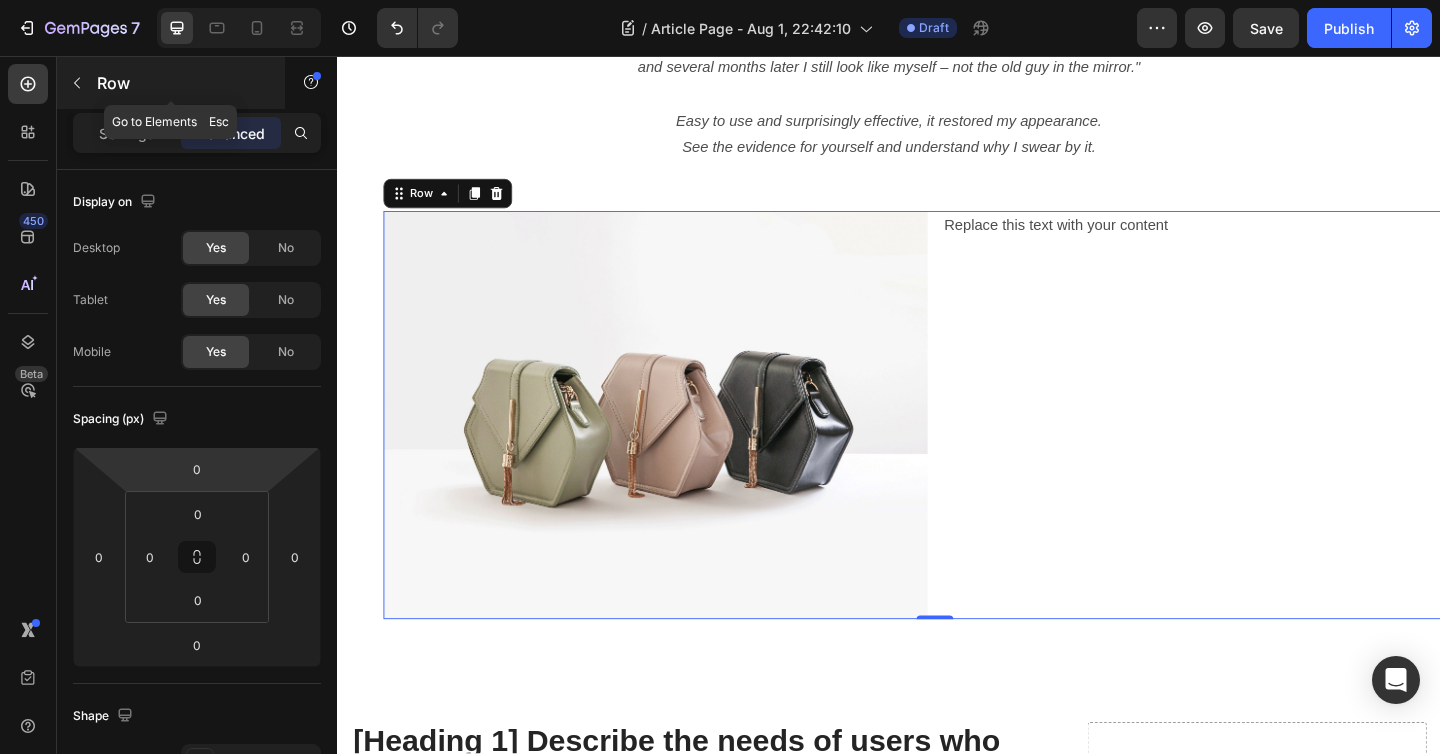 click 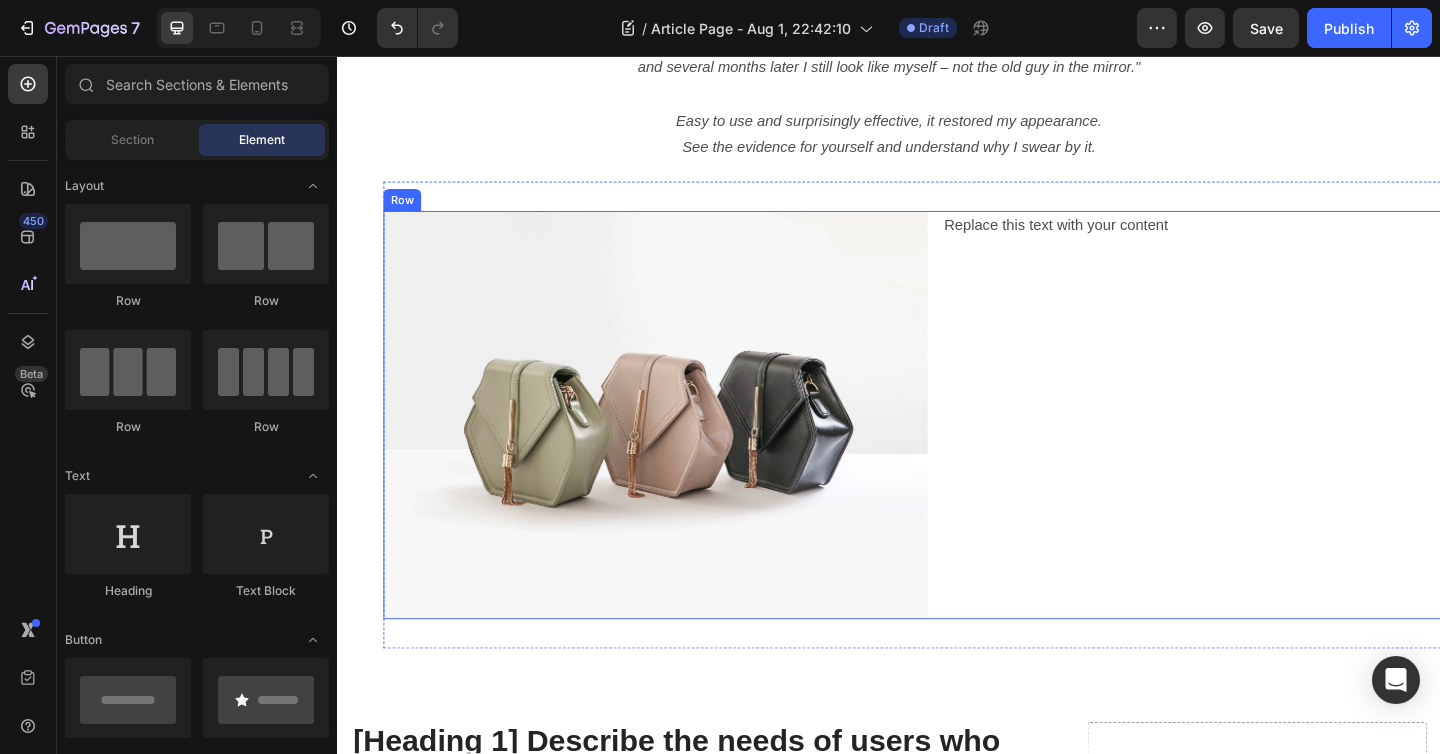 click on "Replace this text with your content Text Block" at bounding box center [1291, 447] 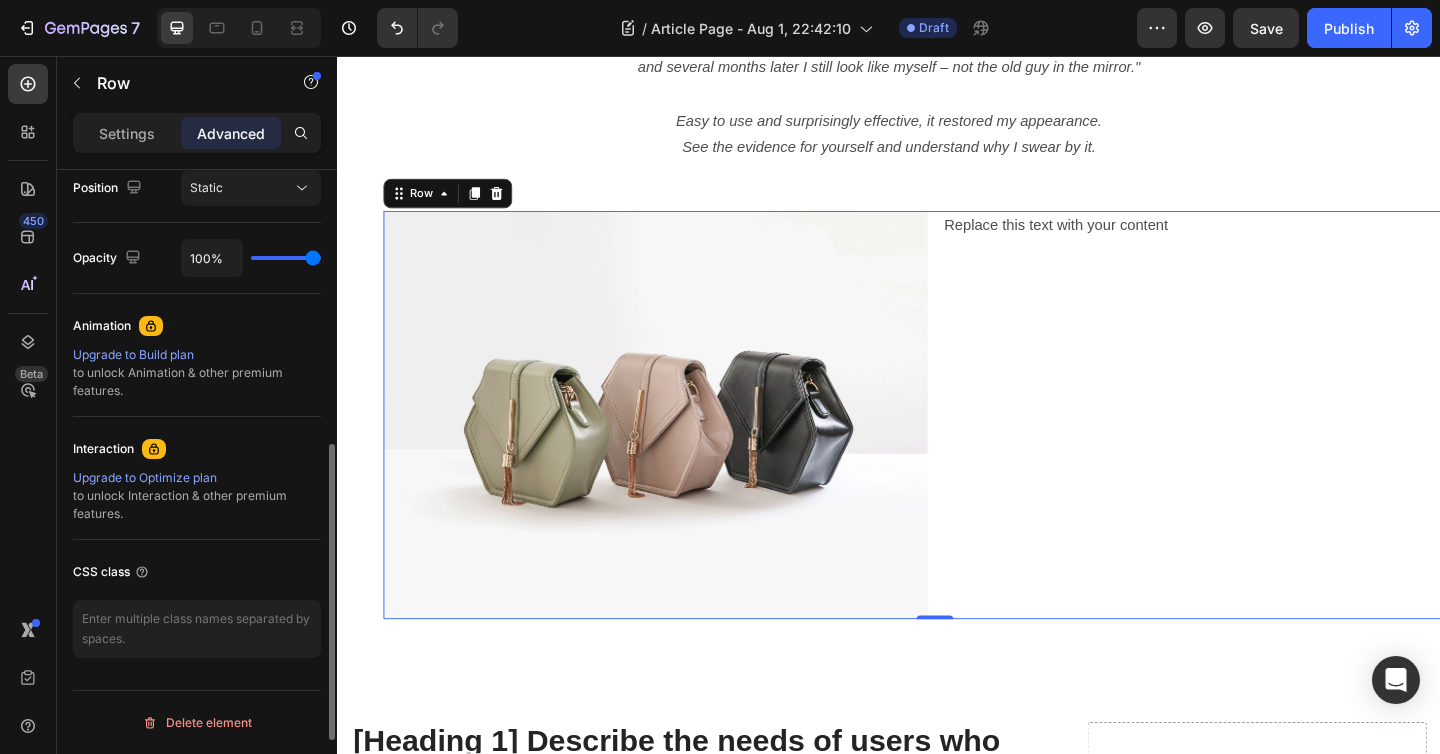 scroll, scrollTop: 0, scrollLeft: 0, axis: both 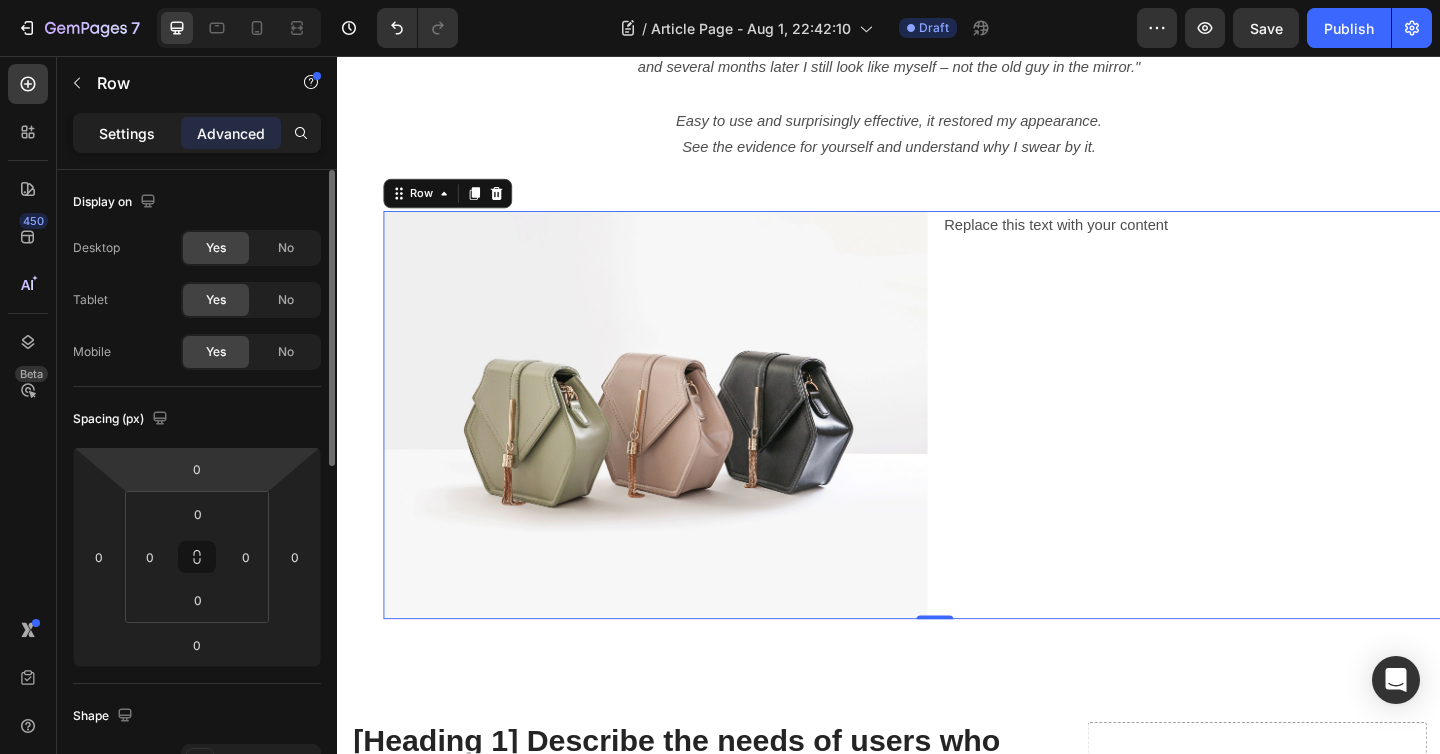 click on "Settings" at bounding box center (127, 133) 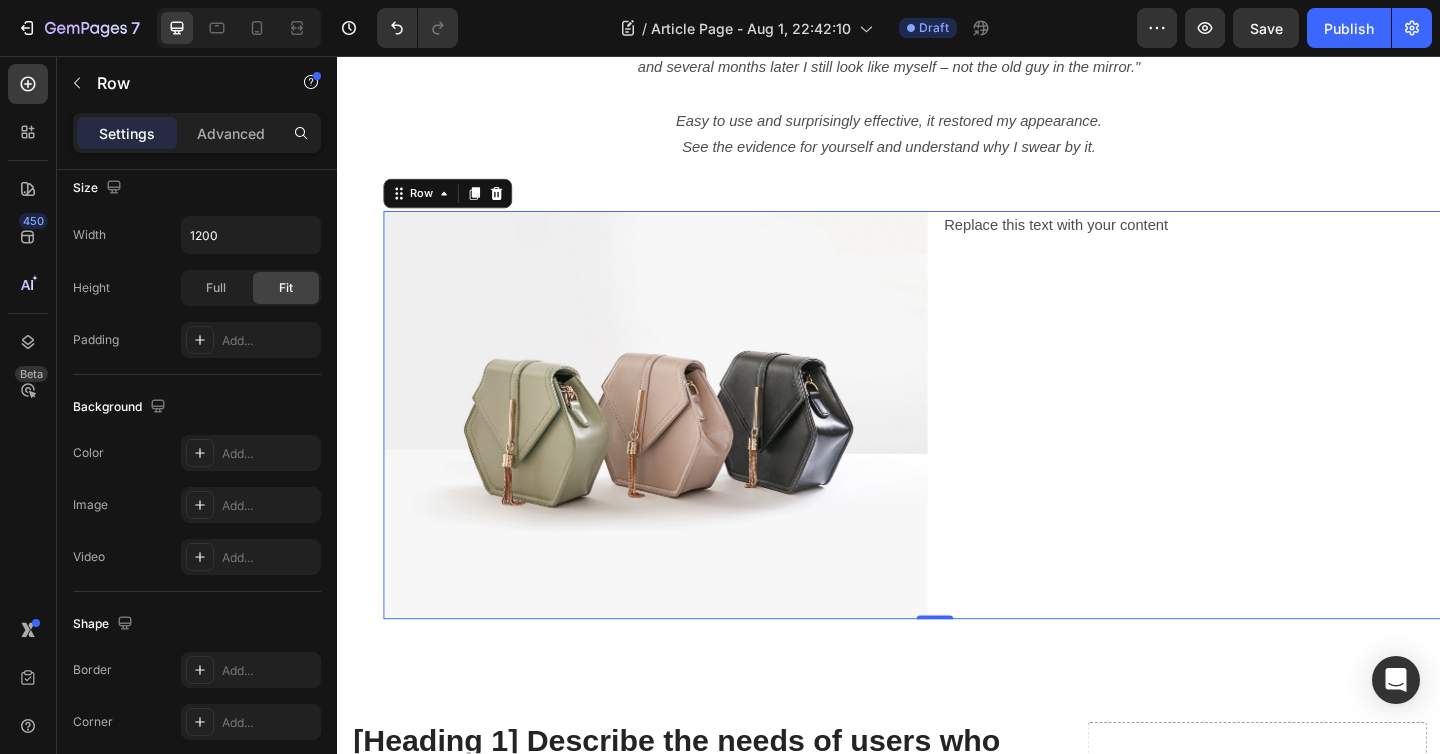 scroll, scrollTop: 0, scrollLeft: 0, axis: both 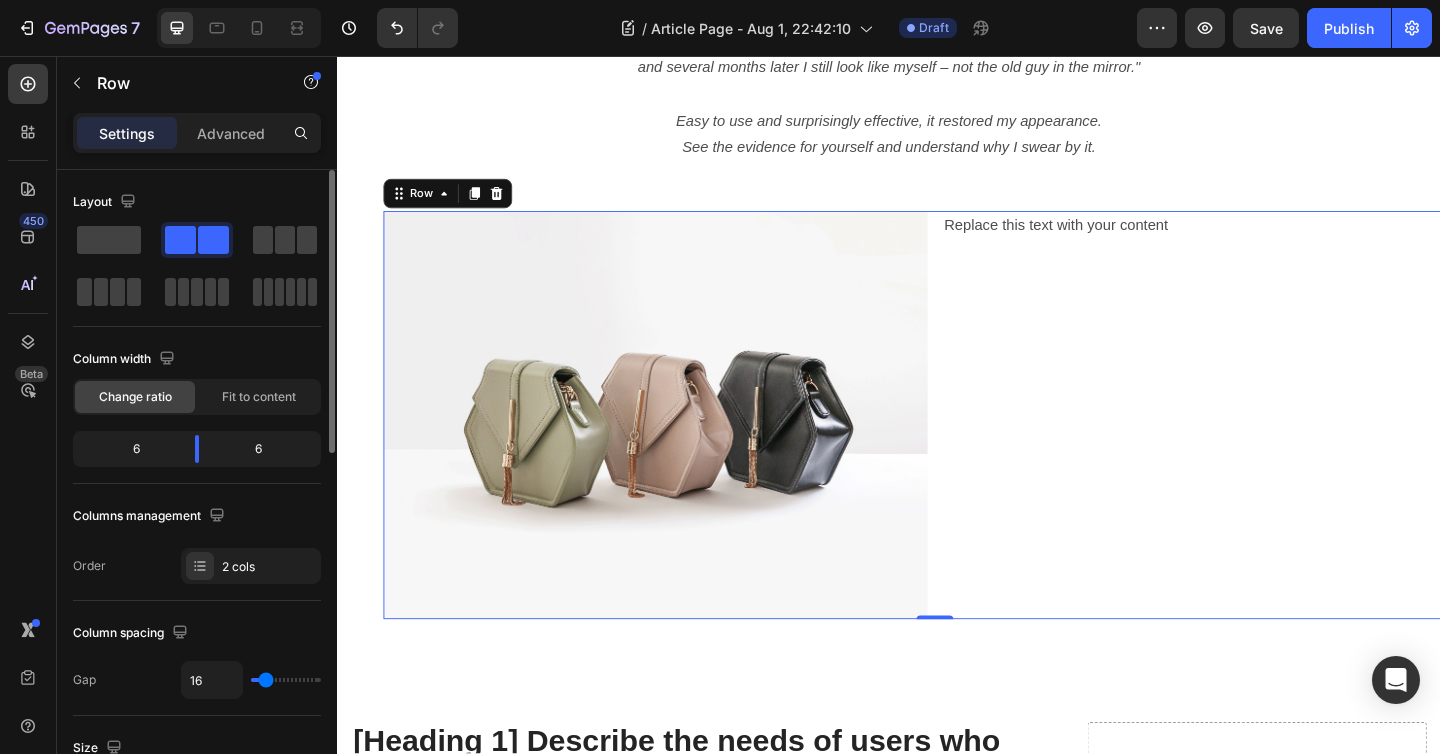 click on "Replace this text with your content Text Block" at bounding box center [1291, 447] 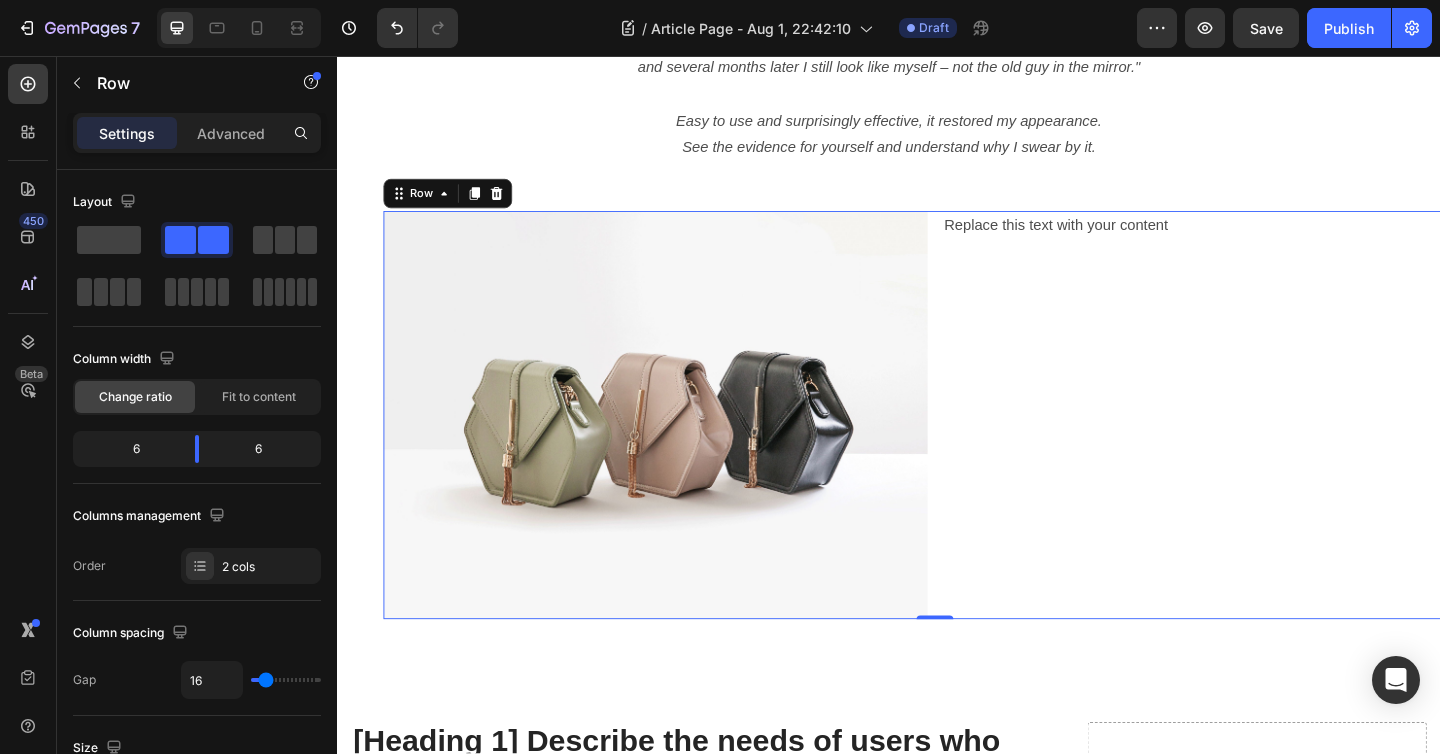 click on "Replace this text with your content Text Block" at bounding box center [1291, 447] 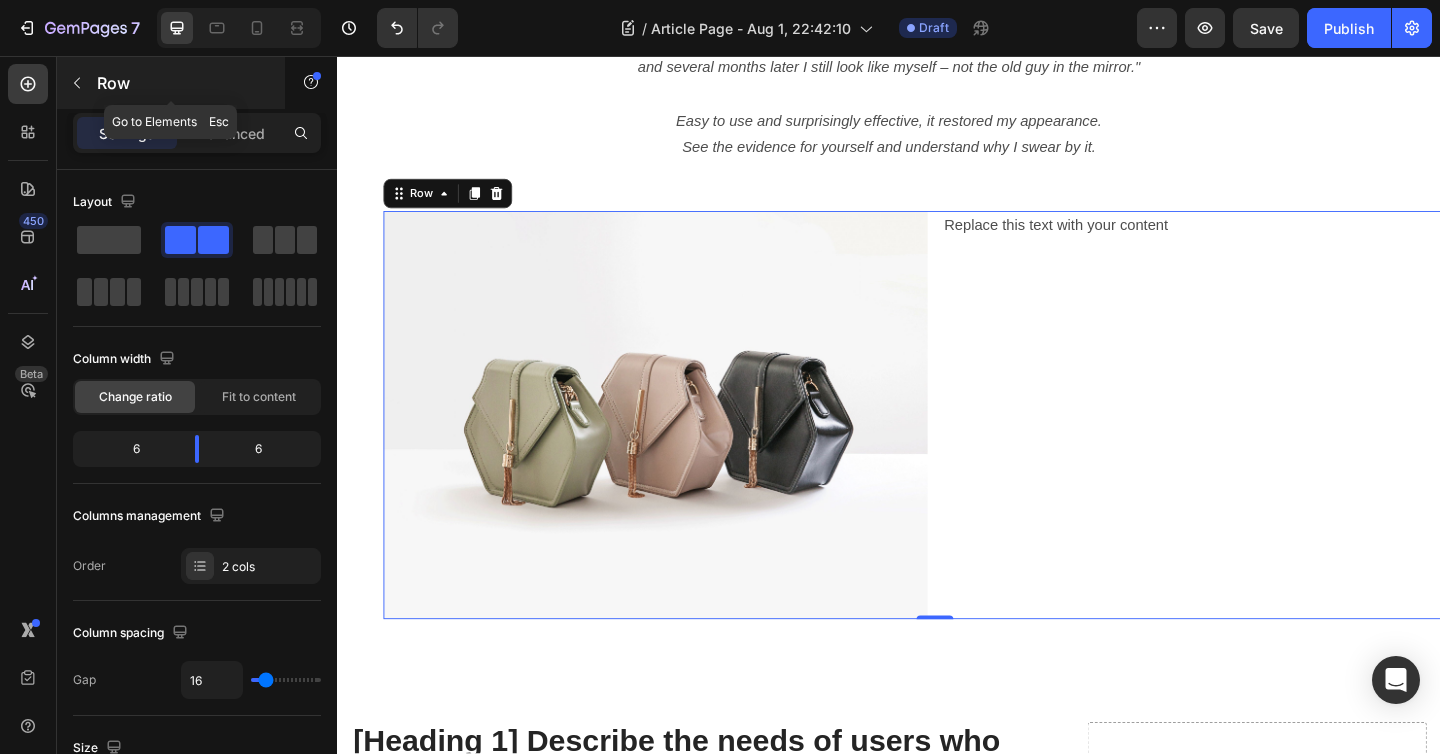 click 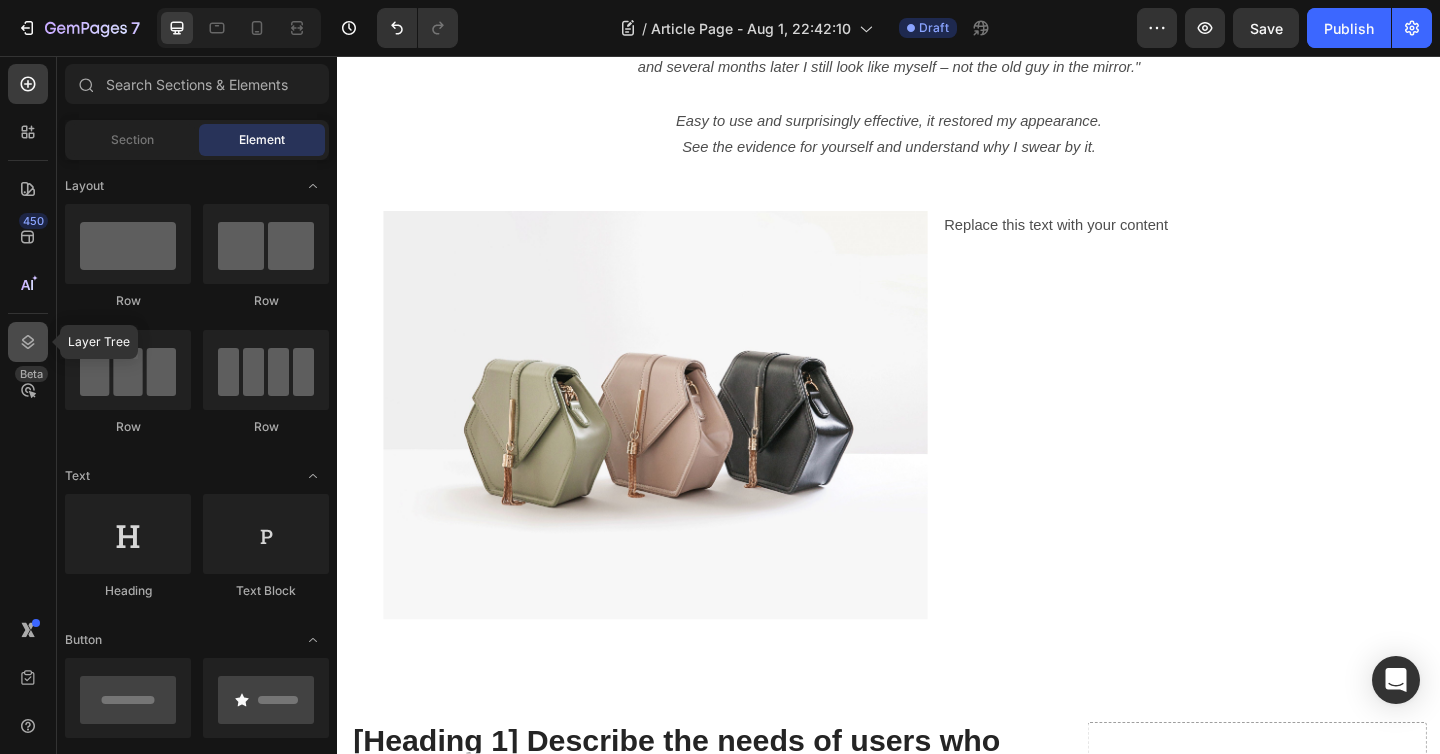 click 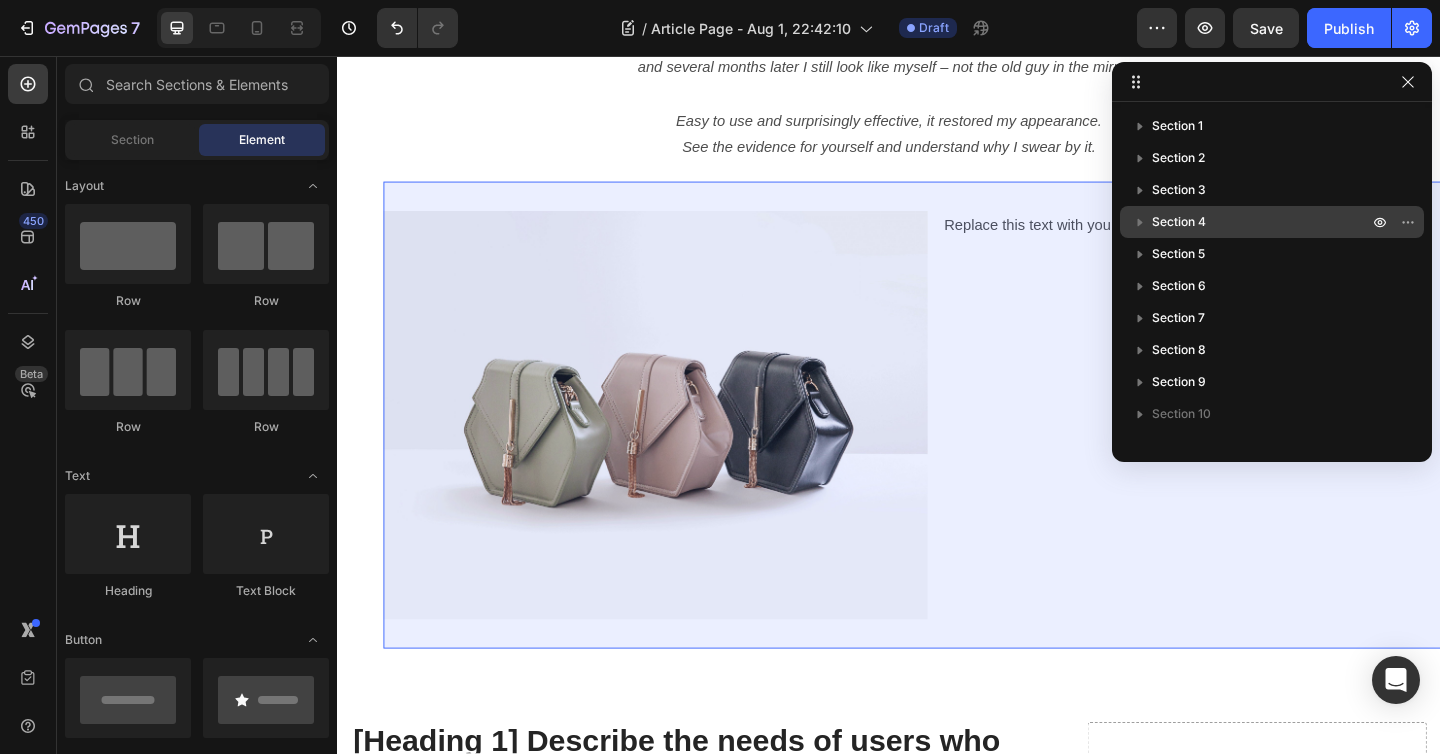 click 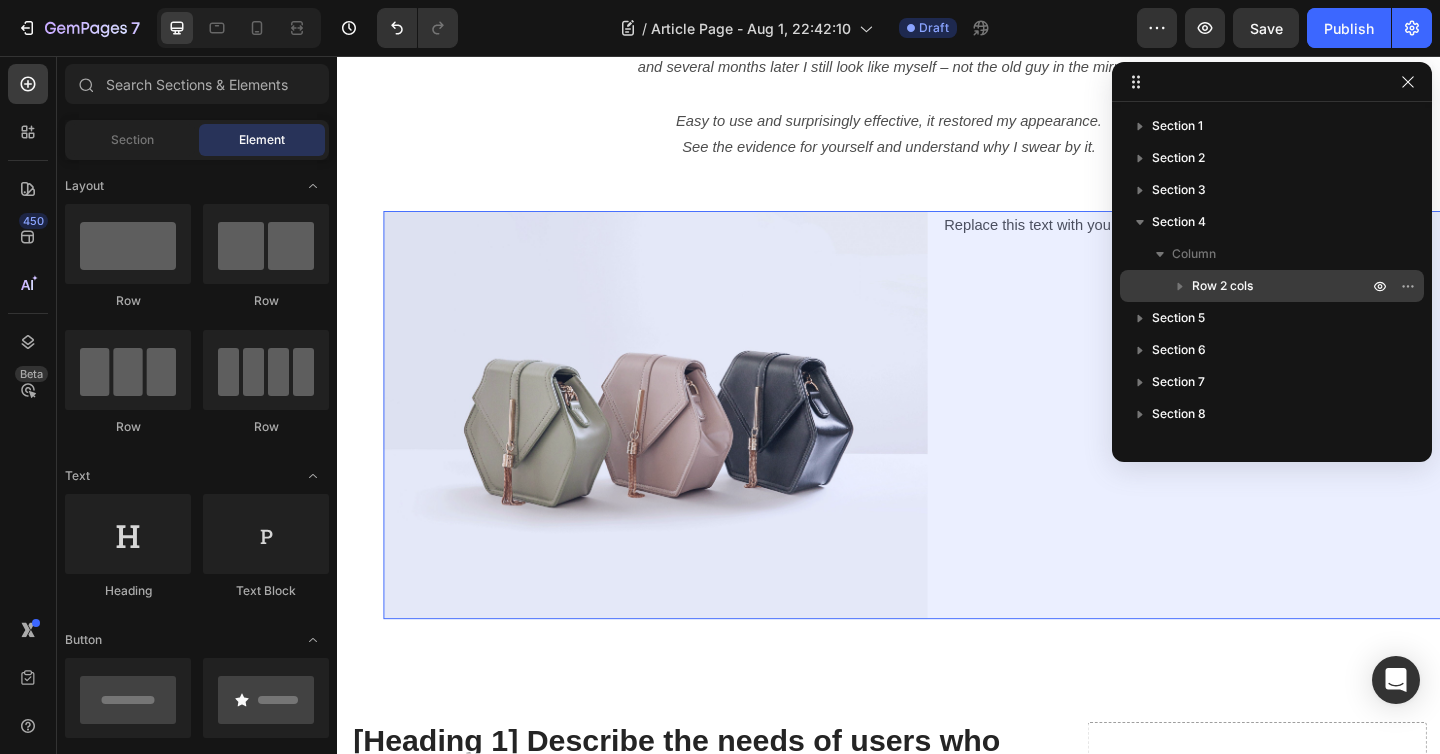 click 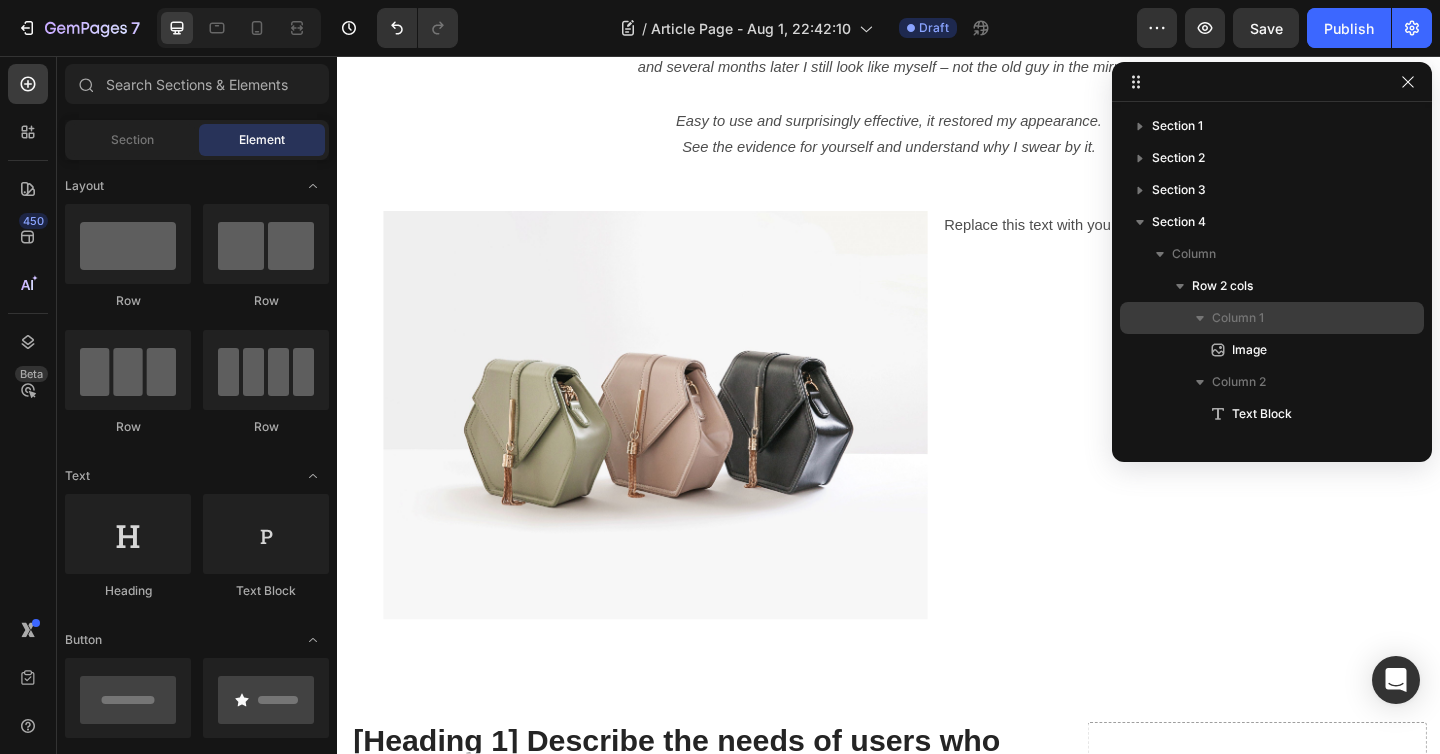 click on "Column 1" at bounding box center [1238, 318] 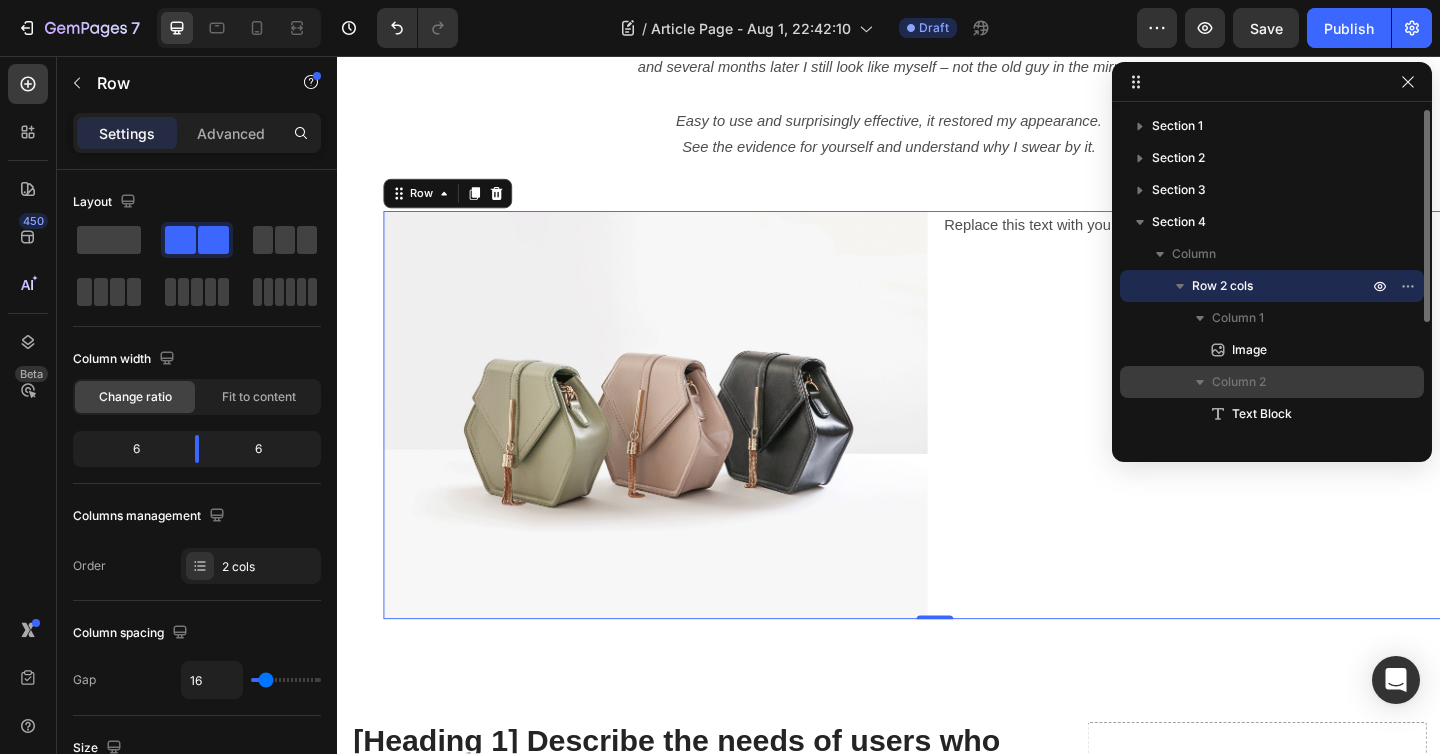 click on "Column 2" at bounding box center (1239, 382) 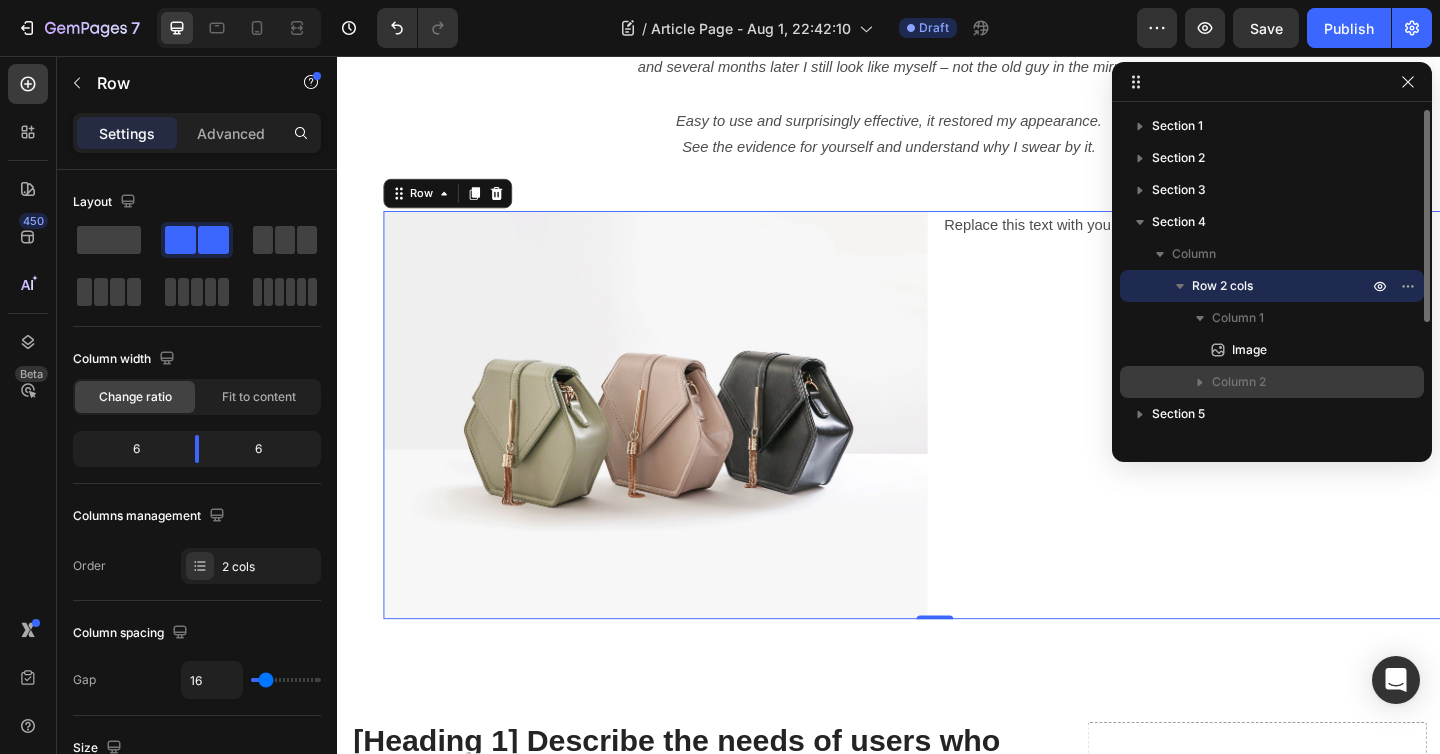click on "Column 2" at bounding box center (1292, 382) 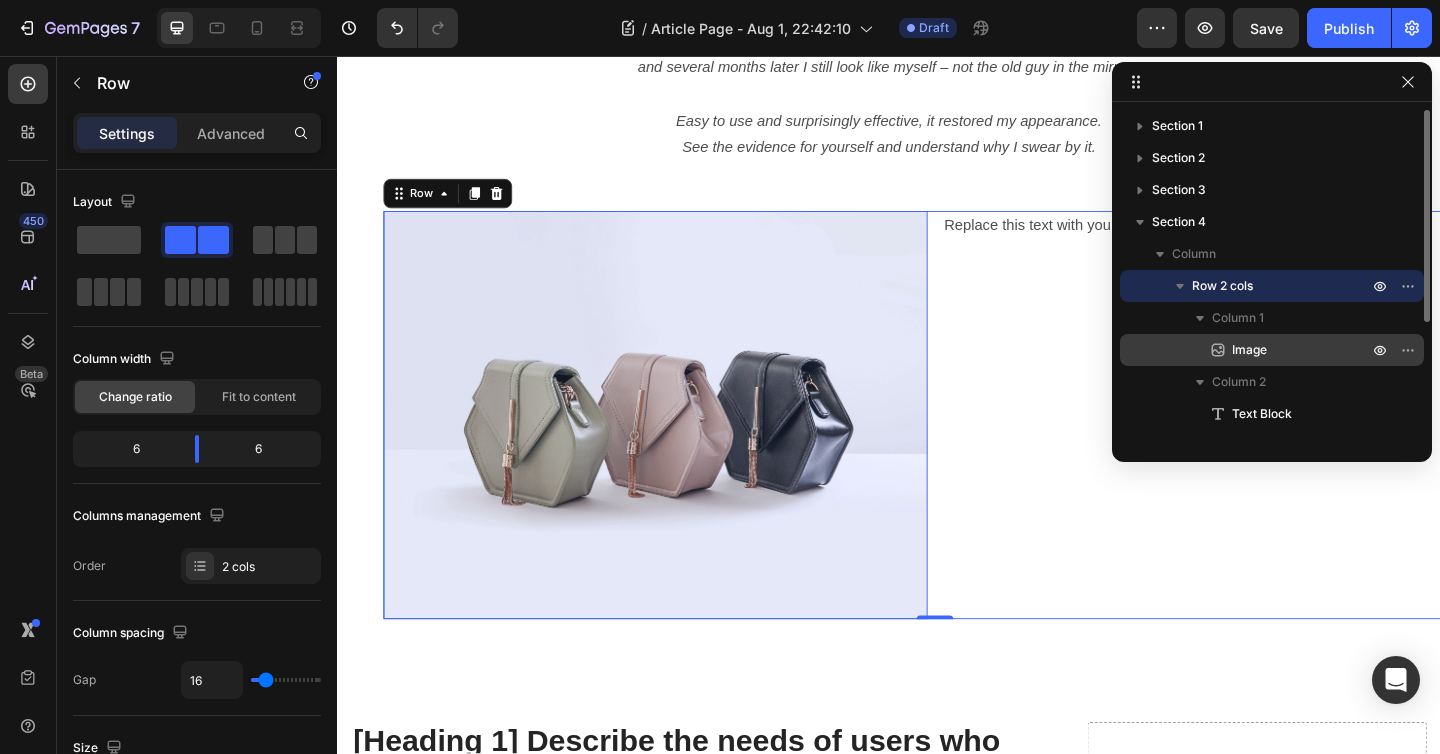 click on "Image" at bounding box center (1249, 350) 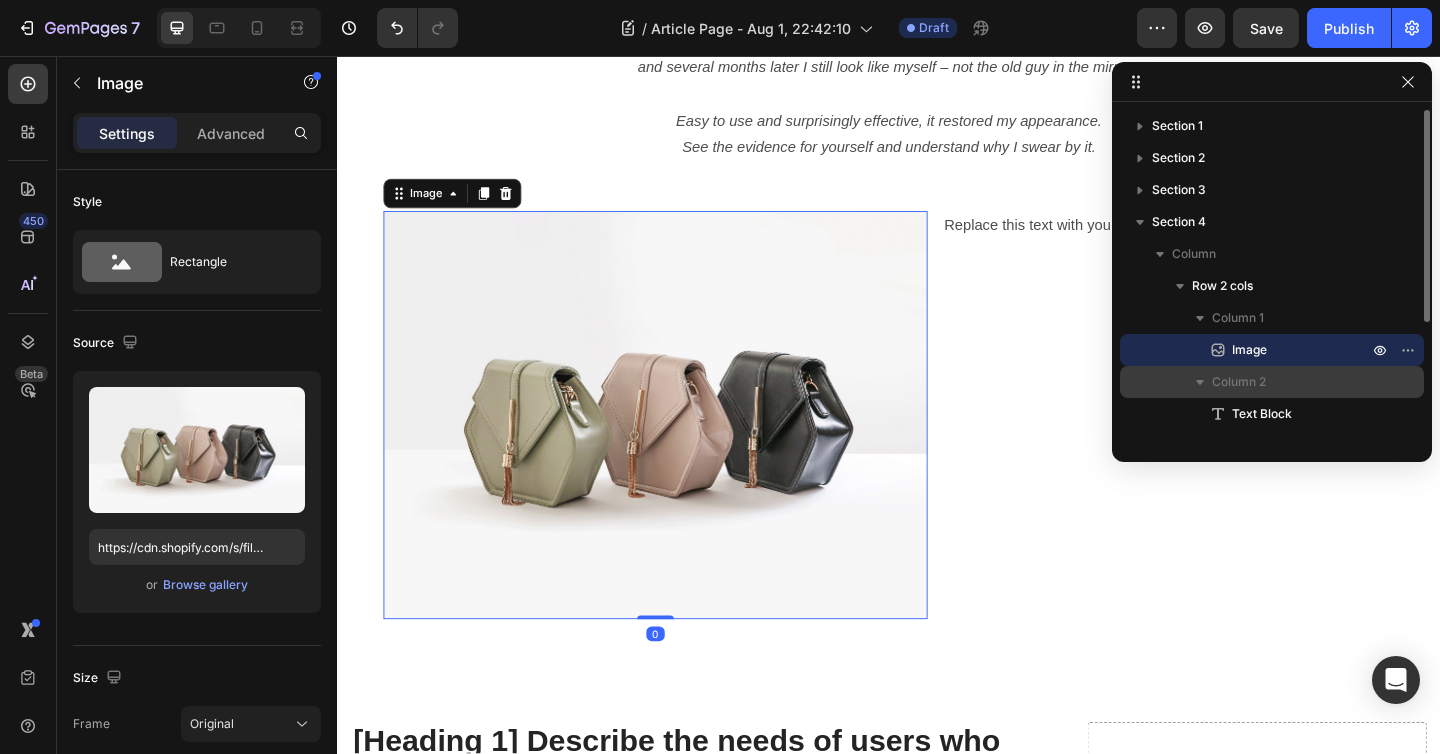 click on "Column 2" at bounding box center [1239, 382] 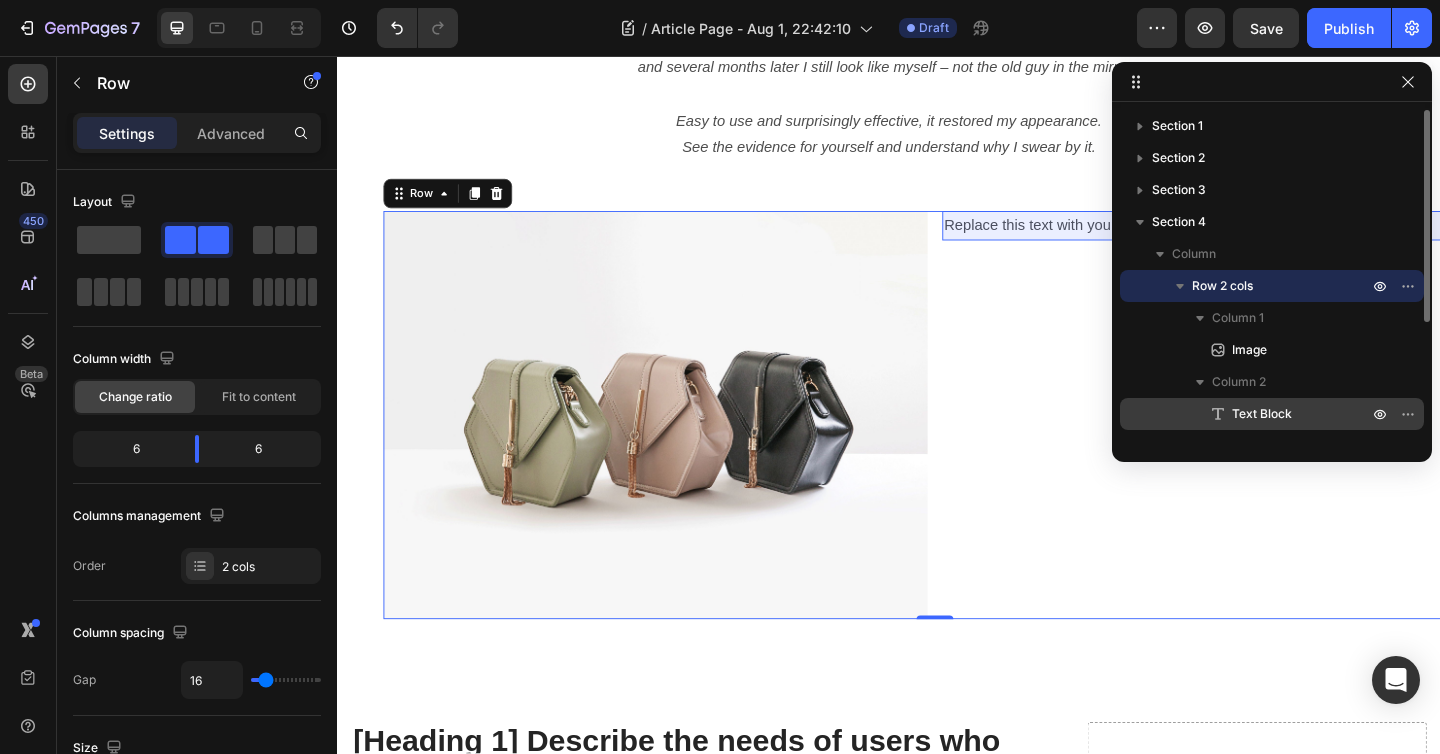 click on "Text Block" at bounding box center (1262, 414) 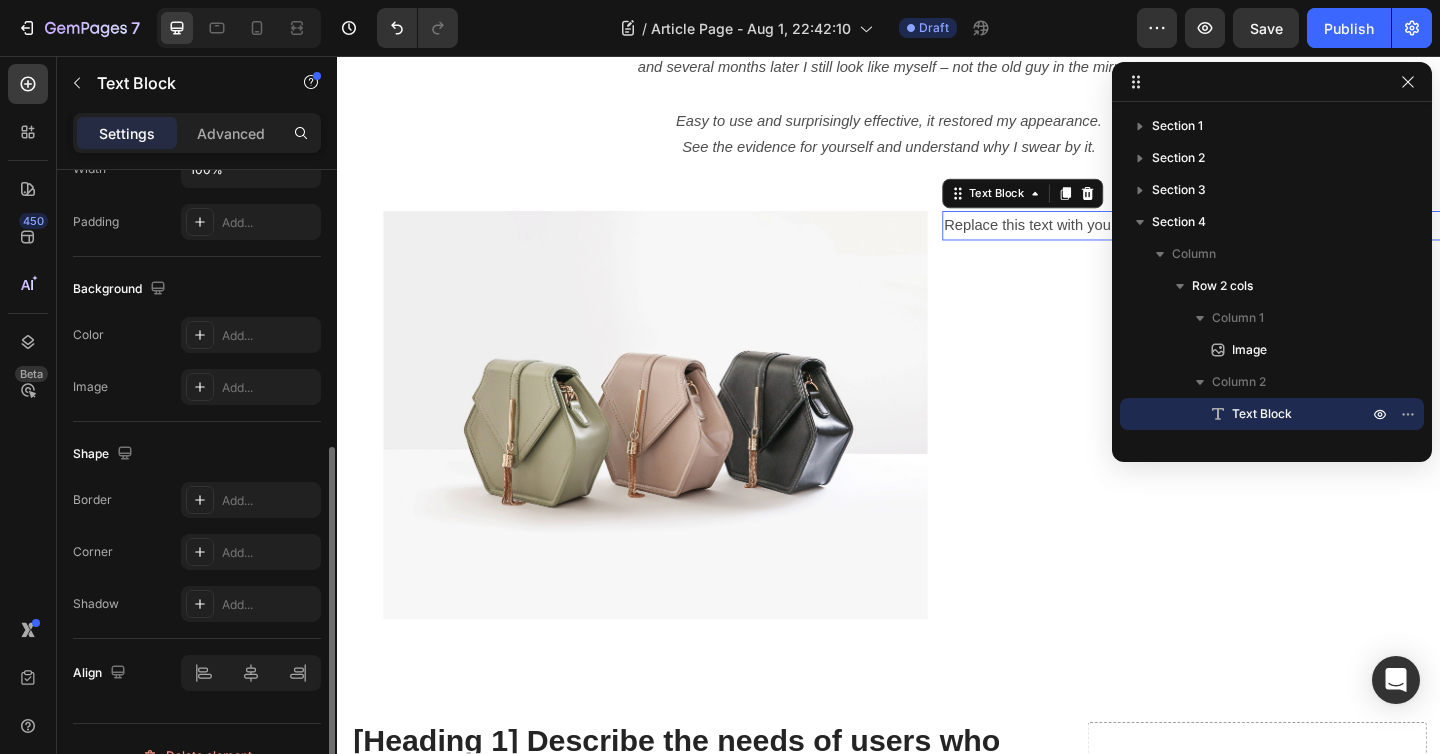 scroll, scrollTop: 544, scrollLeft: 0, axis: vertical 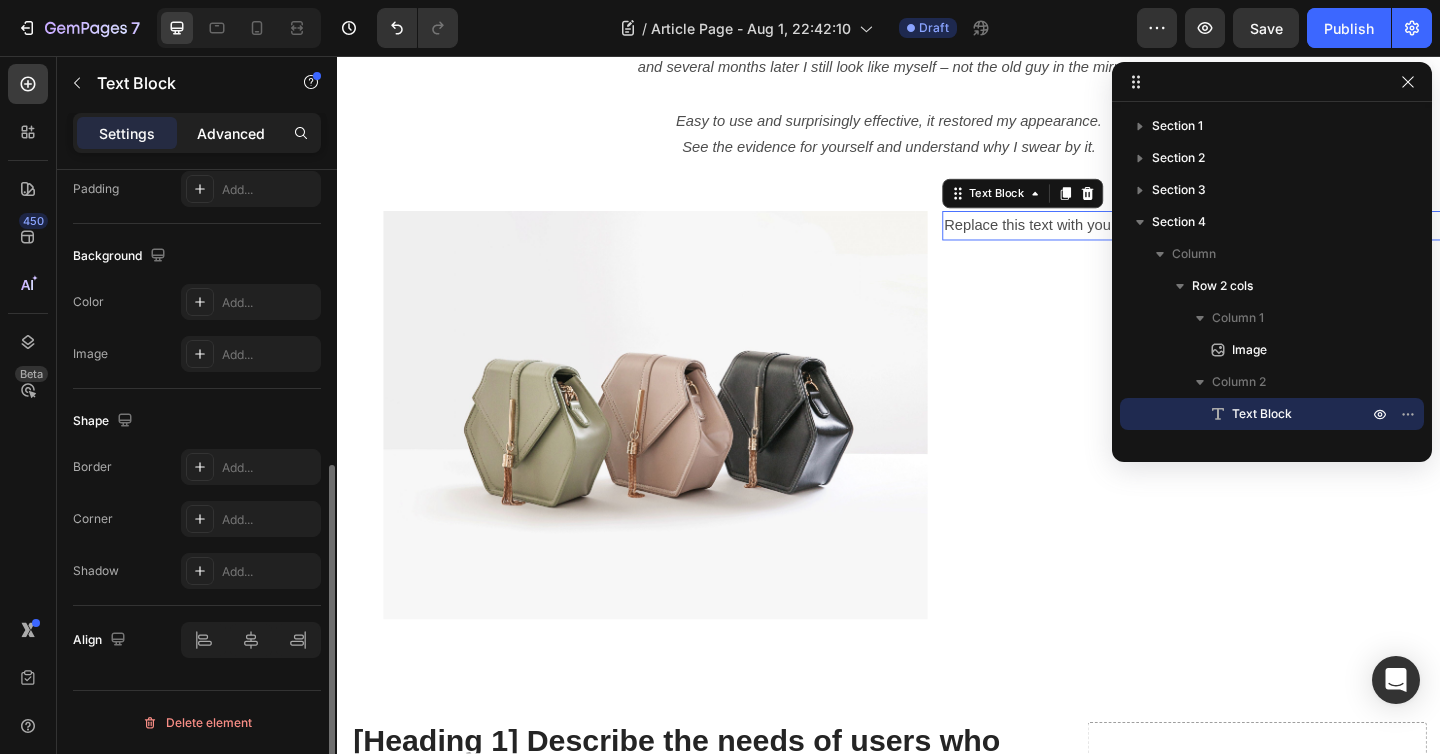 click on "Advanced" at bounding box center (231, 133) 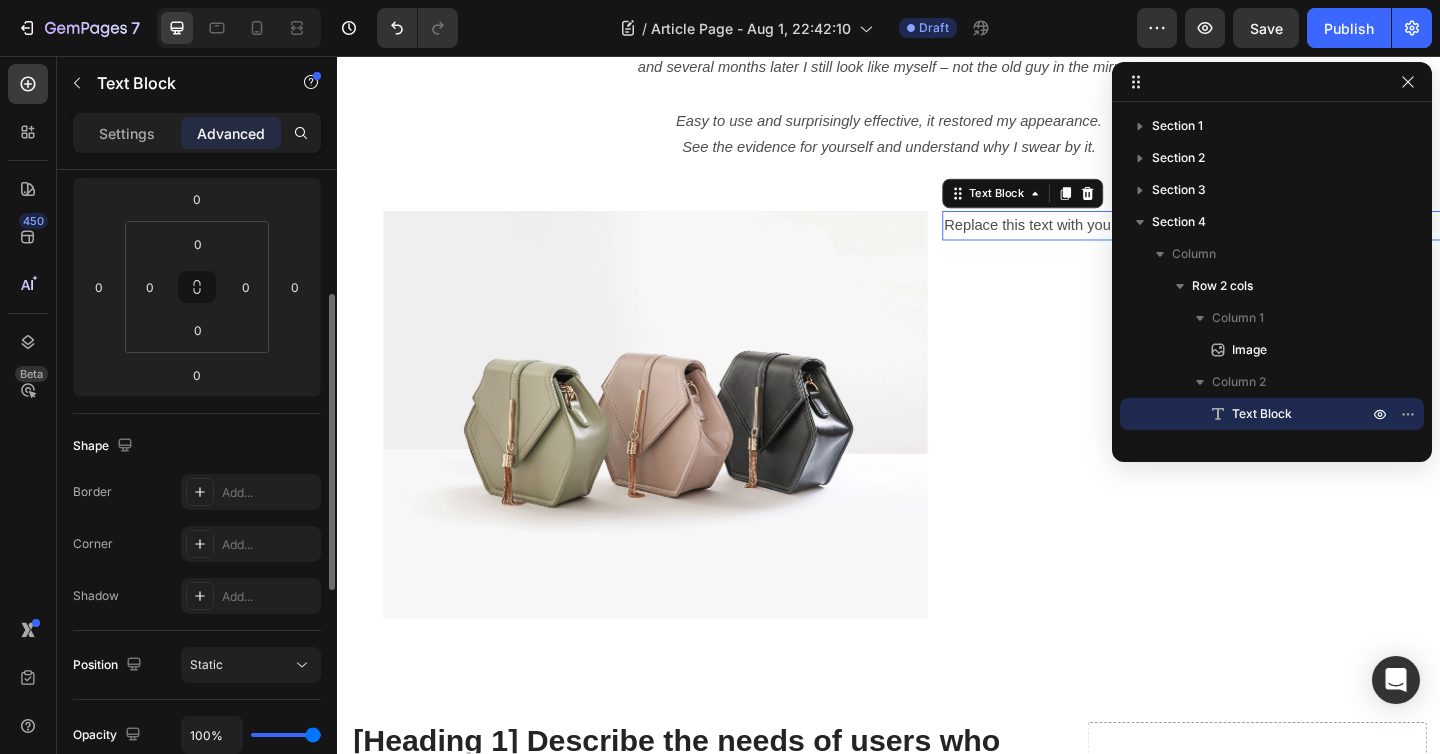scroll, scrollTop: 0, scrollLeft: 0, axis: both 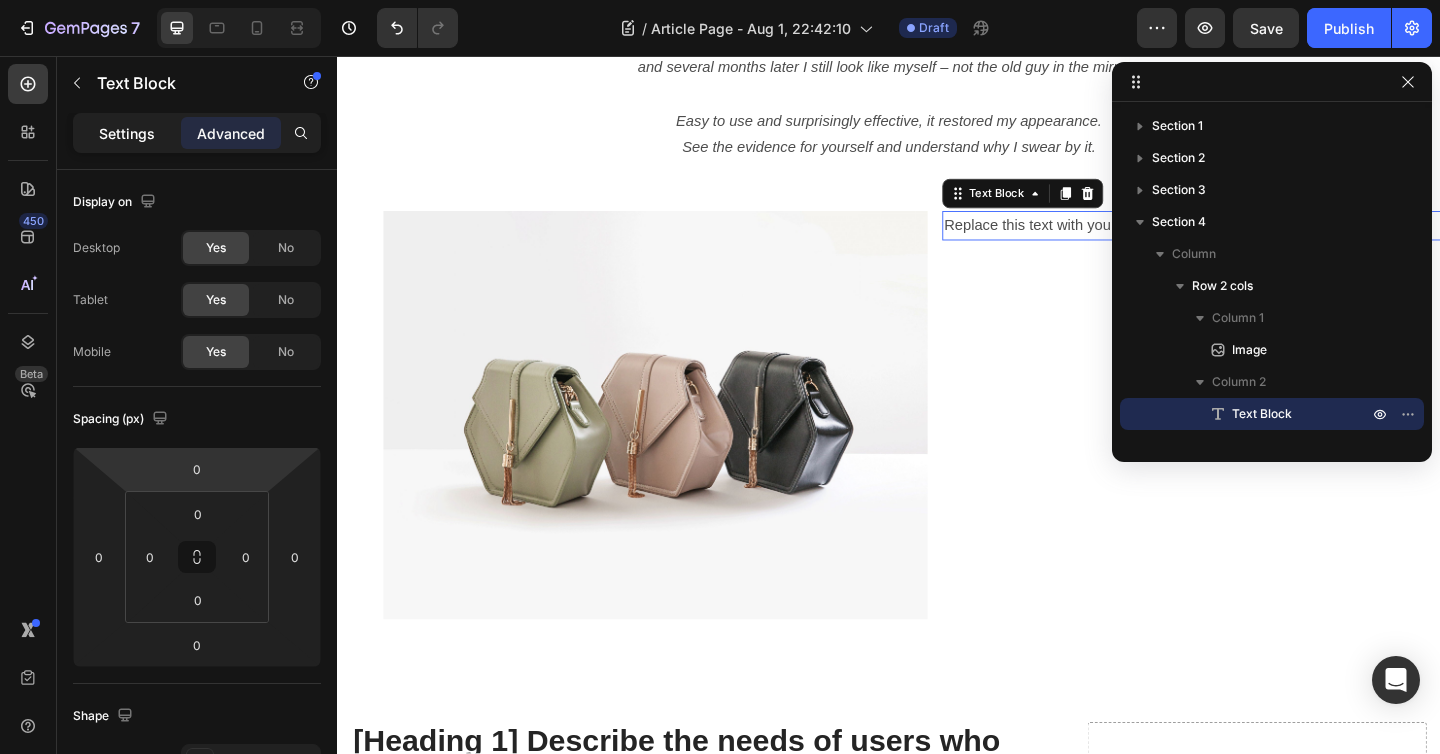 click on "Settings" 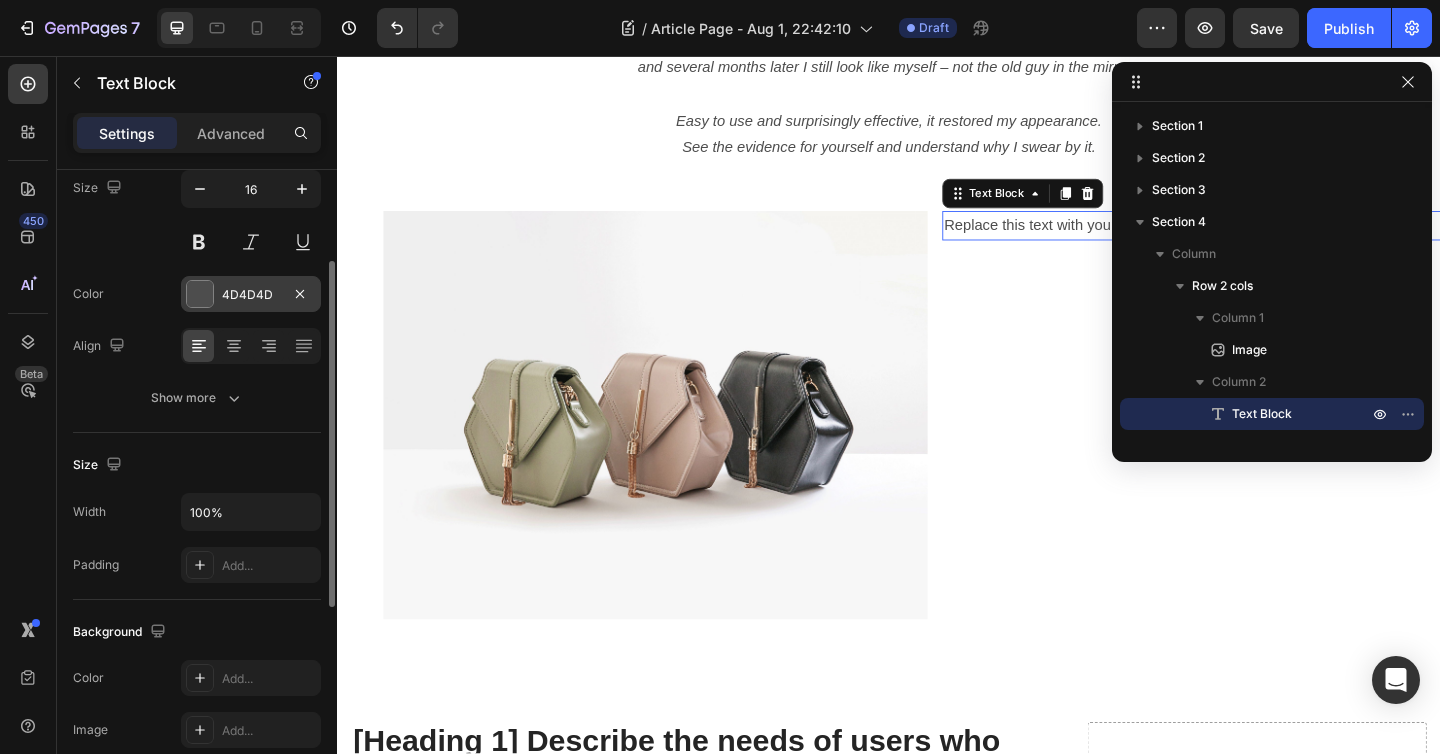 scroll, scrollTop: 197, scrollLeft: 0, axis: vertical 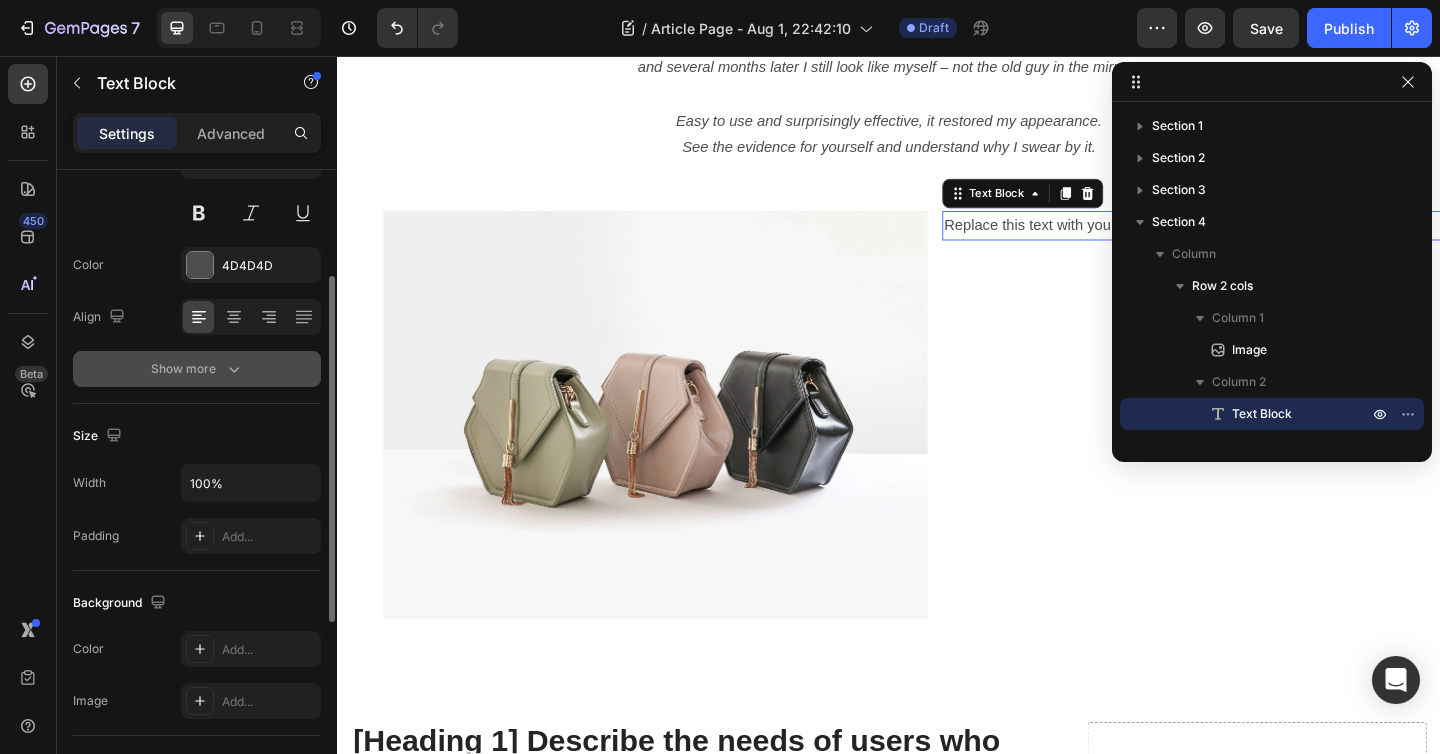 click 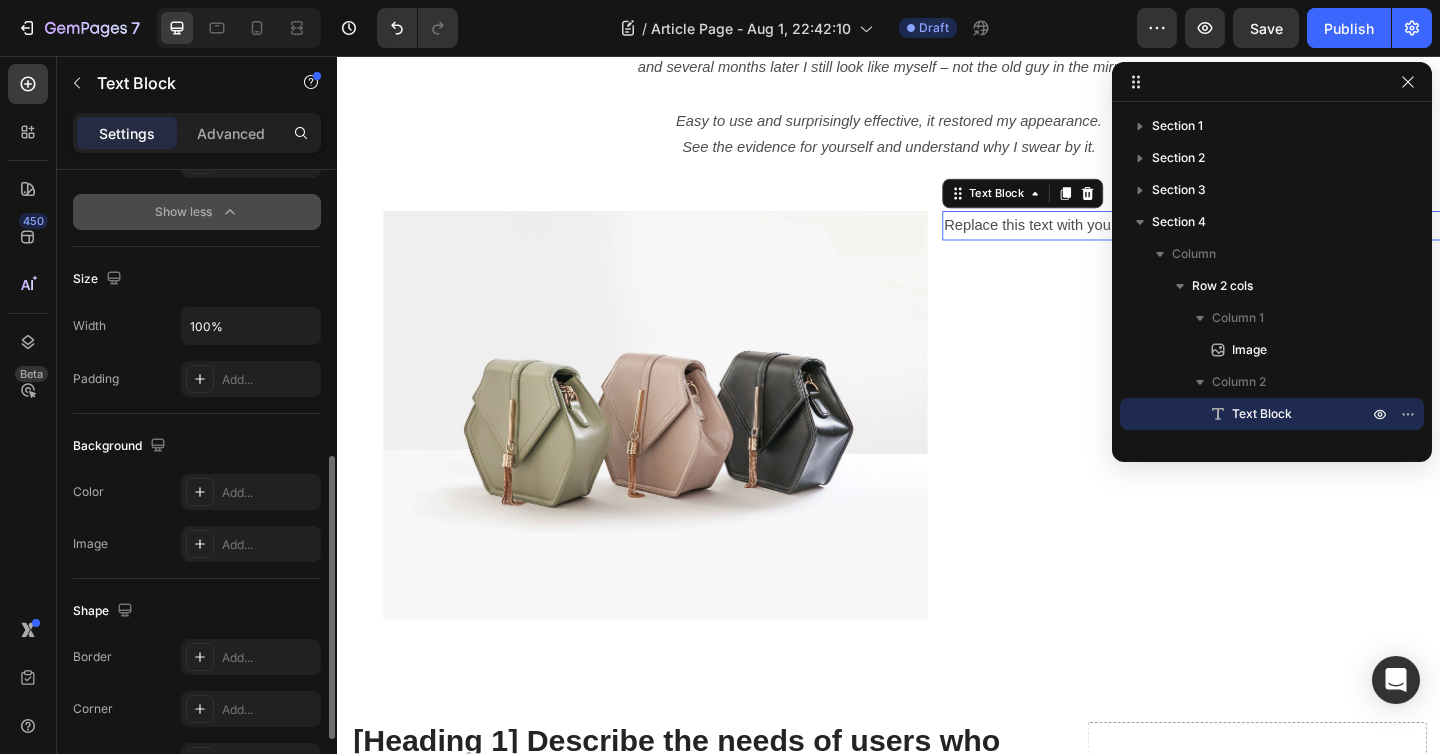 scroll, scrollTop: 632, scrollLeft: 0, axis: vertical 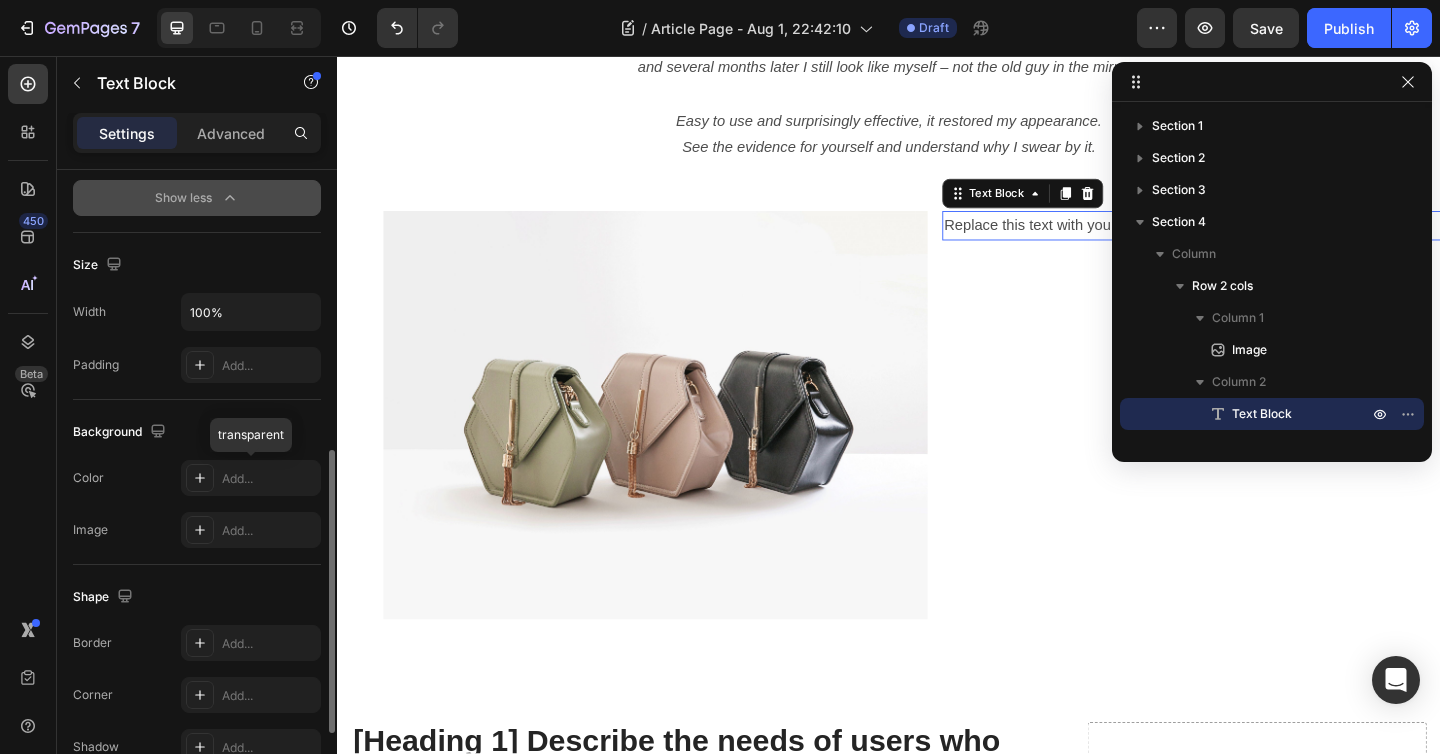 click on "Add..." at bounding box center (251, 478) 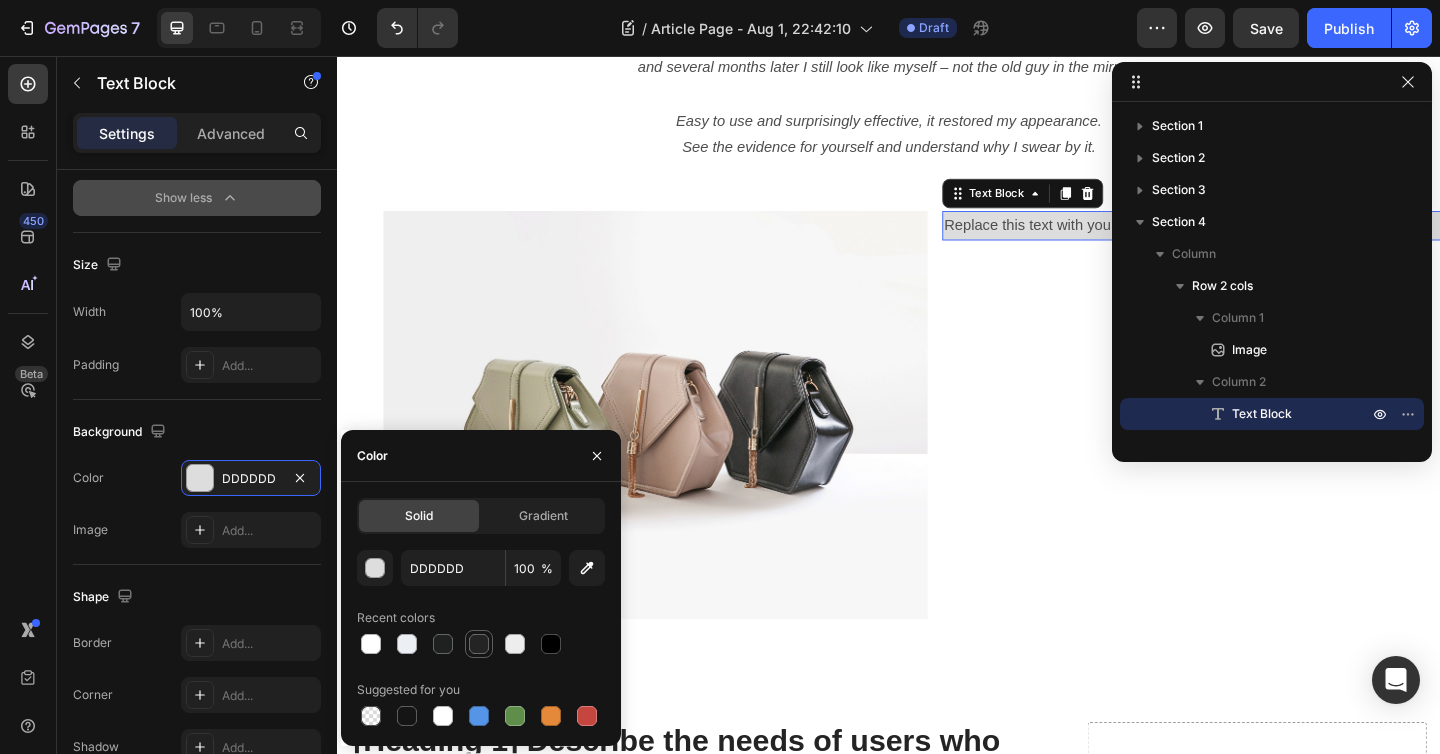 click at bounding box center (479, 644) 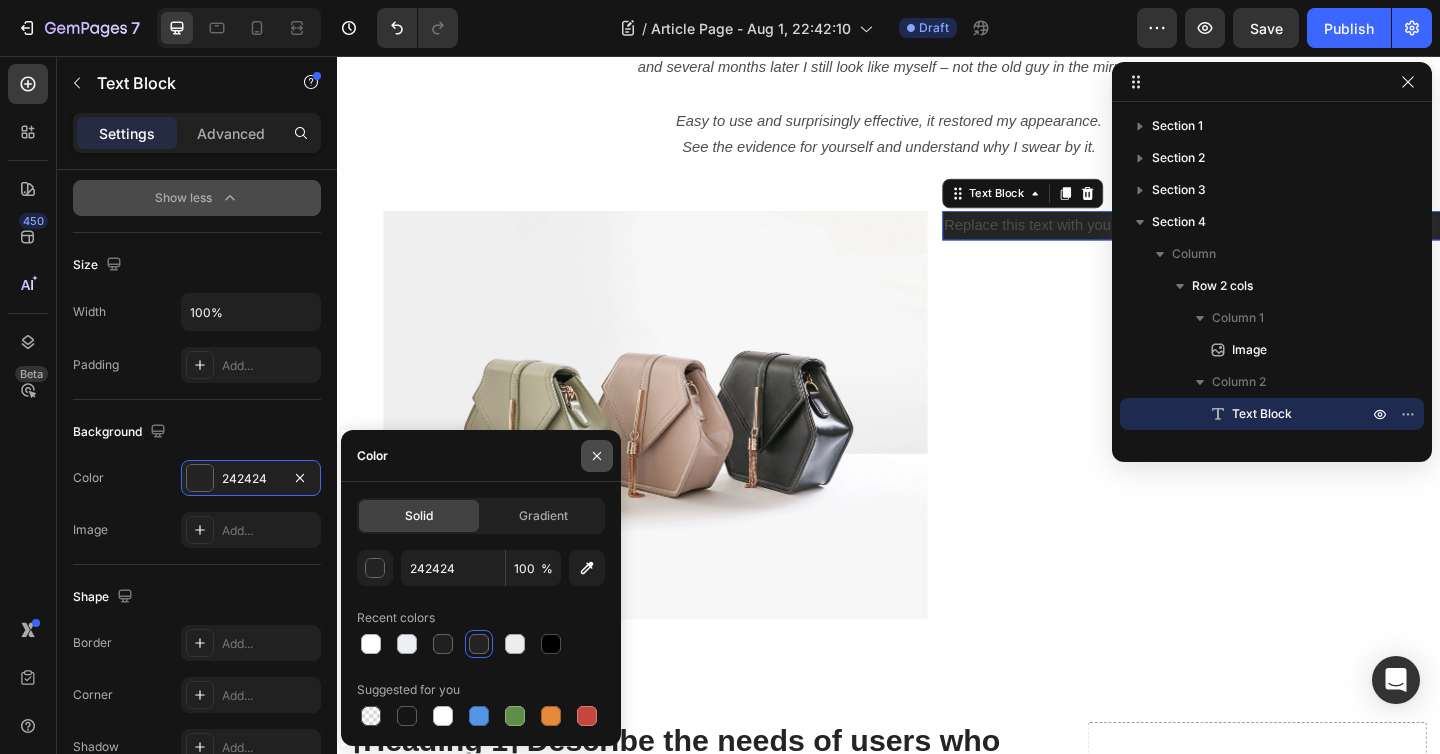 click 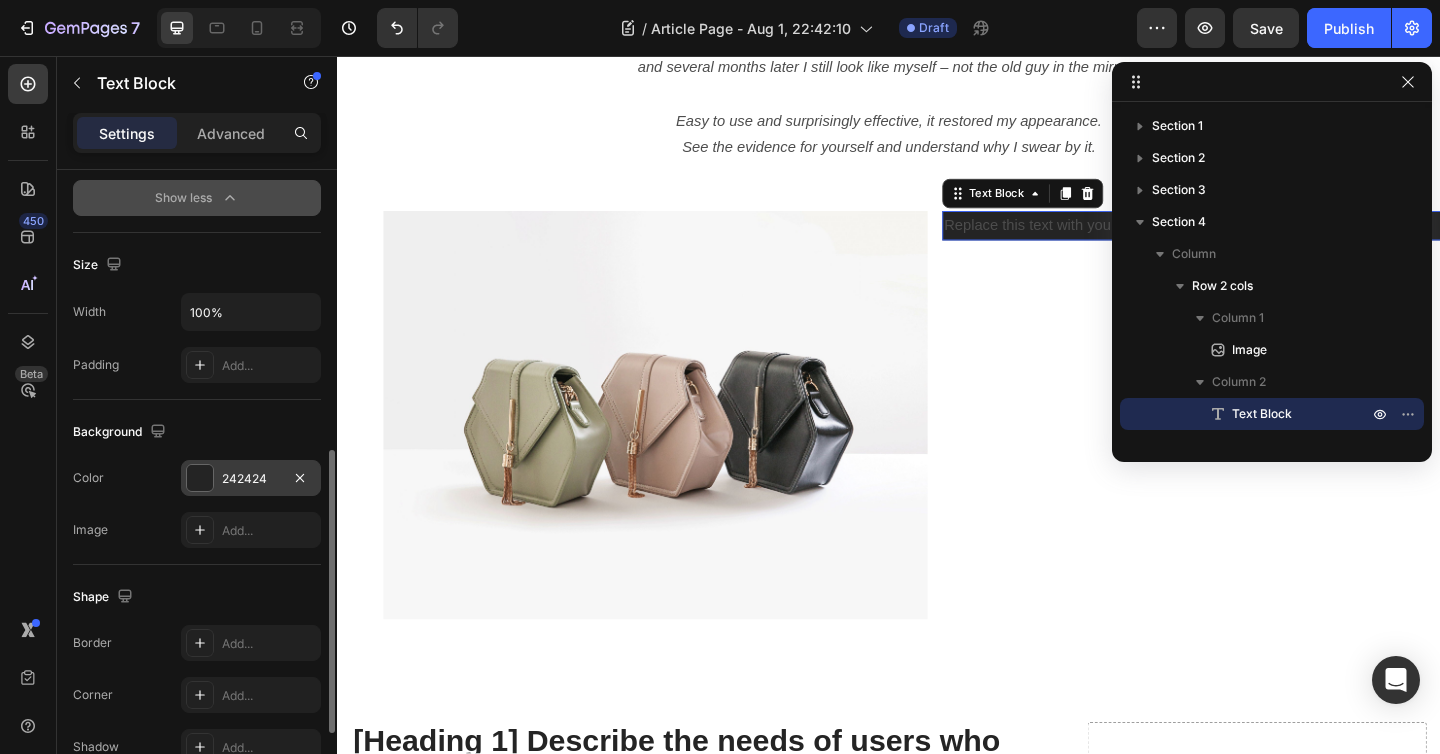 click at bounding box center (200, 478) 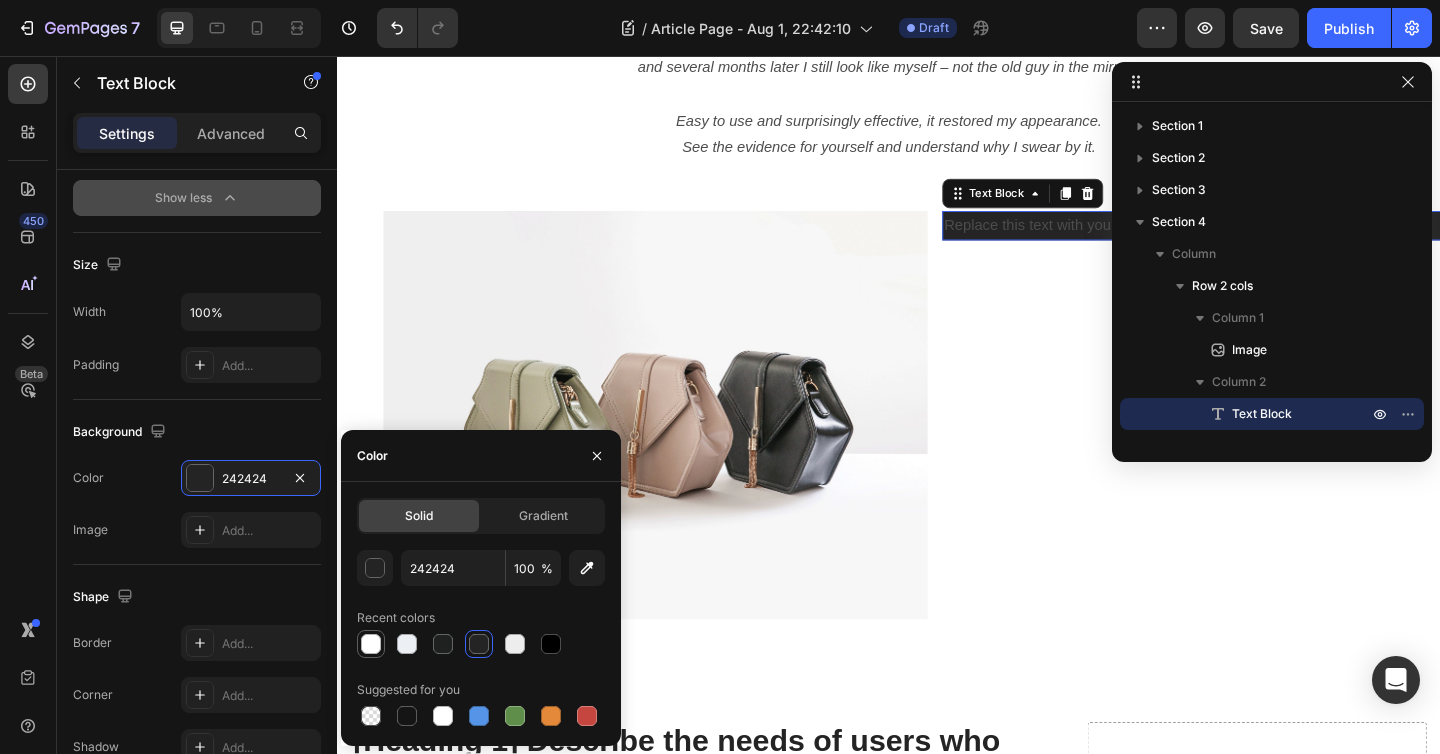 click at bounding box center [371, 644] 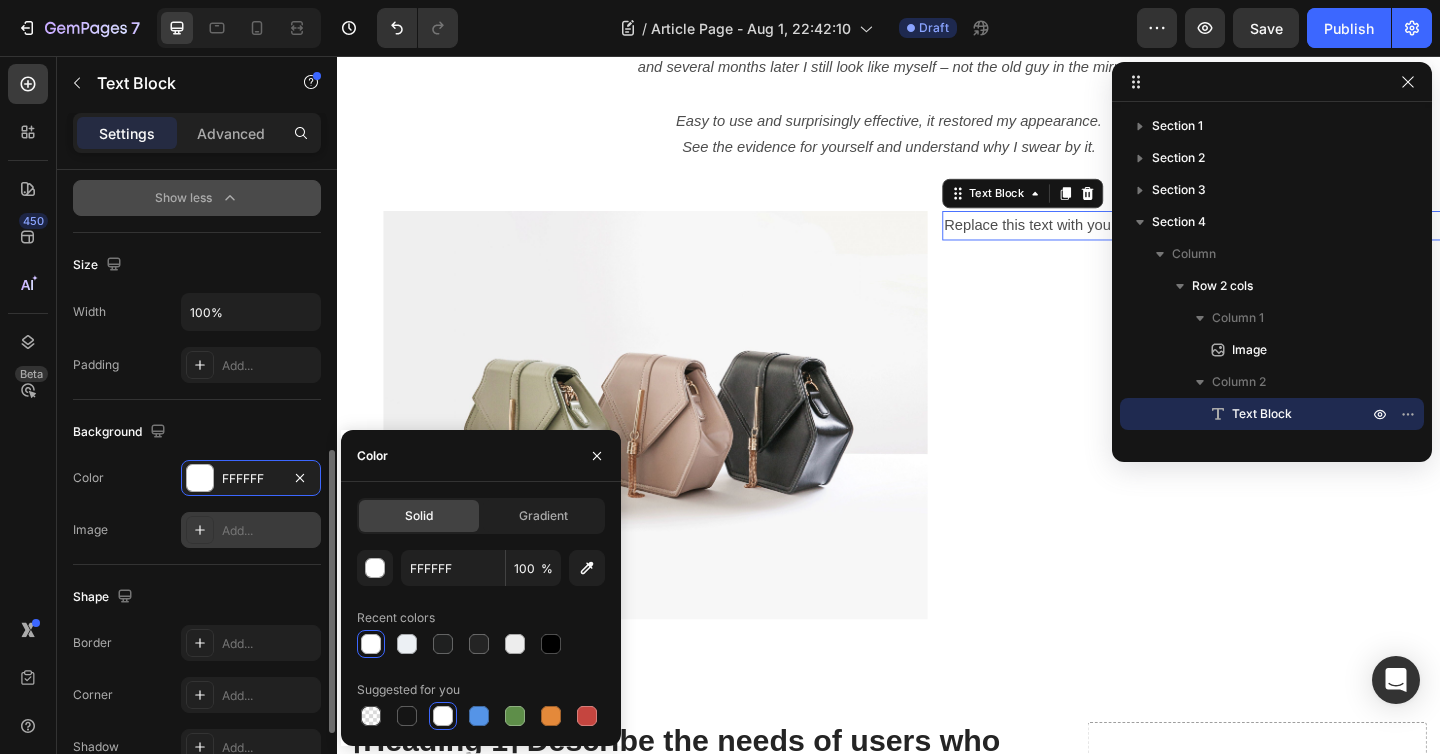 click on "Add..." at bounding box center [269, 531] 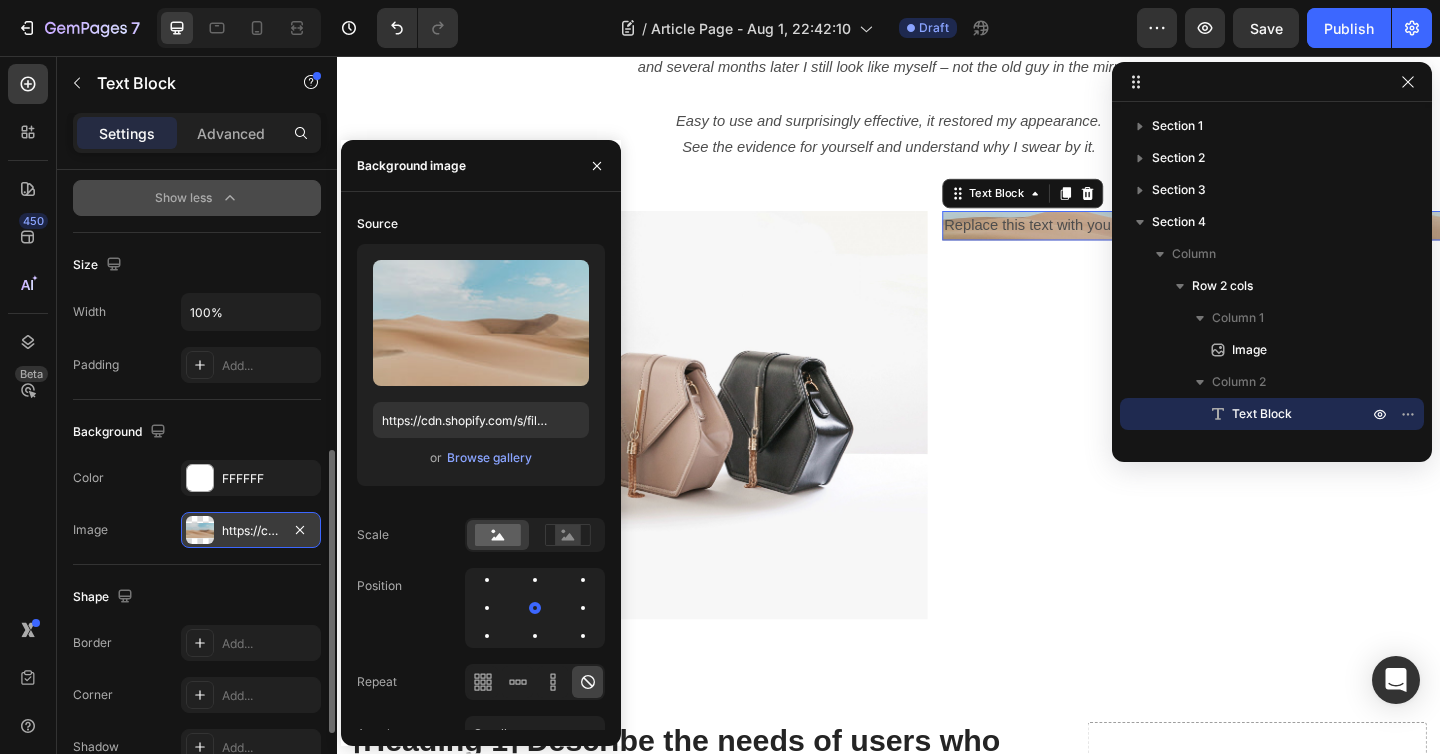 click on "https://cdn.shopify.com/s/files/1/2005/9307/files/background_settings.jpg" at bounding box center (251, 530) 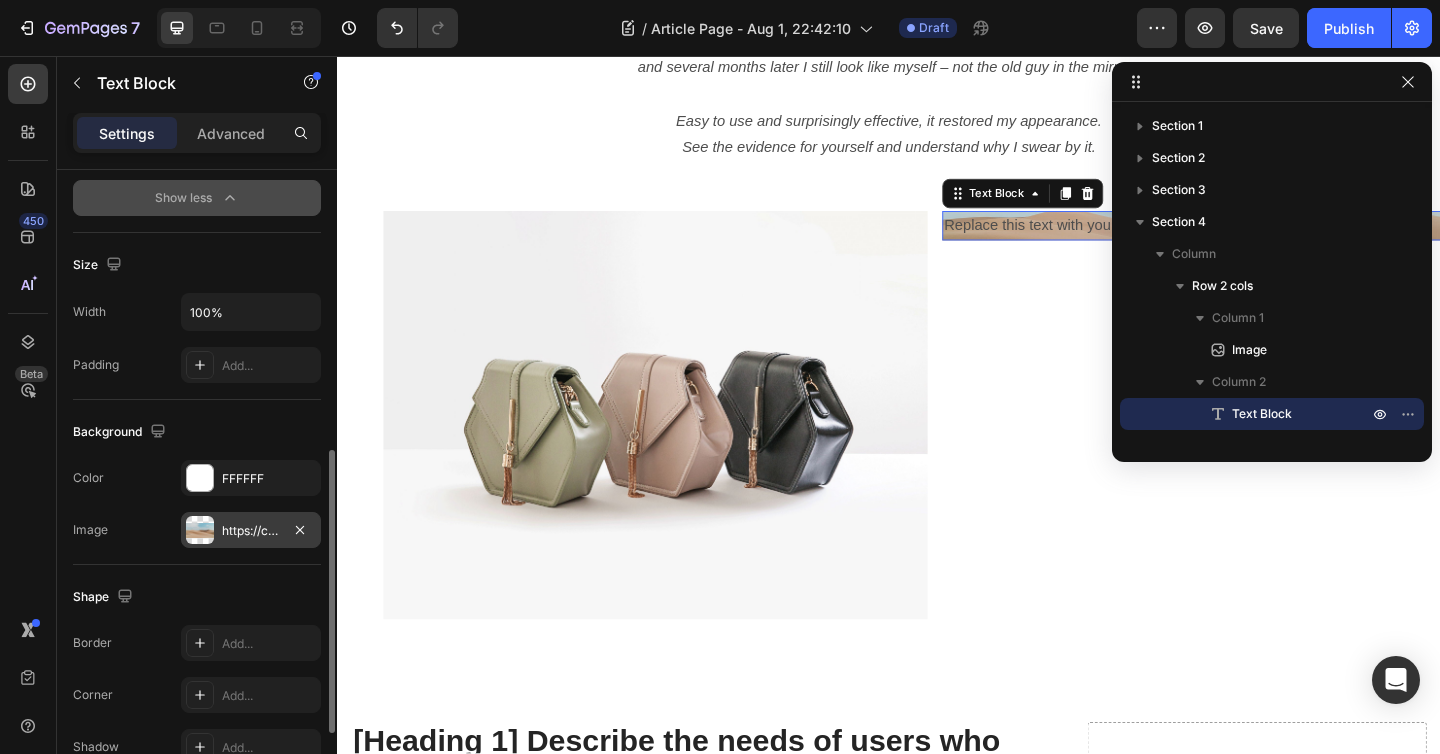 click 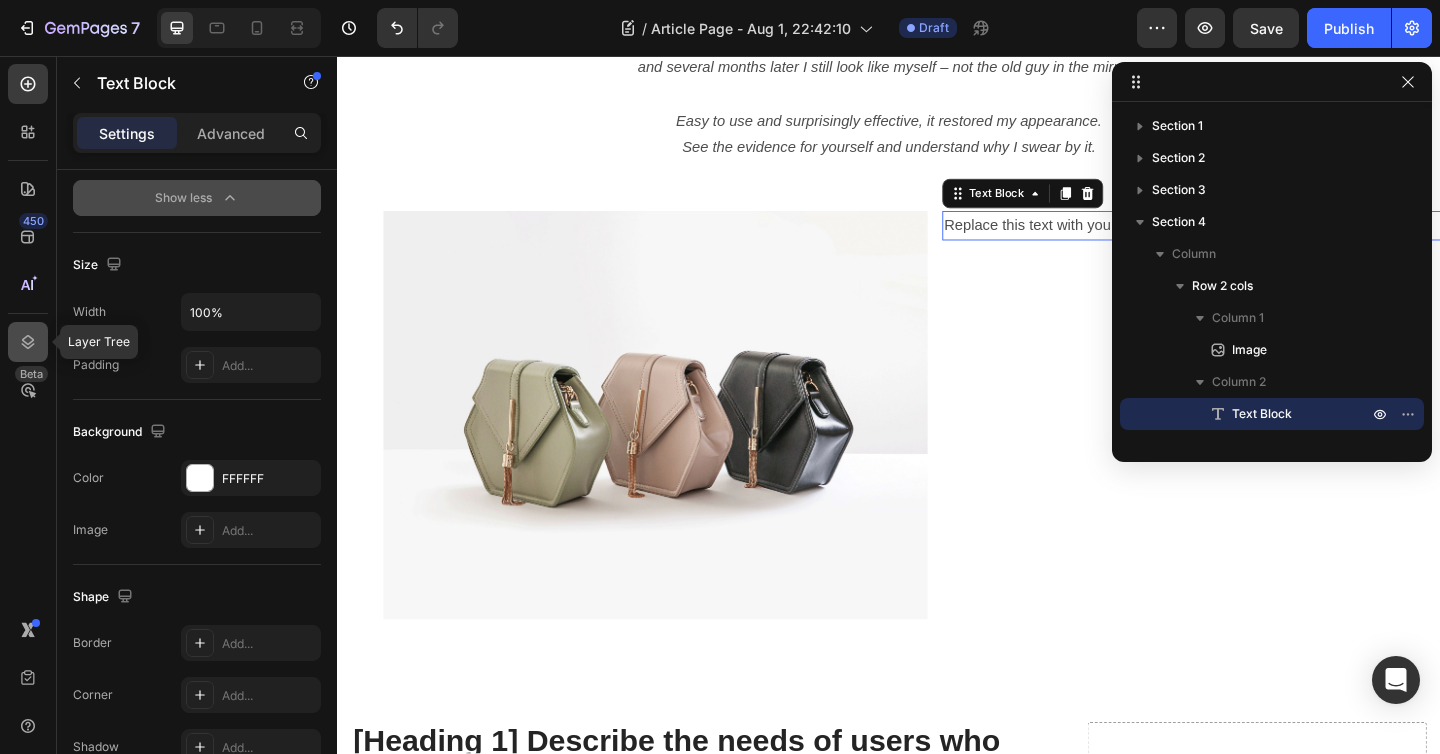 click 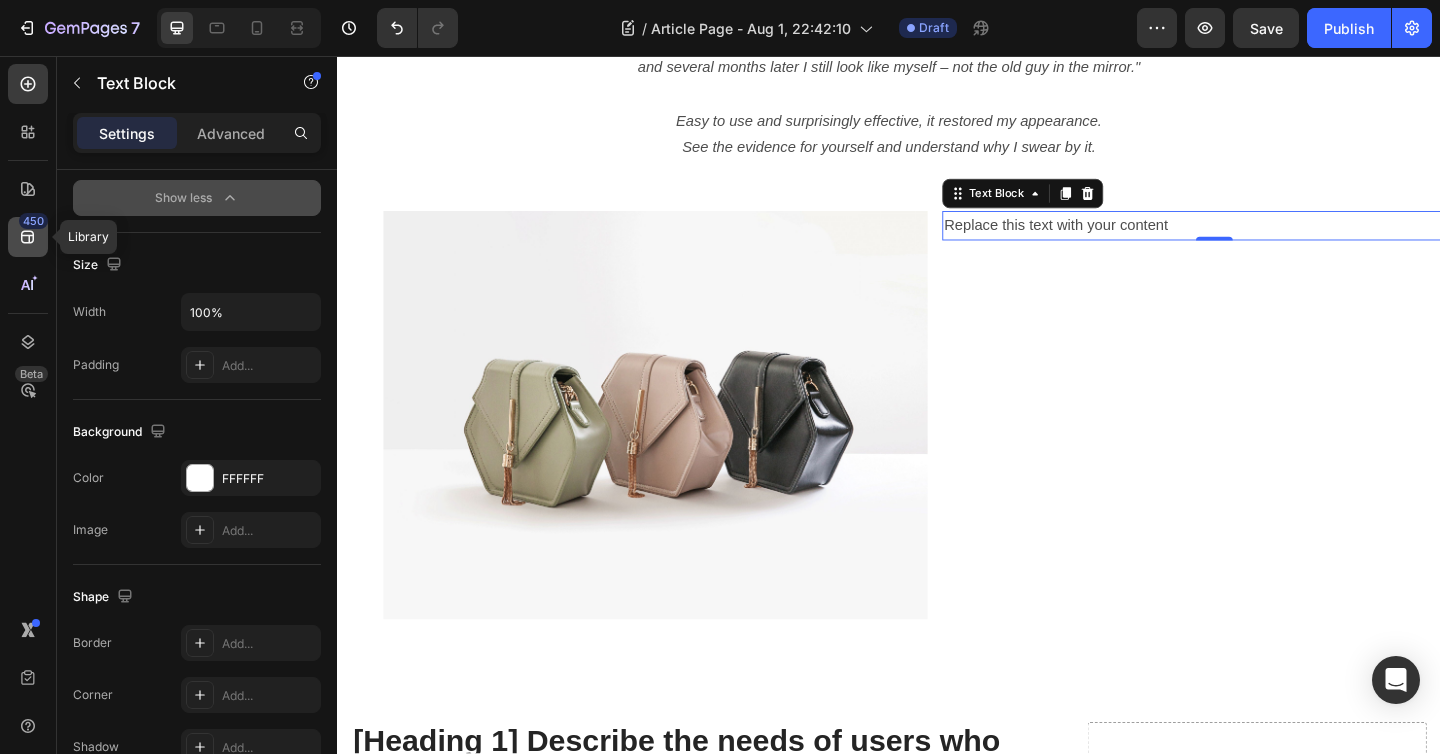 click on "450" 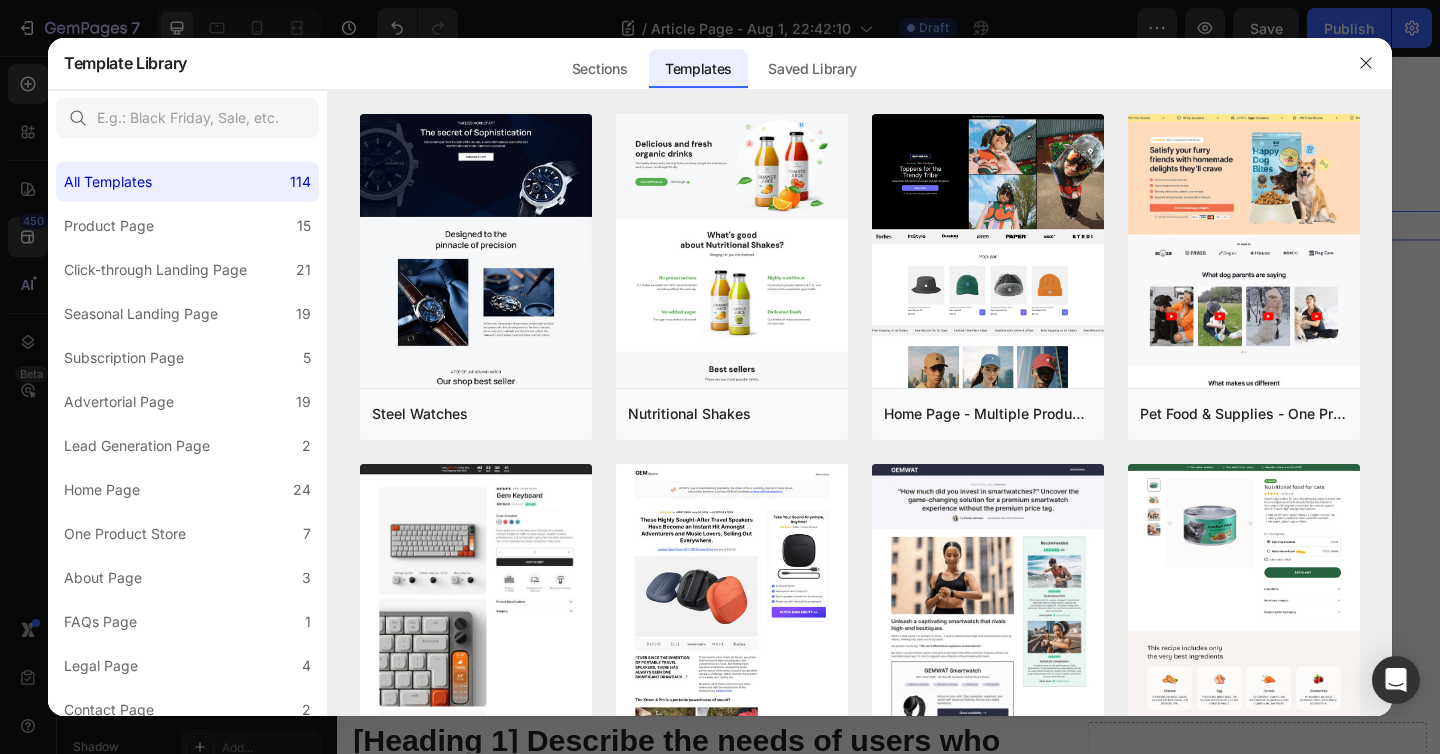click at bounding box center (720, 377) 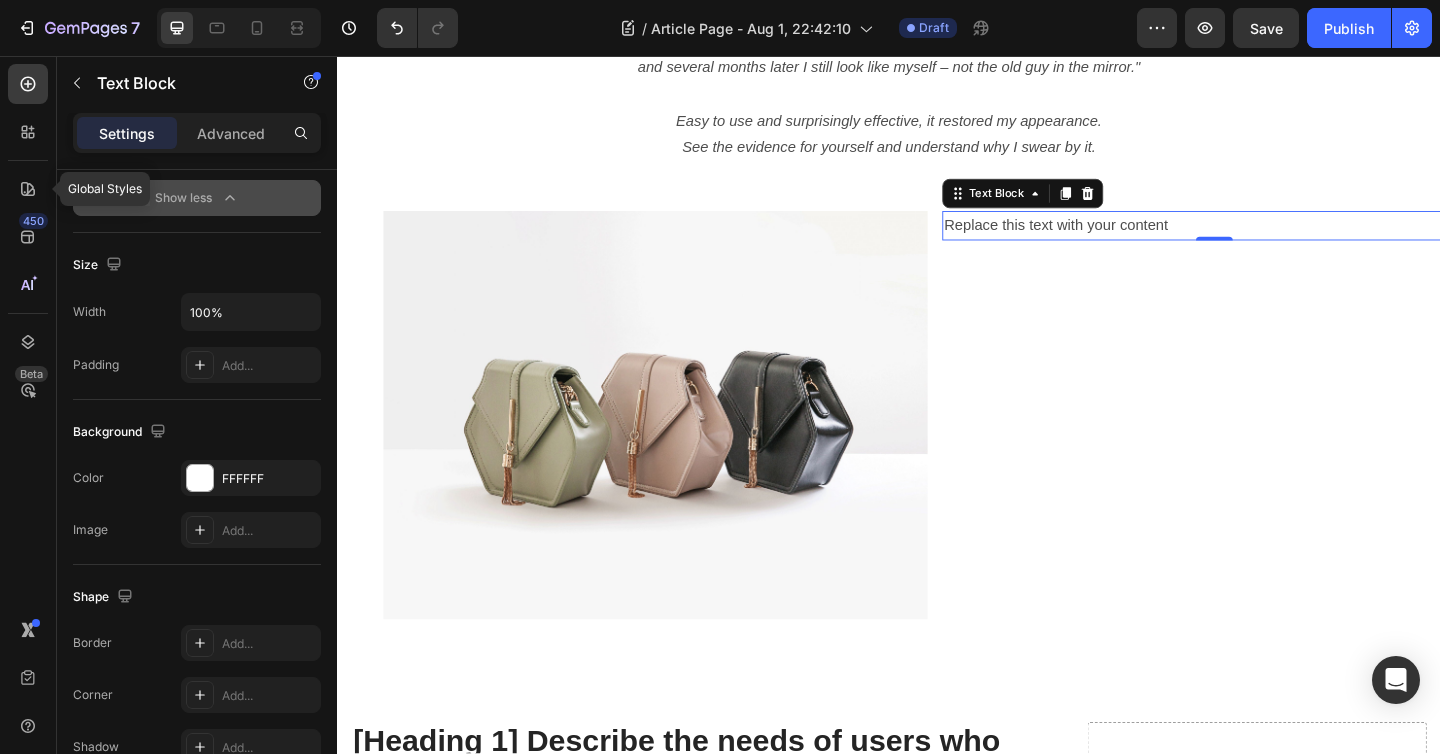 click 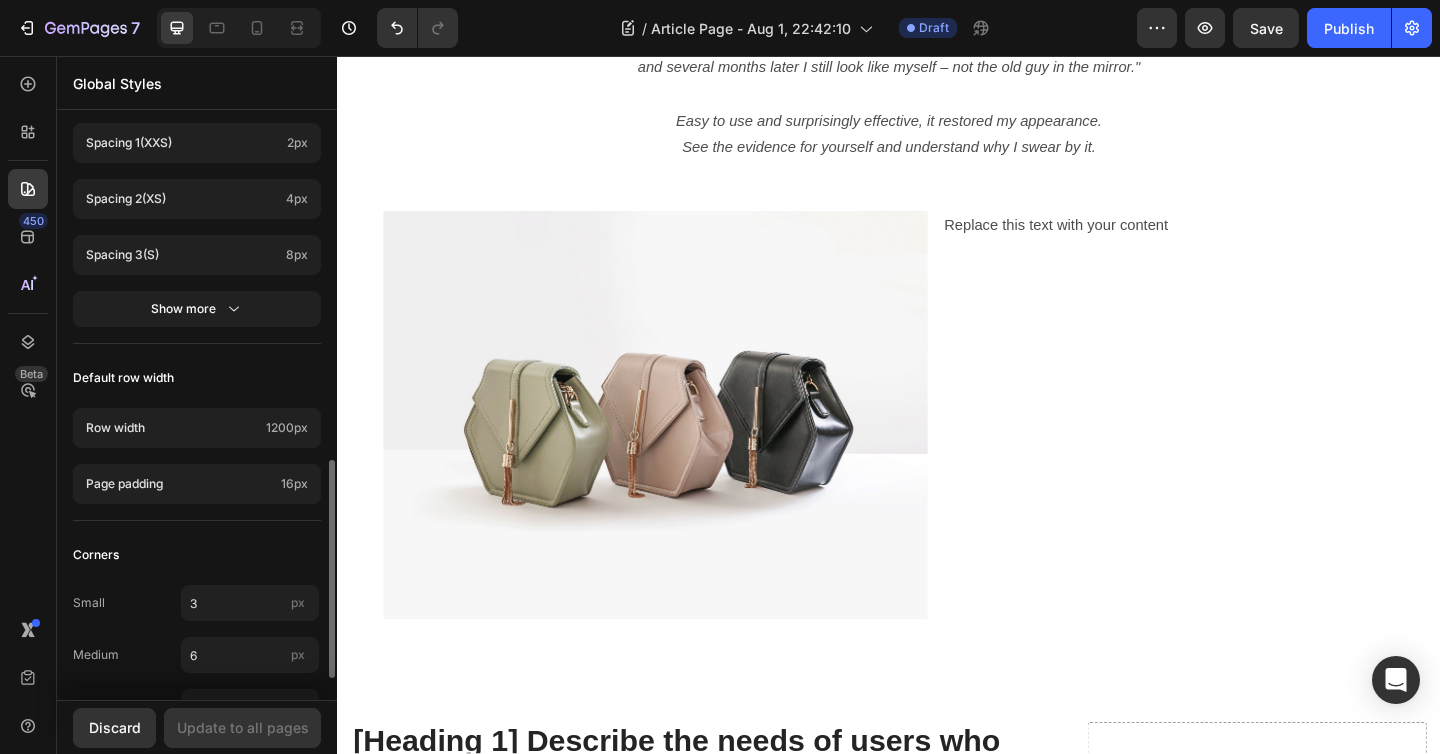 scroll, scrollTop: 987, scrollLeft: 0, axis: vertical 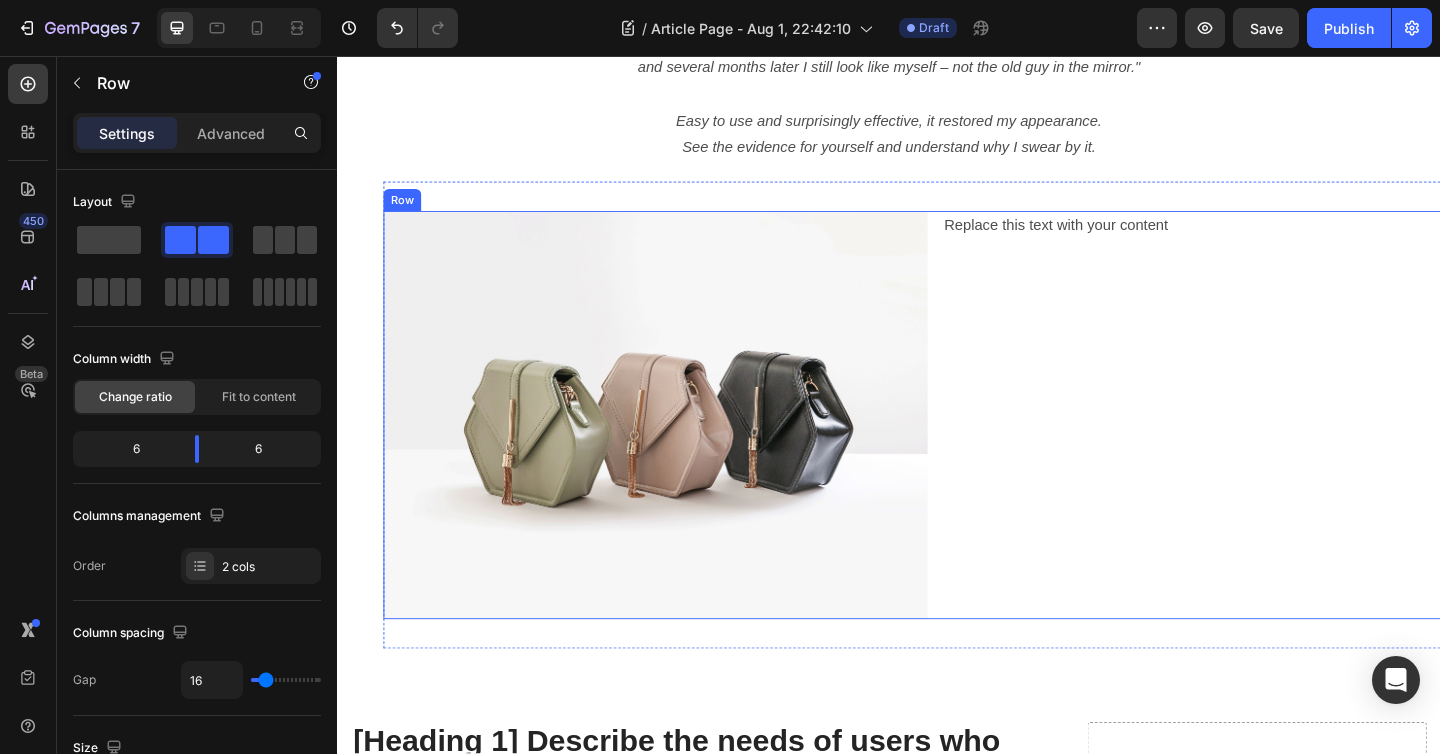 click on "Replace this text with your content Text Block" at bounding box center (1291, 447) 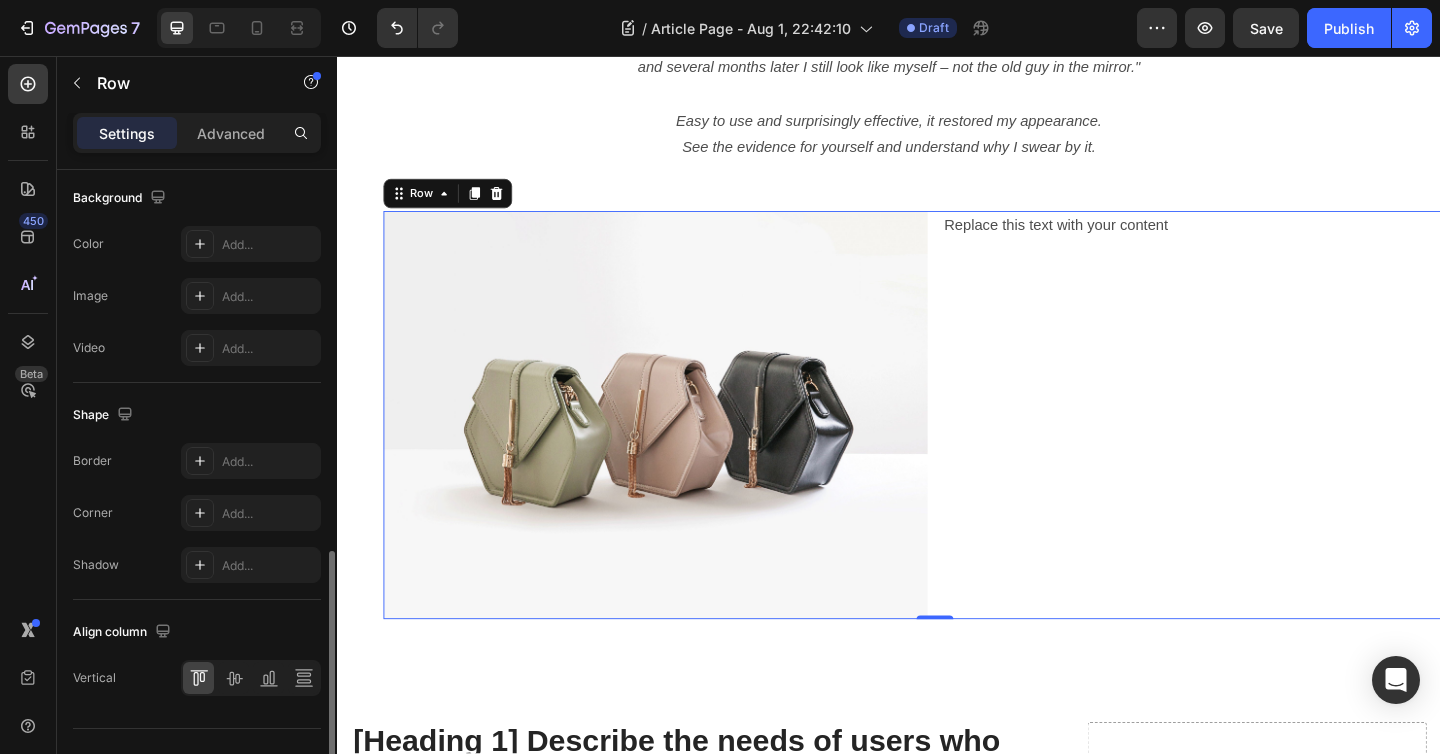 scroll, scrollTop: 807, scrollLeft: 0, axis: vertical 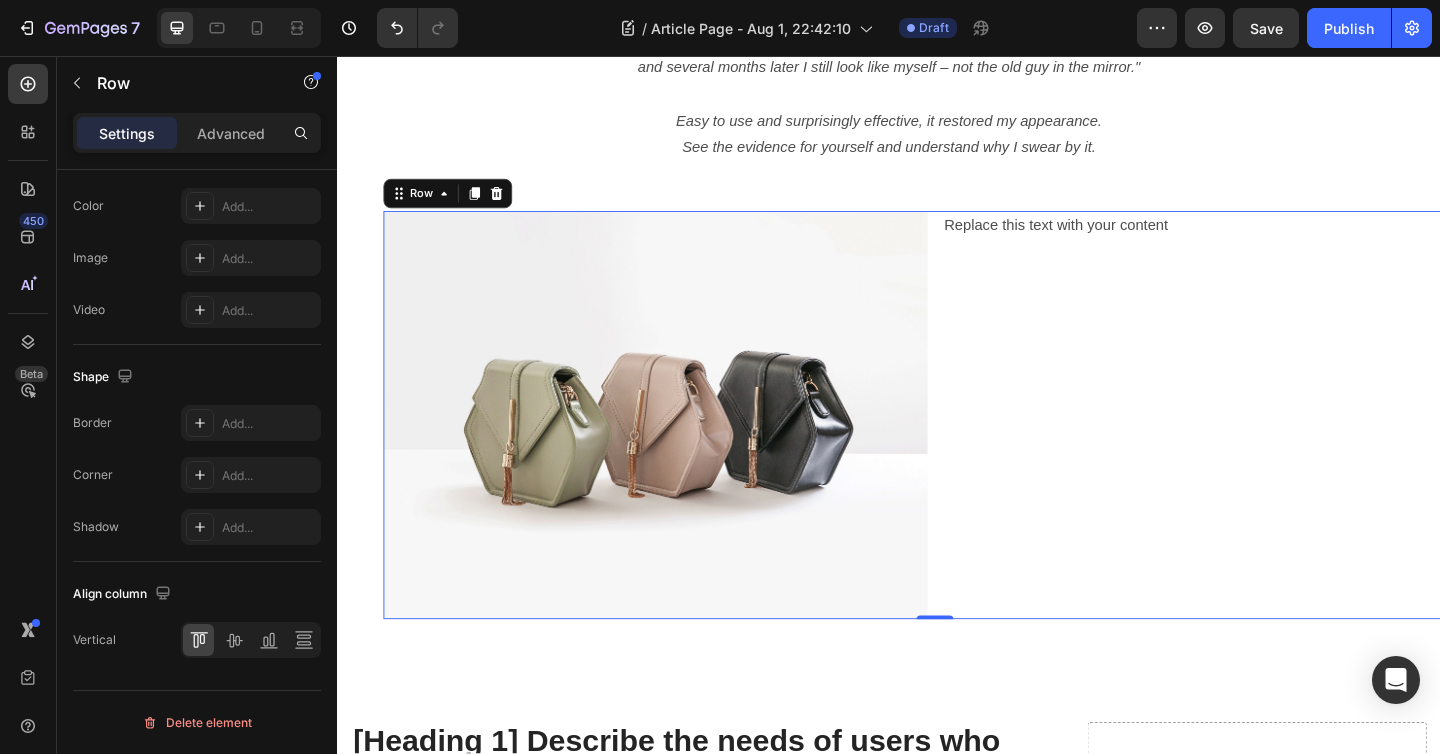 click on "Settings Advanced" at bounding box center (197, 133) 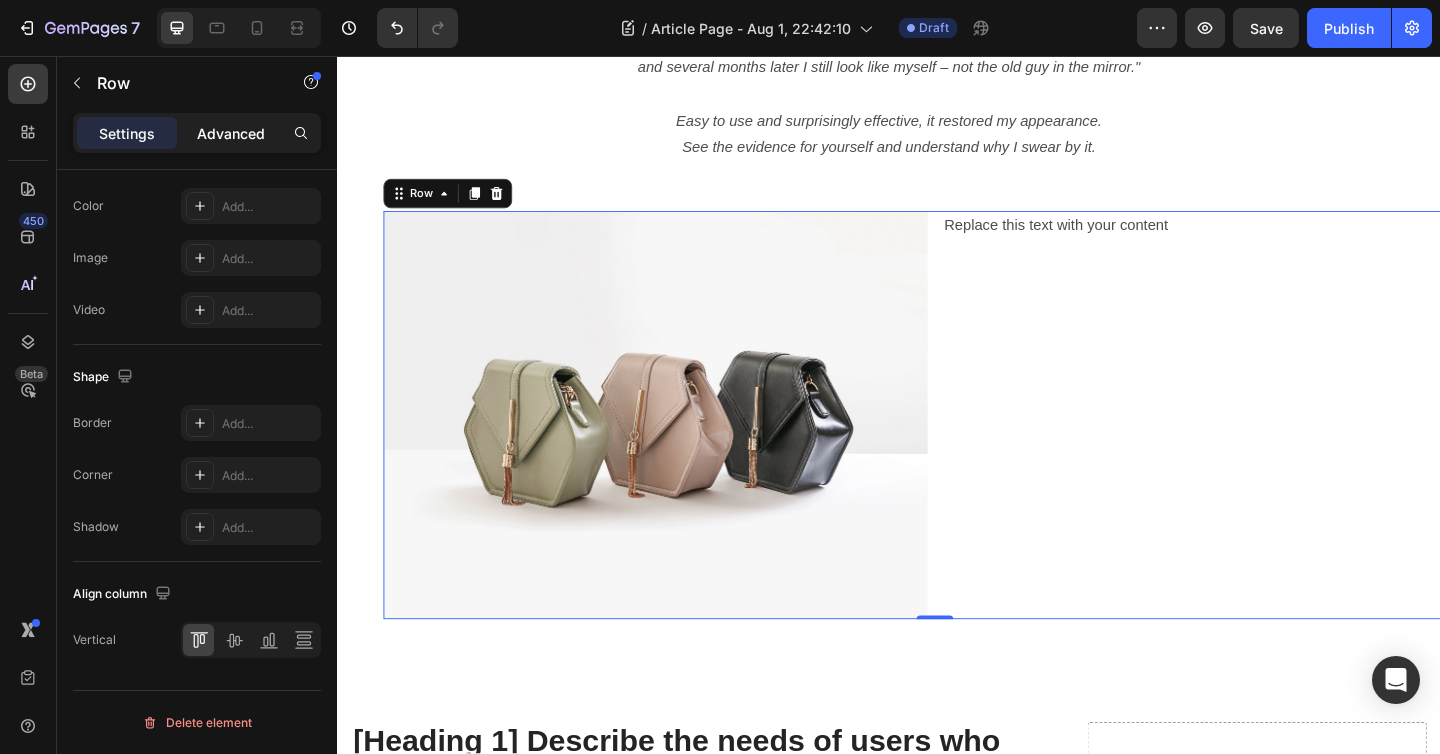 click on "Advanced" at bounding box center (231, 133) 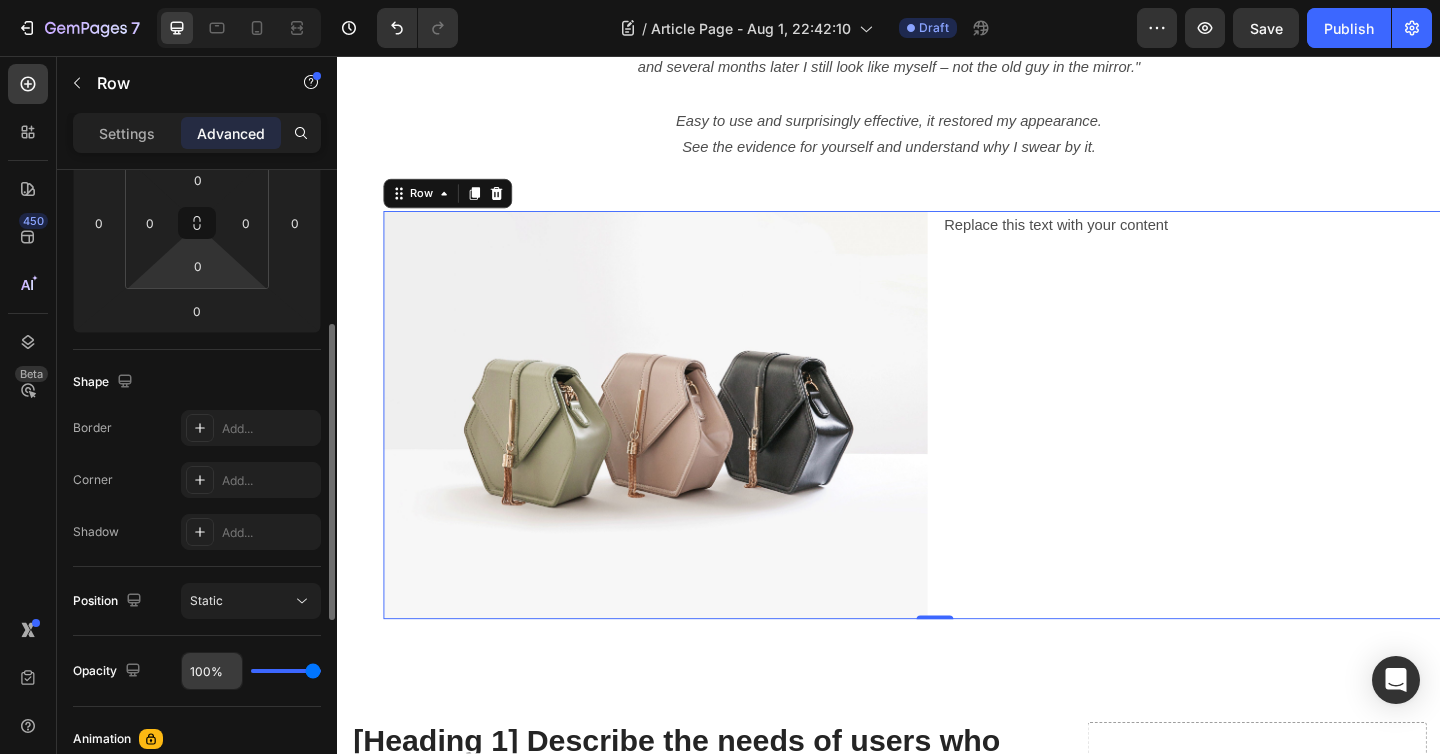 scroll, scrollTop: 747, scrollLeft: 0, axis: vertical 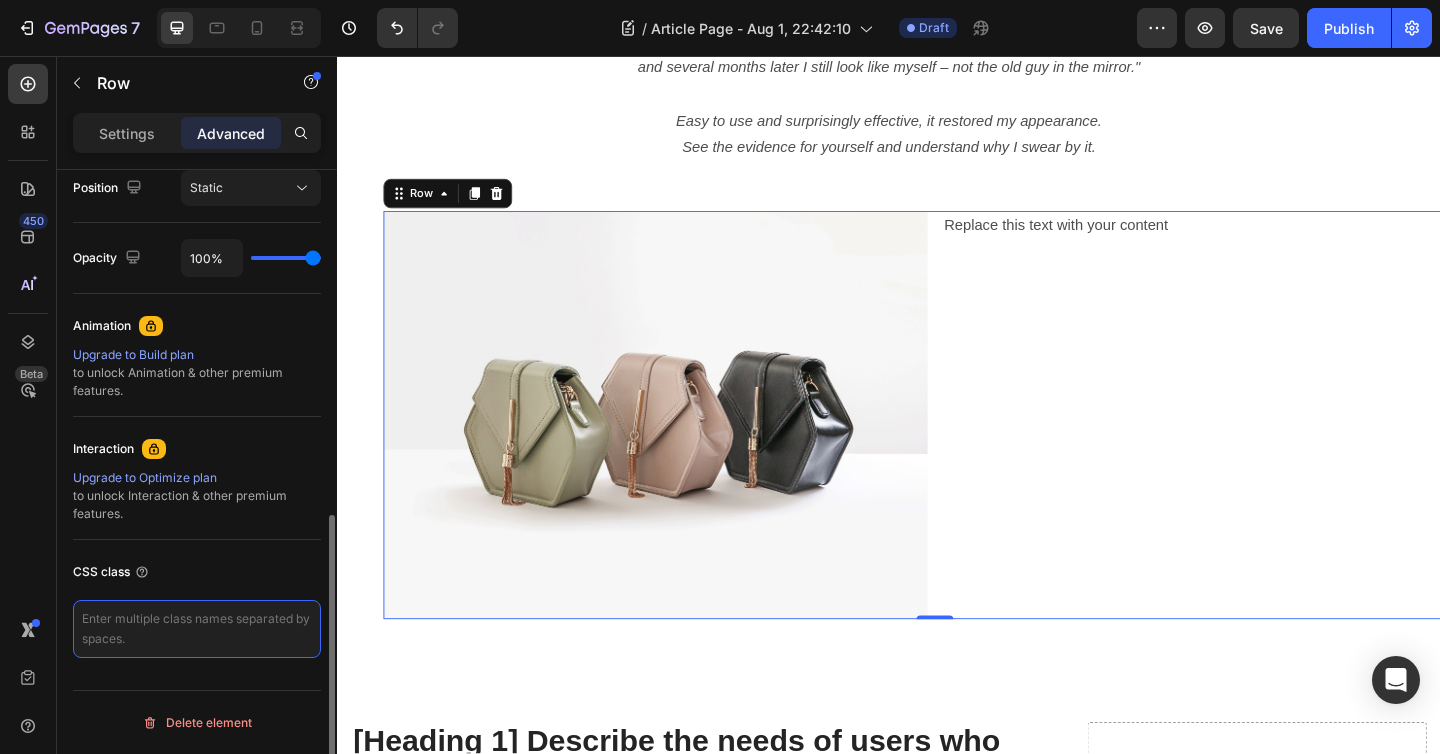 click at bounding box center (197, 629) 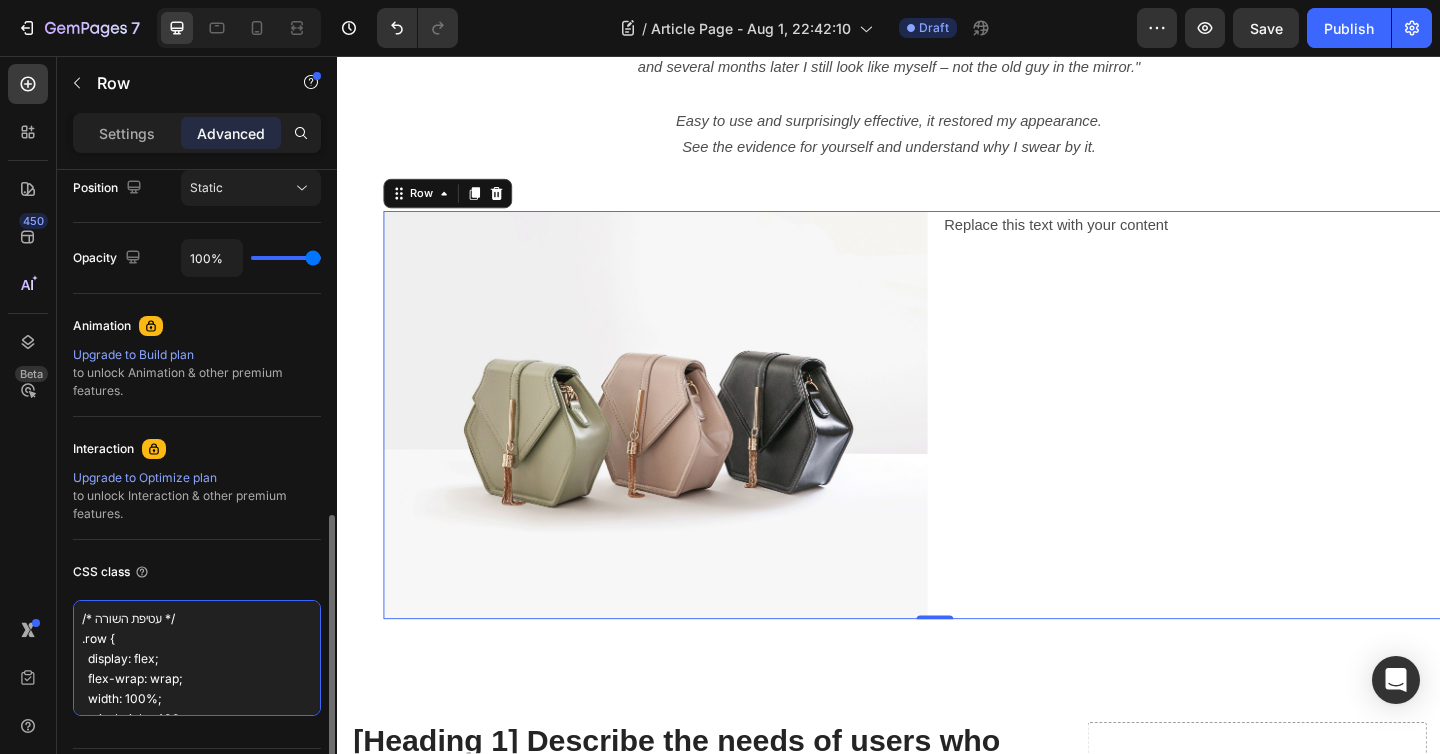 scroll, scrollTop: 591, scrollLeft: 0, axis: vertical 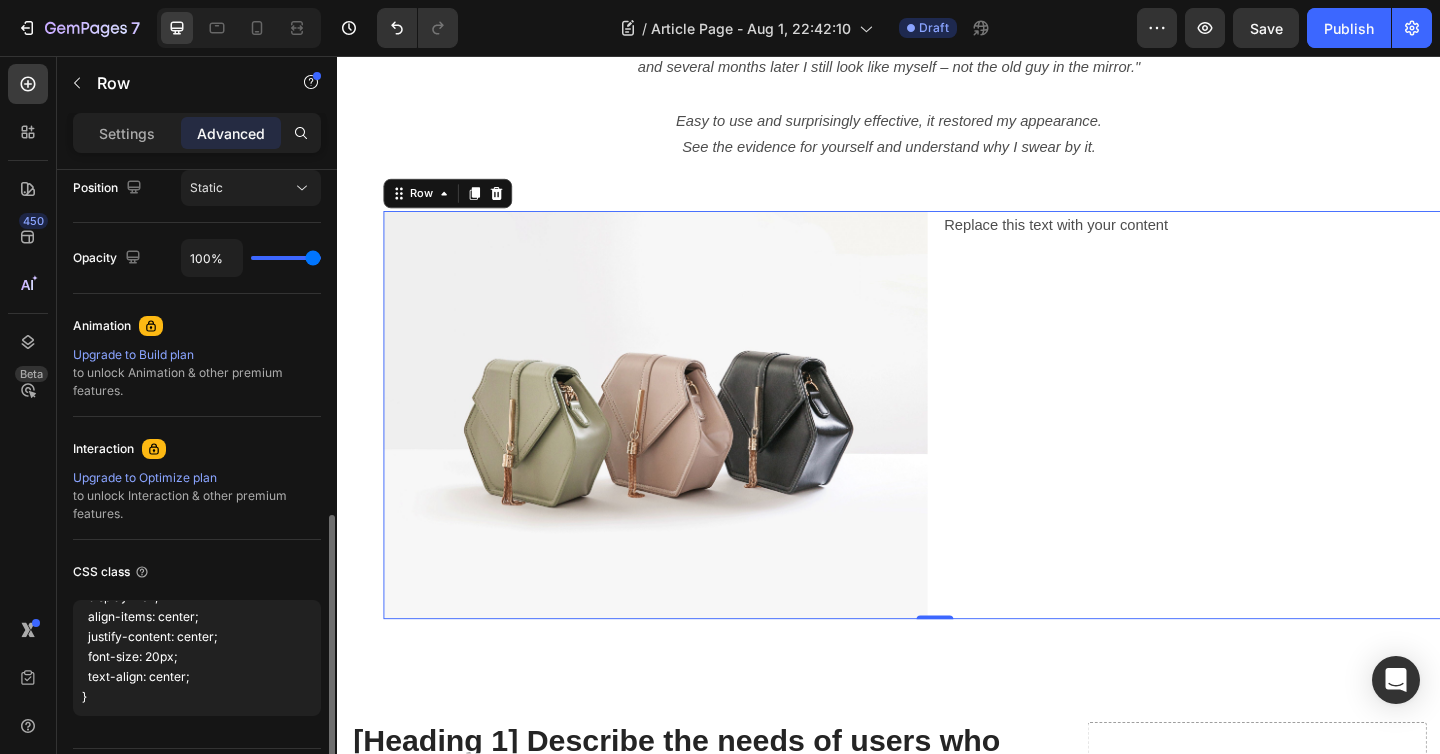 click on "CSS class" at bounding box center (197, 572) 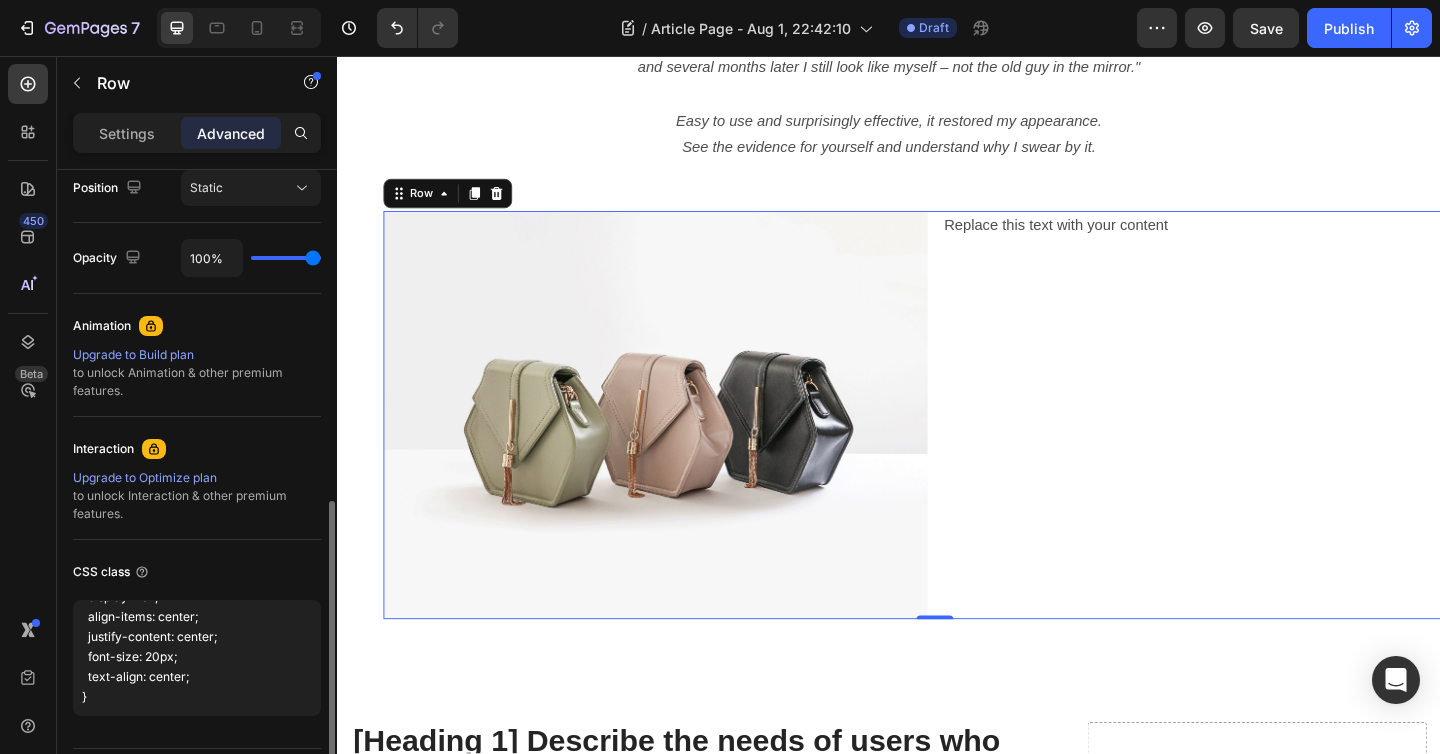 scroll, scrollTop: 582, scrollLeft: 0, axis: vertical 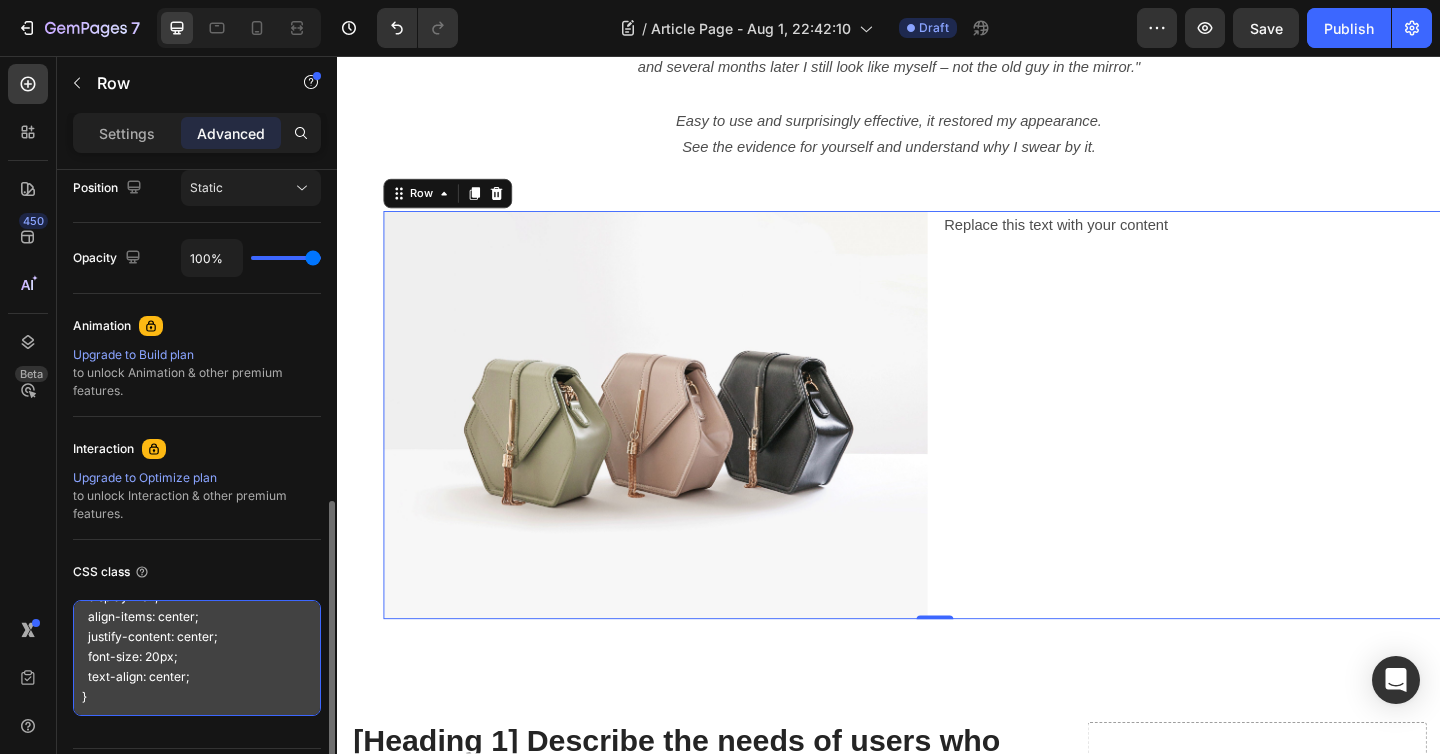 click on "/* עטיפת השורה */
.row {
display: flex;
flex-wrap: wrap;
width: 100%;
min-height: 400px;
font-family: Arial, sans-serif;
}
/* צד שמאל - תמונה */
.left-column {
flex: 1;
min-width: 300px;
background: #f5f5f5;
display: flex;
align-items: center;
justify-content: center;
padding: 20px;
}
/* צד ימין - טקסט */
.right-column {
flex: 1;
min-width: 300px;
background-color: #007BFF; /* Blue */
color: white;
padding: 40px;
display: flex;
align-items: center;
justify-content: center;
font-size: 20px;
text-align: center;
}" at bounding box center [197, 658] 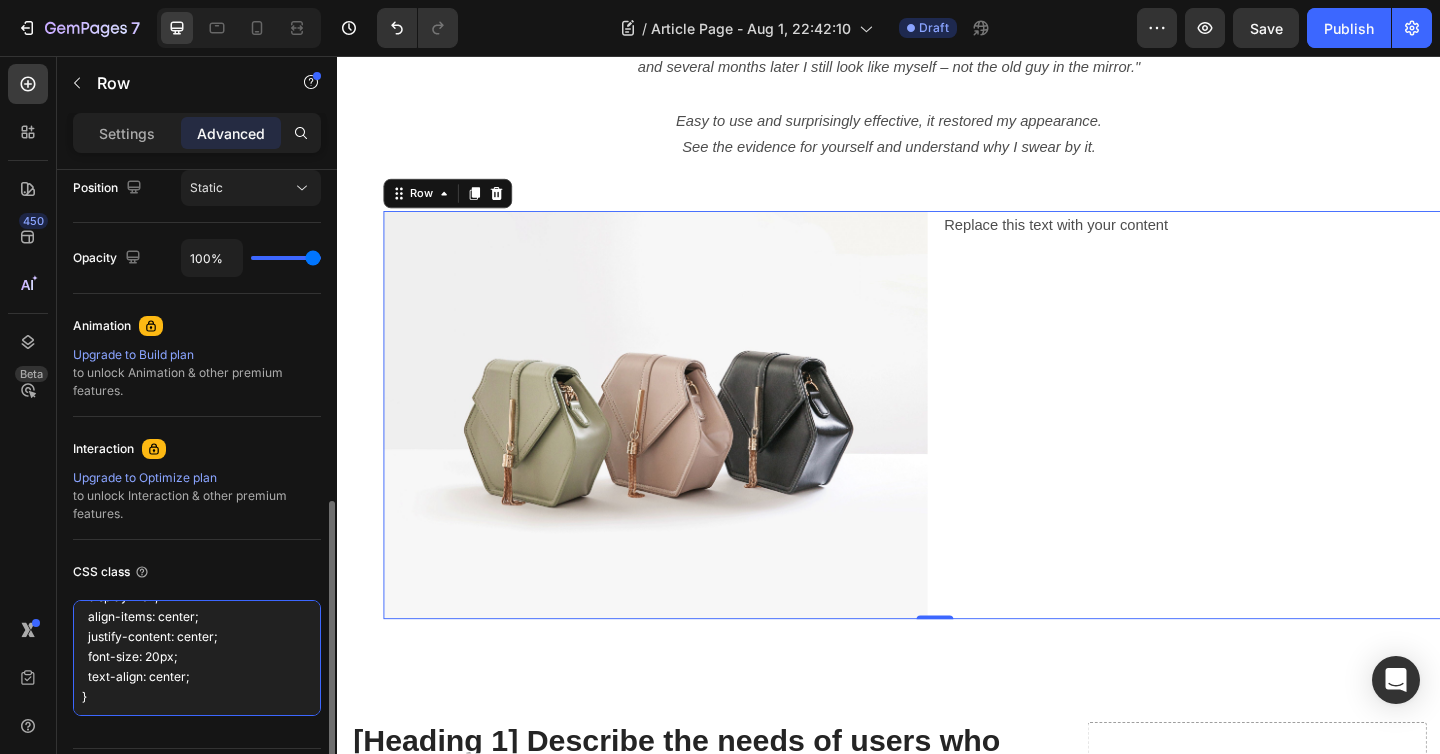 type 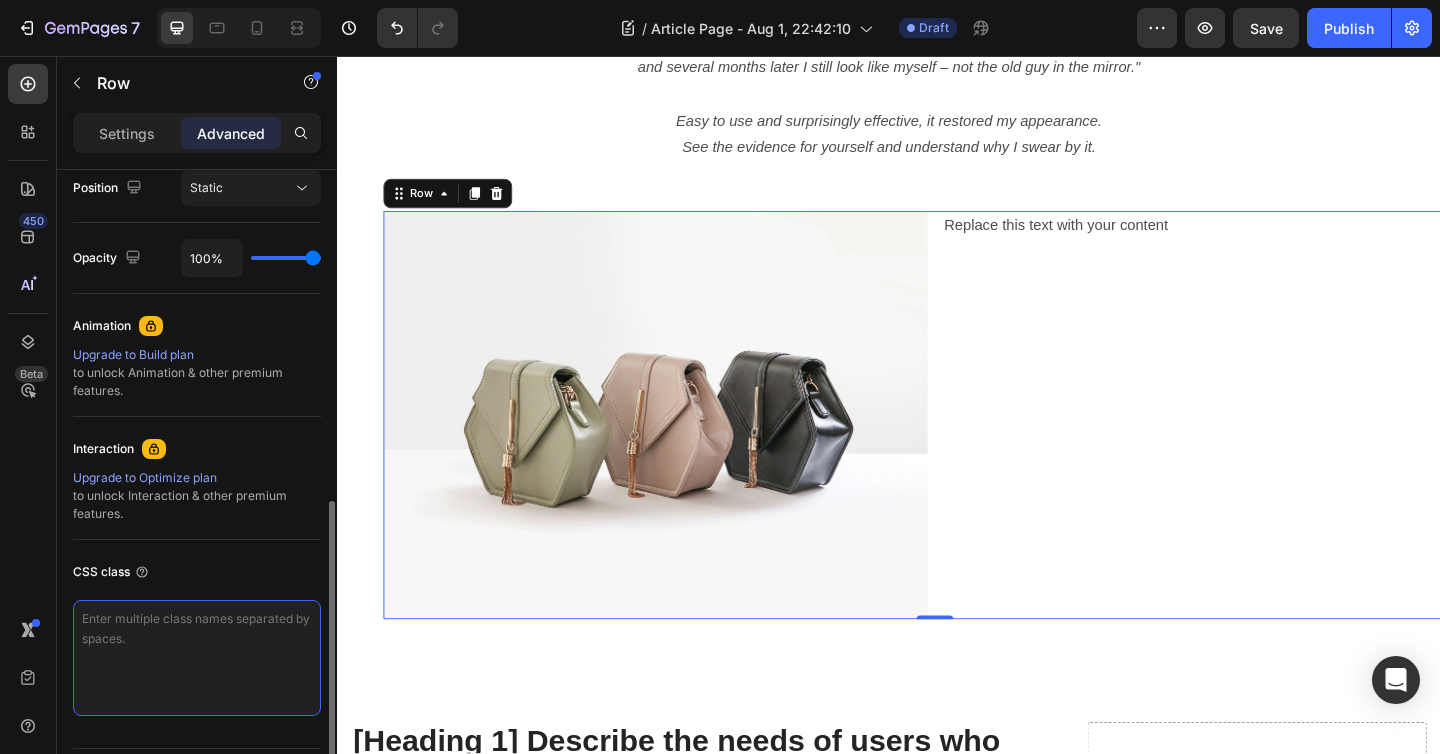 scroll, scrollTop: 0, scrollLeft: 0, axis: both 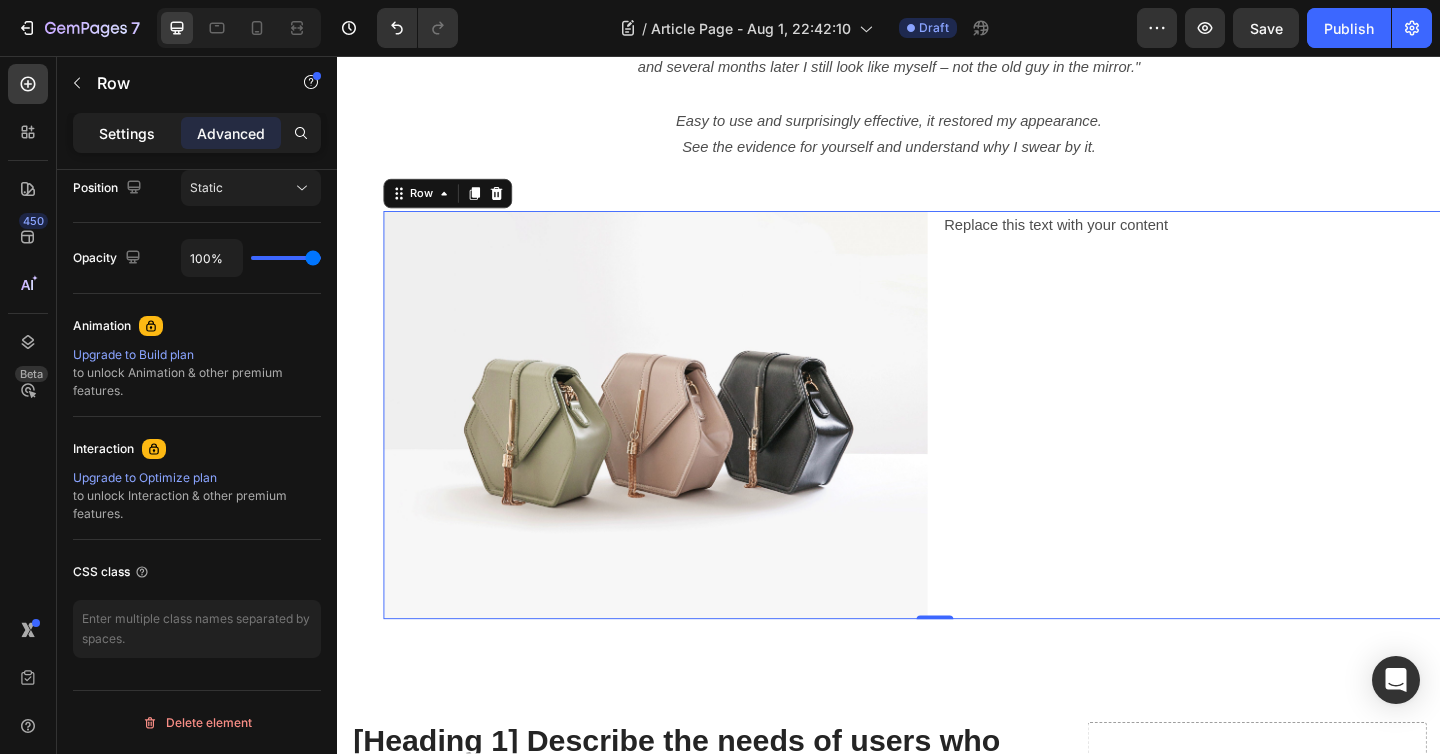 click on "Settings" at bounding box center [127, 133] 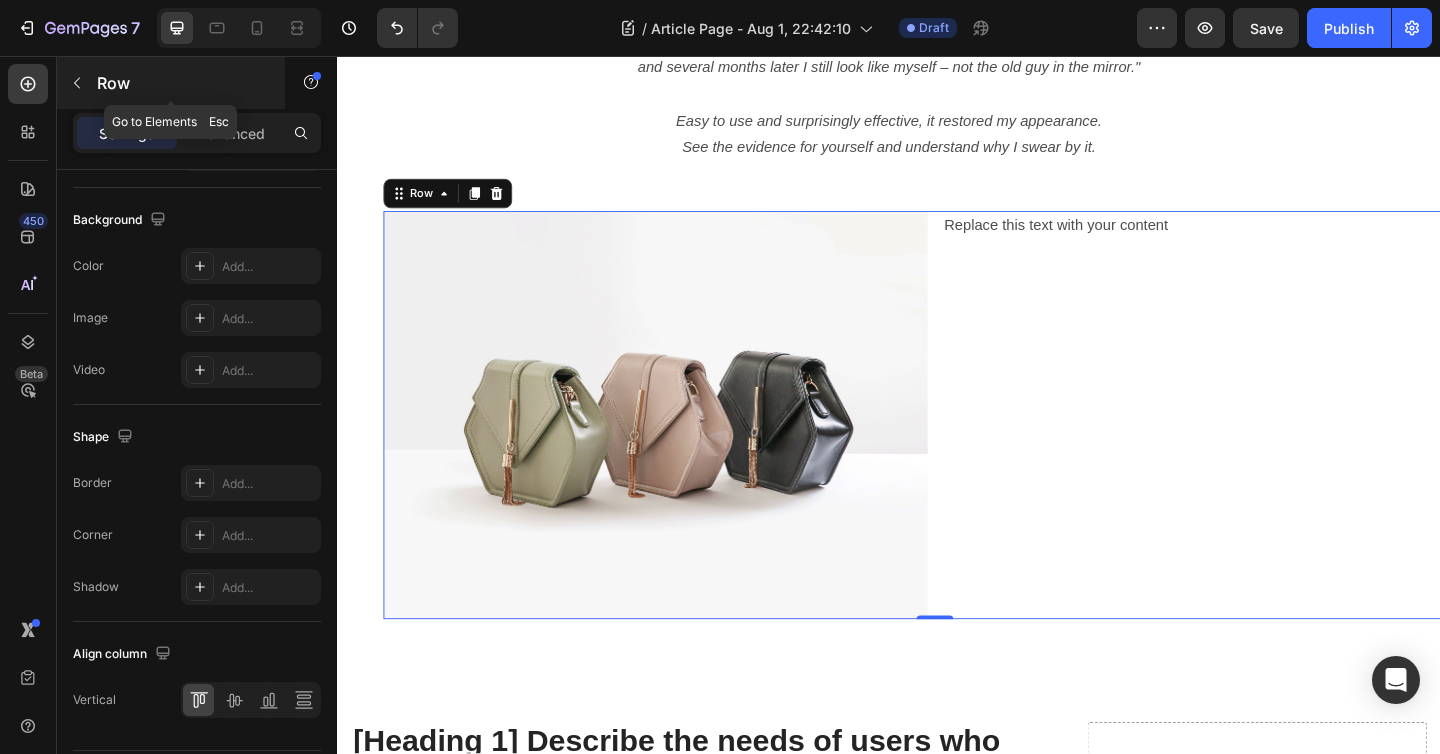 click 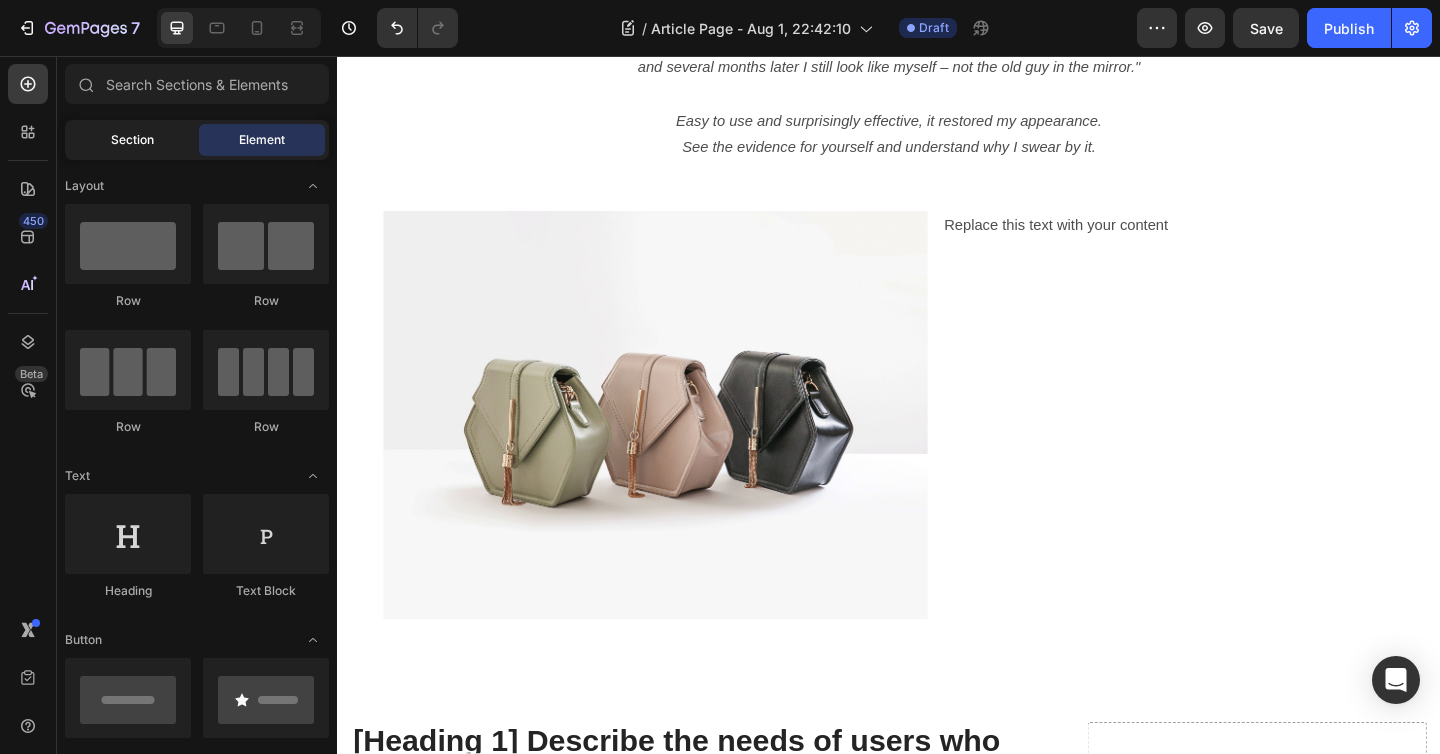 click on "Section" 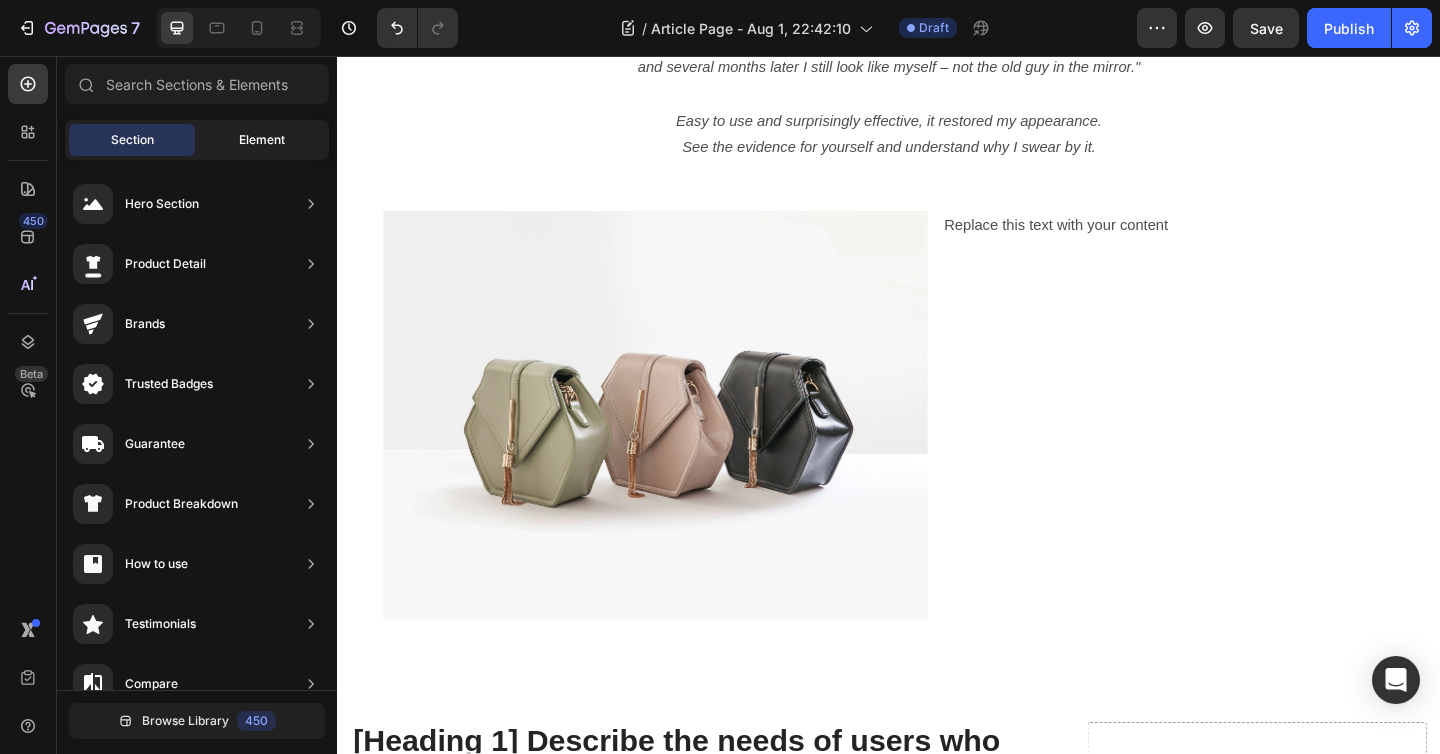 click on "Element" 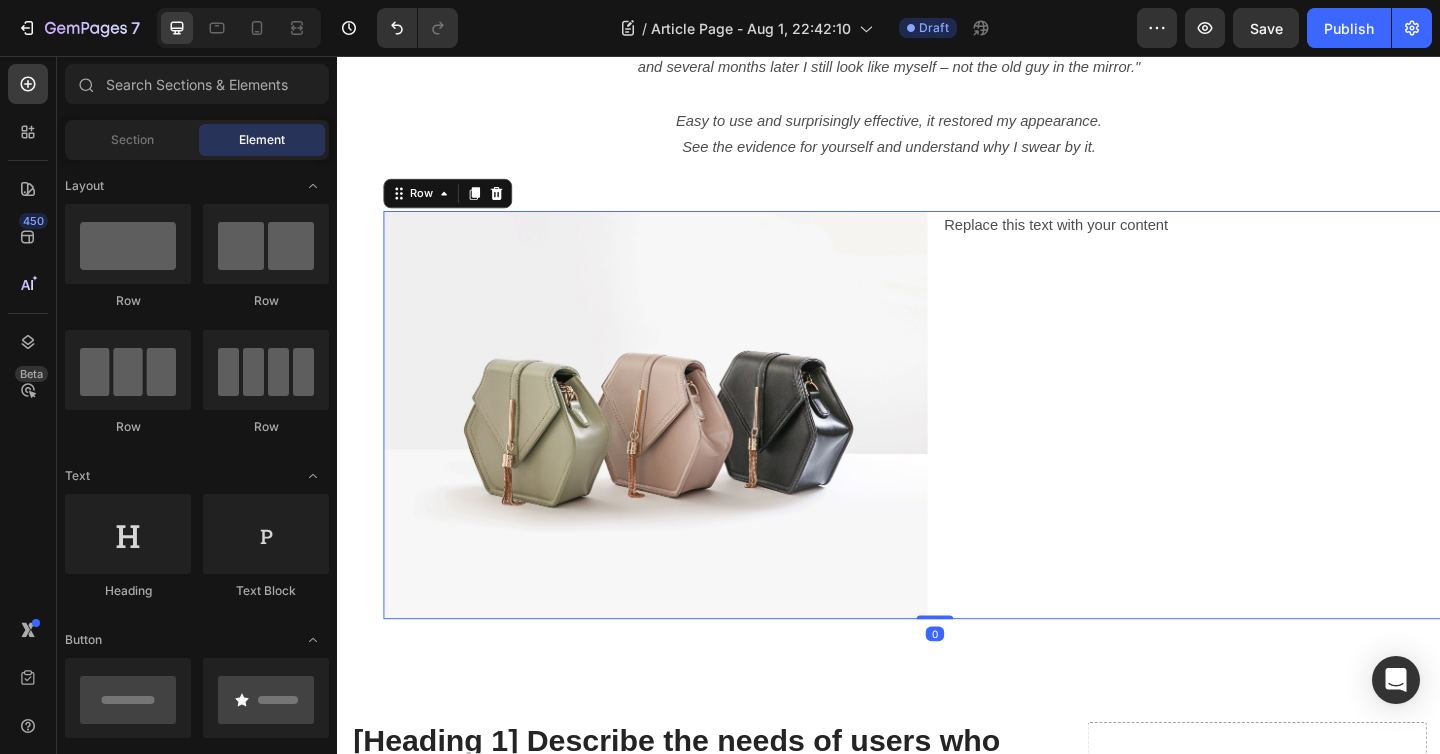 click on "Replace this text with your content Text Block" at bounding box center [1291, 447] 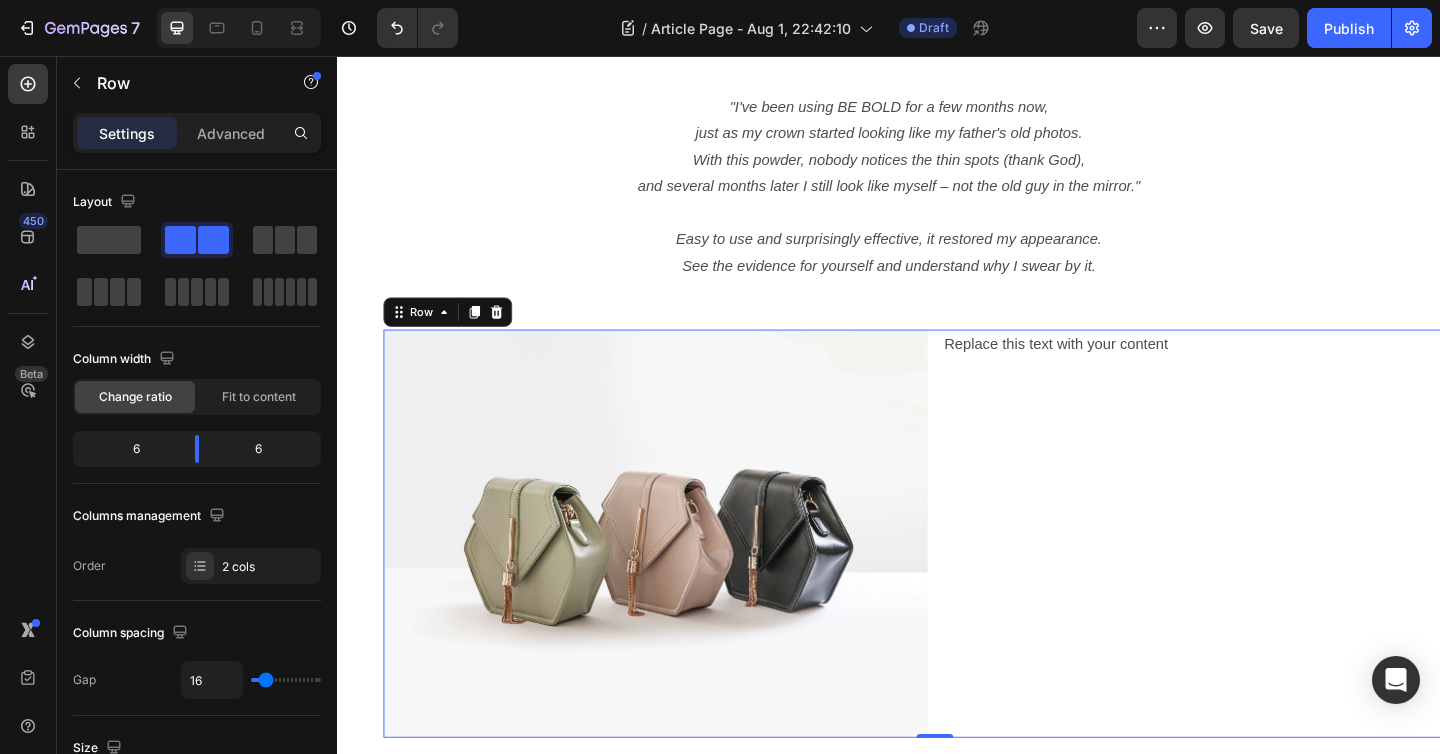 scroll, scrollTop: 297, scrollLeft: 0, axis: vertical 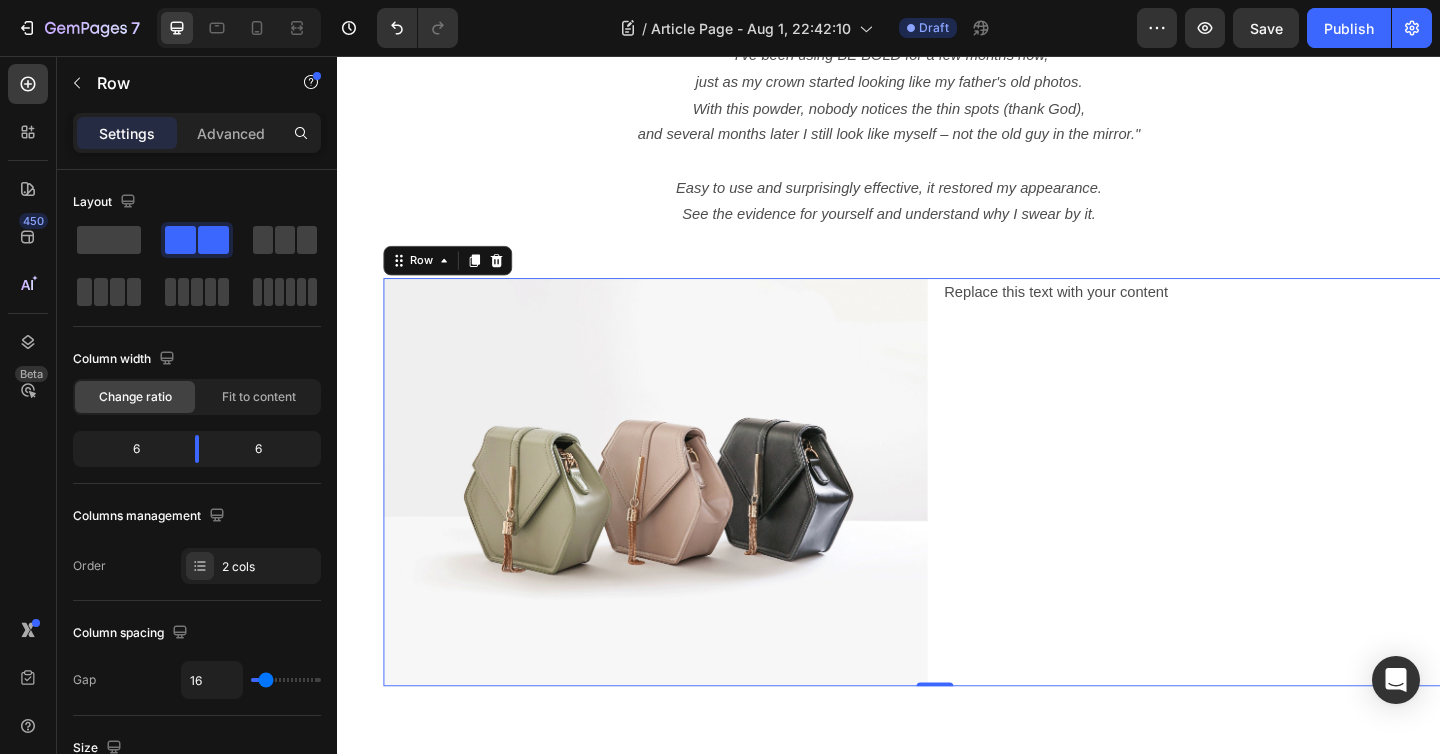 click on "Replace this text with your content Text Block" at bounding box center [1291, 520] 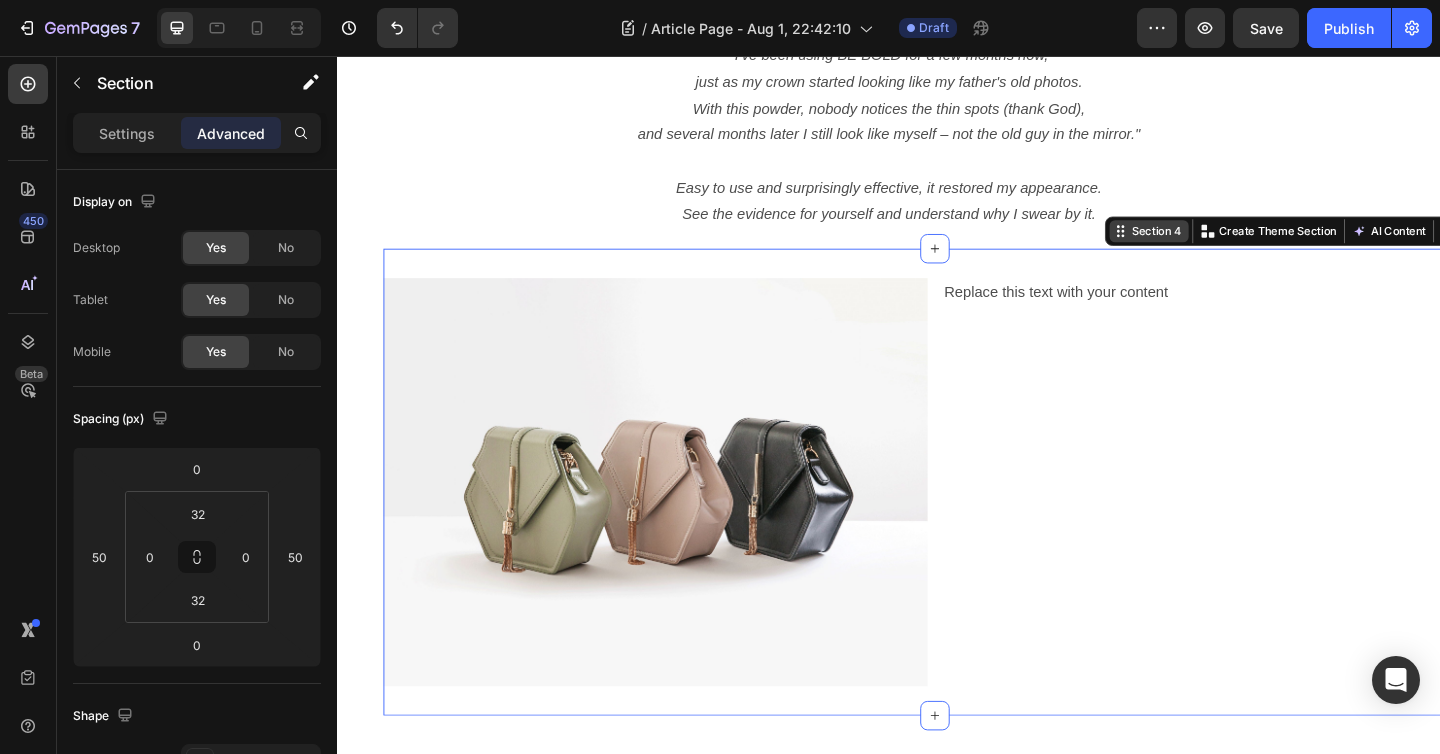 click on "Section 4" at bounding box center [1228, 247] 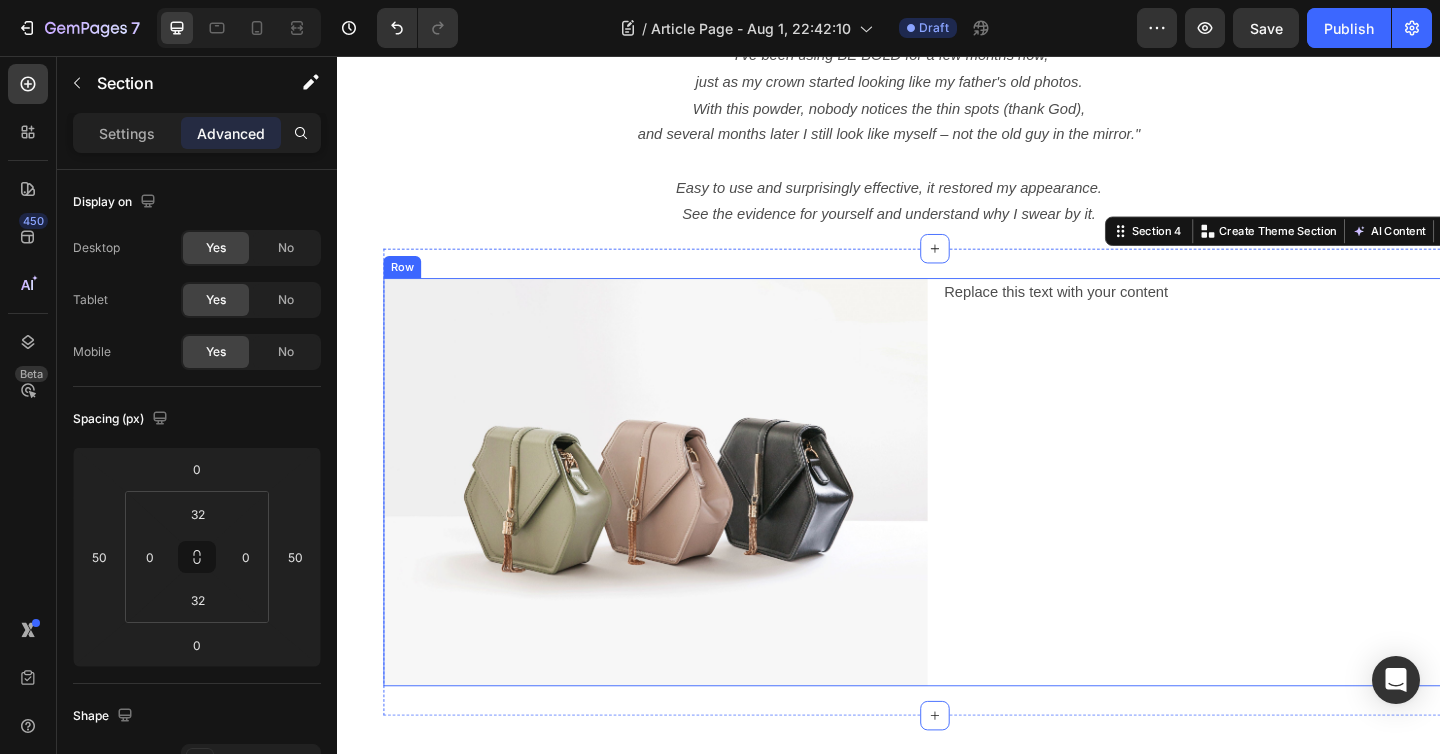 click on "Replace this text with your content Text Block" at bounding box center (1291, 520) 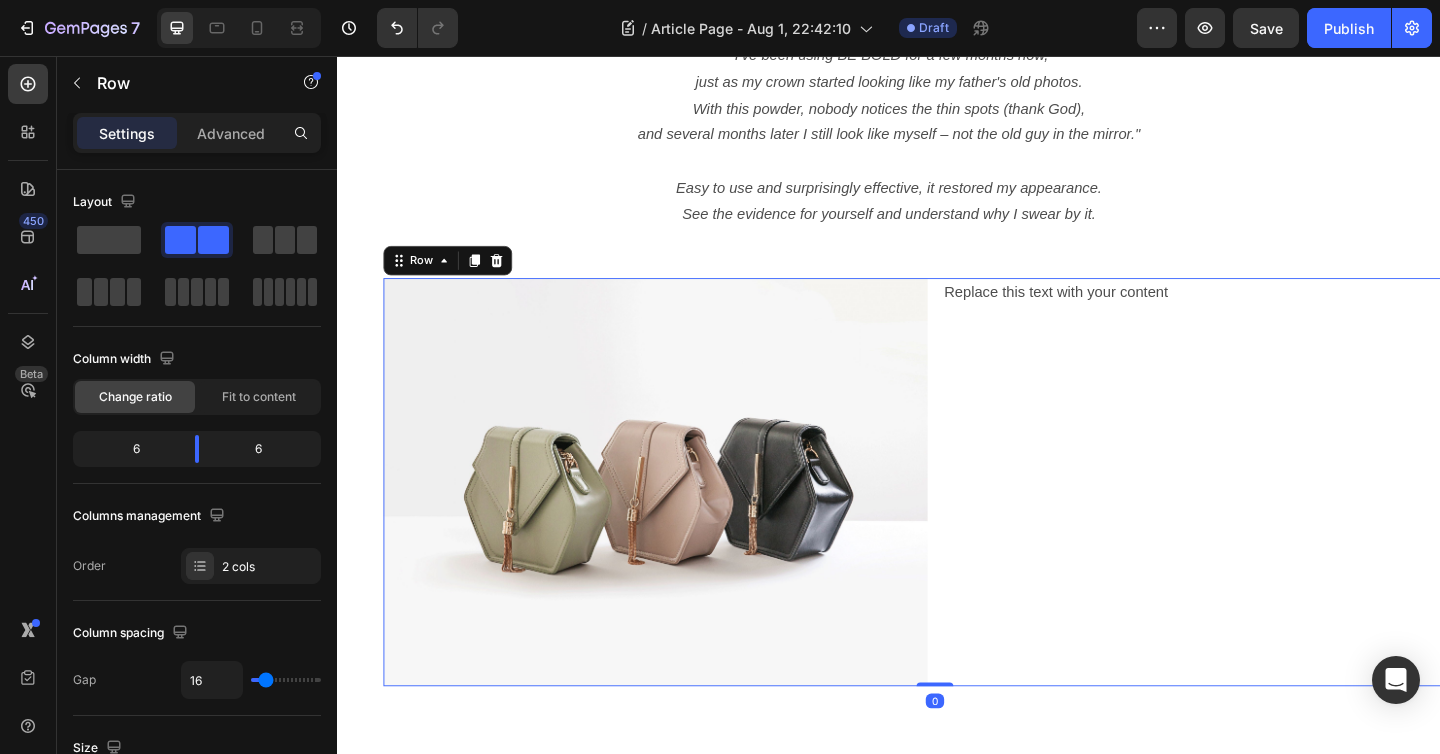 click on "Replace this text with your content Text Block" at bounding box center [1291, 520] 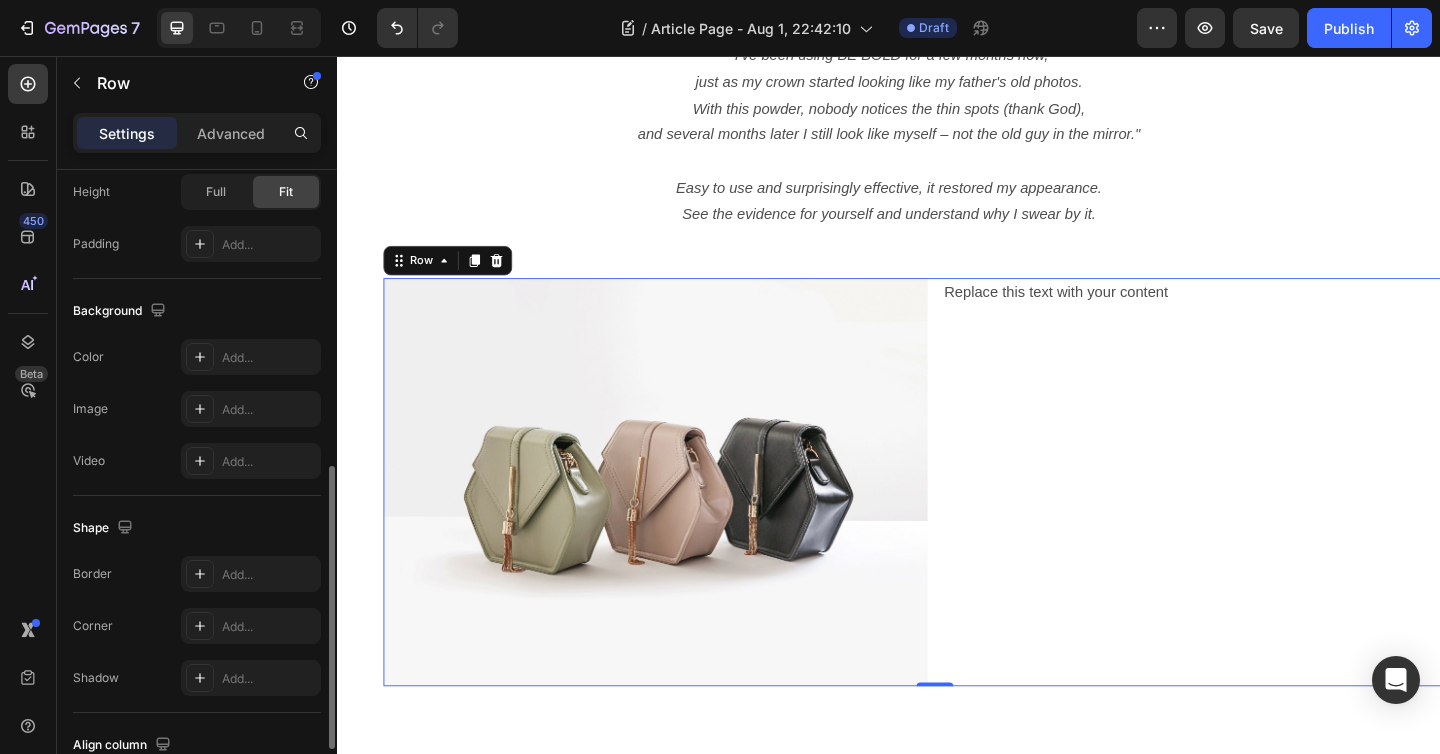 scroll, scrollTop: 670, scrollLeft: 0, axis: vertical 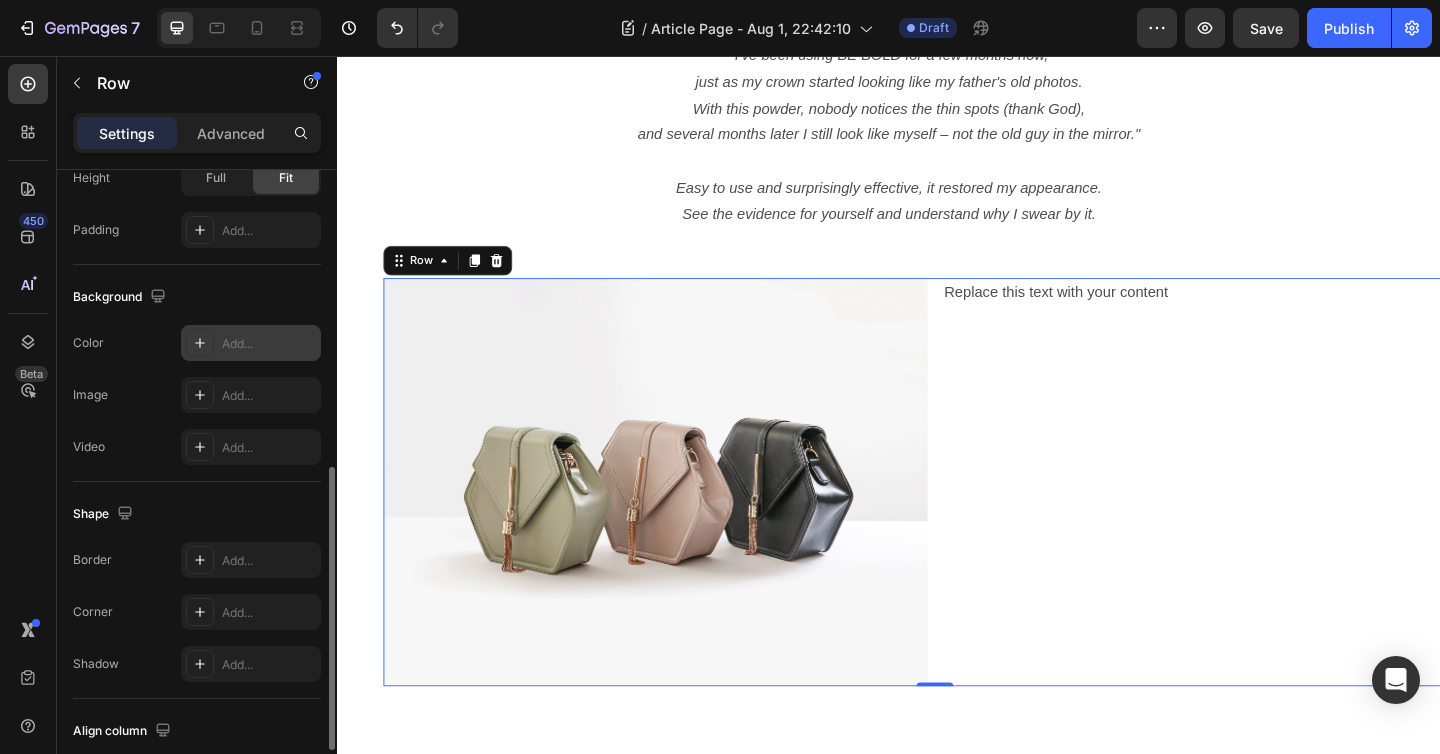 click at bounding box center [200, 343] 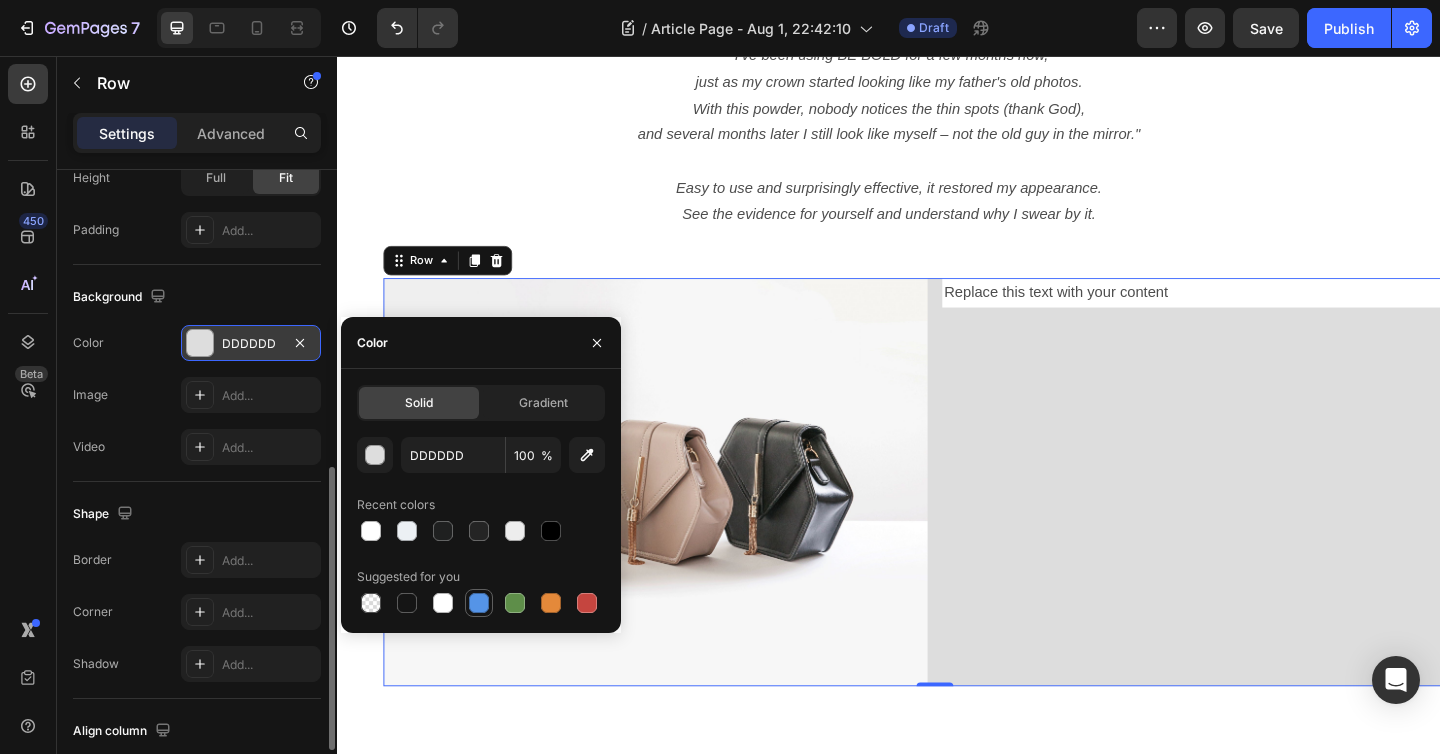 click at bounding box center [479, 603] 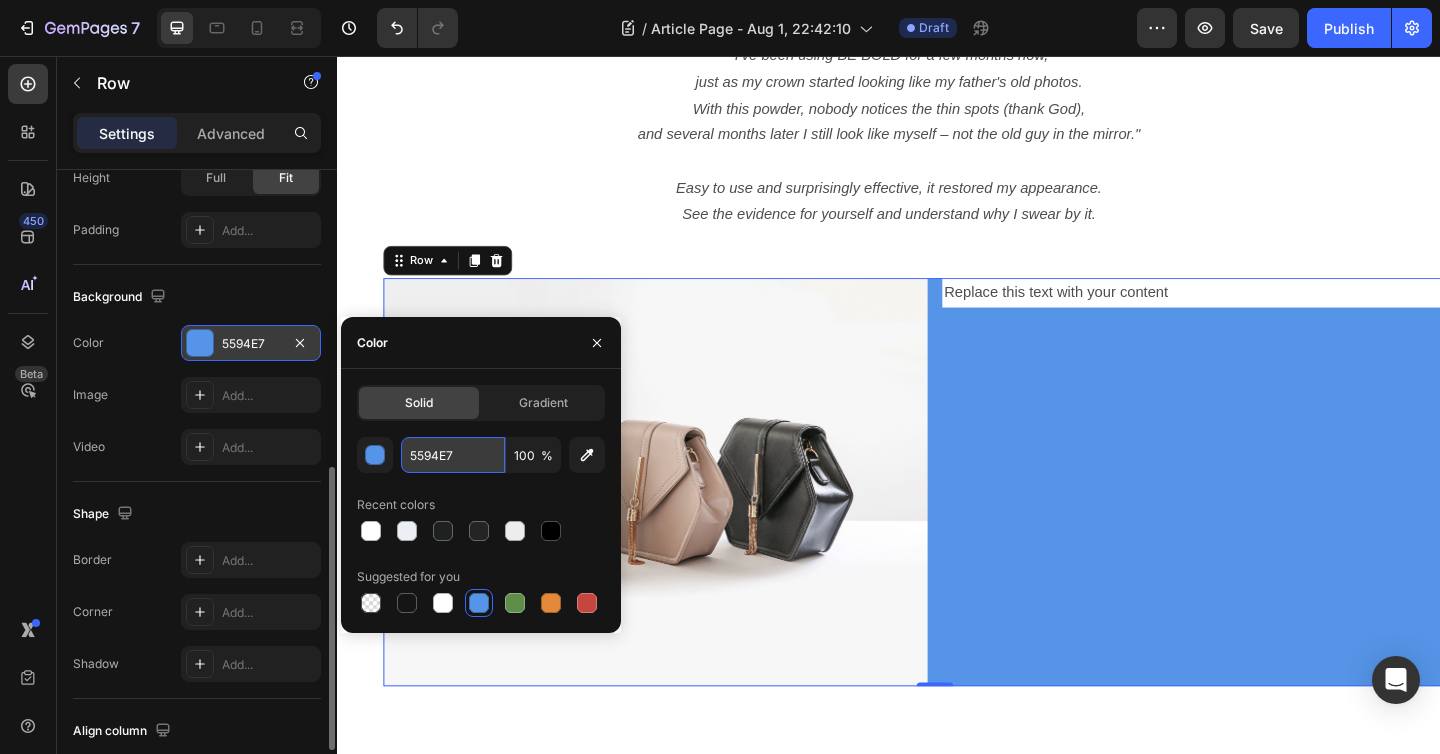 click on "5594E7" at bounding box center [453, 455] 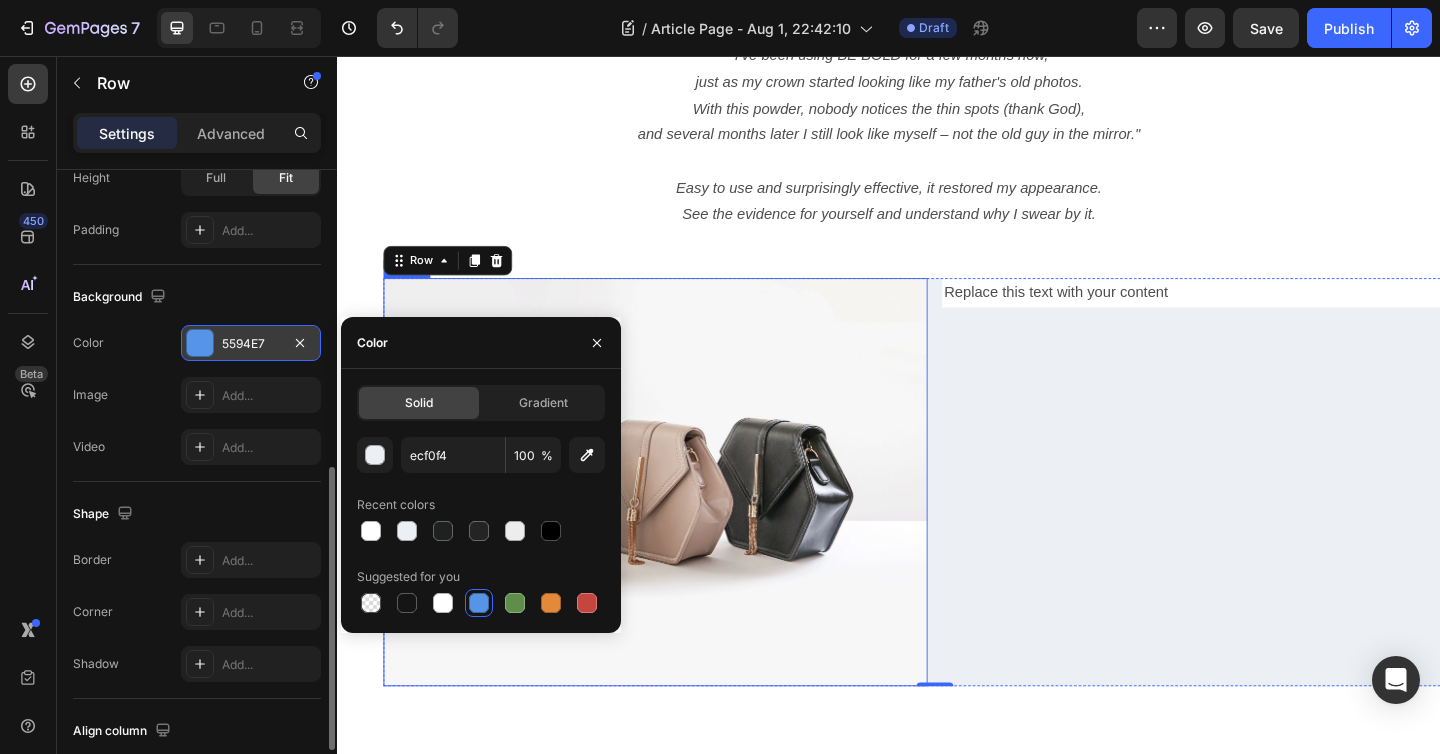 click at bounding box center [683, 520] 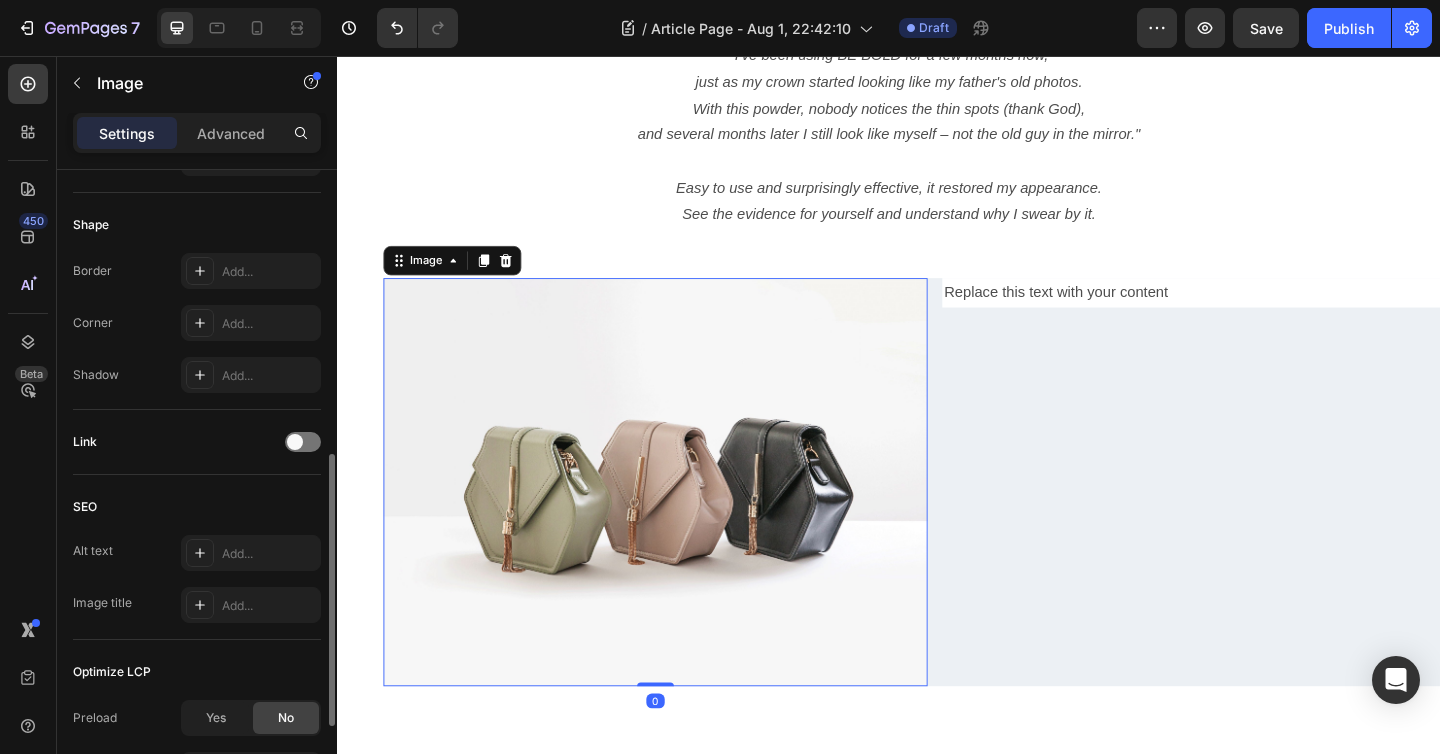 scroll, scrollTop: 0, scrollLeft: 0, axis: both 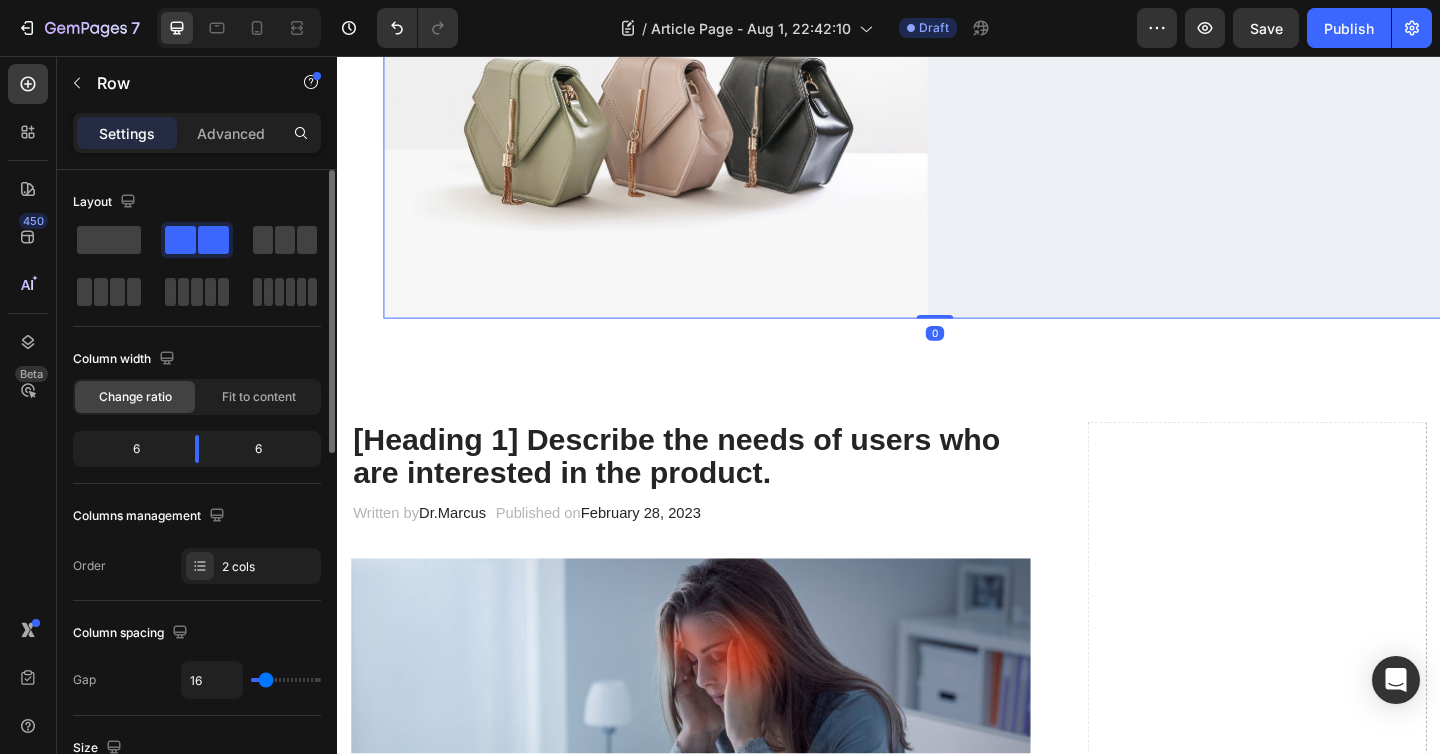 click on "Replace this text with your content Text Block" at bounding box center [1291, 120] 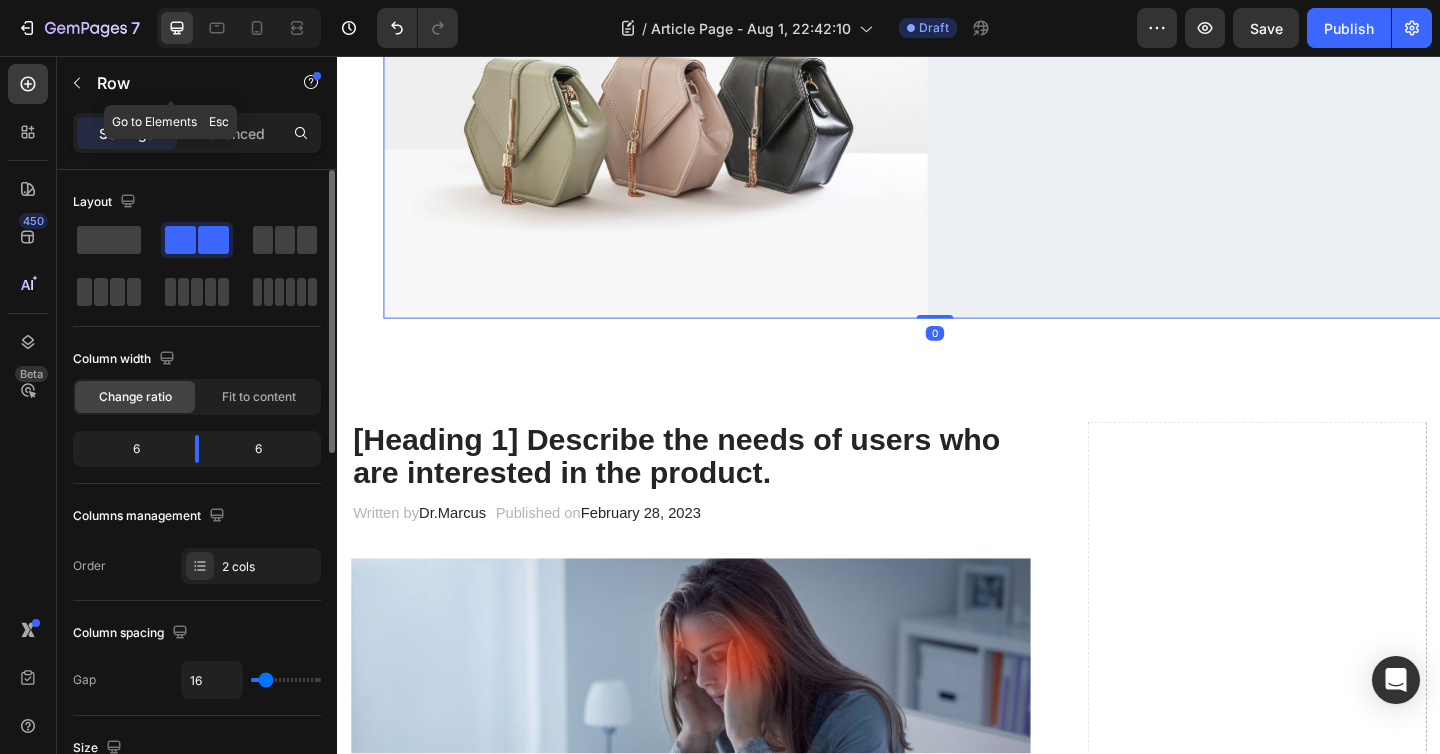 click on "Row" at bounding box center [171, 83] 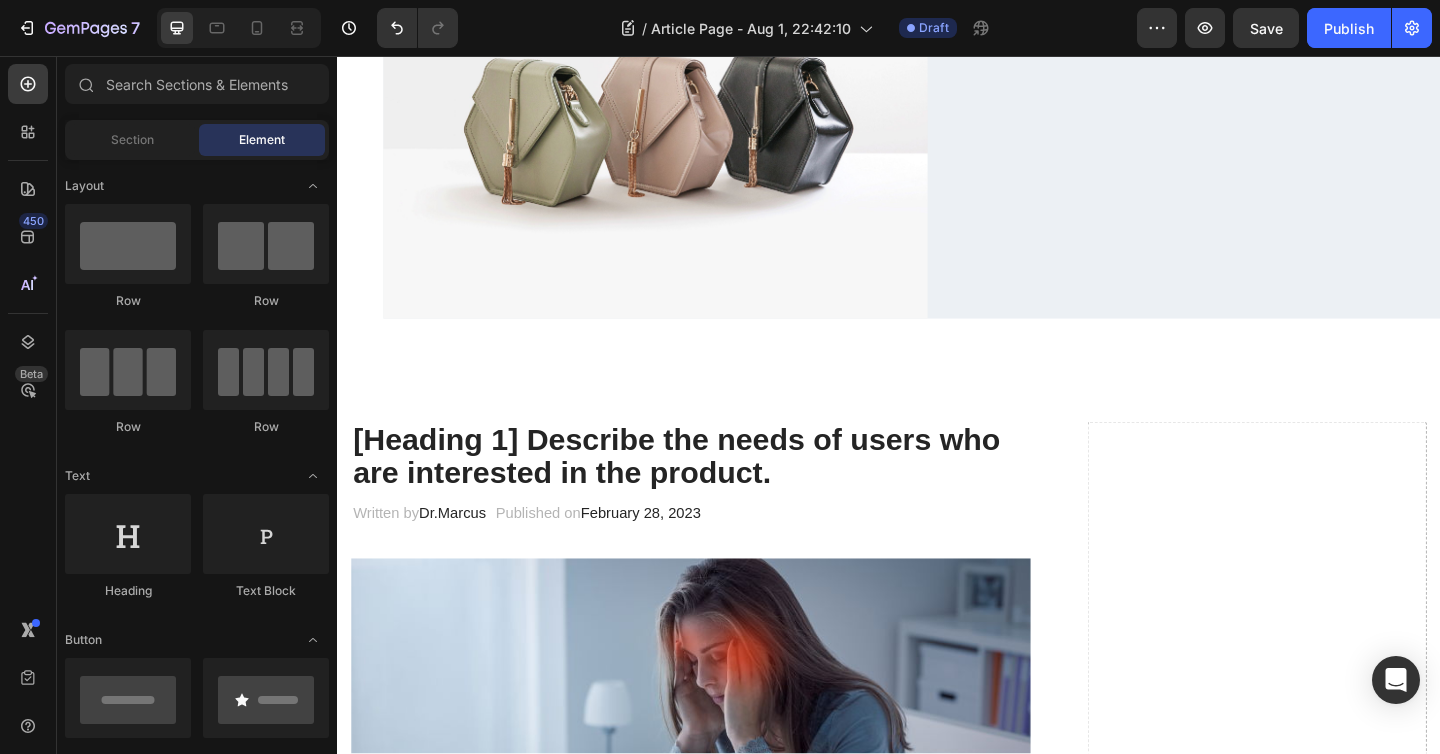 click on "Section Element" at bounding box center (197, 140) 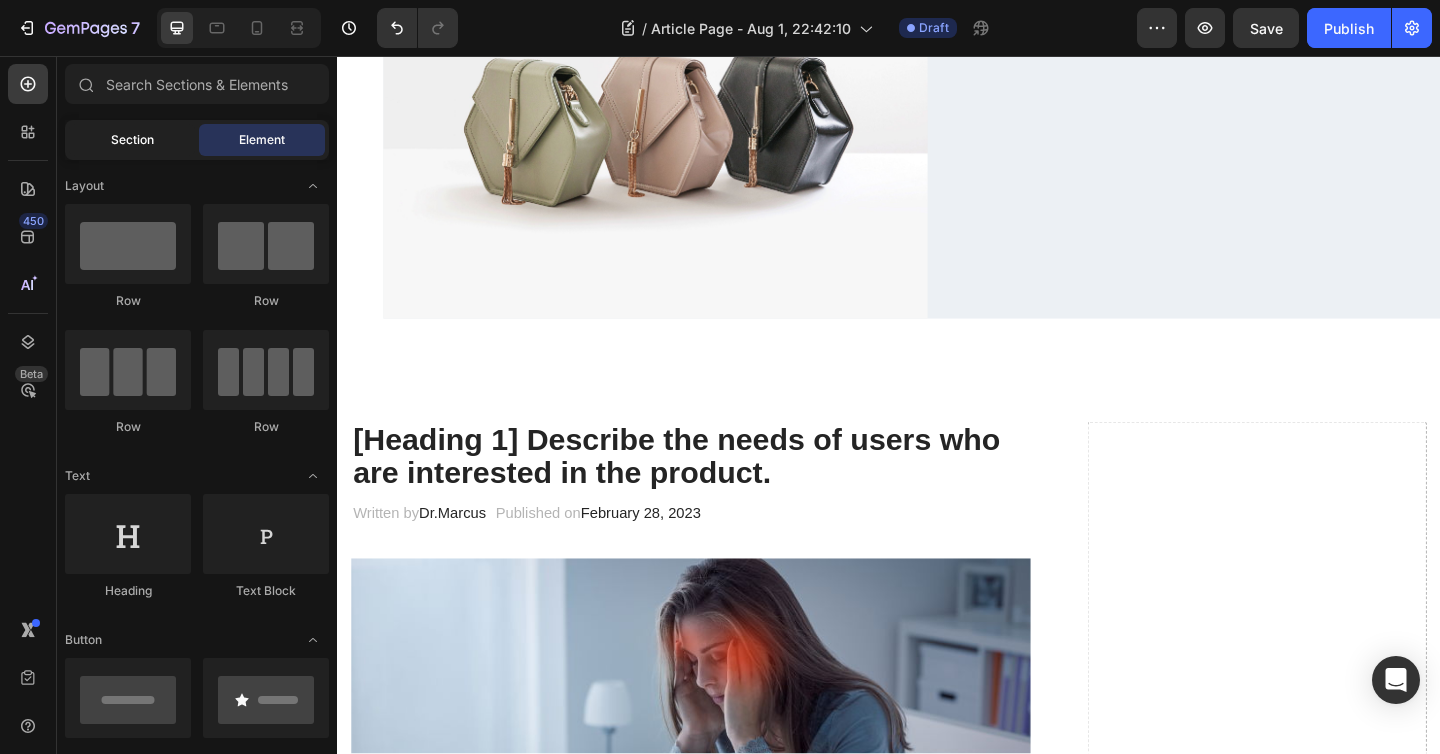 click on "Section" at bounding box center [132, 140] 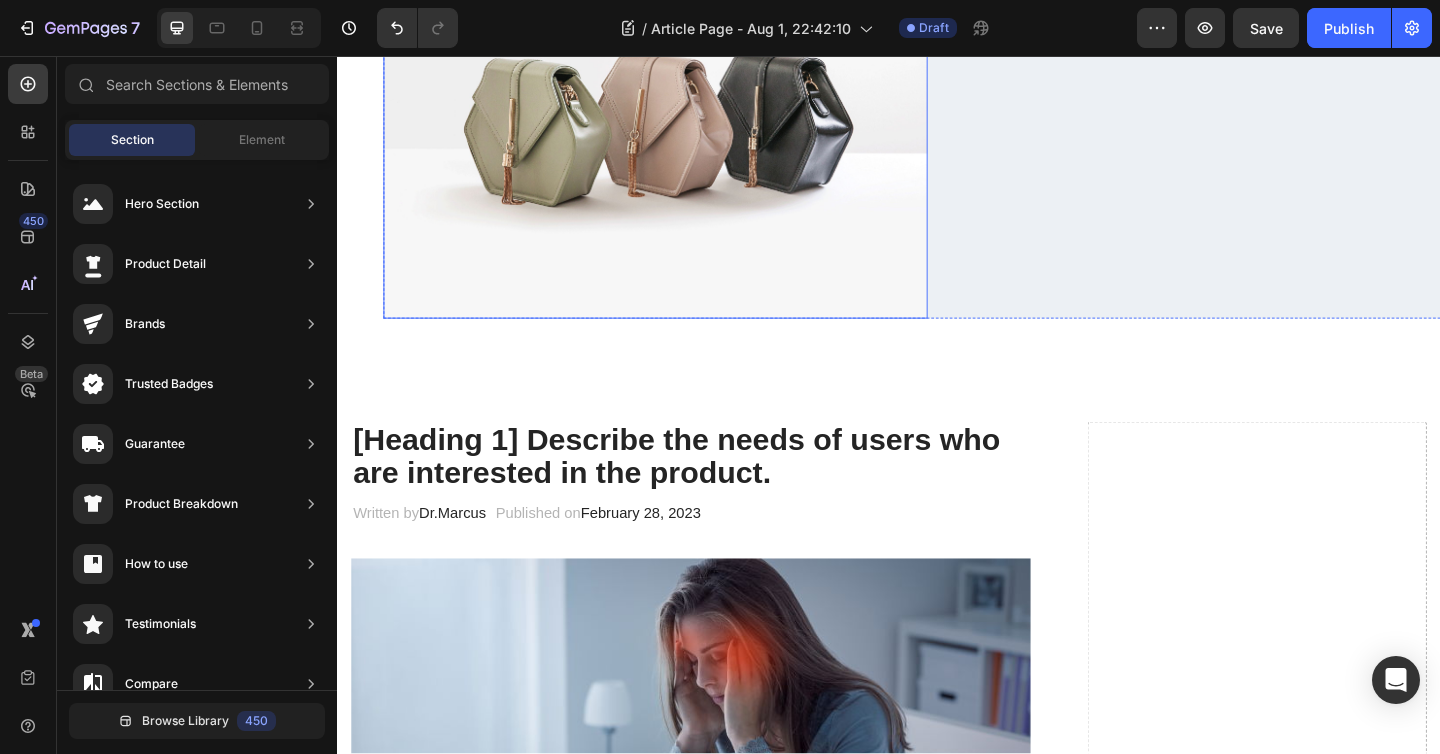 click at bounding box center [683, 120] 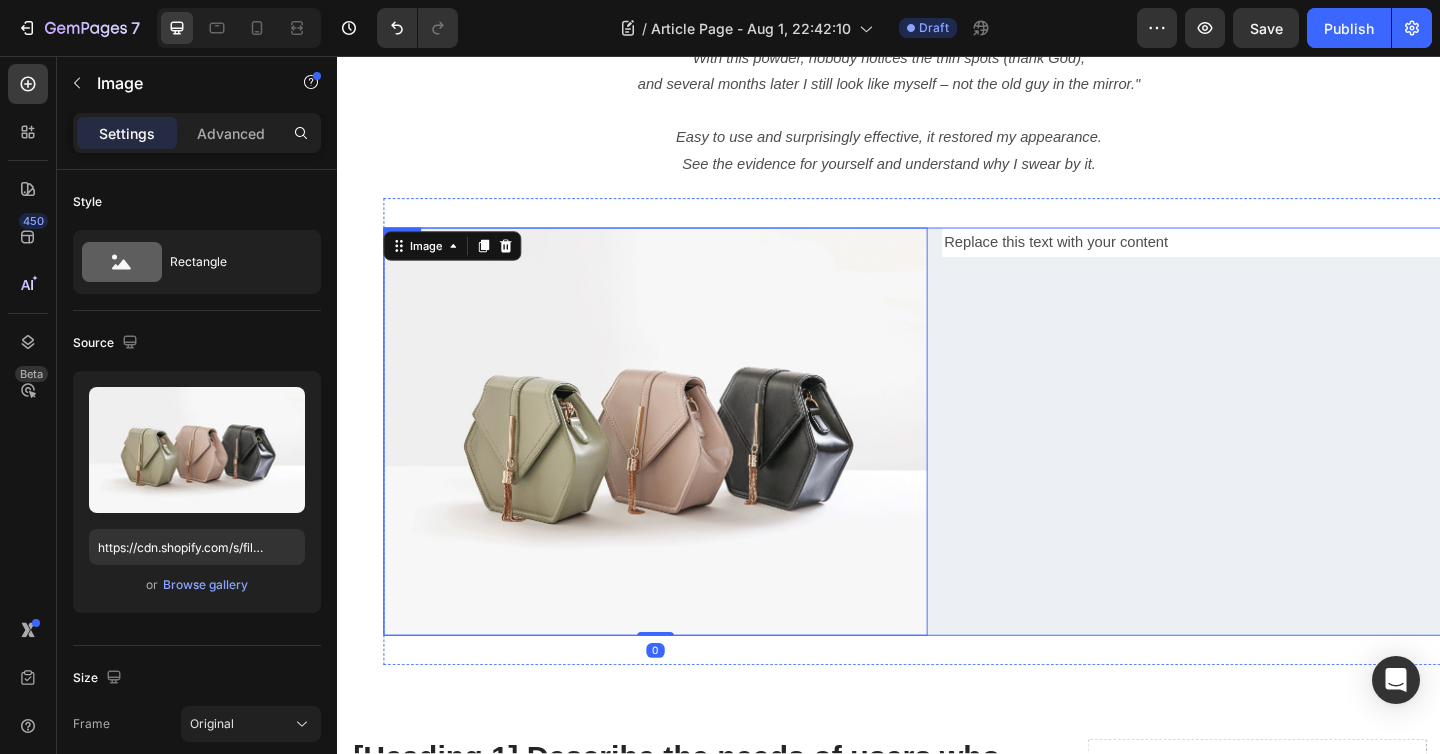 scroll, scrollTop: 318, scrollLeft: 0, axis: vertical 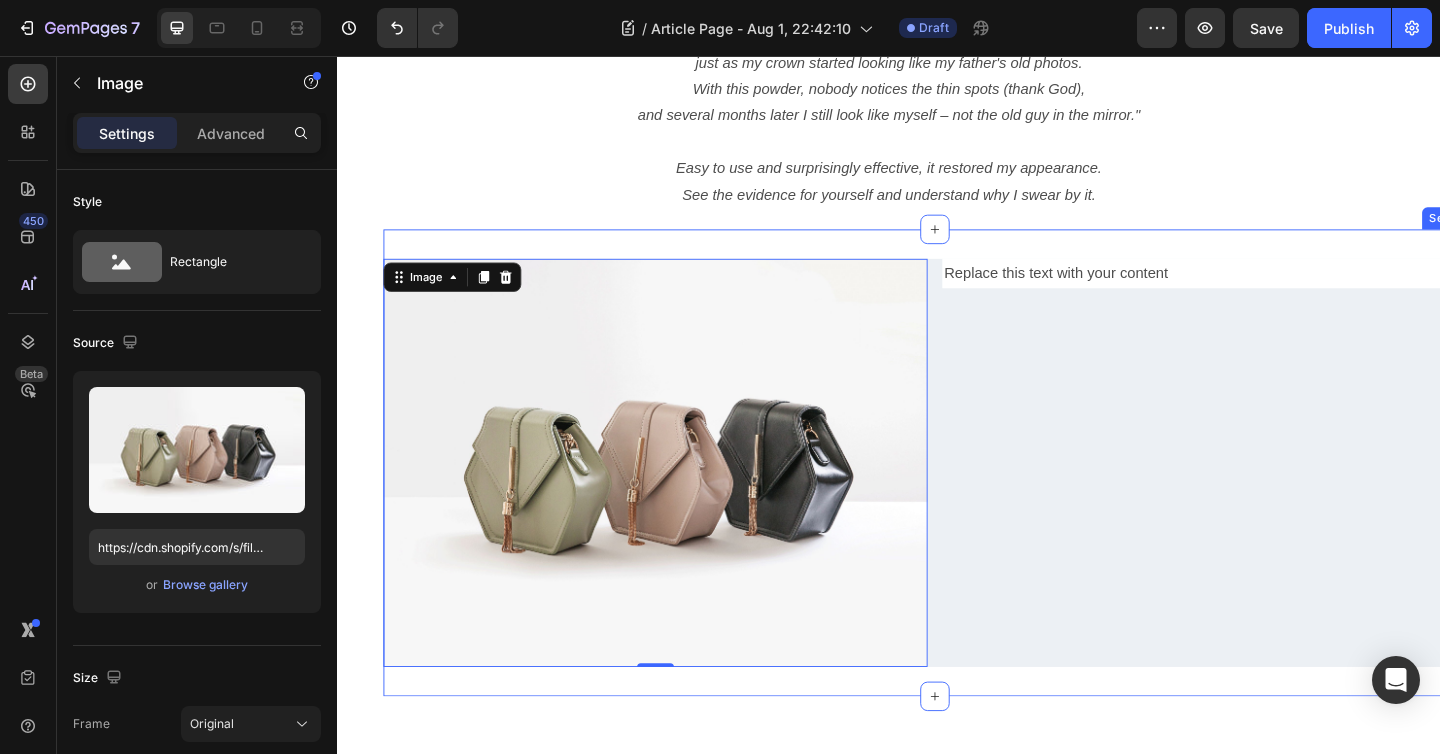 click on "Image   0 Replace this text with your content Text Block Row Section 4" at bounding box center (987, 499) 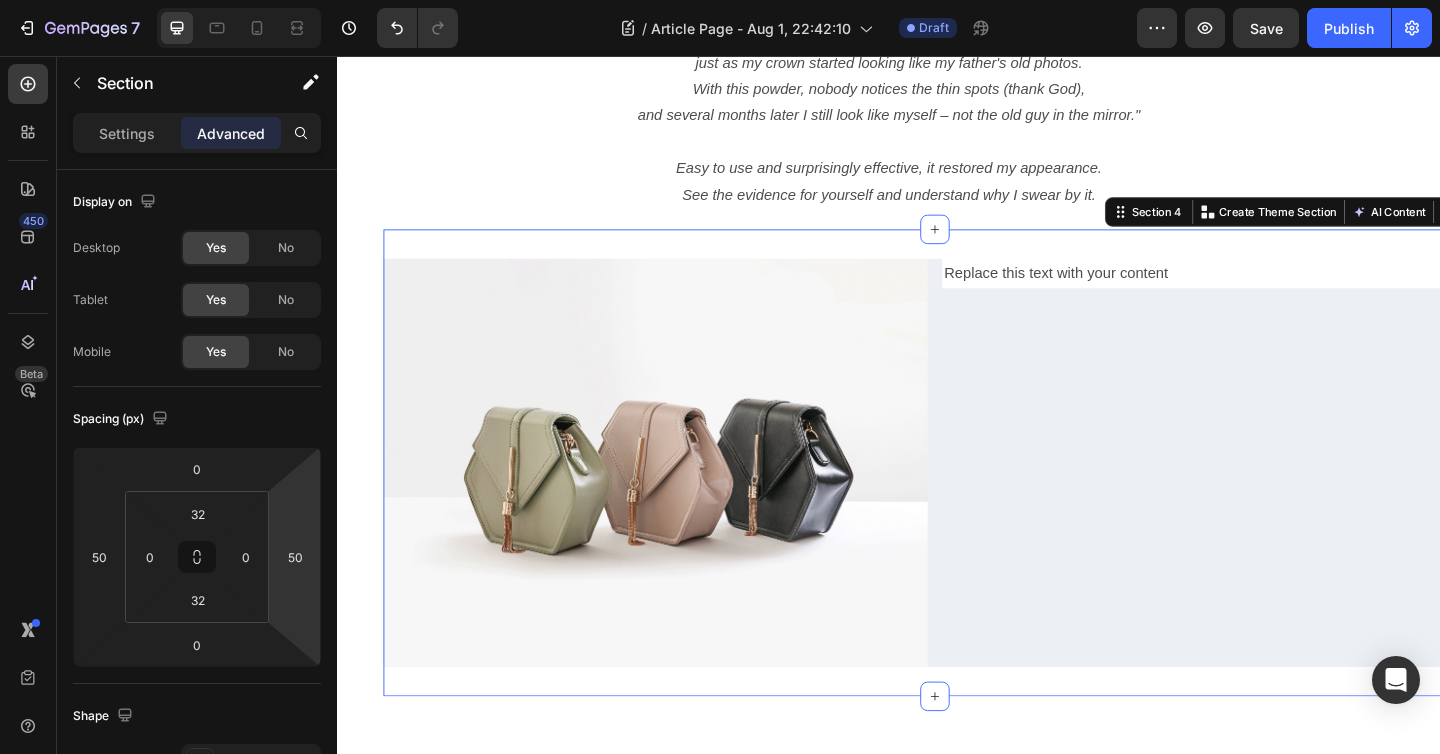click on "7   /  Article Page - Aug 1, 22:42:10 Draft Preview  Save   Publish  450 Beta Sections(30) Elements(83) Section Element Hero Section Product Detail Brands Trusted Badges Guarantee Product Breakdown How to use Testimonials Compare Bundle FAQs Social Proof Brand Story Product List Collection Blog List Contact Sticky Add to Cart Custom Footer Browse Library 450 Layout
Row
Row
Row
Row Text
Heading
Text Block Button
Button
Button Media
Image
Image" at bounding box center [720, 0] 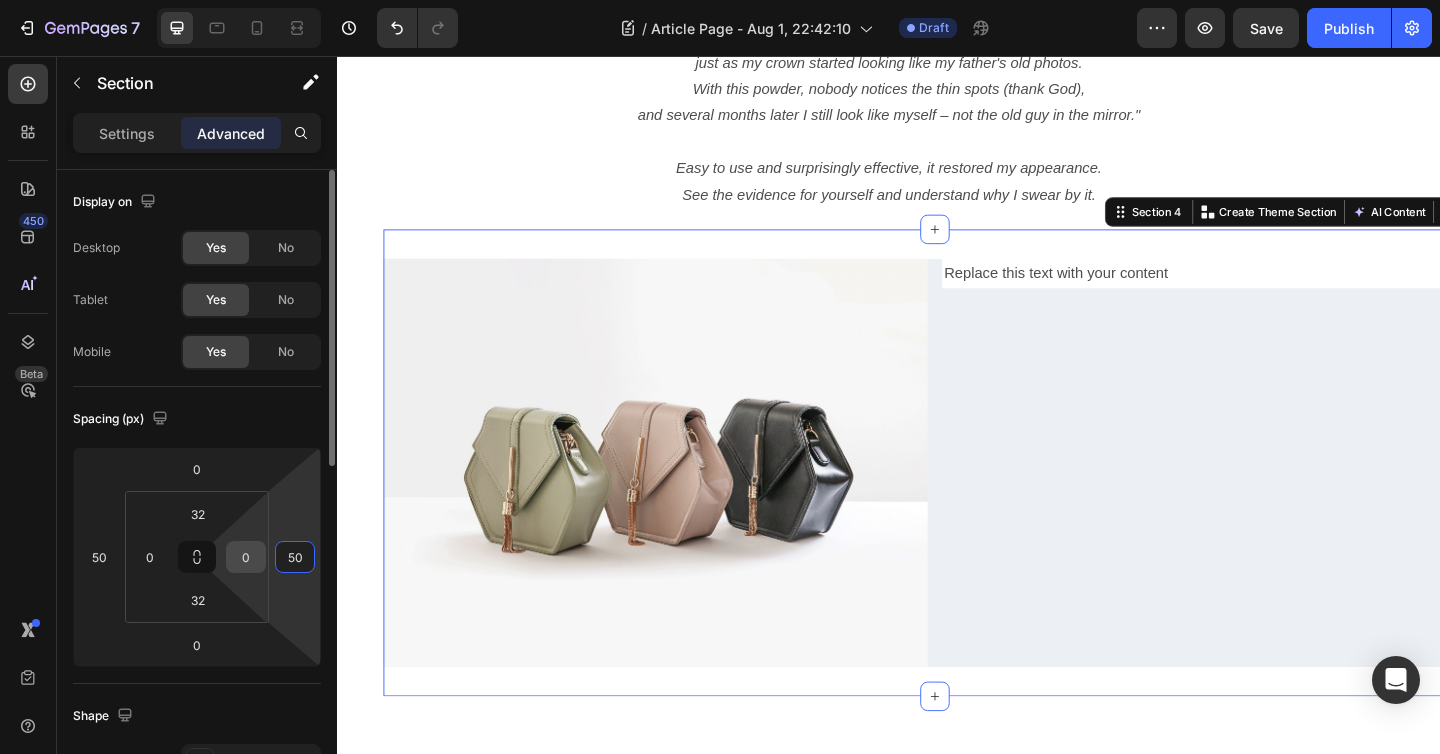 click on "0" at bounding box center [246, 557] 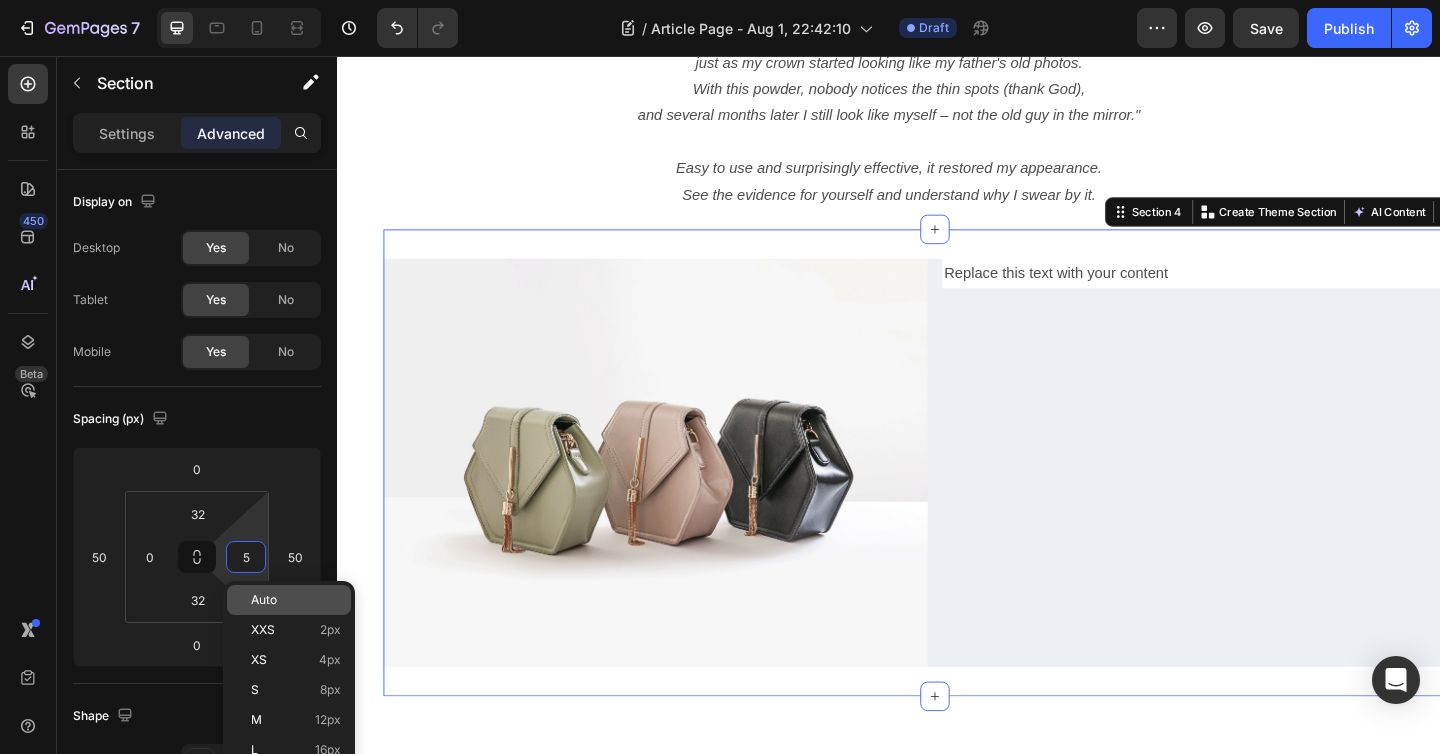 type on "50" 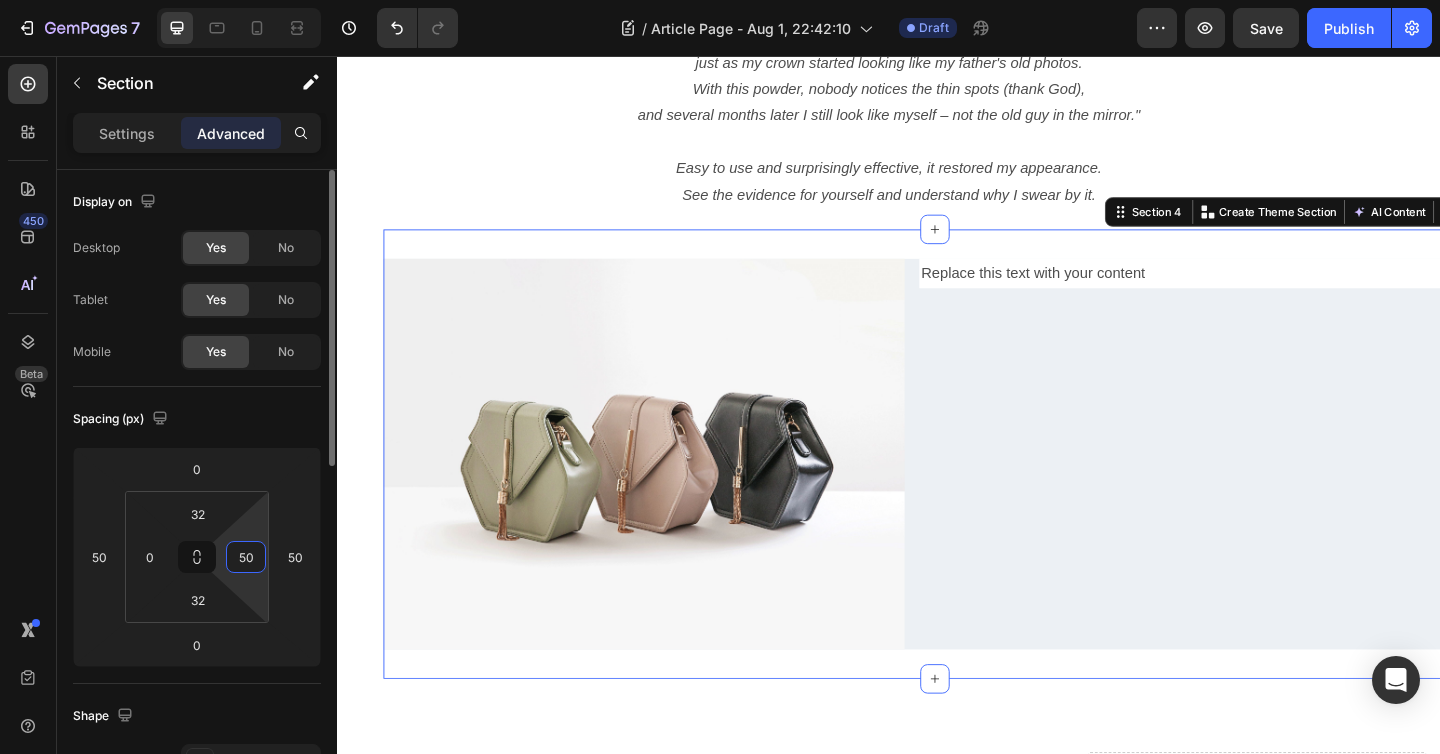 click on "50" at bounding box center [246, 557] 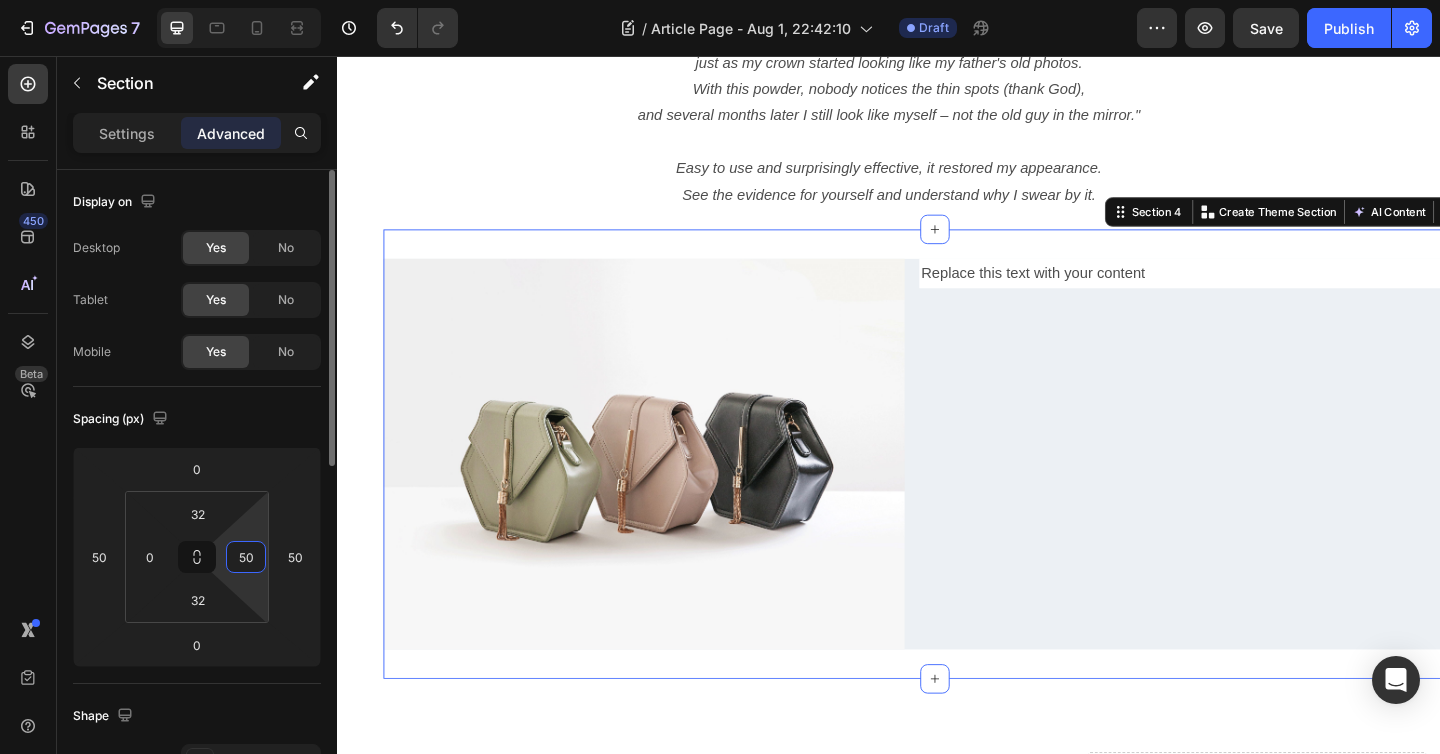 click on "50" at bounding box center (246, 557) 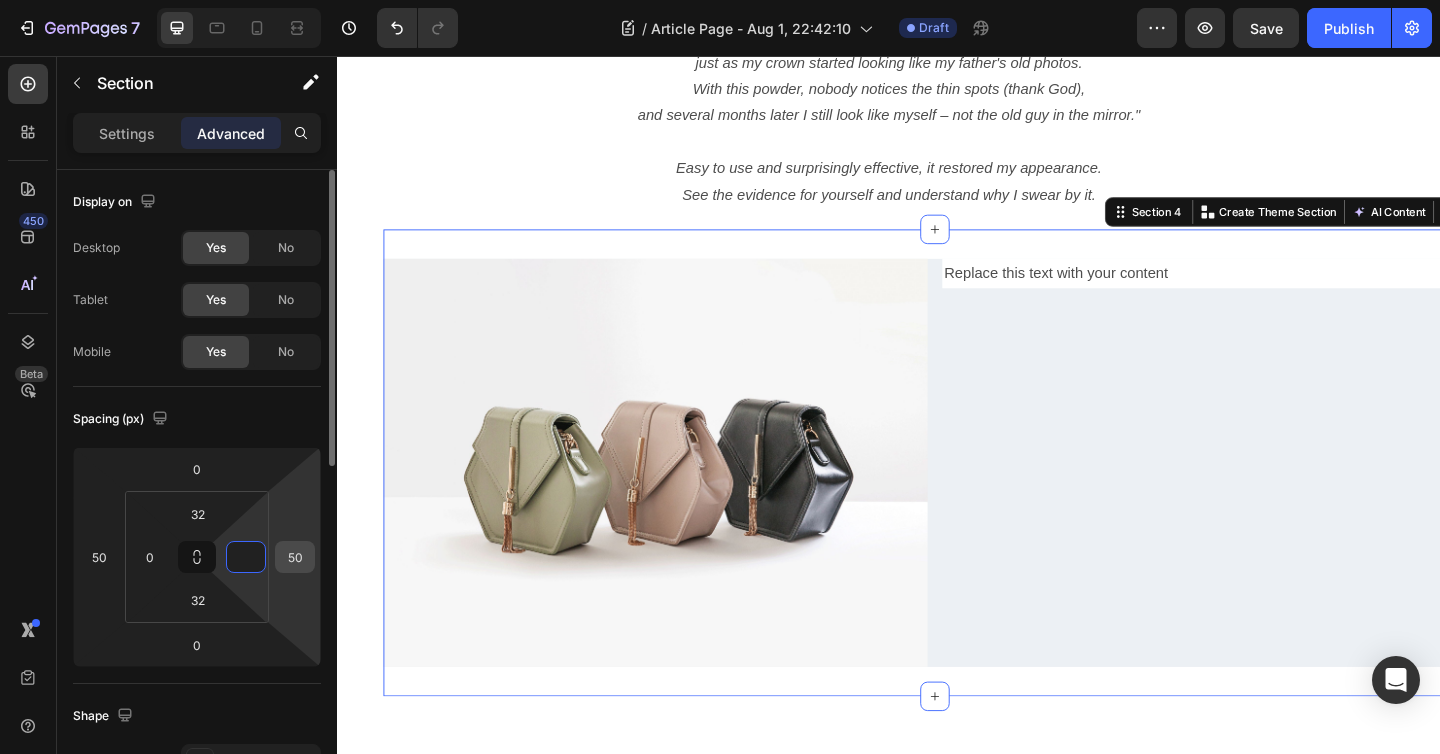 type on "0" 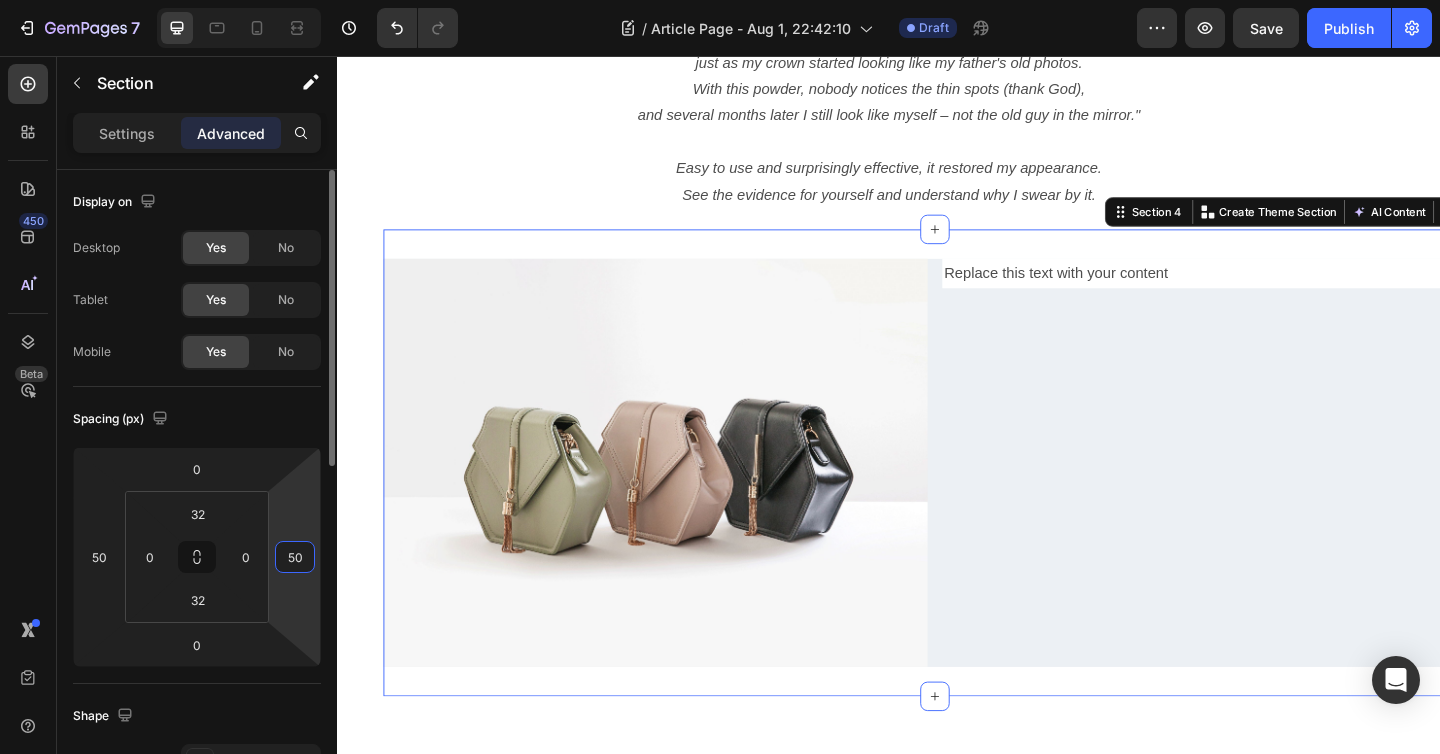 click on "50" at bounding box center (295, 557) 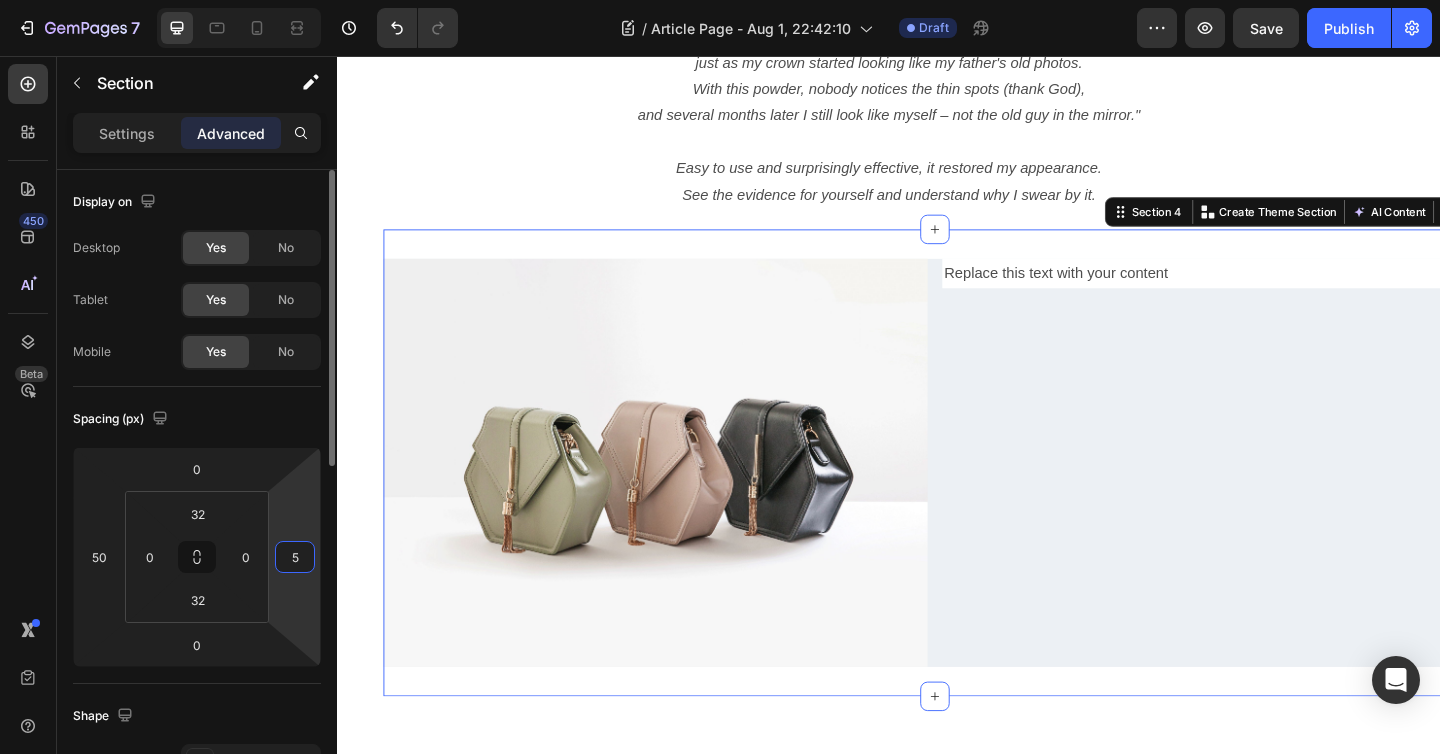 type on "50" 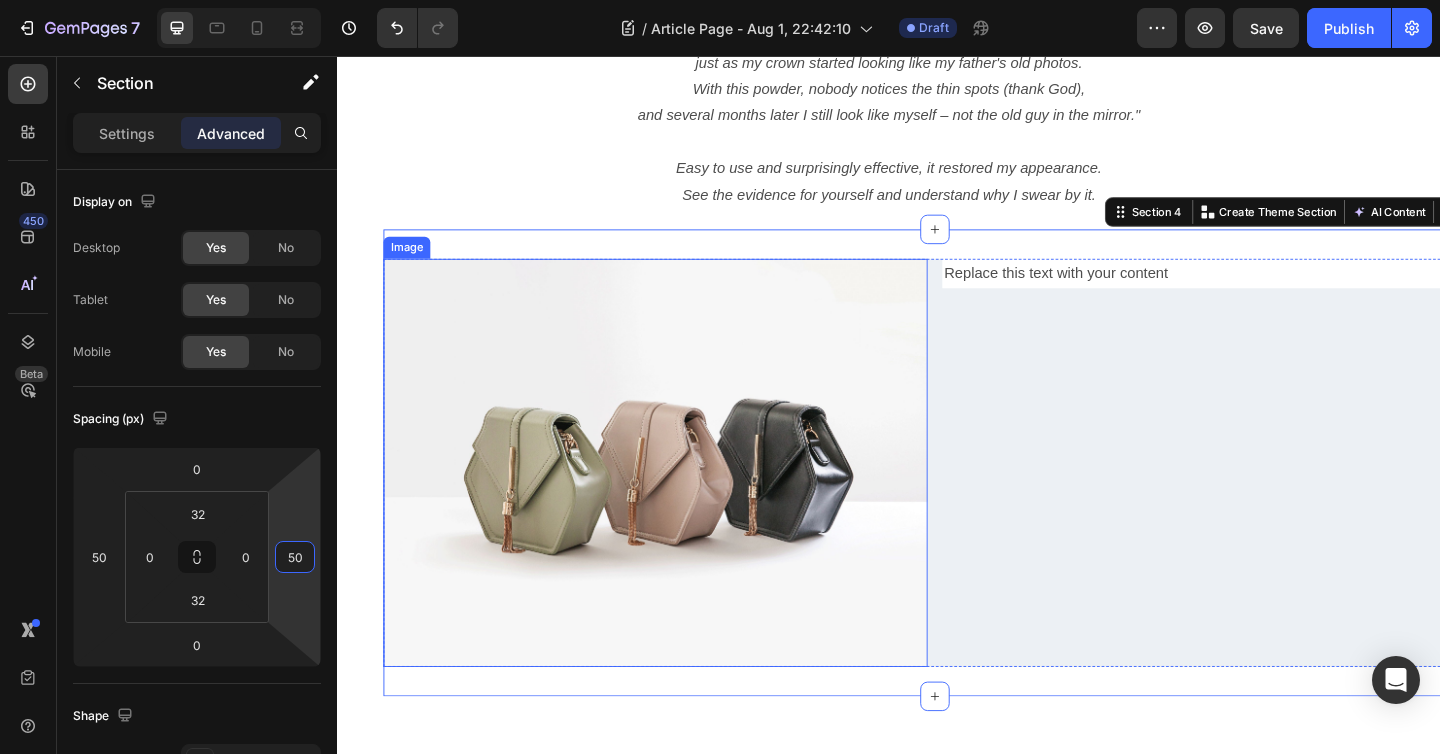 click at bounding box center (683, 499) 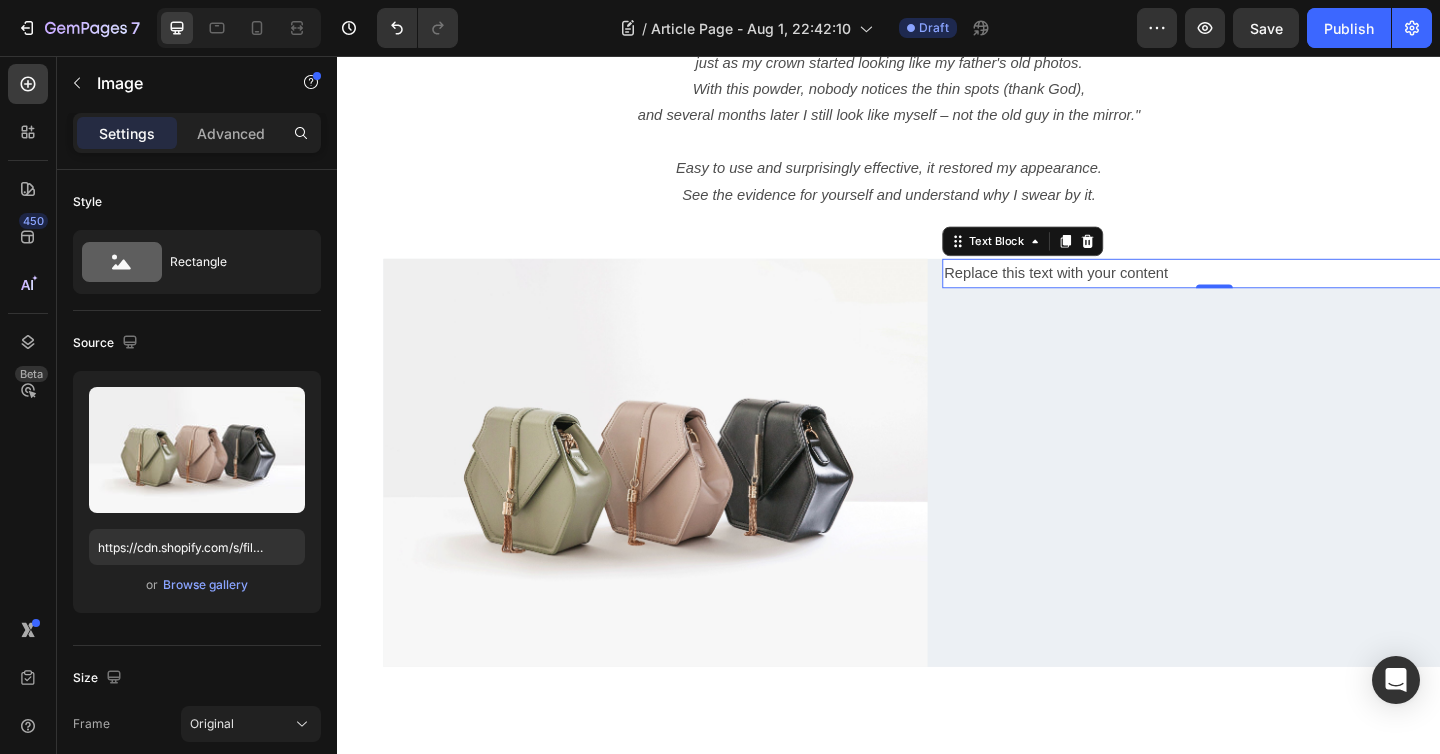 click on "Replace this text with your content" at bounding box center (1291, 293) 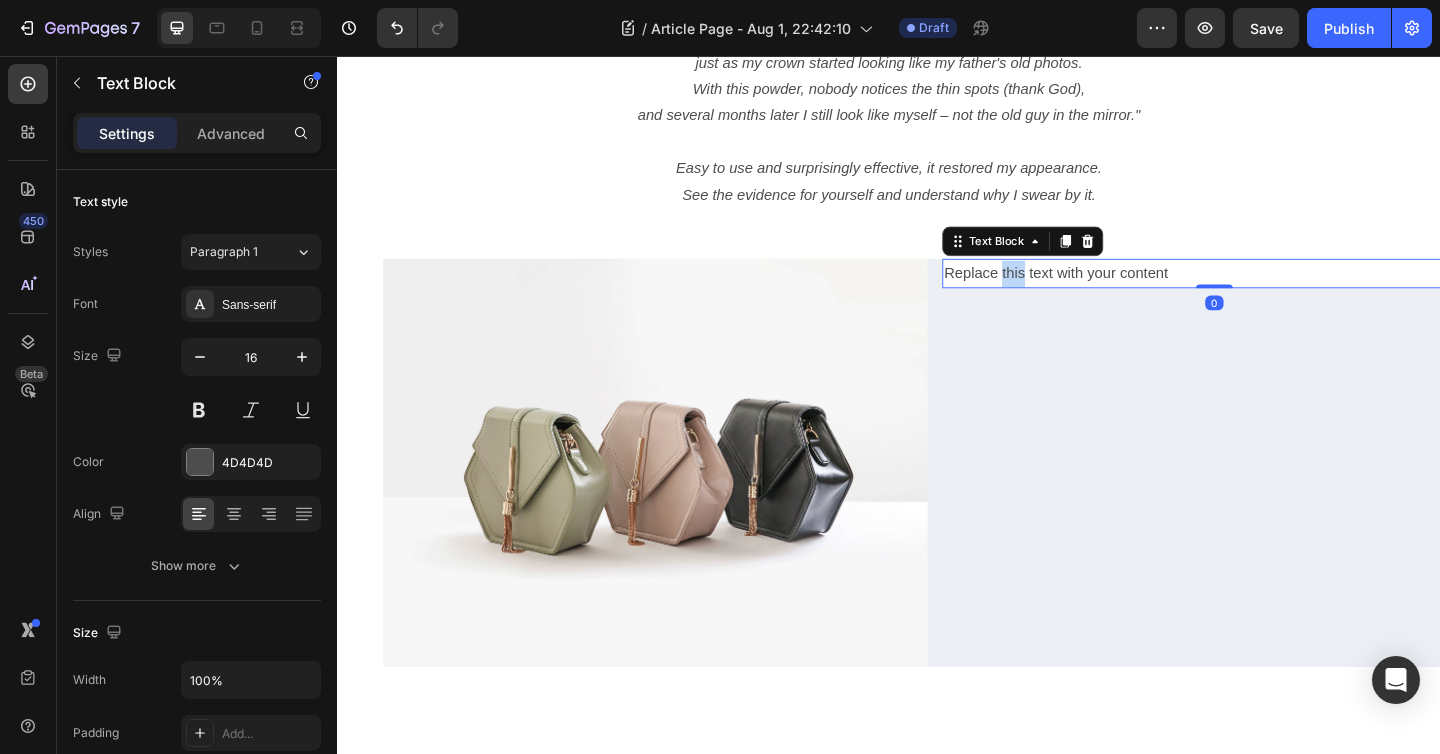 click on "Replace this text with your content" at bounding box center [1291, 293] 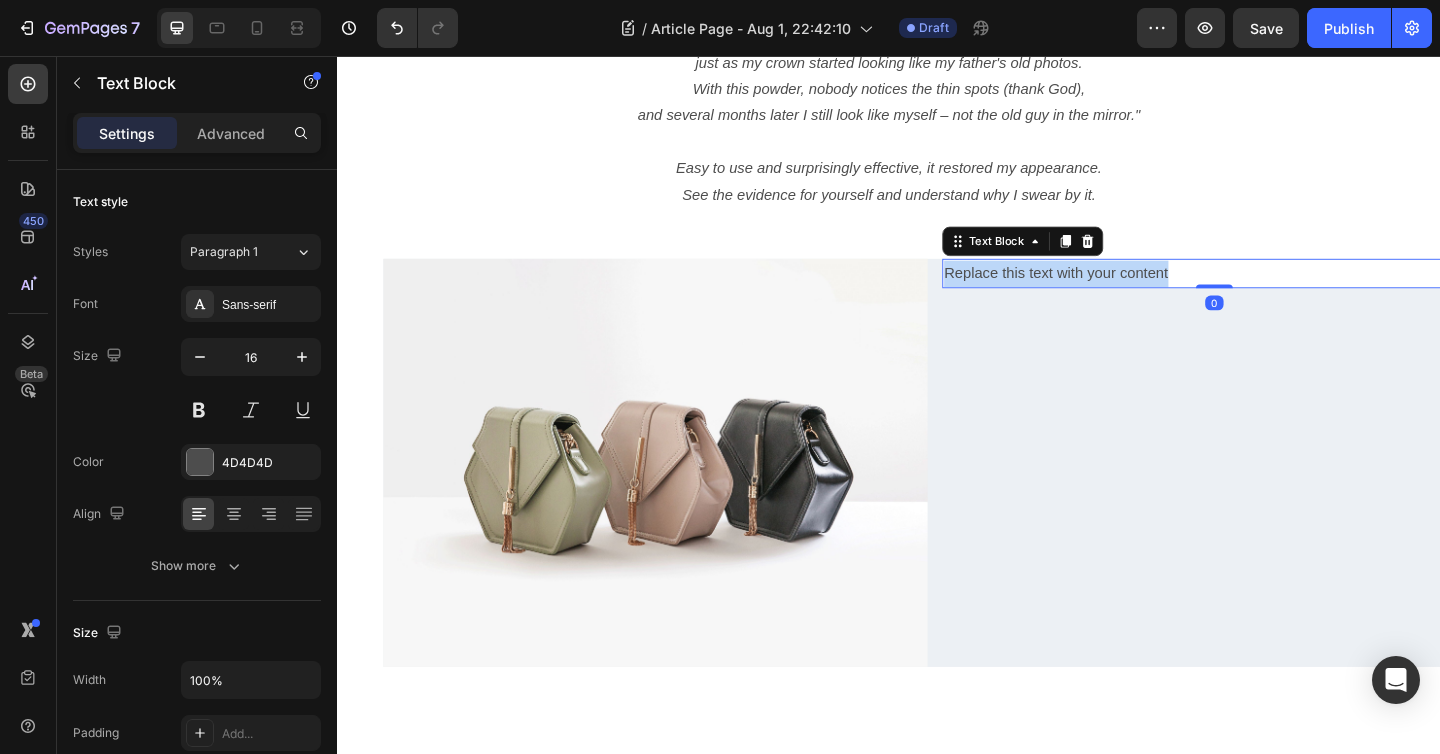 click on "Replace this text with your content" at bounding box center (1291, 293) 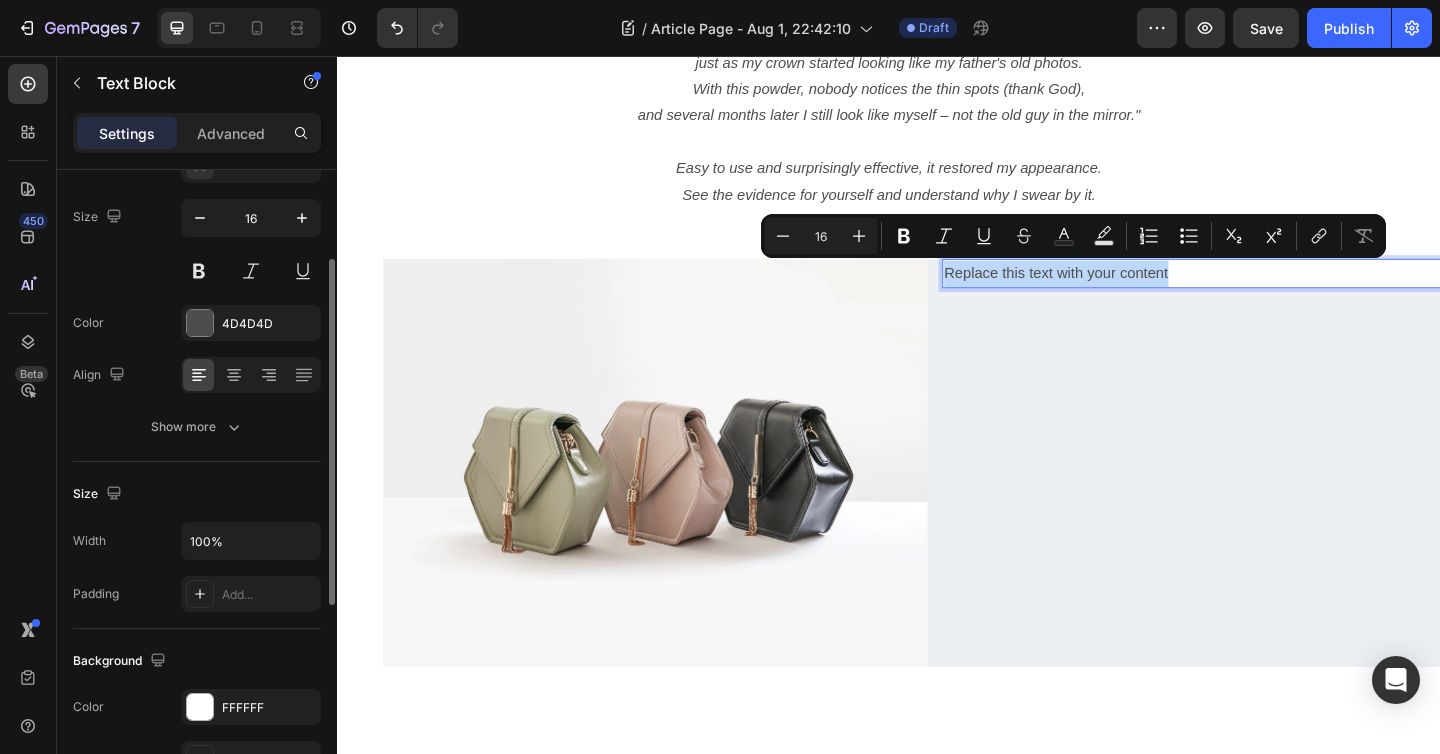 scroll, scrollTop: 249, scrollLeft: 0, axis: vertical 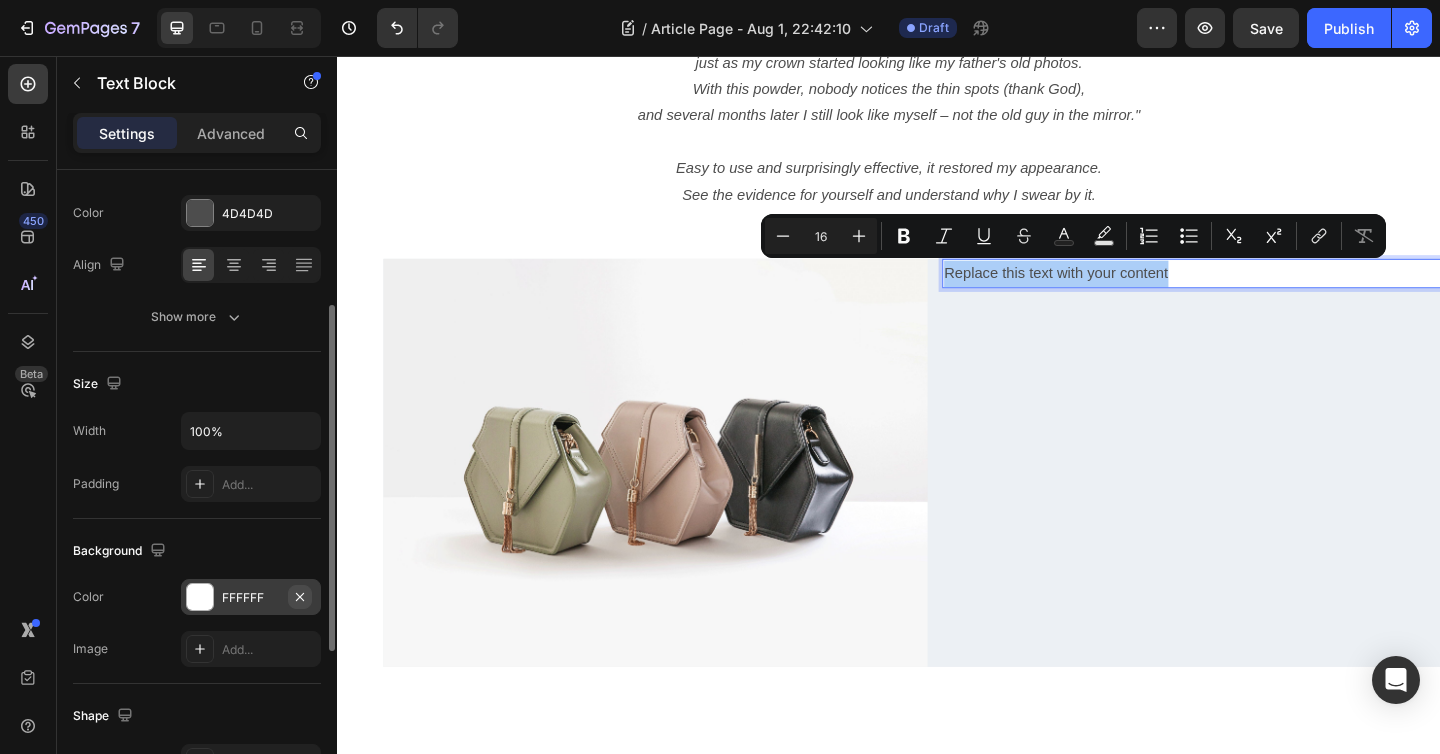 click 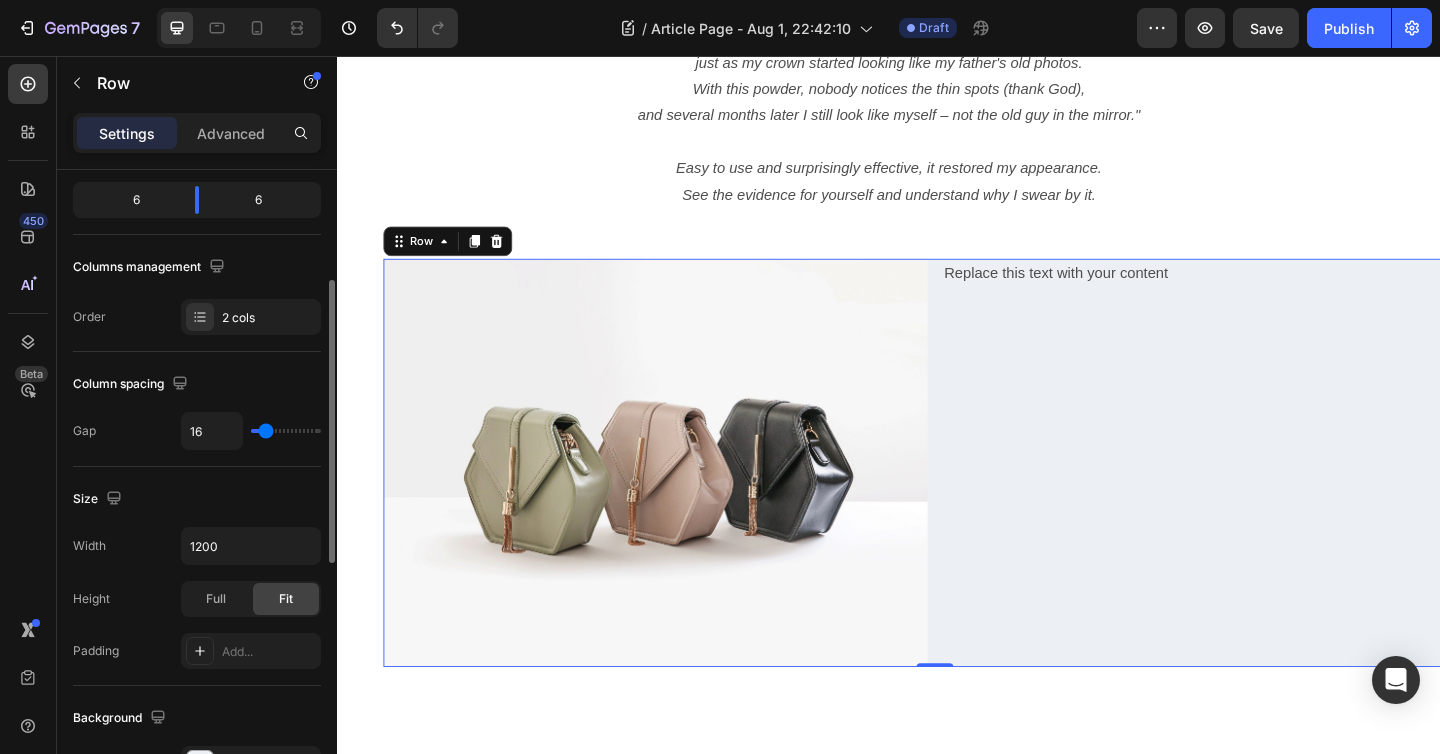 click on "Replace this text with your content Text Block" at bounding box center (1291, 499) 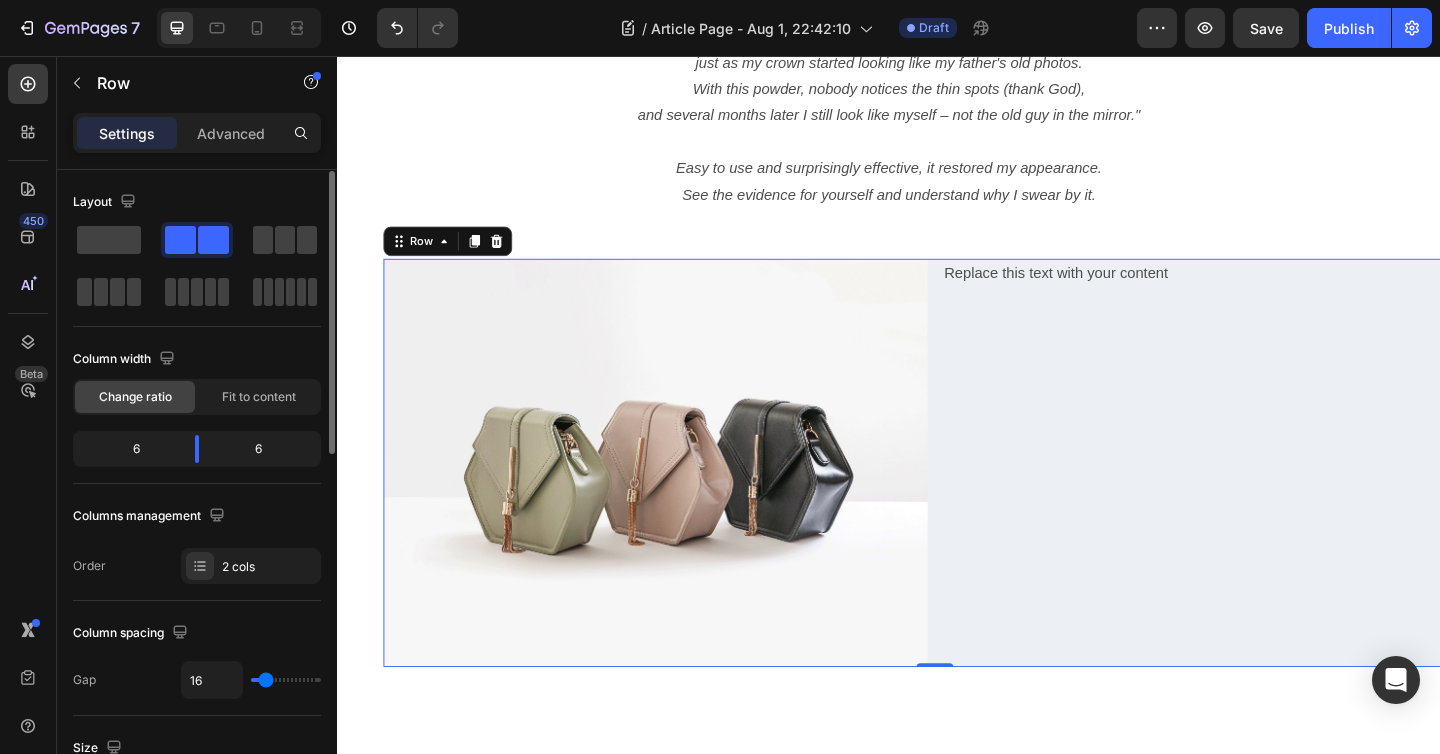 scroll, scrollTop: 25, scrollLeft: 0, axis: vertical 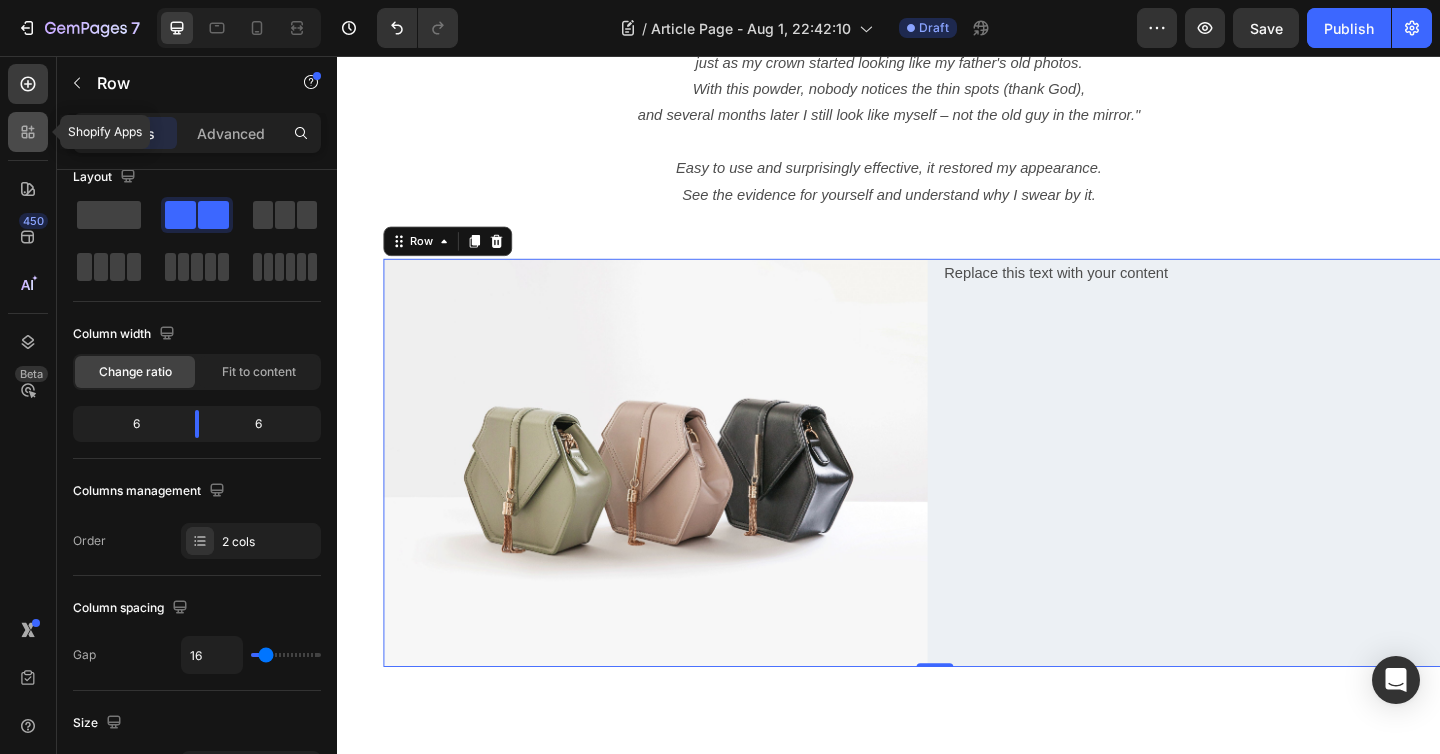 click 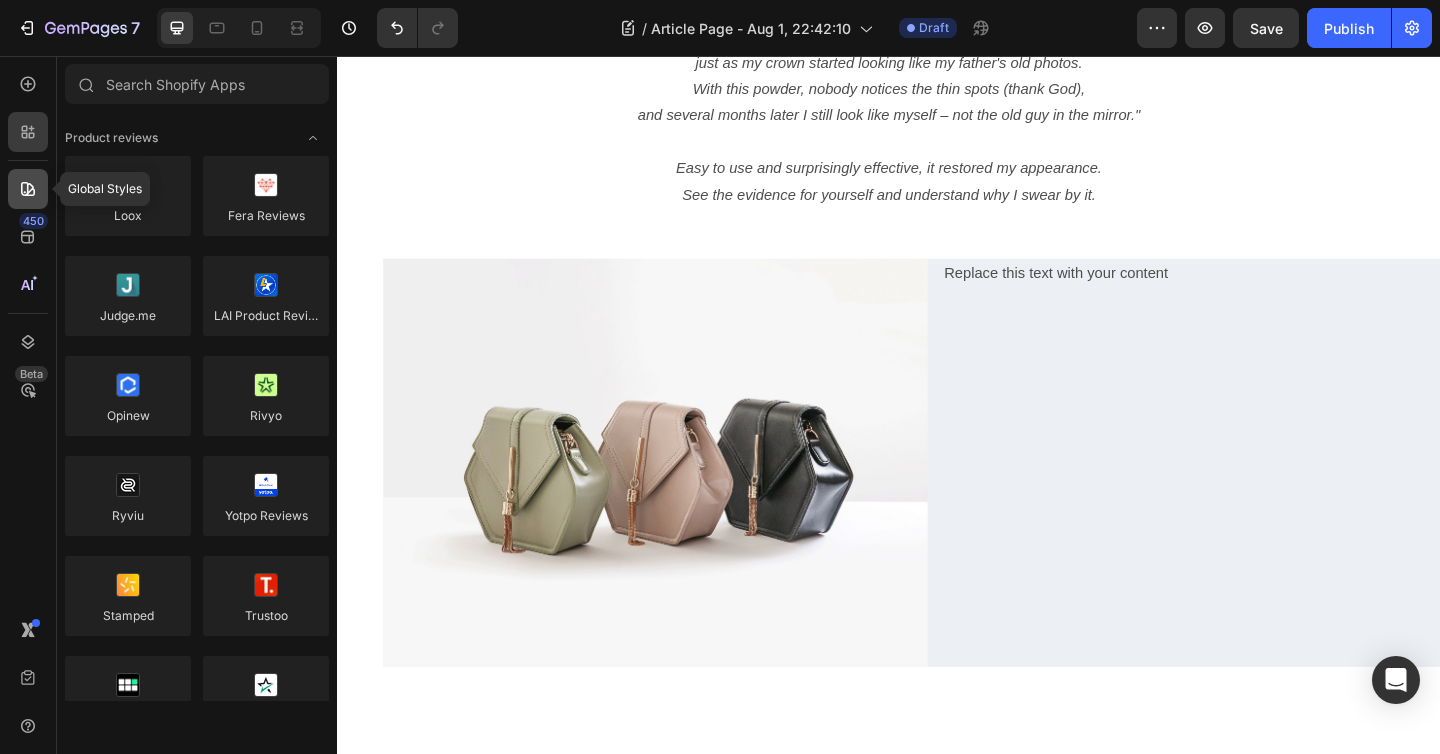 click 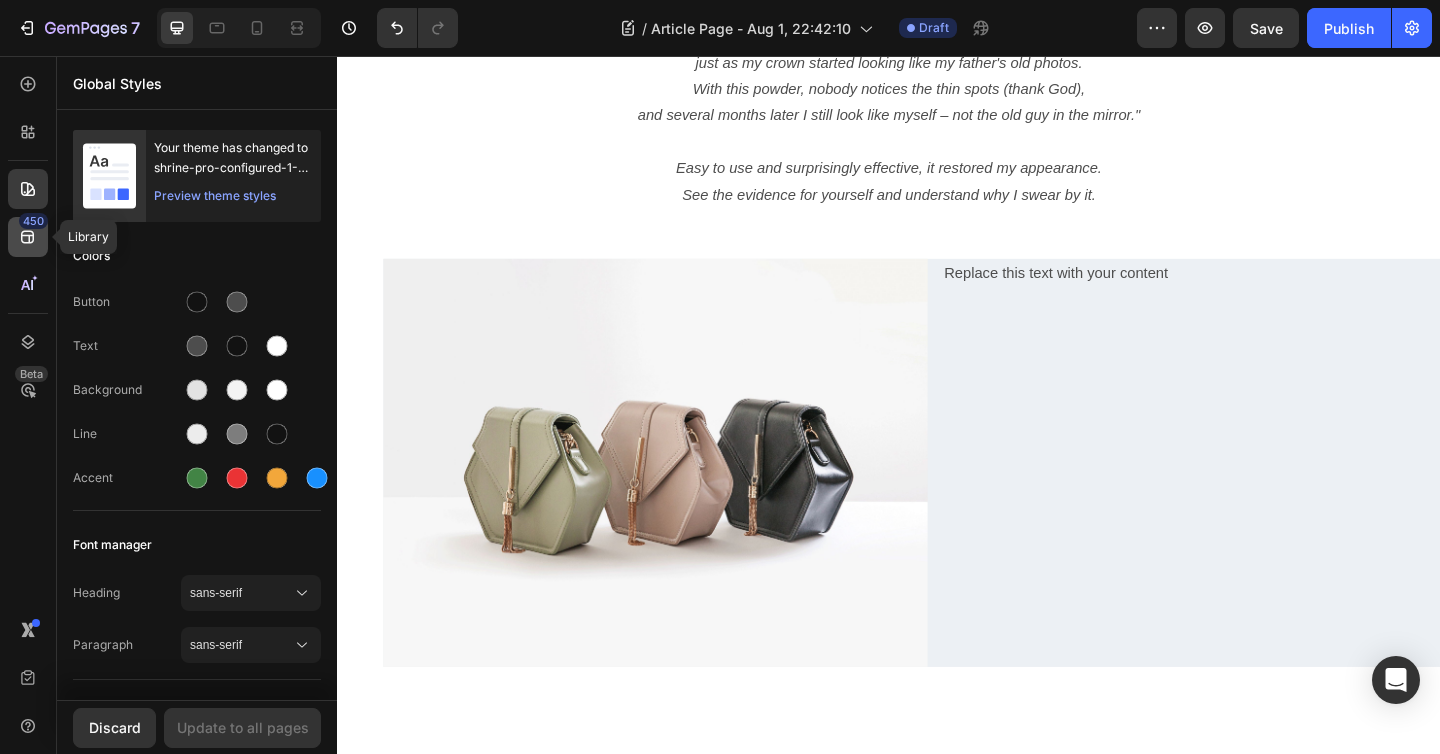 click 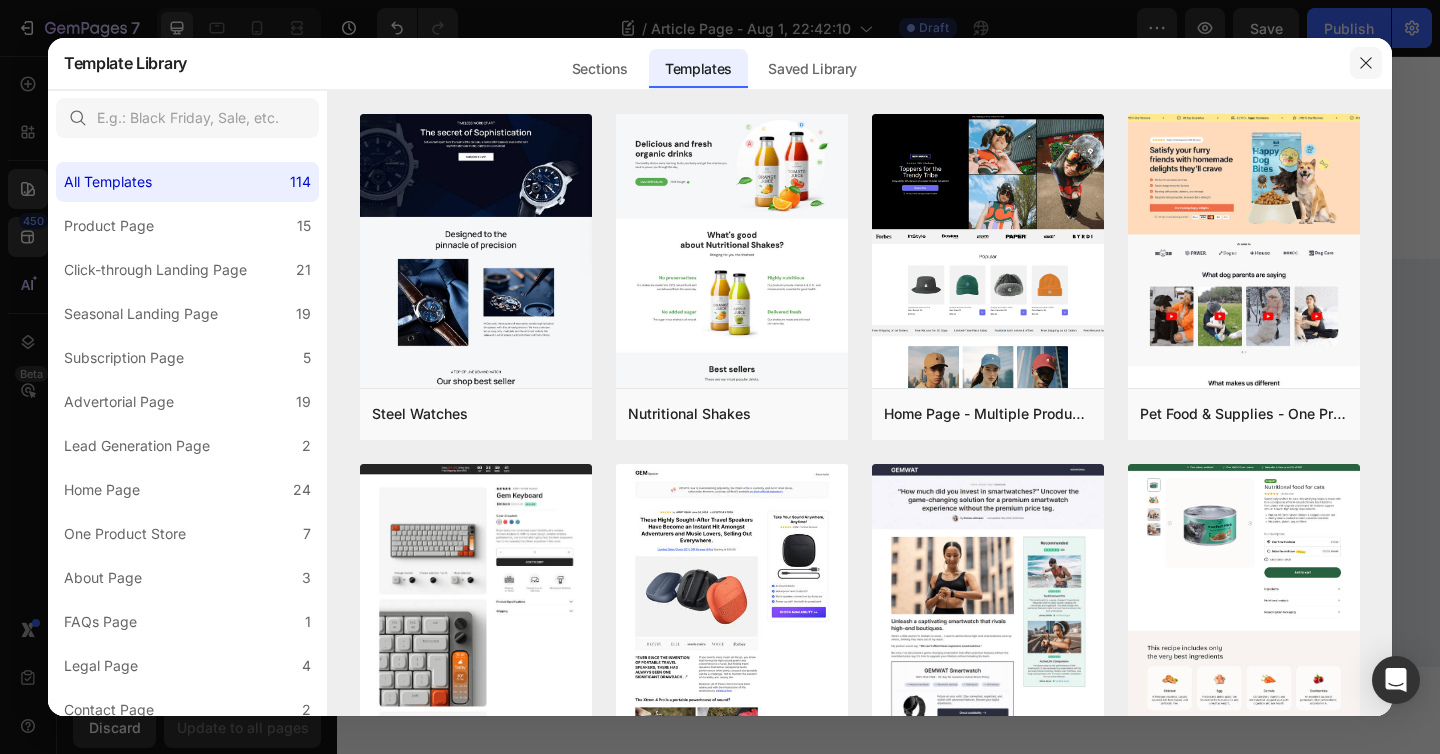 click 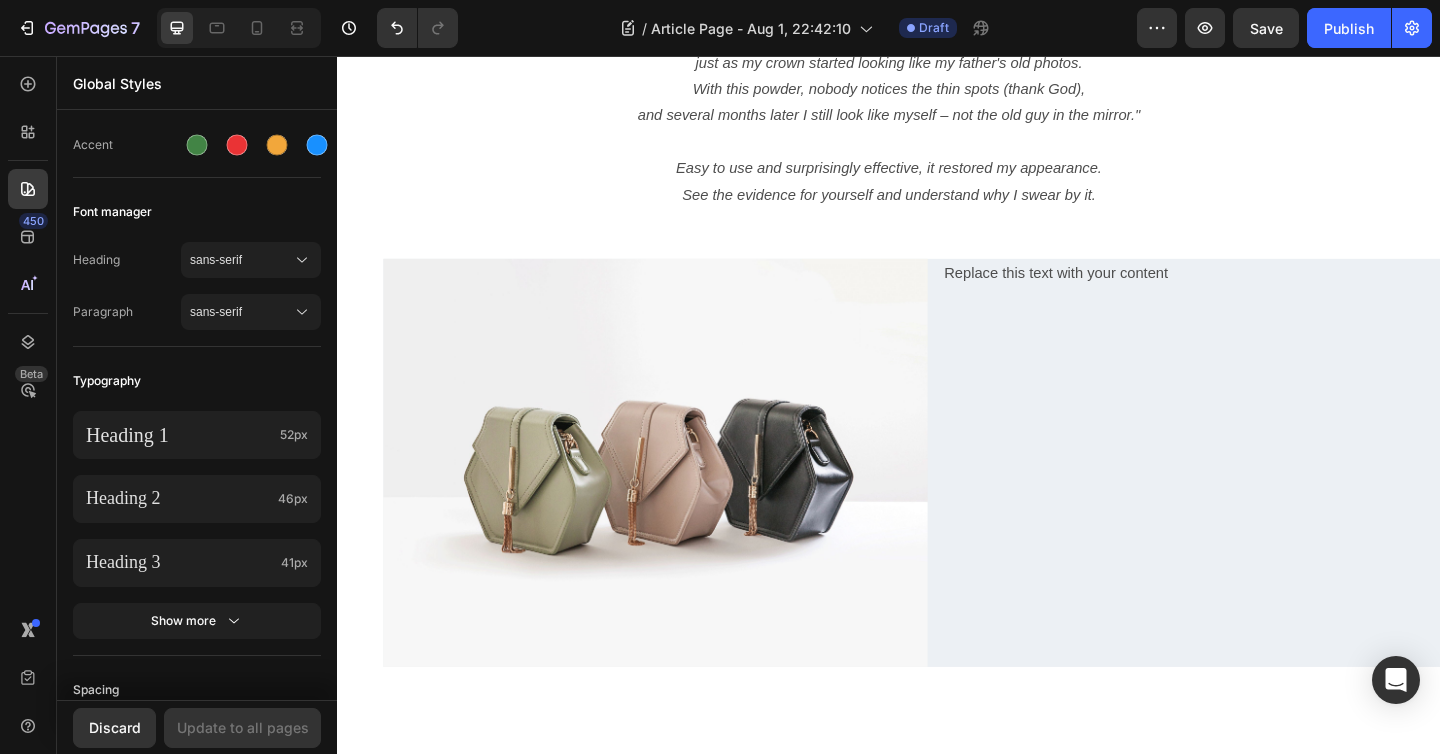 scroll, scrollTop: 0, scrollLeft: 0, axis: both 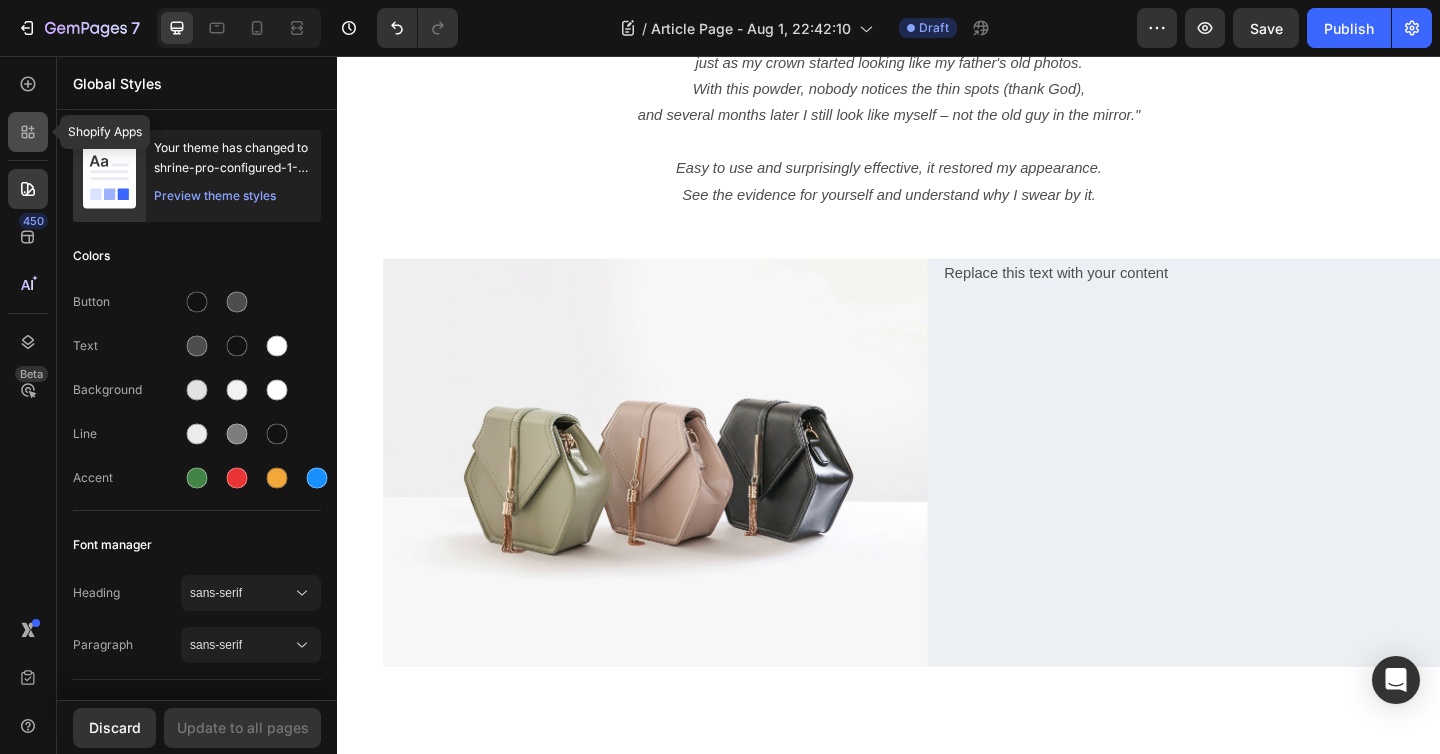 click 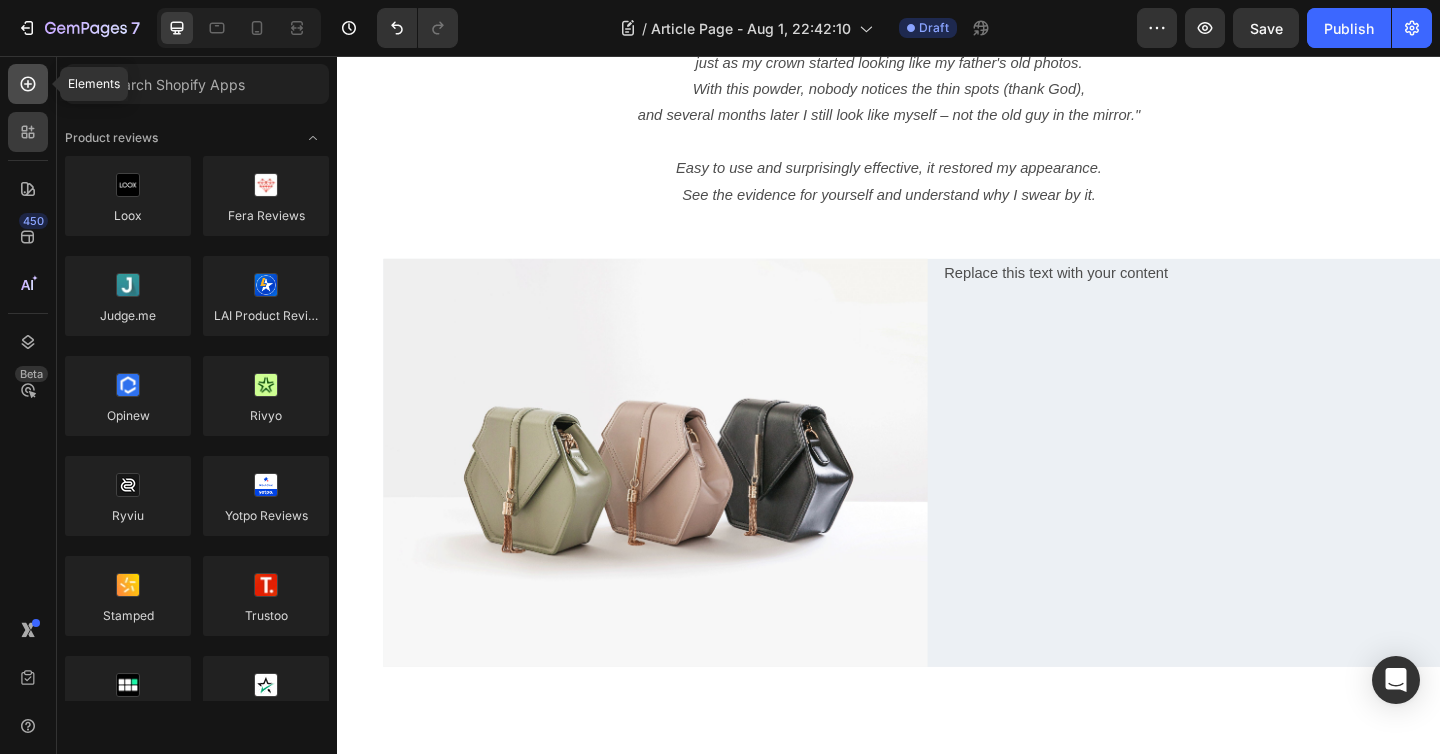 click 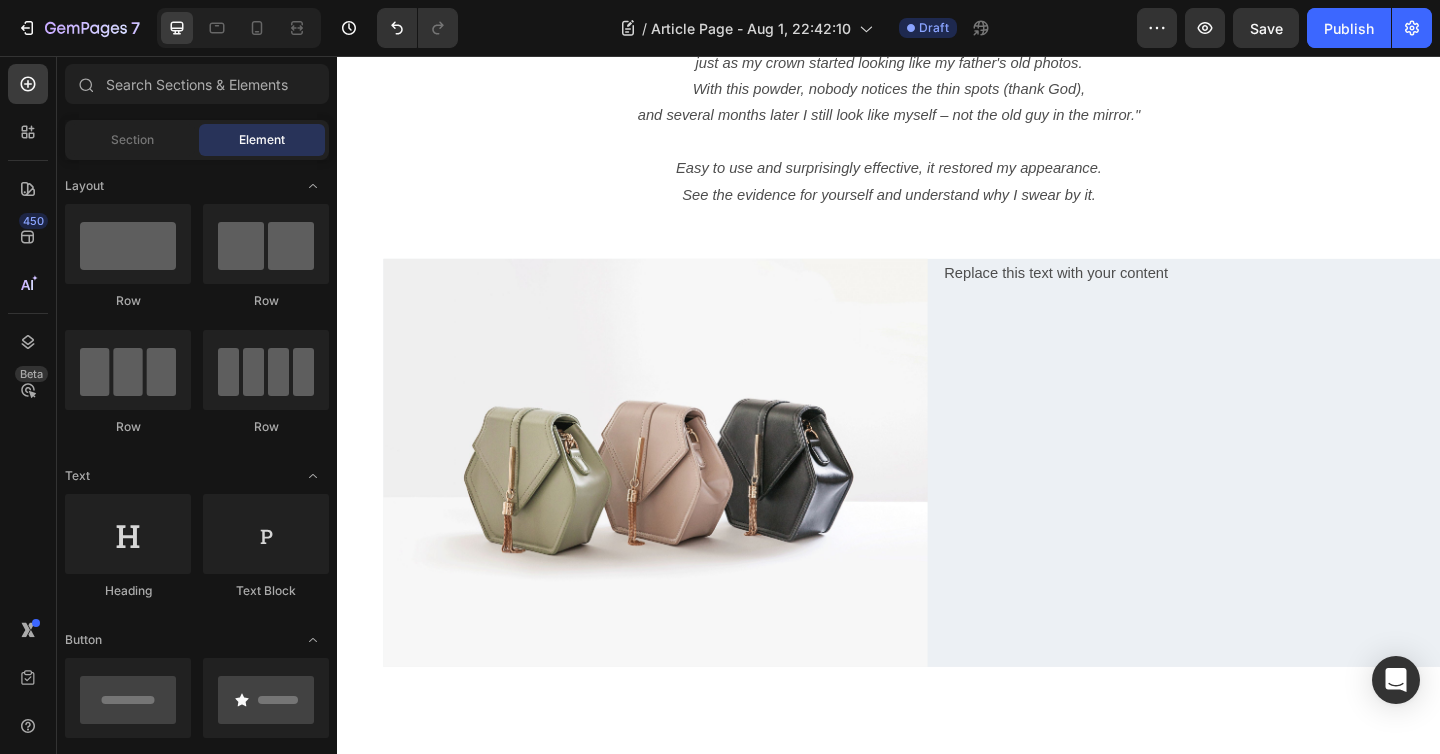 click on "Section Element" at bounding box center [197, 140] 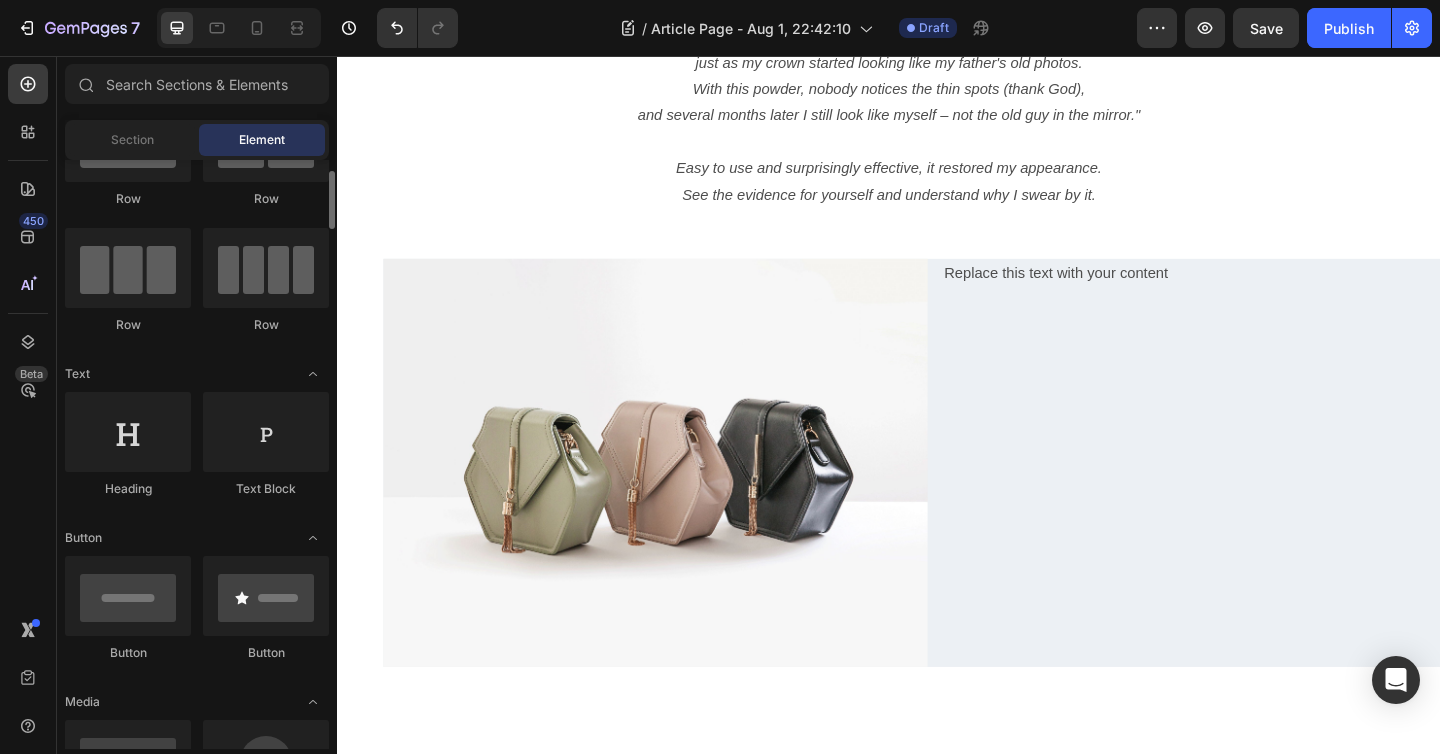 scroll, scrollTop: 103, scrollLeft: 0, axis: vertical 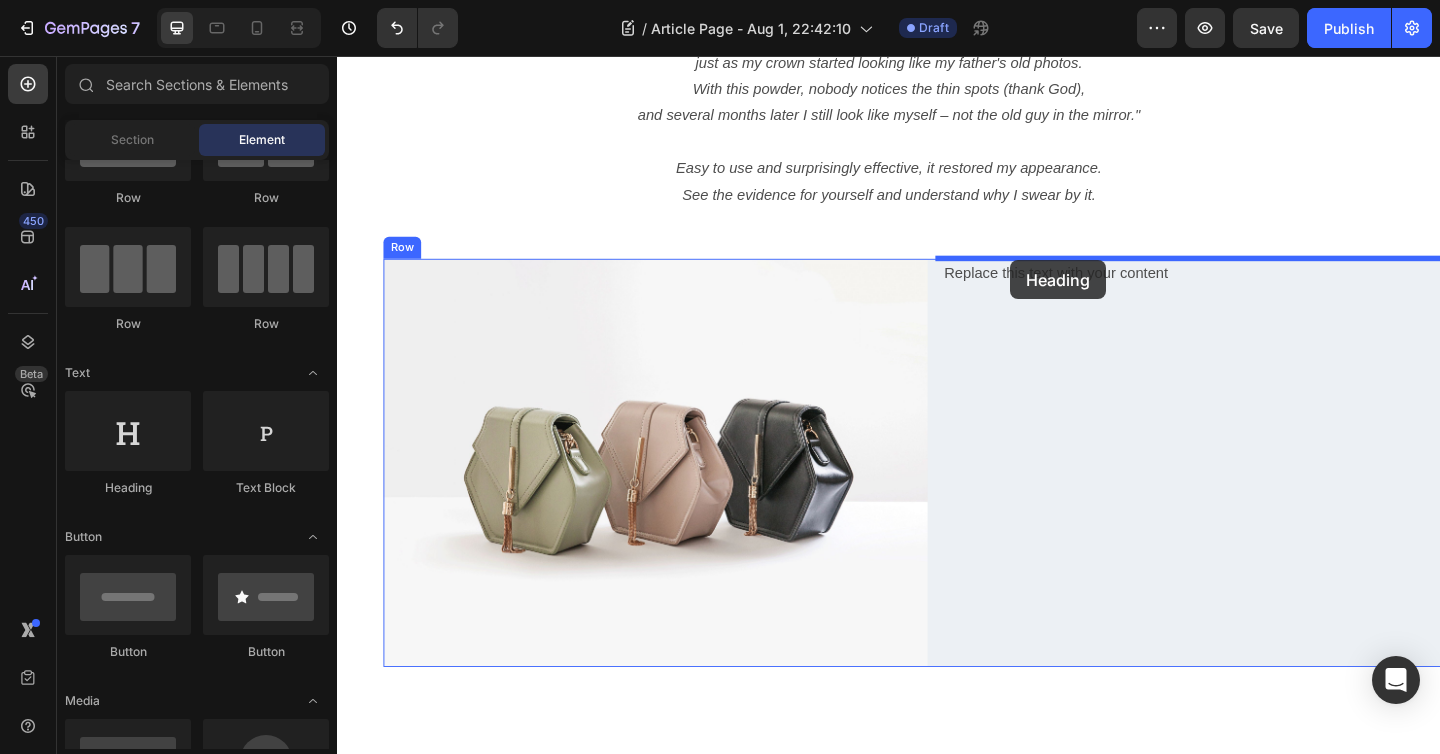 drag, startPoint x: 495, startPoint y: 498, endPoint x: 1069, endPoint y: 278, distance: 614.7162 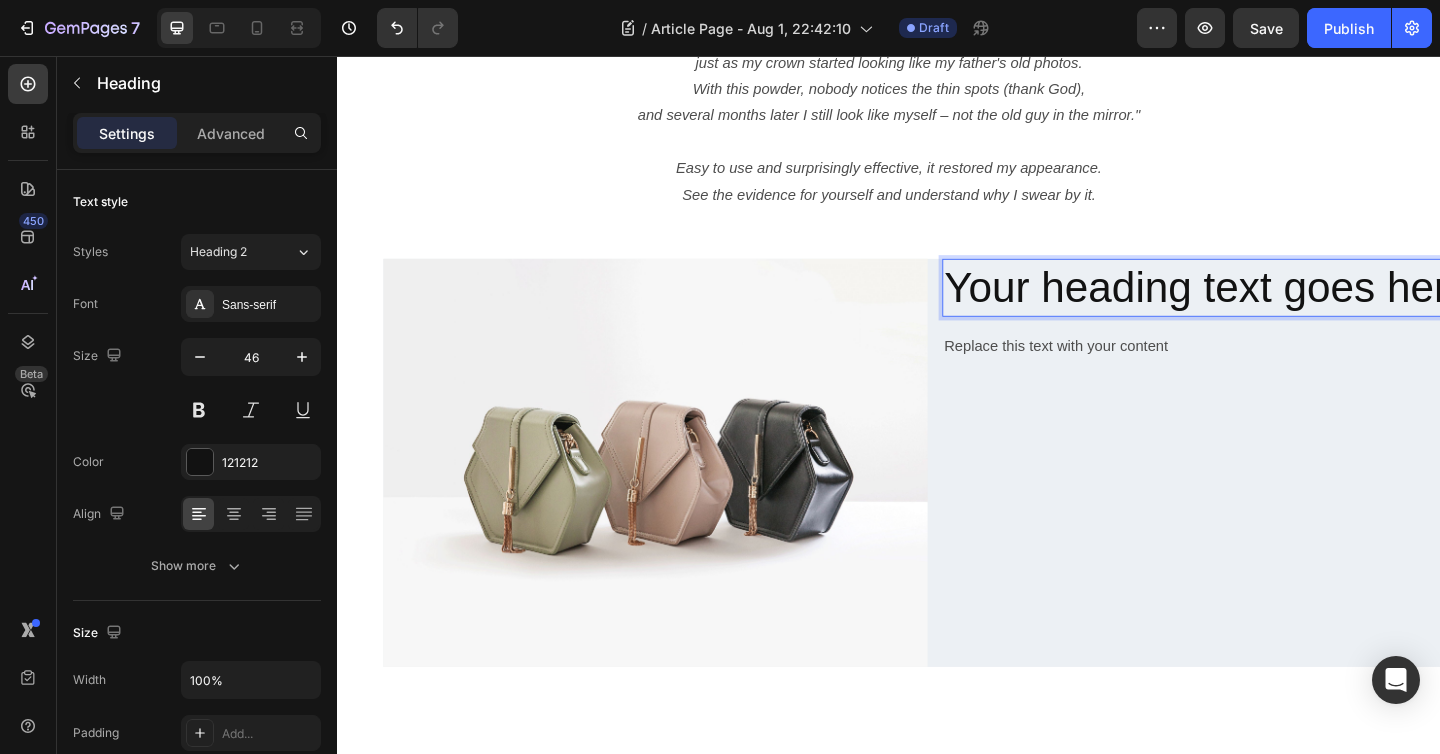 click on "Your heading text goes here" at bounding box center [1291, 309] 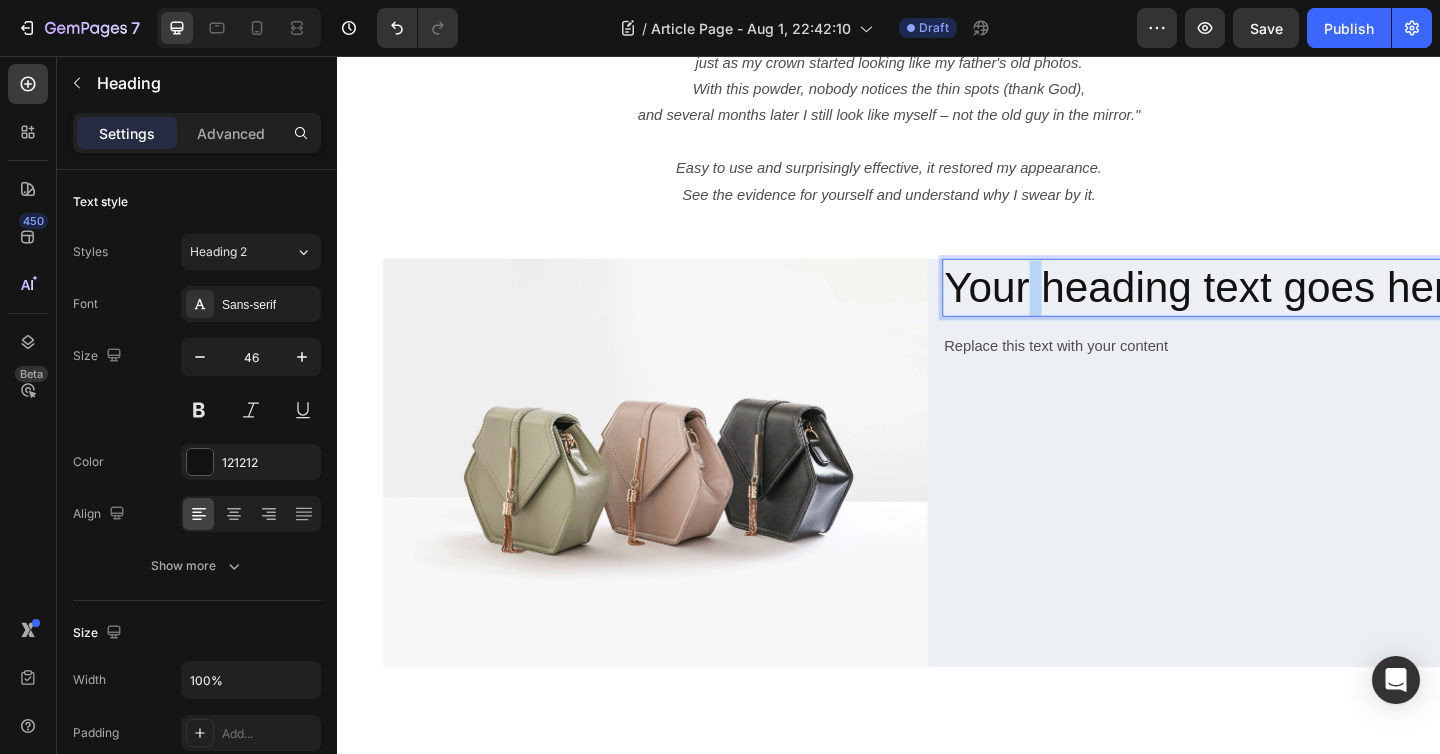 click on "Your heading text goes here" at bounding box center (1291, 309) 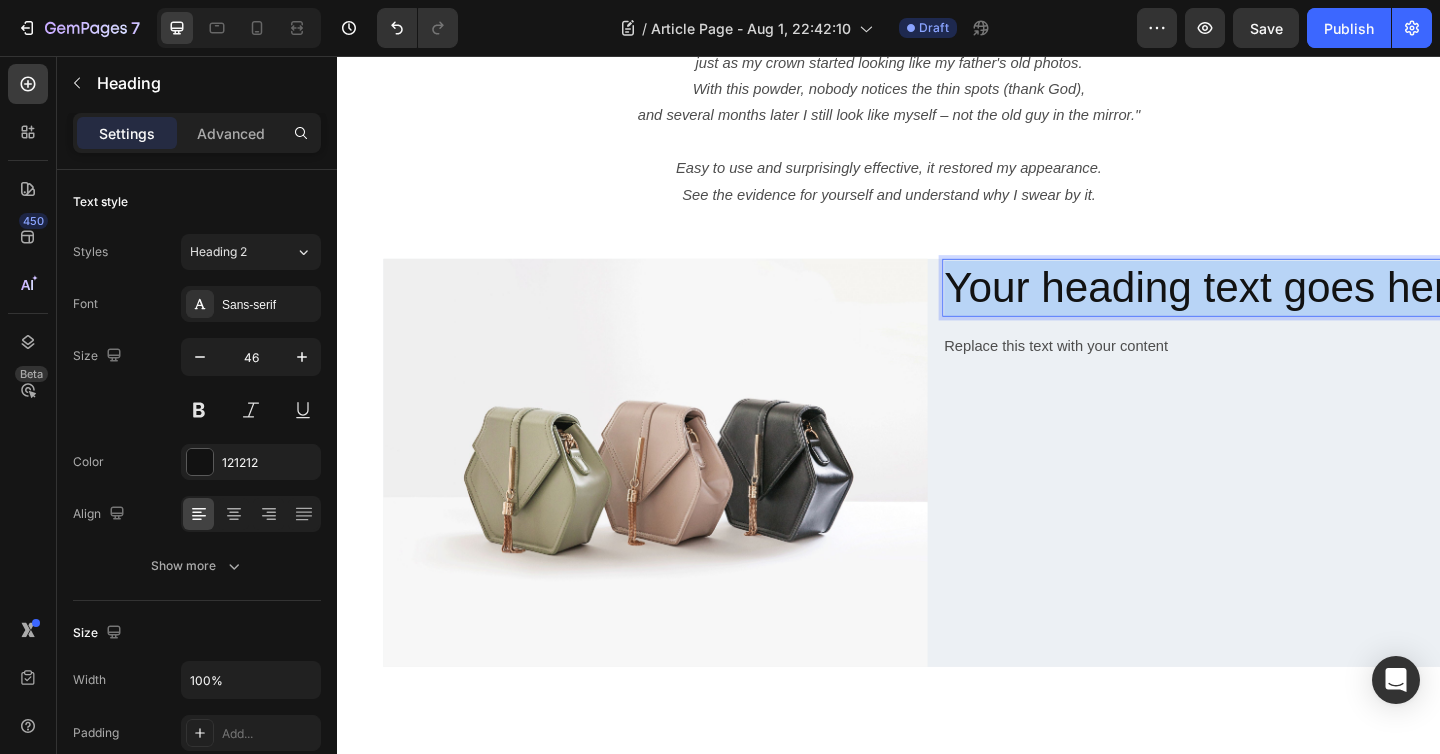 click on "Your heading text goes here" at bounding box center [1291, 309] 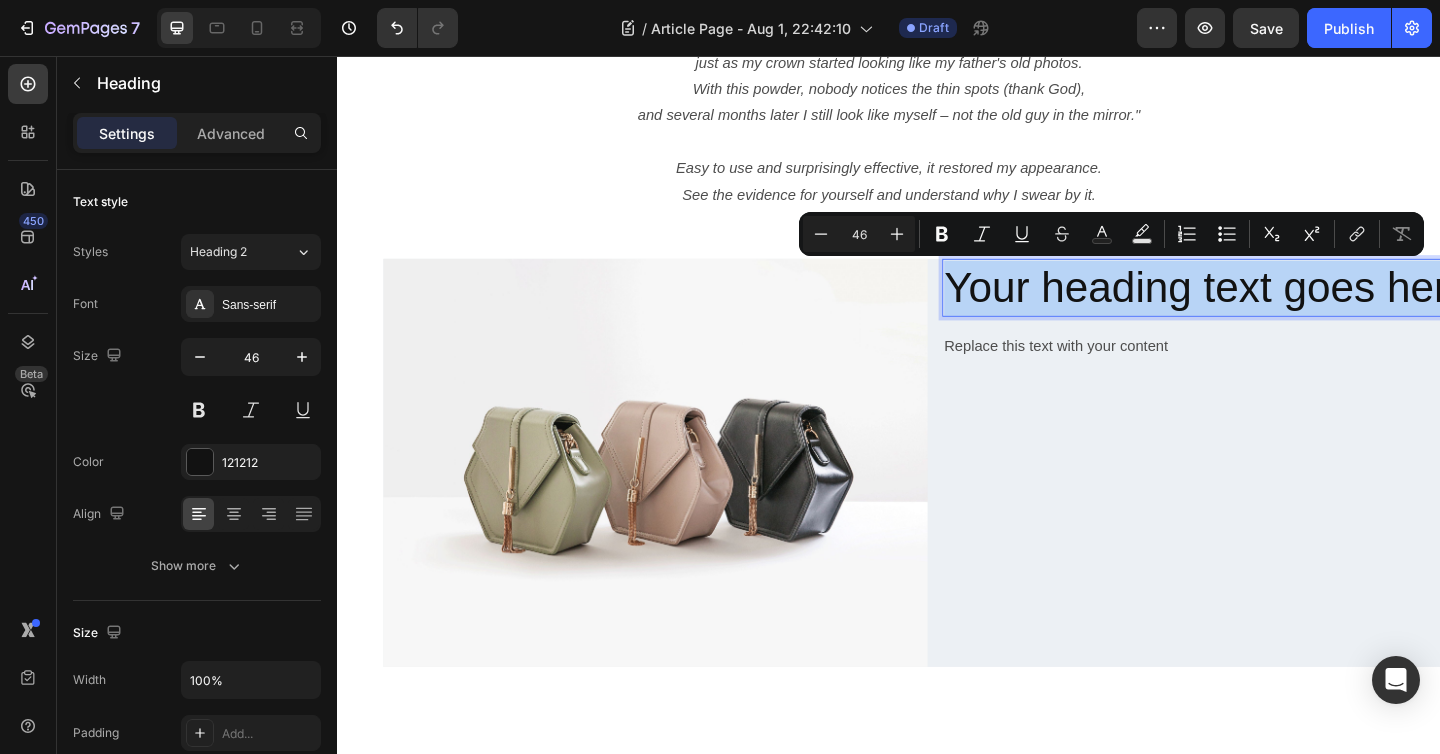 click on "Your heading text goes here" at bounding box center (1291, 309) 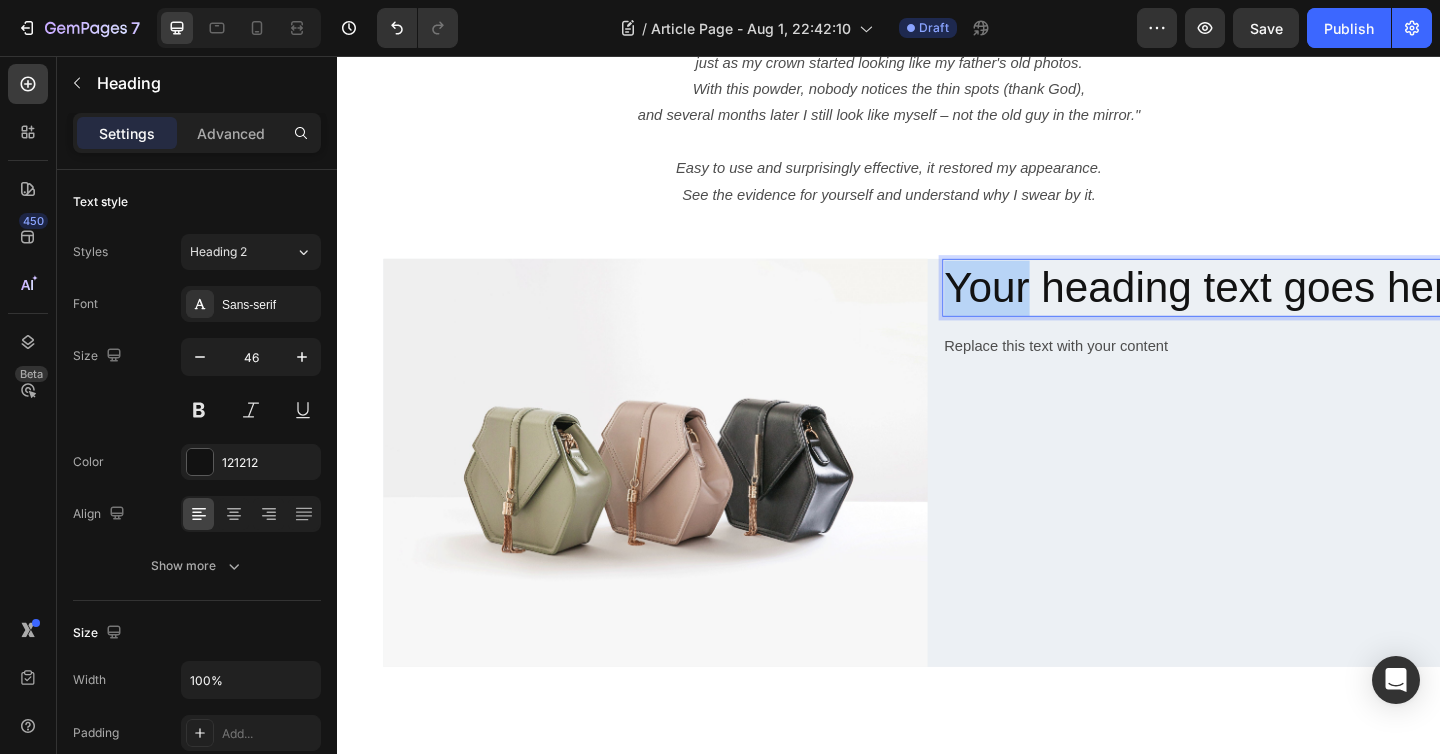 click on "Your heading text goes here" at bounding box center (1291, 309) 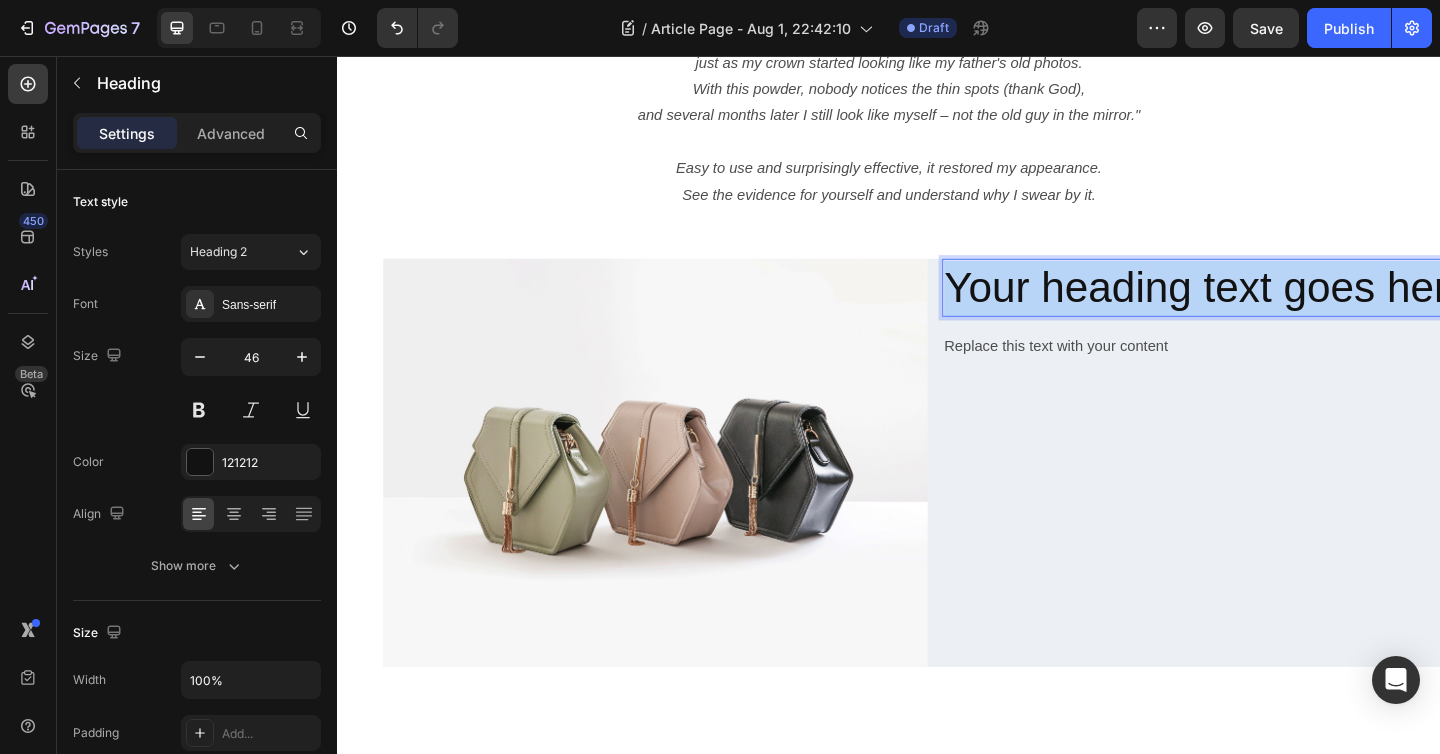 click on "Your heading text goes here" at bounding box center (1291, 309) 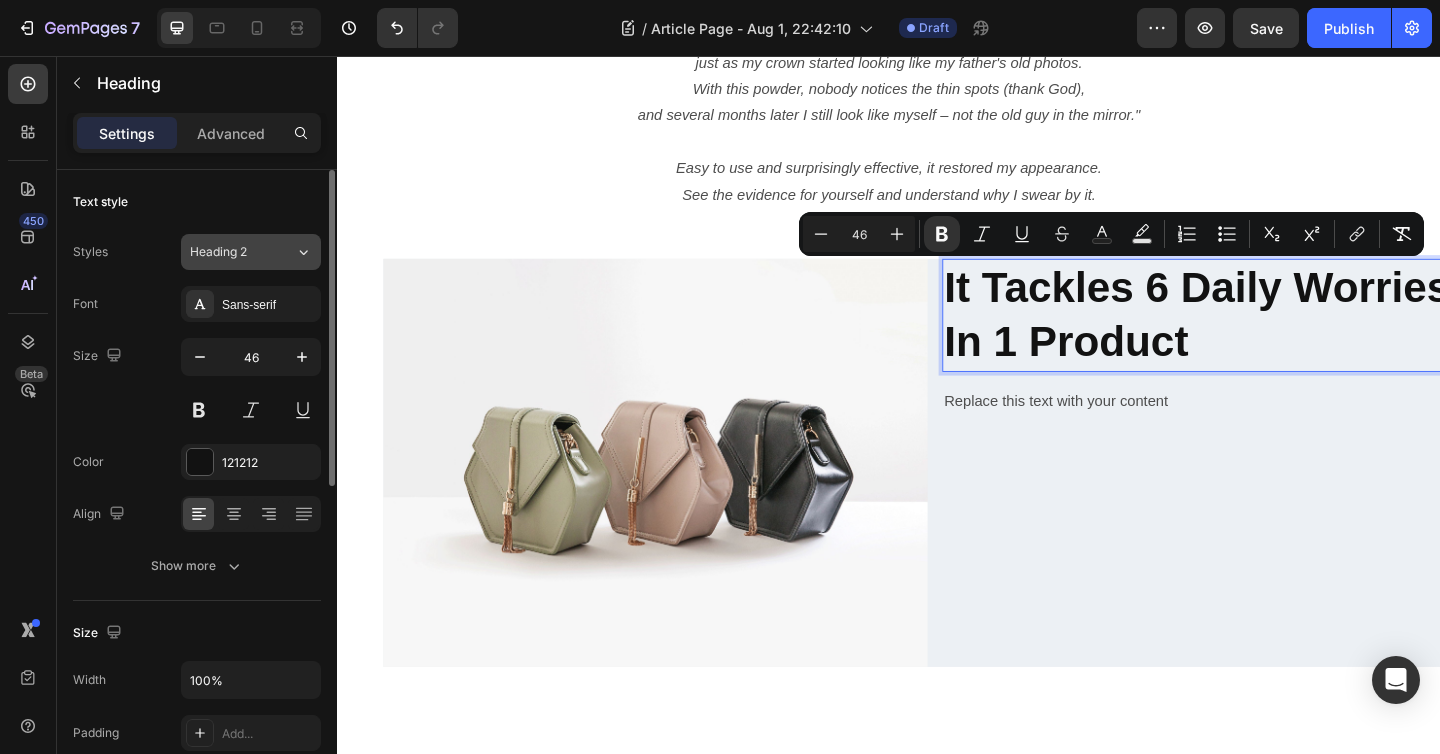click on "Heading 2" at bounding box center [242, 252] 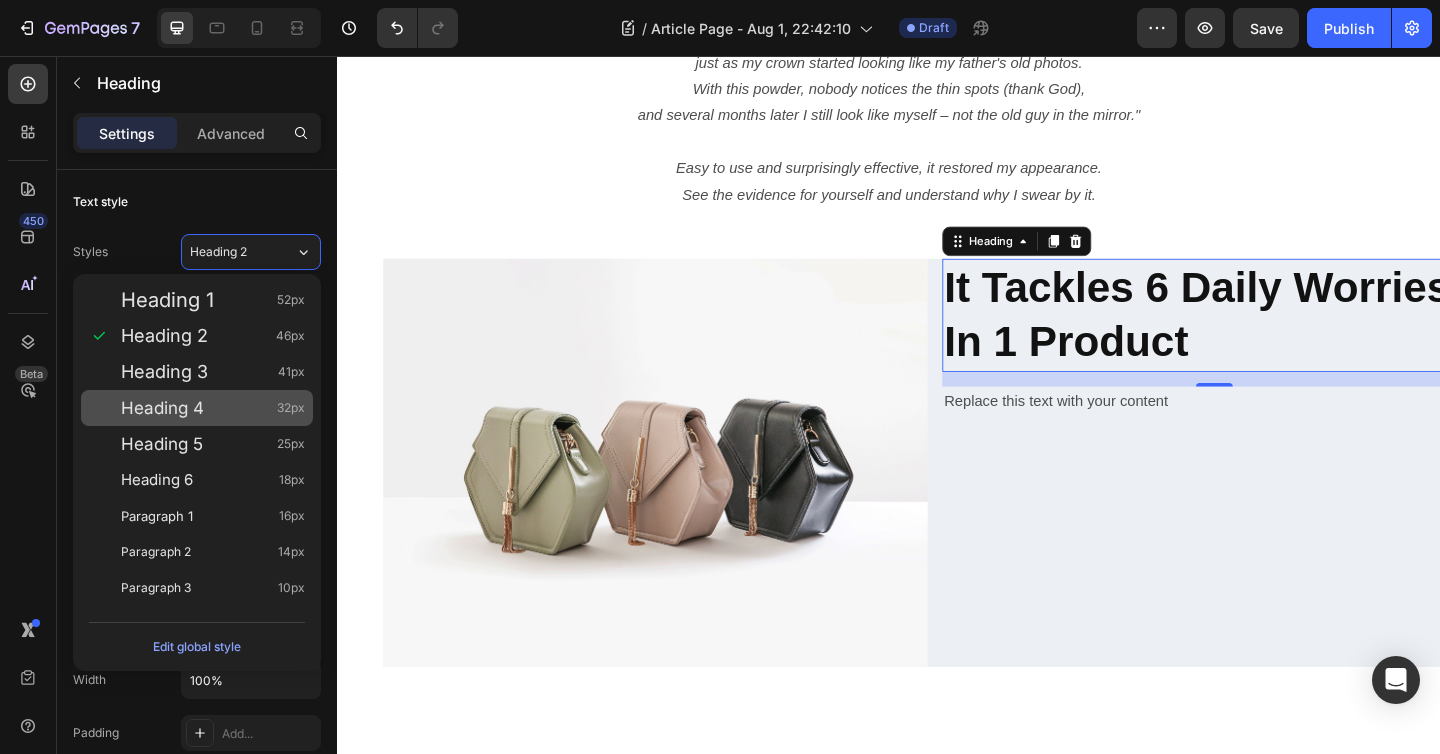 click on "Heading 4 32px" at bounding box center (213, 408) 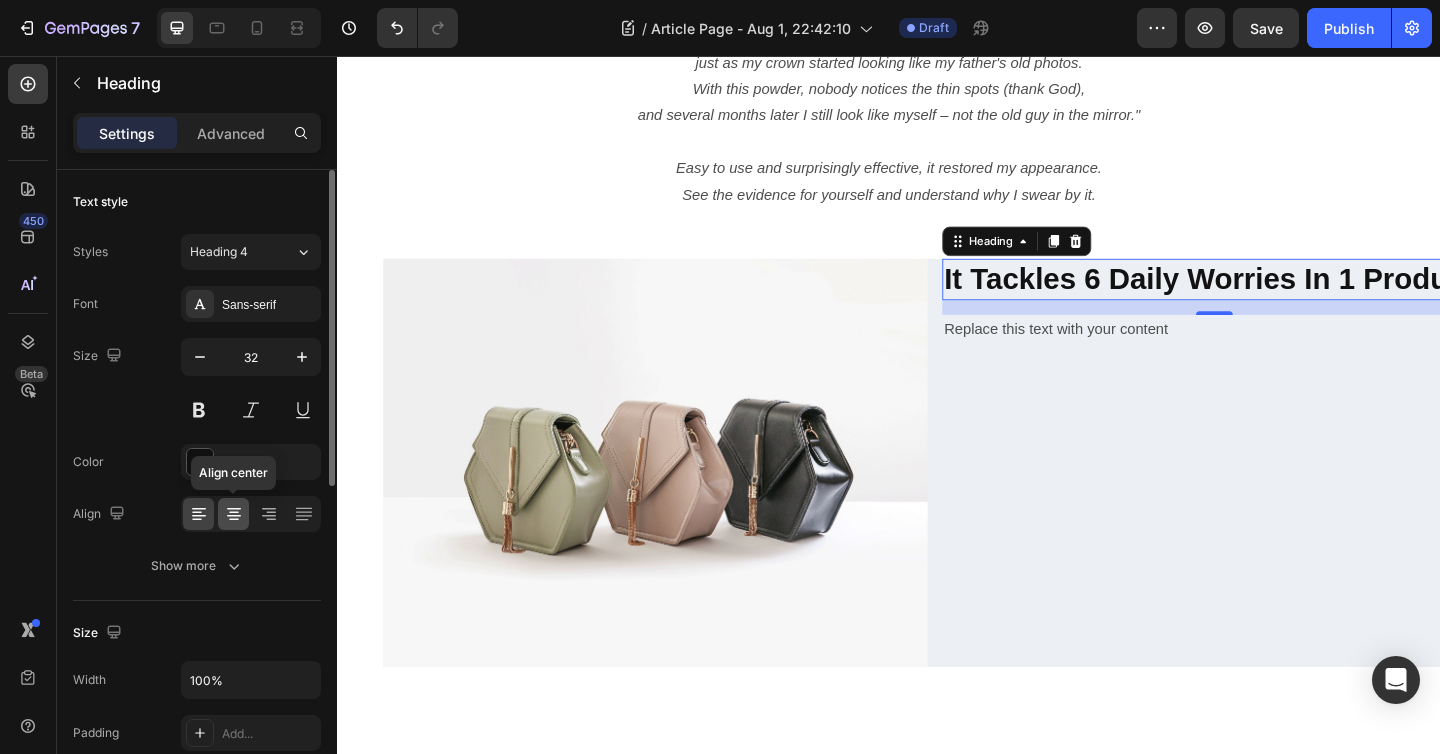 click 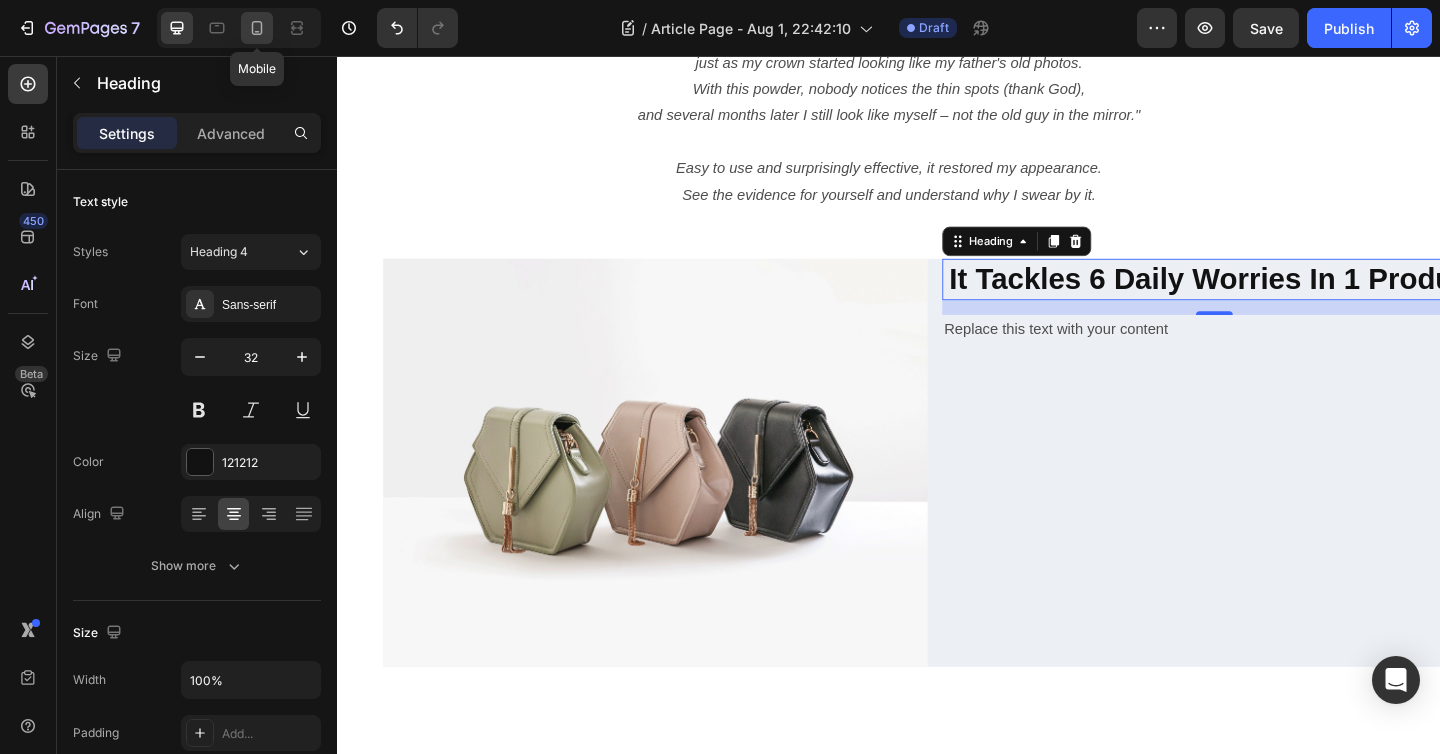 click 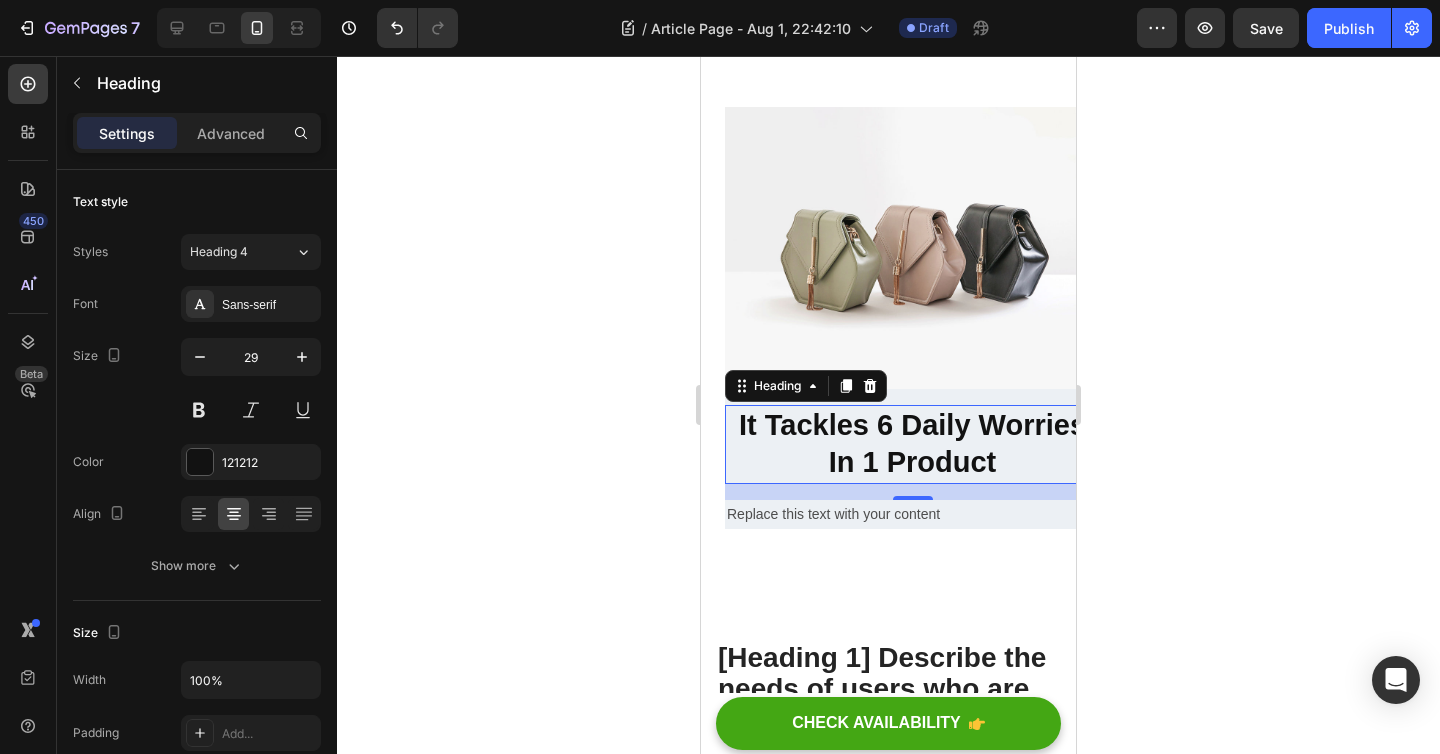 scroll, scrollTop: 583, scrollLeft: 0, axis: vertical 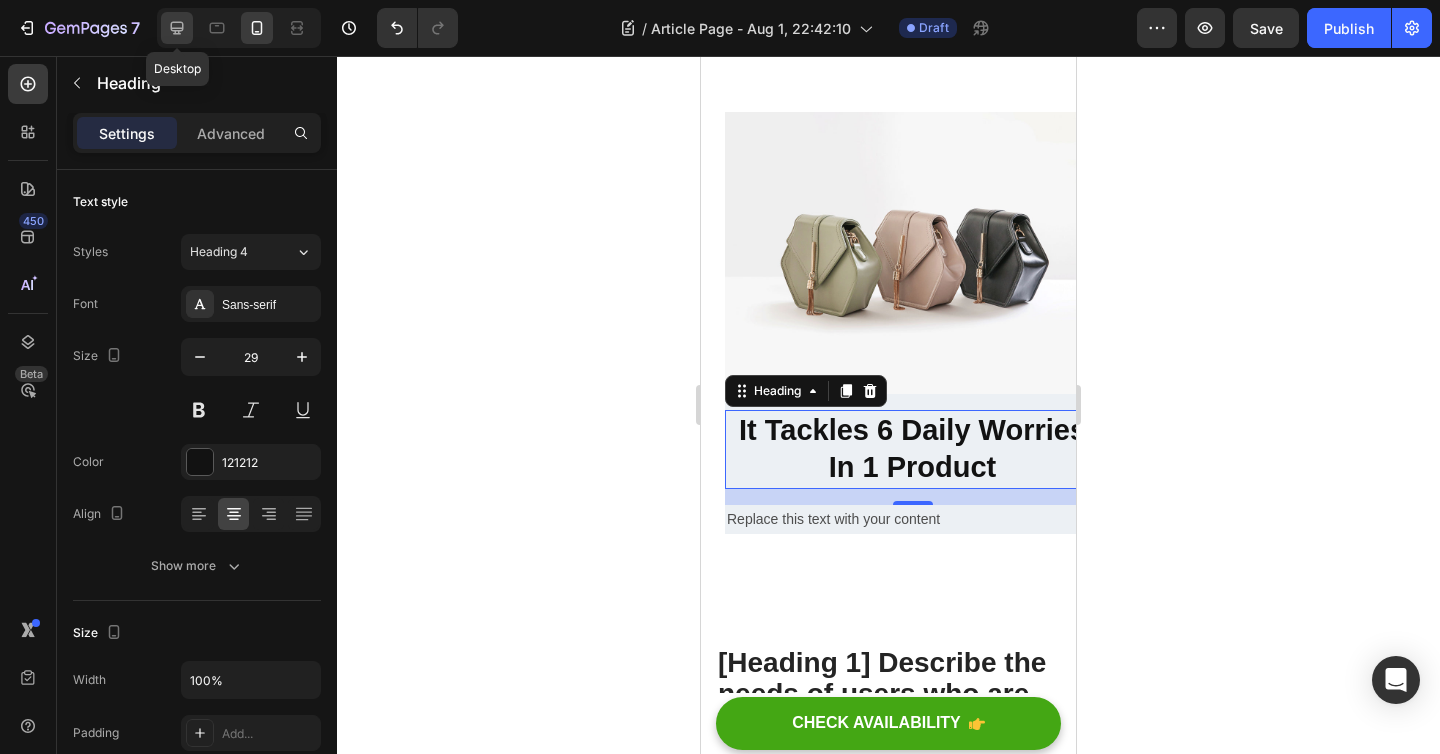 click 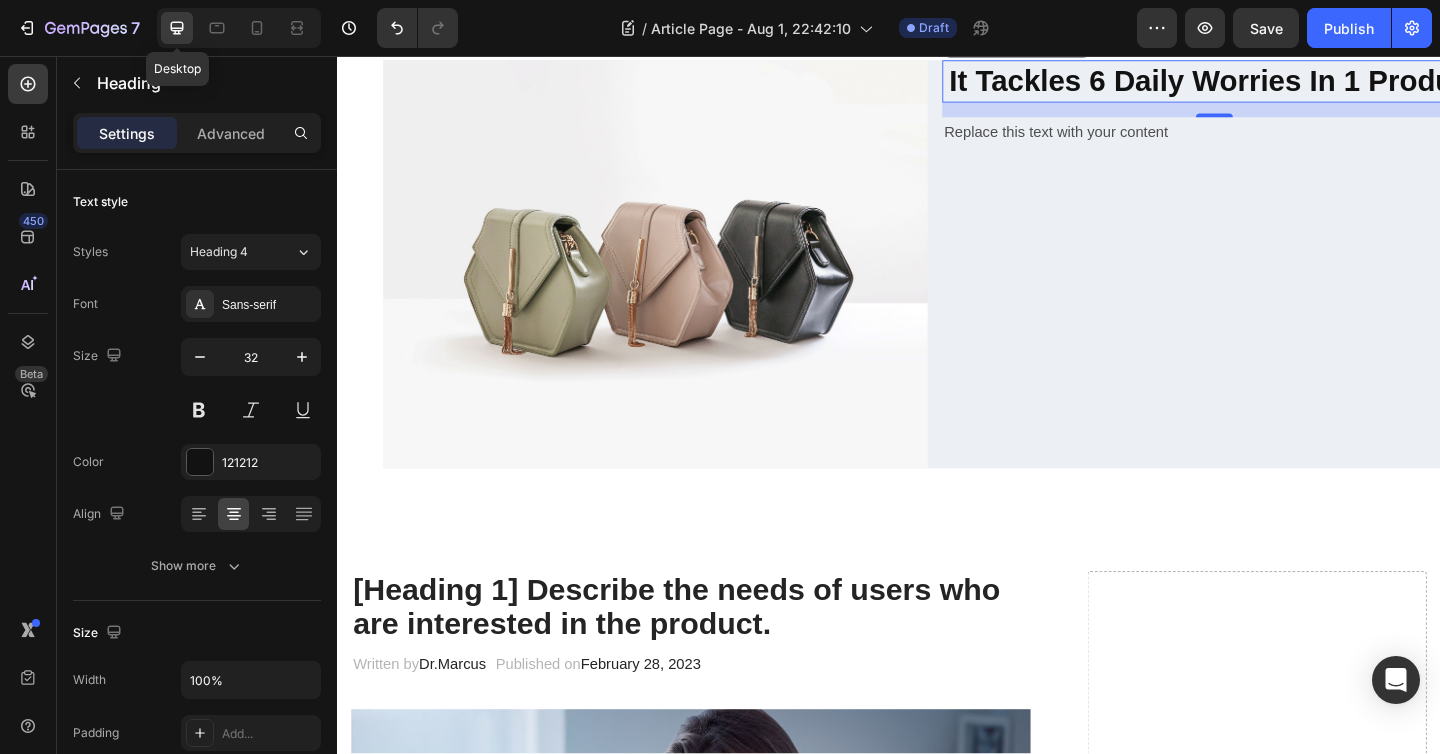 scroll, scrollTop: 443, scrollLeft: 0, axis: vertical 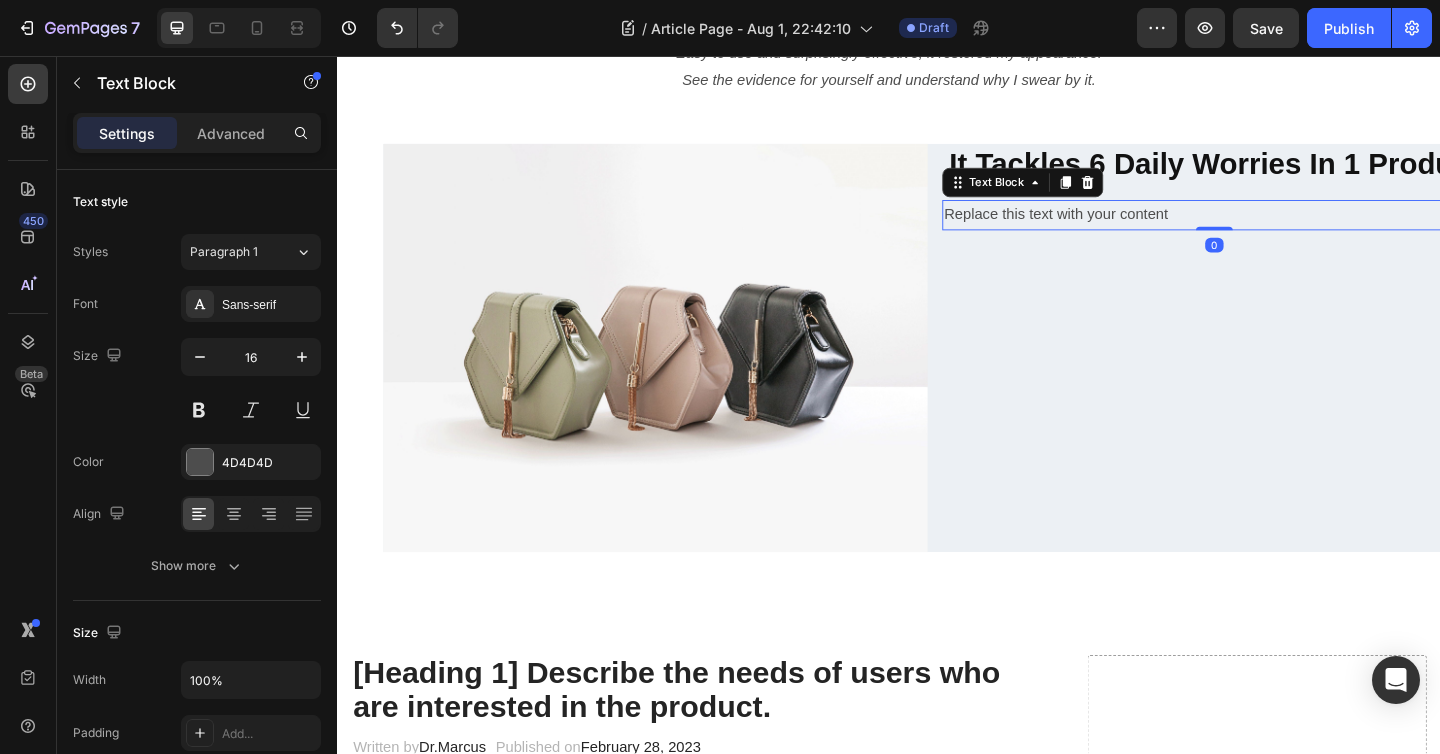 click on "Replace this text with your content" at bounding box center (1291, 229) 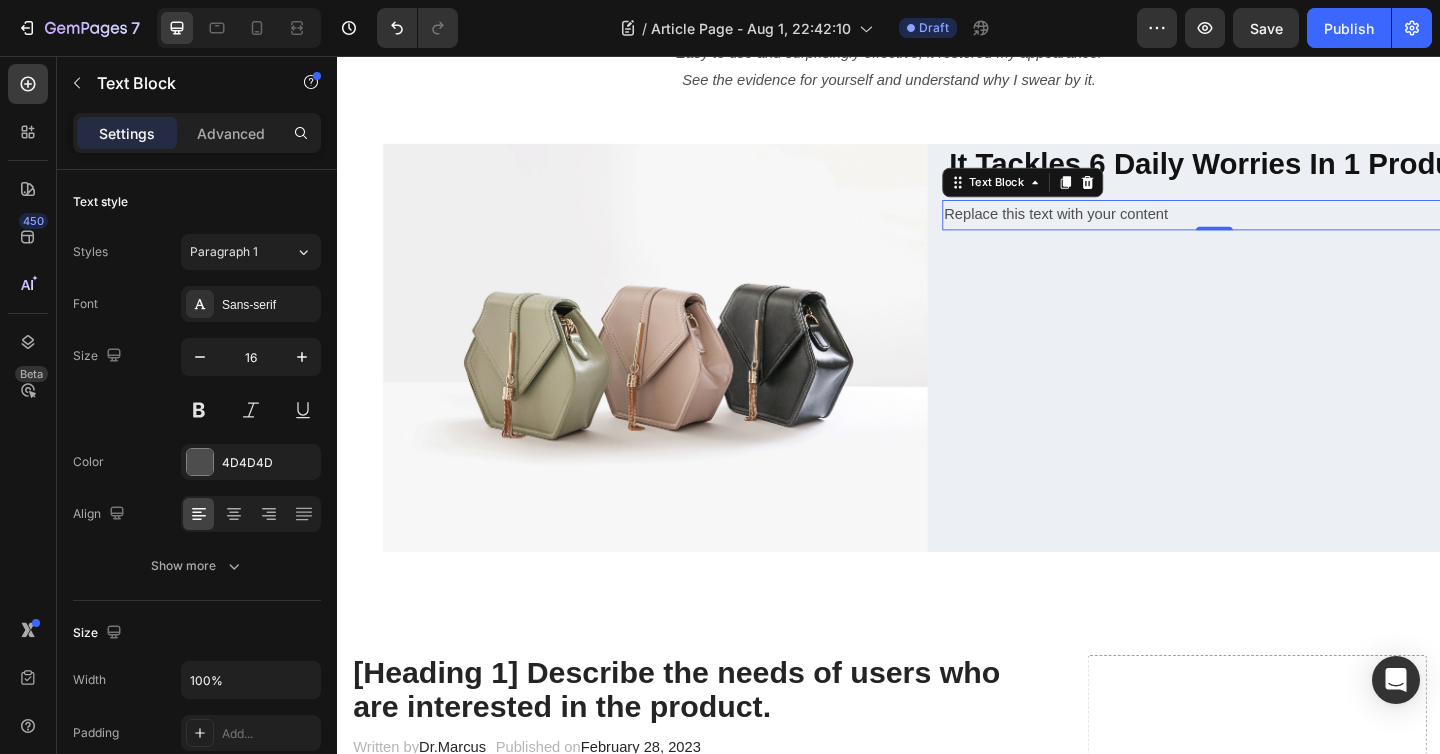 click at bounding box center (239, 28) 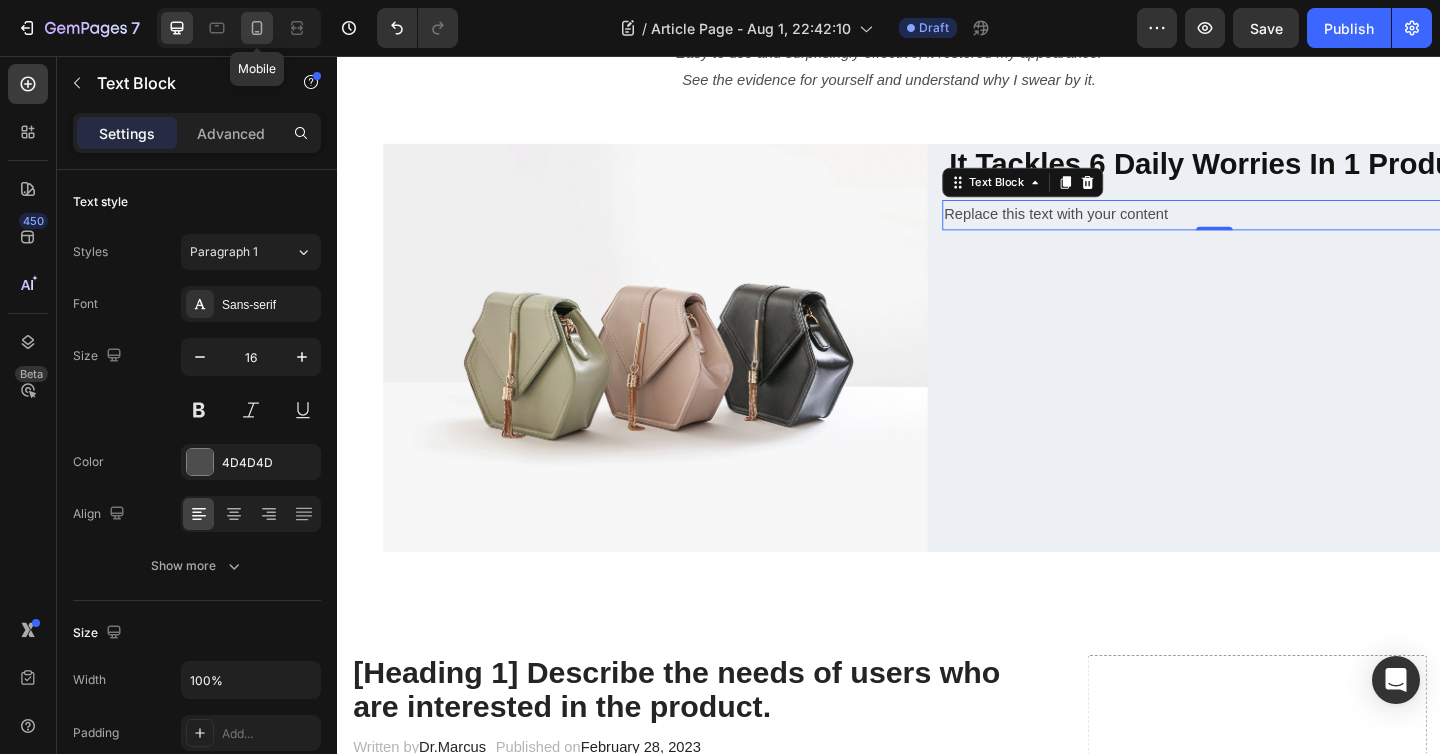 click 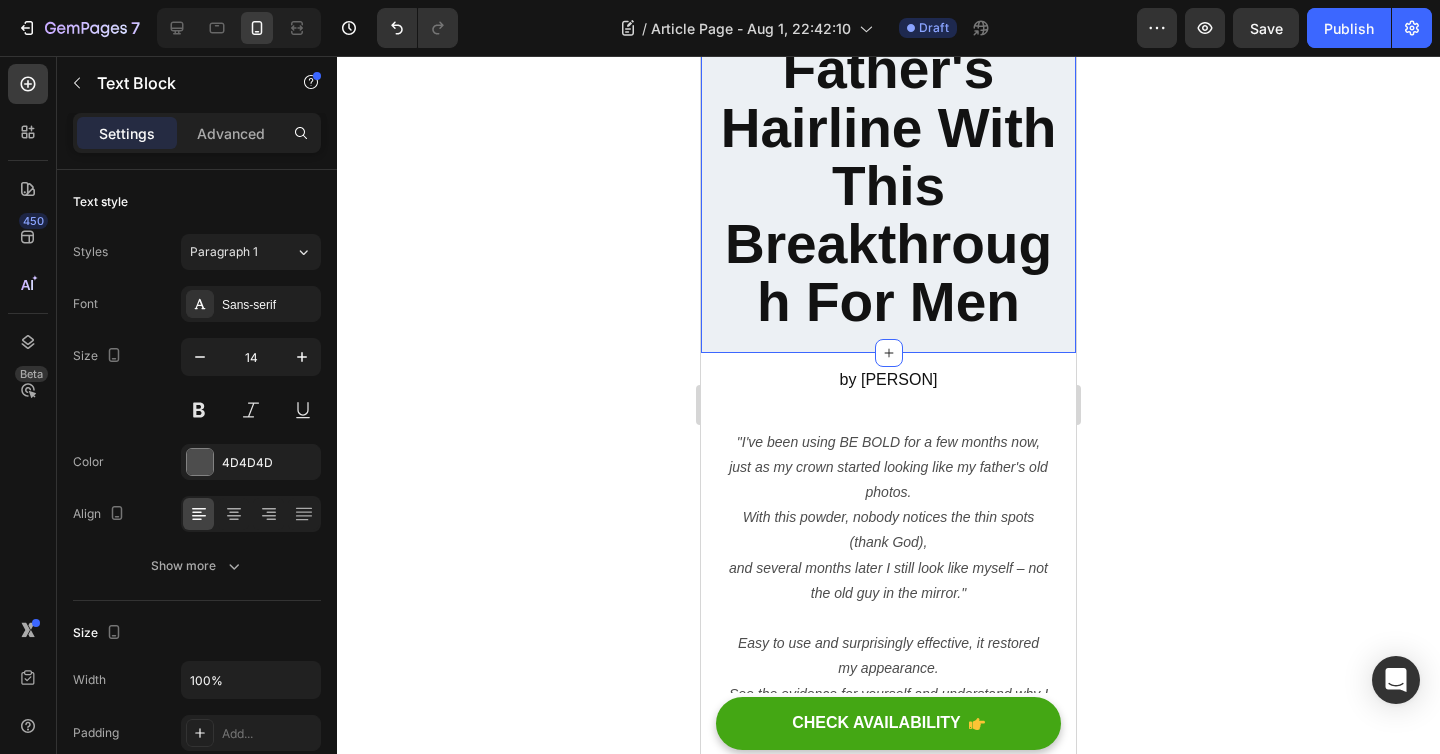 scroll, scrollTop: 0, scrollLeft: 0, axis: both 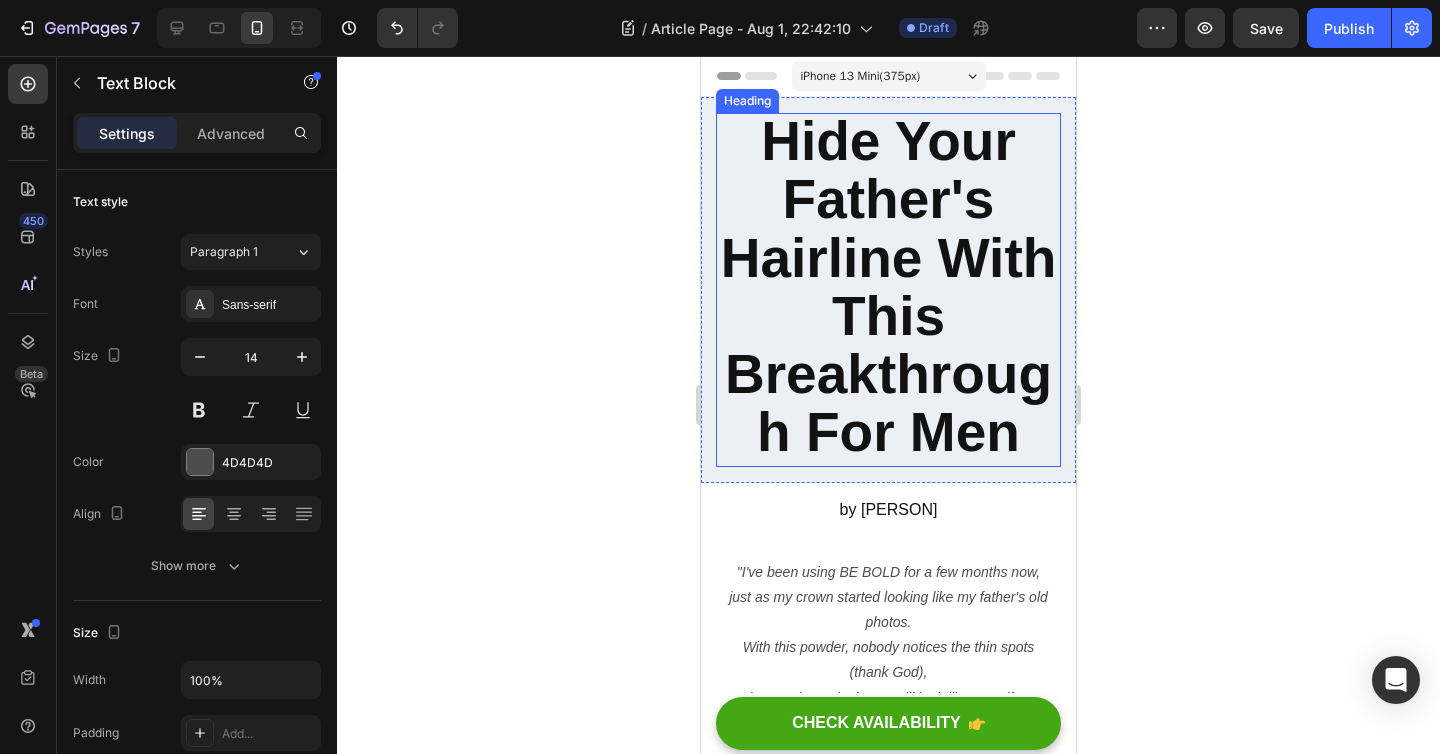click on "Hide Your Father's Hairline With This Breakthrough For Men" at bounding box center (889, 286) 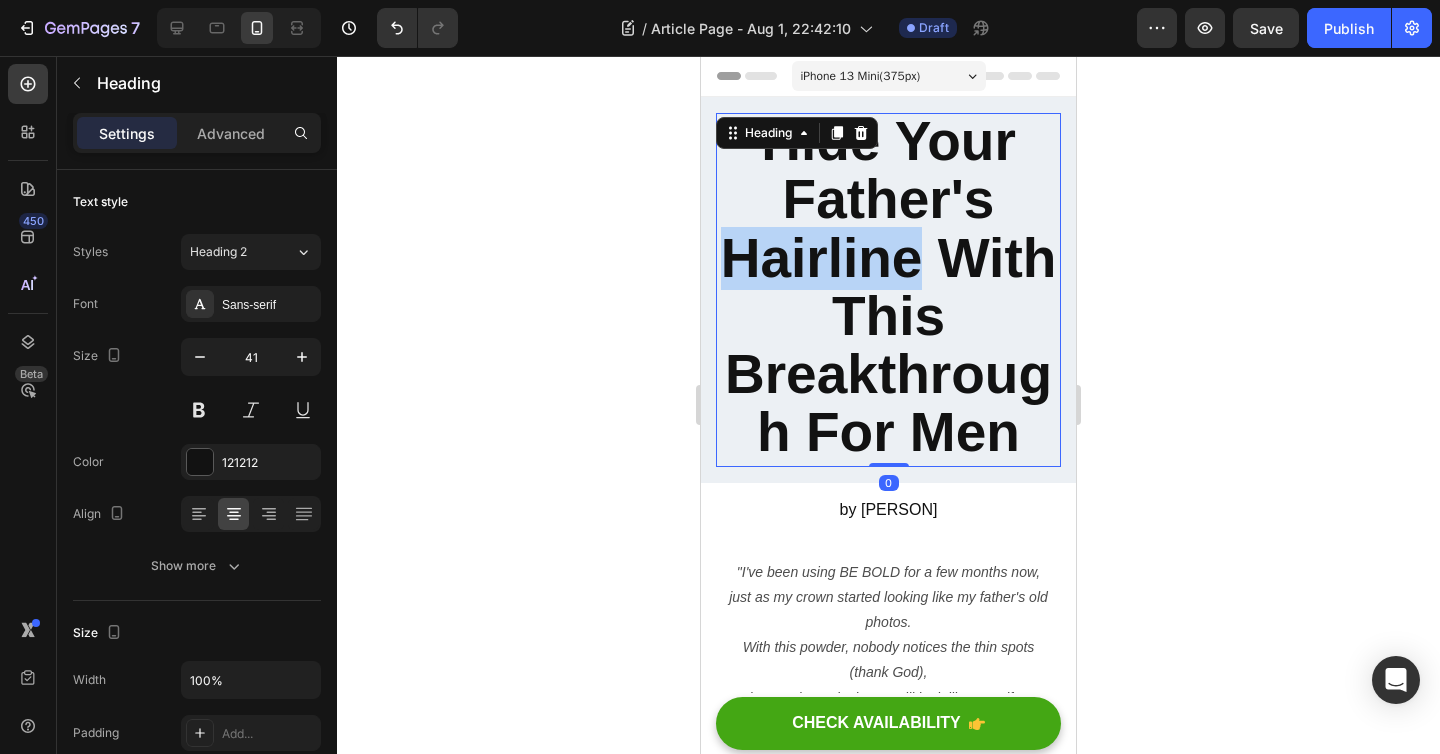 click on "Hide Your Father's Hairline With This Breakthrough For Men" at bounding box center [889, 286] 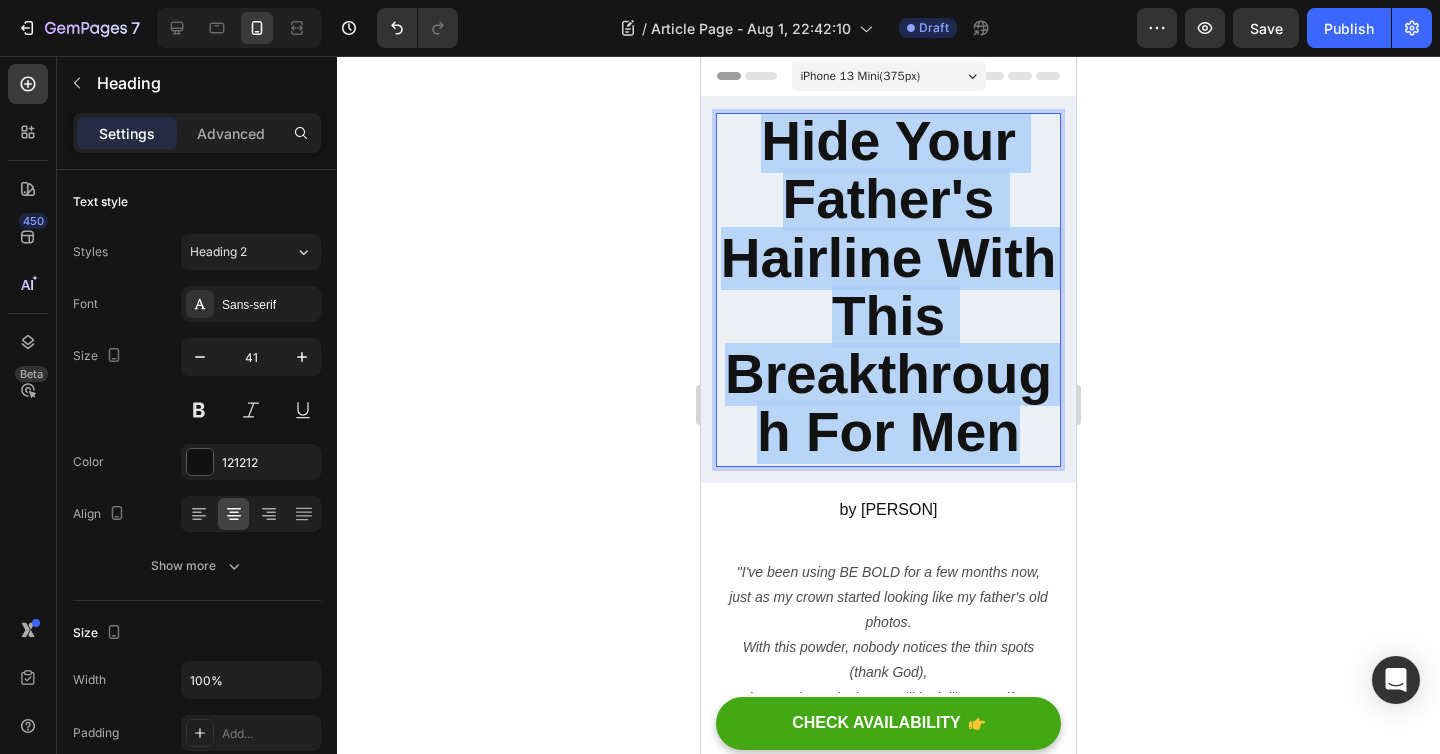 click on "Hide Your Father's Hairline With This Breakthrough For Men" at bounding box center (889, 286) 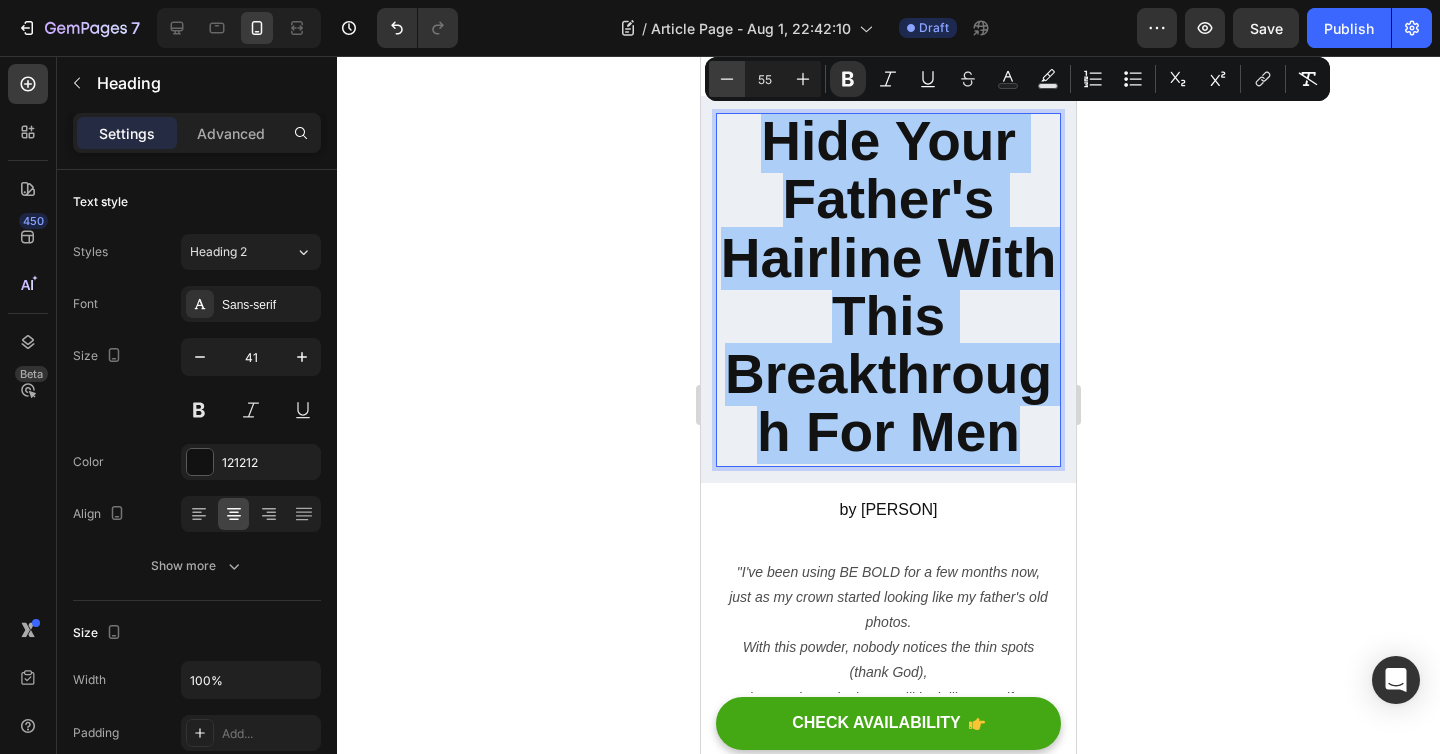 click 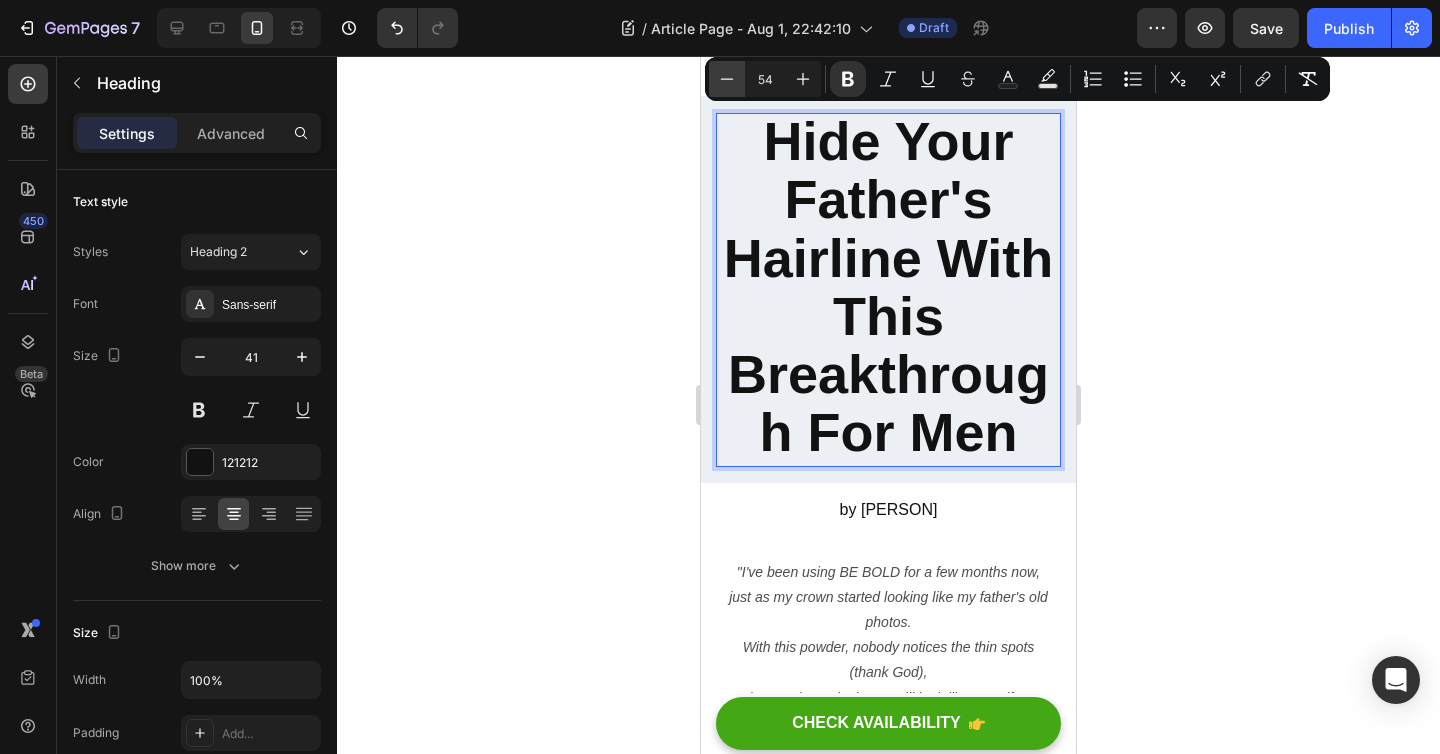 click 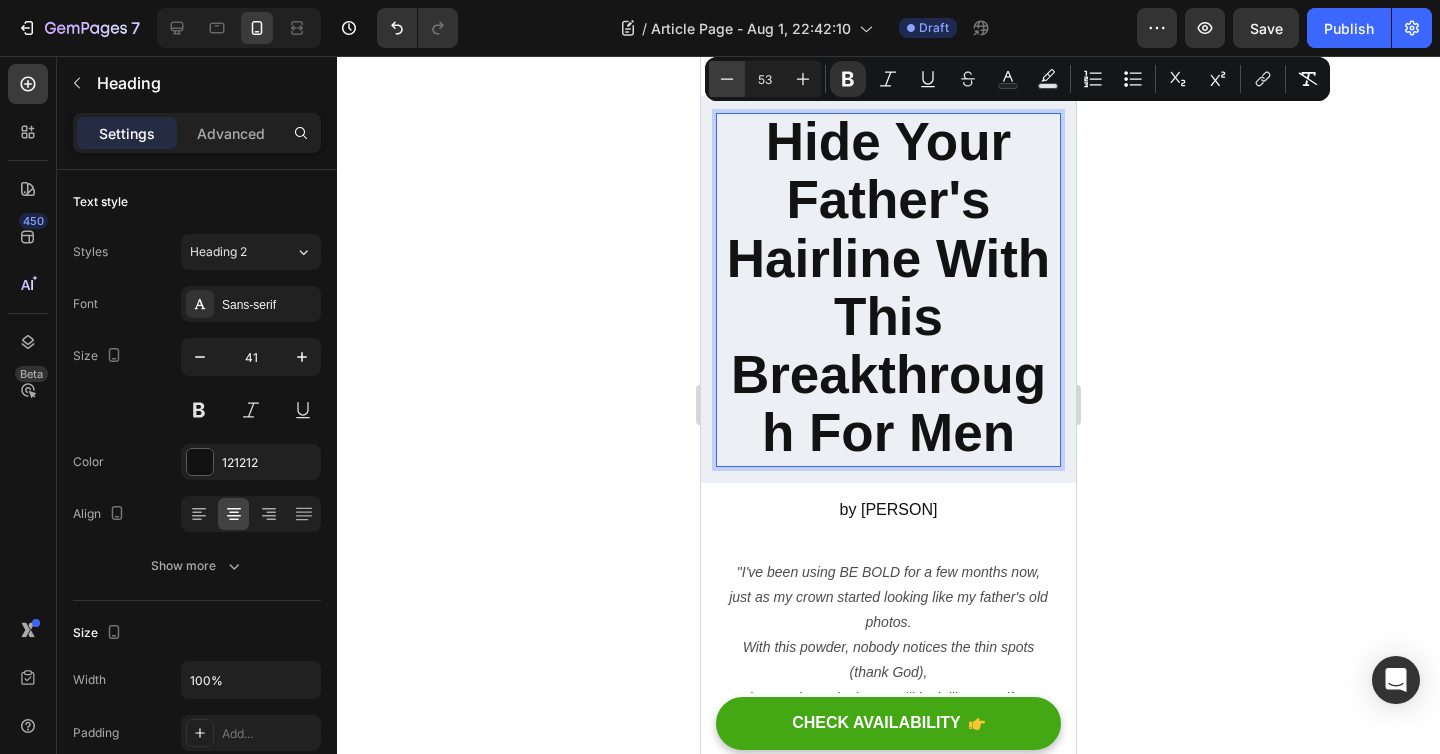 click 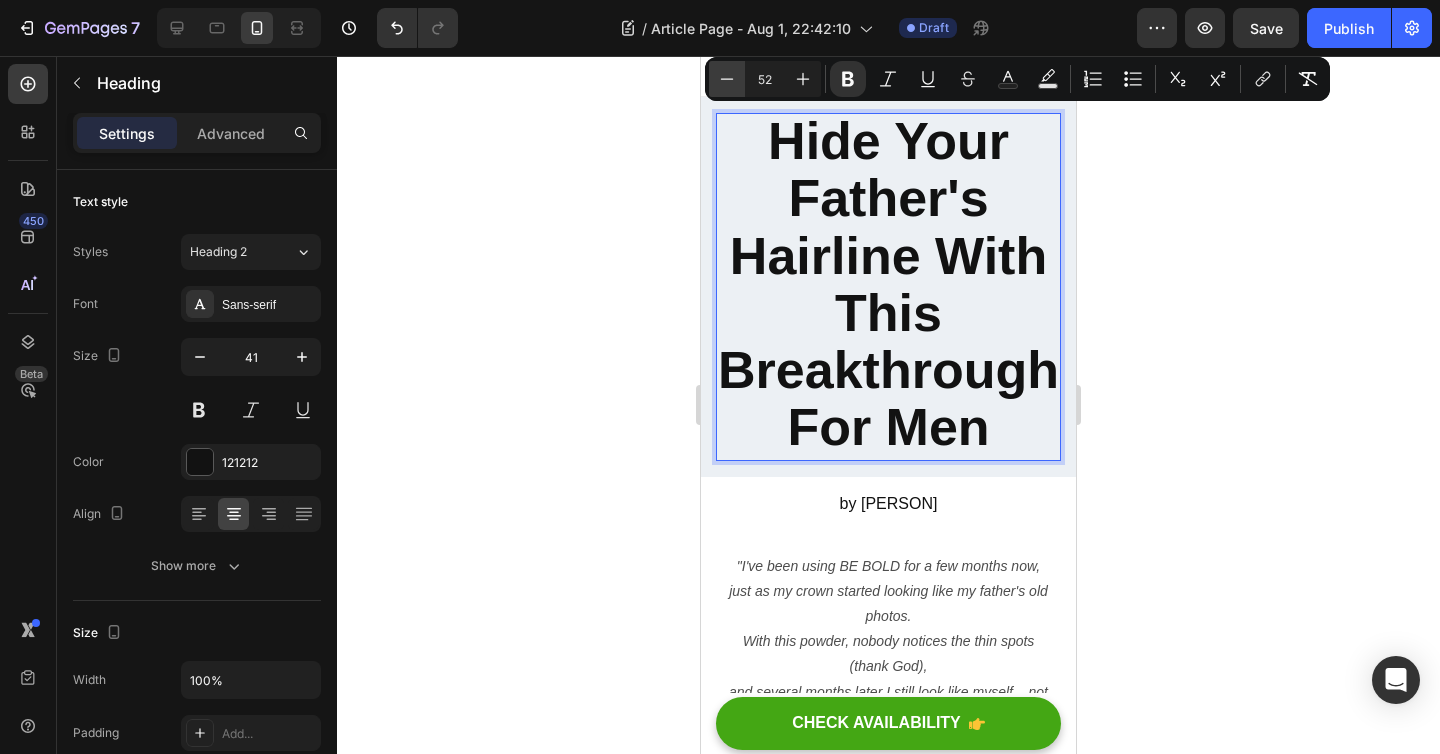 click 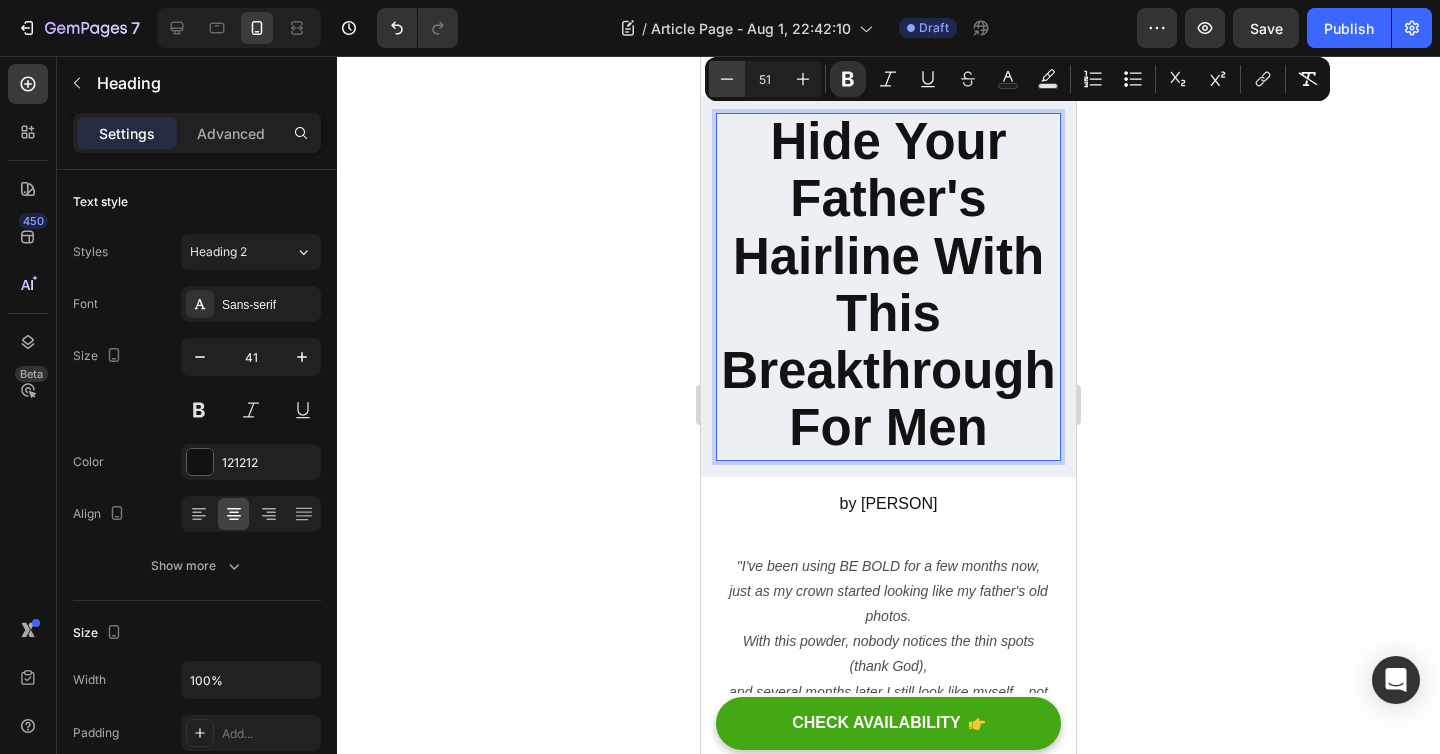 click 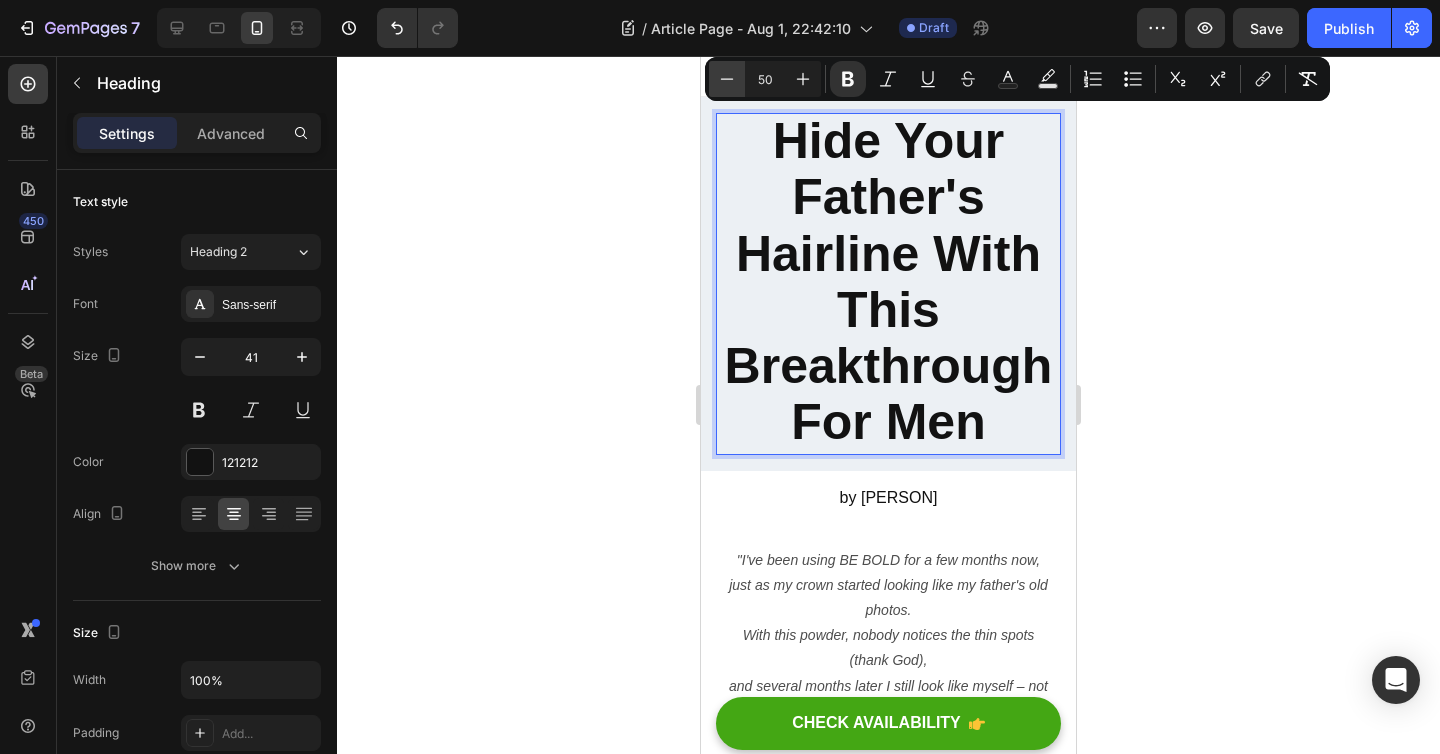 click 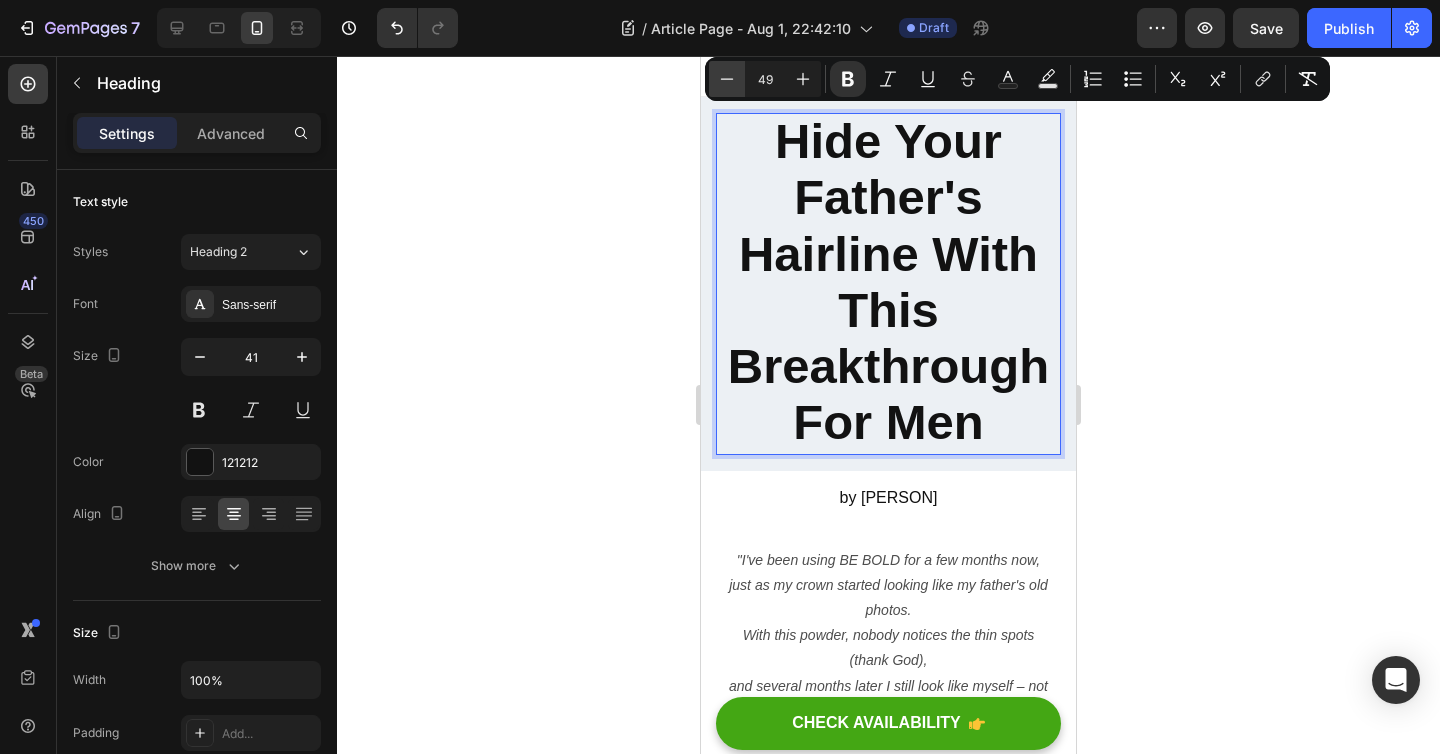 click 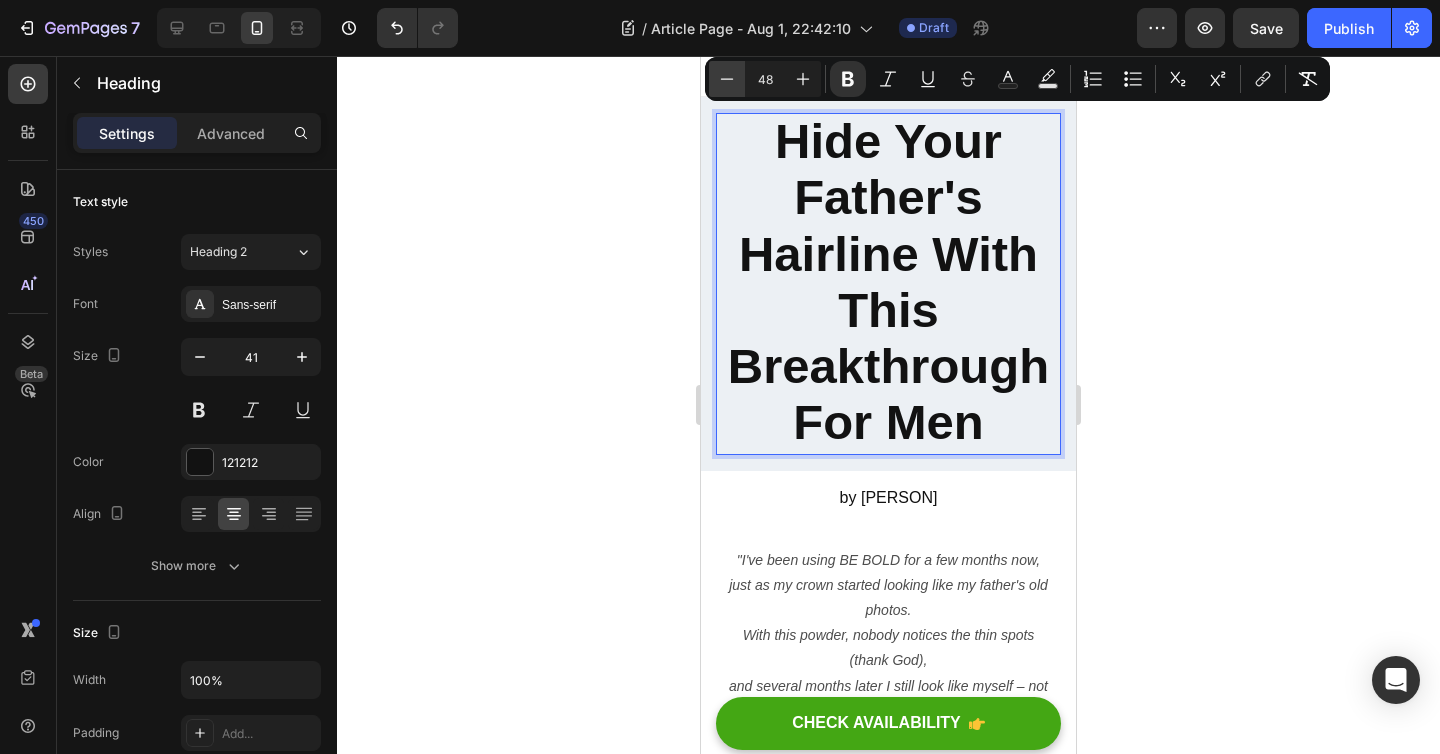 click 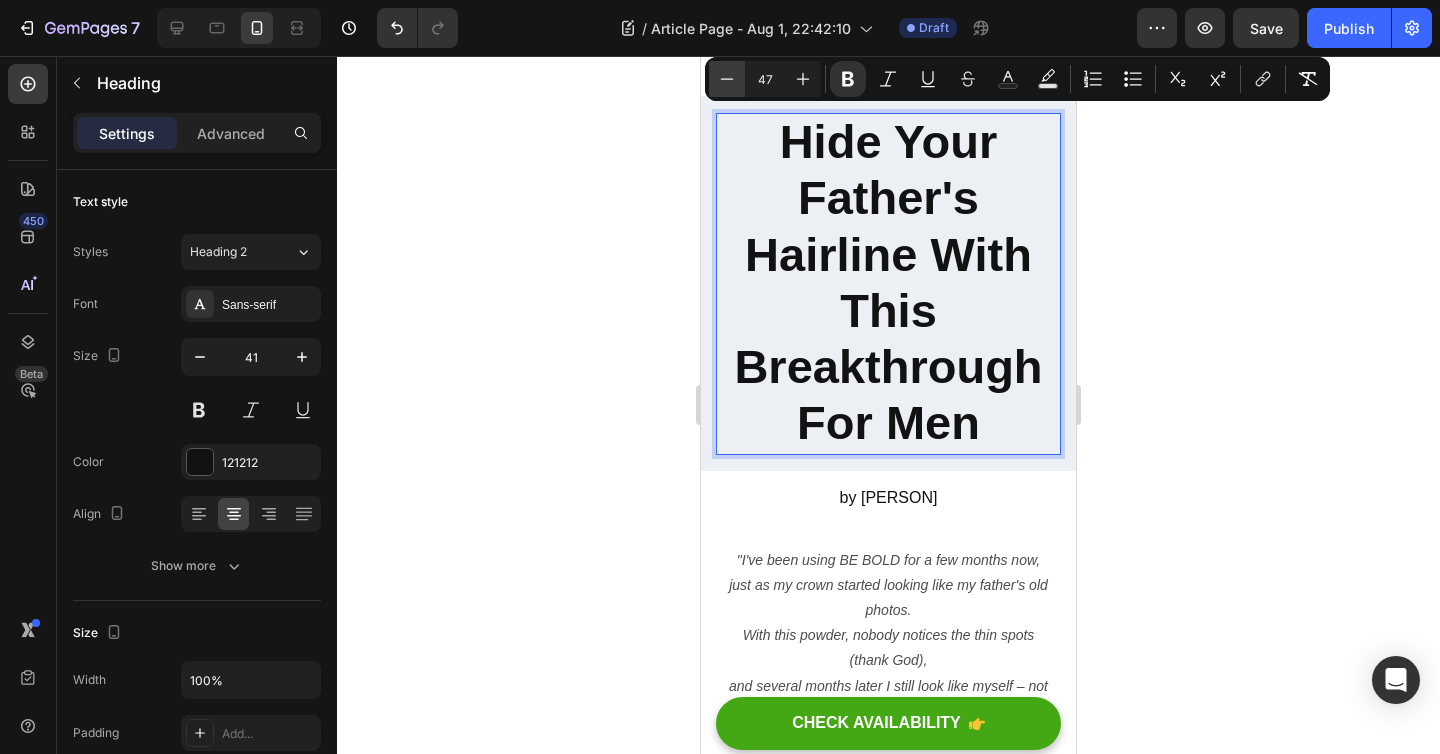 click 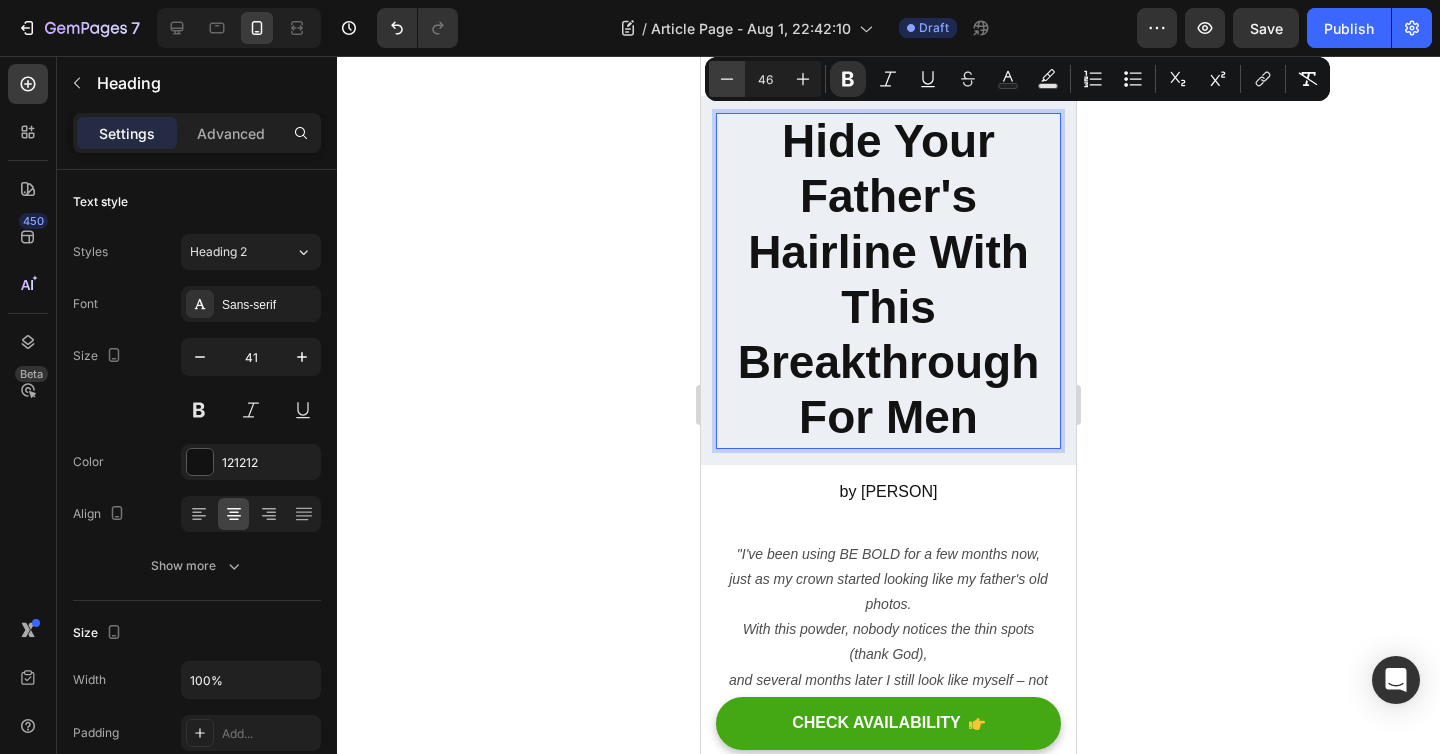 click 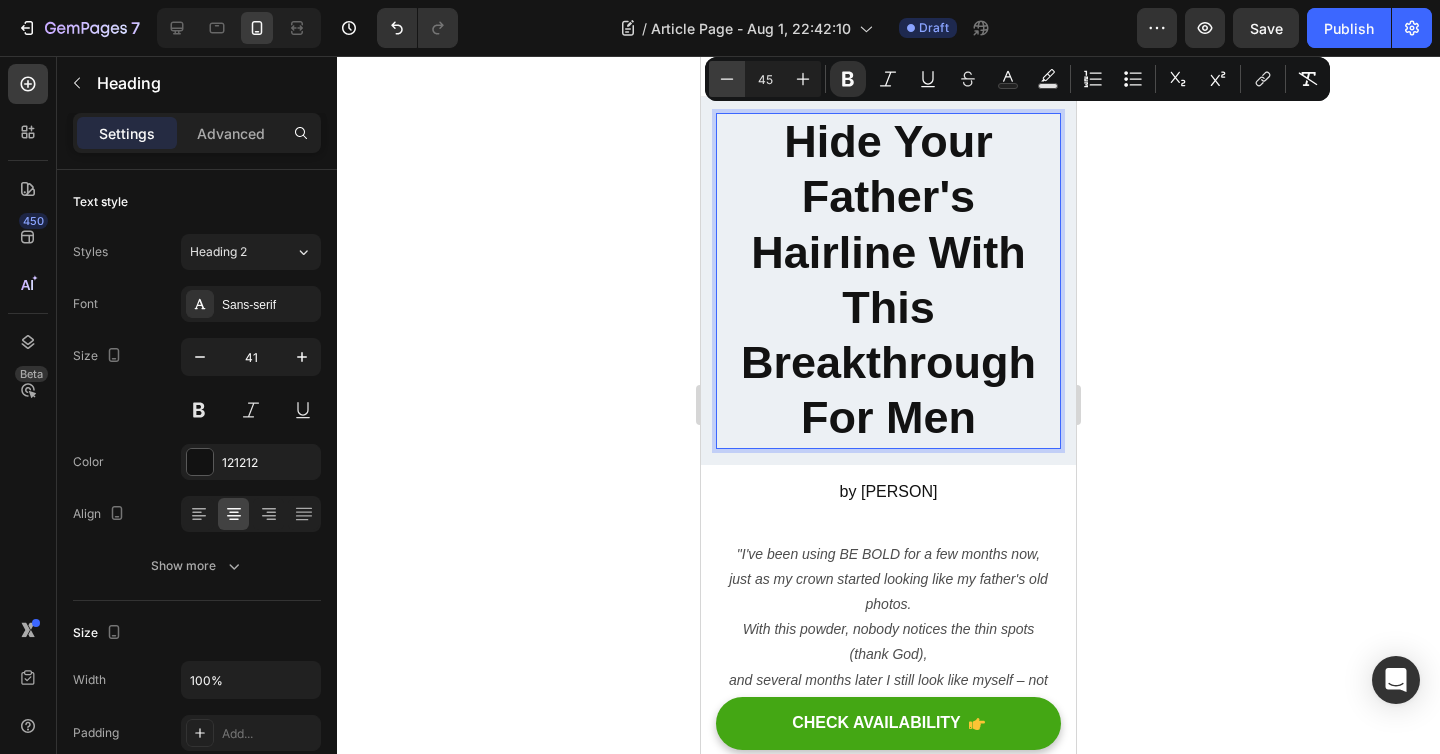 click 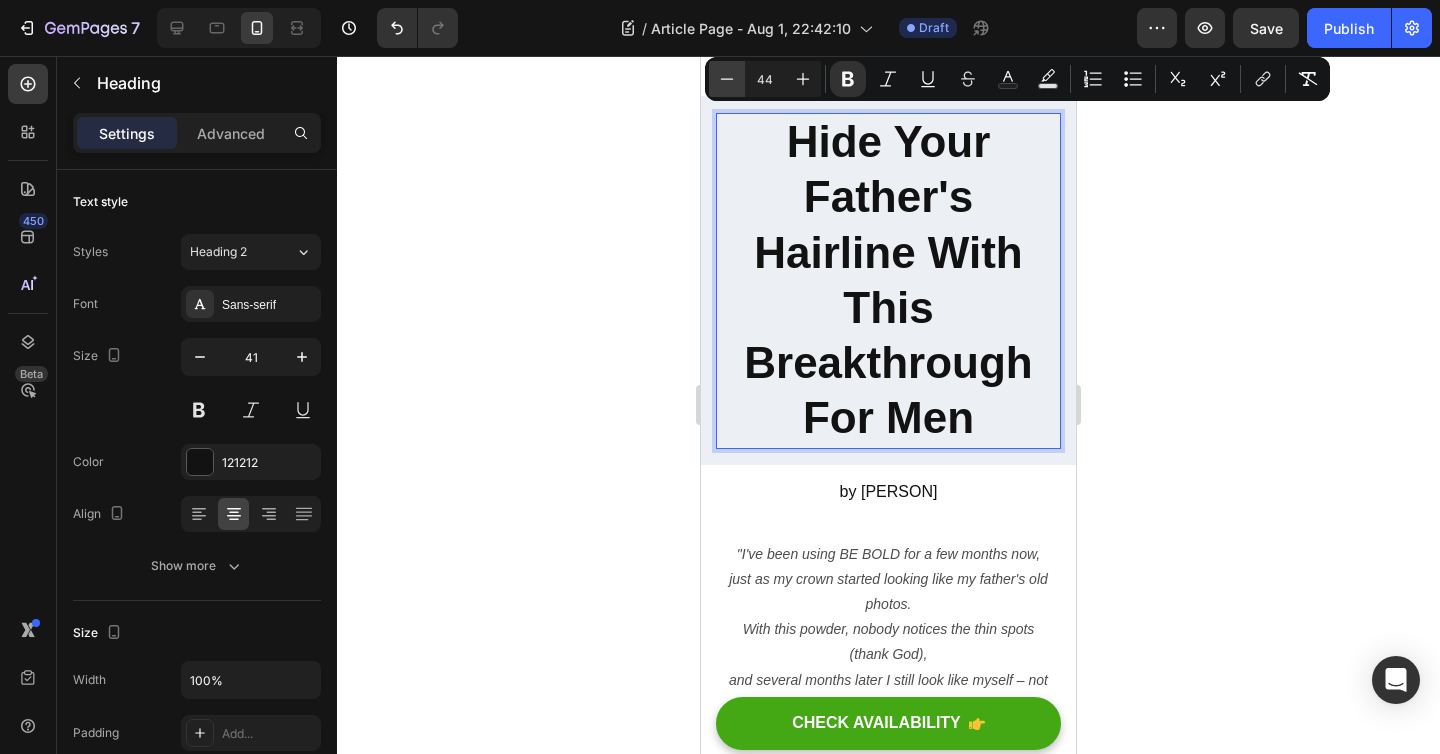 click 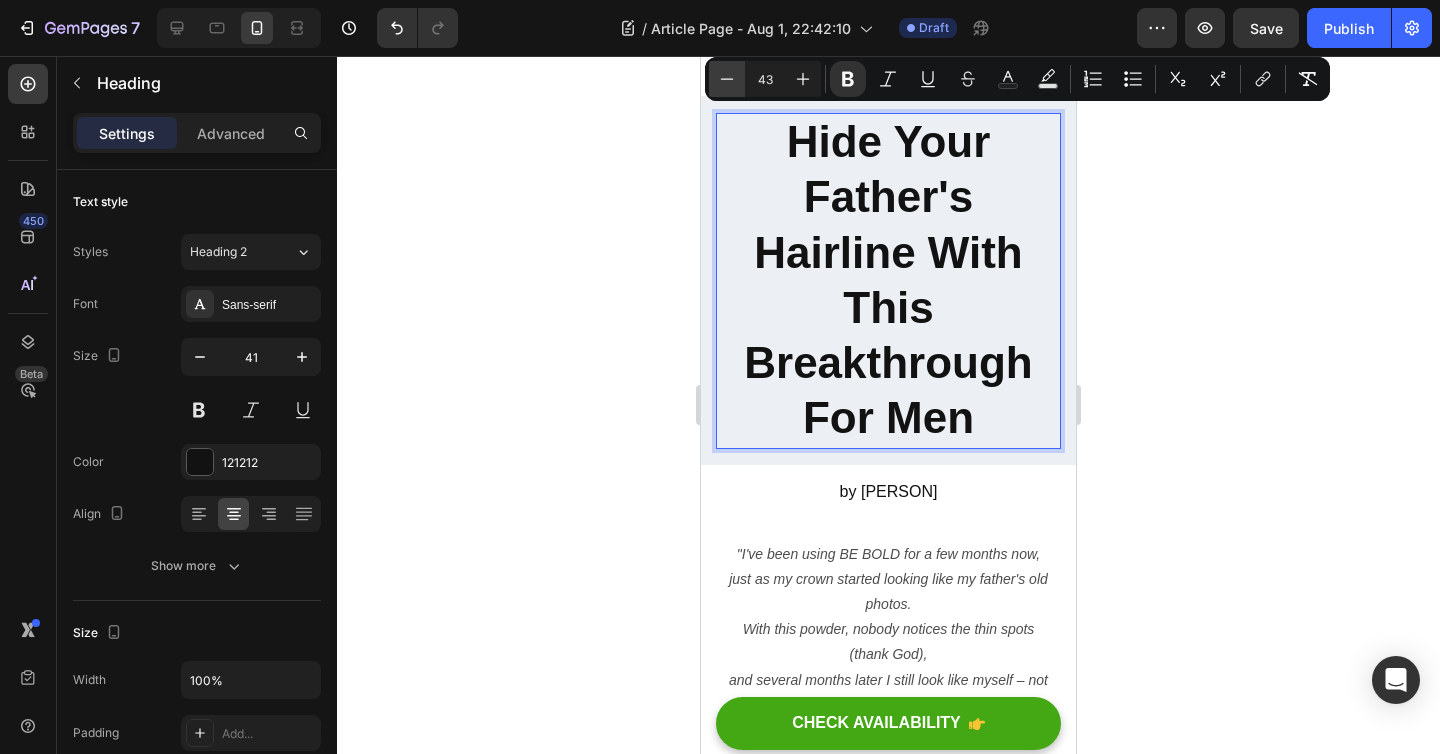 click 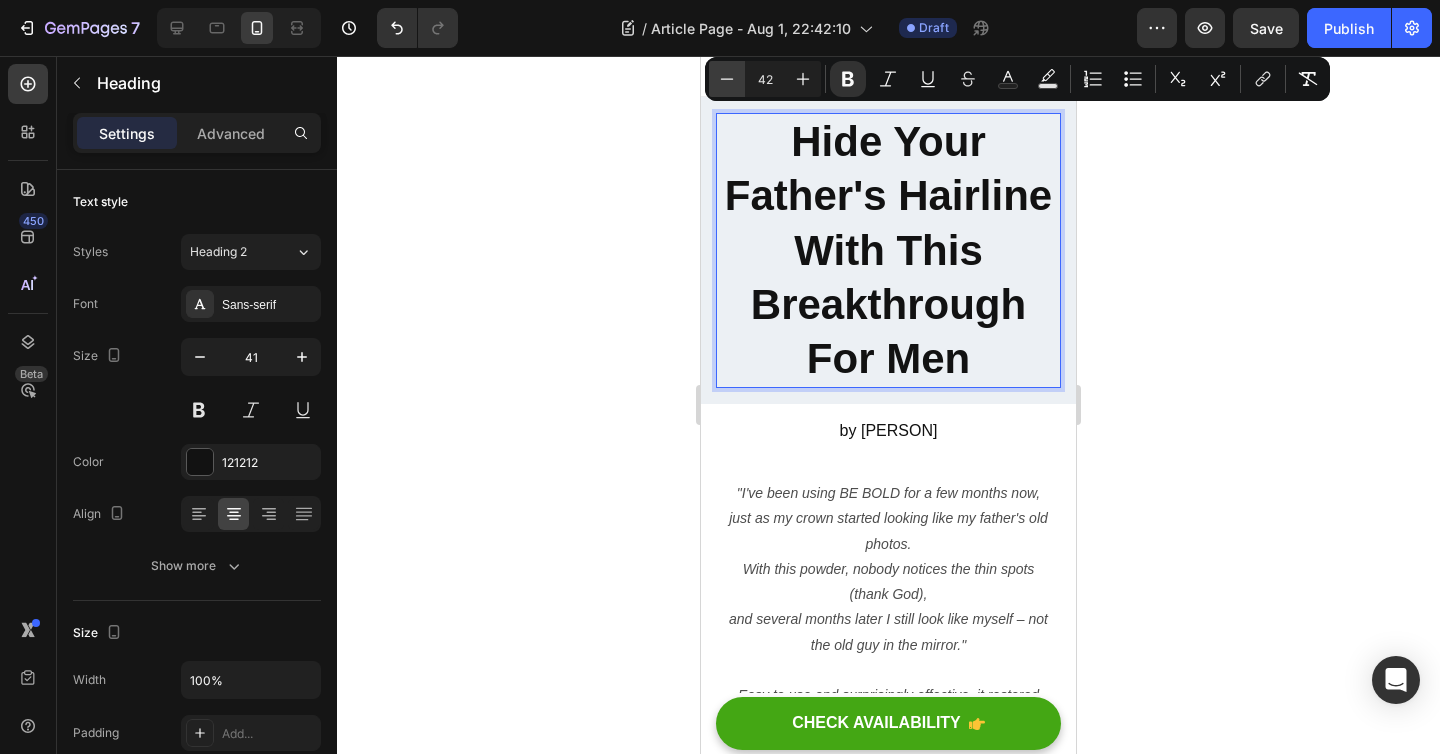 click 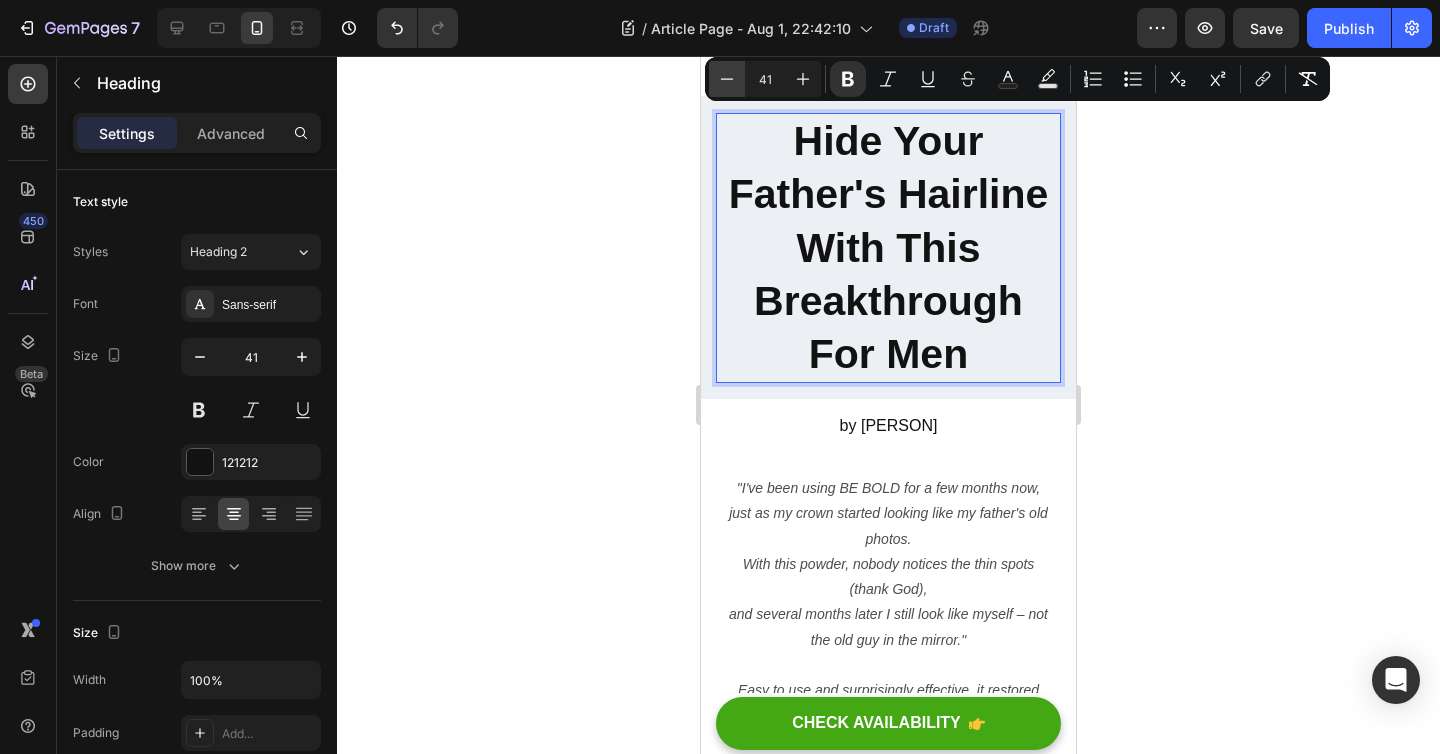 click 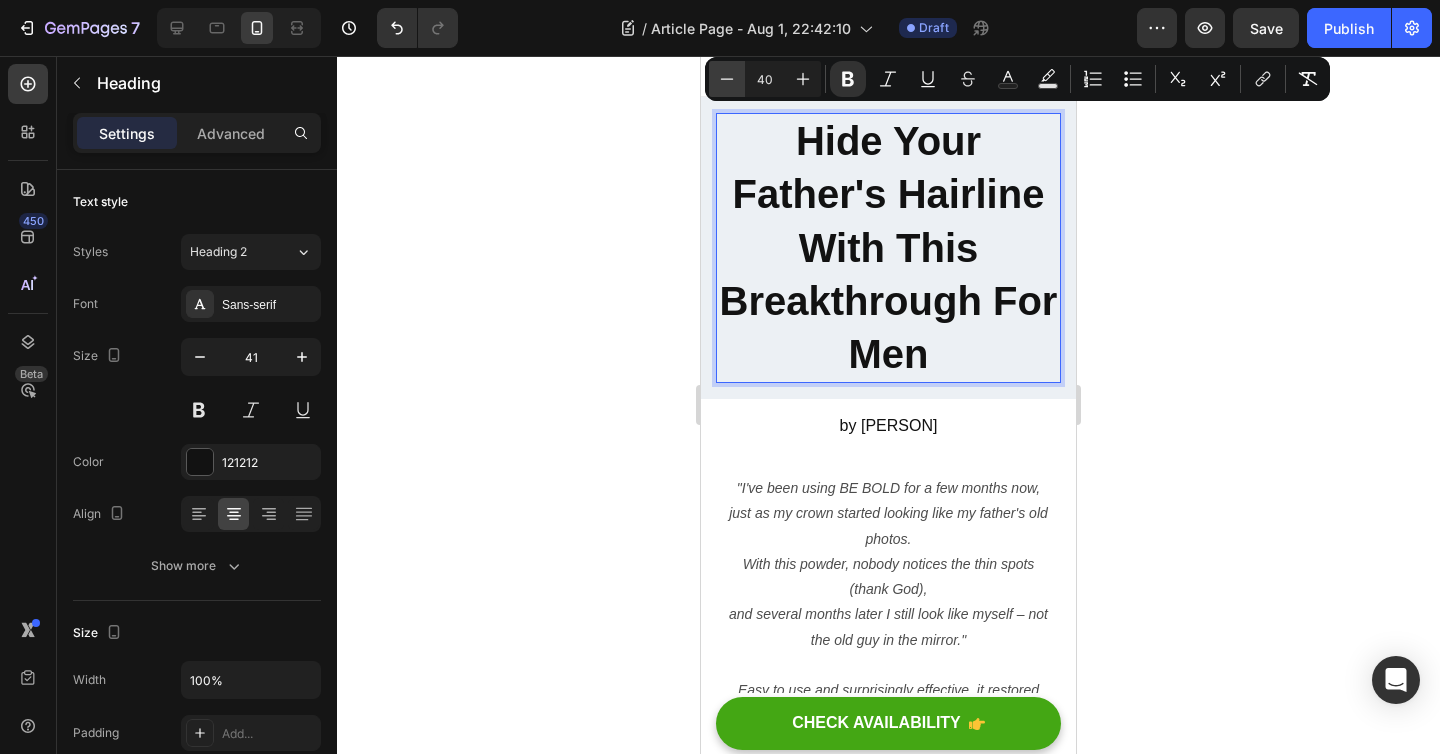 click 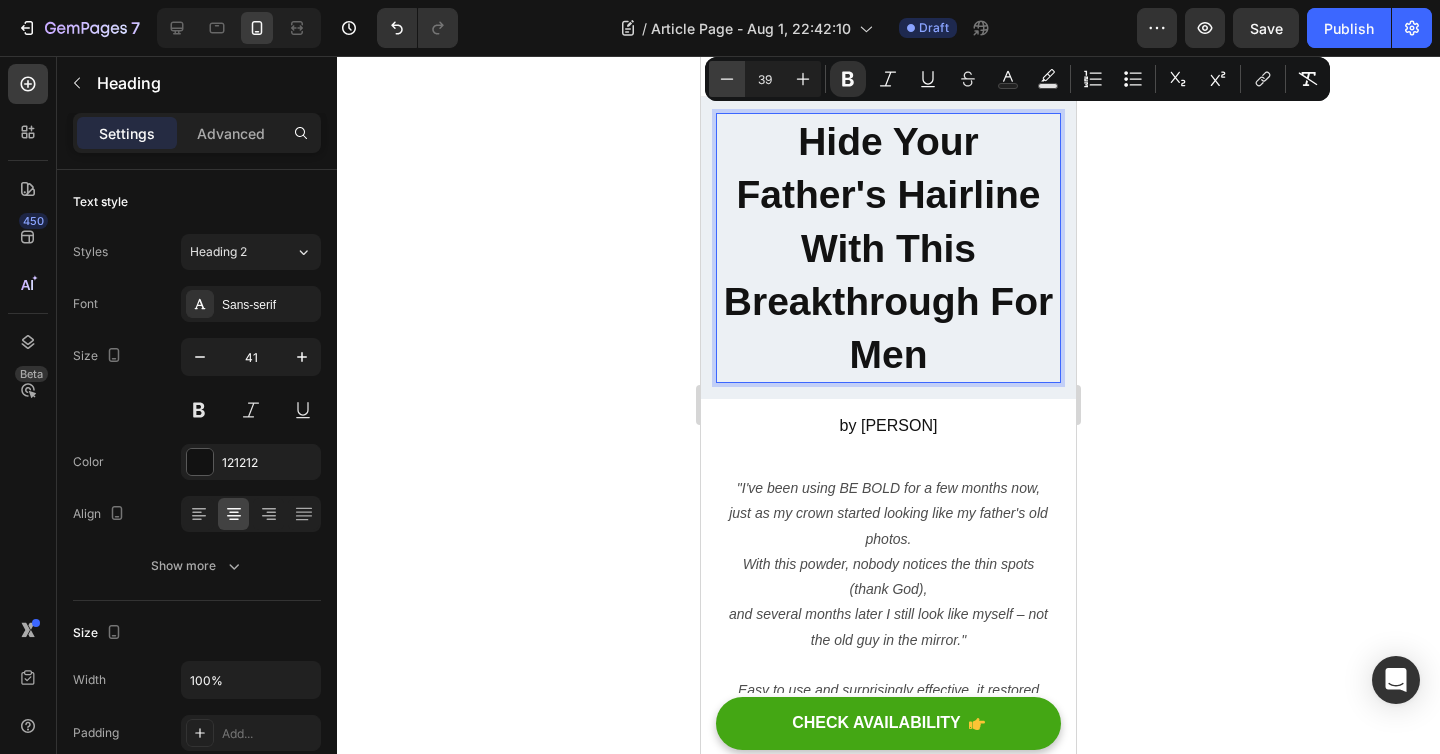 click 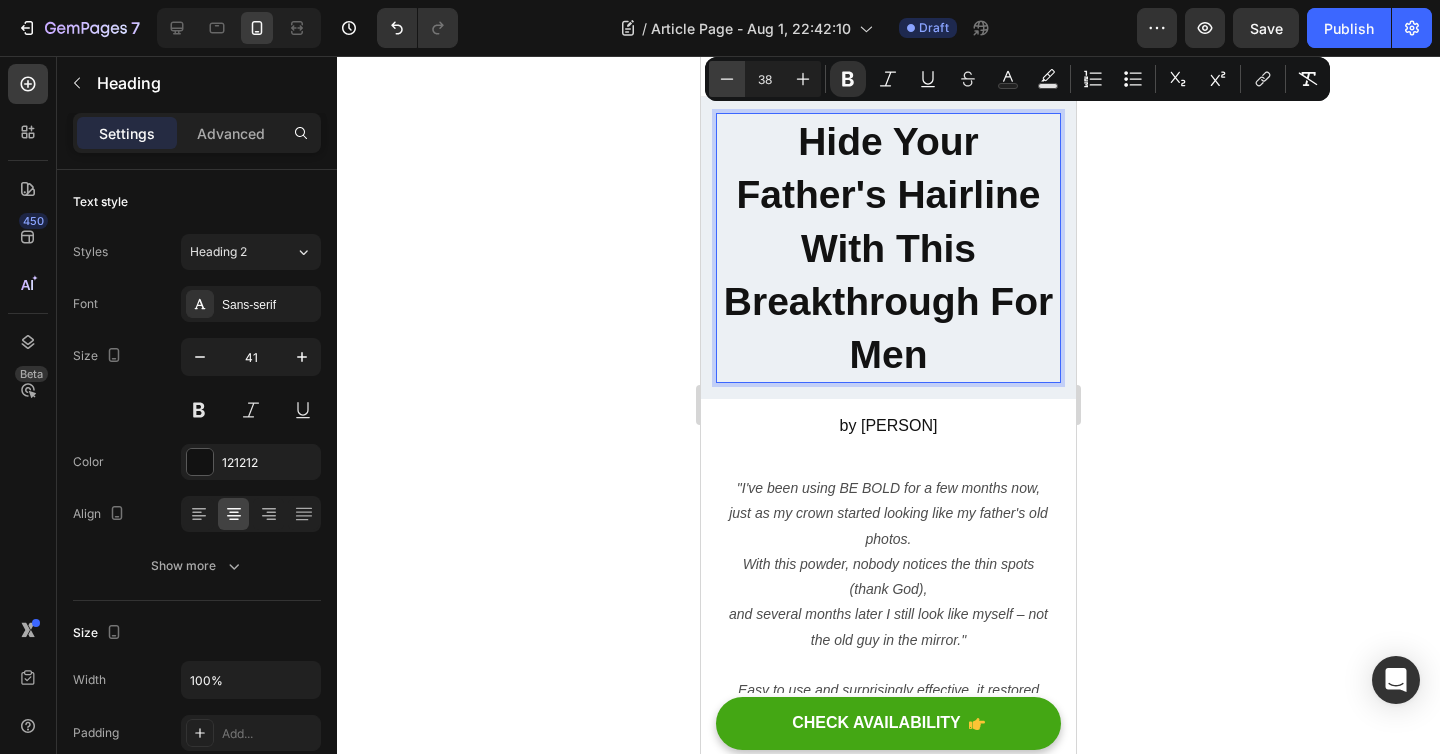 click 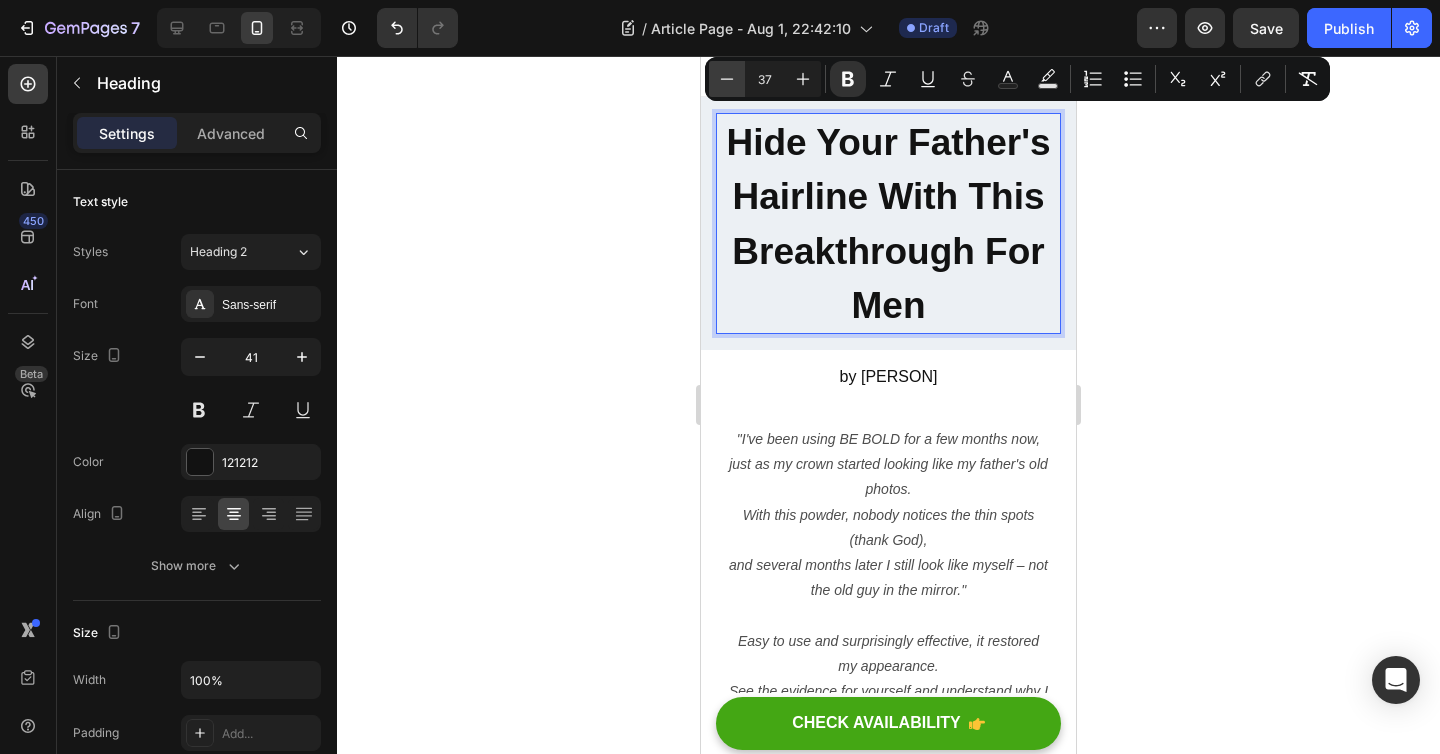 click 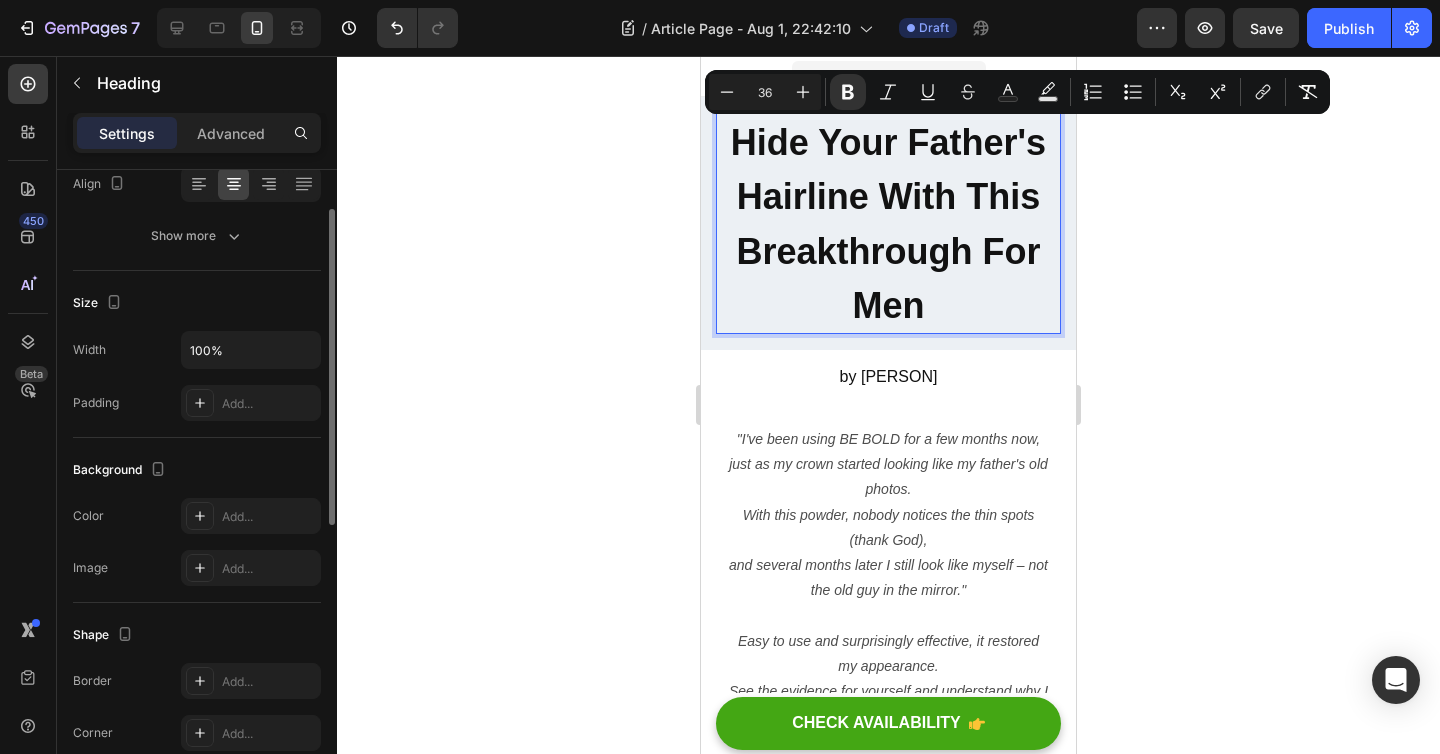 scroll, scrollTop: 0, scrollLeft: 0, axis: both 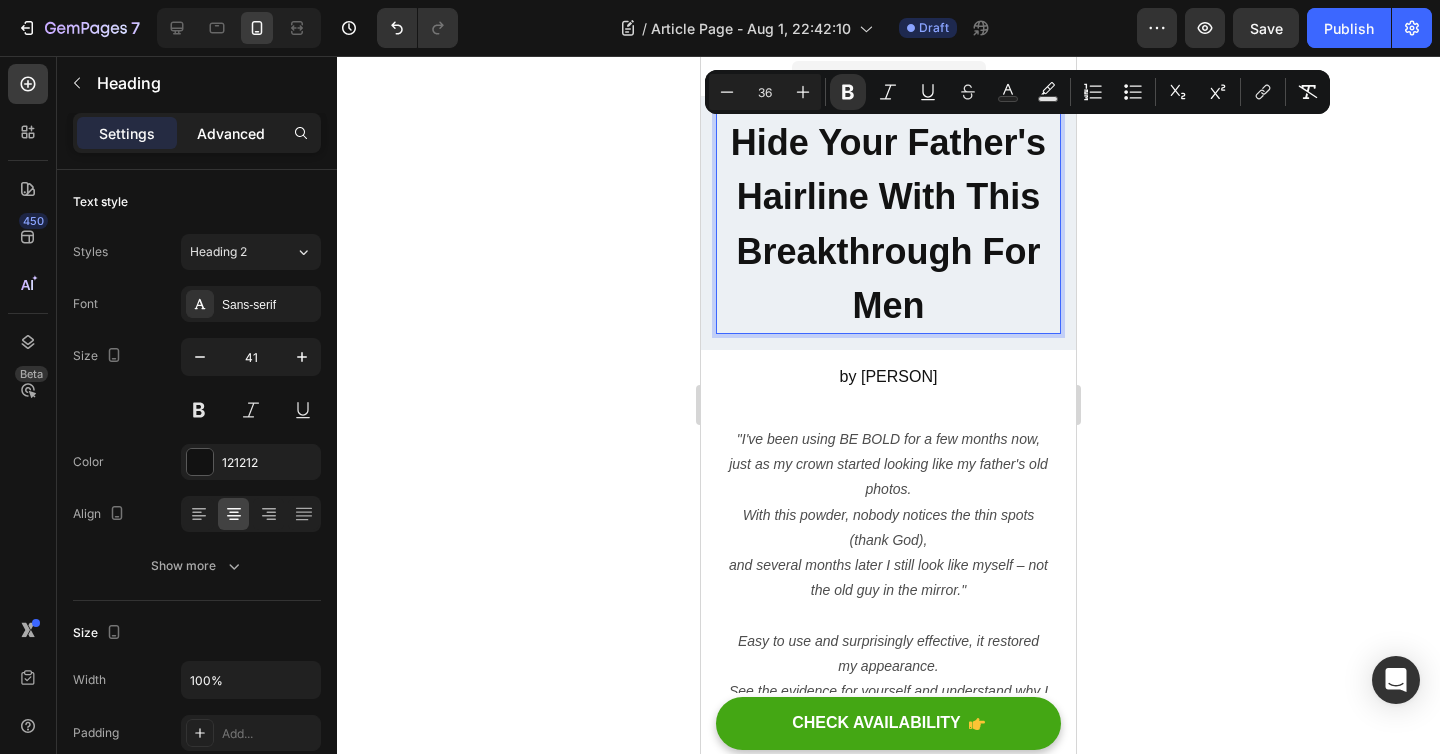 click on "Advanced" at bounding box center (231, 133) 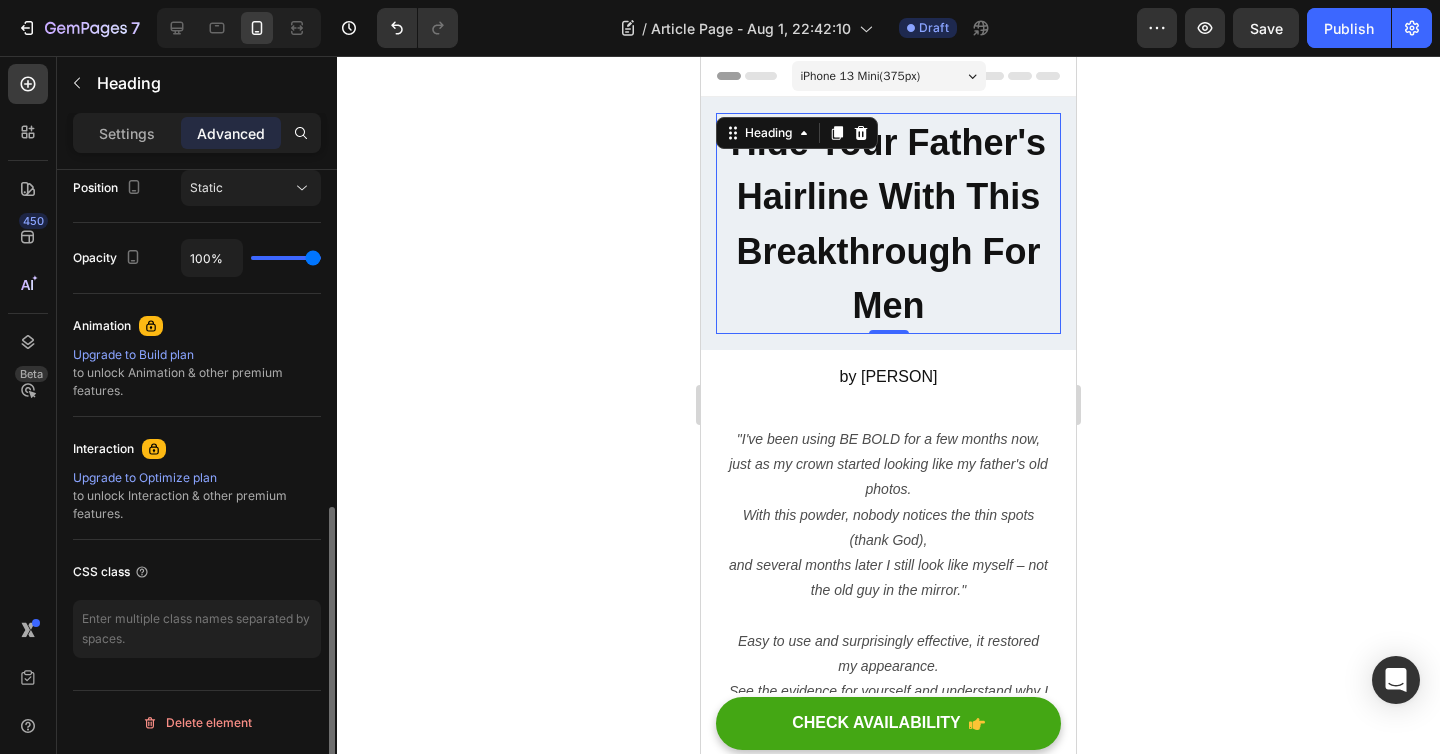 scroll, scrollTop: 0, scrollLeft: 0, axis: both 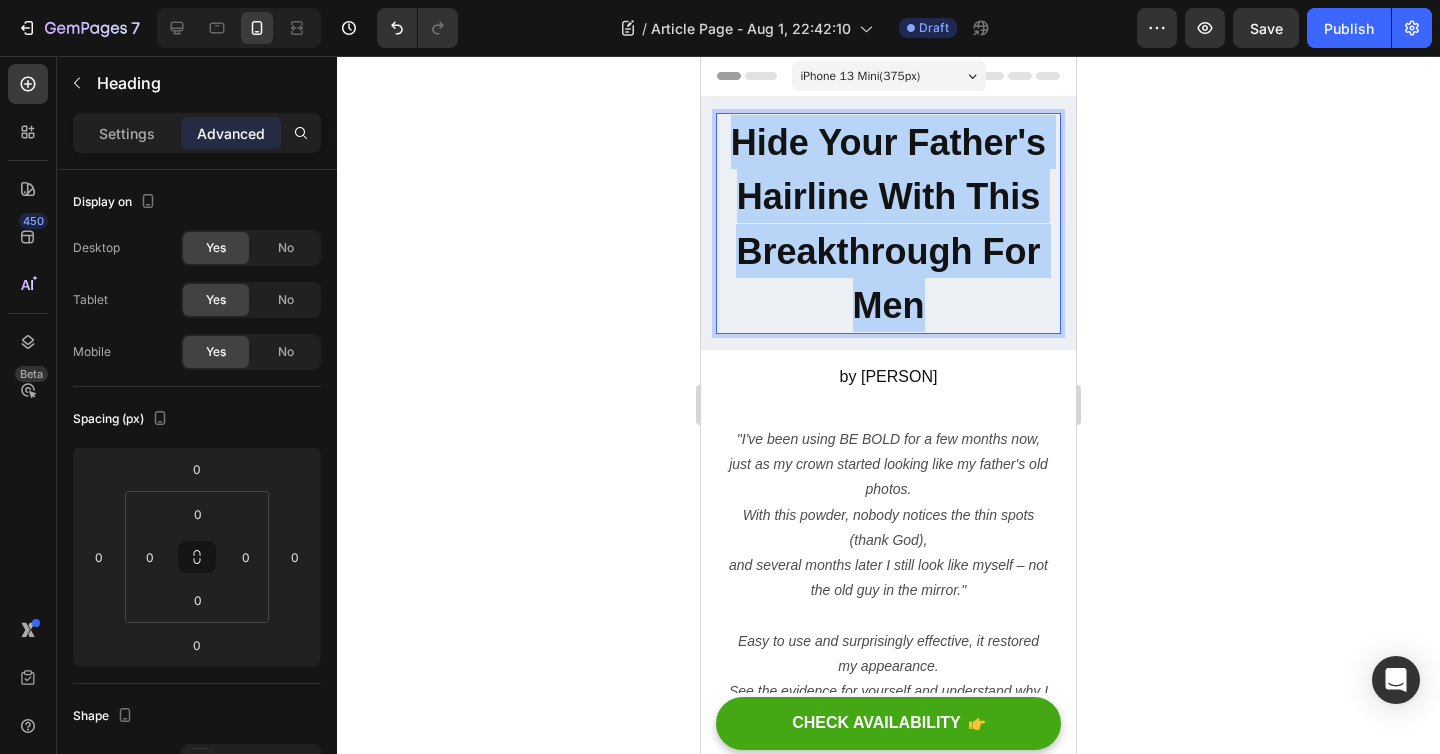 click on "Hide Your Father's Hairline With This Breakthrough For Men" at bounding box center (888, 224) 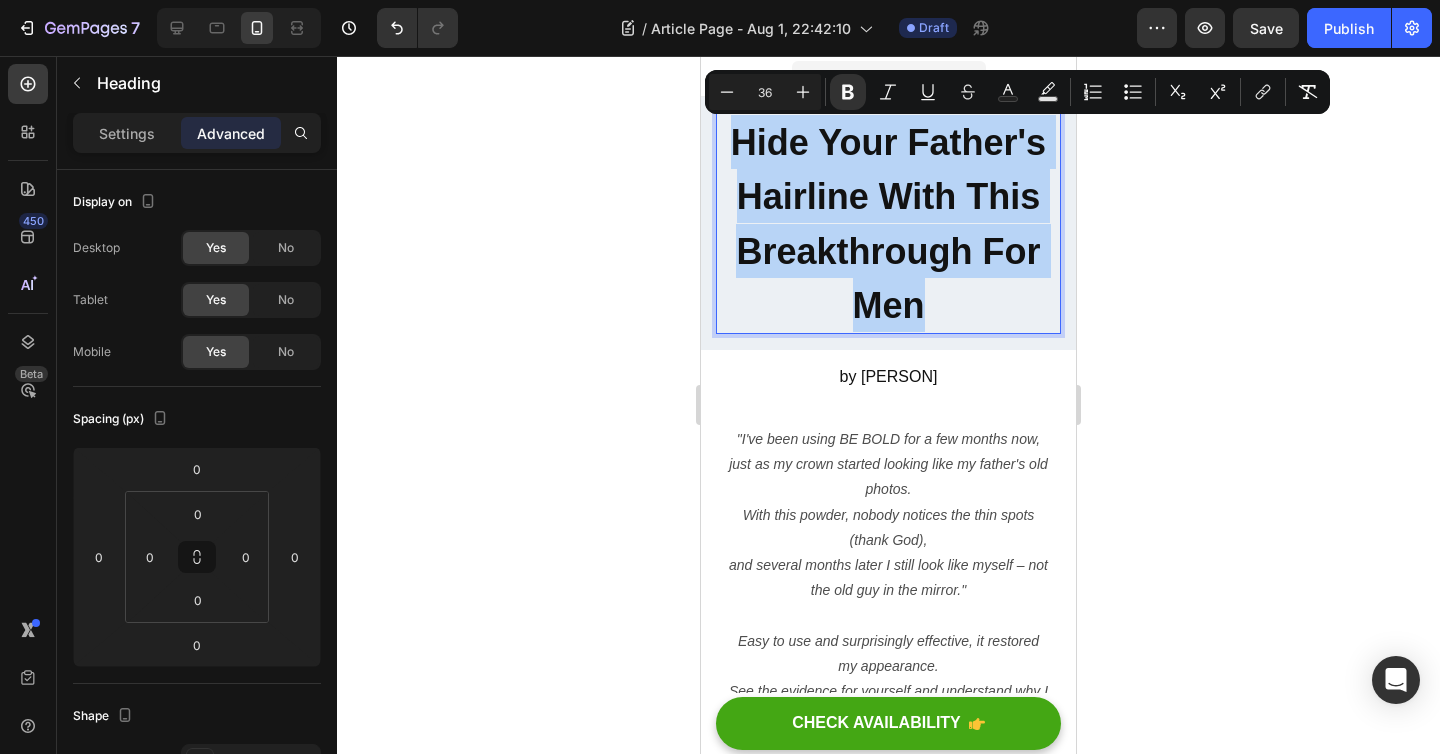 click on "Hide Your Father's Hairline With This Breakthrough For Men" at bounding box center (888, 224) 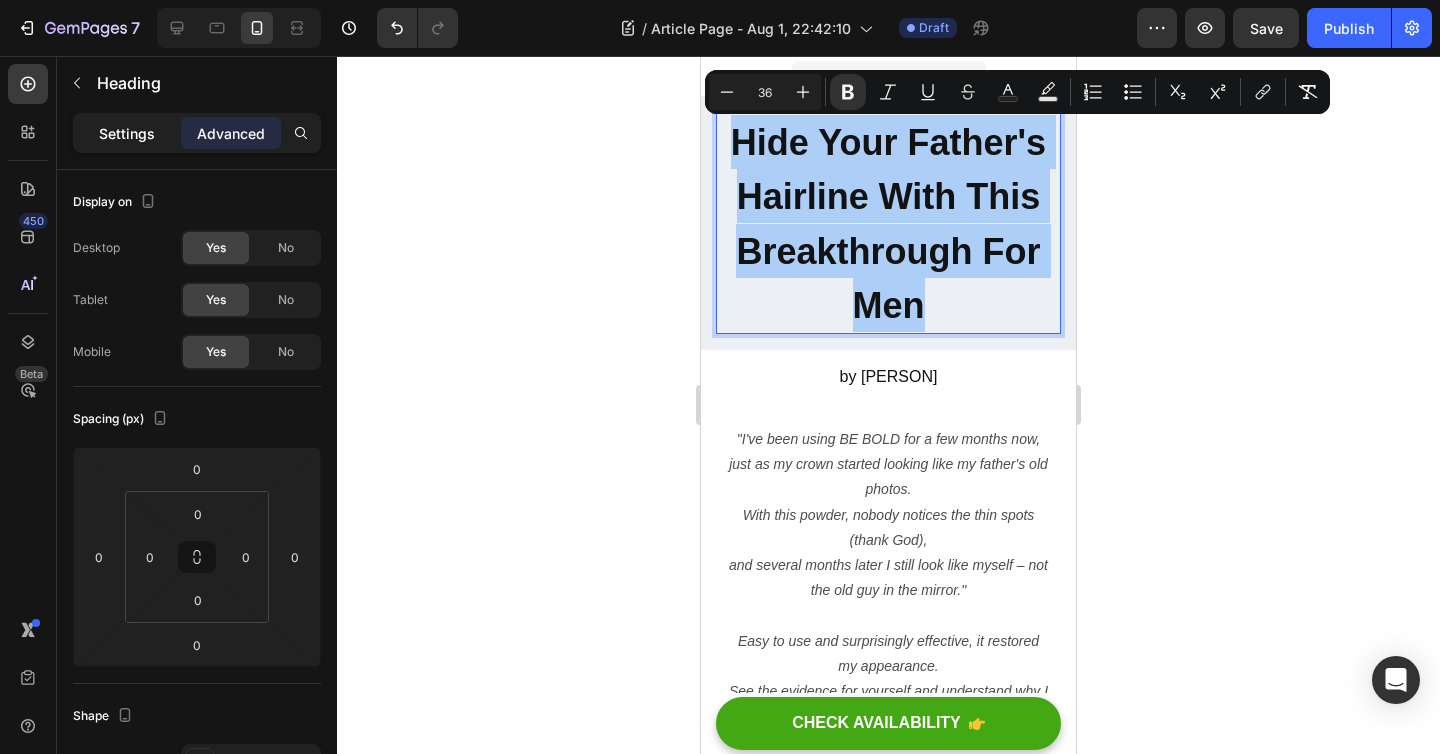 click on "Settings" at bounding box center [127, 133] 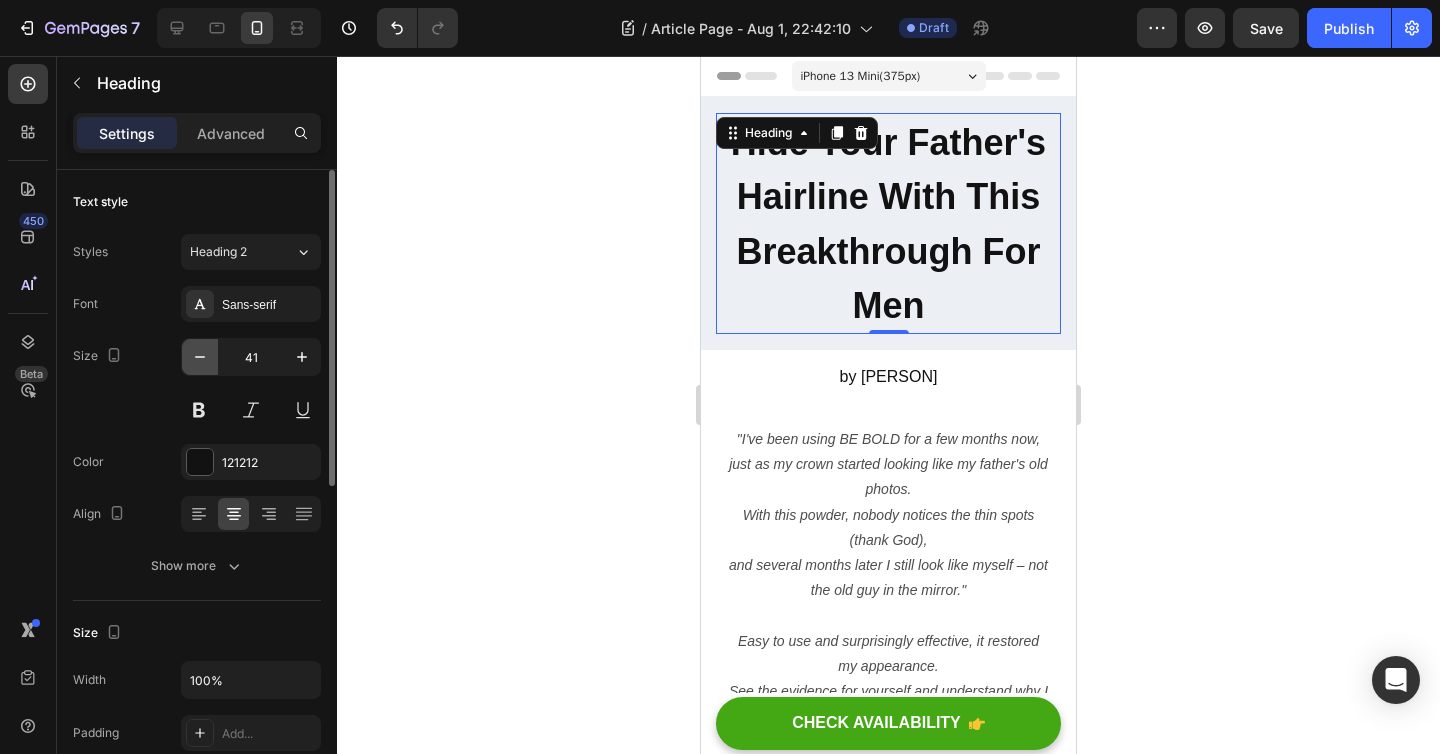 click at bounding box center [200, 357] 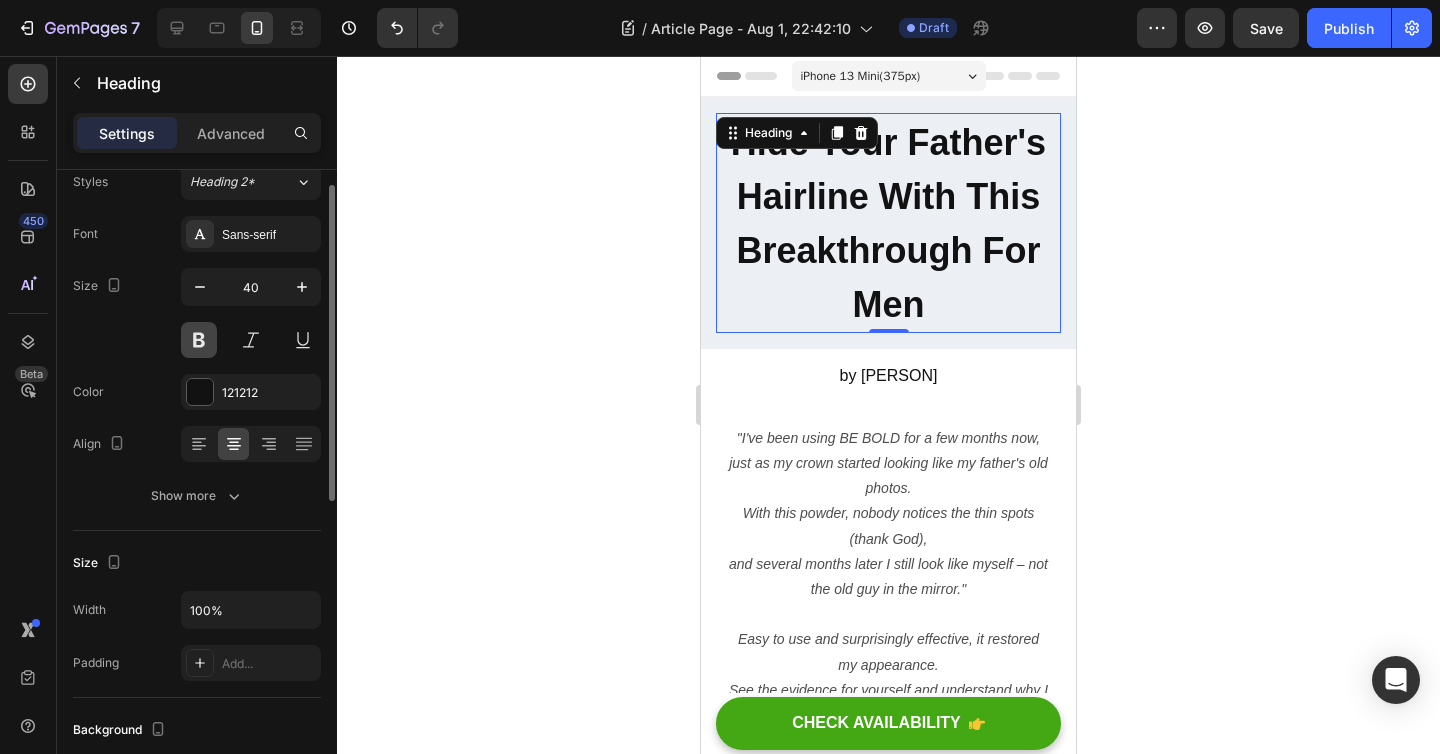 scroll, scrollTop: 73, scrollLeft: 0, axis: vertical 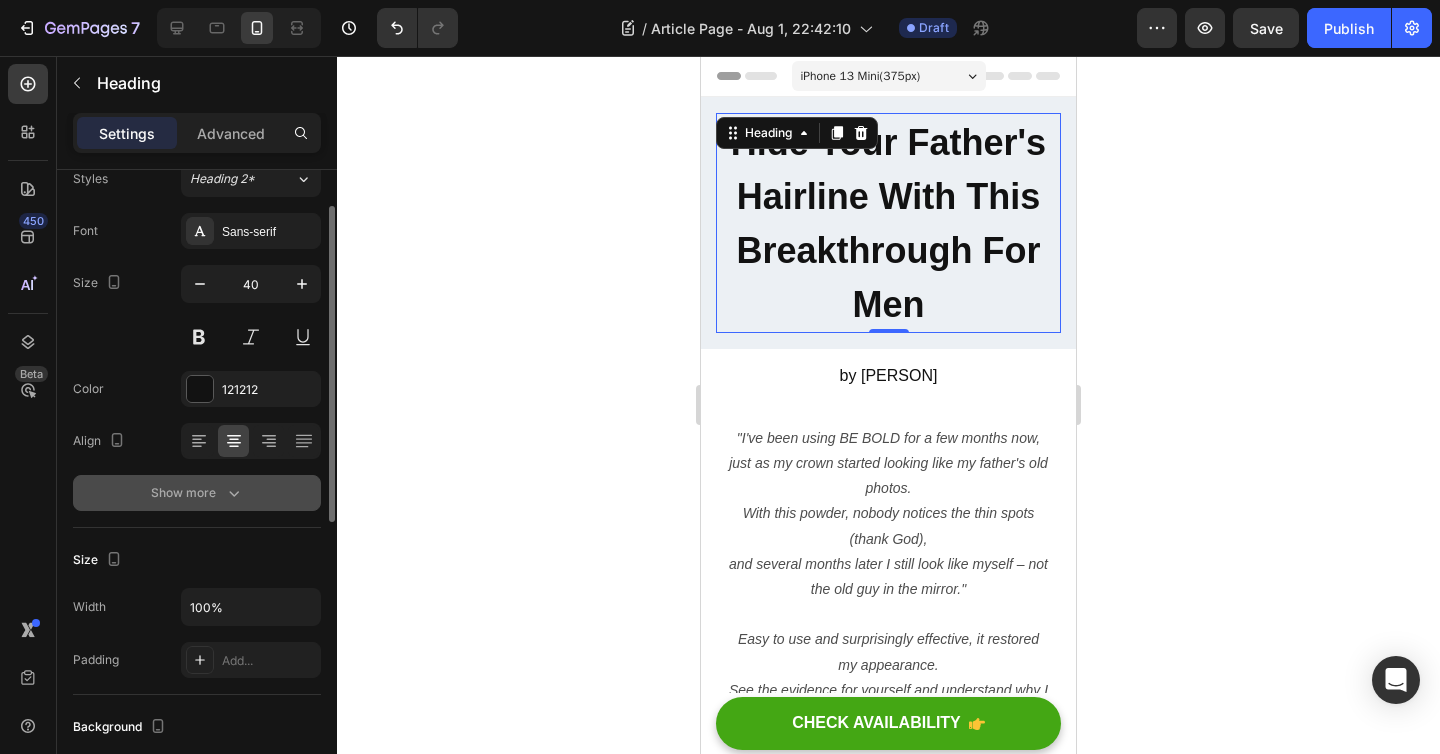 click 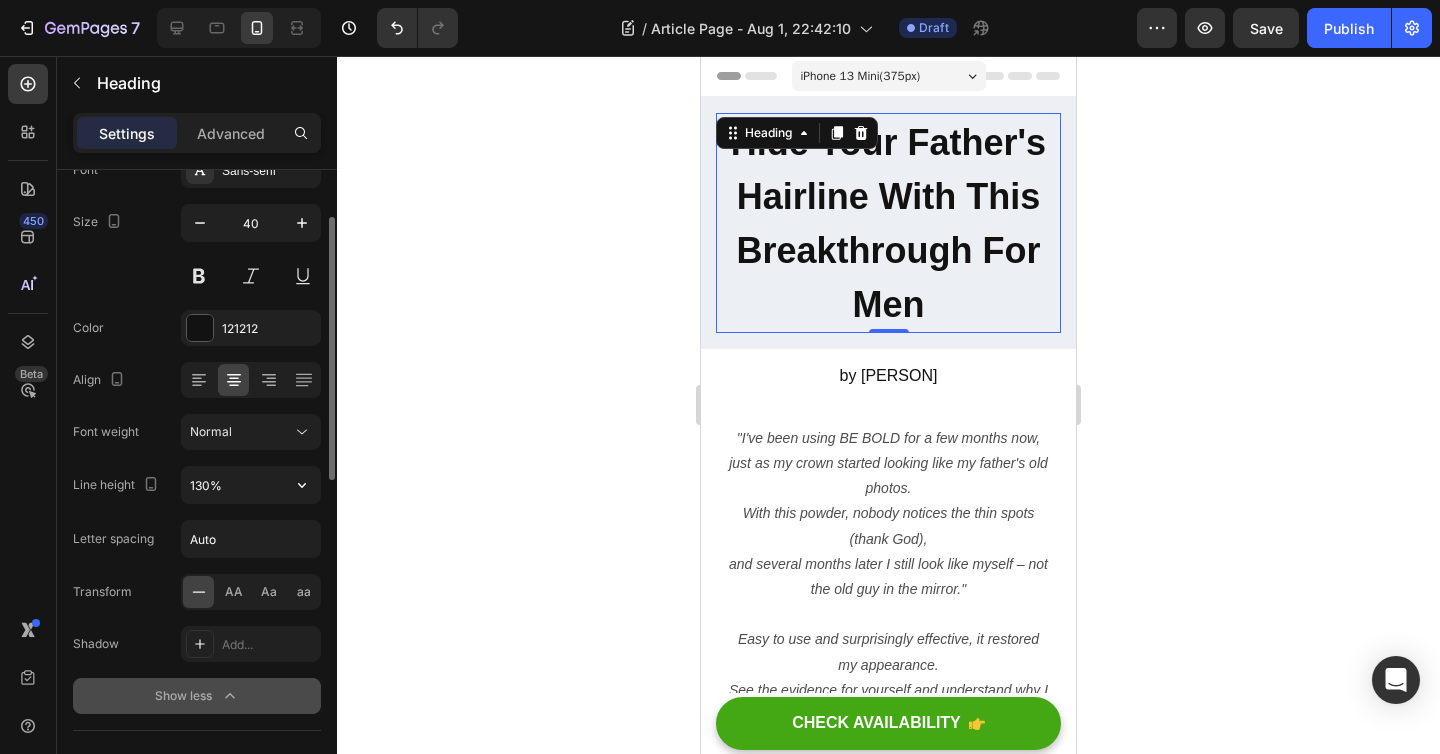 scroll, scrollTop: 159, scrollLeft: 0, axis: vertical 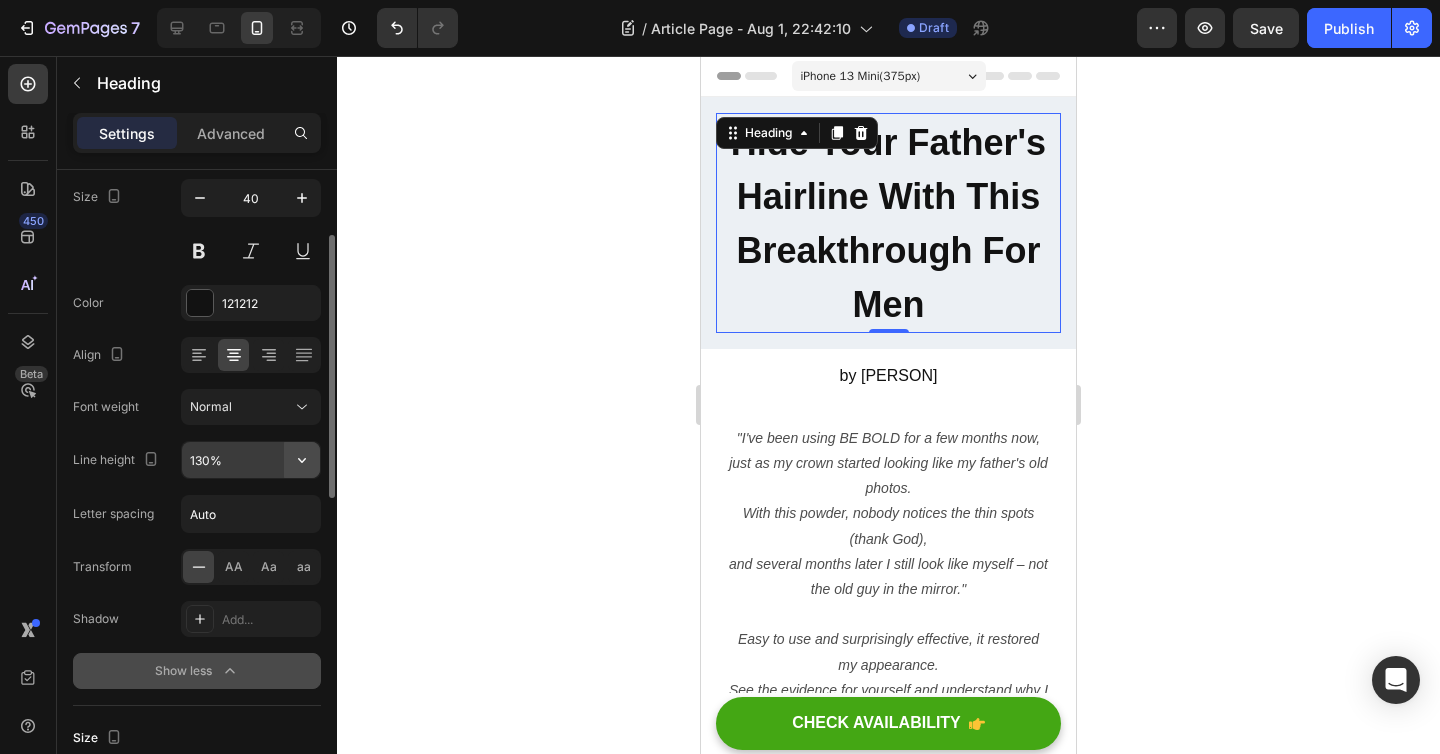 click 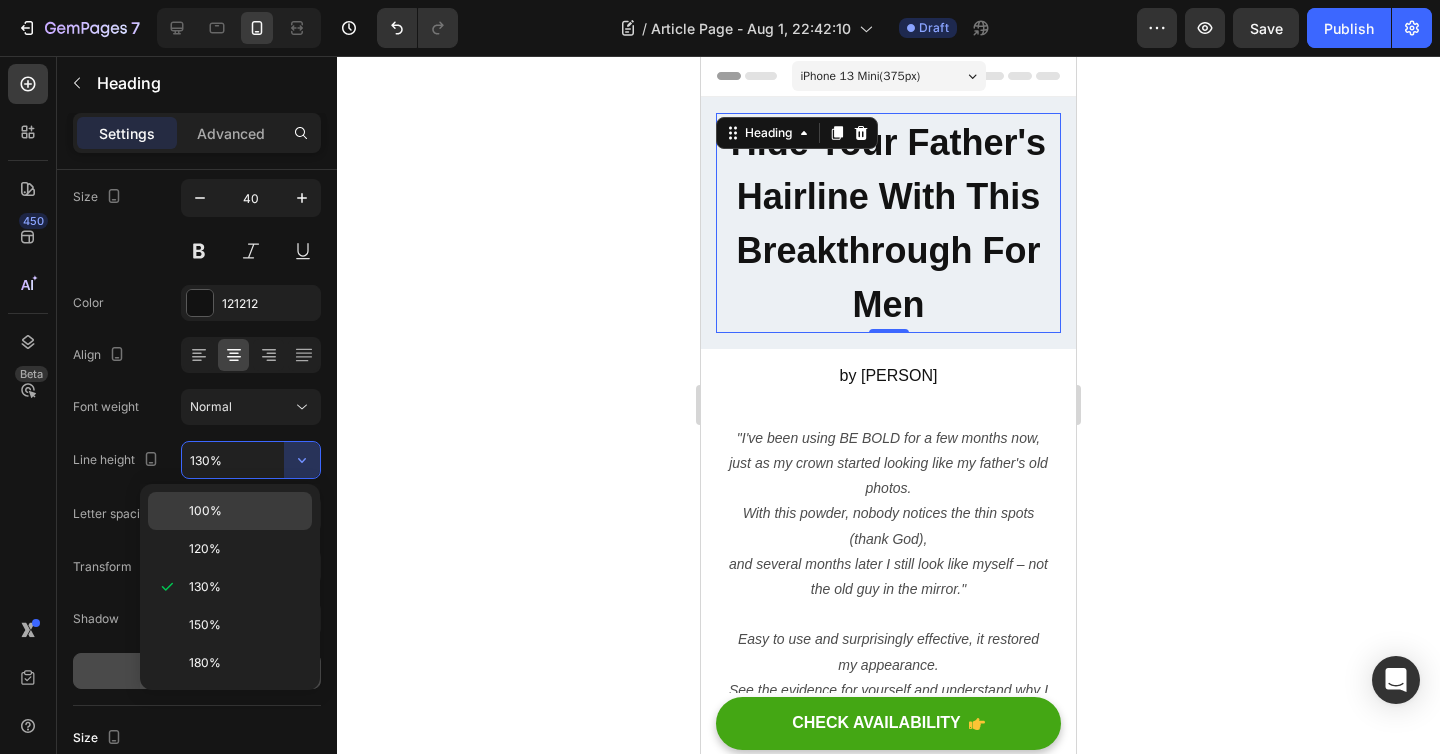 click on "100%" 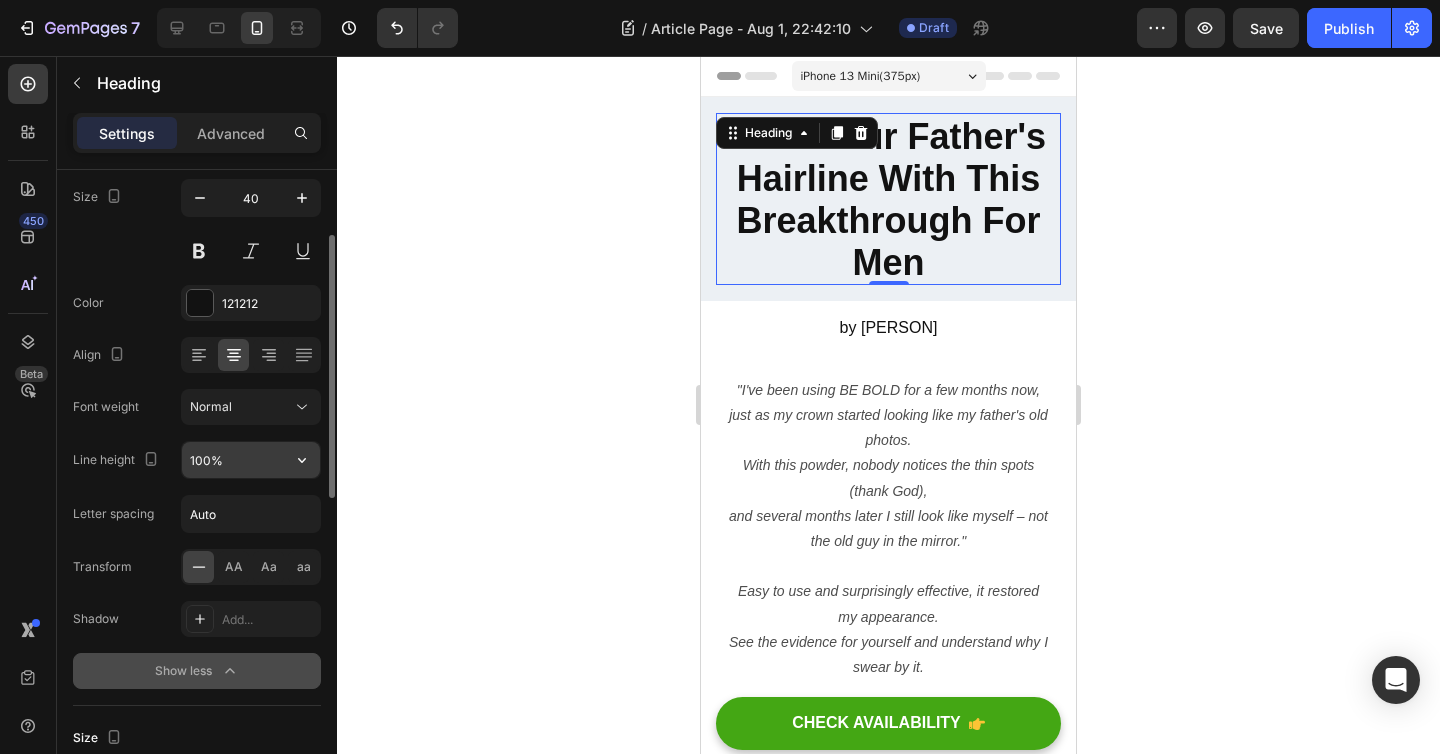click on "100%" at bounding box center (251, 460) 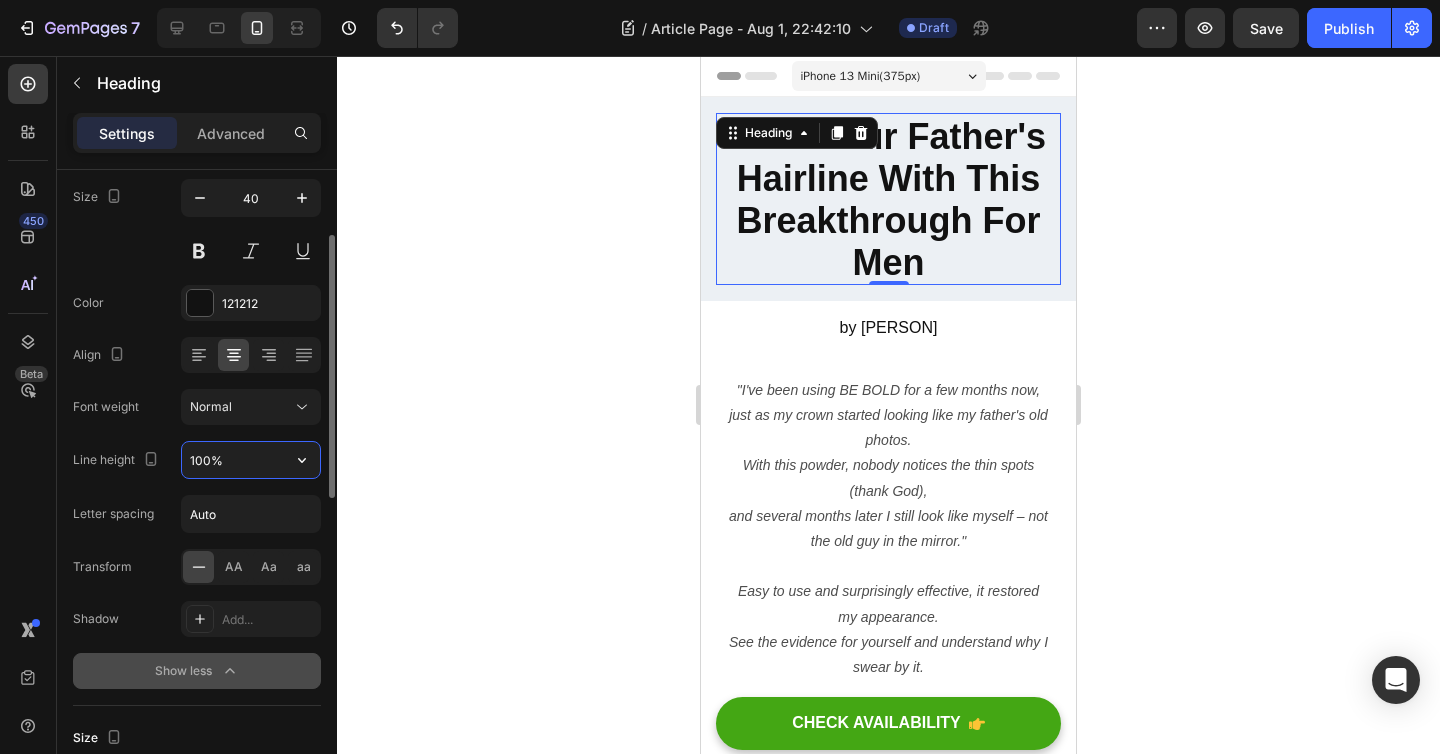 click on "100%" at bounding box center [251, 460] 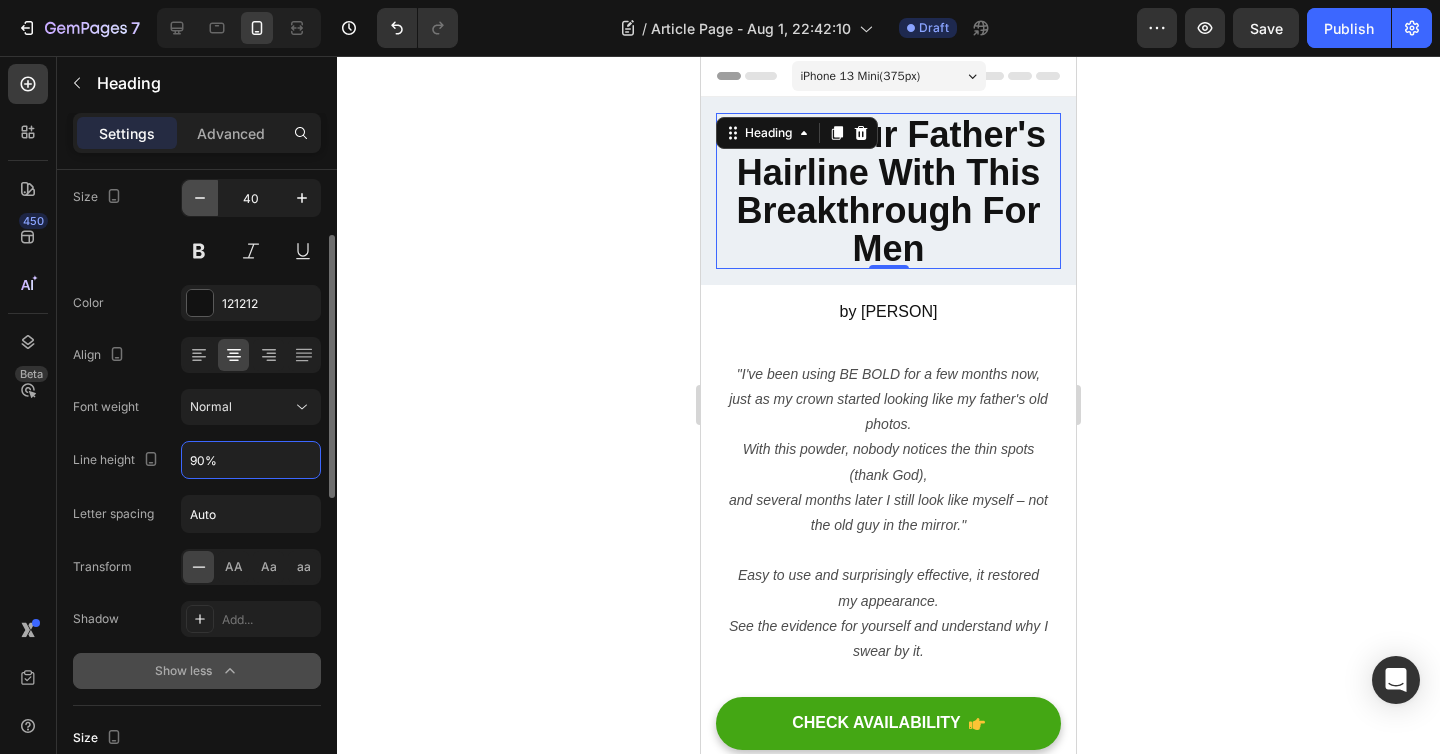 type on "90%" 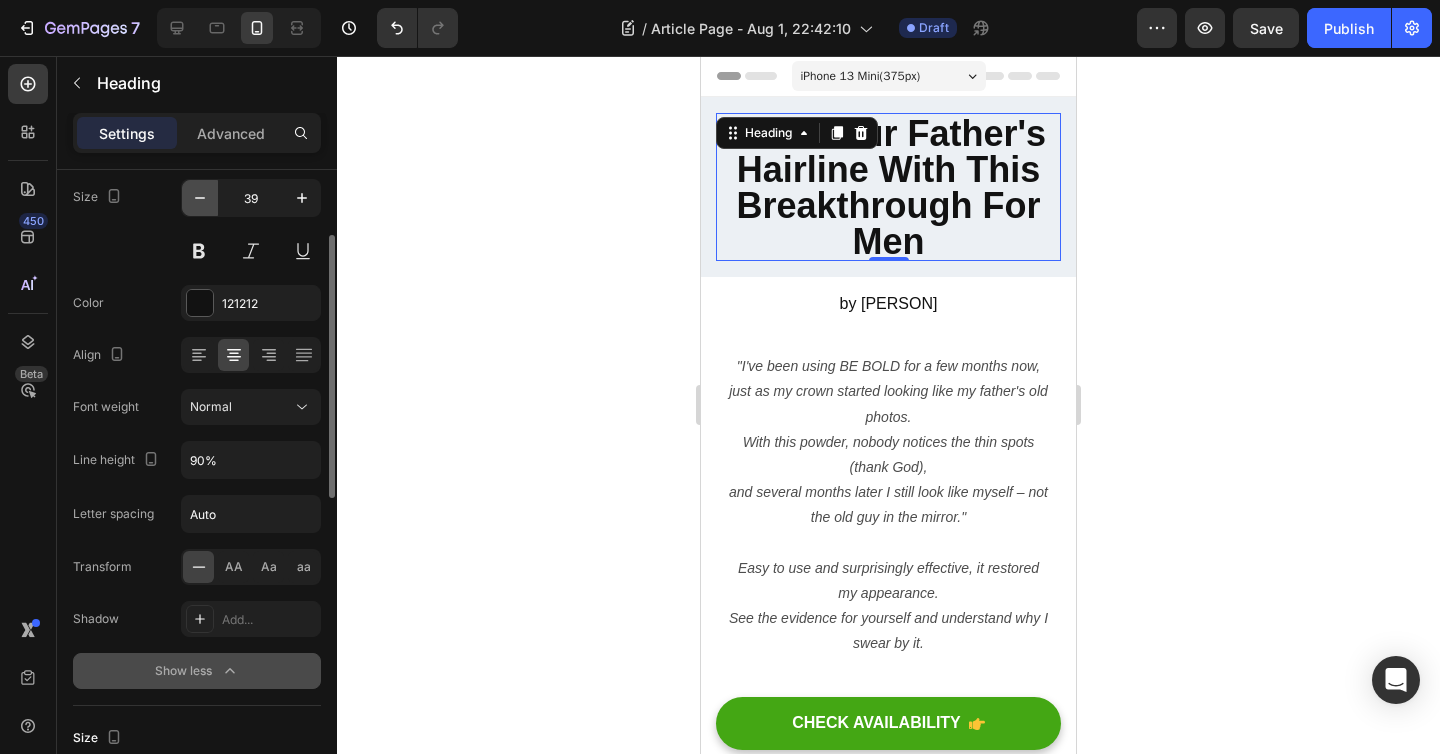click 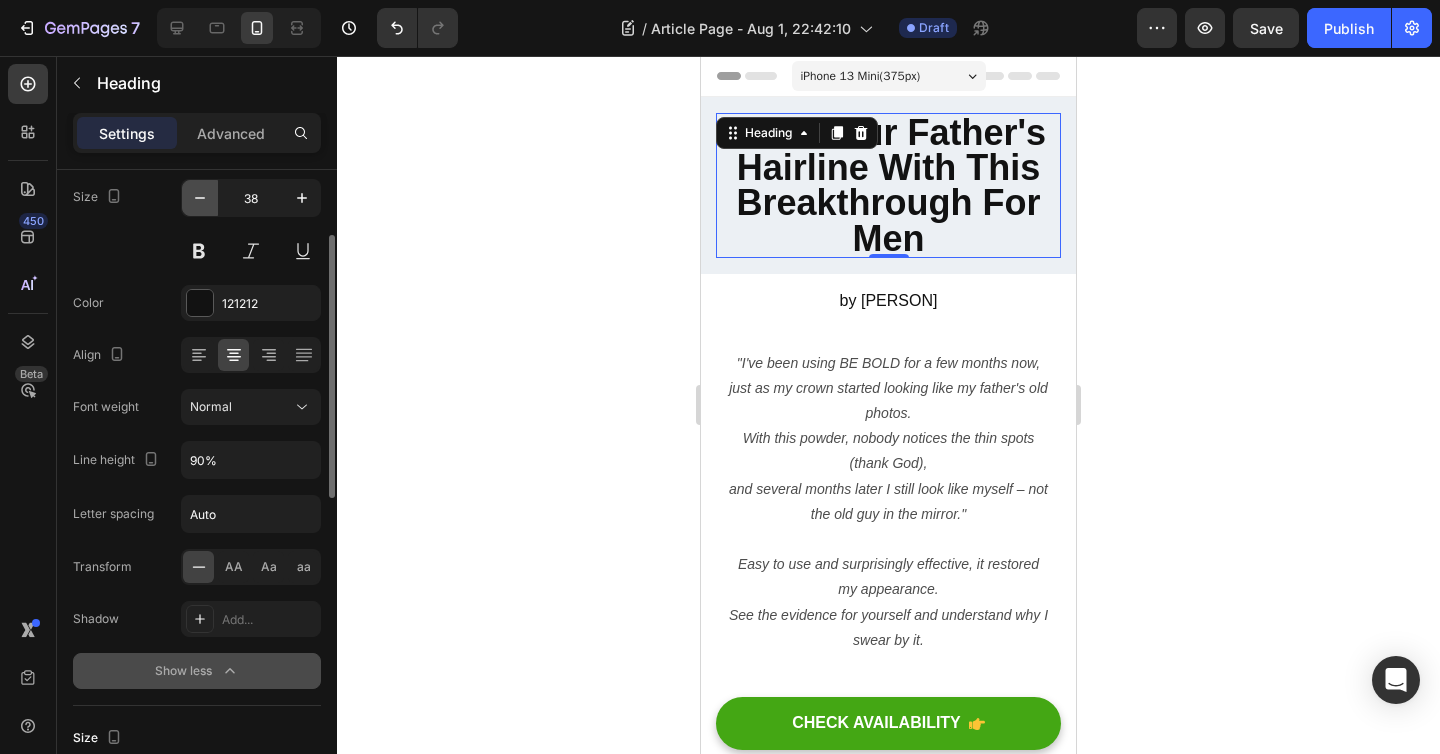 click 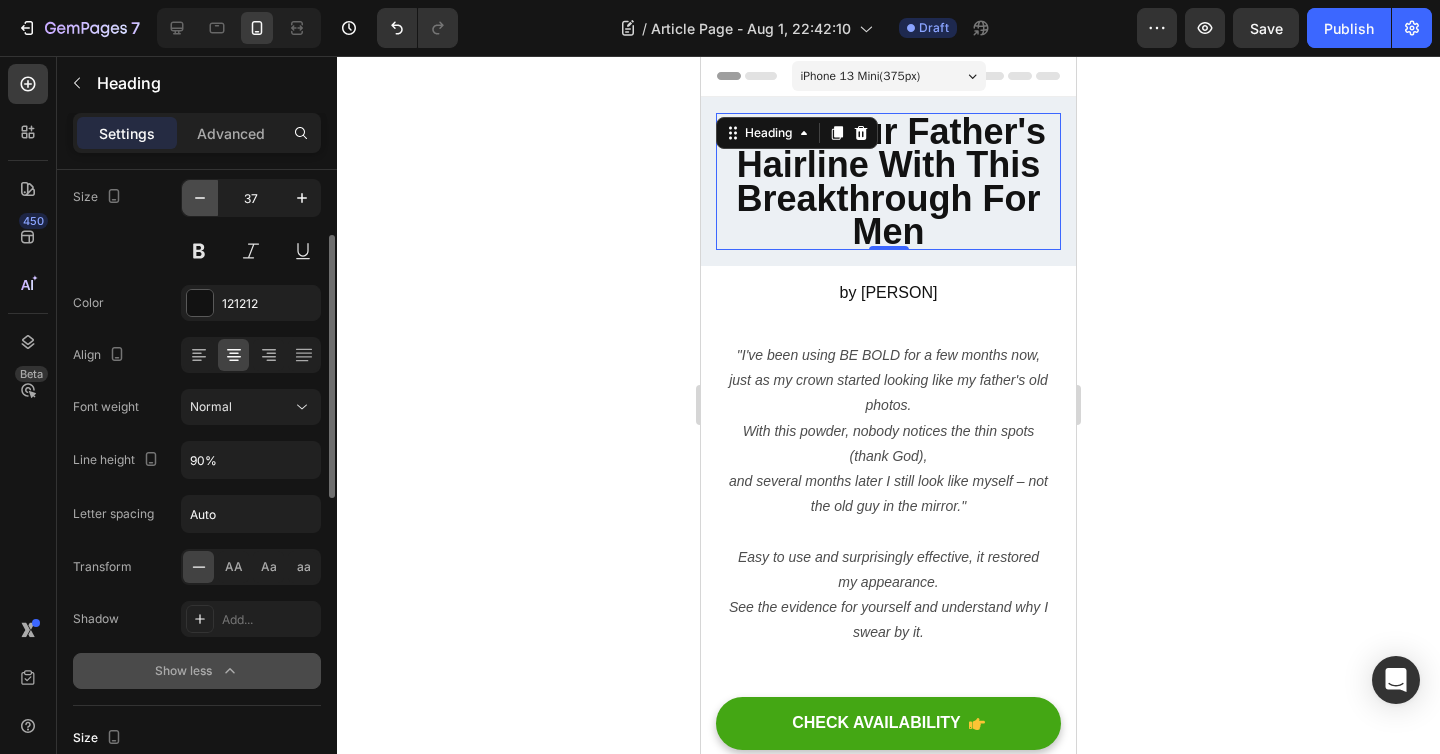 click 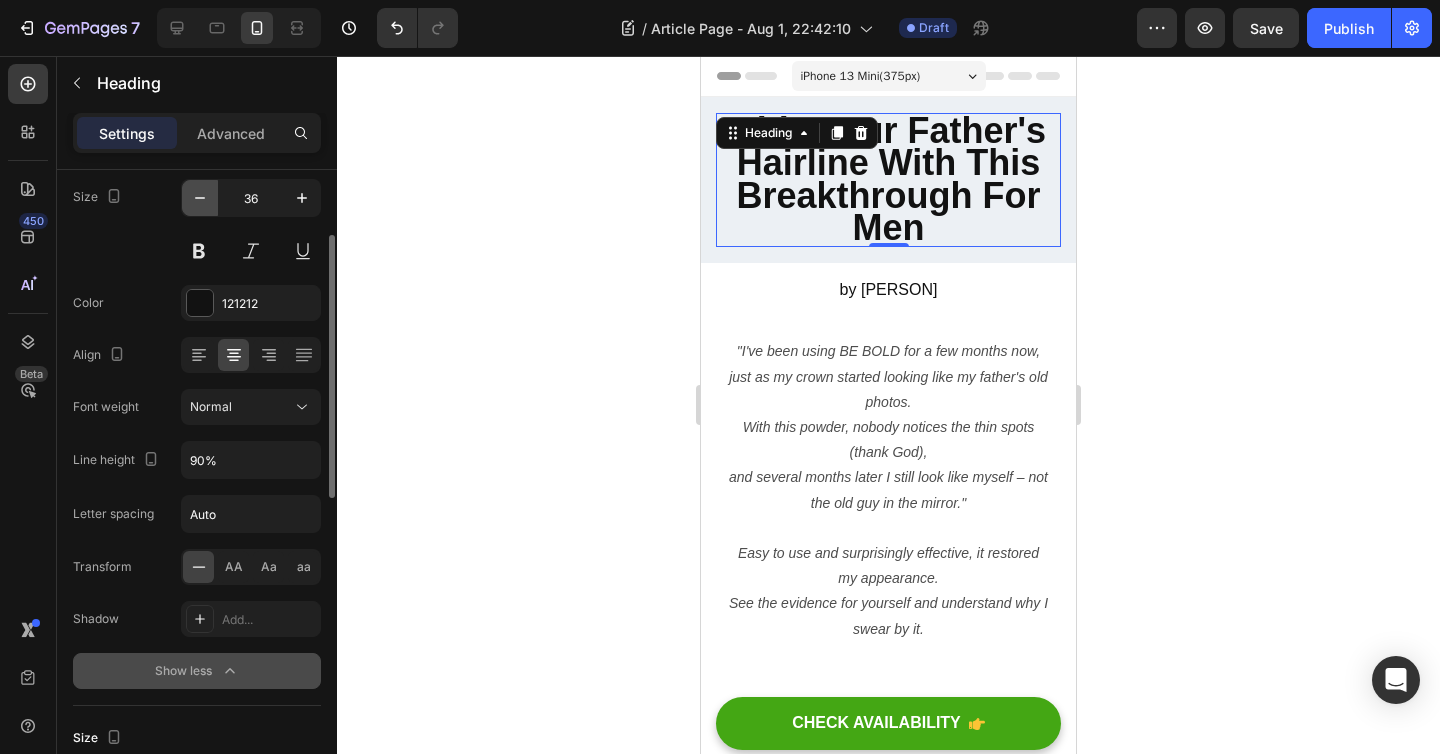 click 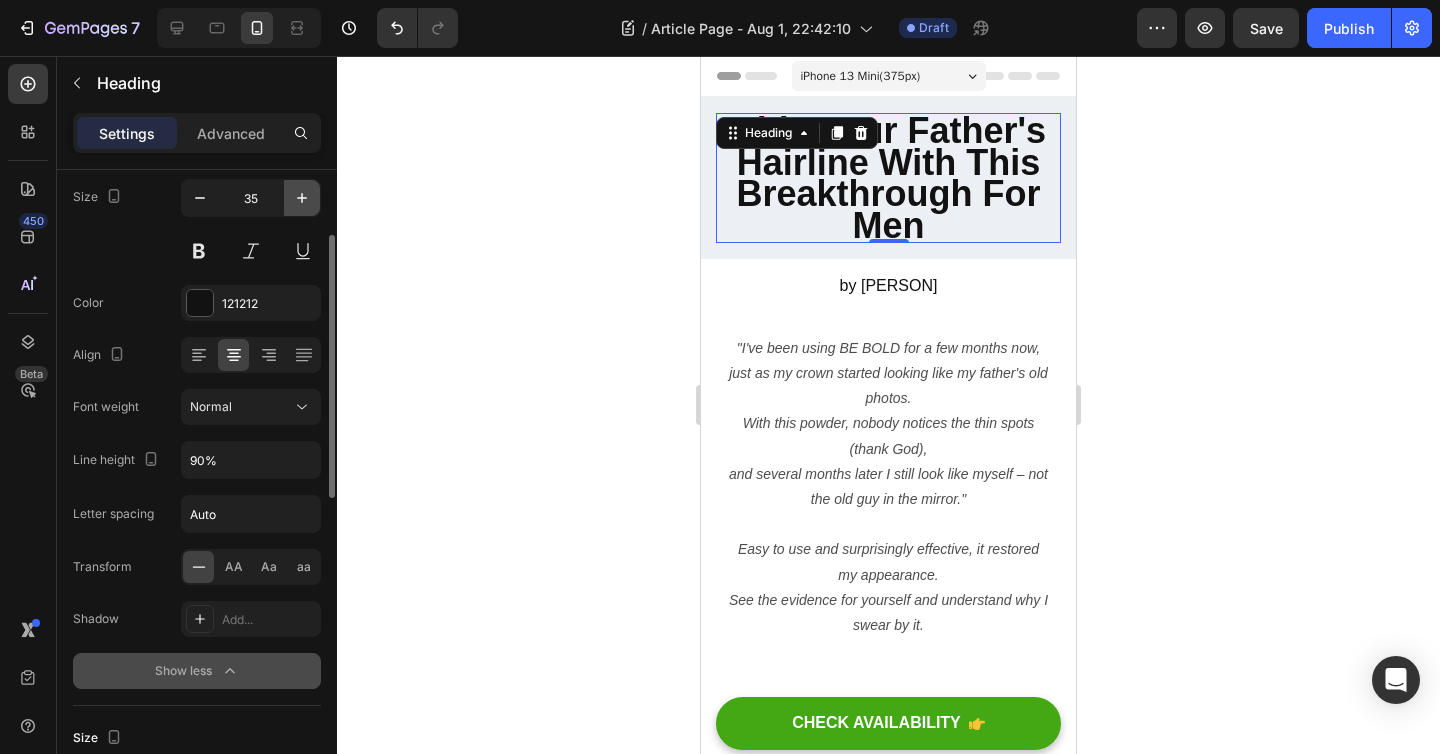 click 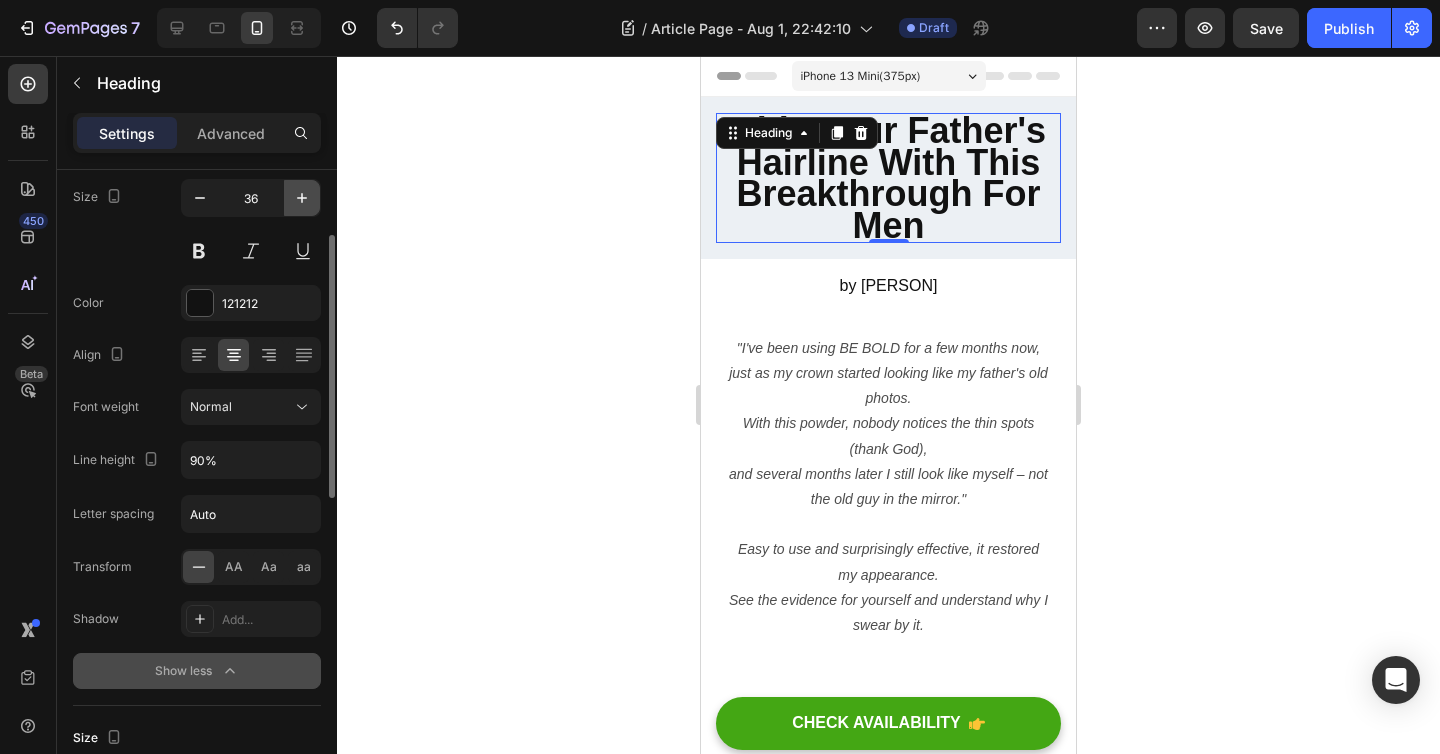 click 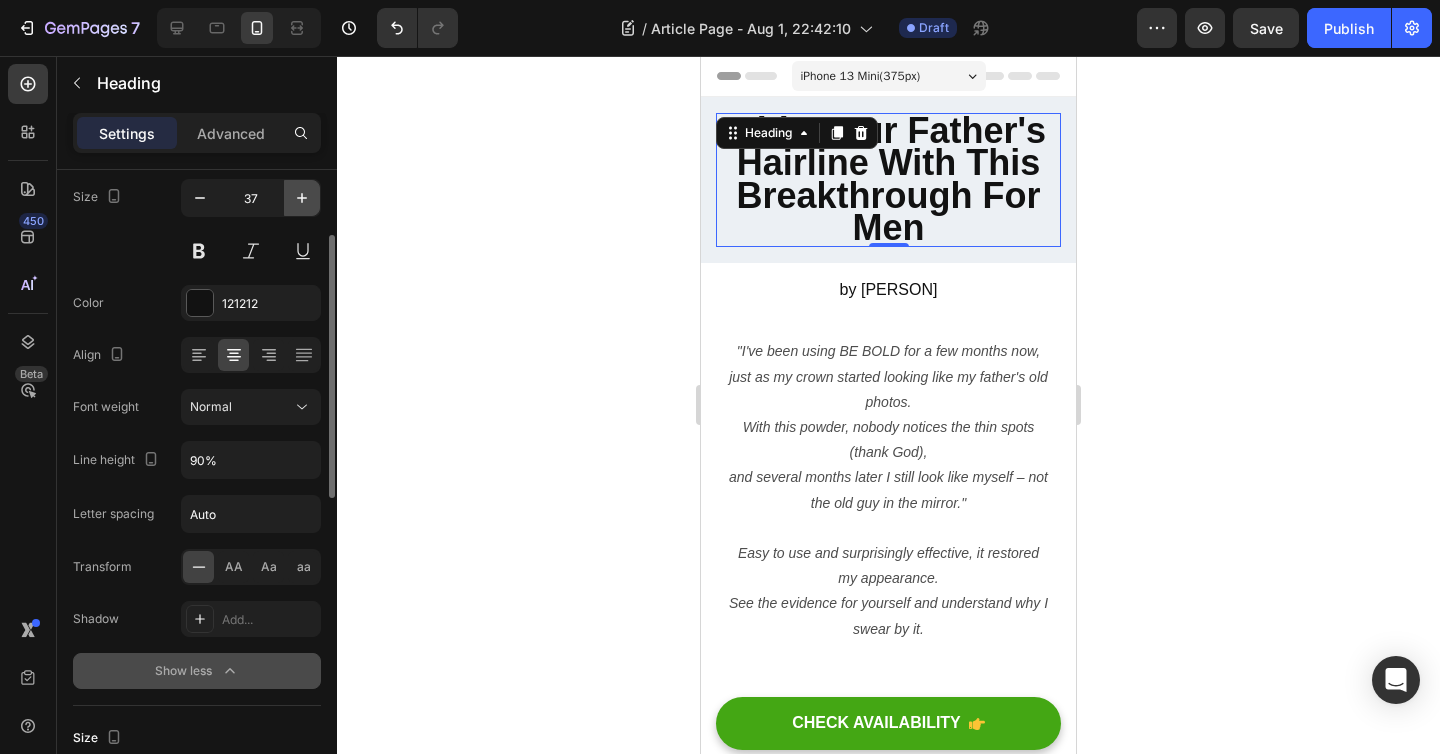 click 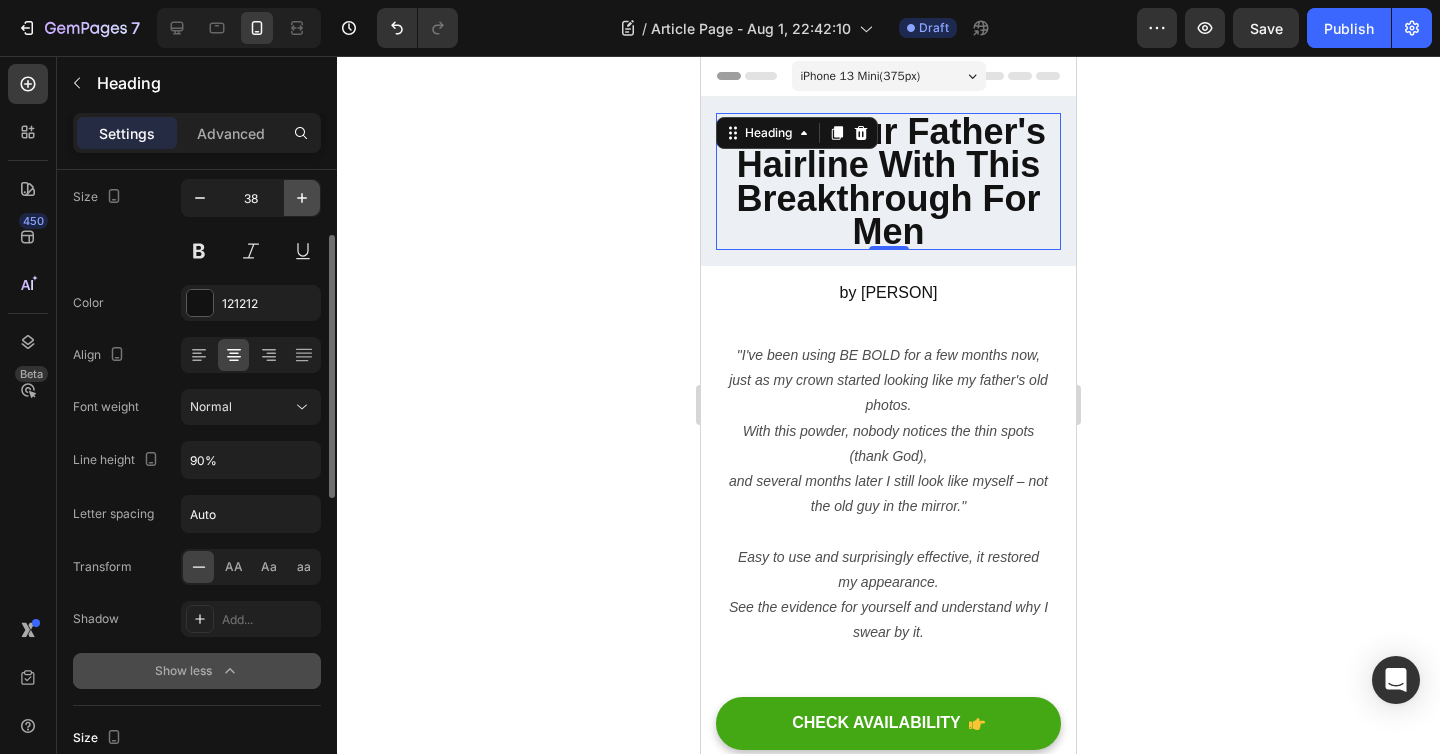 click 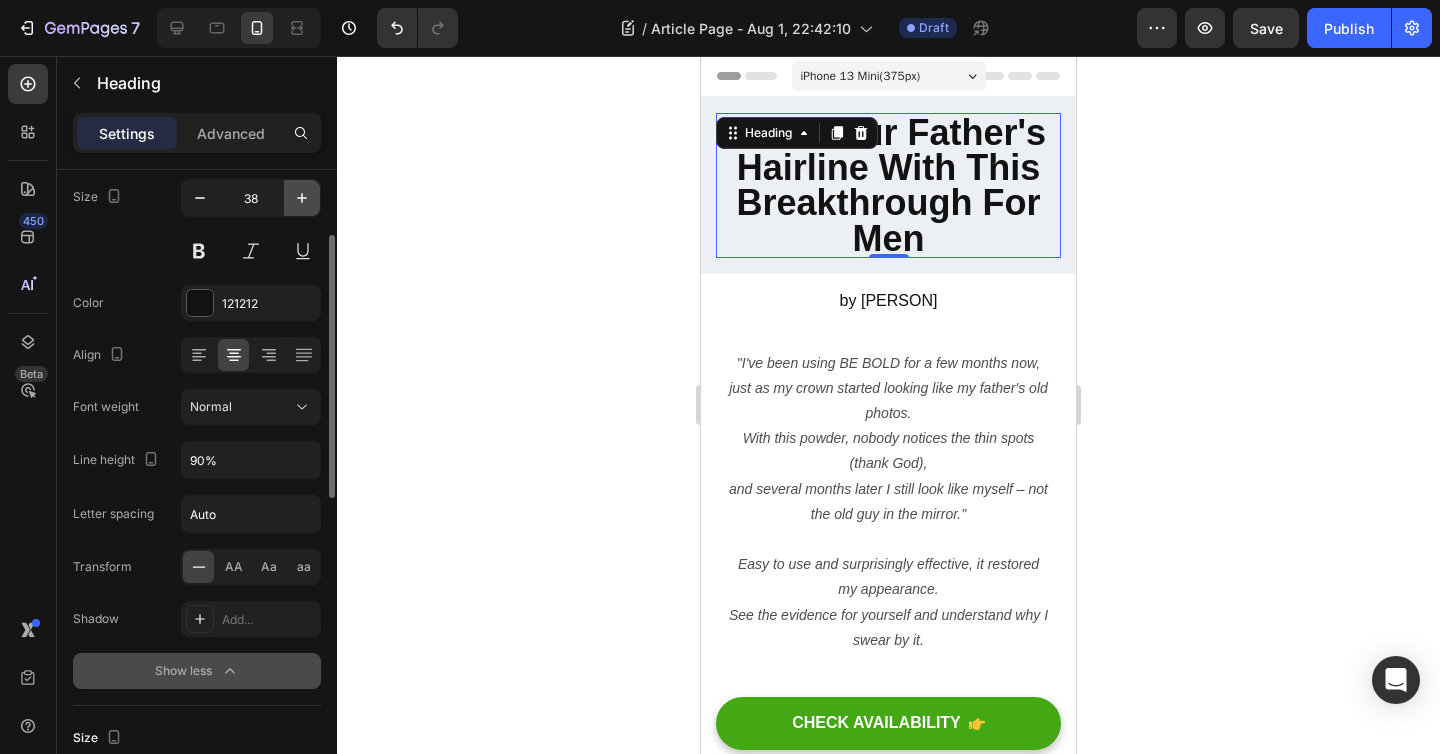 type on "39" 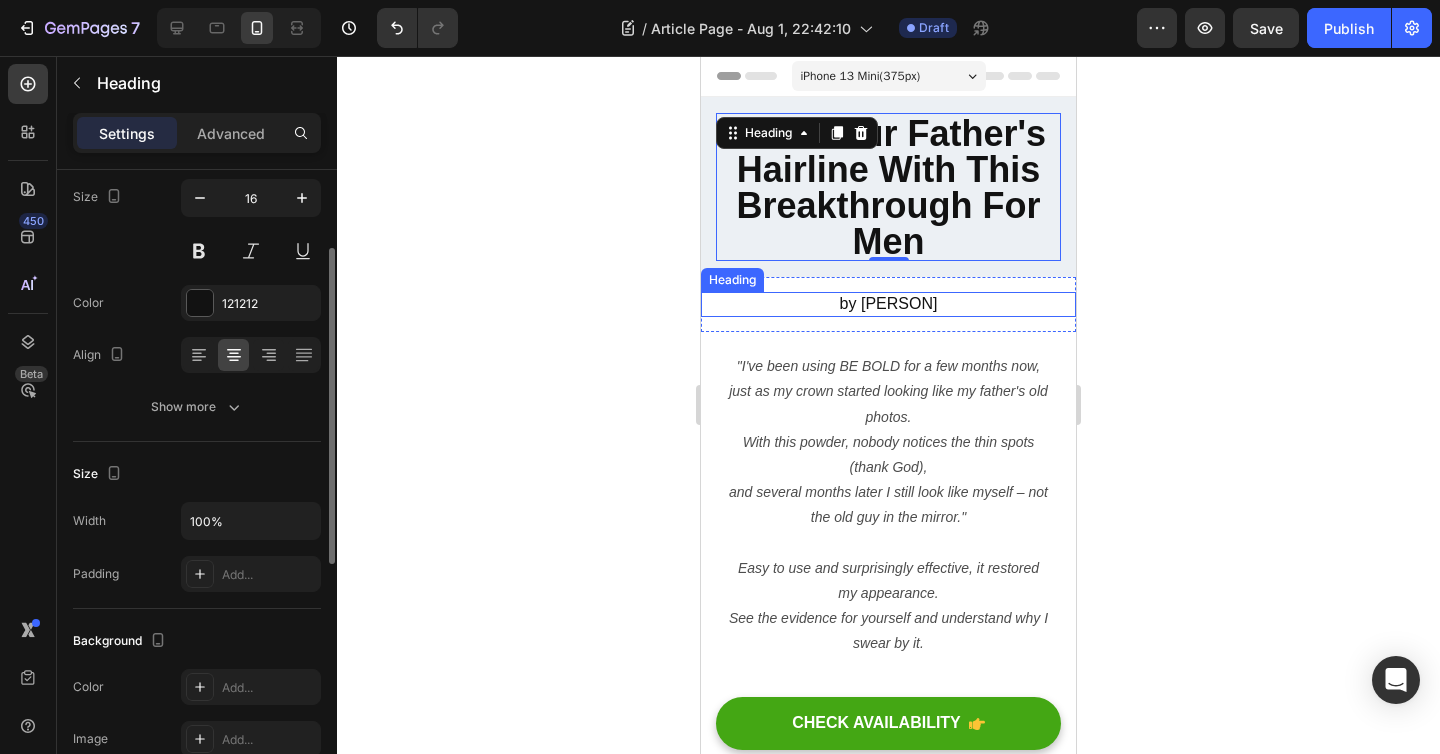 click on "by [PERSON]" at bounding box center [888, 304] 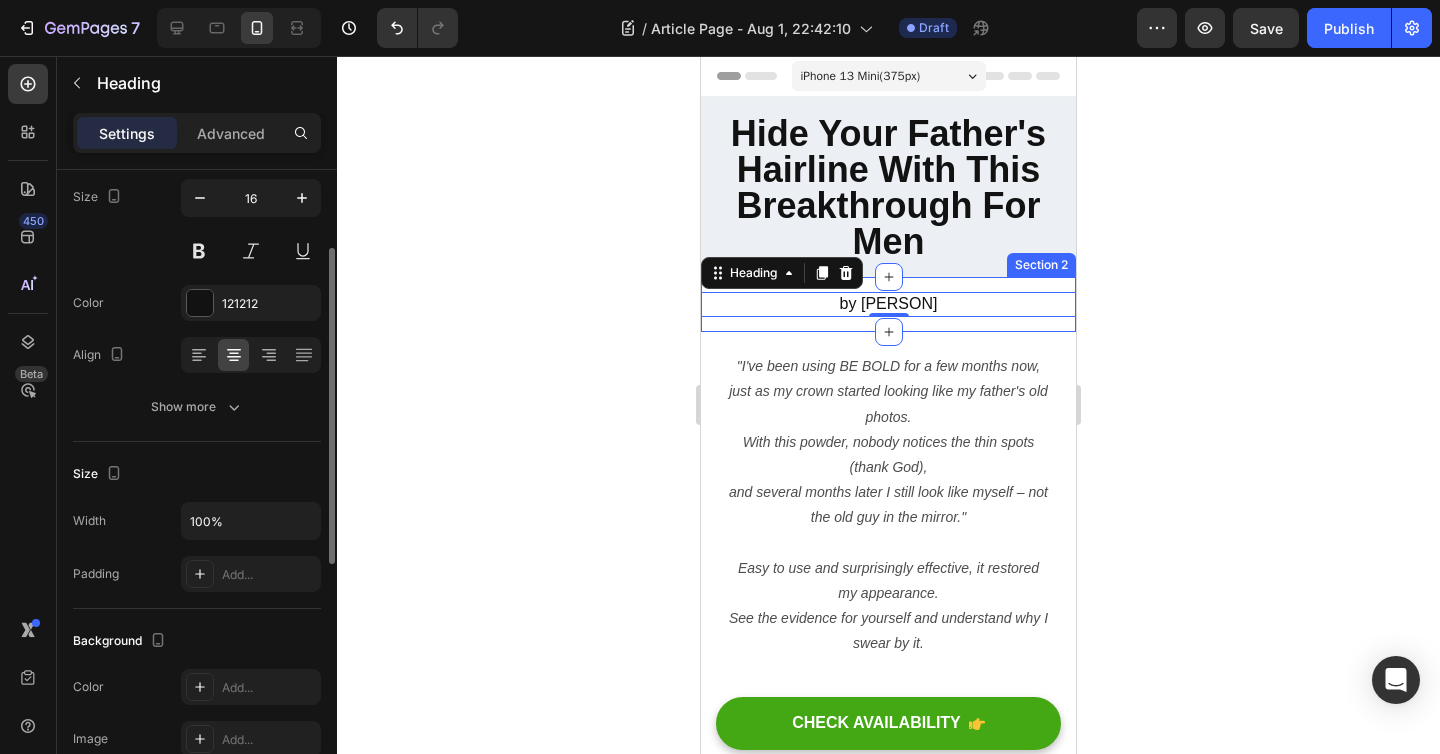 click on "by [PERSON] Heading   0 Section 2" at bounding box center [888, 304] 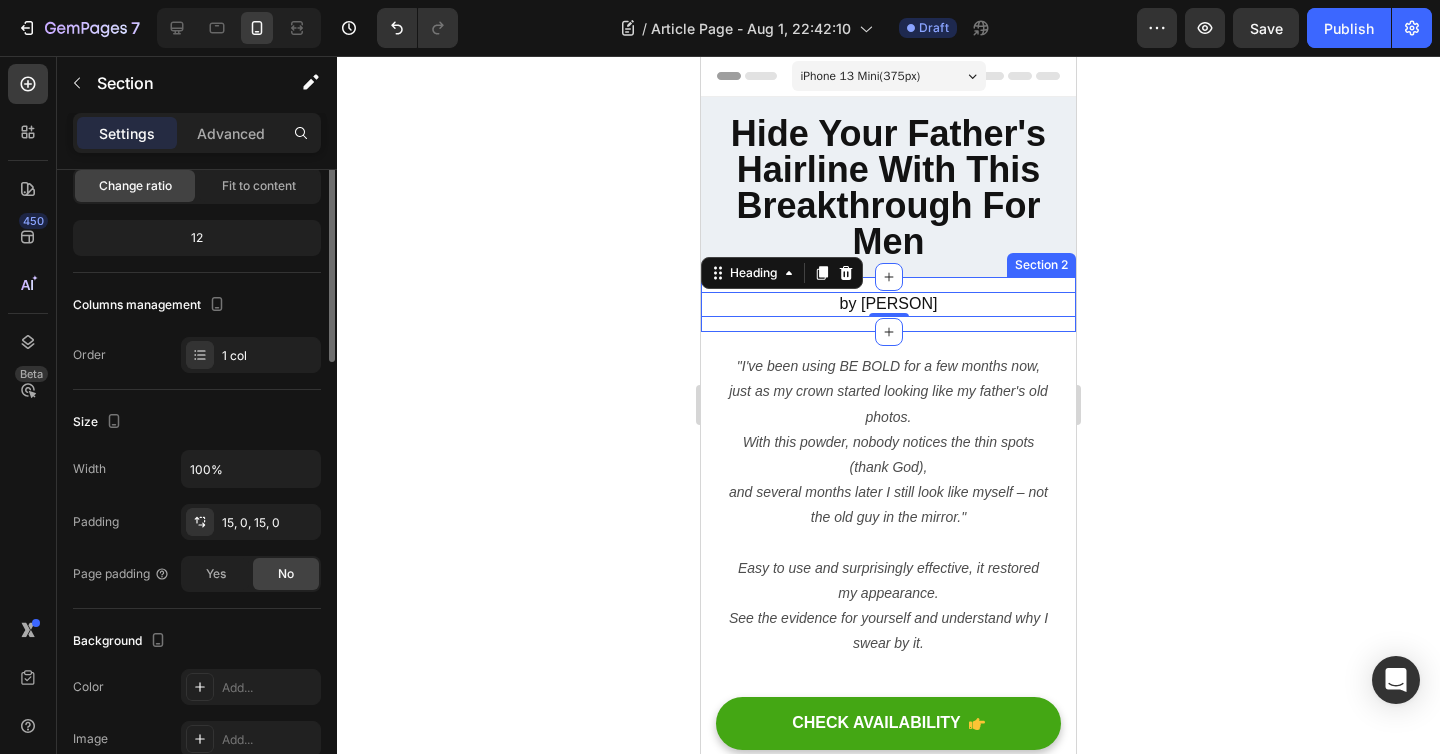 scroll, scrollTop: 0, scrollLeft: 0, axis: both 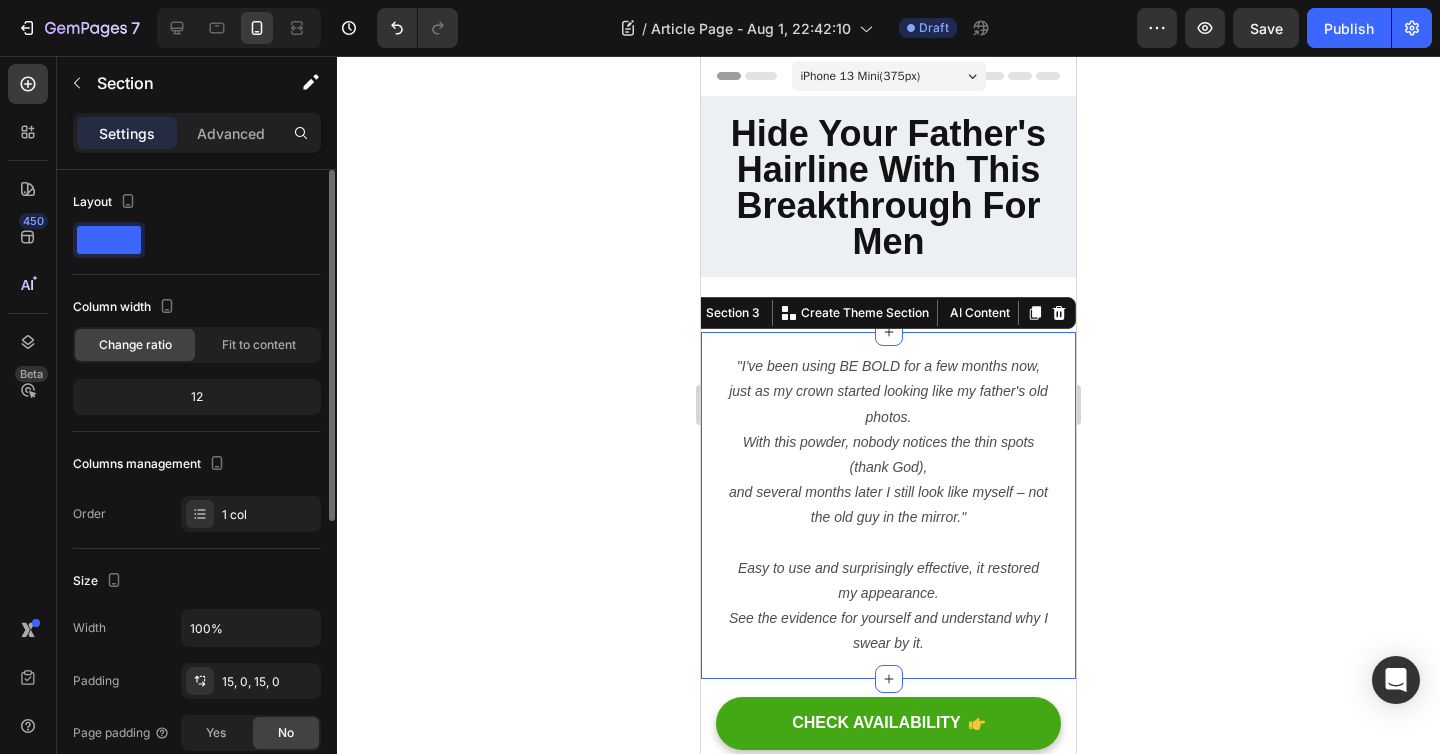 click on "I've been using BE BOLD for a few months now,  just as my crown started looking like my father's old photos.  With this powder, nobody notices the thin spots (thank God),  and several months later I still look like myself – not the old guy in the mirror.   Easy to use and surprisingly effective, it restored my appearance.  See the evidence for yourself and understand why I swear by it. Text Block Section 3   You can create reusable sections Create Theme Section AI Content Write with GemAI What would you like to describe here? Tone and Voice Persuasive Product Precision Applicator + Titanium Hair Growth Roller Show more Generate" at bounding box center (888, 505) 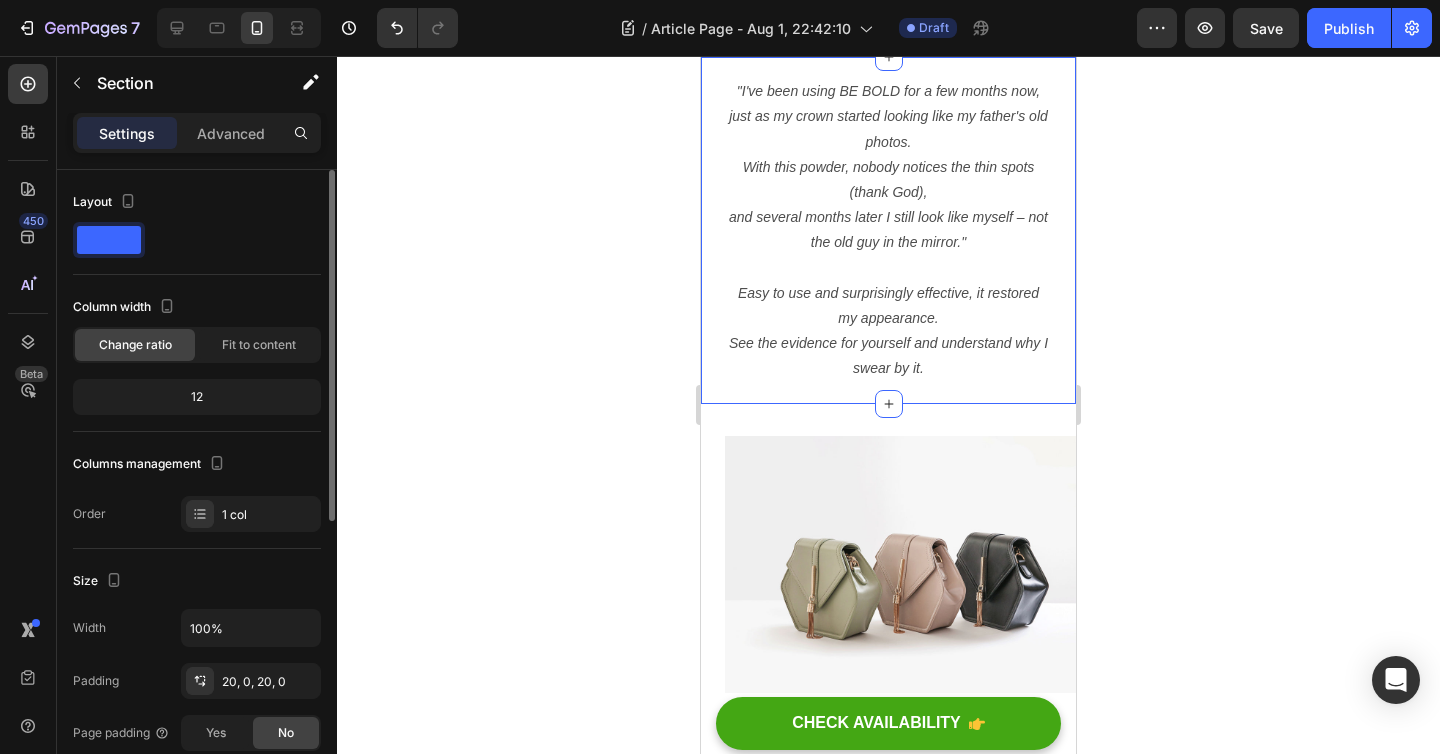 scroll, scrollTop: 285, scrollLeft: 0, axis: vertical 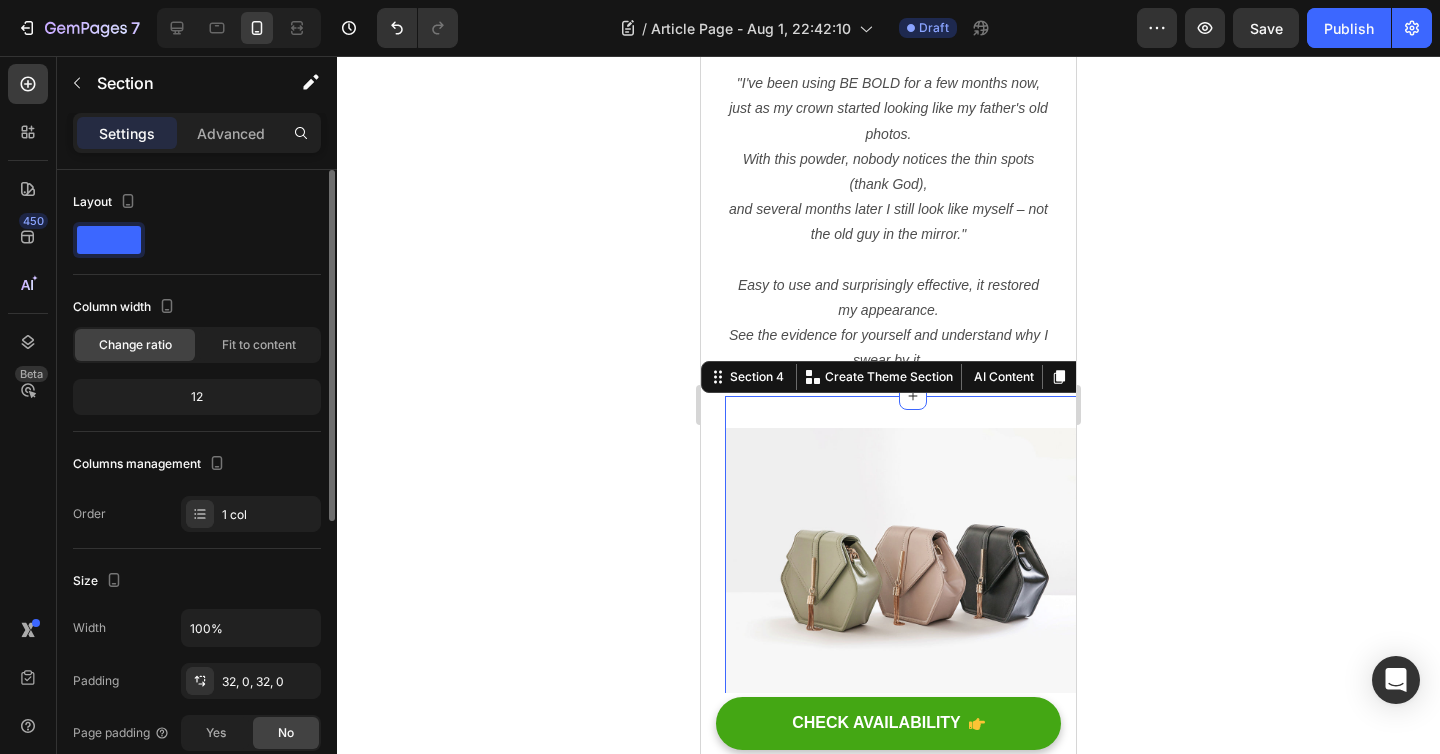 click on "Image It Tackles 6 Daily Worries In 1 Product Heading Replace this text with your content Text Block Row Section 4   You can create reusable sections Create Theme Section AI Content Write with GemAI What would you like to describe here? Tone and Voice Persuasive Product Precision Applicator + Titanium Hair Growth Roller Show more Generate" at bounding box center (912, 639) 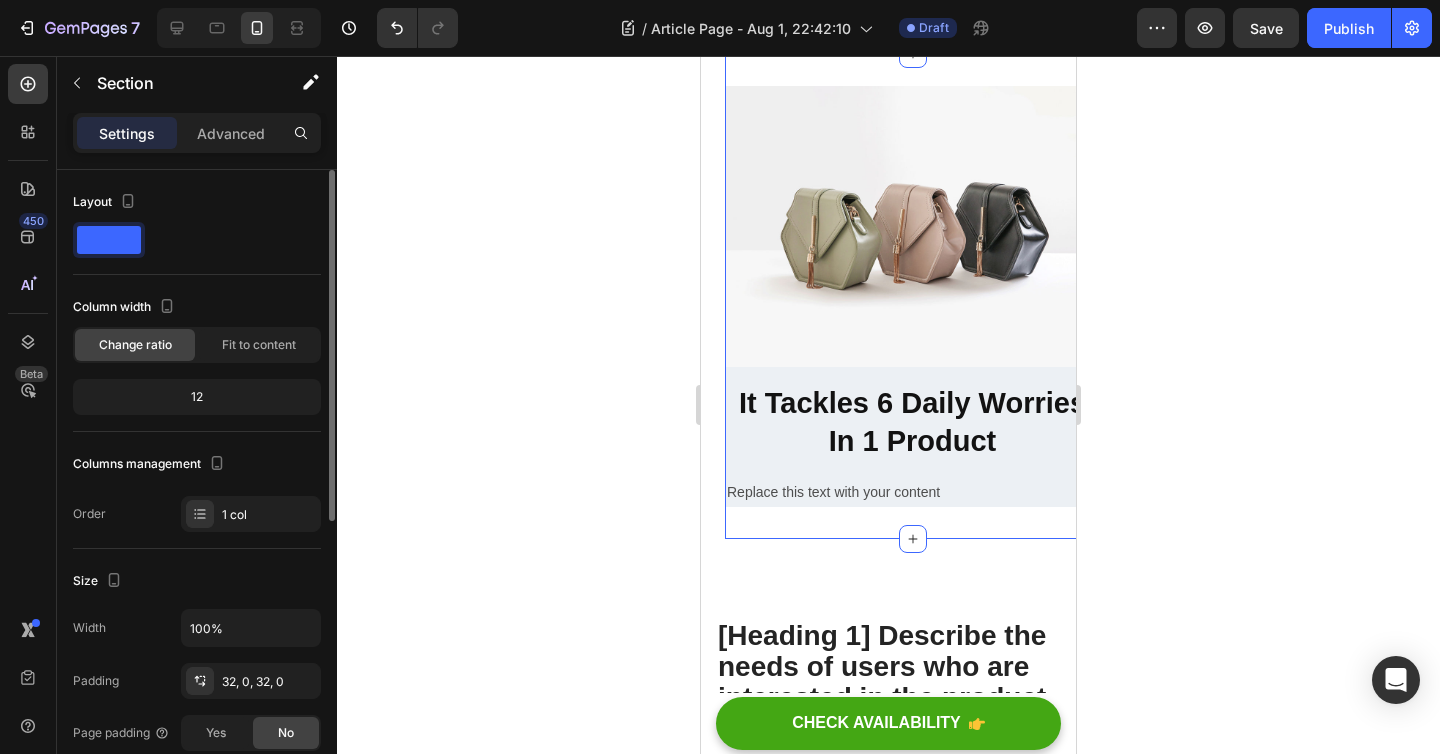 scroll, scrollTop: 606, scrollLeft: 0, axis: vertical 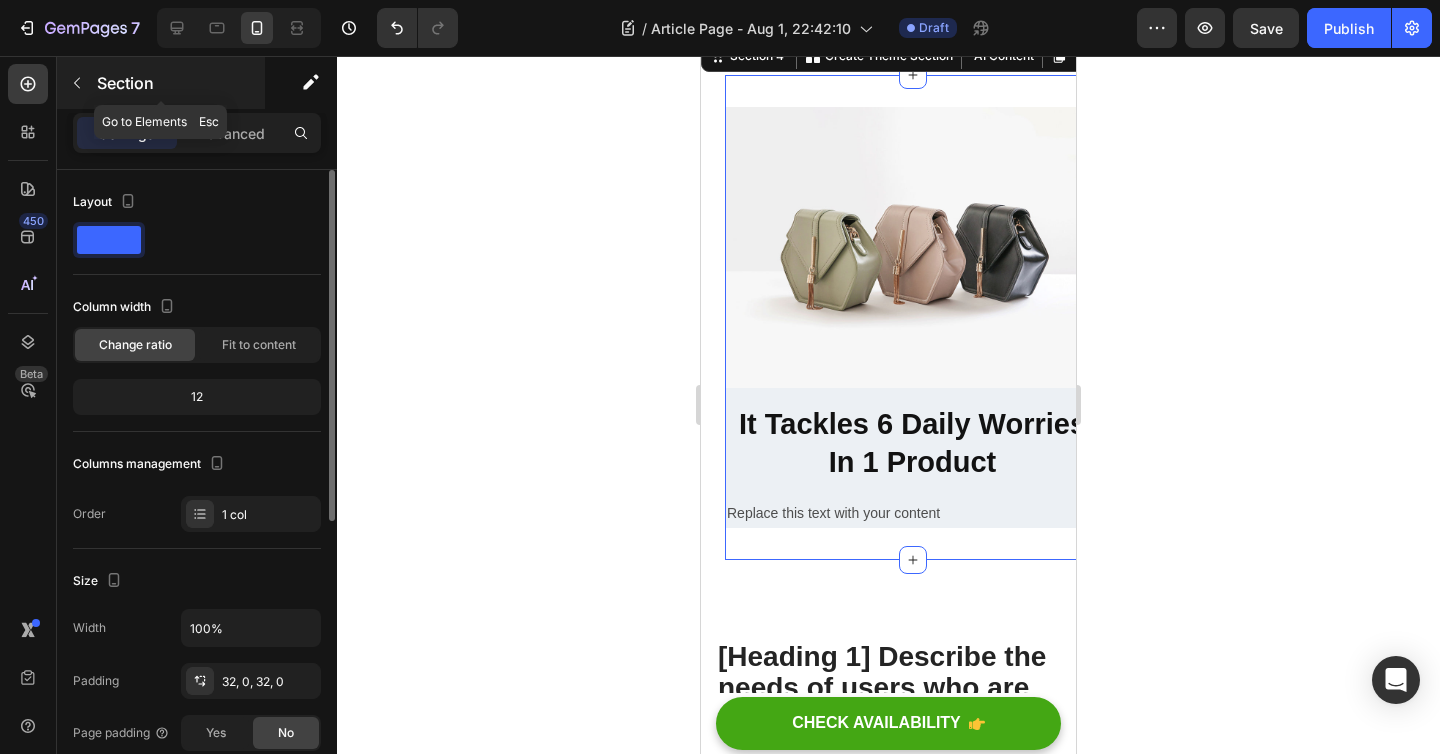 click 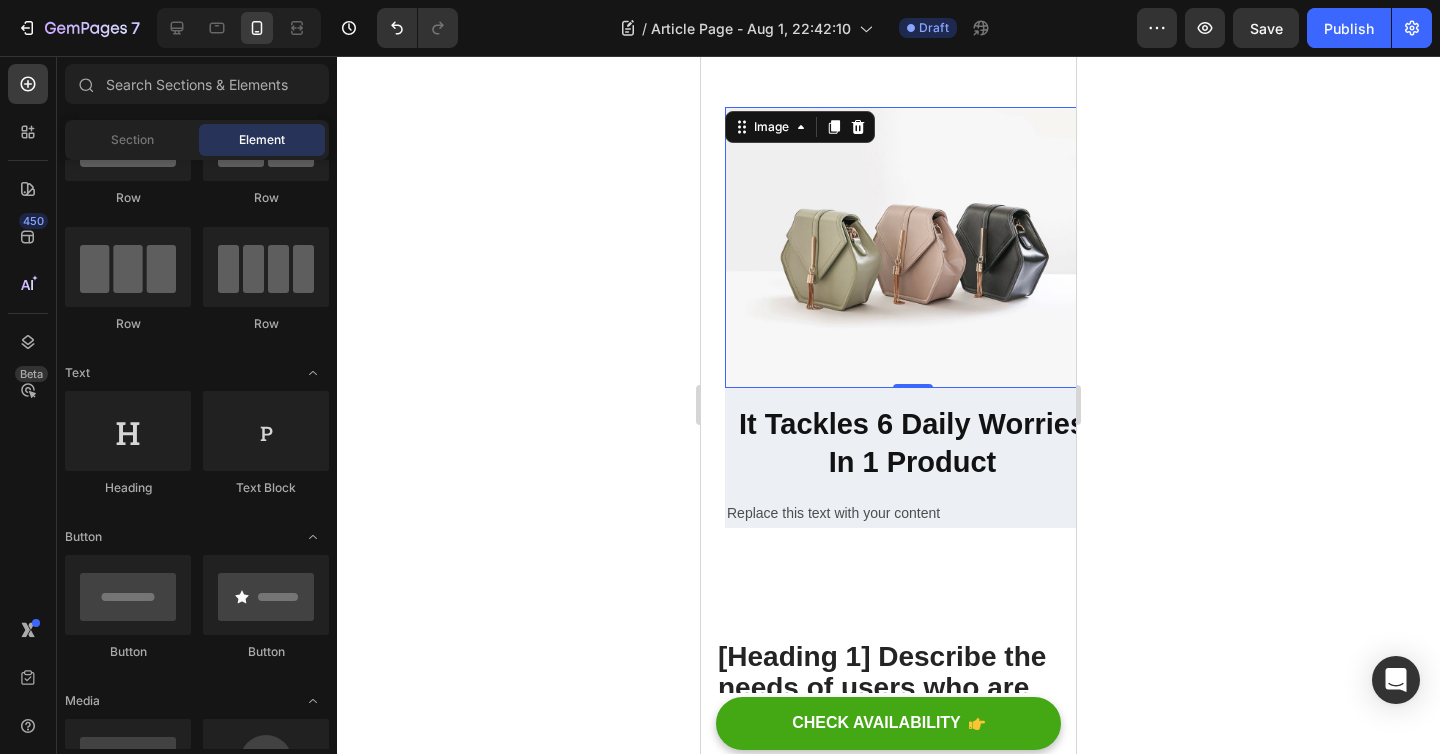 click at bounding box center (912, 247) 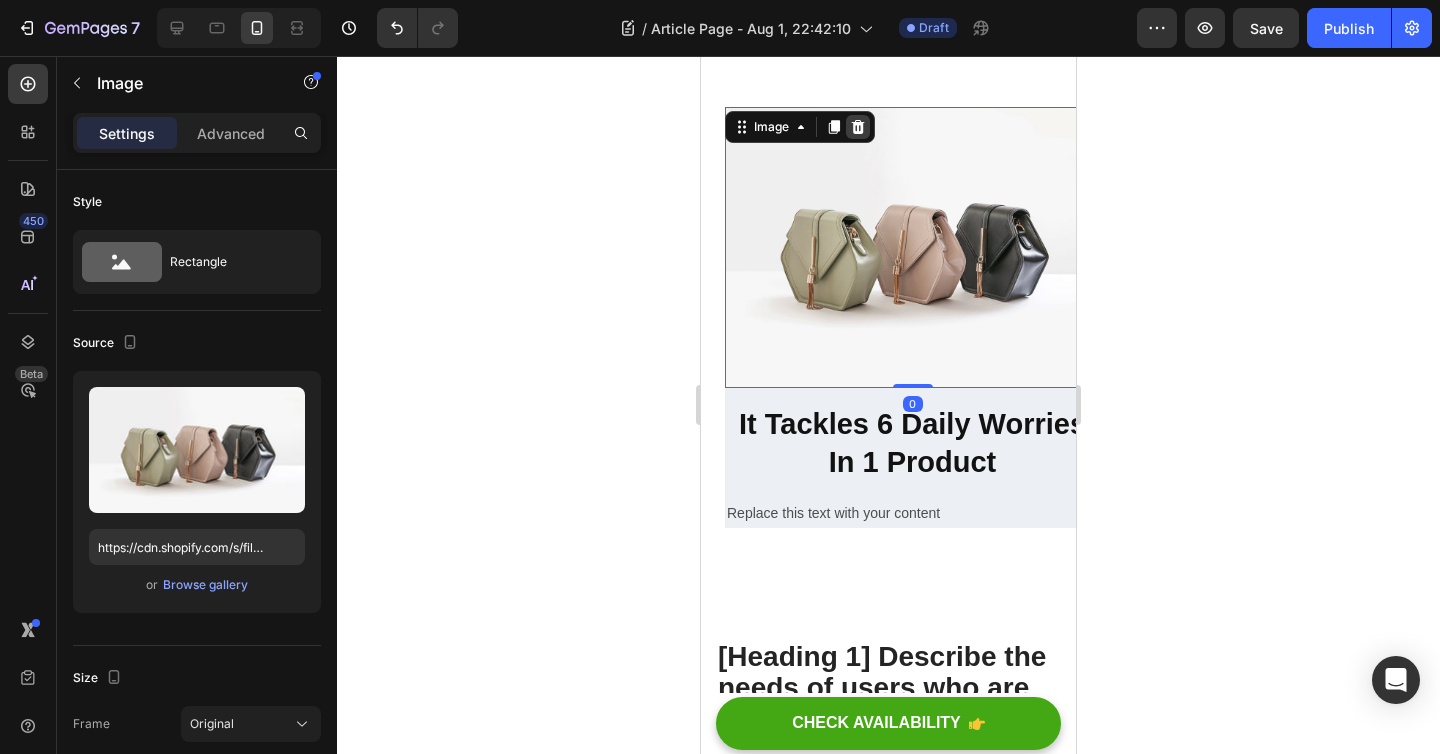 click 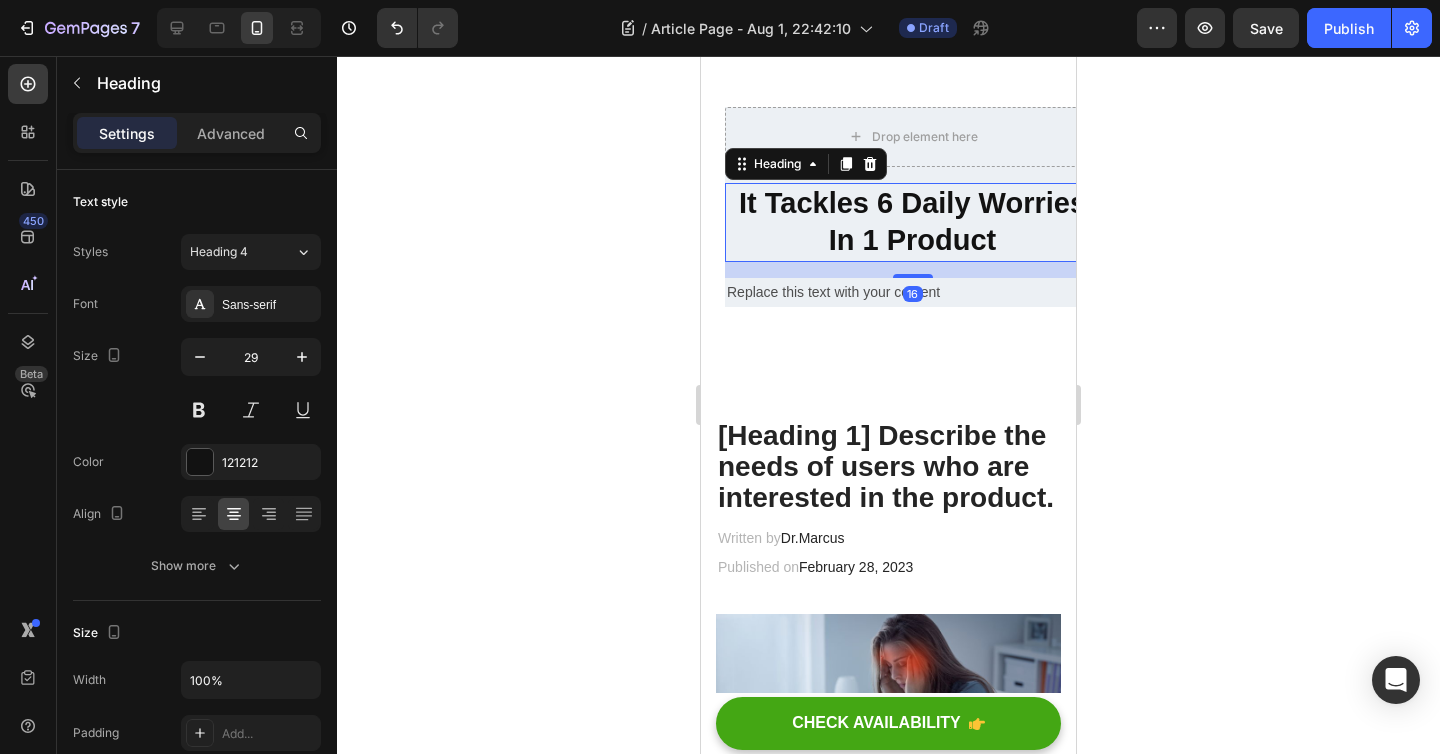 click on "It Tackles 6 Daily Worries In 1 Product" at bounding box center (912, 222) 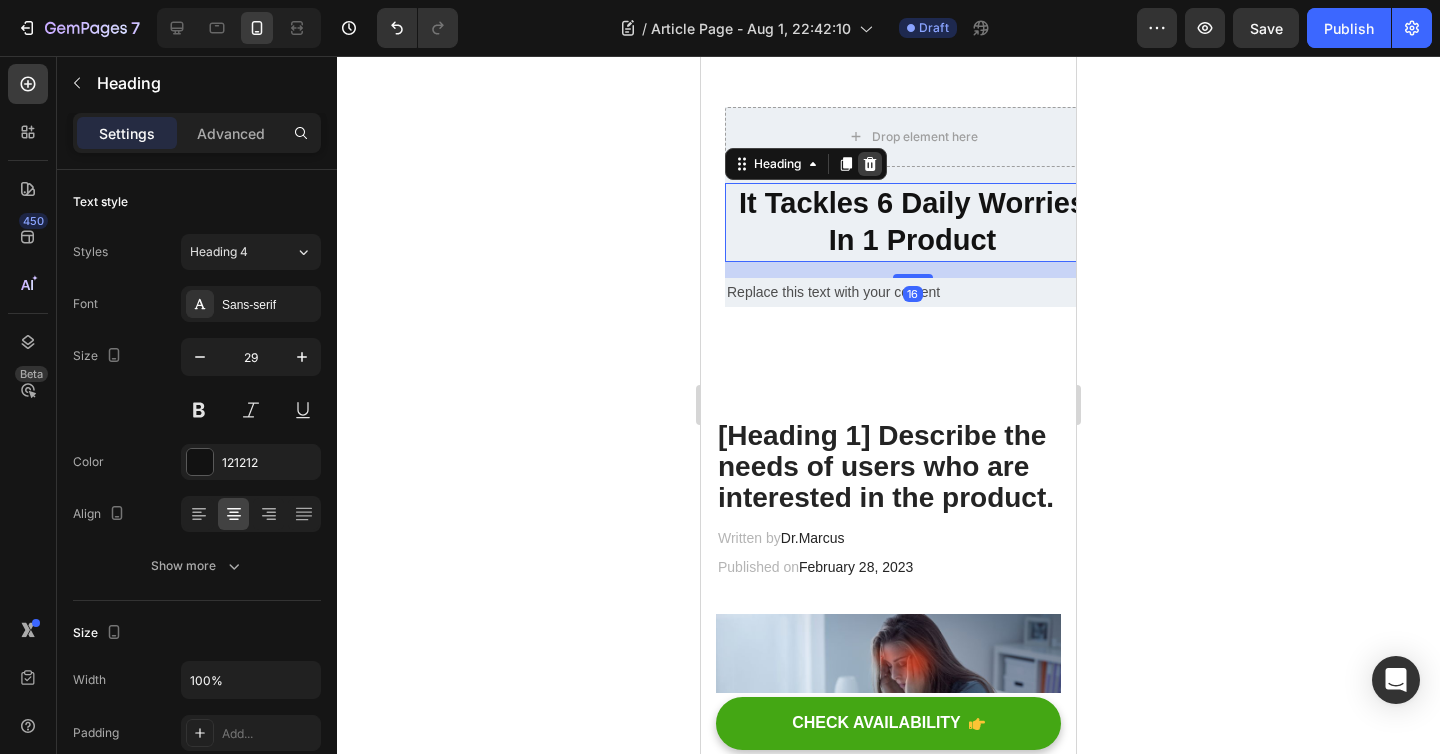 click 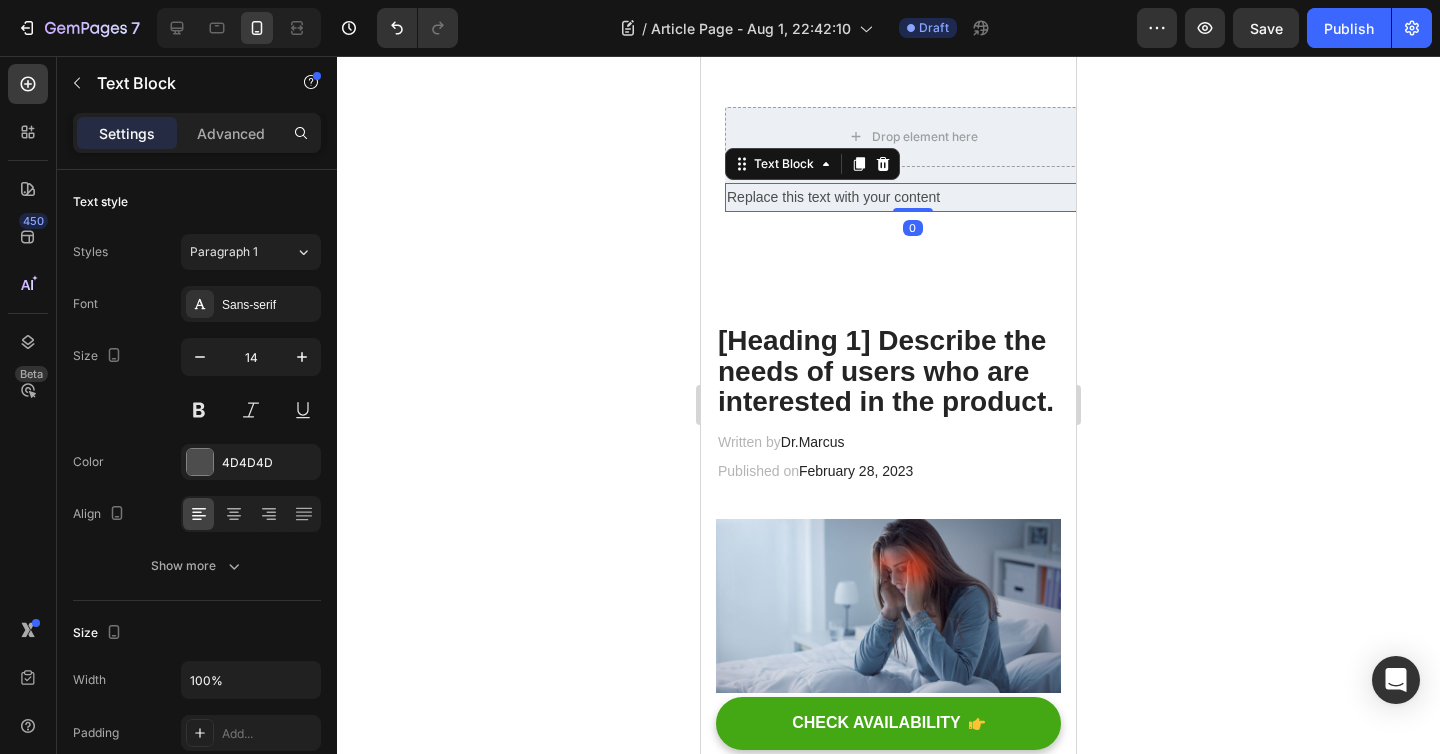 click on "Replace this text with your content" at bounding box center (912, 197) 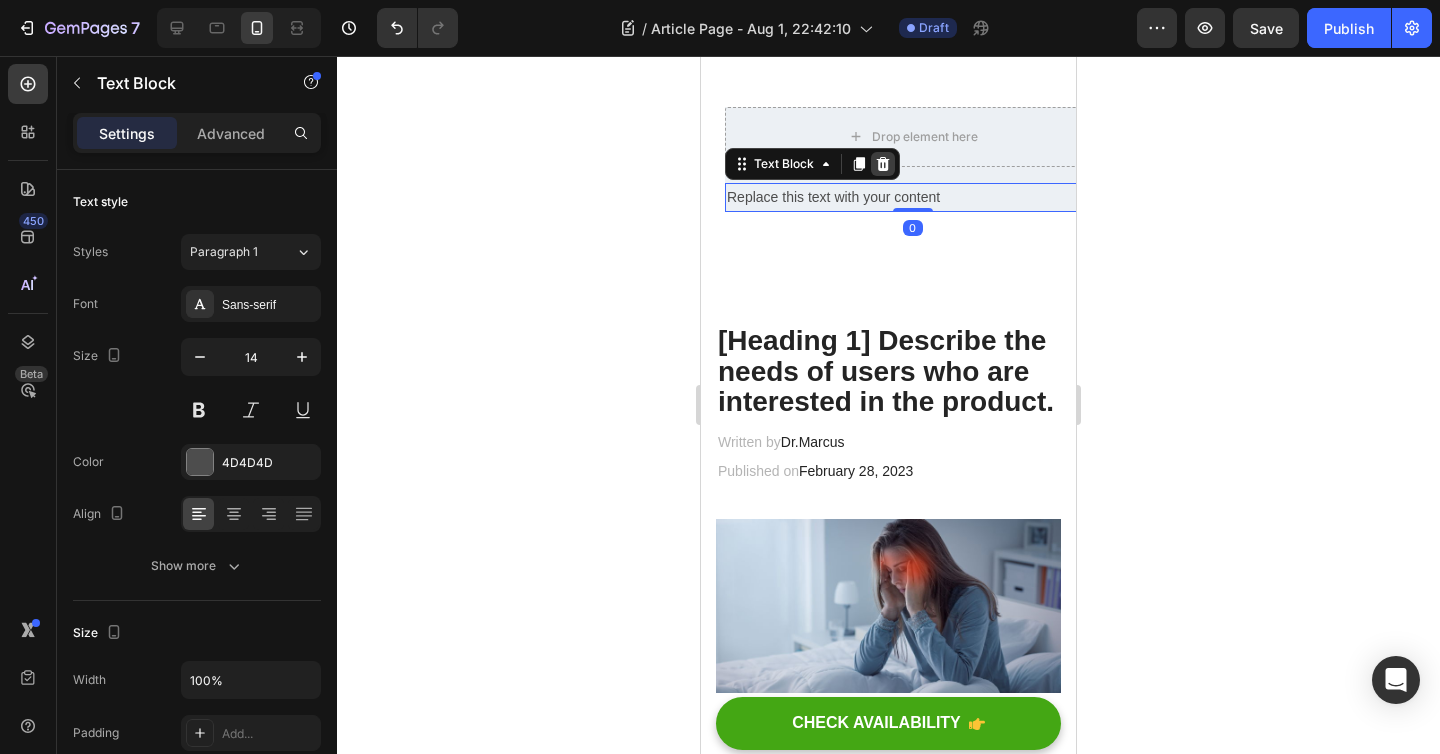 click 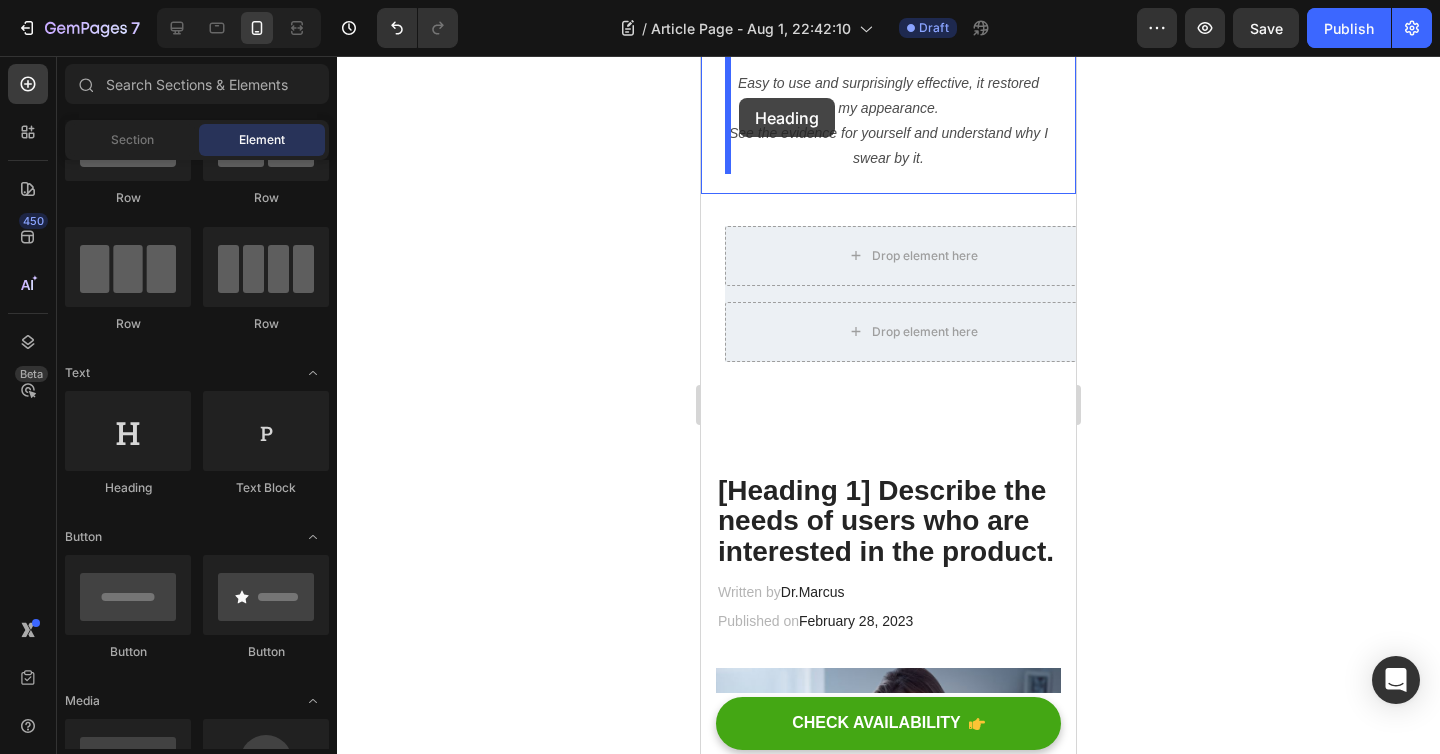 scroll, scrollTop: 467, scrollLeft: 0, axis: vertical 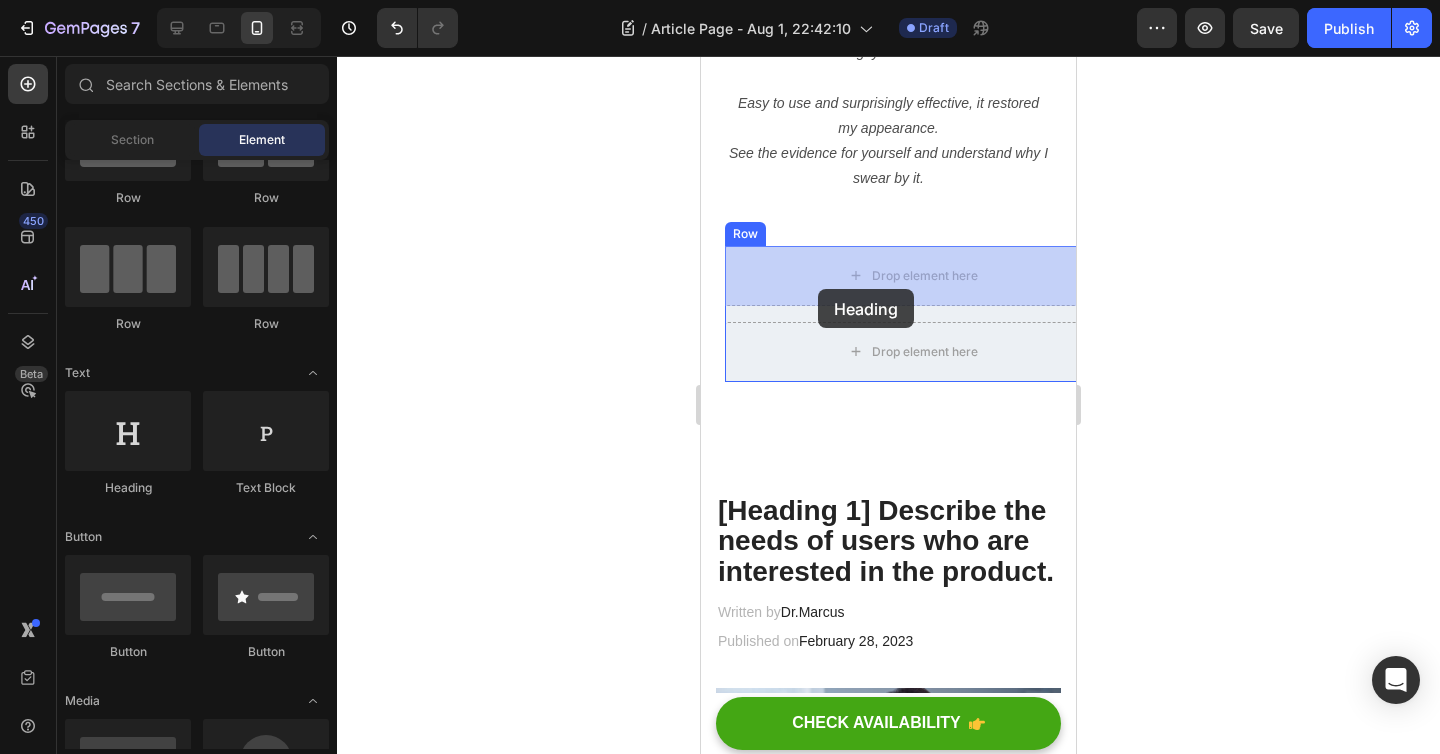 drag, startPoint x: 841, startPoint y: 481, endPoint x: 818, endPoint y: 289, distance: 193.3727 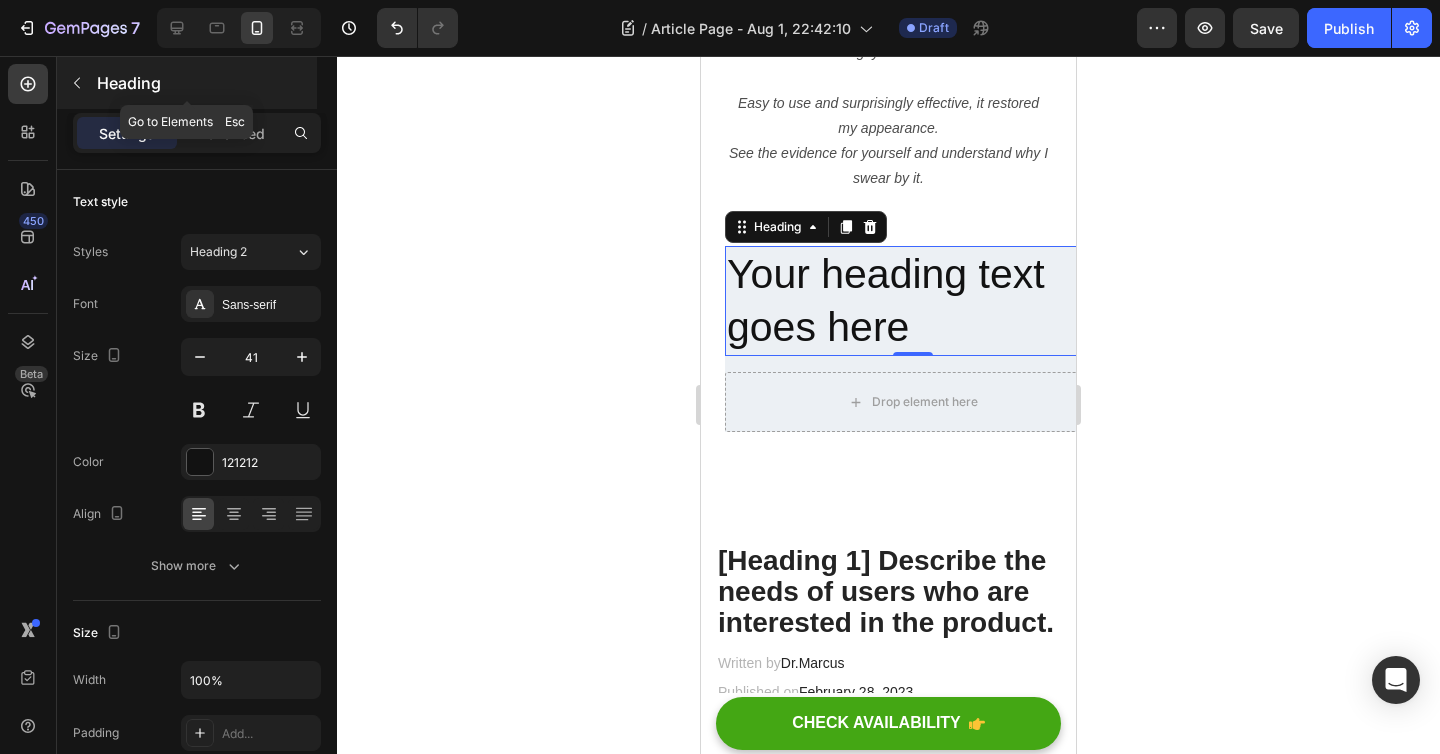 click at bounding box center [77, 83] 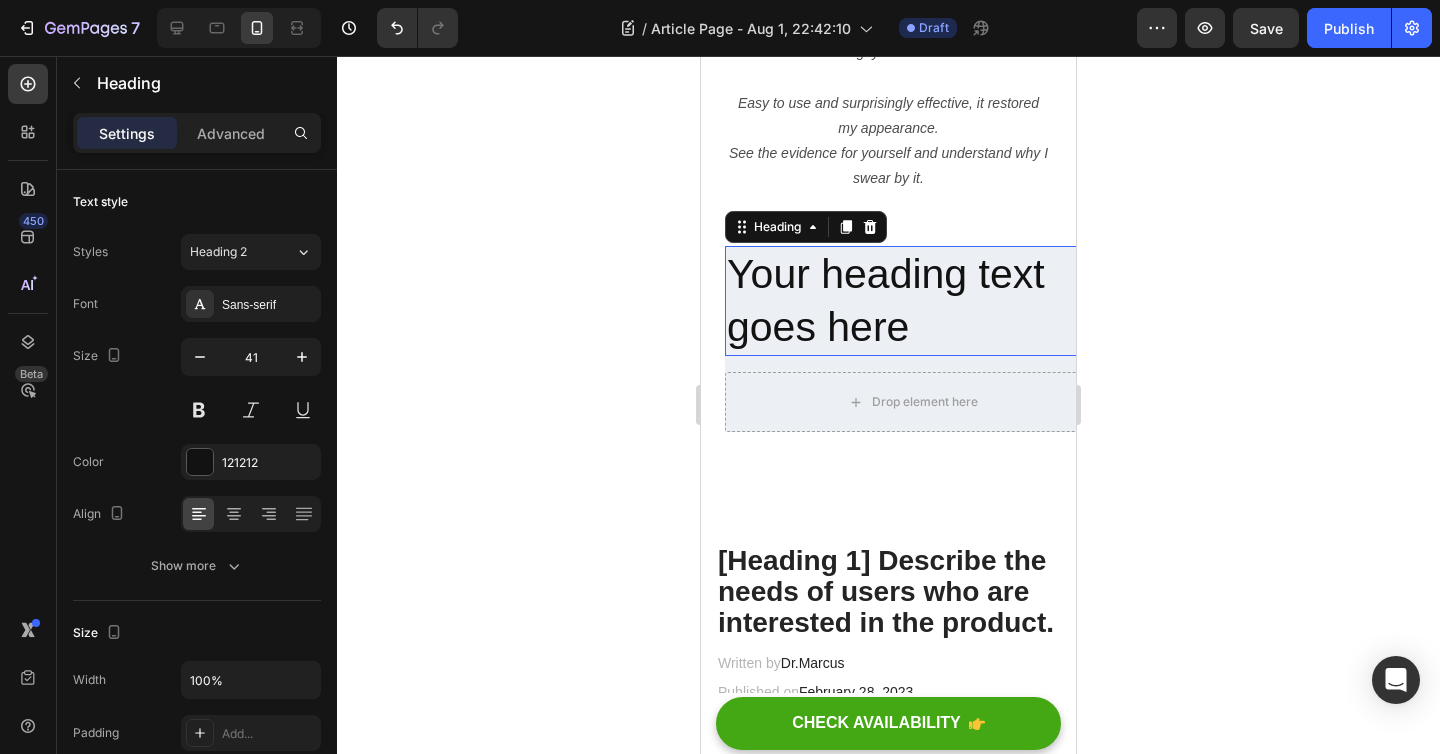 click on "Your heading text goes here" at bounding box center [912, 301] 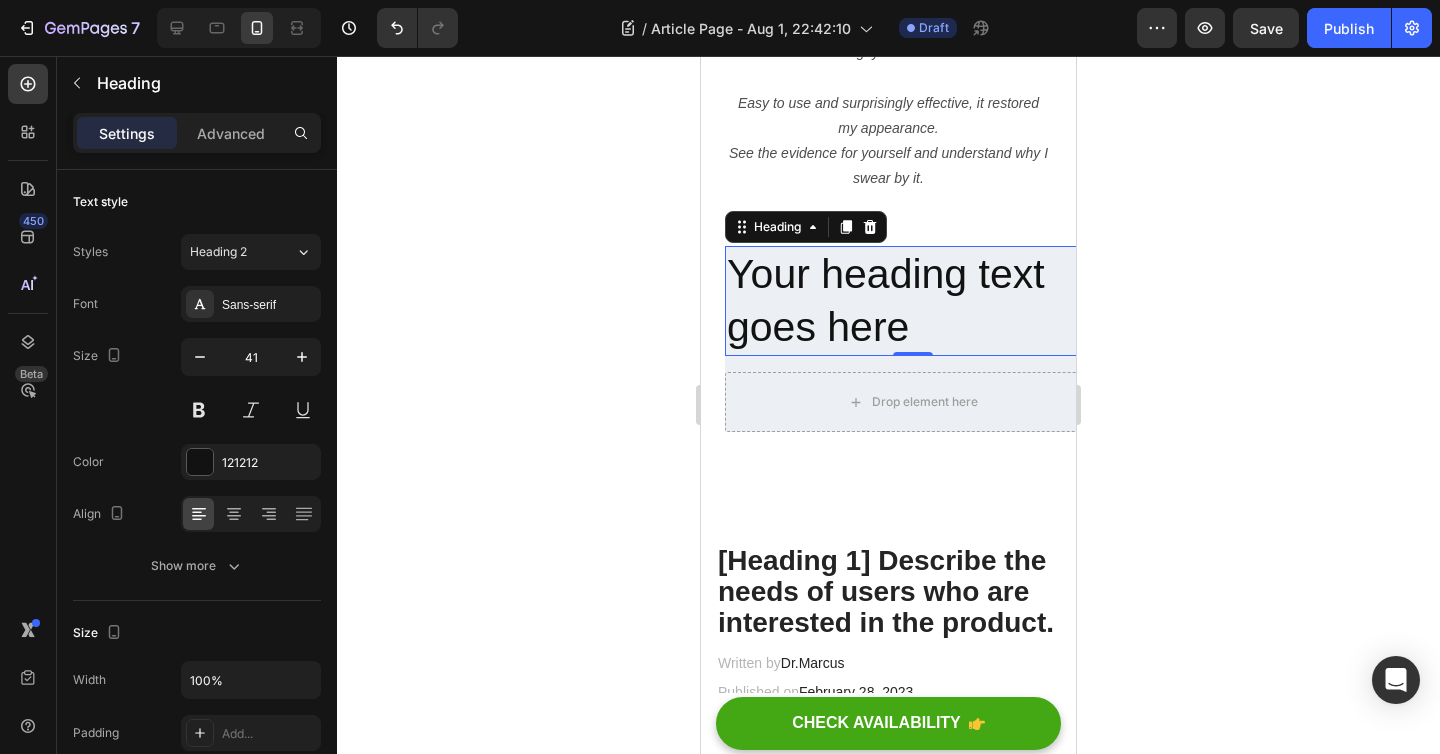 click on "Your heading text goes here" at bounding box center [912, 301] 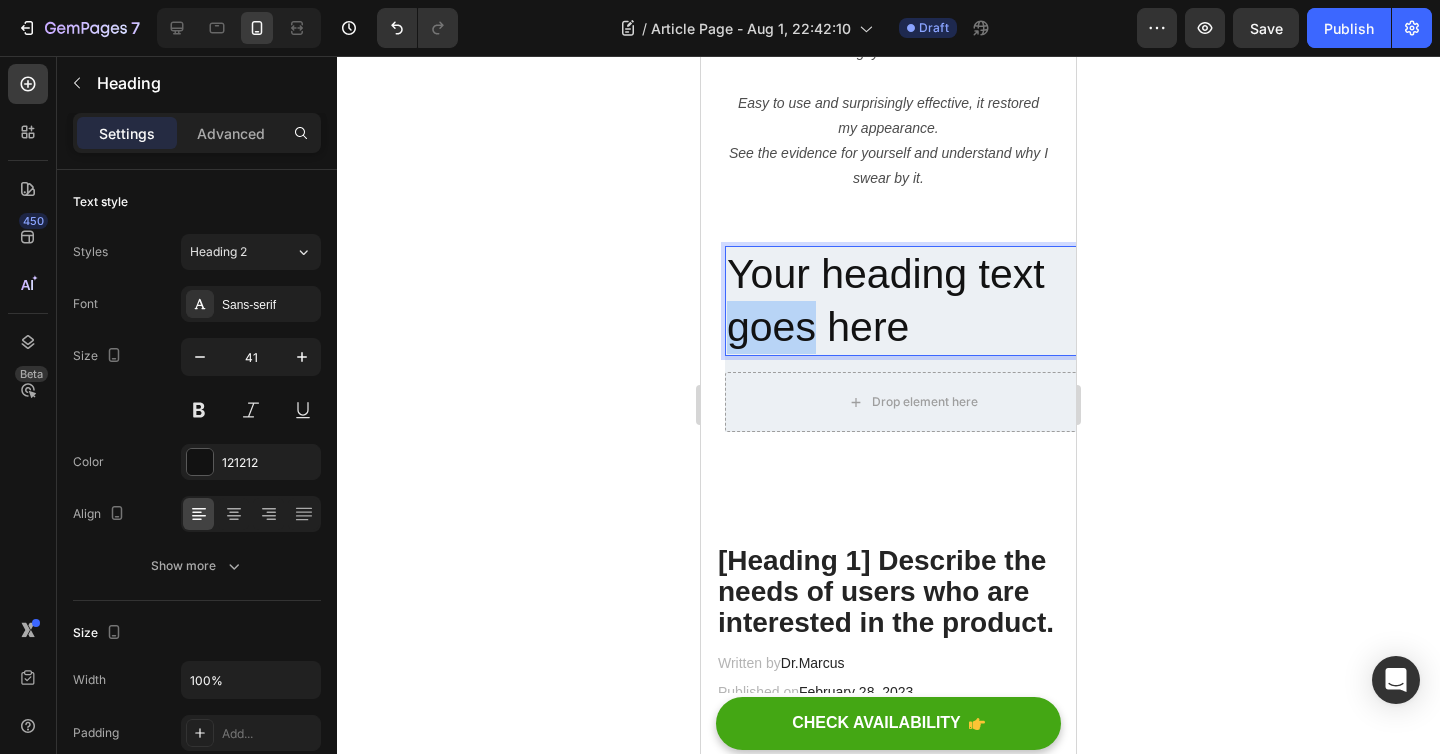 click on "Your heading text goes here" at bounding box center [912, 301] 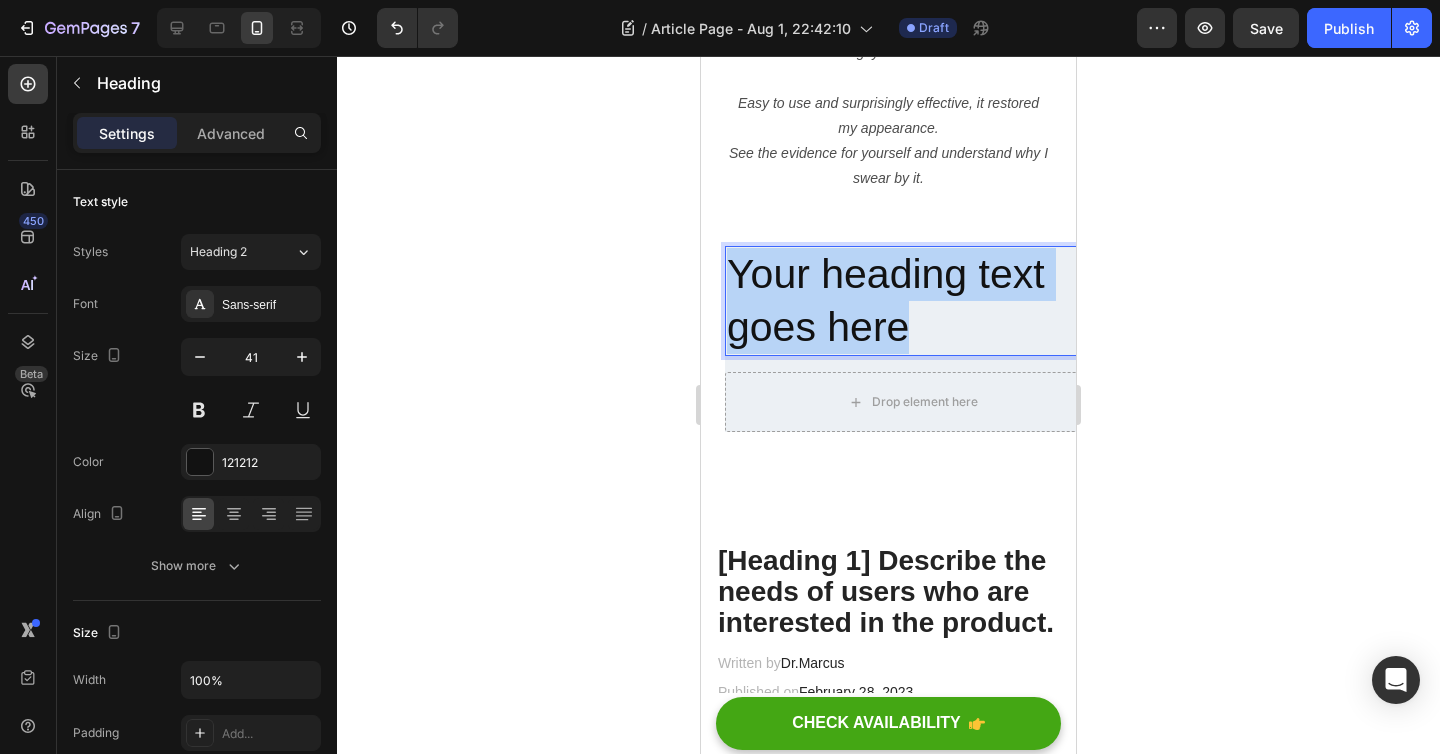 click on "Your heading text goes here" at bounding box center [912, 301] 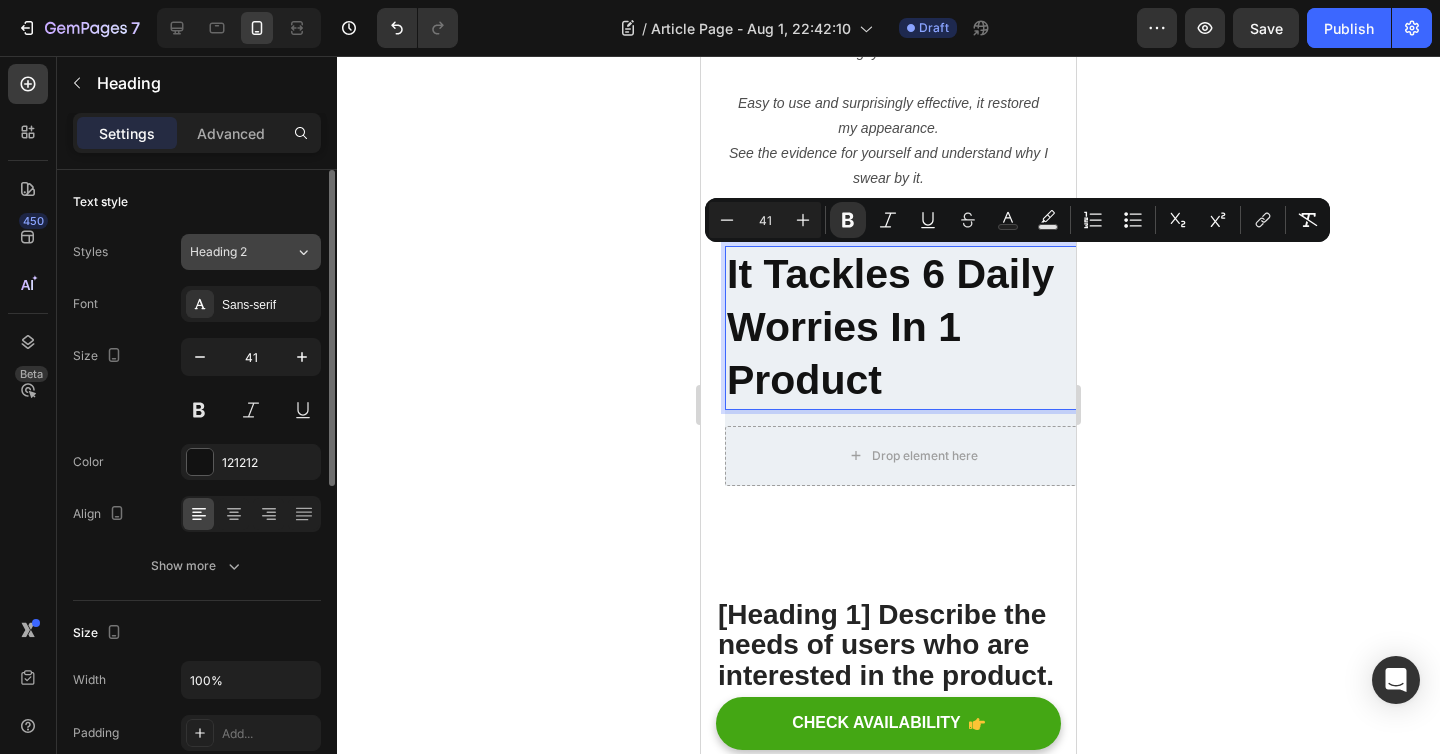 click 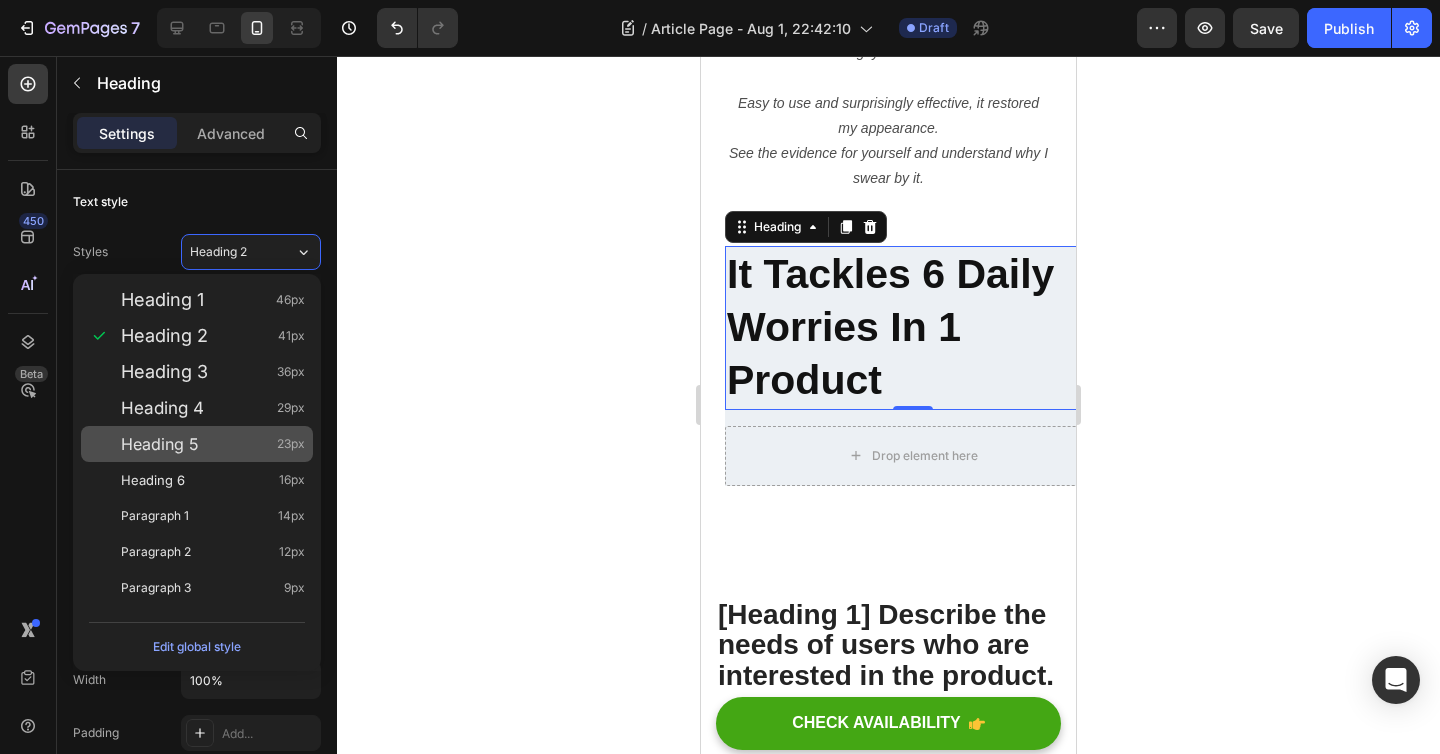 click on "Heading 5 23px" at bounding box center (213, 444) 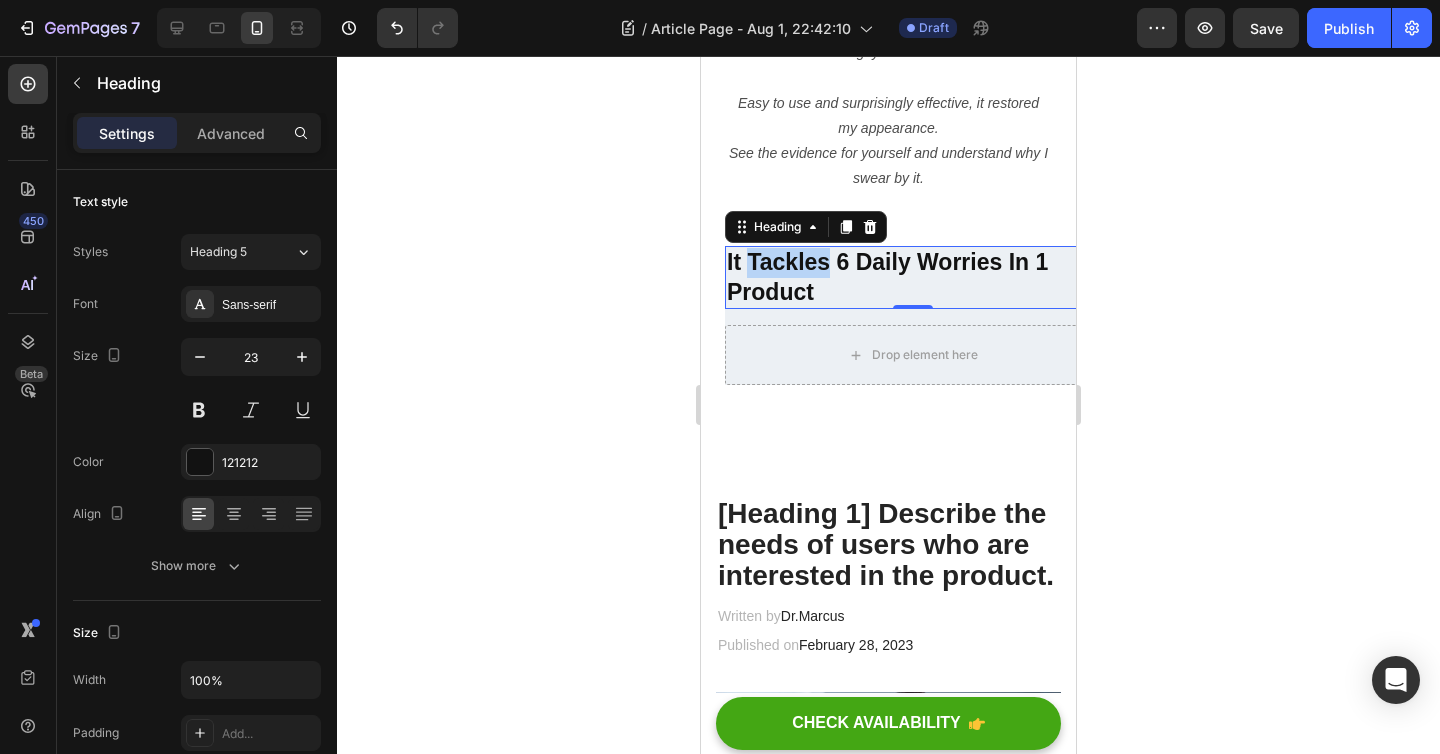 click on "It Tackles 6 Daily Worries In 1 Product" at bounding box center [887, 277] 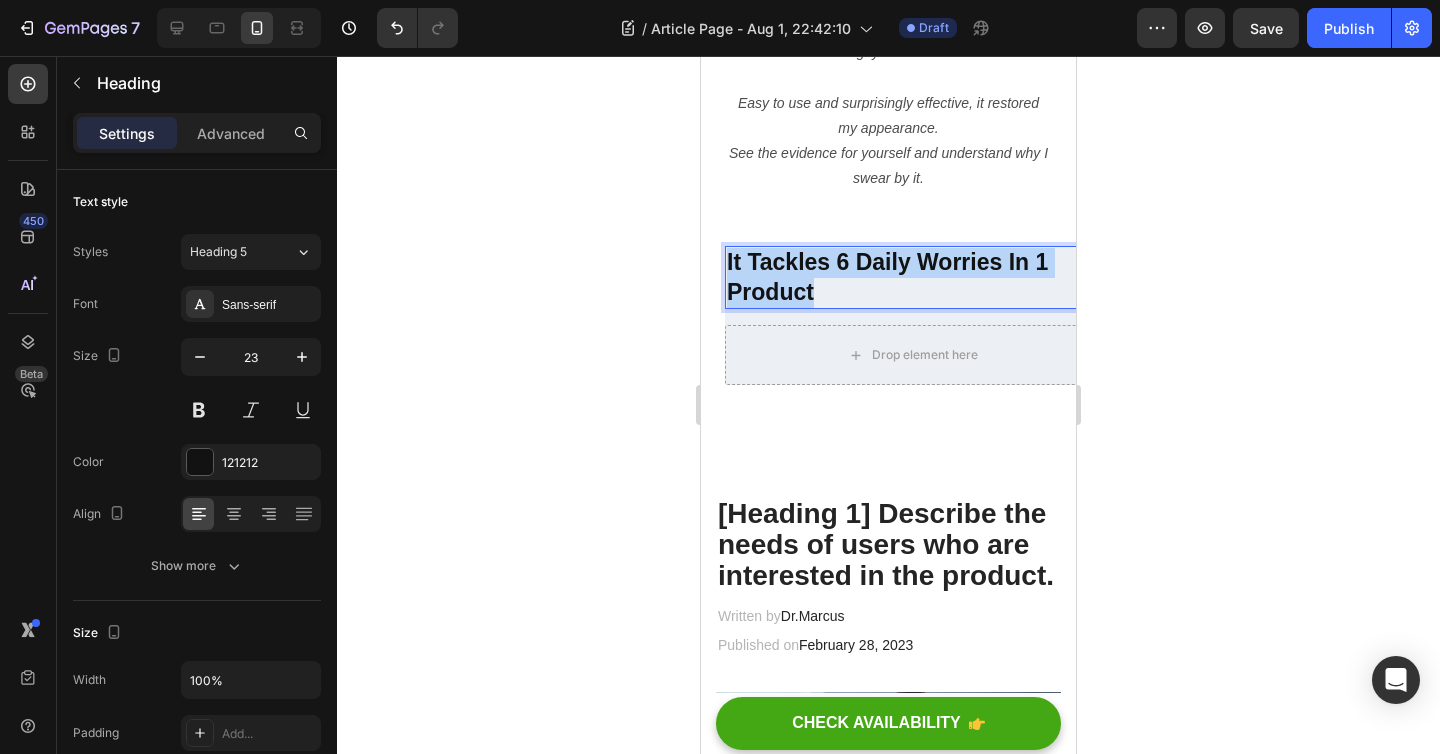 click on "It Tackles 6 Daily Worries In 1 Product" at bounding box center [887, 277] 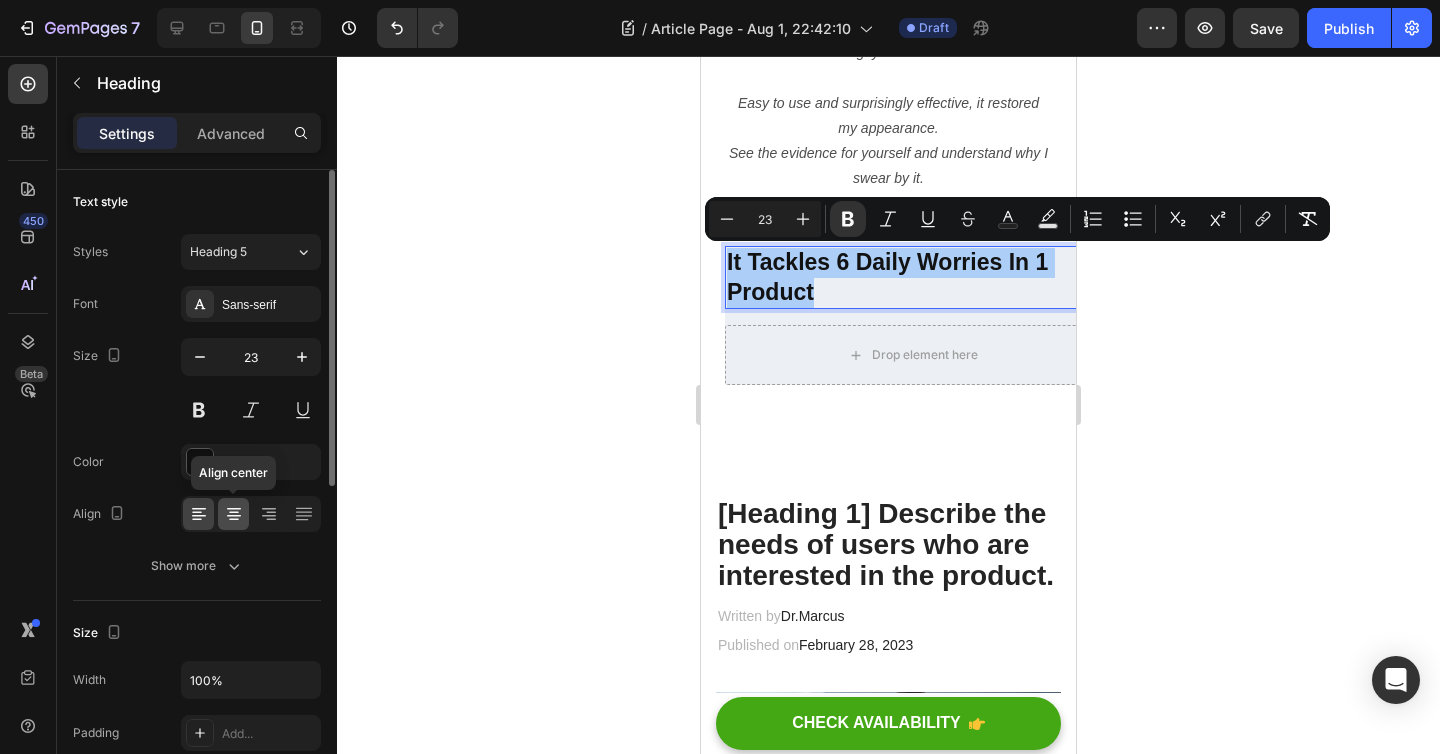 click 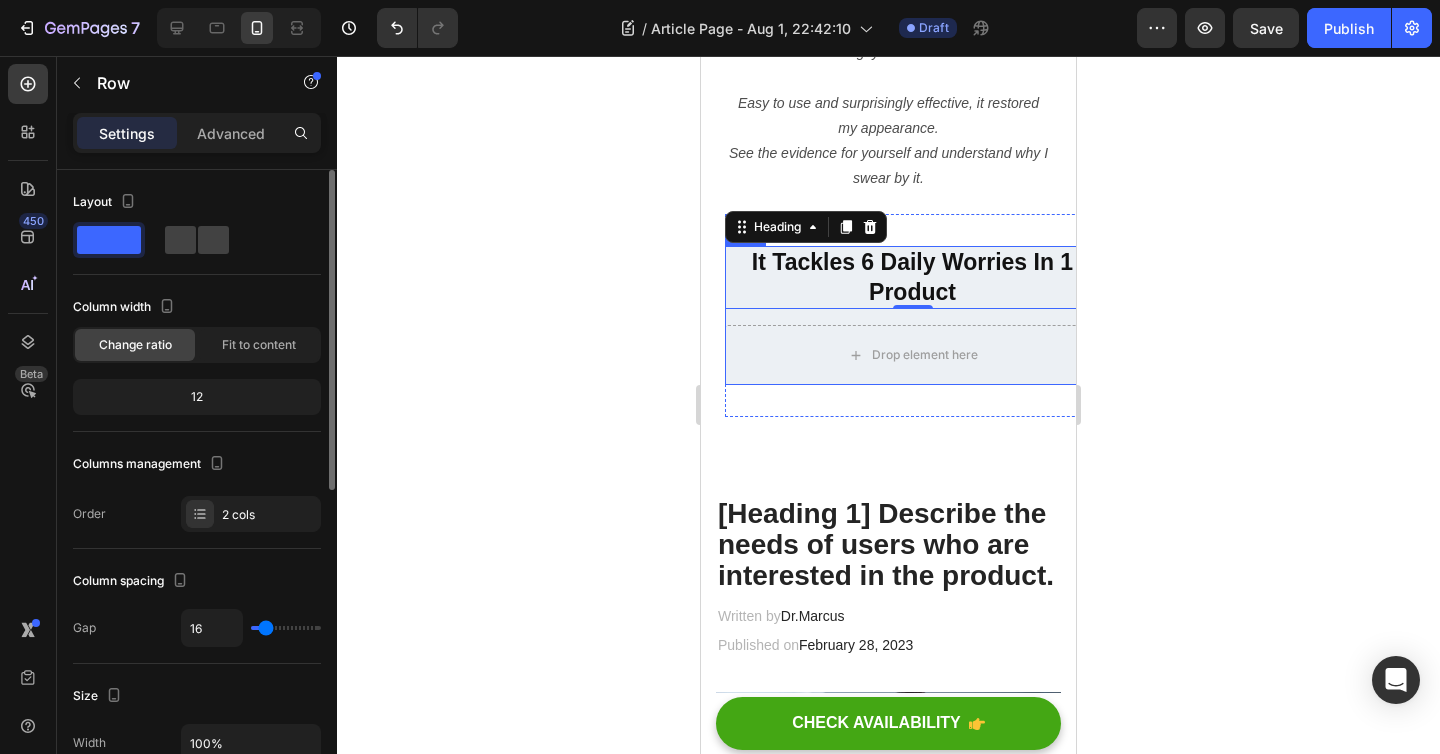 click on "It Tackles 6 Daily Worries In 1 Product Heading   0
Drop element here Row" at bounding box center [912, 316] 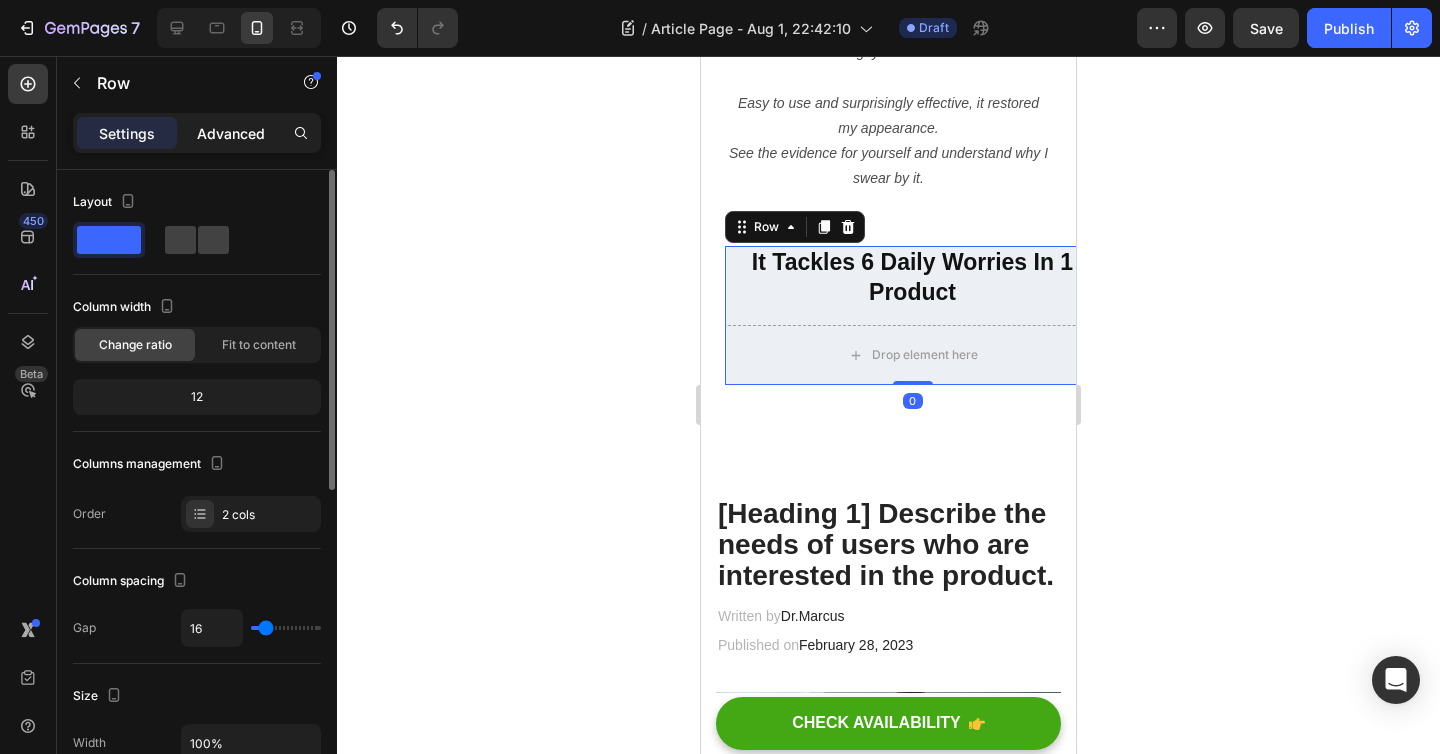 click on "Advanced" at bounding box center (231, 133) 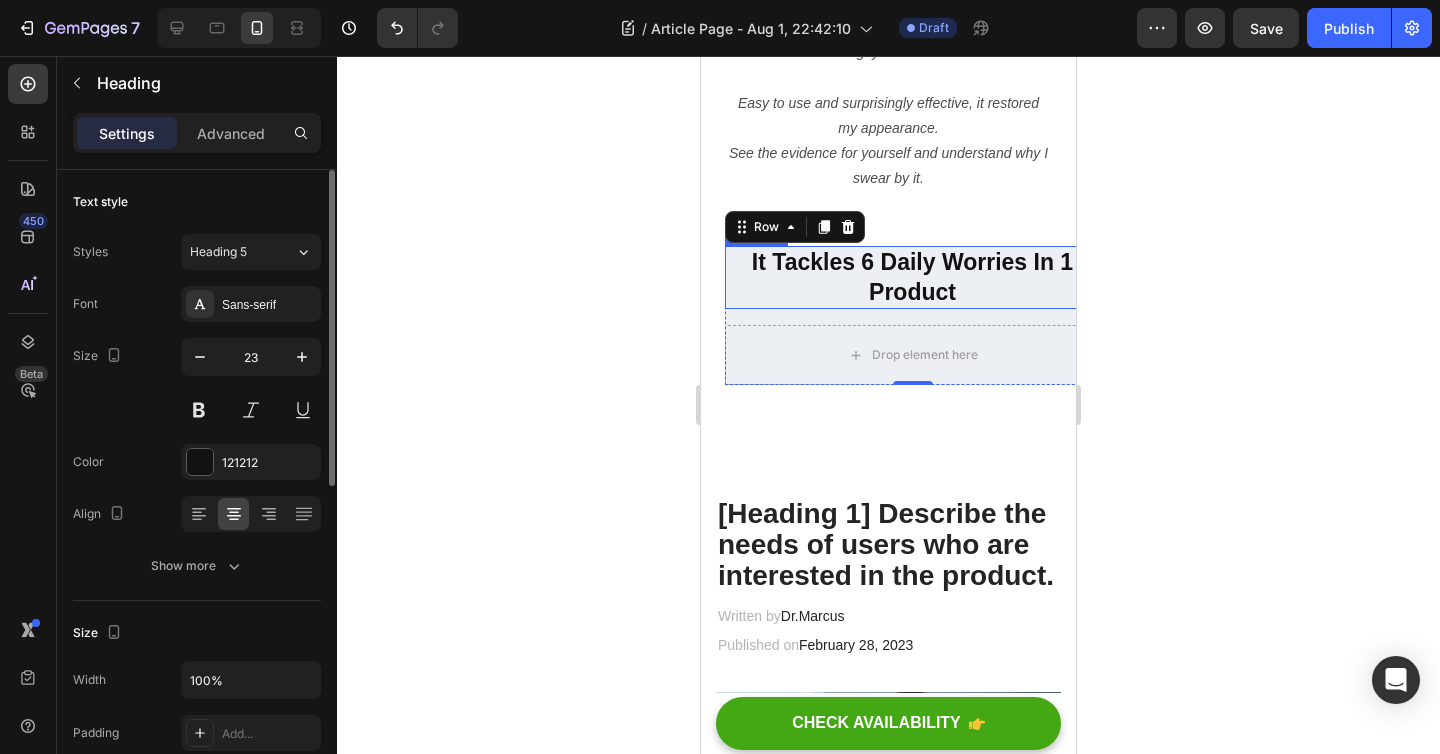 click on "It Tackles 6 Daily Worries In 1 Product" at bounding box center (912, 277) 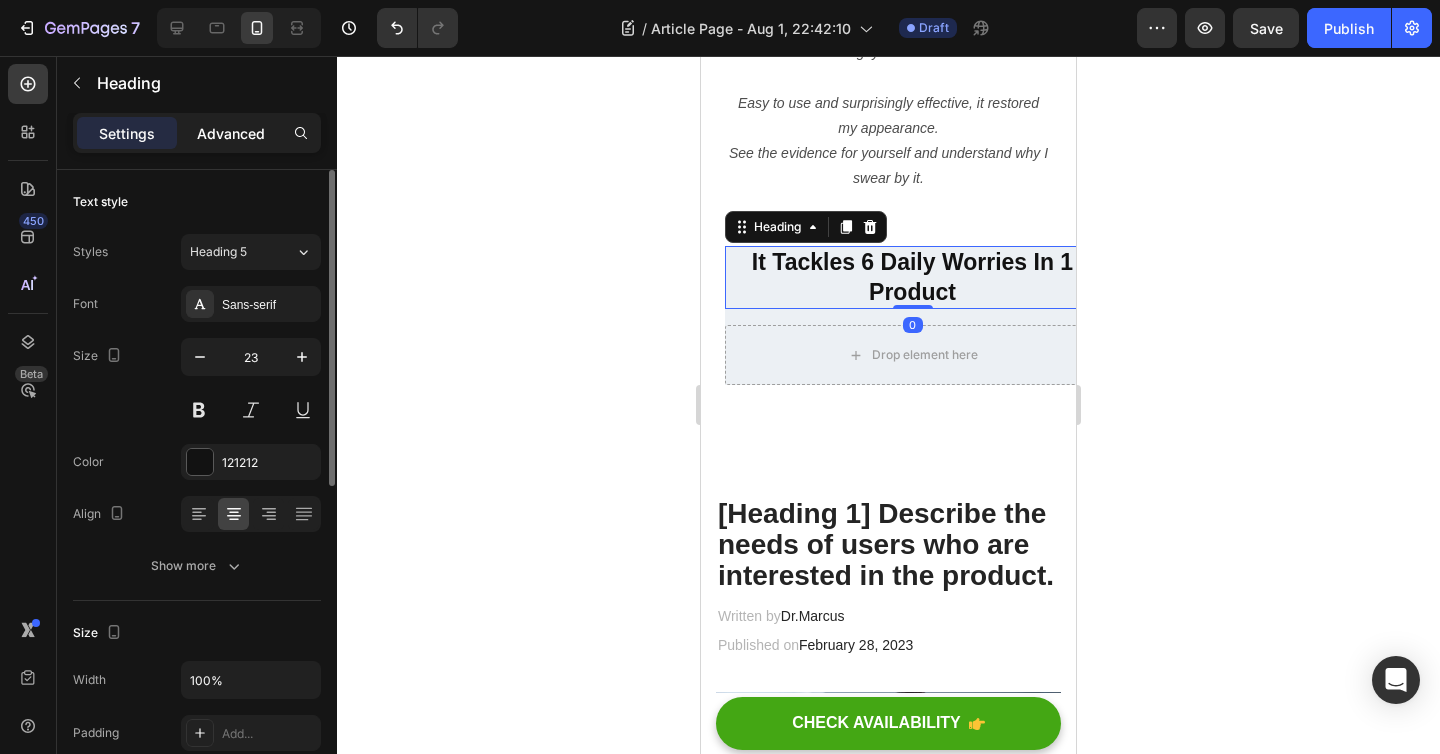 click on "Advanced" at bounding box center (231, 133) 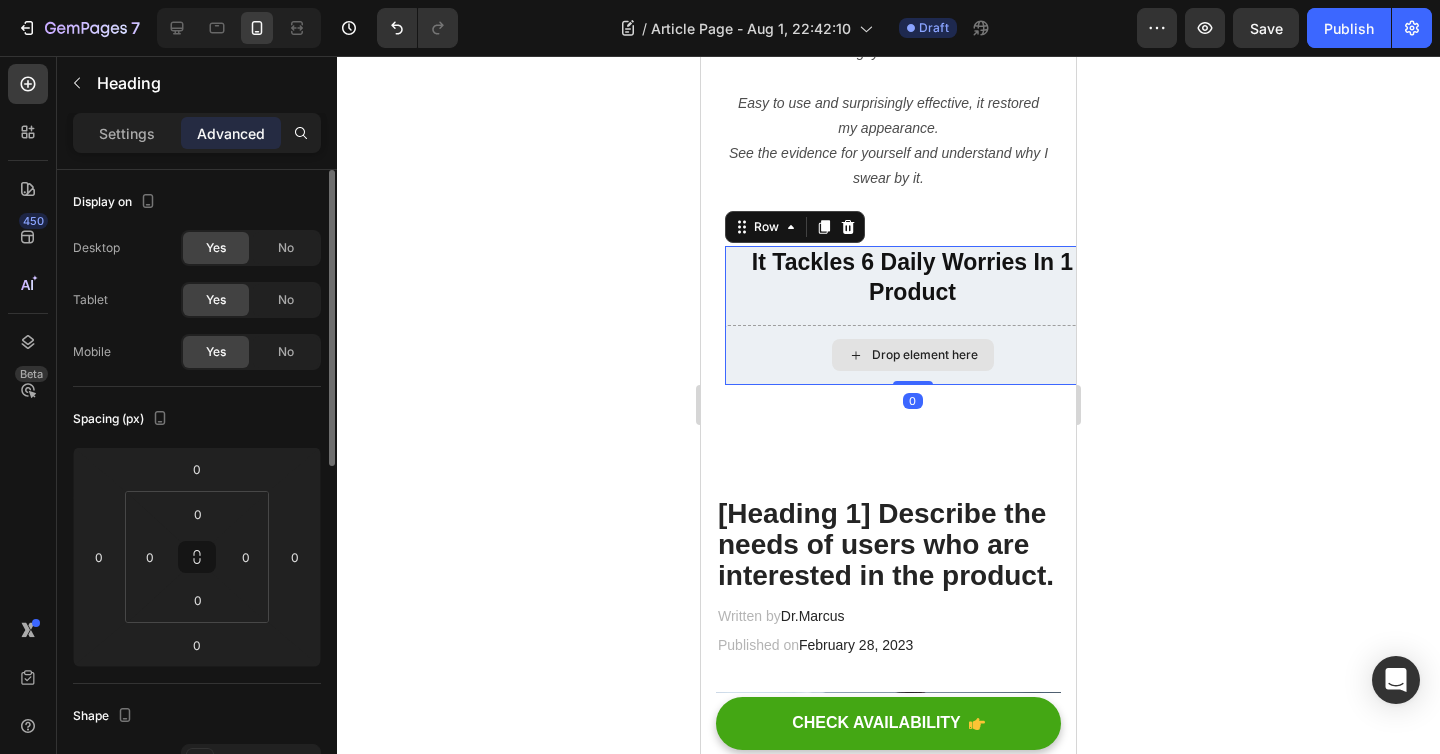 click on "Drop element here" at bounding box center [912, 355] 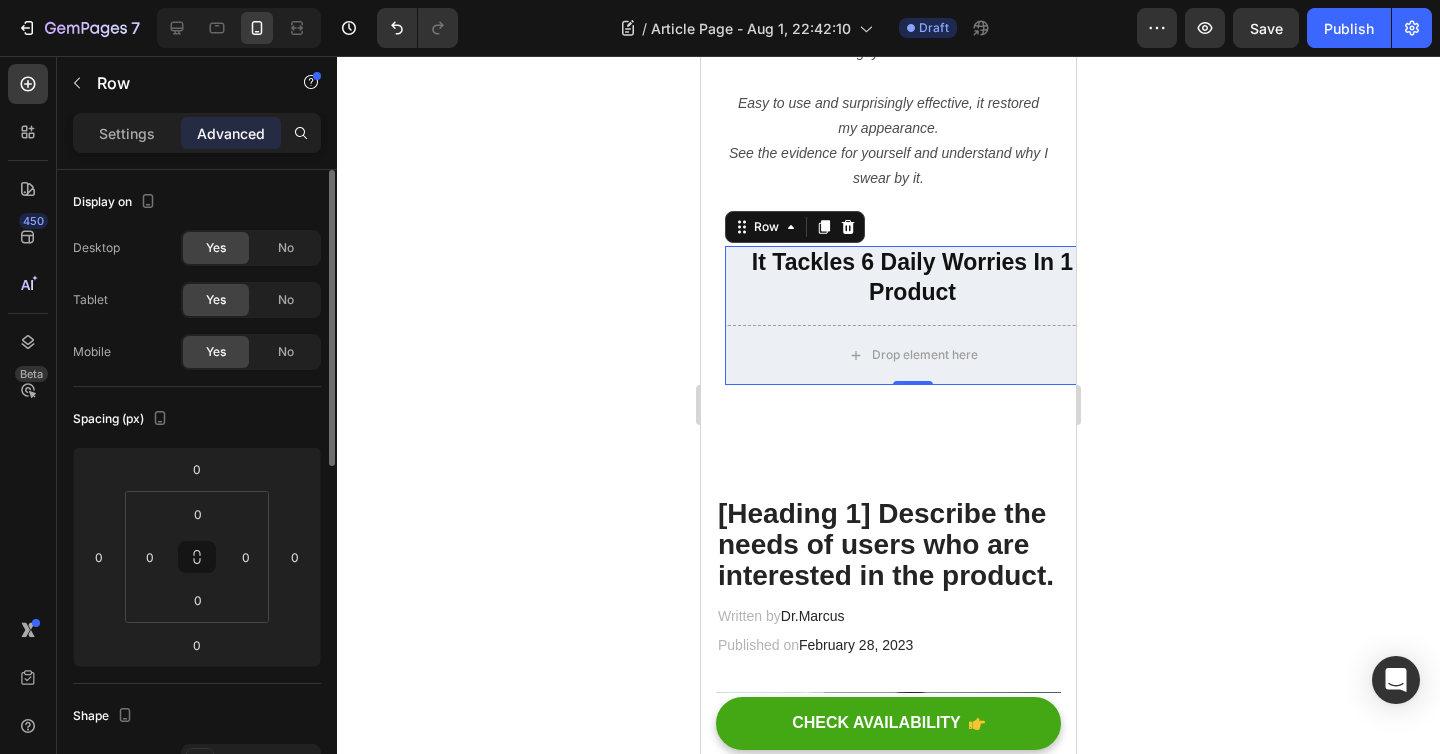 click on "⁠⁠⁠⁠⁠⁠⁠ It Tackles 6 Daily Worries In 1 Product Heading
Drop element here Row   0 Section 4" at bounding box center (888, 316) 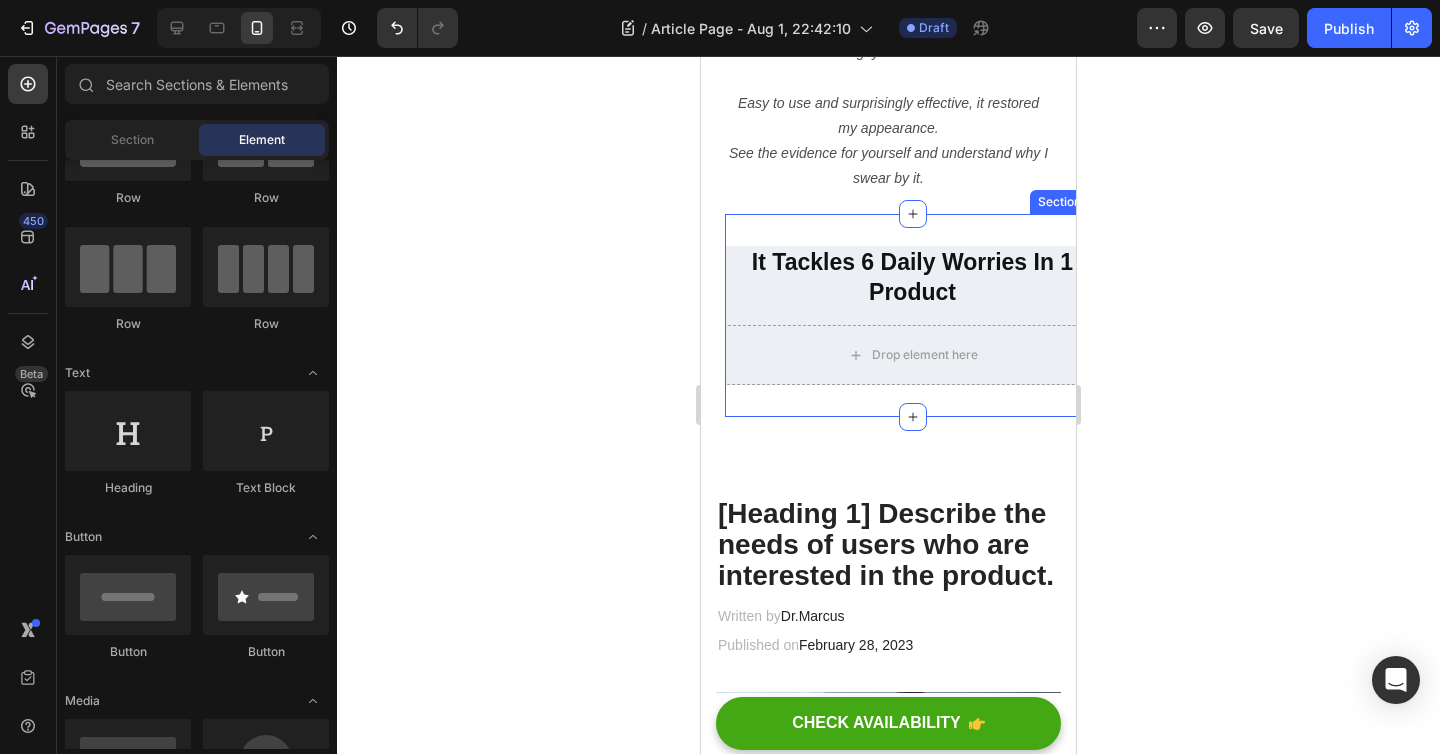 click on "⁠⁠⁠⁠⁠⁠⁠ It Tackles 6 Daily Worries In 1 Product Heading
Drop element here Row Section 4" at bounding box center [912, 316] 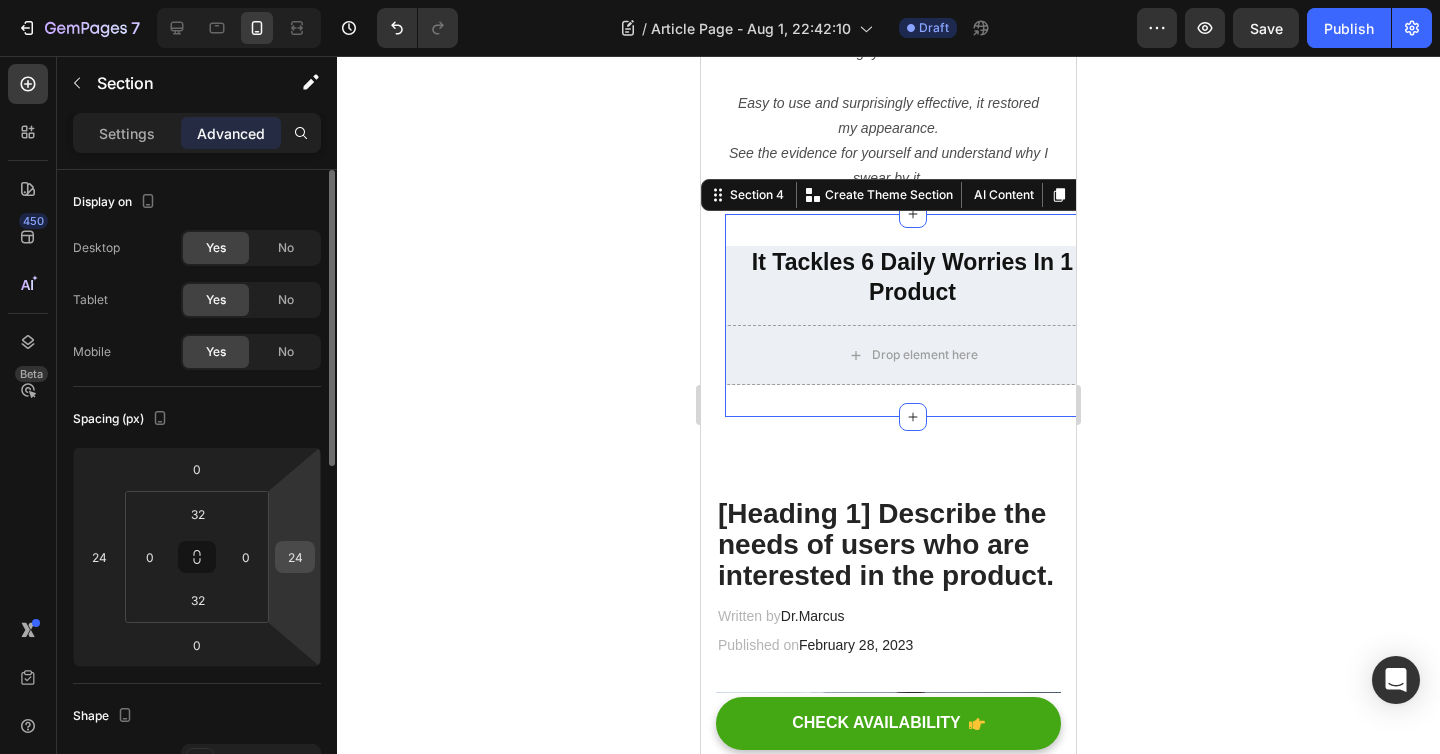 click on "24" at bounding box center (295, 557) 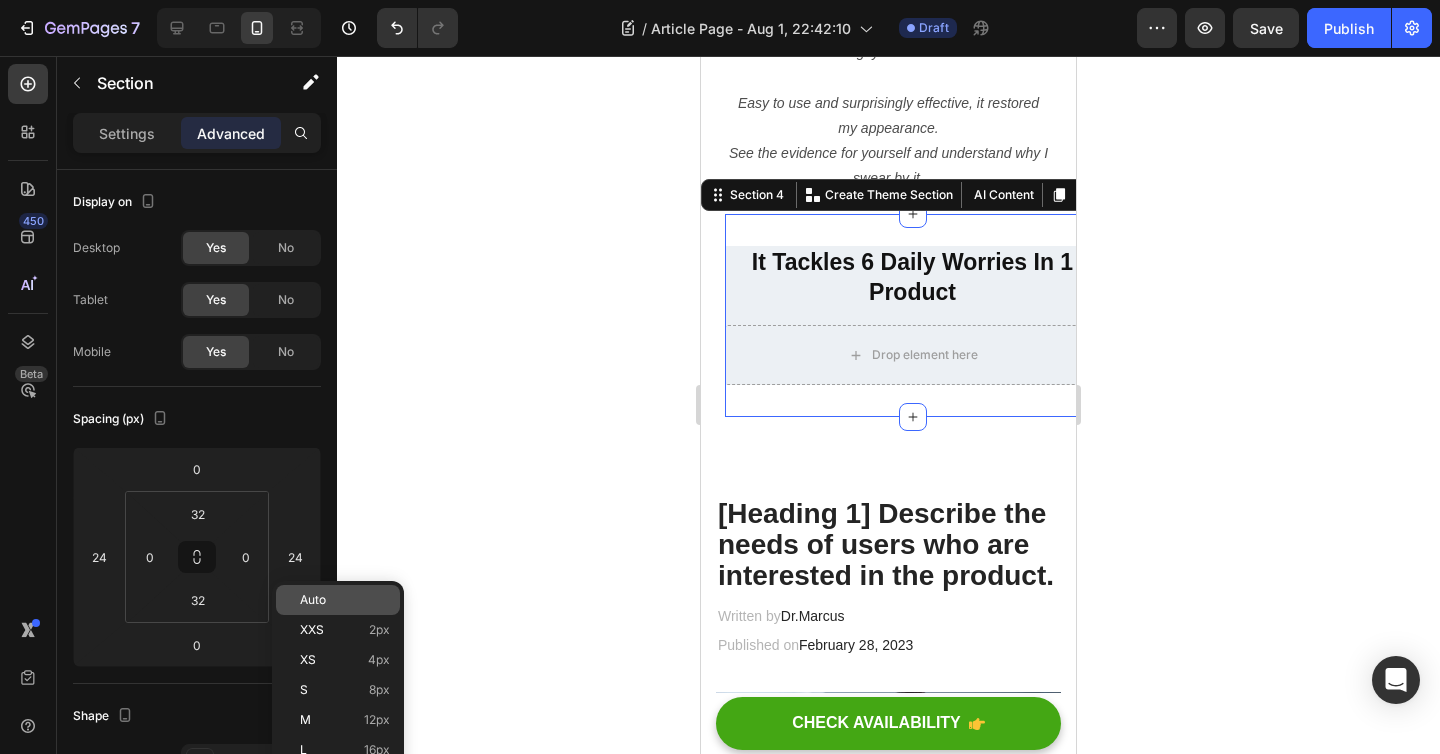 click on "Auto" at bounding box center [313, 600] 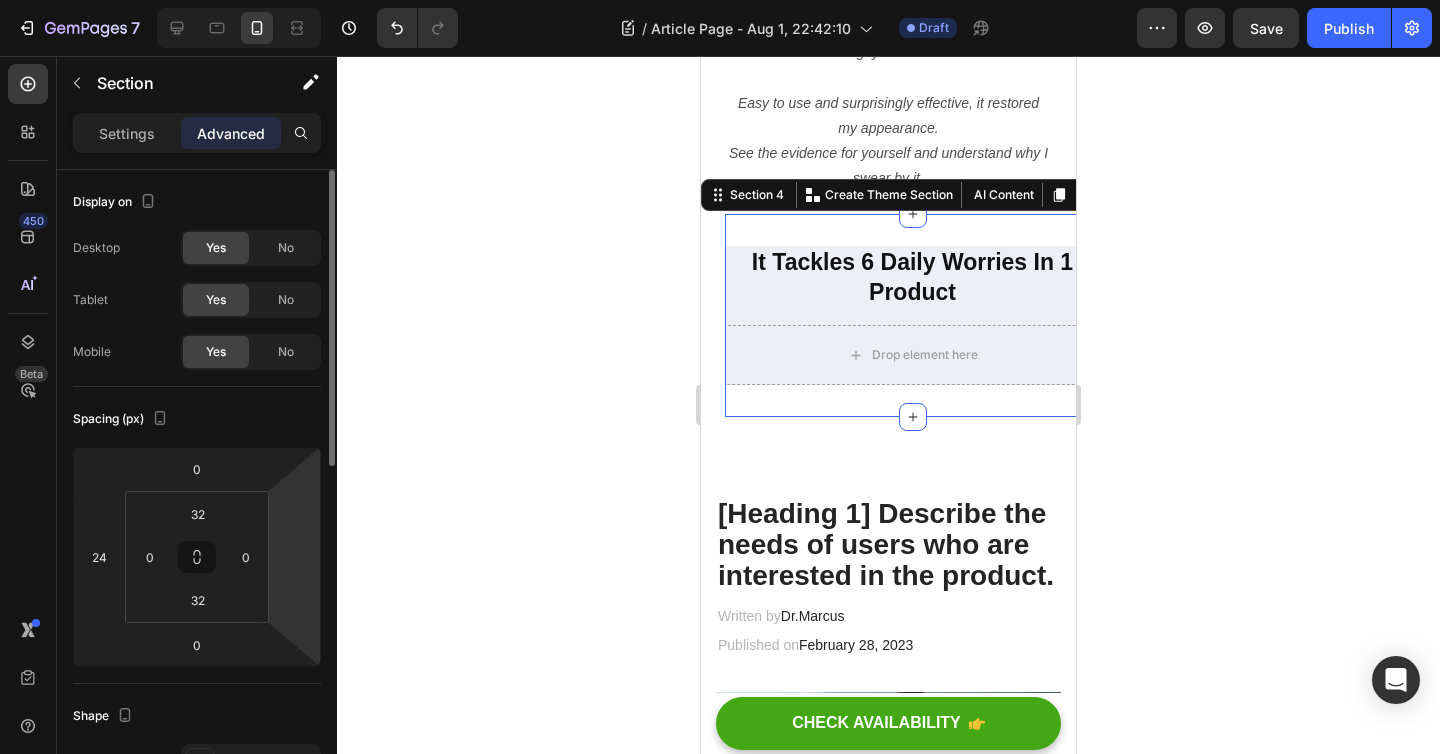type on "0" 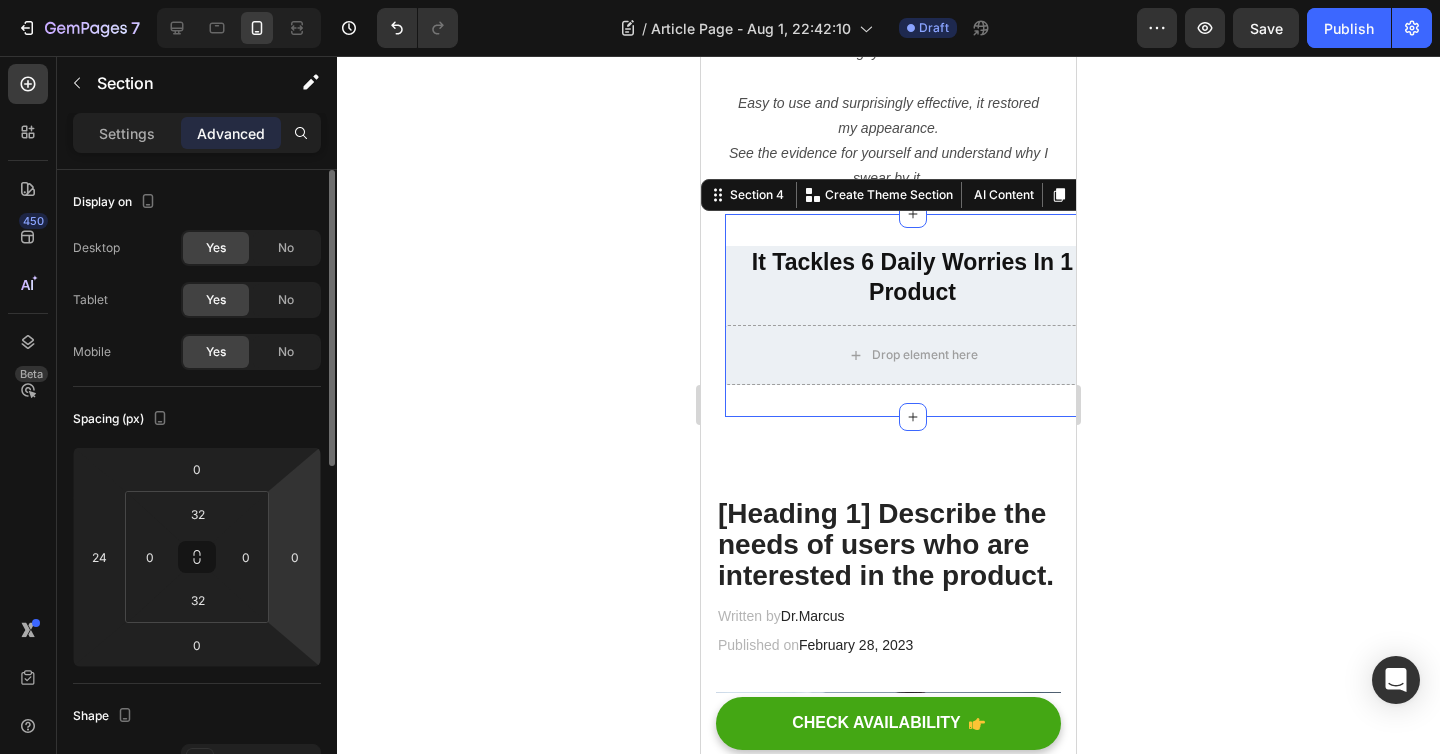 click on "7   /  Article Page - Aug 1, 22:42:10 Draft Preview  Save   Publish  450 Beta Sections(30) Elements(83) Section Element Hero Section Product Detail Brands Trusted Badges Guarantee Product Breakdown How to use Testimonials Compare Bundle FAQs Social Proof Brand Story Product List Collection Blog List Contact Sticky Add to Cart Custom Footer Browse Library 450 Layout
Row
Row
Row
Row Text
Heading
Text Block Button
Button
Button Media
Image
Image" at bounding box center (720, 0) 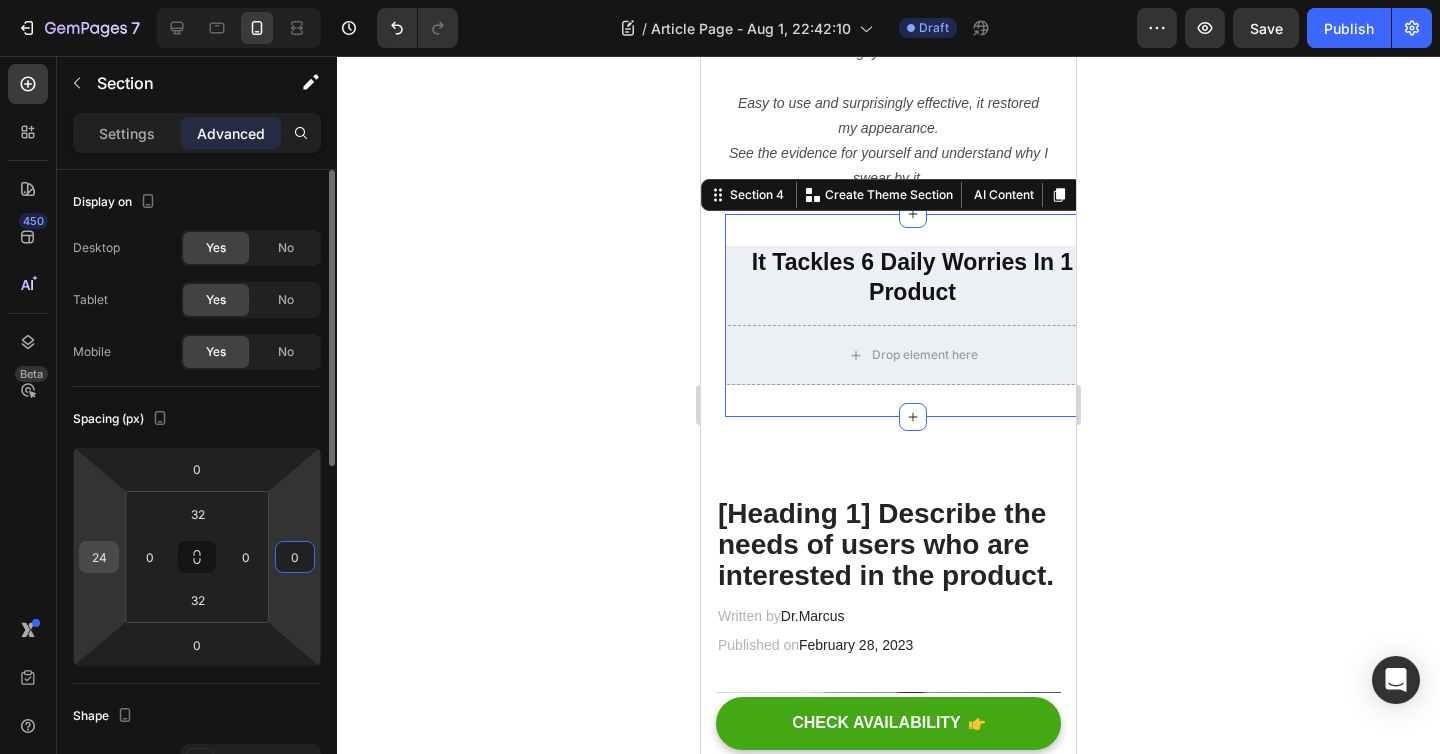click on "24" at bounding box center [99, 557] 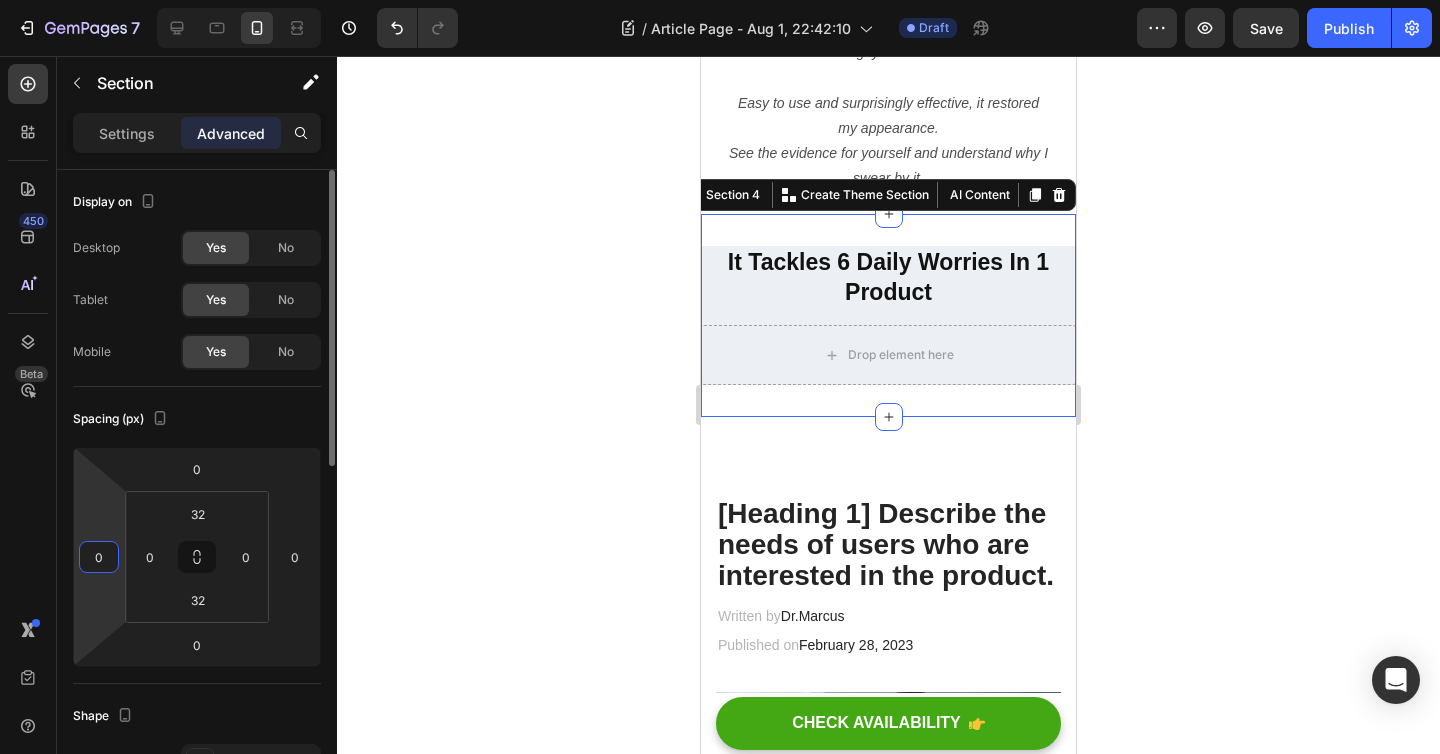 type on "0" 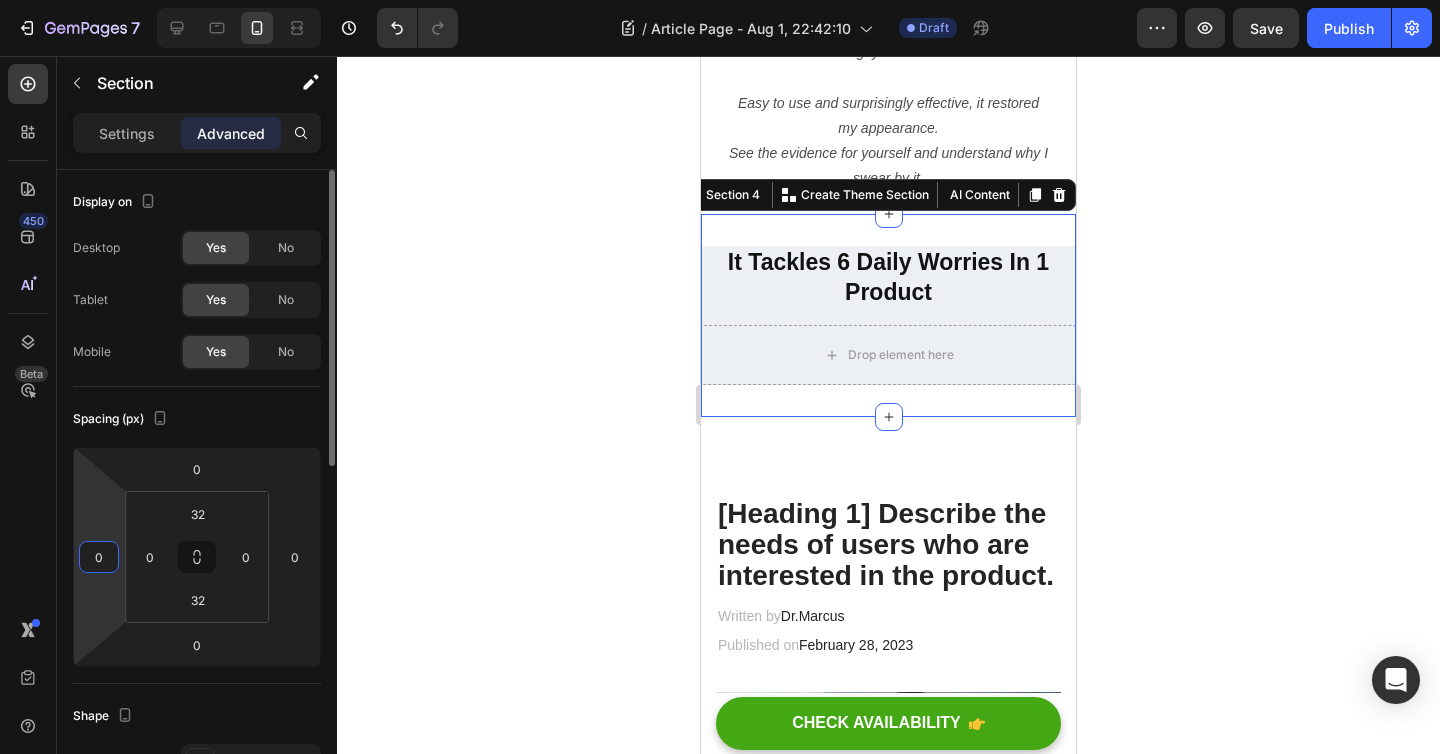 click on "Spacing (px) 0 0 0 0 32 0 32 0" 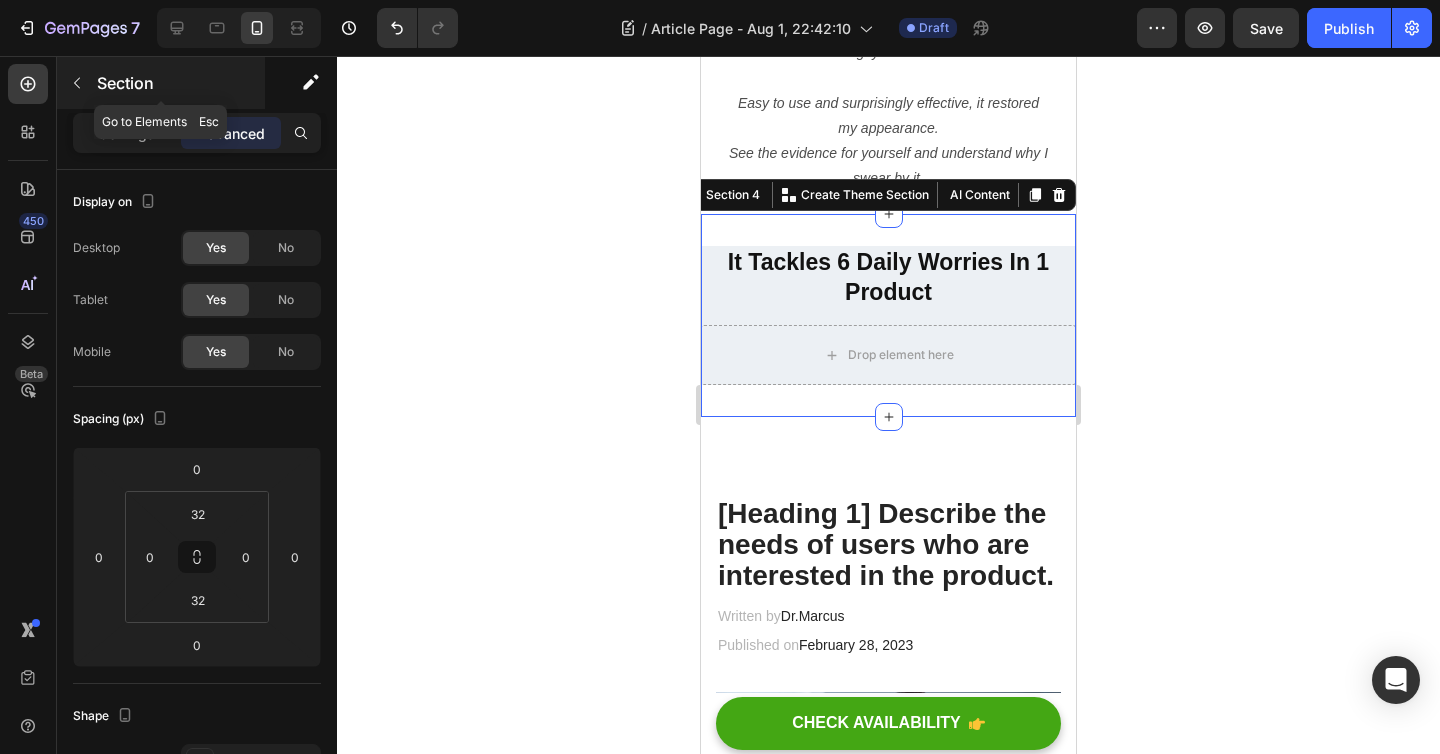 click at bounding box center [77, 83] 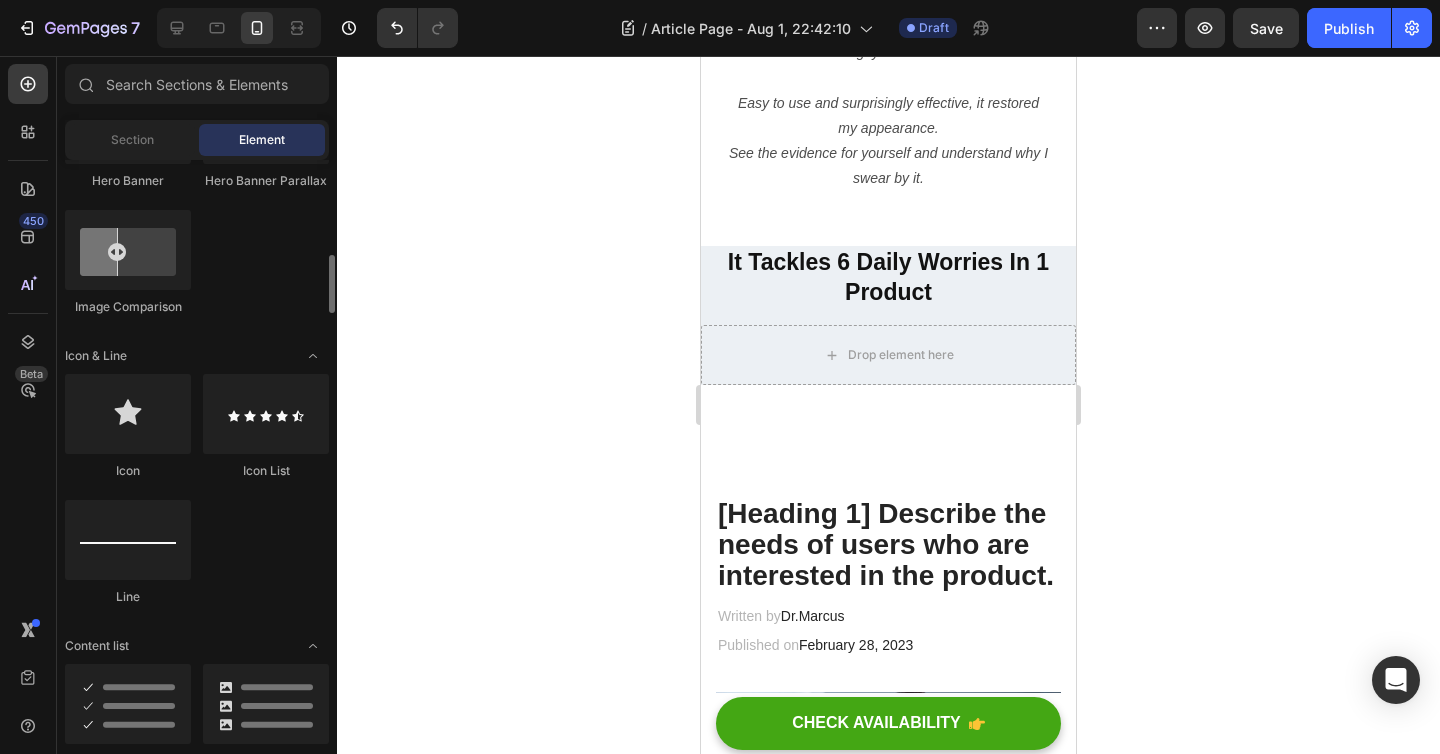 scroll, scrollTop: 1132, scrollLeft: 0, axis: vertical 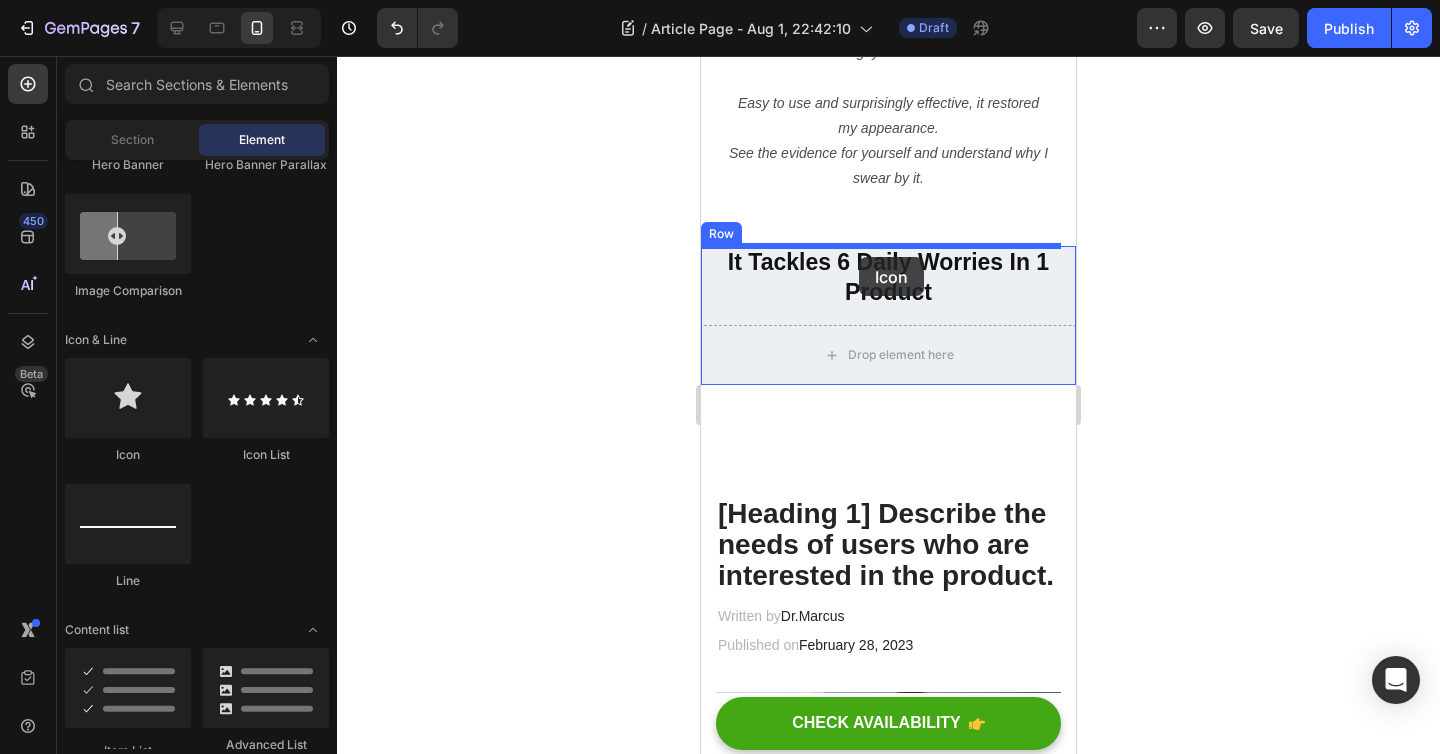 drag, startPoint x: 838, startPoint y: 446, endPoint x: 859, endPoint y: 256, distance: 191.157 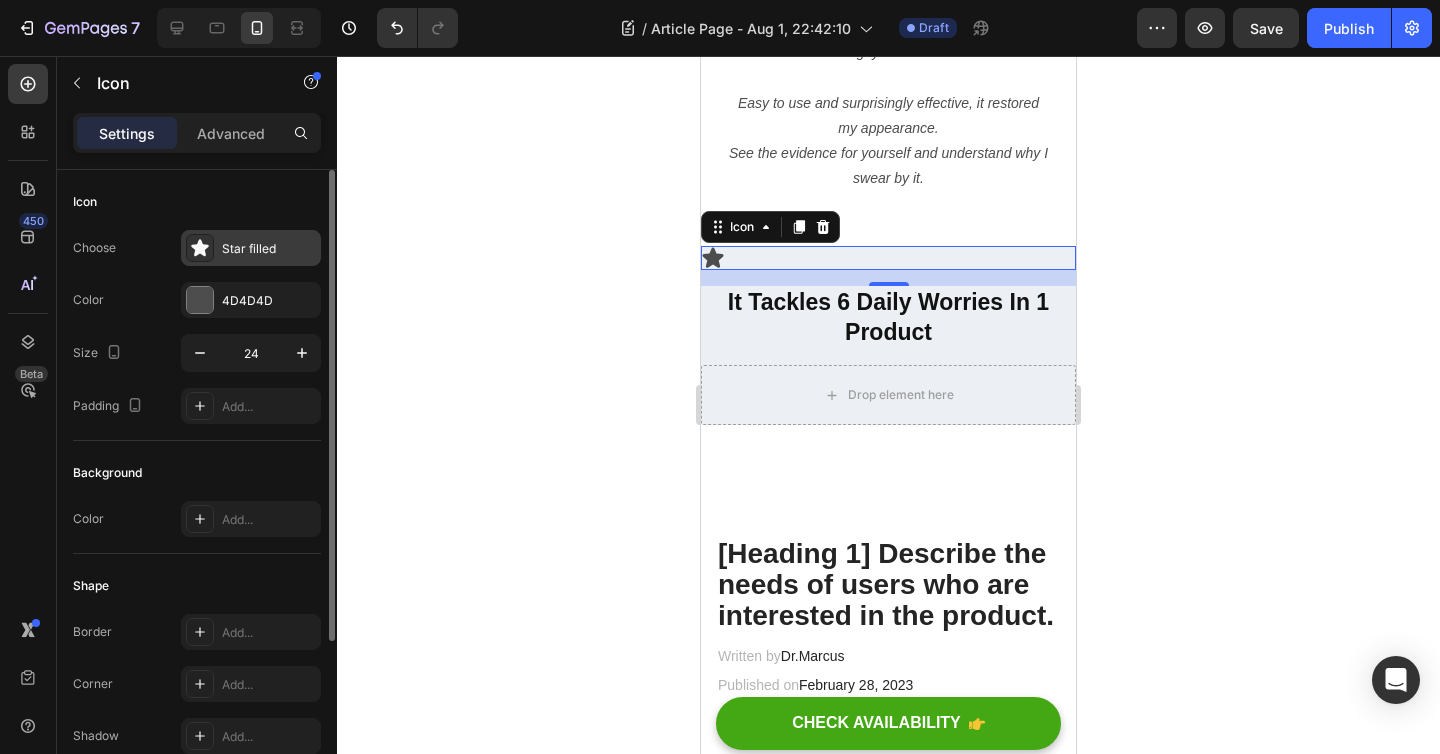 click 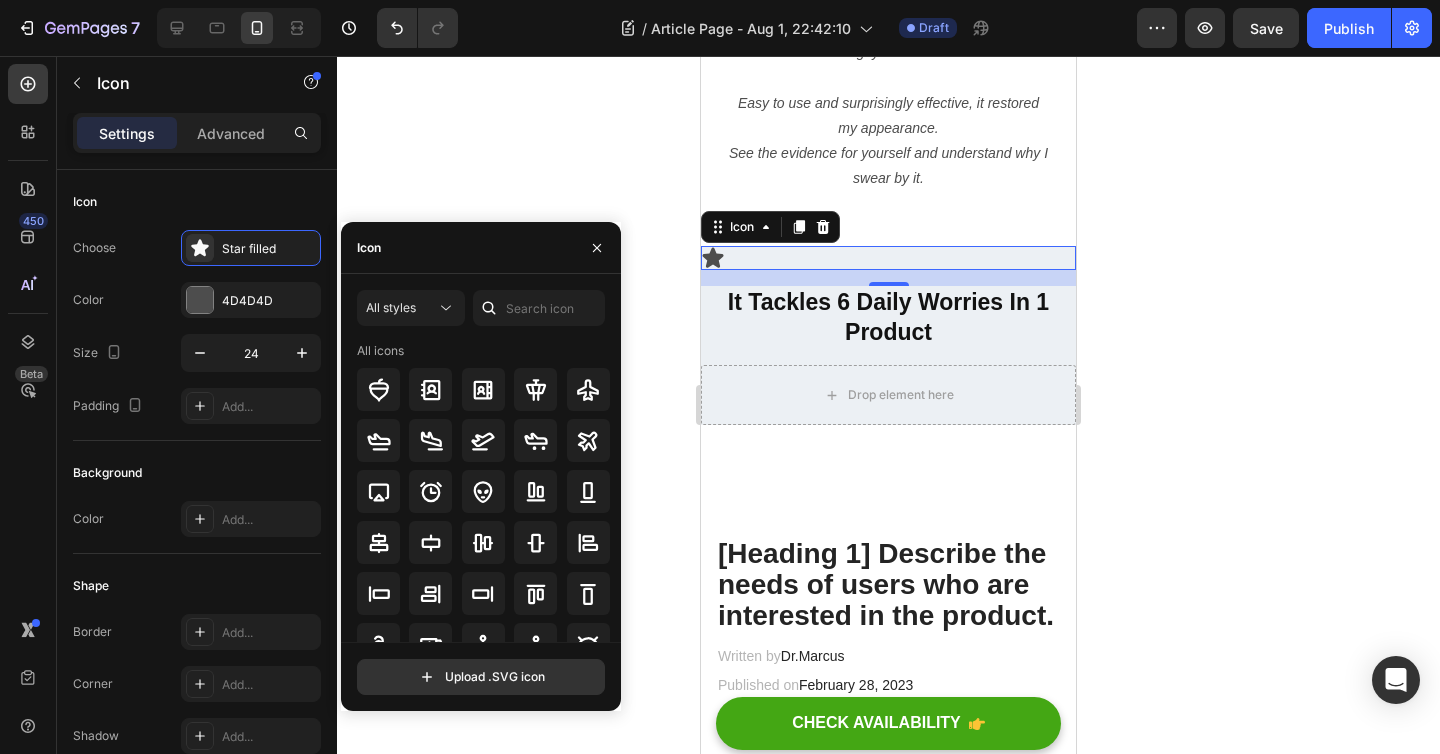click on "Icon" at bounding box center [481, 248] 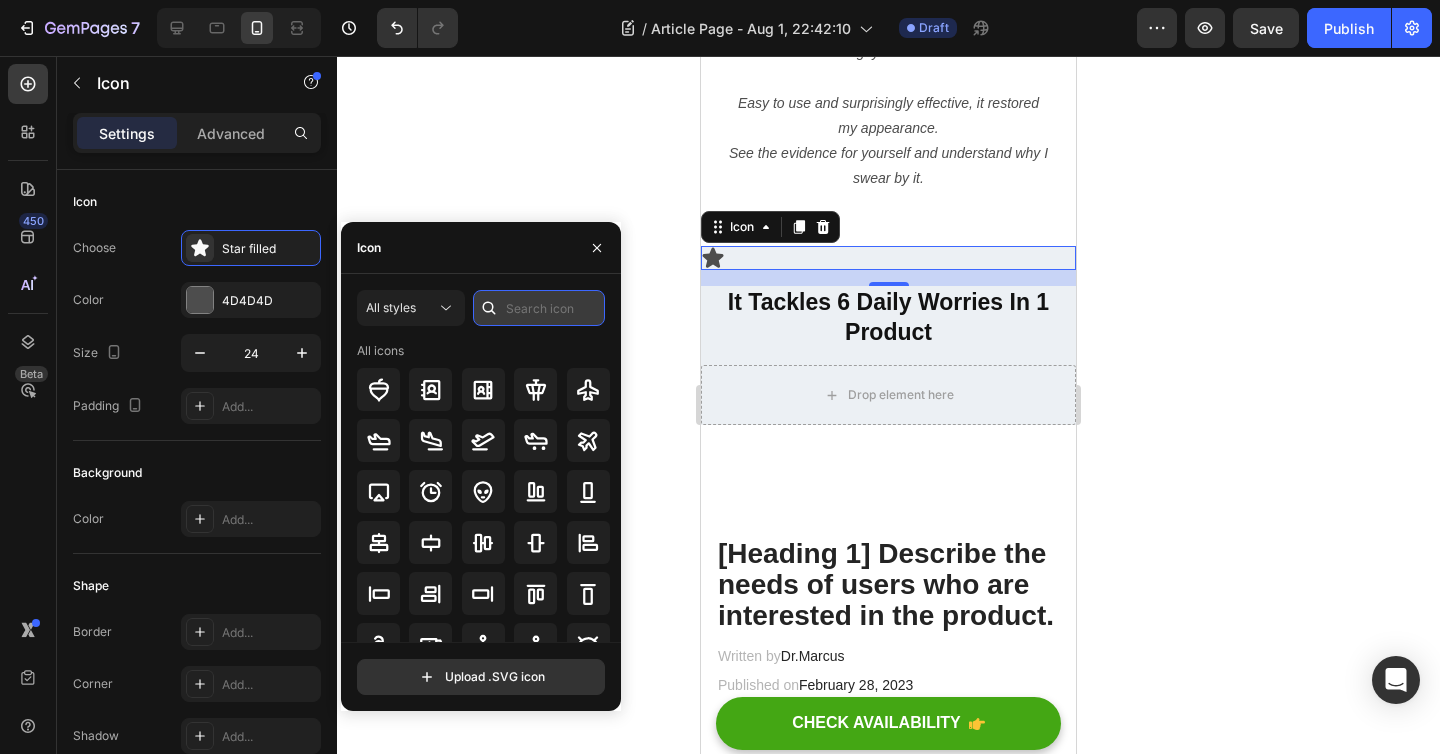 click at bounding box center [539, 308] 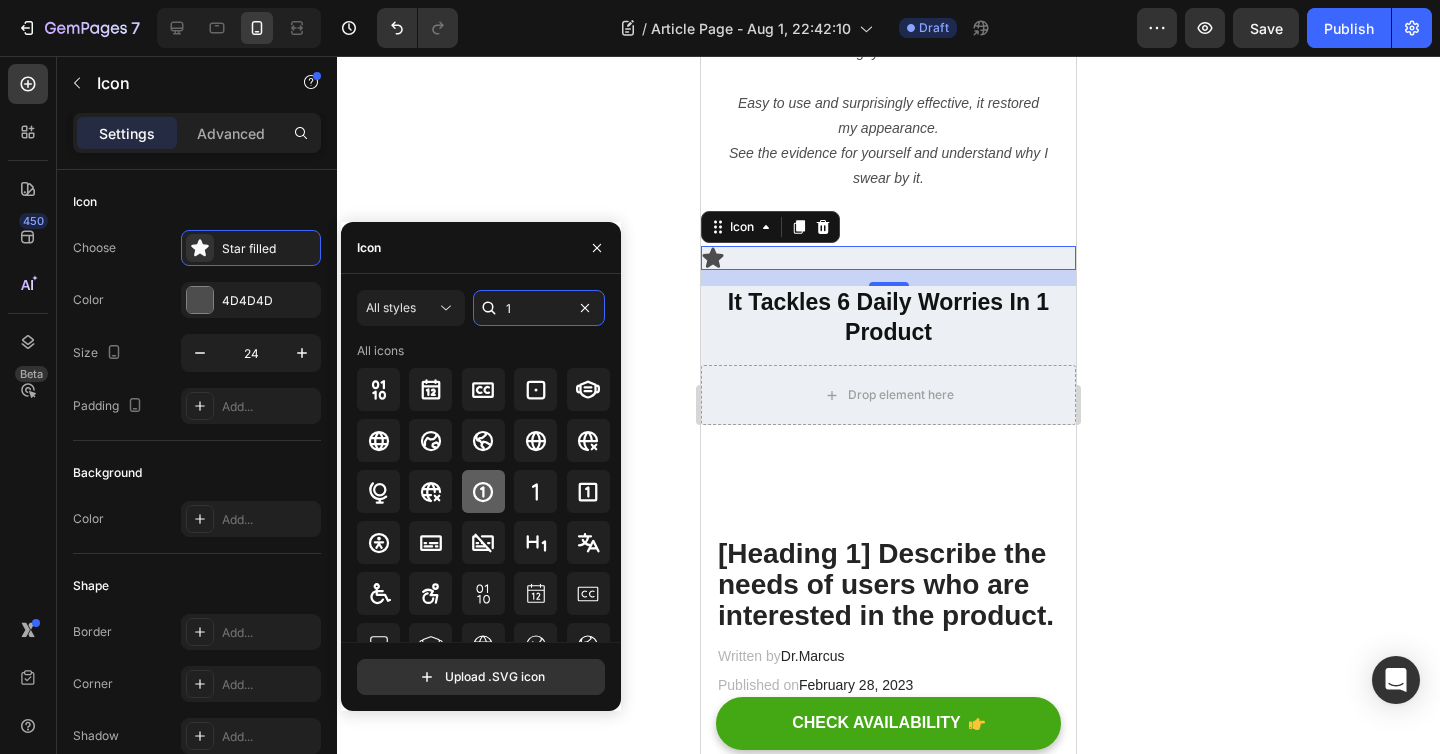 type on "1" 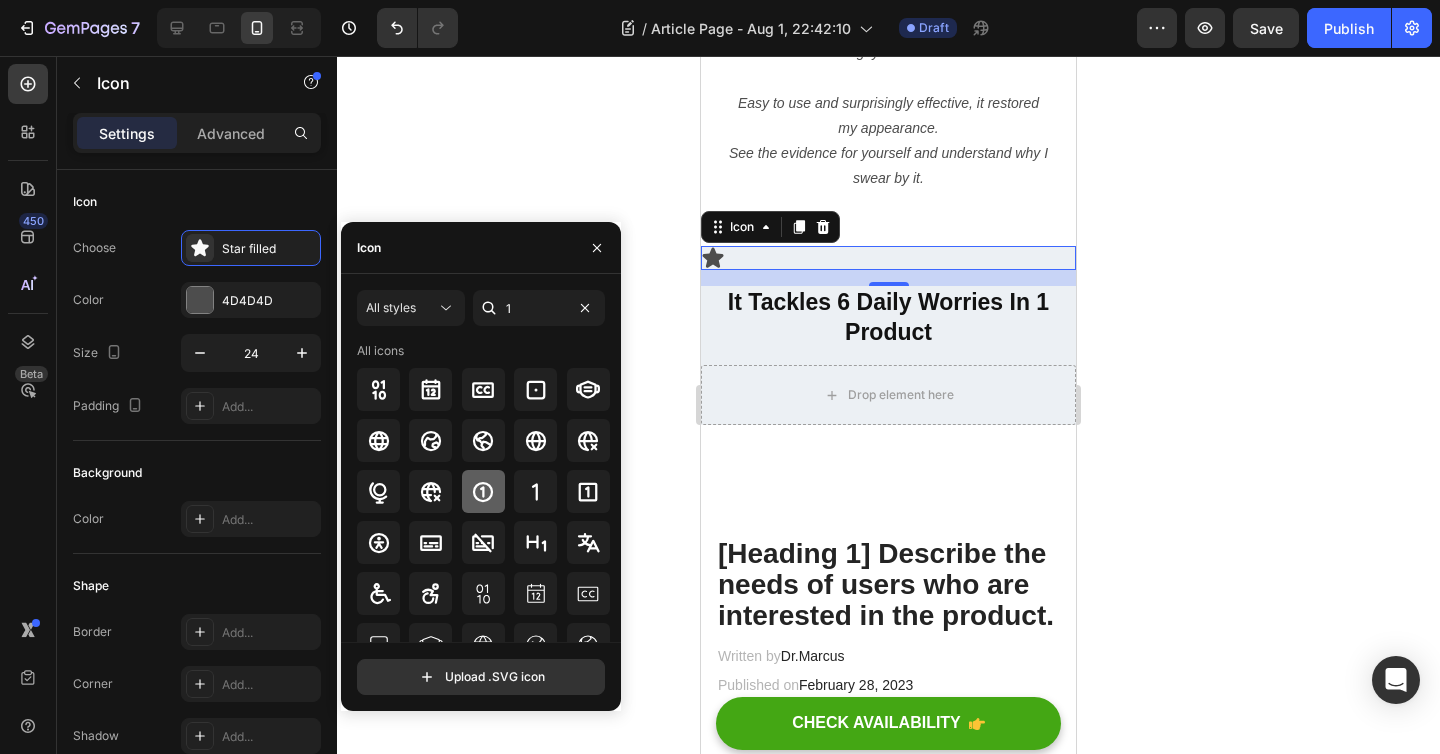 click 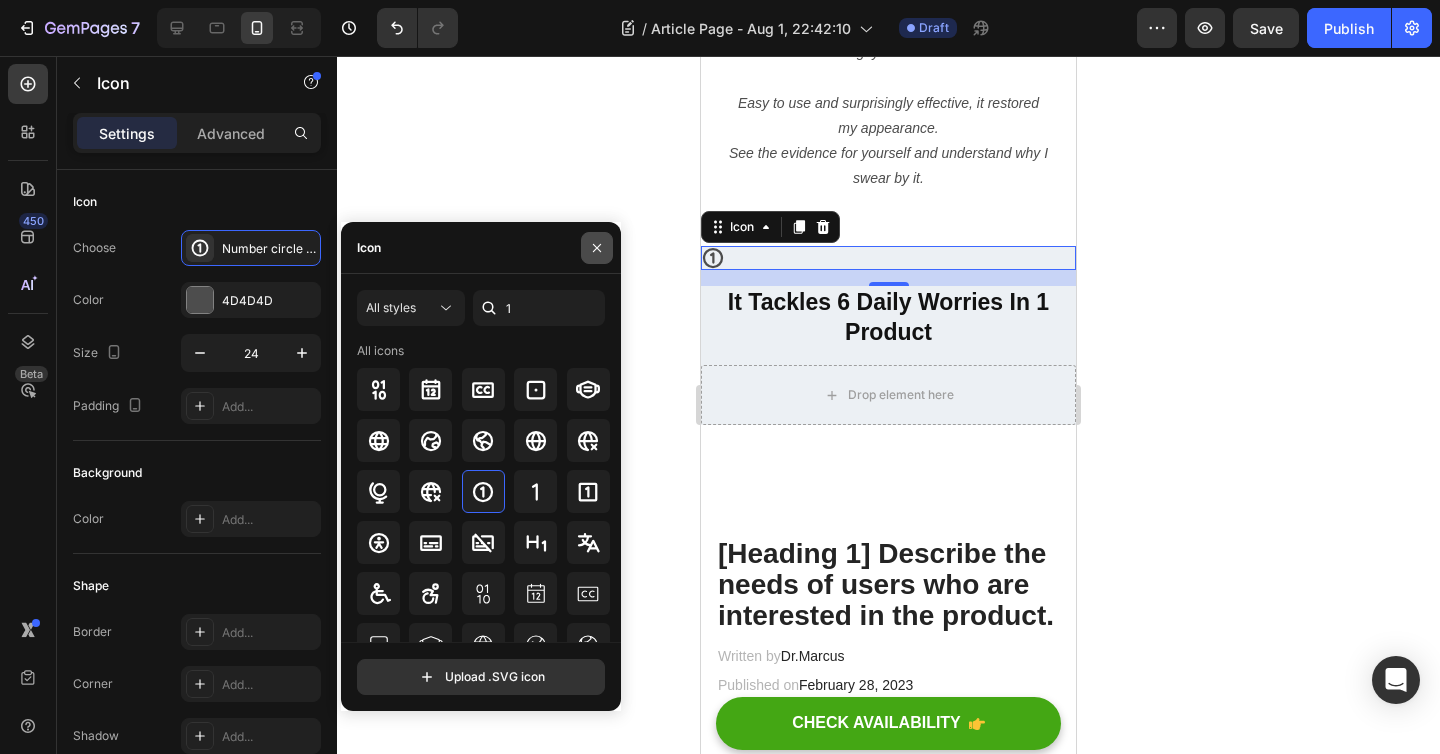 click 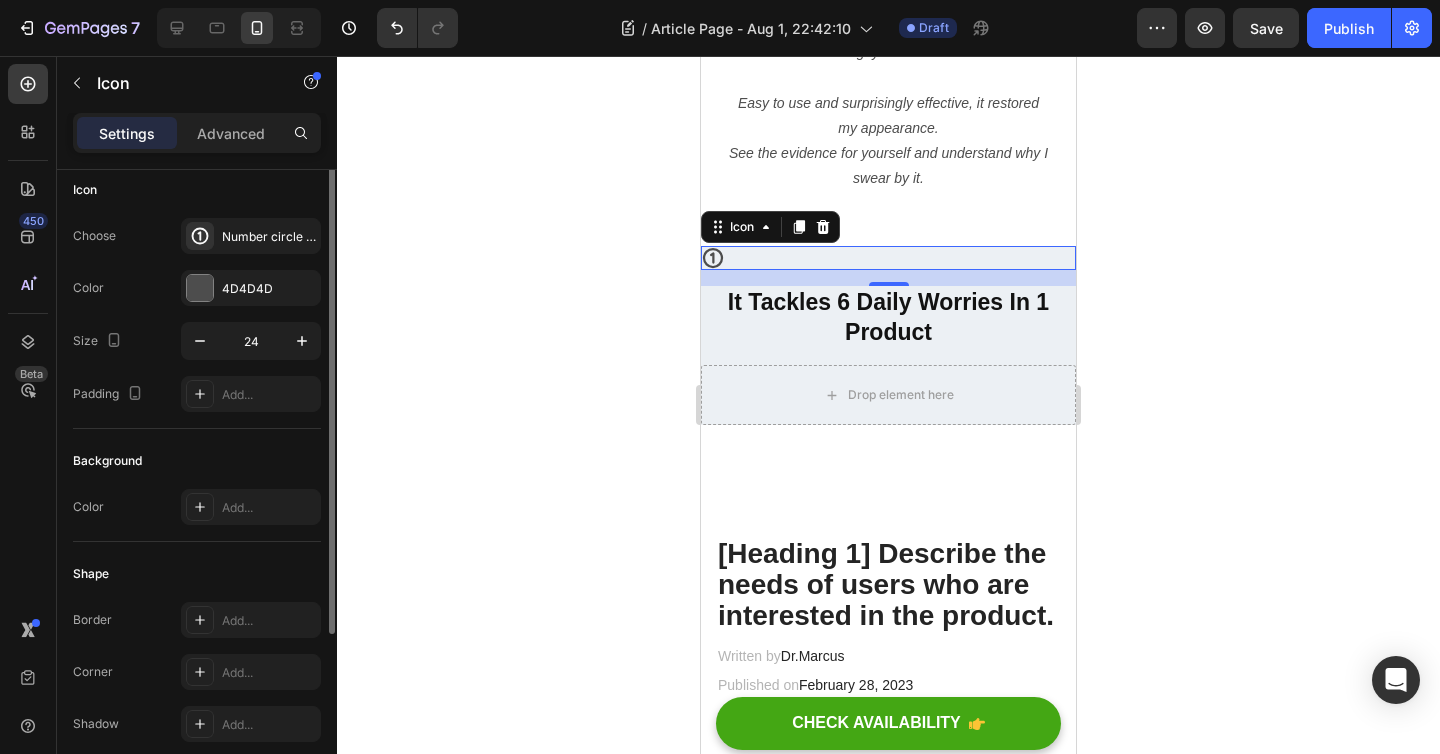 scroll, scrollTop: 0, scrollLeft: 0, axis: both 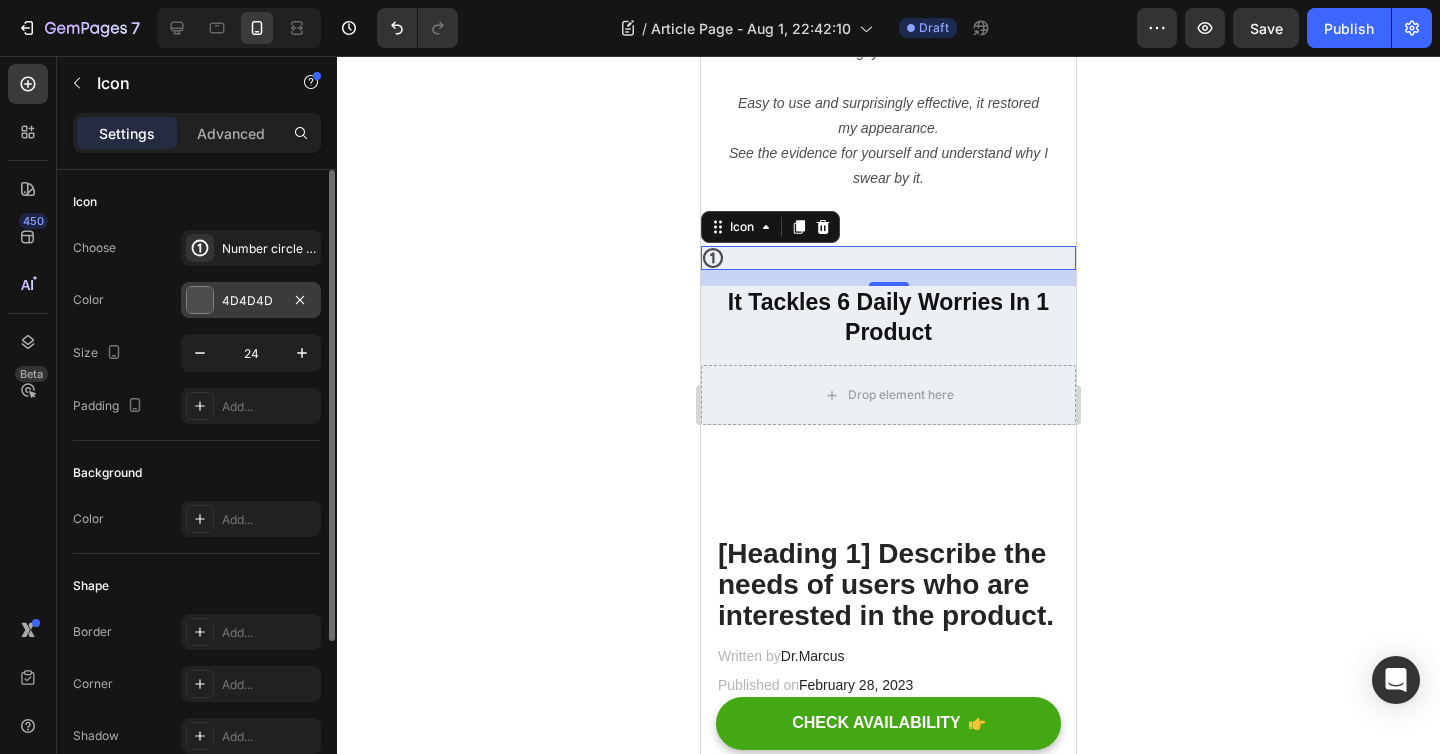 click at bounding box center (200, 300) 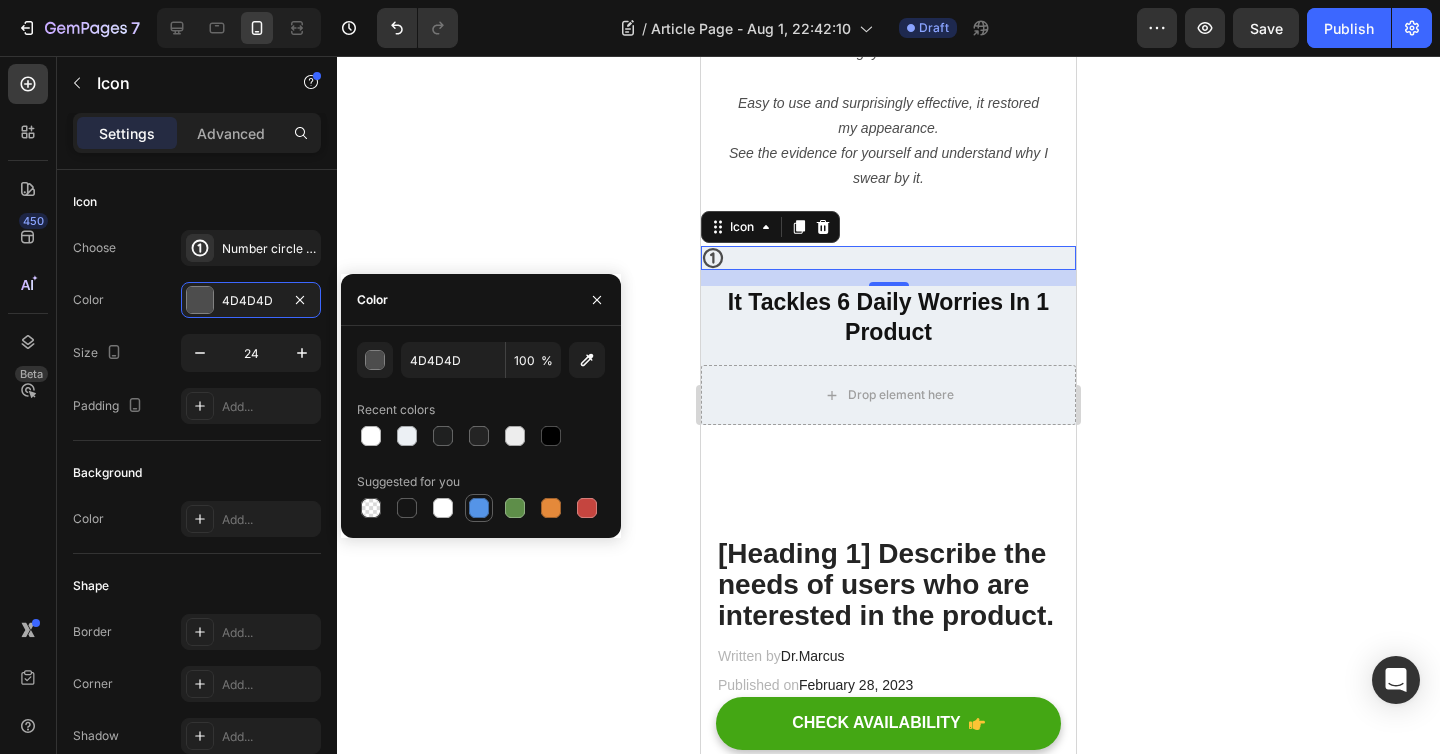 click at bounding box center (479, 508) 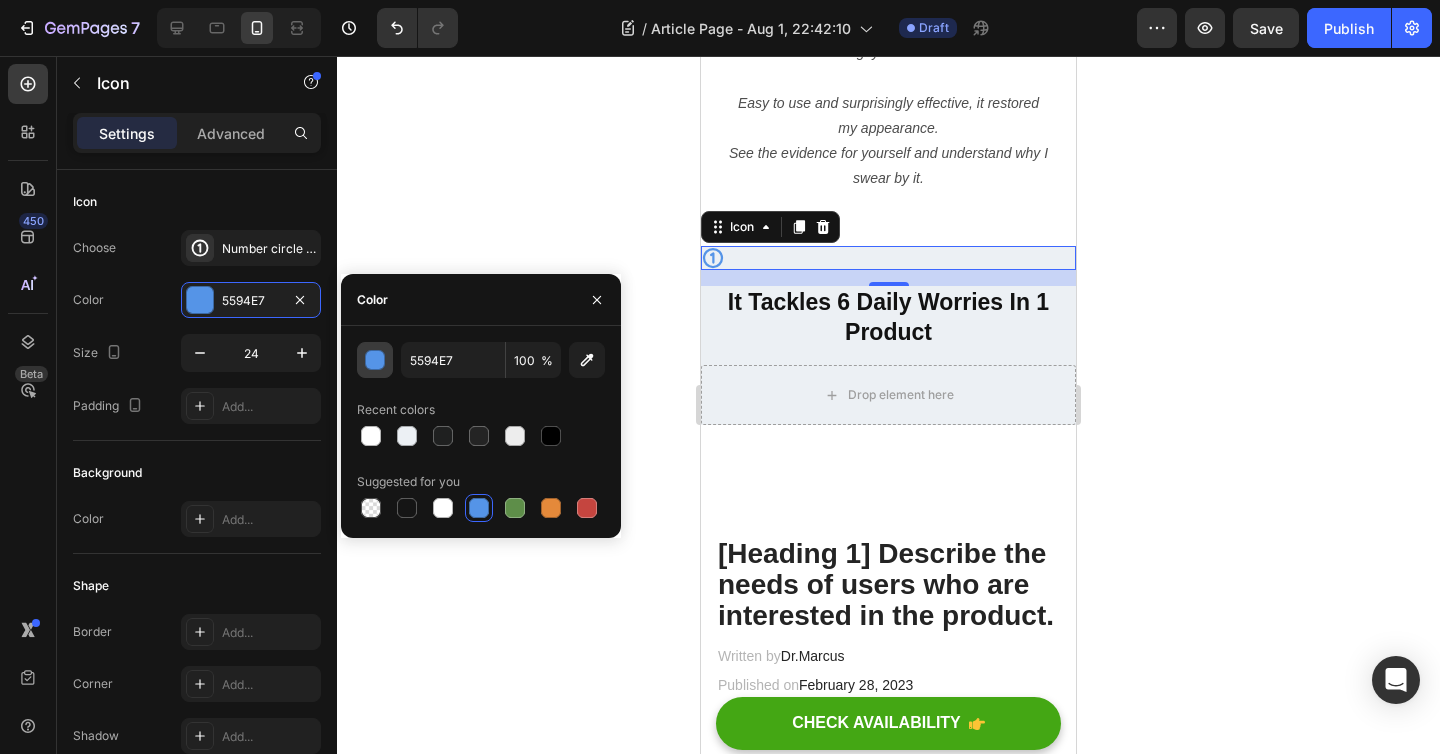 click at bounding box center (375, 360) 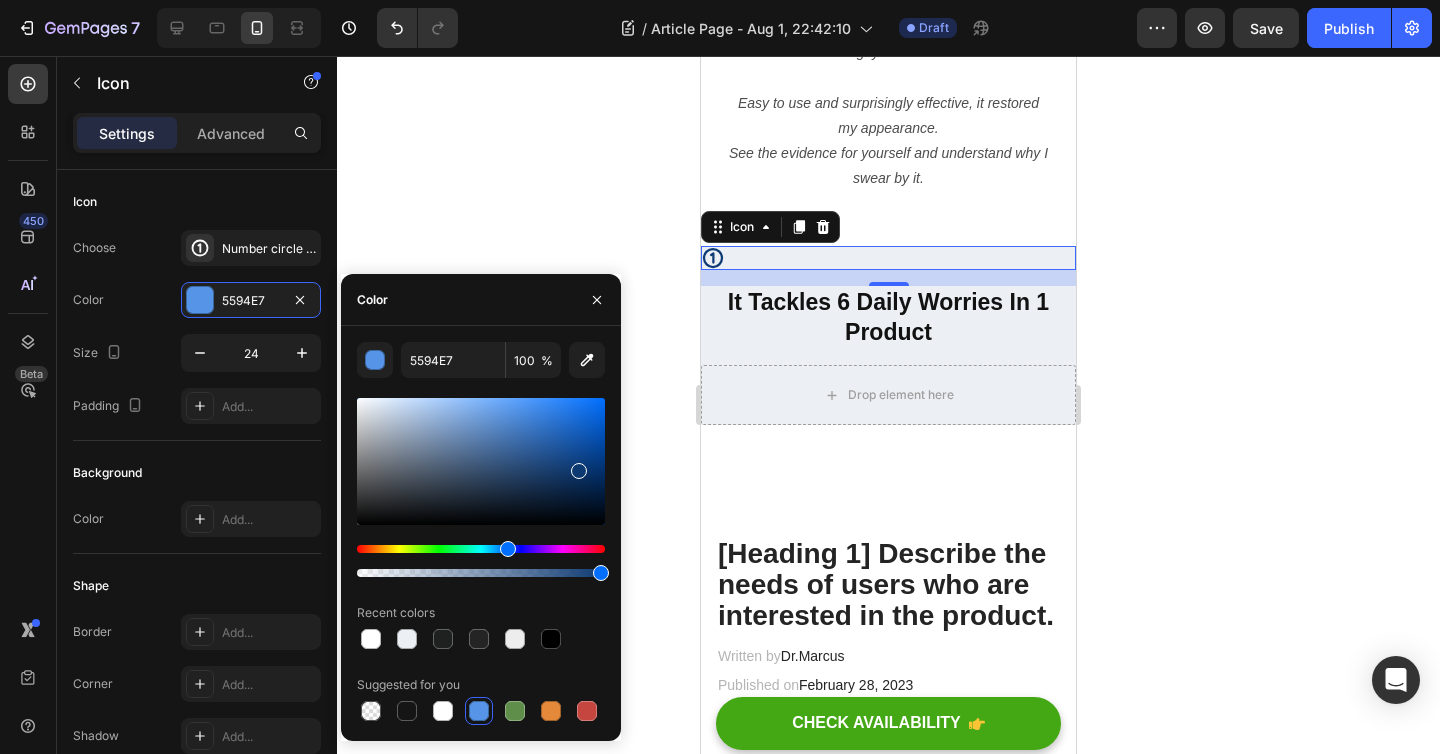 drag, startPoint x: 511, startPoint y: 417, endPoint x: 577, endPoint y: 466, distance: 82.20097 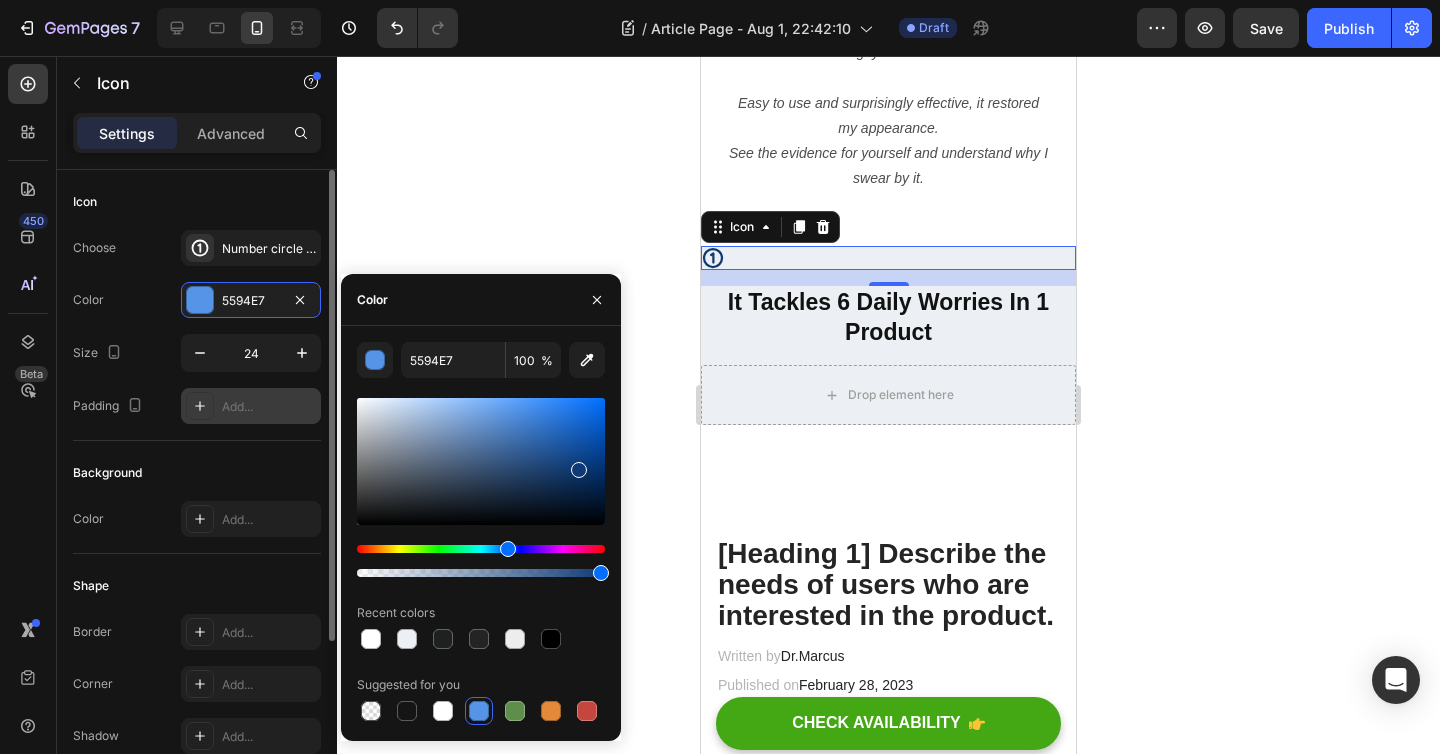 type on "0E3A75" 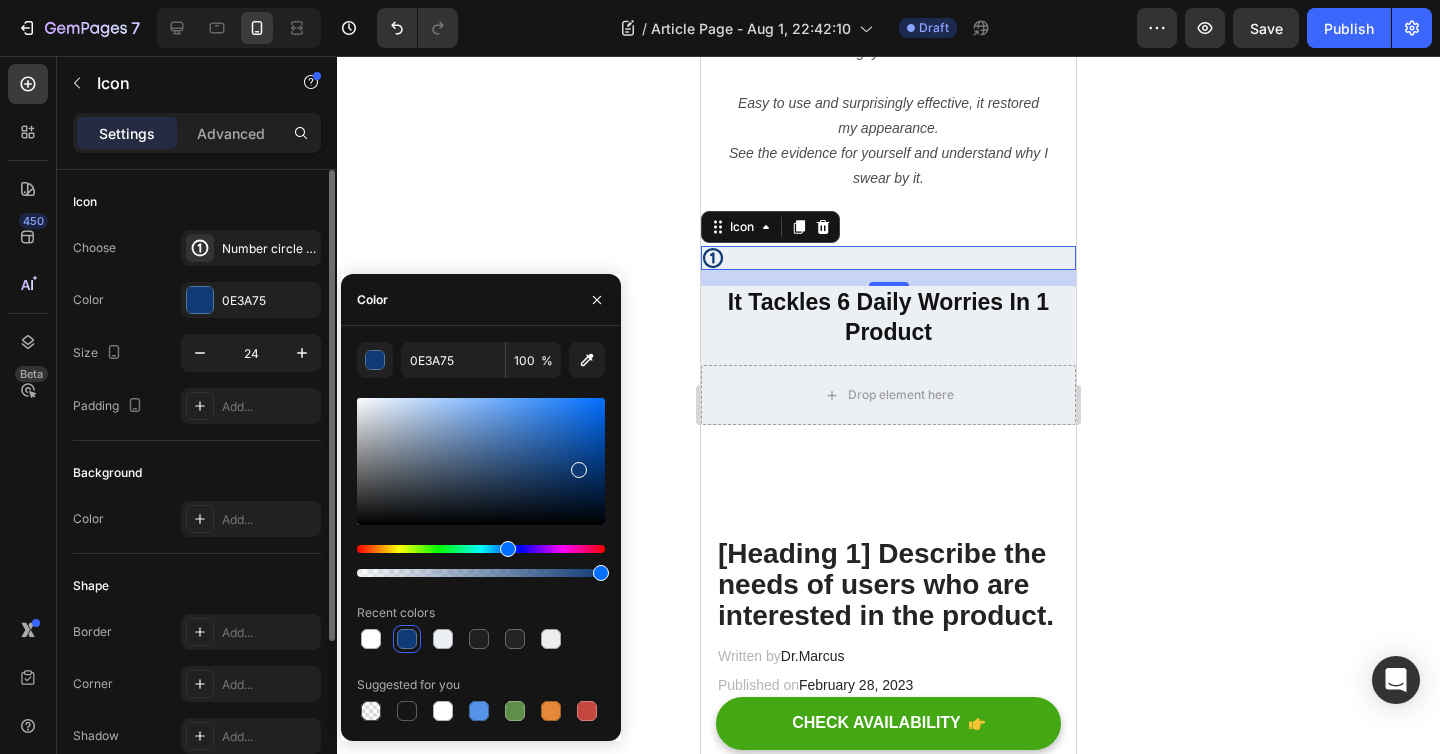 click on "Choose
Number circle one bold Color 0E3A75 Size 24 Padding Add..." at bounding box center (197, 327) 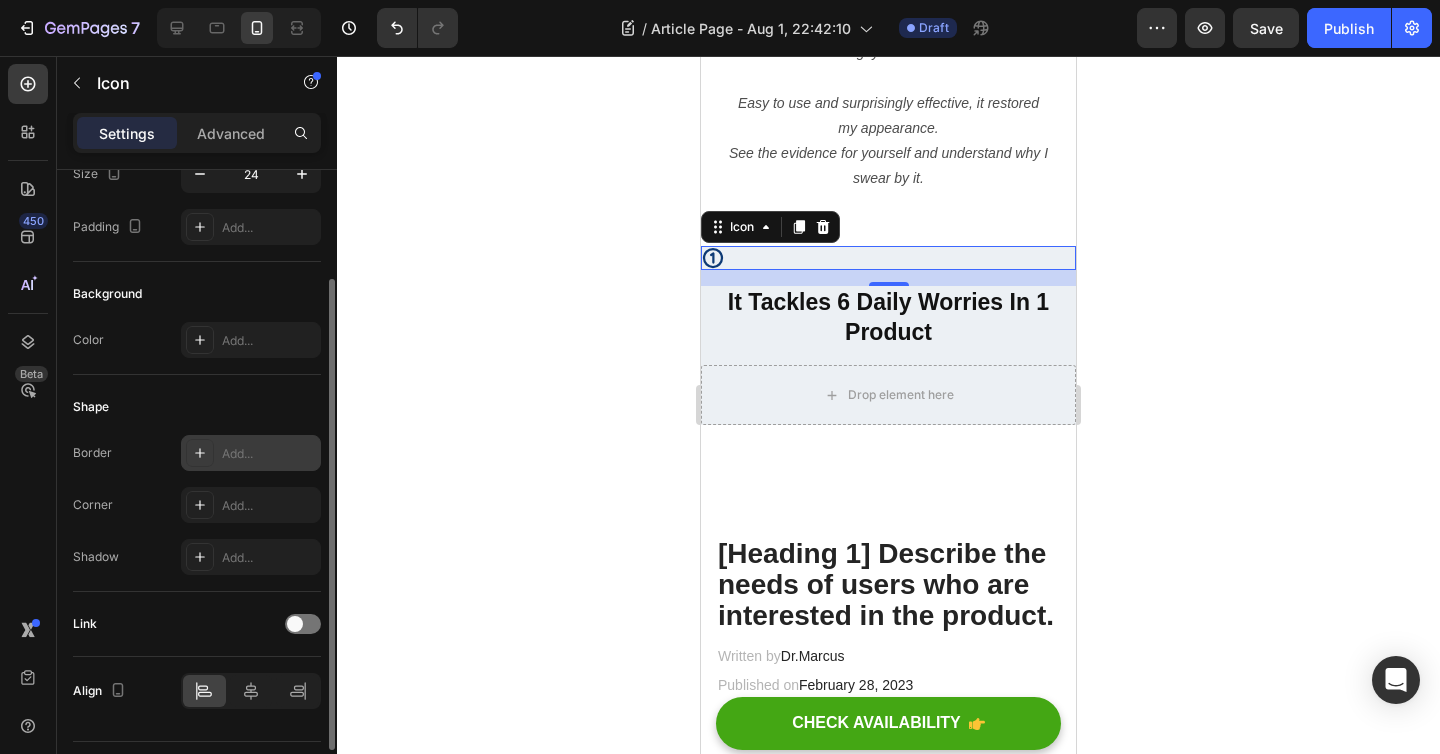 scroll, scrollTop: 166, scrollLeft: 0, axis: vertical 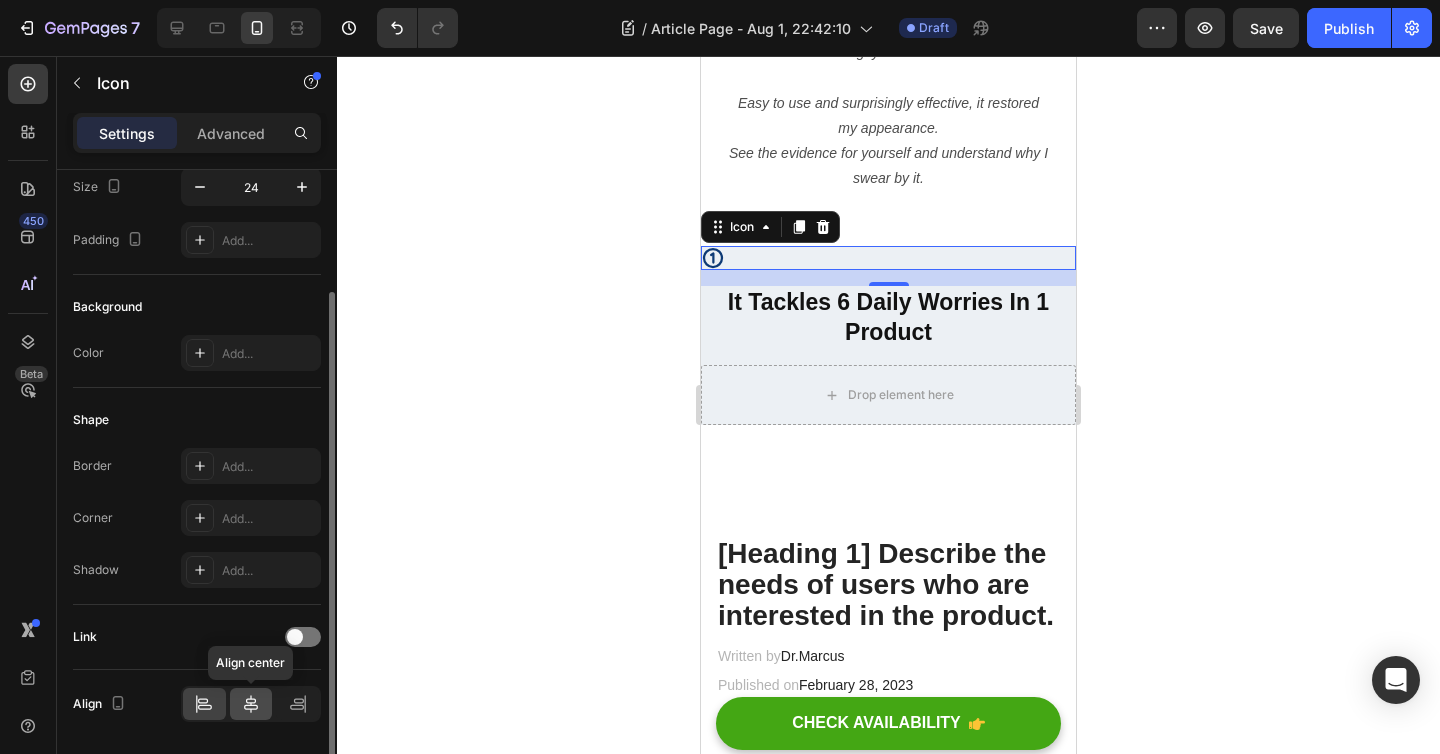 click 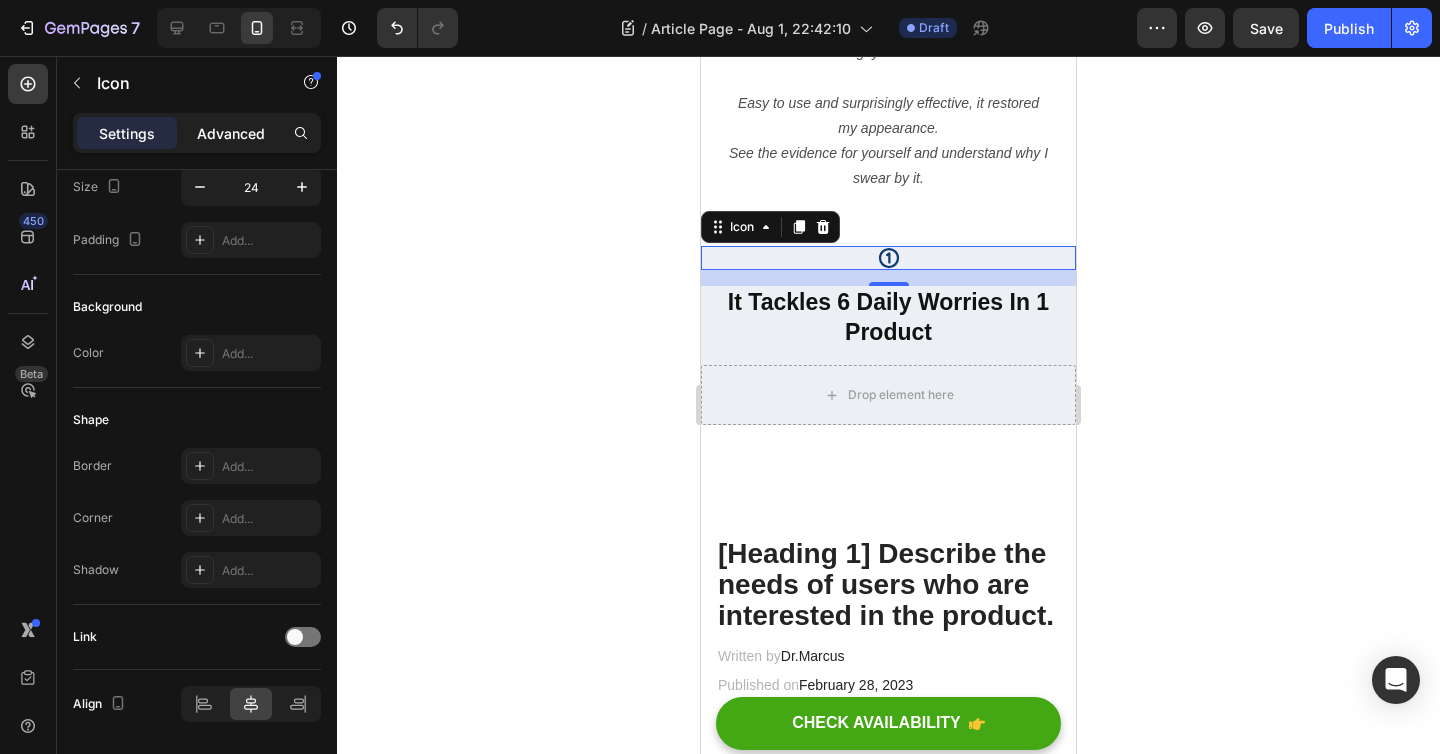 click on "Advanced" at bounding box center (231, 133) 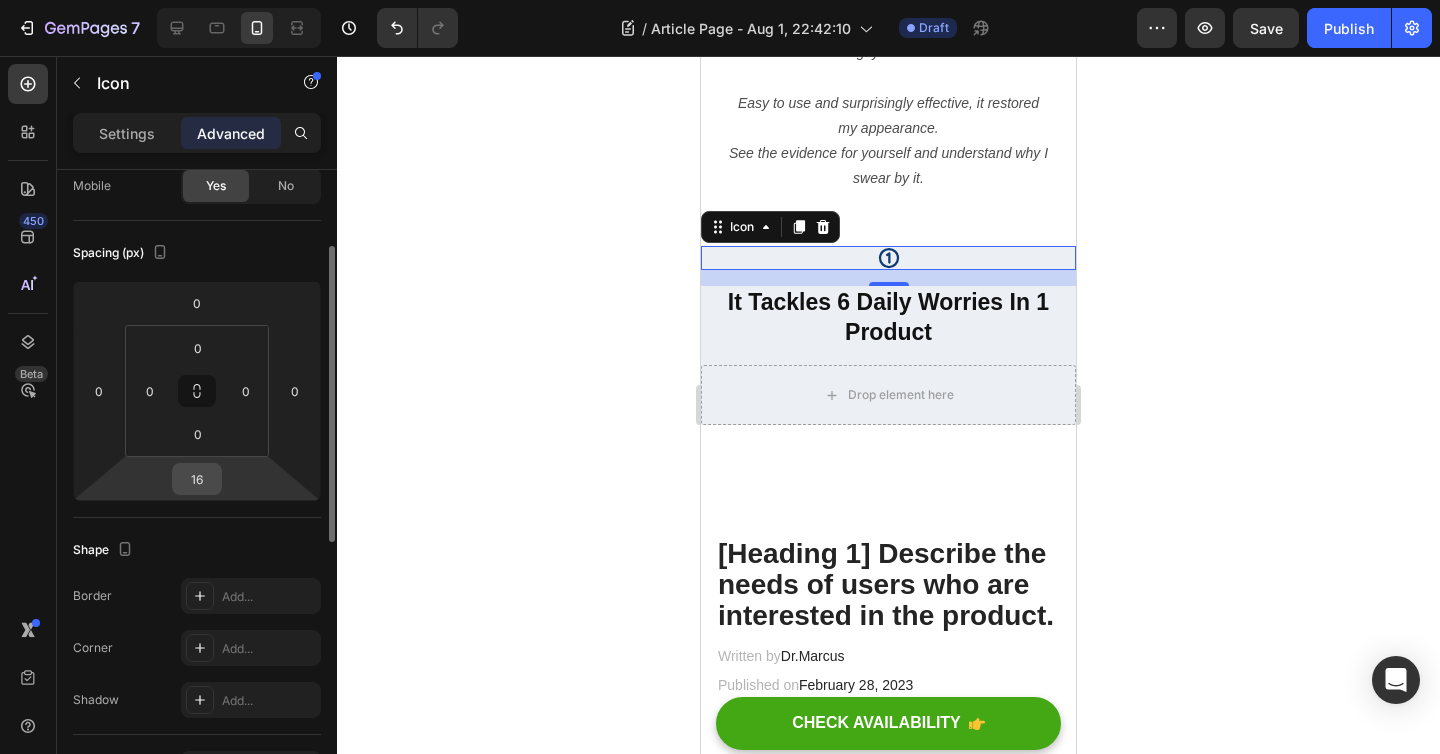 click on "16" at bounding box center [197, 479] 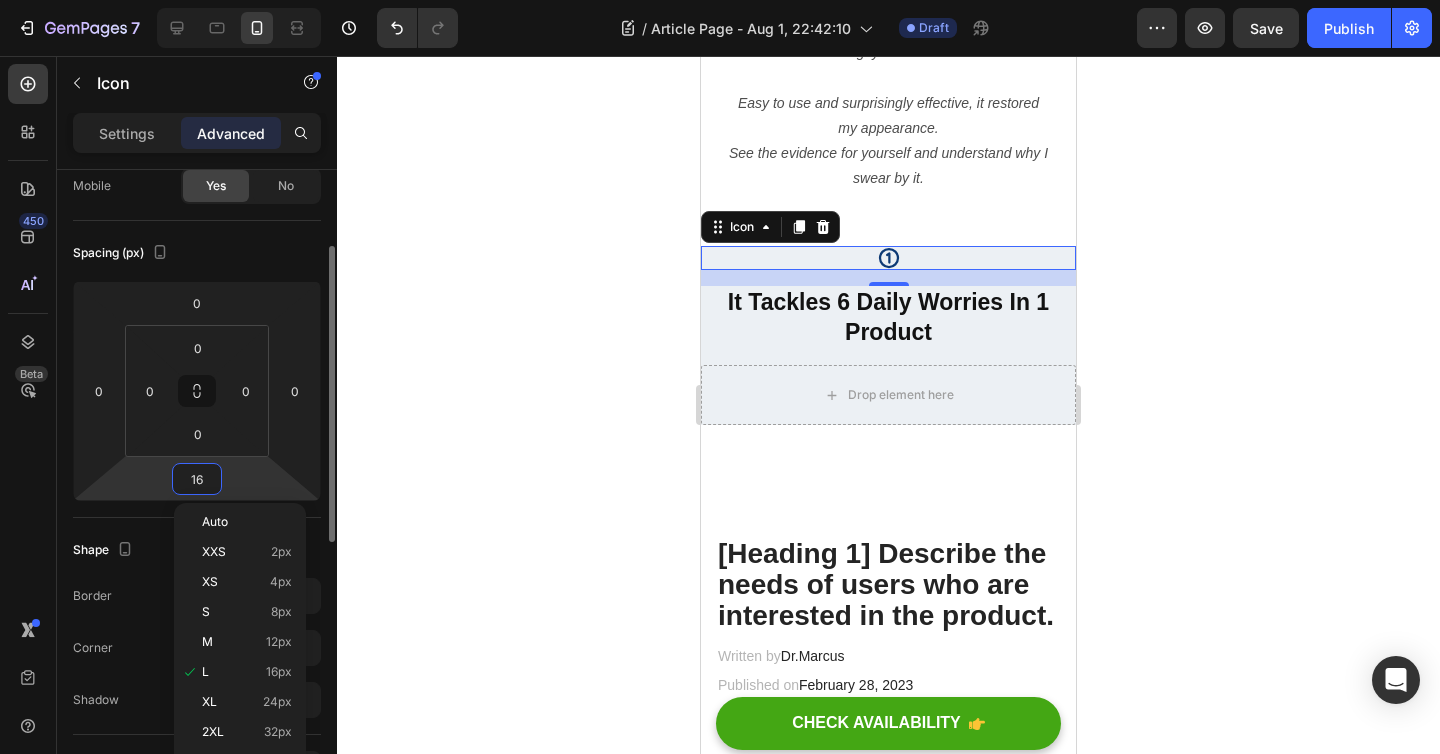 type on "0" 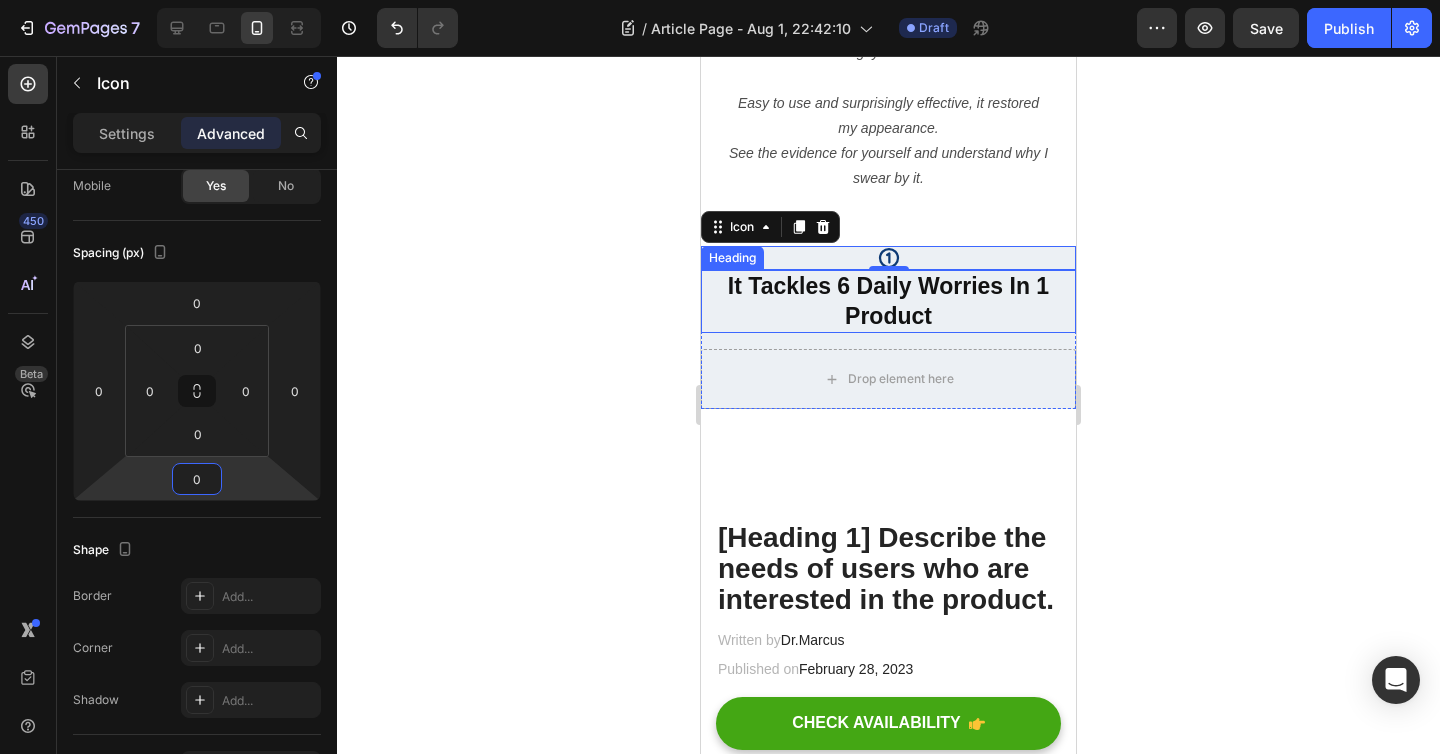 click on "⁠⁠⁠⁠⁠⁠⁠ It Tackles 6 Daily Worries In 1 Product" at bounding box center [888, 302] 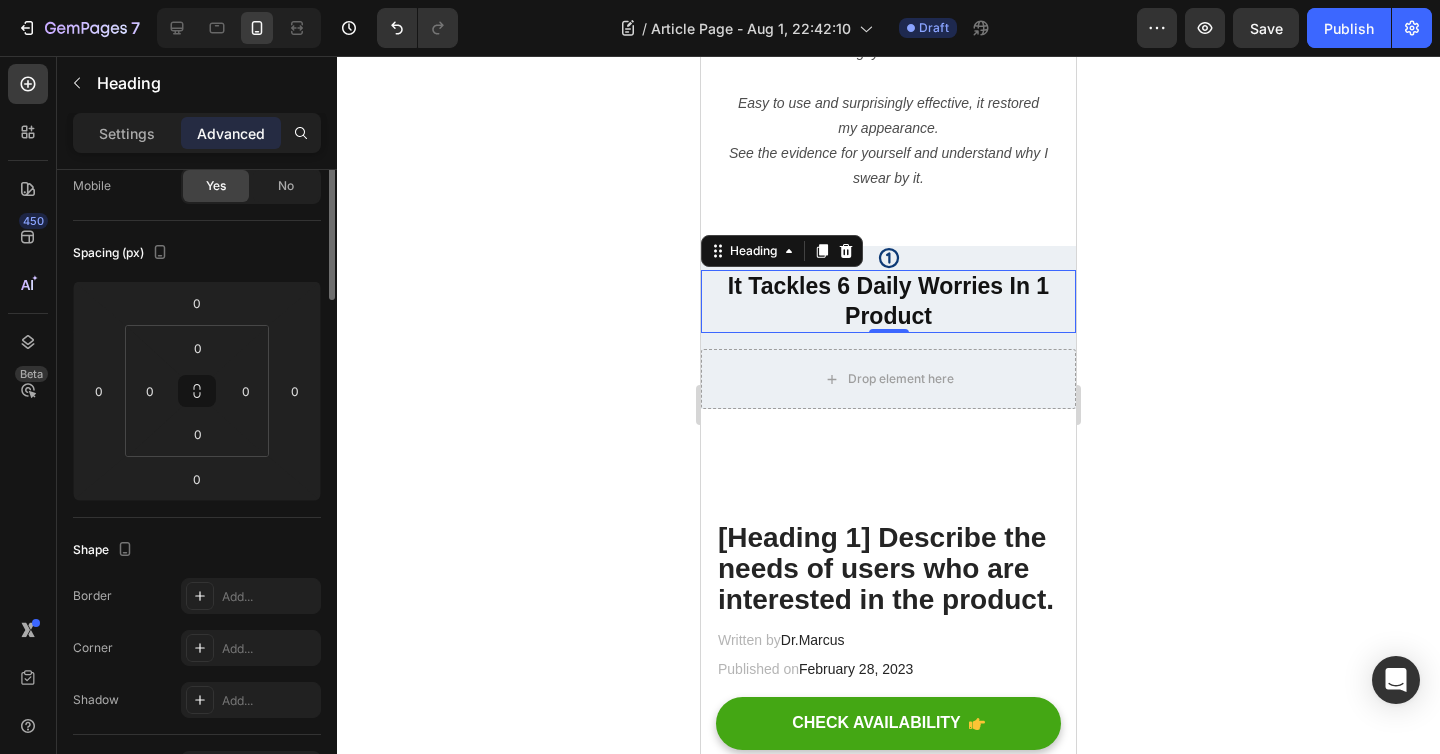 scroll, scrollTop: 0, scrollLeft: 0, axis: both 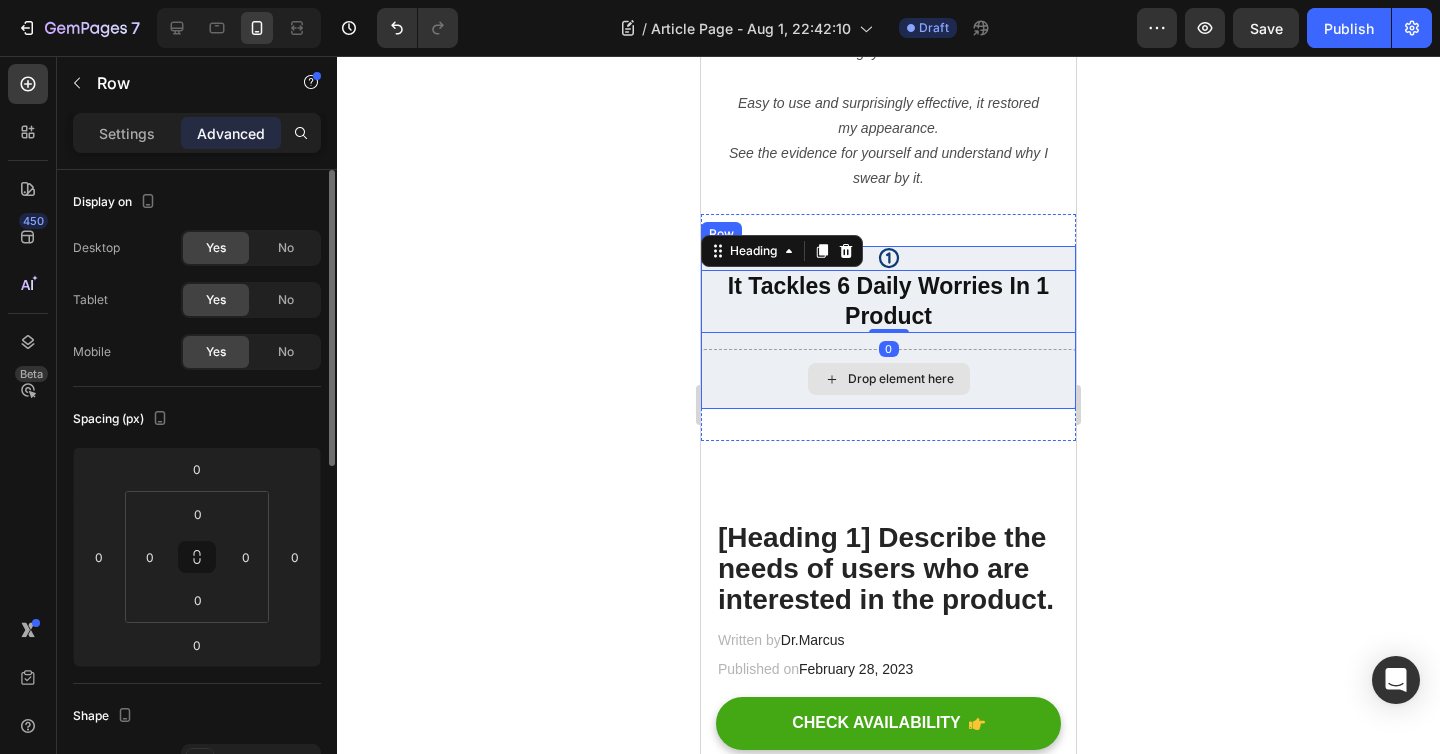 click on "Drop element here" at bounding box center (888, 379) 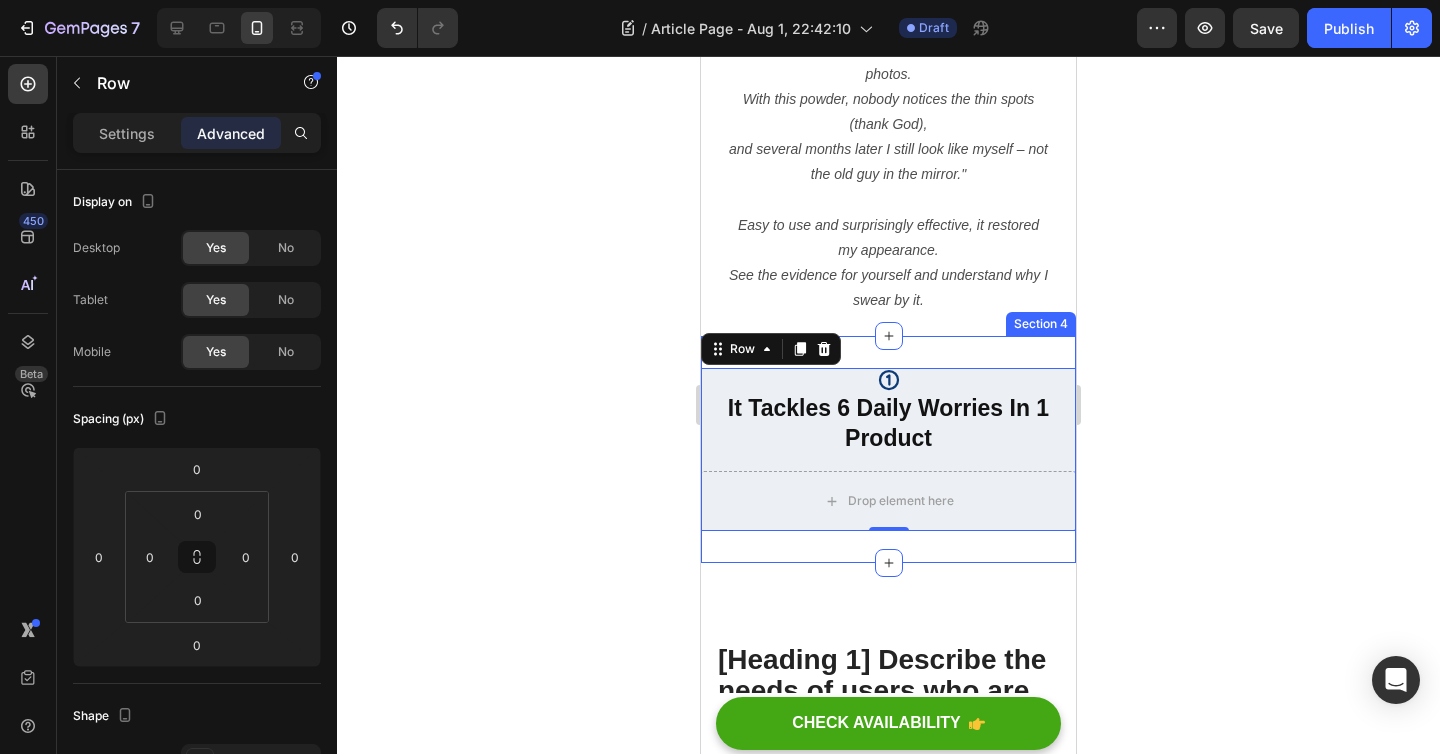 scroll, scrollTop: 343, scrollLeft: 0, axis: vertical 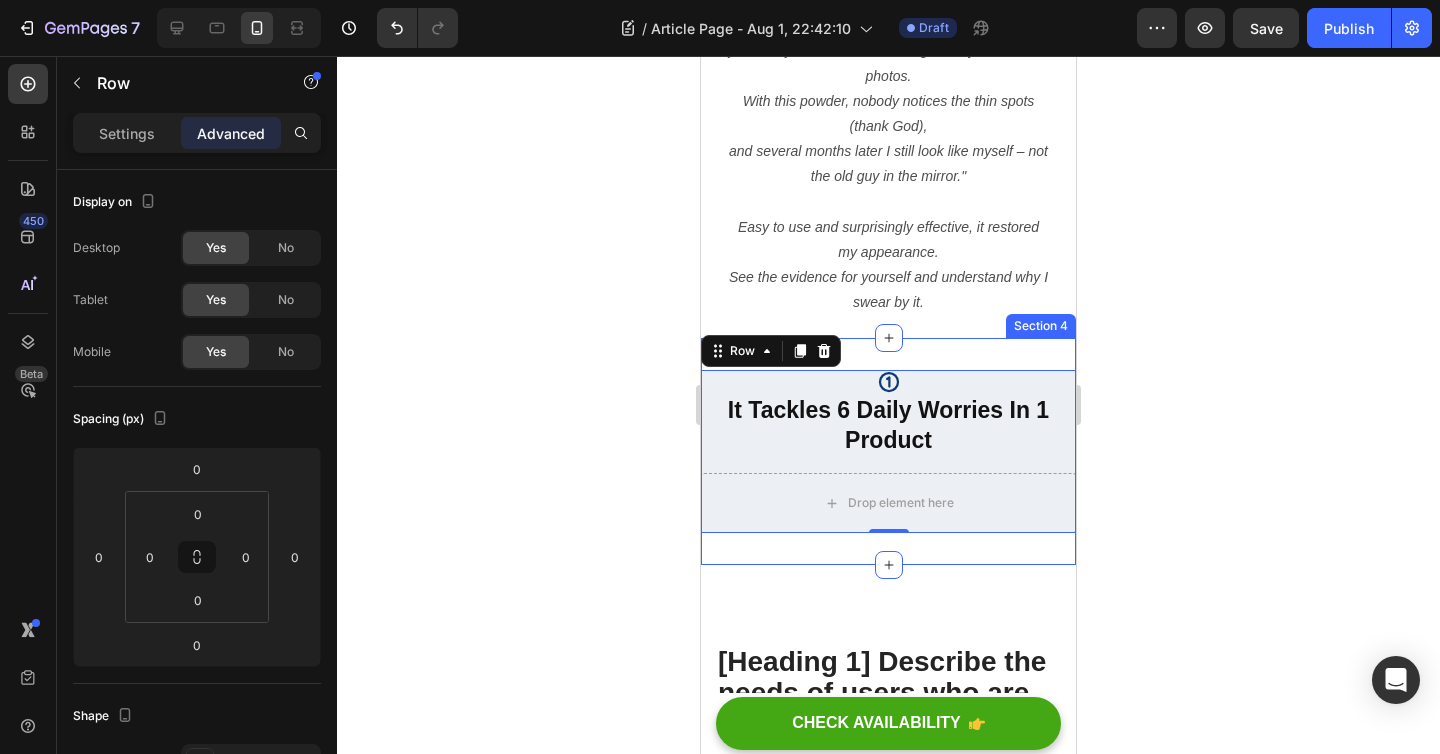 click on "Icon ⁠⁠⁠⁠⁠⁠⁠ It Tackles 6 Daily Worries In 1 Product Heading
Drop element here Row   0 Section 4" at bounding box center [888, 452] 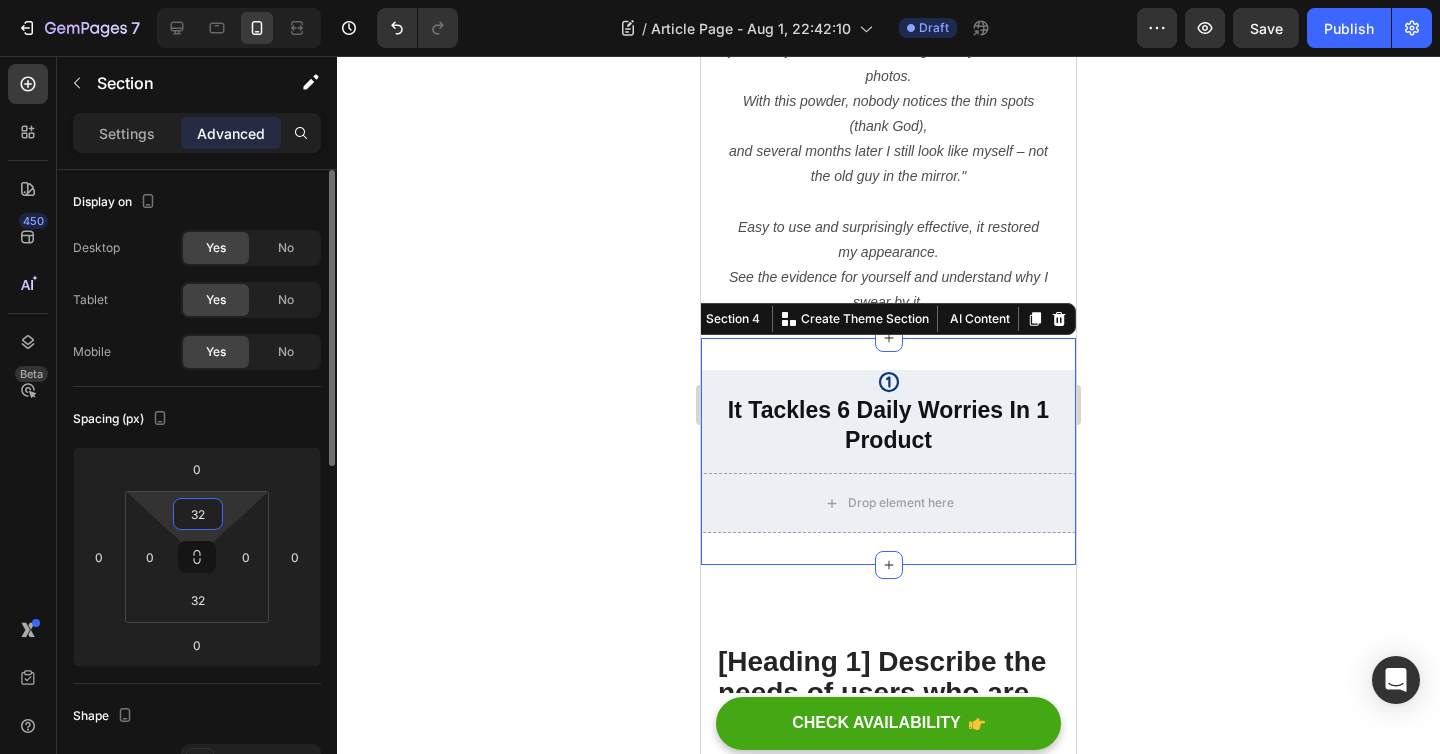 click on "32" at bounding box center (198, 514) 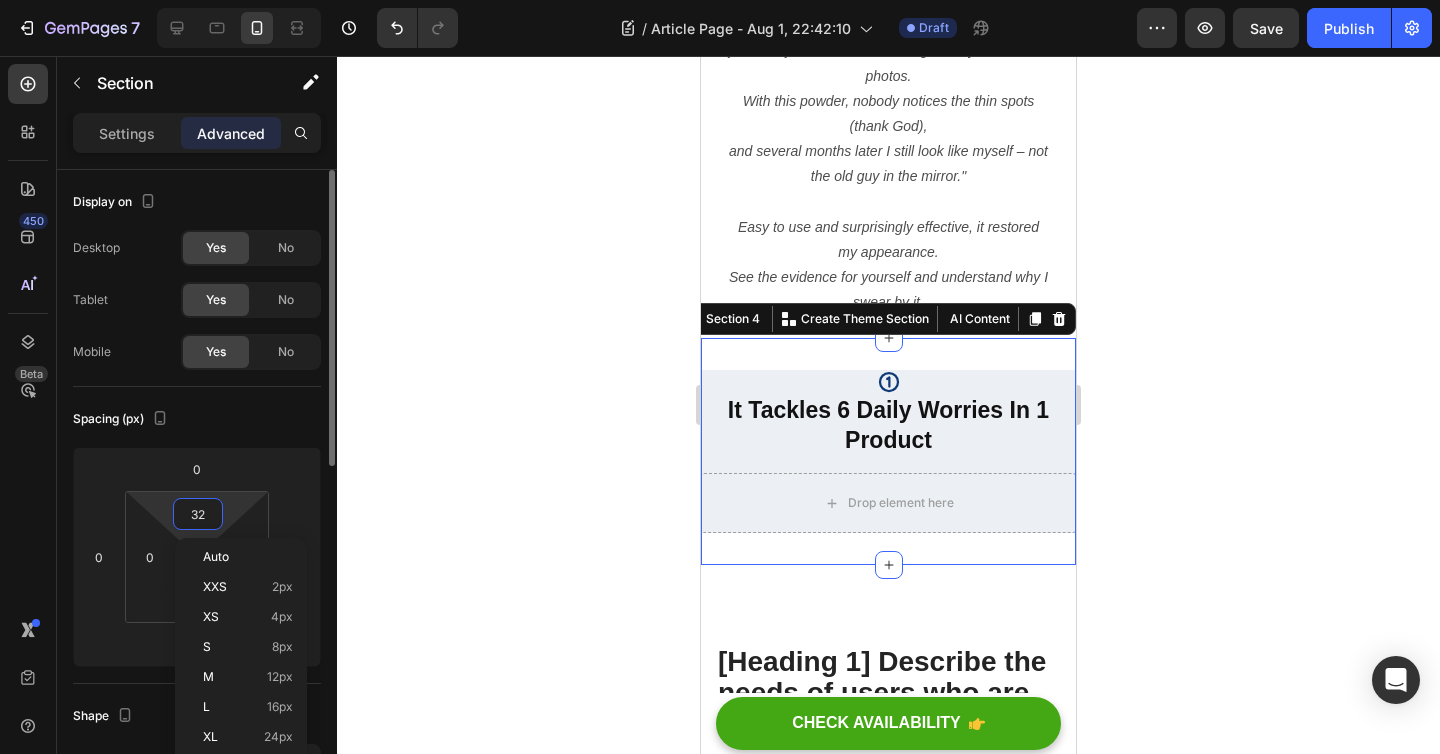type 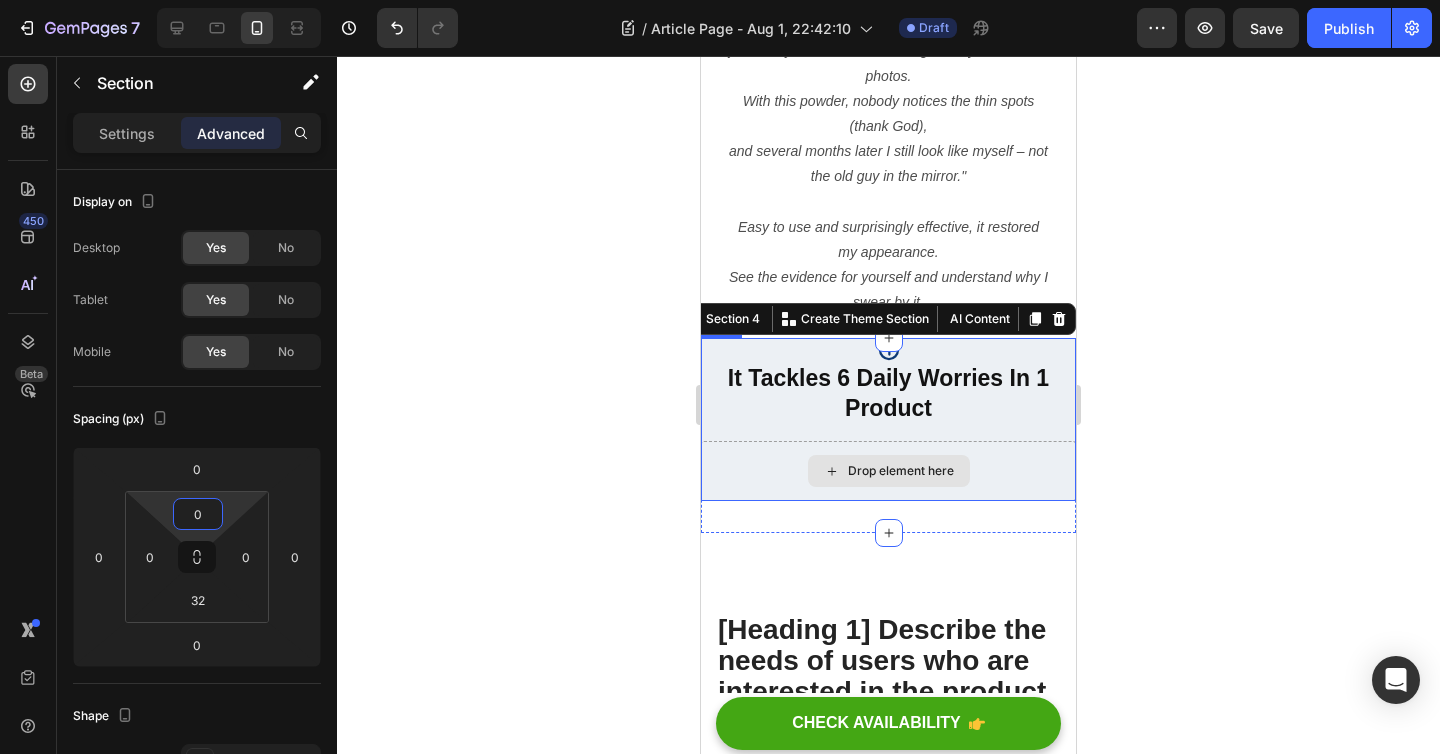 click on "Drop element here" at bounding box center [888, 471] 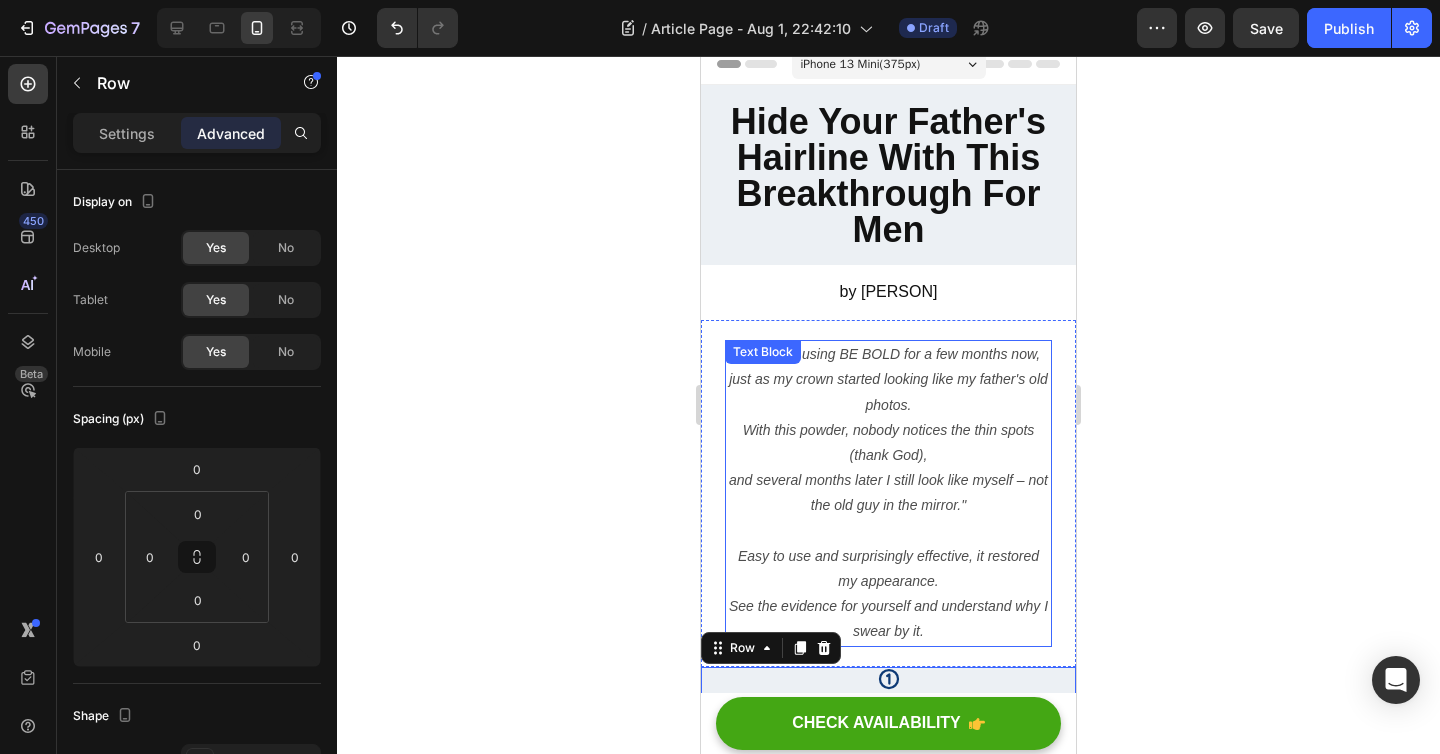scroll, scrollTop: 0, scrollLeft: 0, axis: both 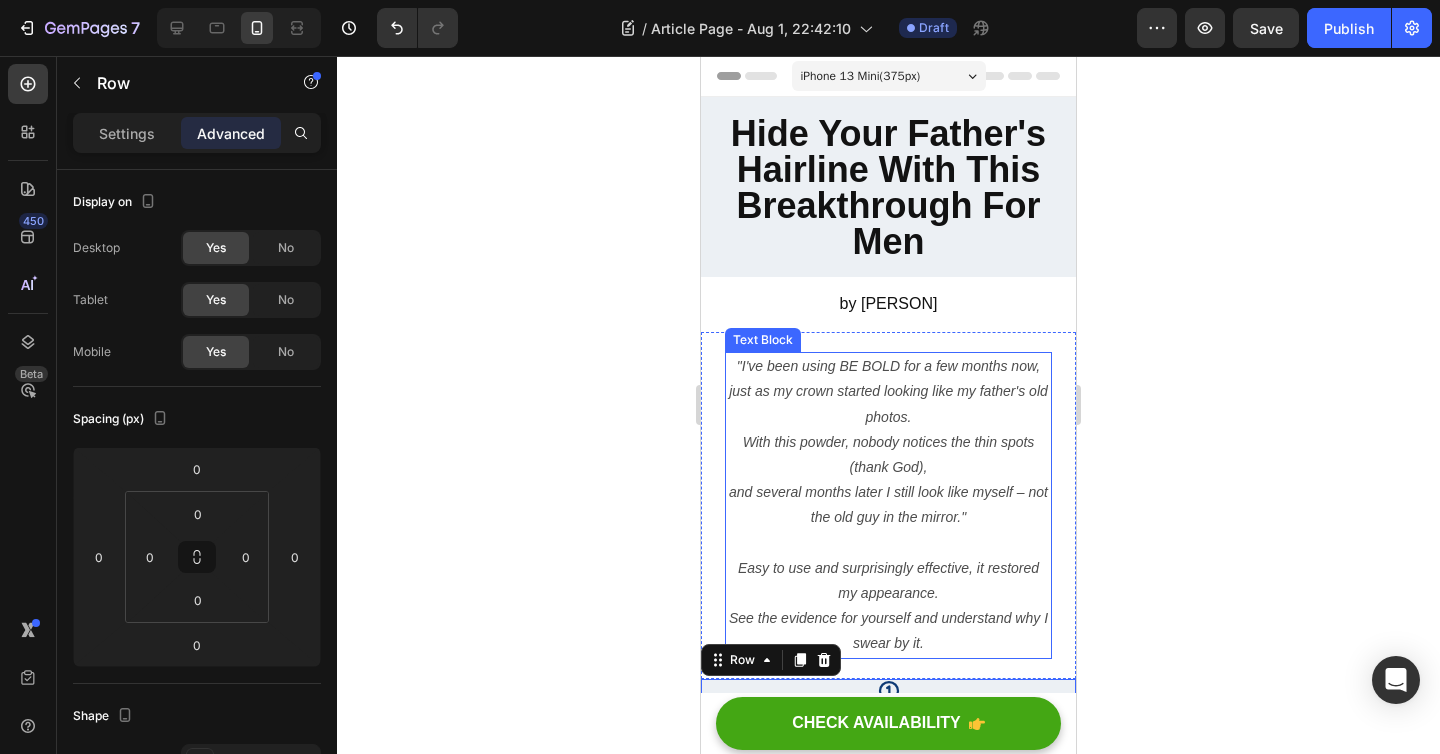 click on "I've been using BE BOLD for a few months now,  just as my crown started looking like my father's old photos.  With this powder, nobody notices the thin spots (thank God),  and several months later I still look like myself – not the old guy in the mirror." at bounding box center (888, 442) 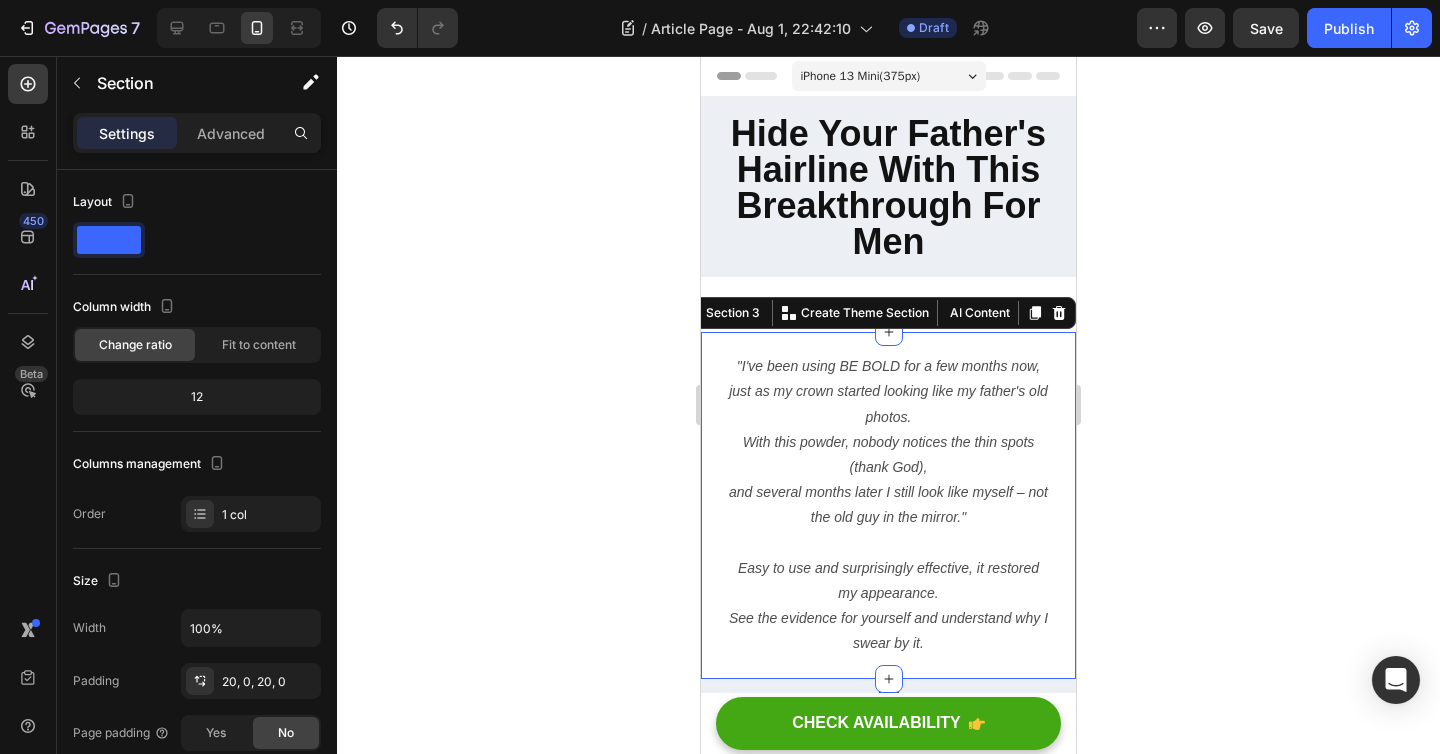 click on "I've been using BE BOLD for a few months now,  just as my crown started looking like my father's old photos.  With this powder, nobody notices the thin spots (thank God),  and several months later I still look like myself – not the old guy in the mirror.   Easy to use and surprisingly effective, it restored my appearance.  See the evidence for yourself and understand why I swear by it. Text Block Section 3   You can create reusable sections Create Theme Section AI Content Write with GemAI What would you like to describe here? Tone and Voice Persuasive Product Precision Applicator + Titanium Hair Growth Roller Show more Generate" at bounding box center (888, 505) 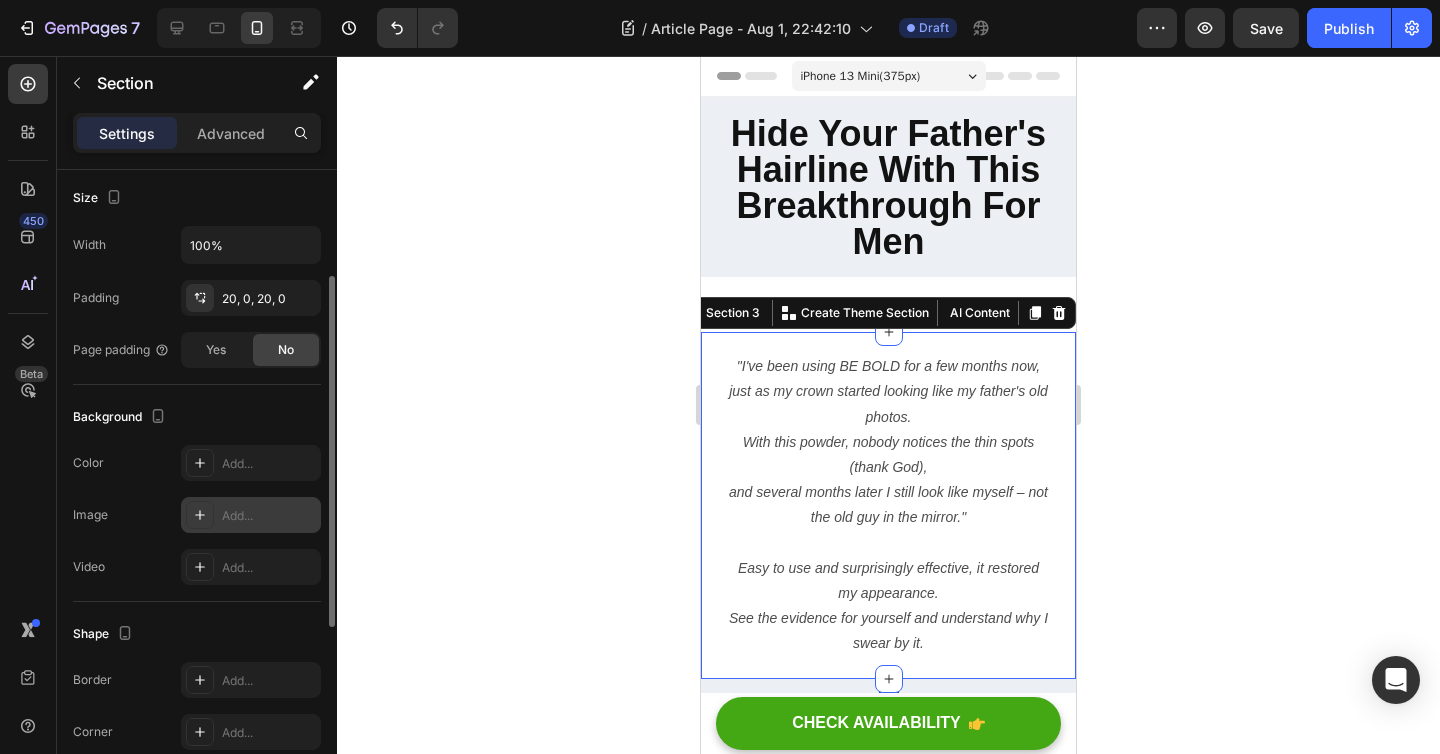 scroll, scrollTop: 405, scrollLeft: 0, axis: vertical 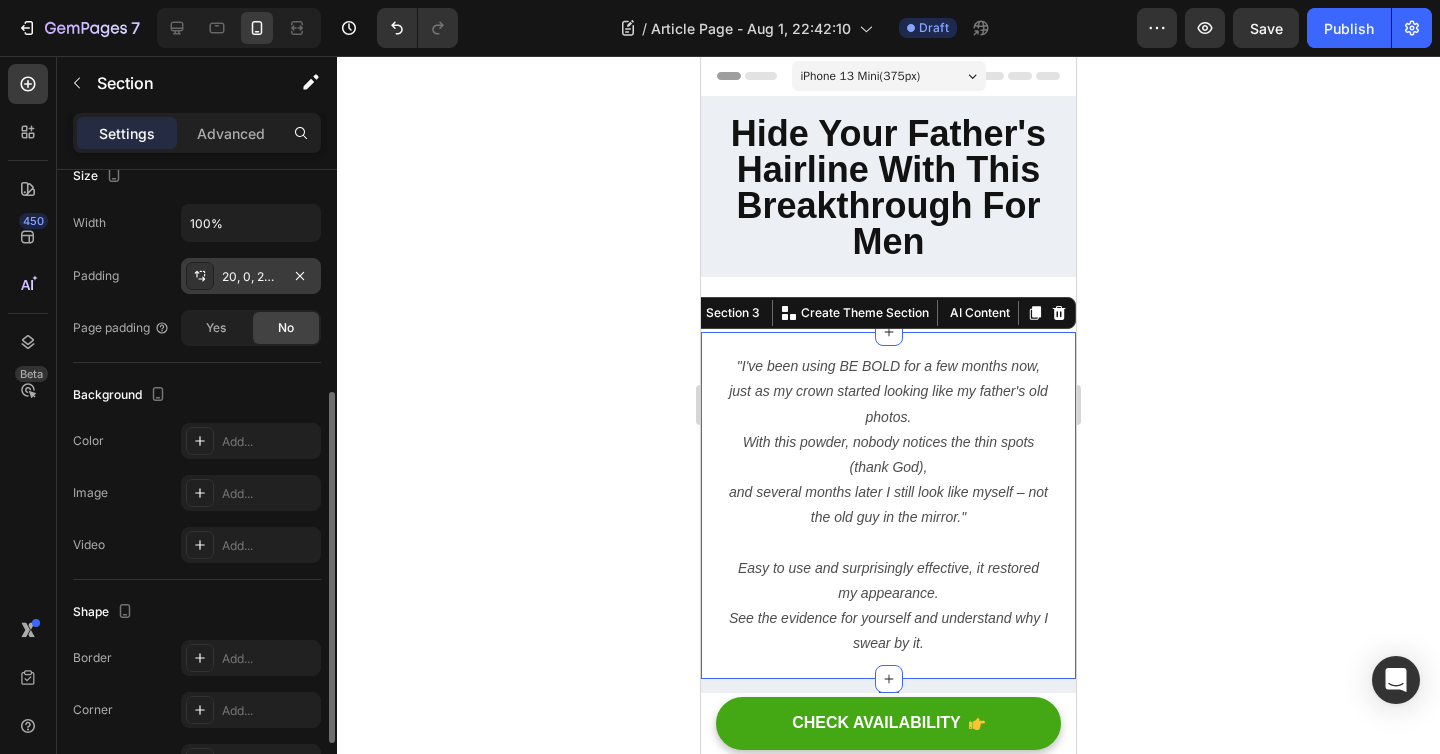 click on "20, 0, 20, 0" at bounding box center (251, 277) 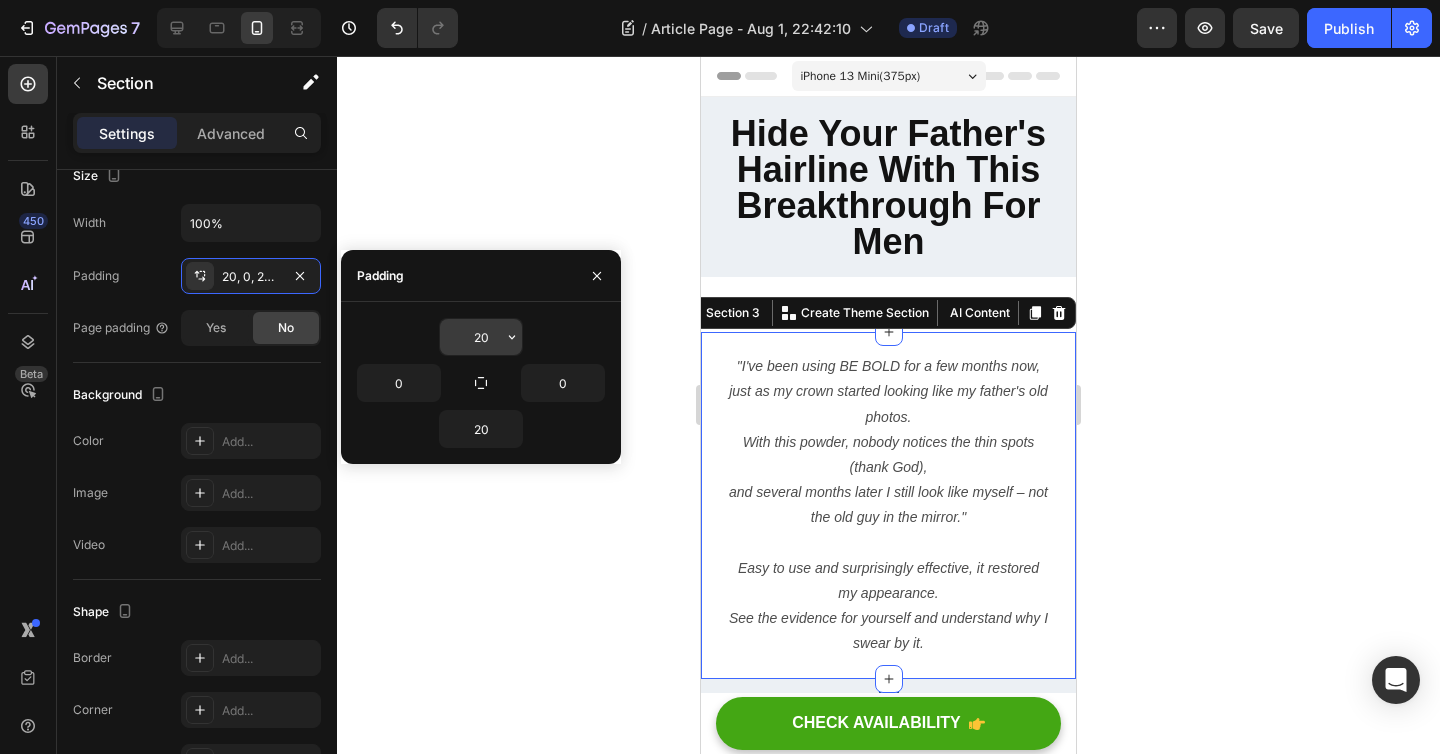 click on "20" at bounding box center (481, 337) 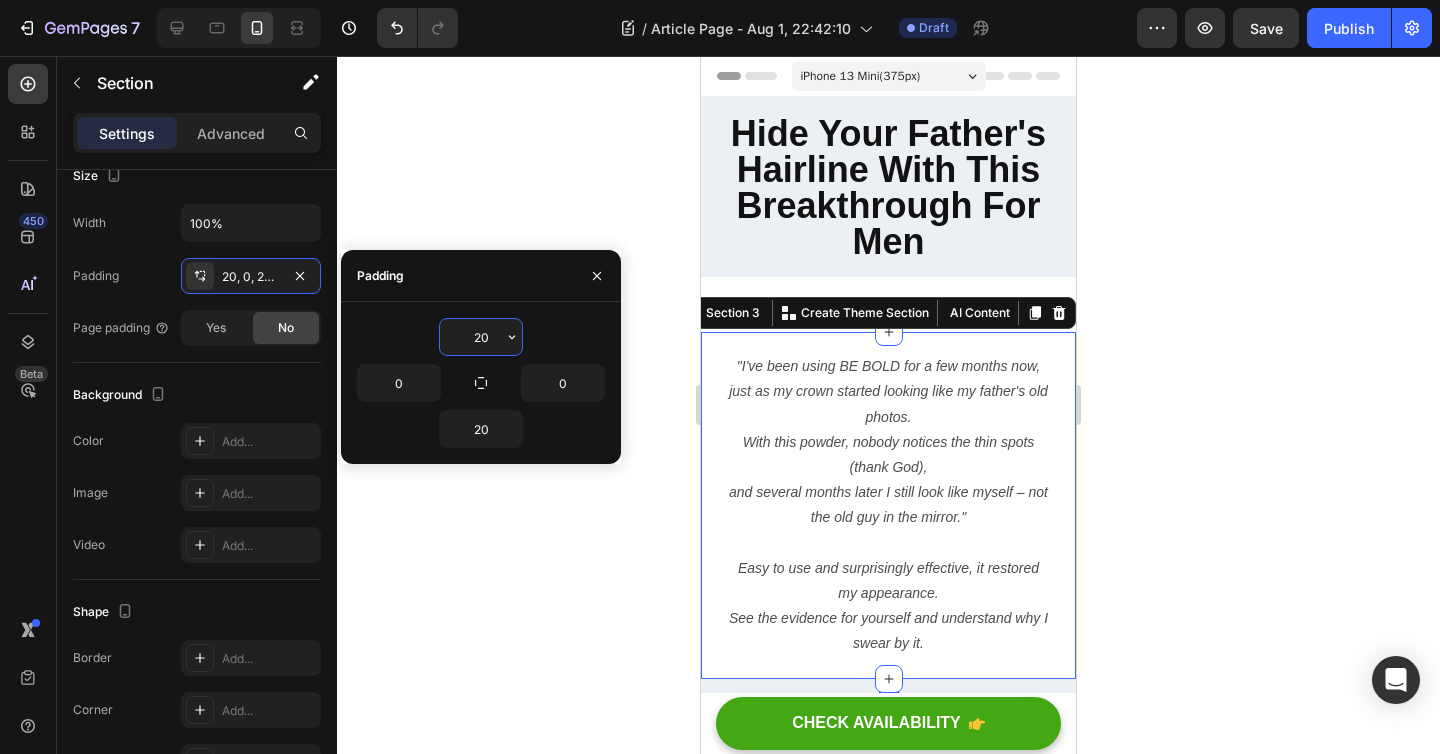 type on "0" 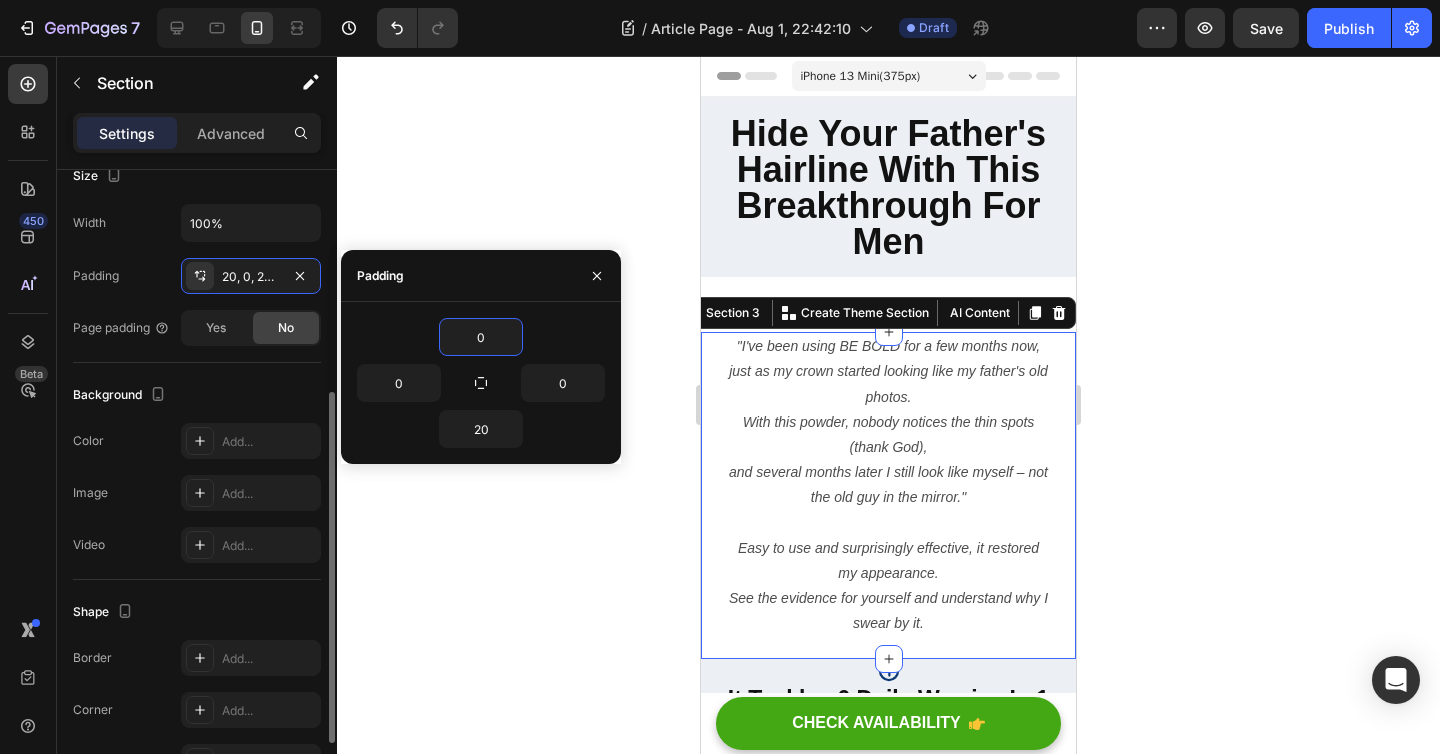 click on "Background" at bounding box center [197, 395] 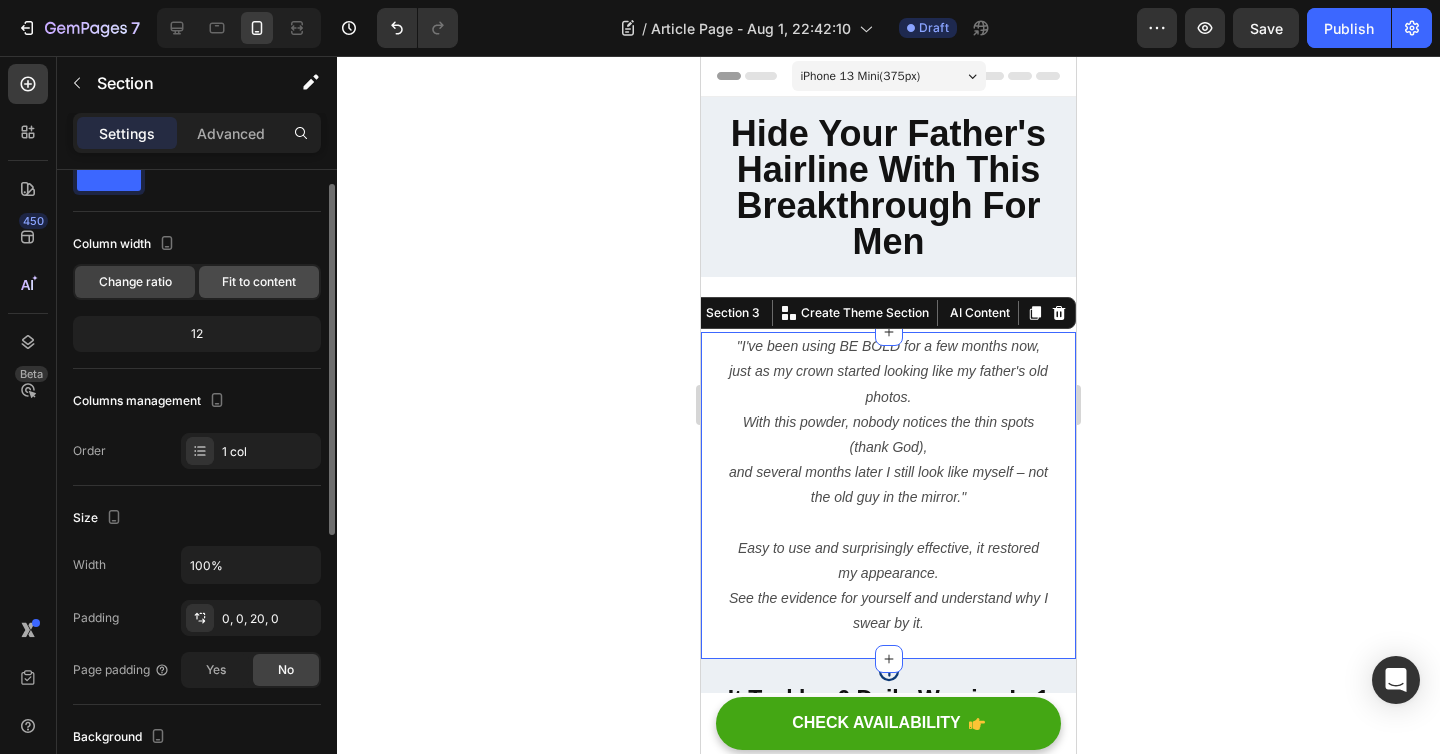 scroll, scrollTop: 0, scrollLeft: 0, axis: both 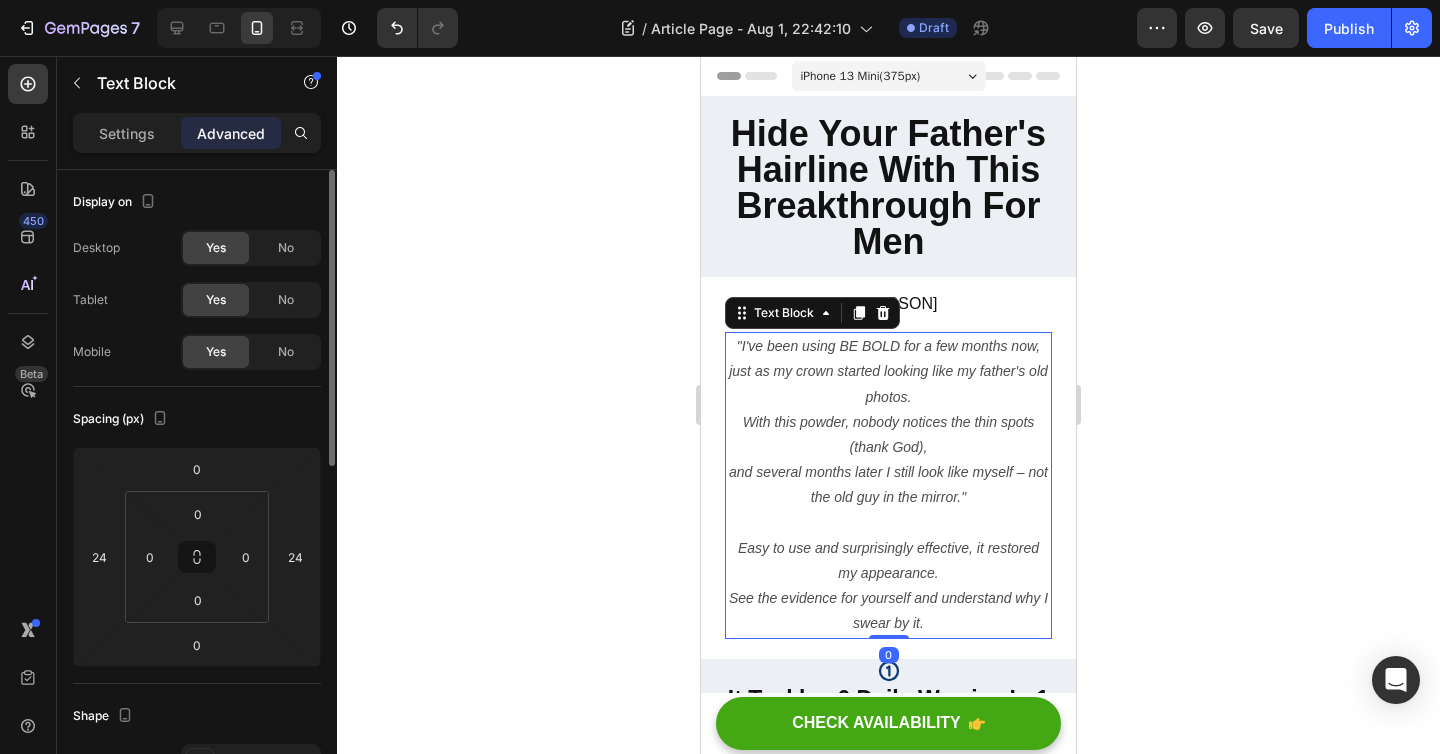 click on "I've been using BE BOLD for a few months now,  just as my crown started looking like my father's old photos.  With this powder, nobody notices the thin spots (thank God),  and several months later I still look like myself – not the old guy in the mirror." at bounding box center [888, 422] 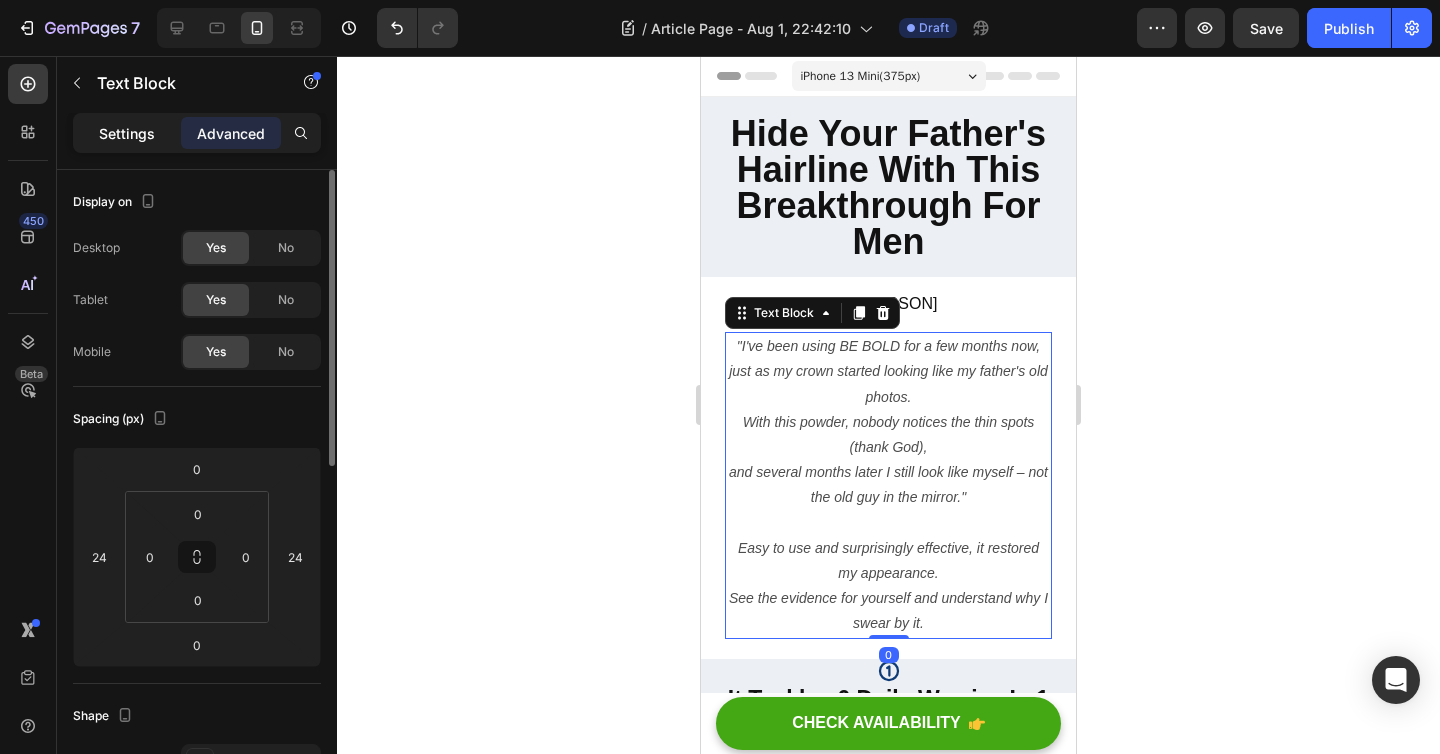 click on "Settings" at bounding box center (127, 133) 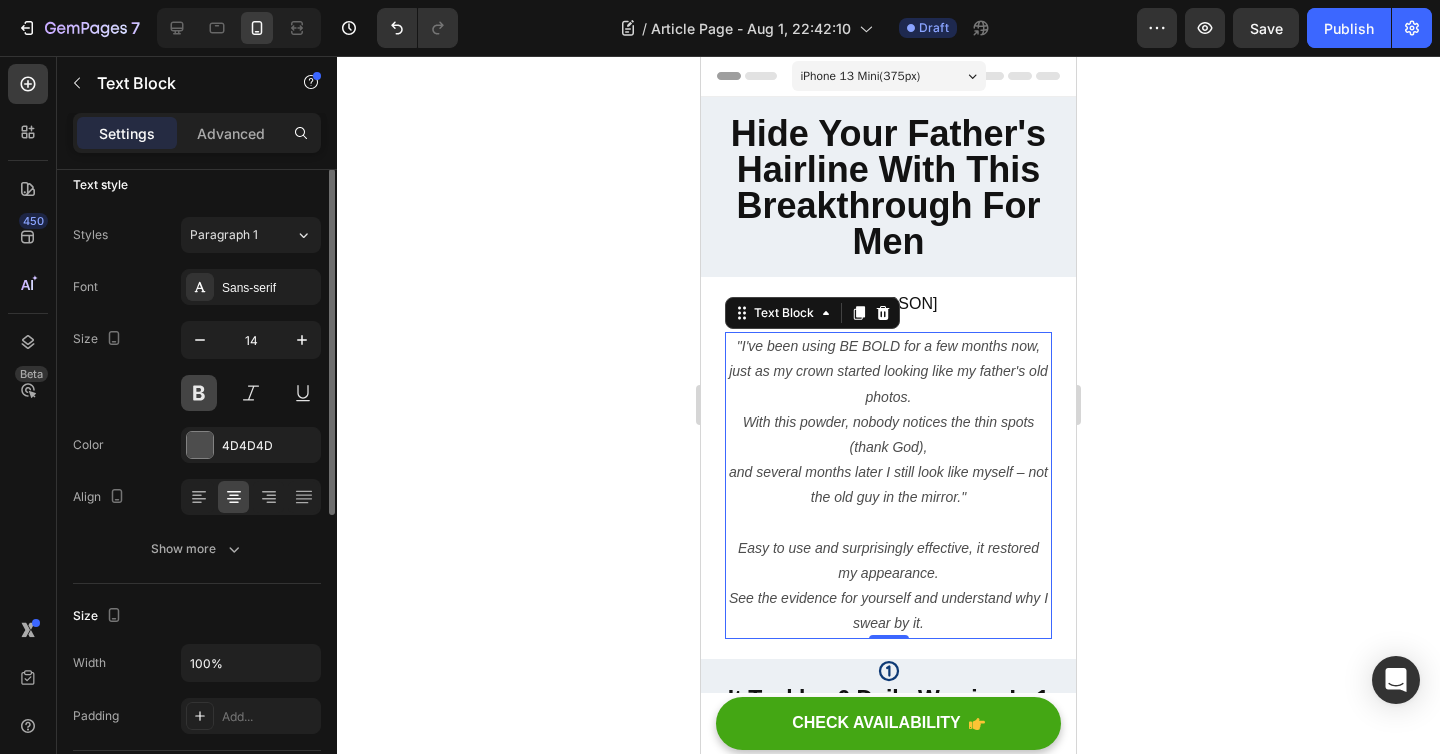 scroll, scrollTop: 11, scrollLeft: 0, axis: vertical 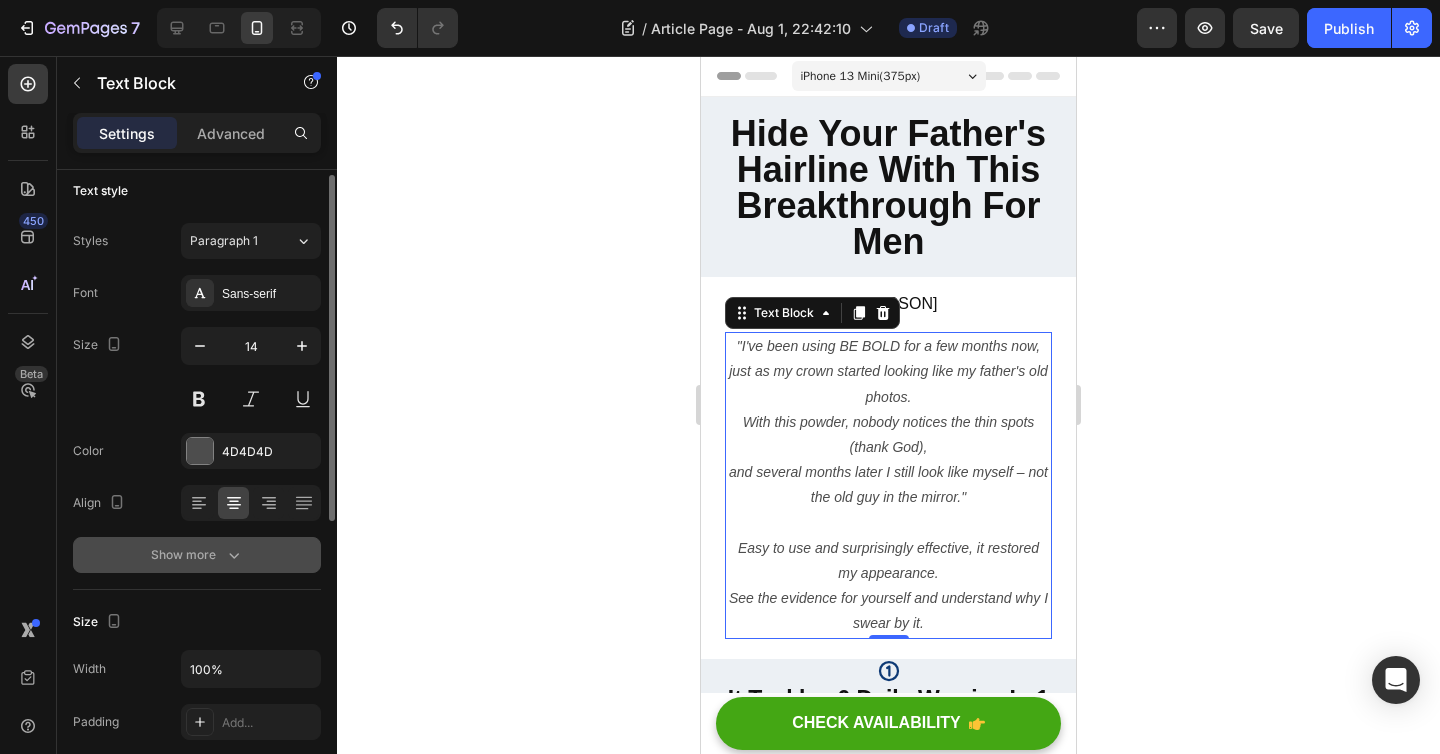 click on "Show more" at bounding box center [197, 555] 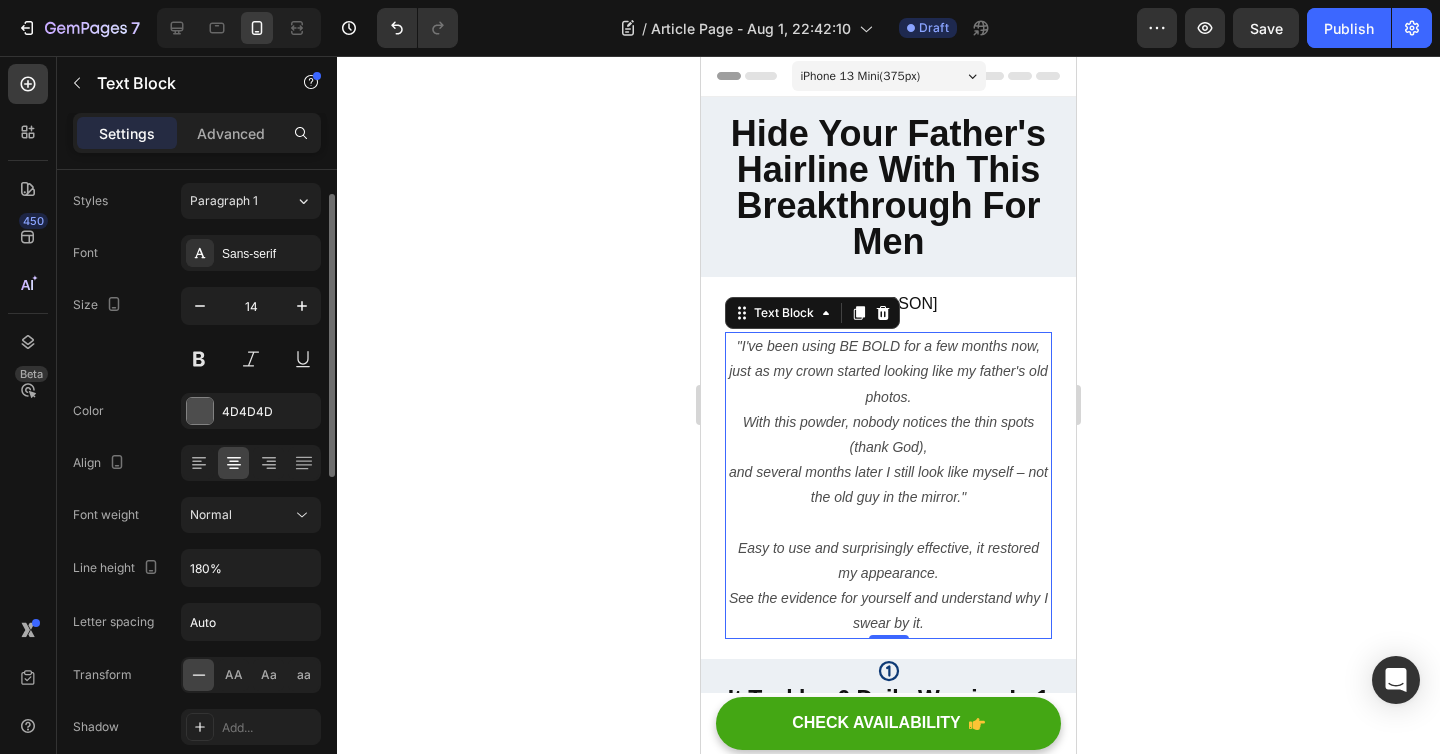 scroll, scrollTop: 53, scrollLeft: 0, axis: vertical 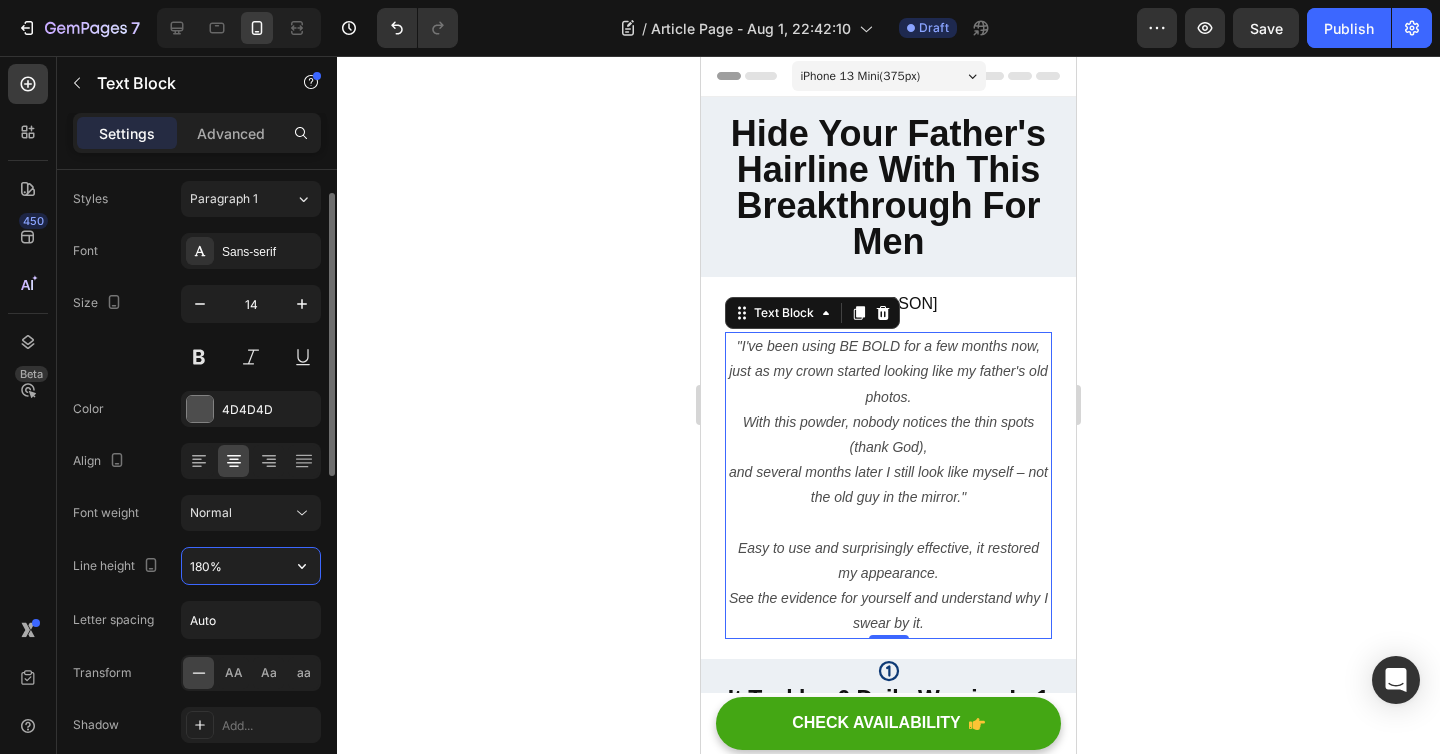 click on "180%" at bounding box center [251, 566] 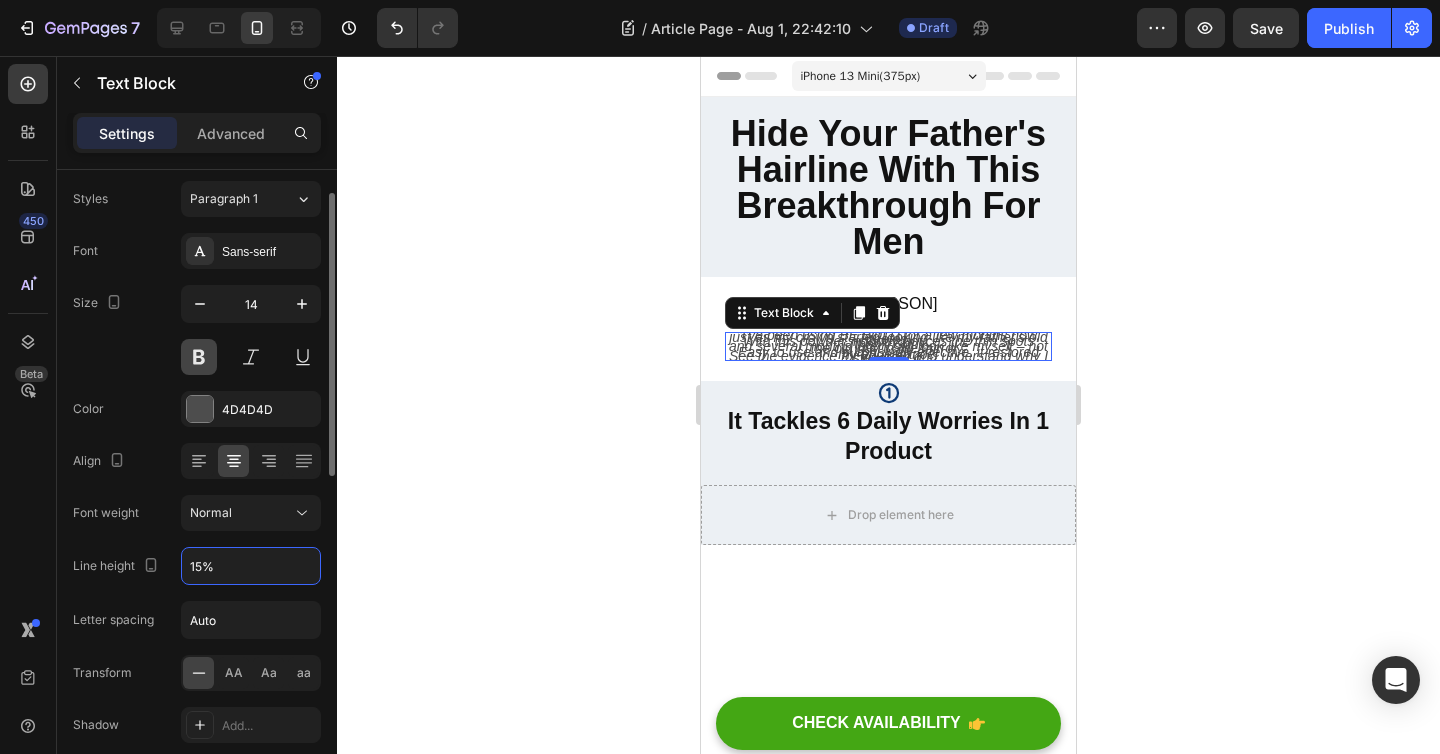type on "150%" 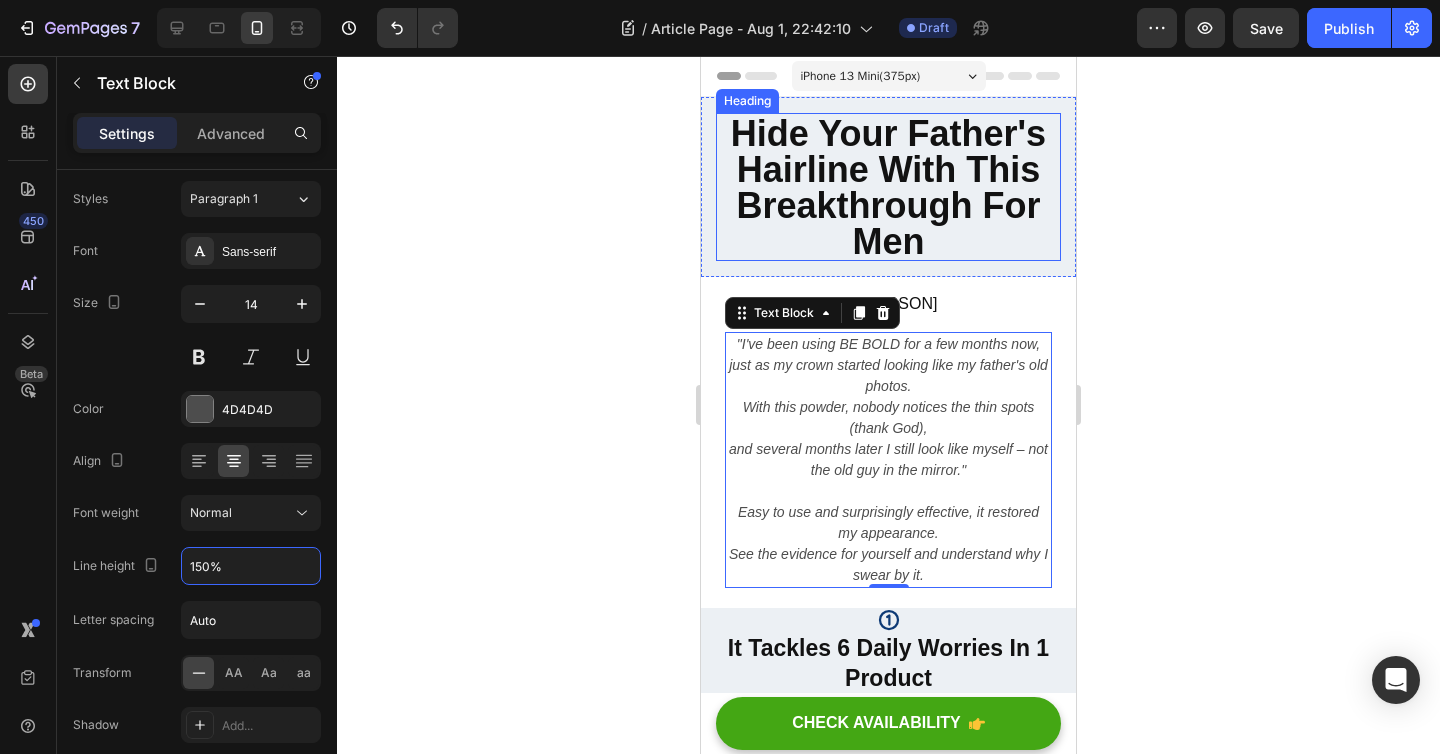 click on "Hide Your Father's Hairline With This Breakthrough For Men" at bounding box center (888, 187) 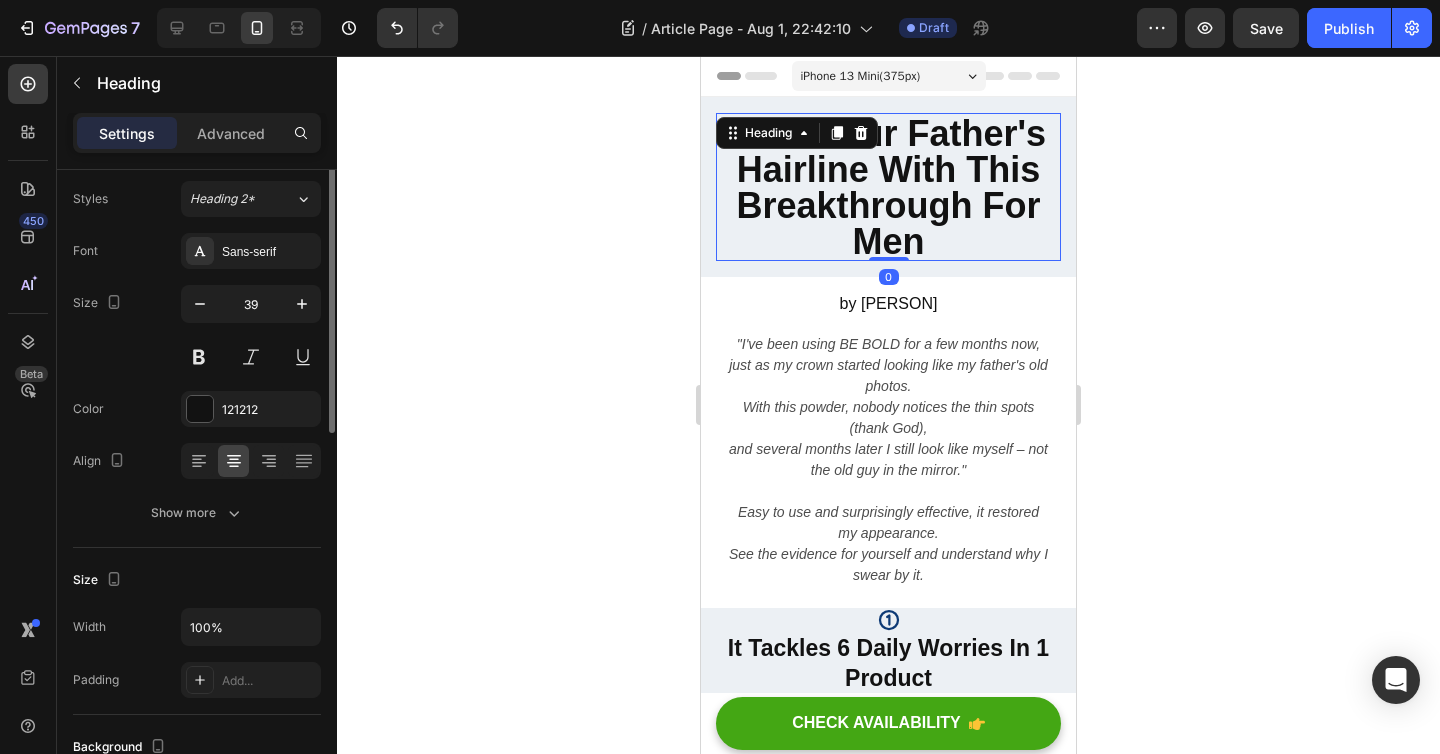 scroll, scrollTop: 0, scrollLeft: 0, axis: both 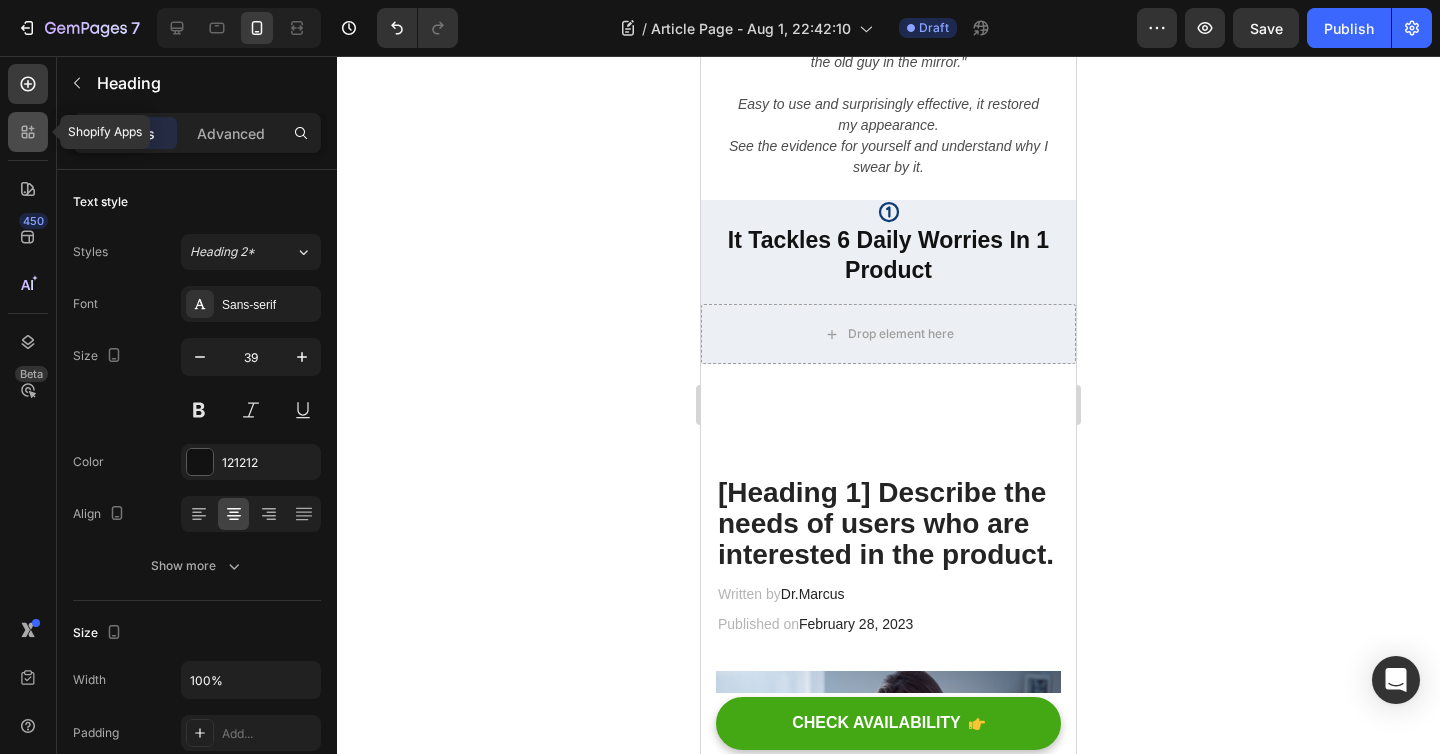 click 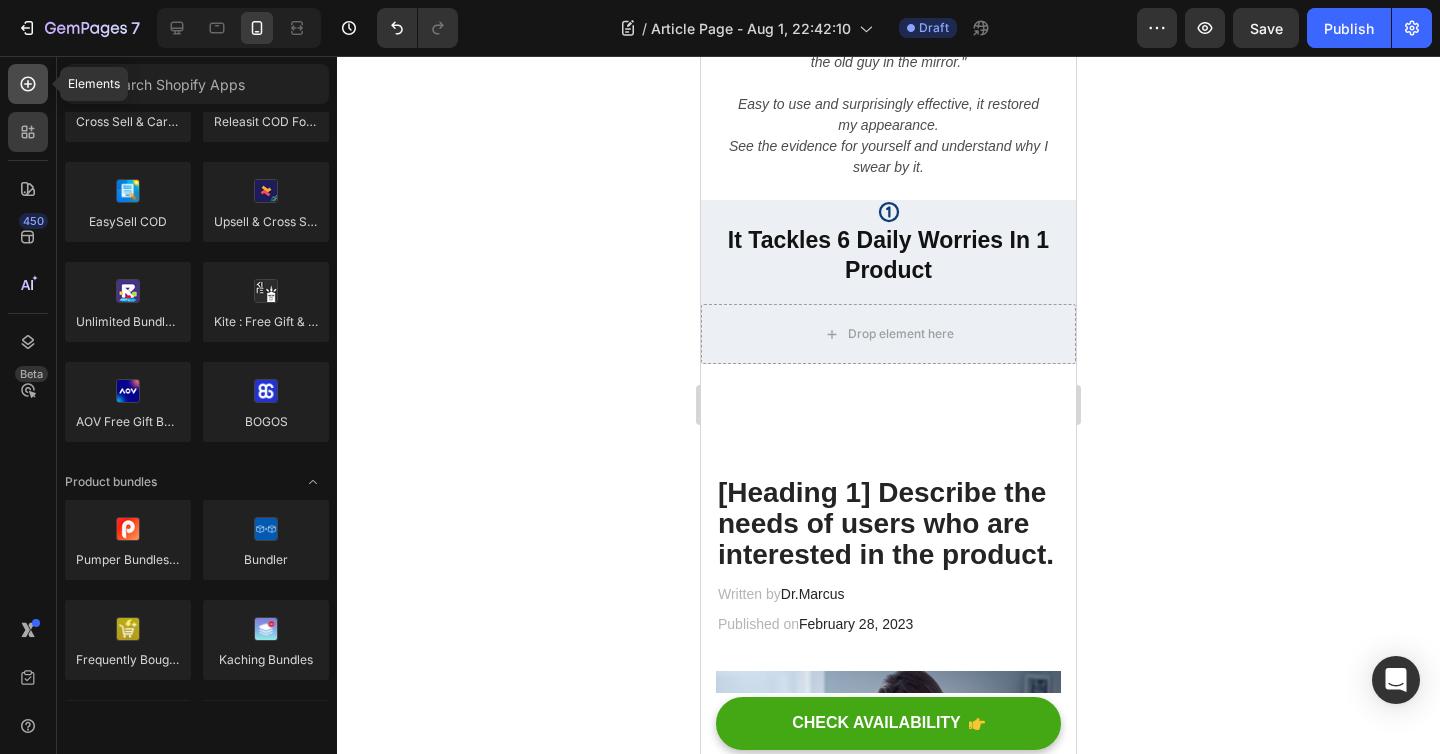click 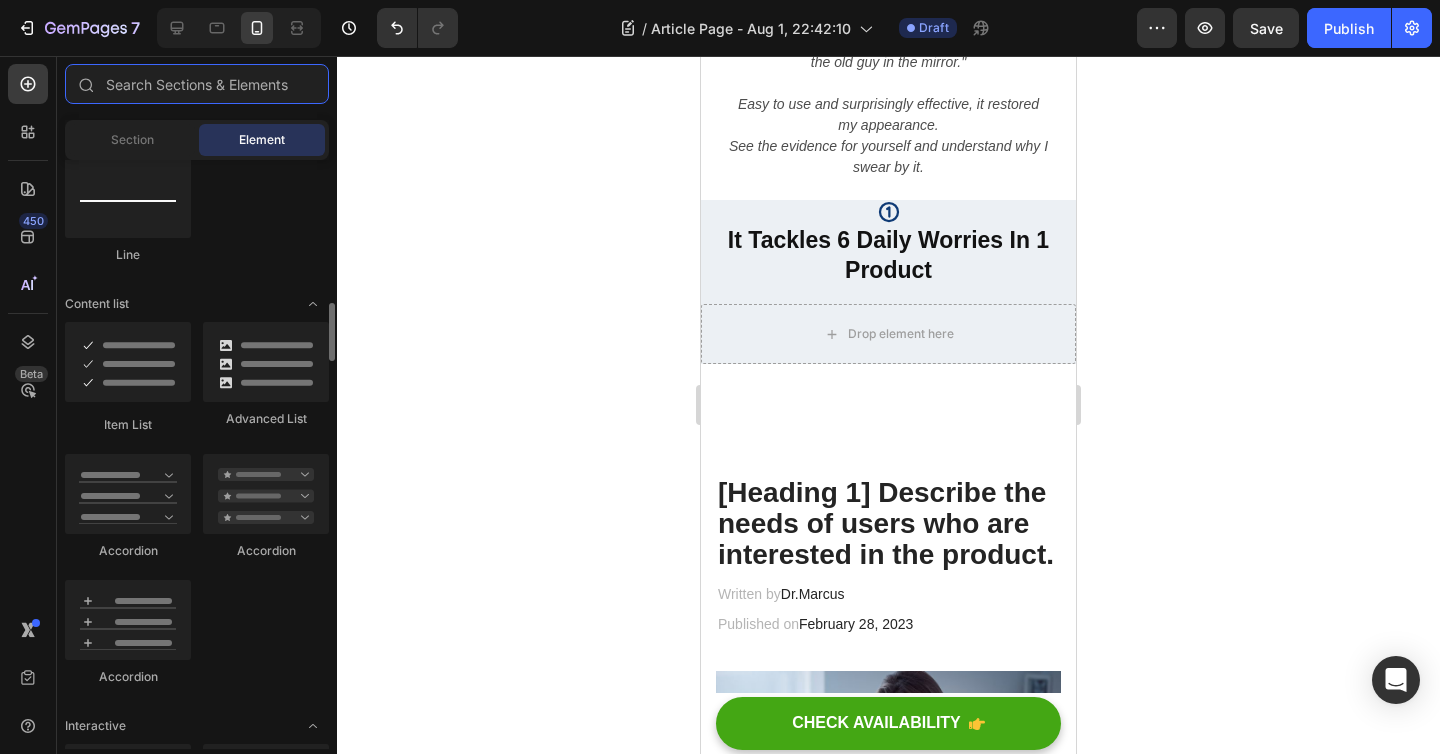 scroll, scrollTop: 1457, scrollLeft: 0, axis: vertical 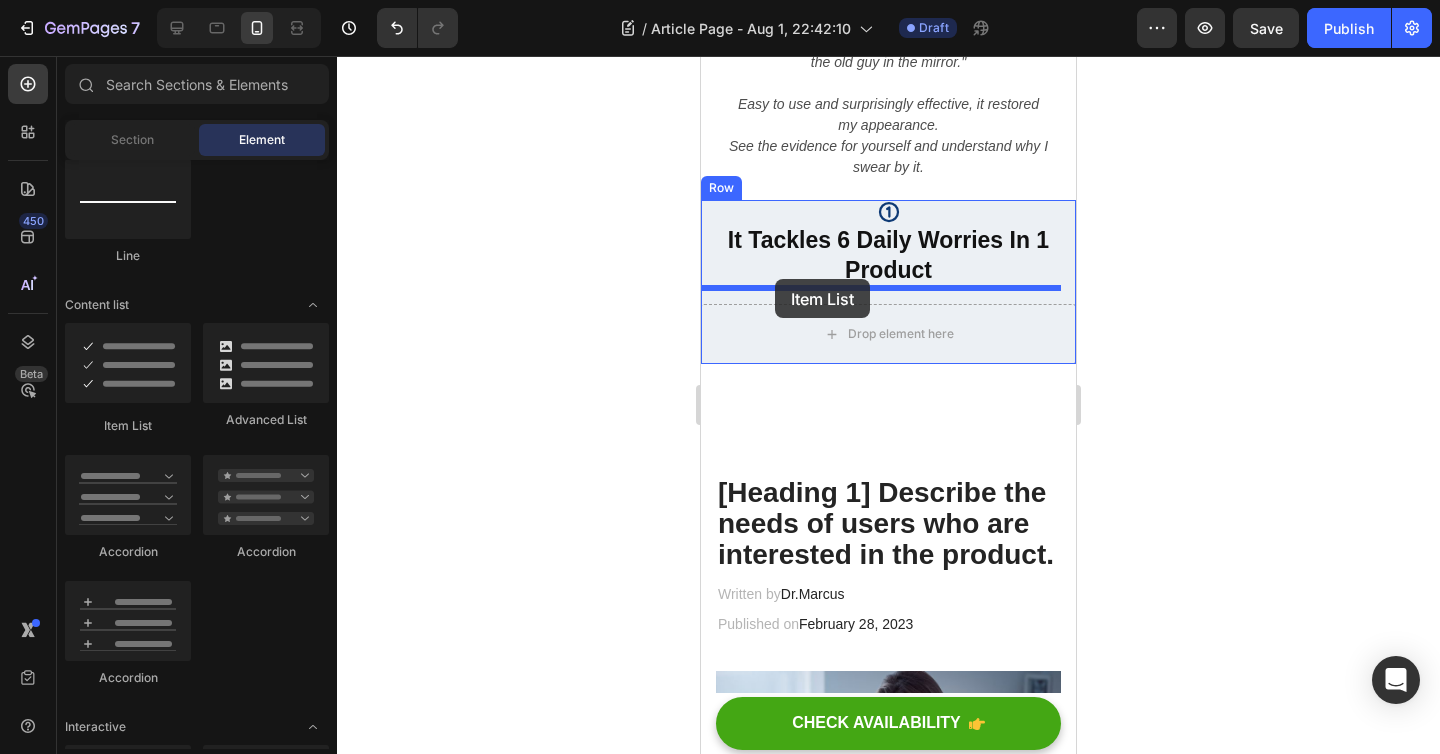 drag, startPoint x: 836, startPoint y: 448, endPoint x: 775, endPoint y: 279, distance: 179.67192 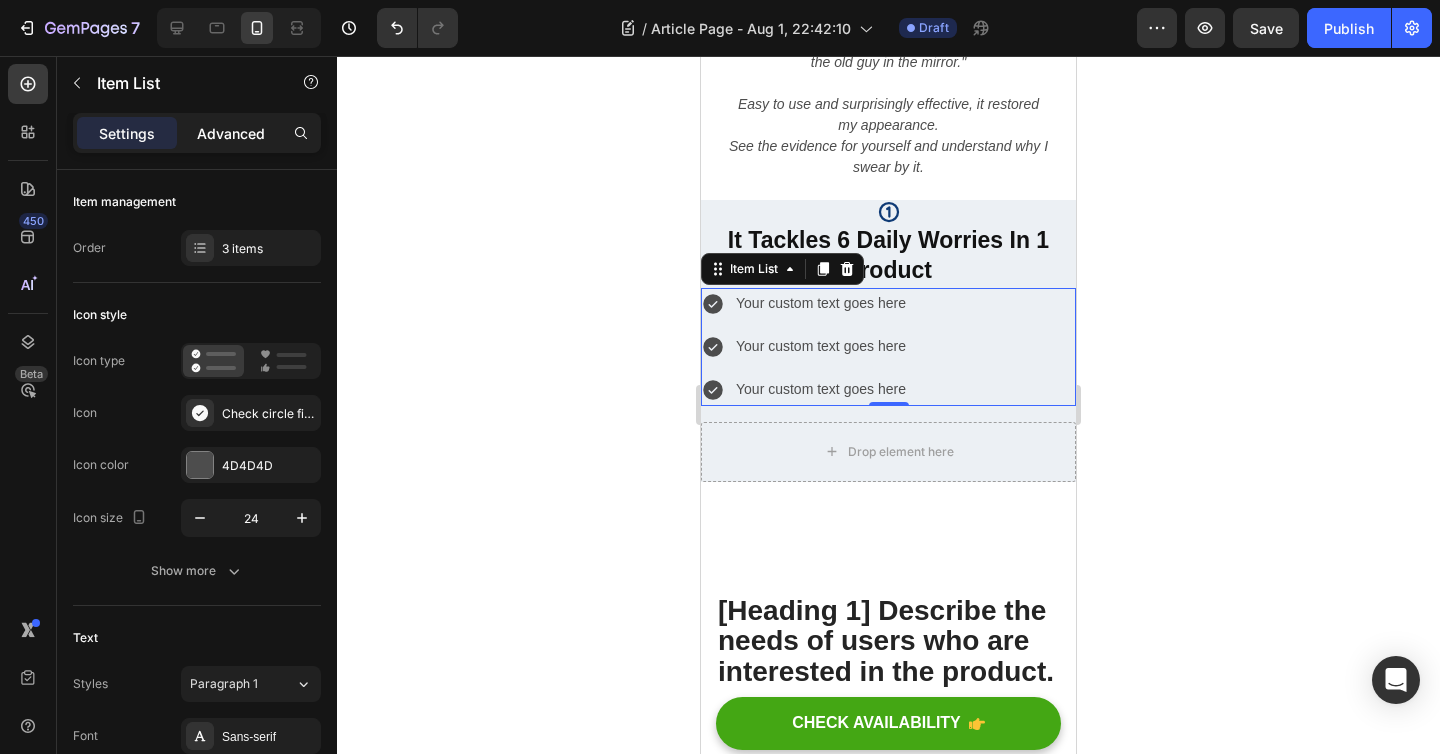 click on "Advanced" at bounding box center (231, 133) 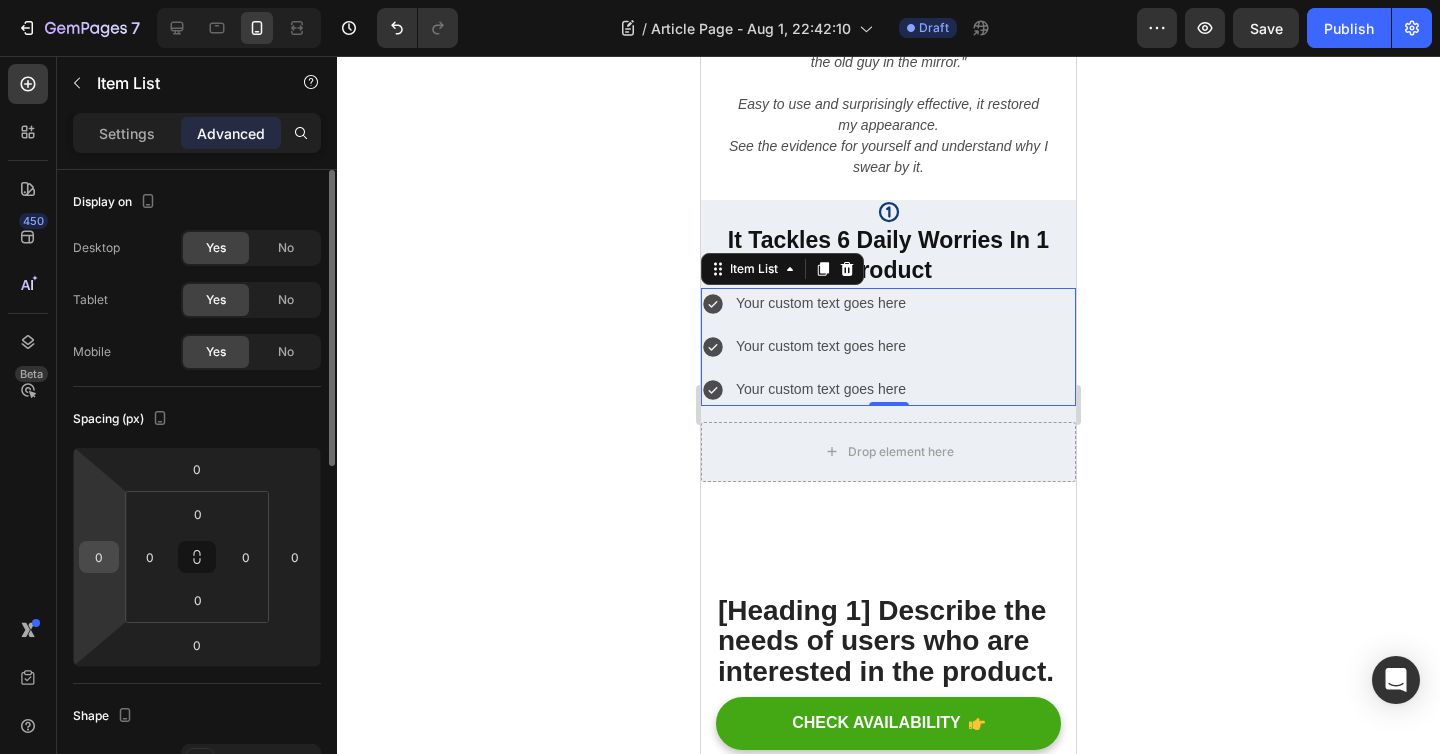 click on "0" at bounding box center [99, 557] 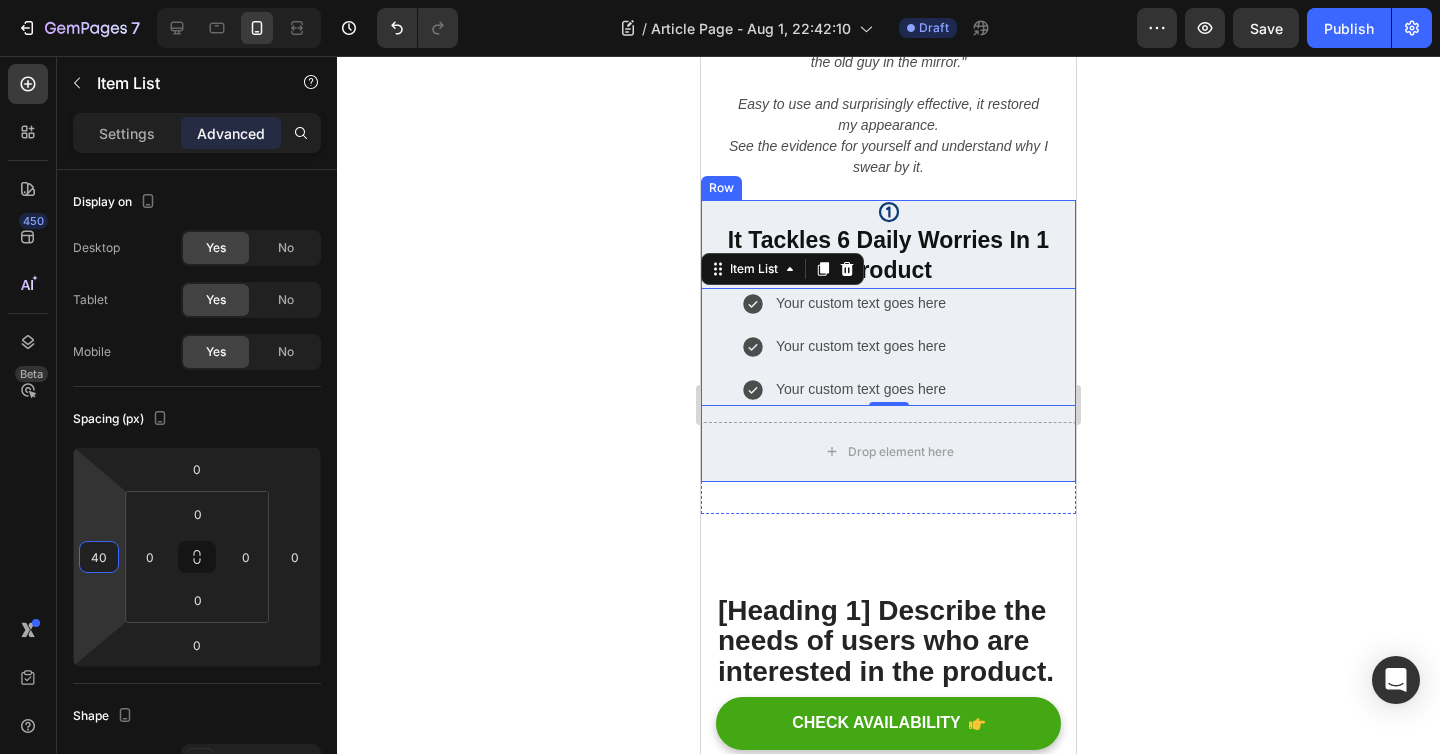 scroll, scrollTop: 411, scrollLeft: 0, axis: vertical 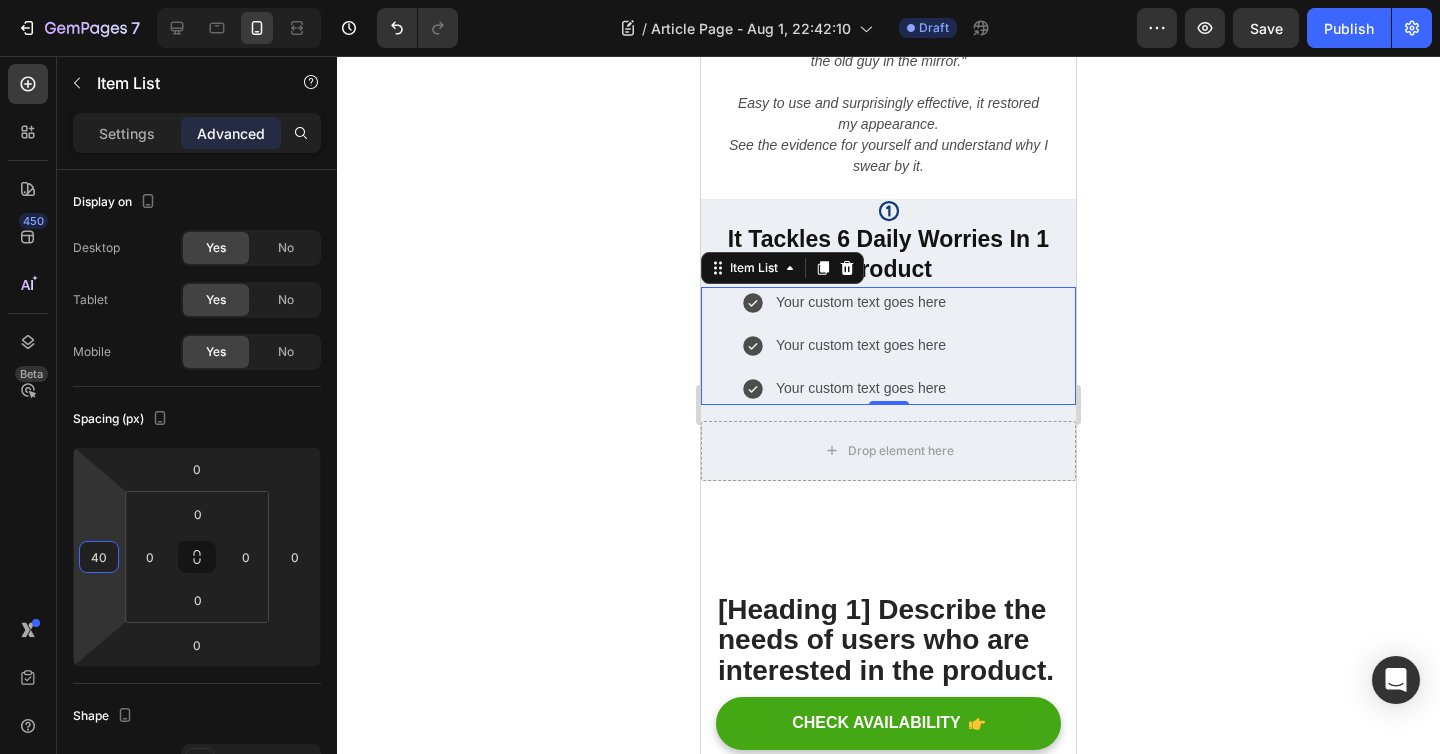type on "40" 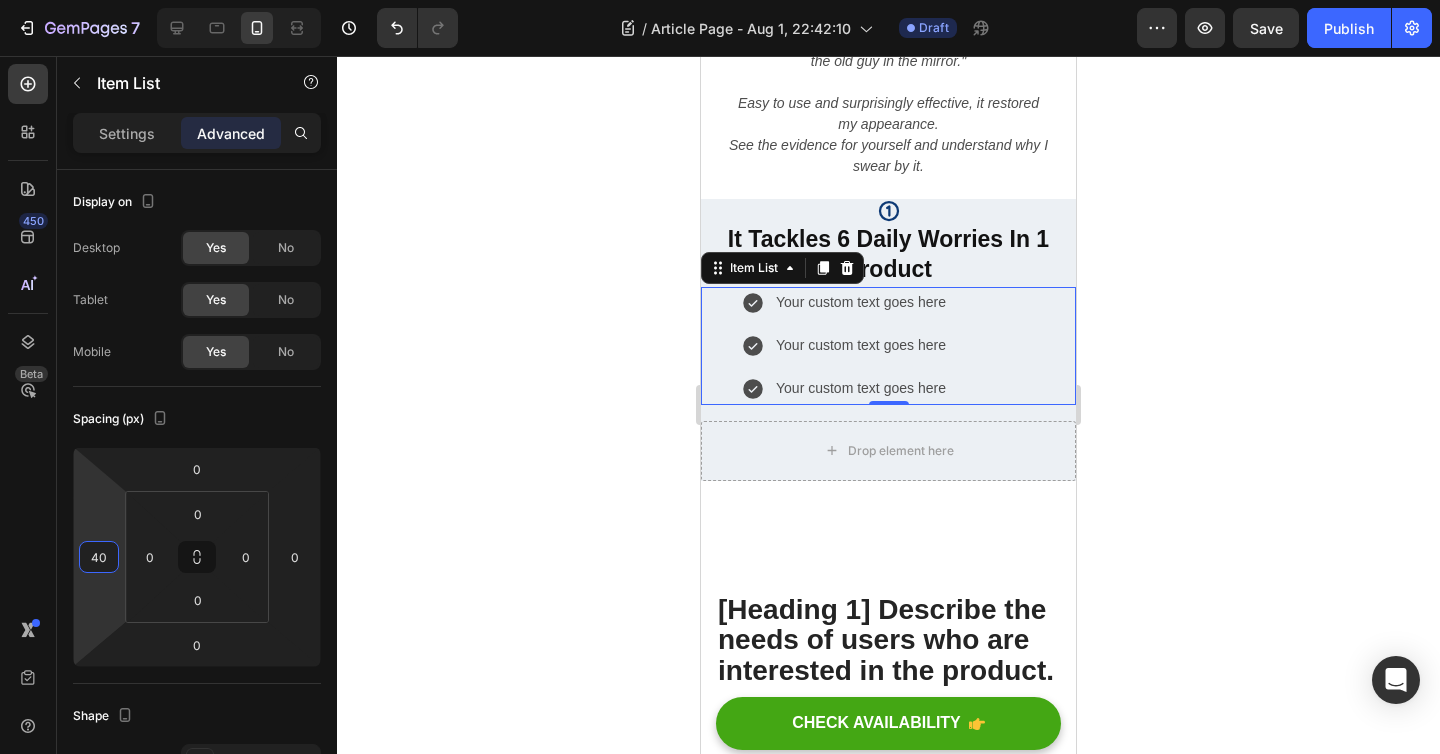 click 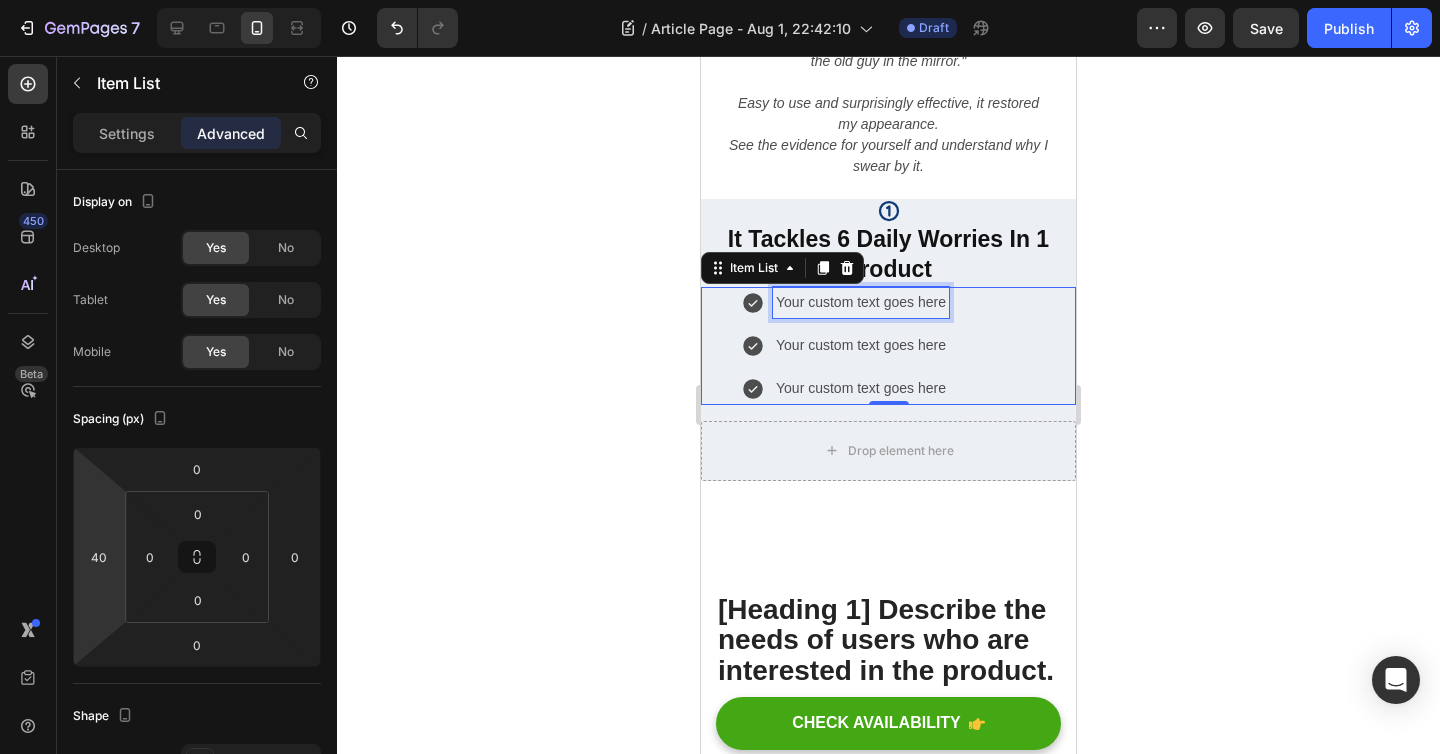 click on "Your custom text goes here" at bounding box center (861, 302) 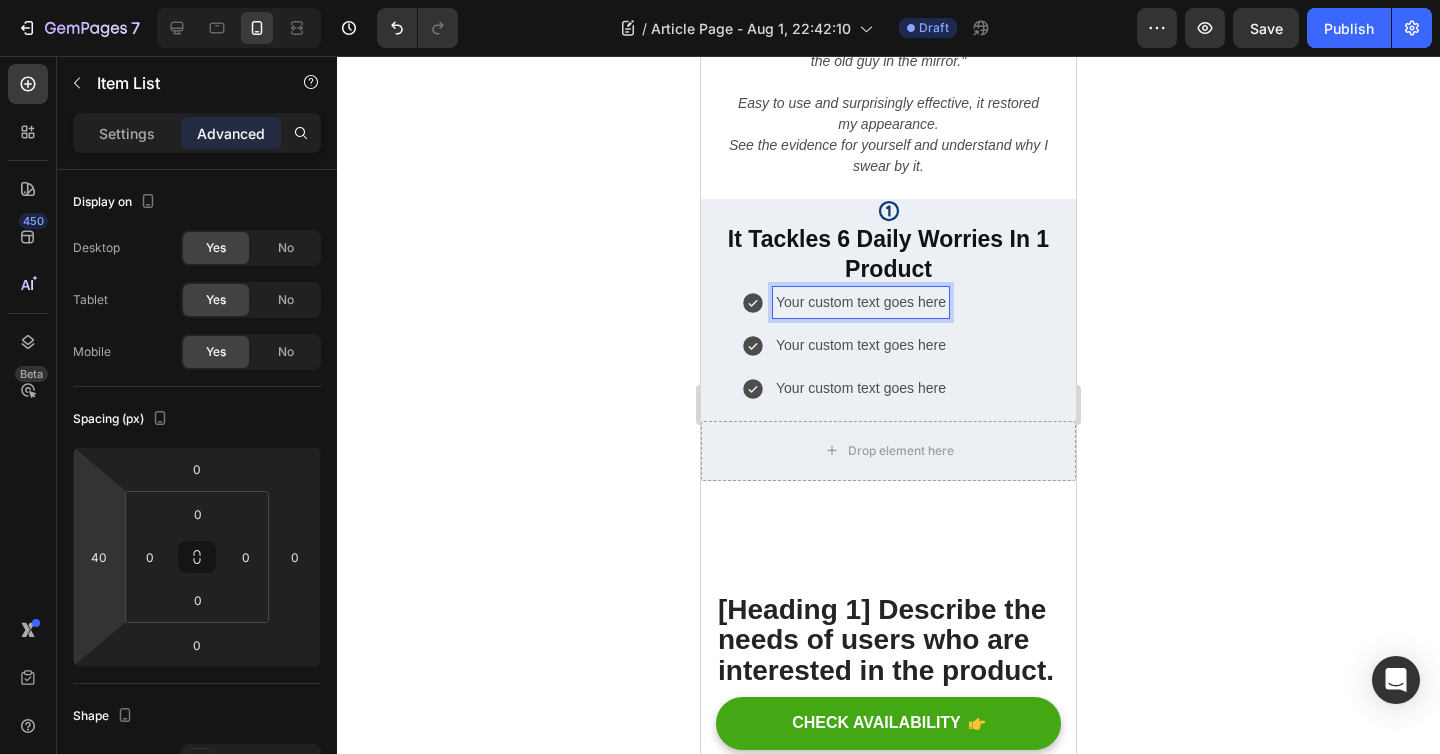 click 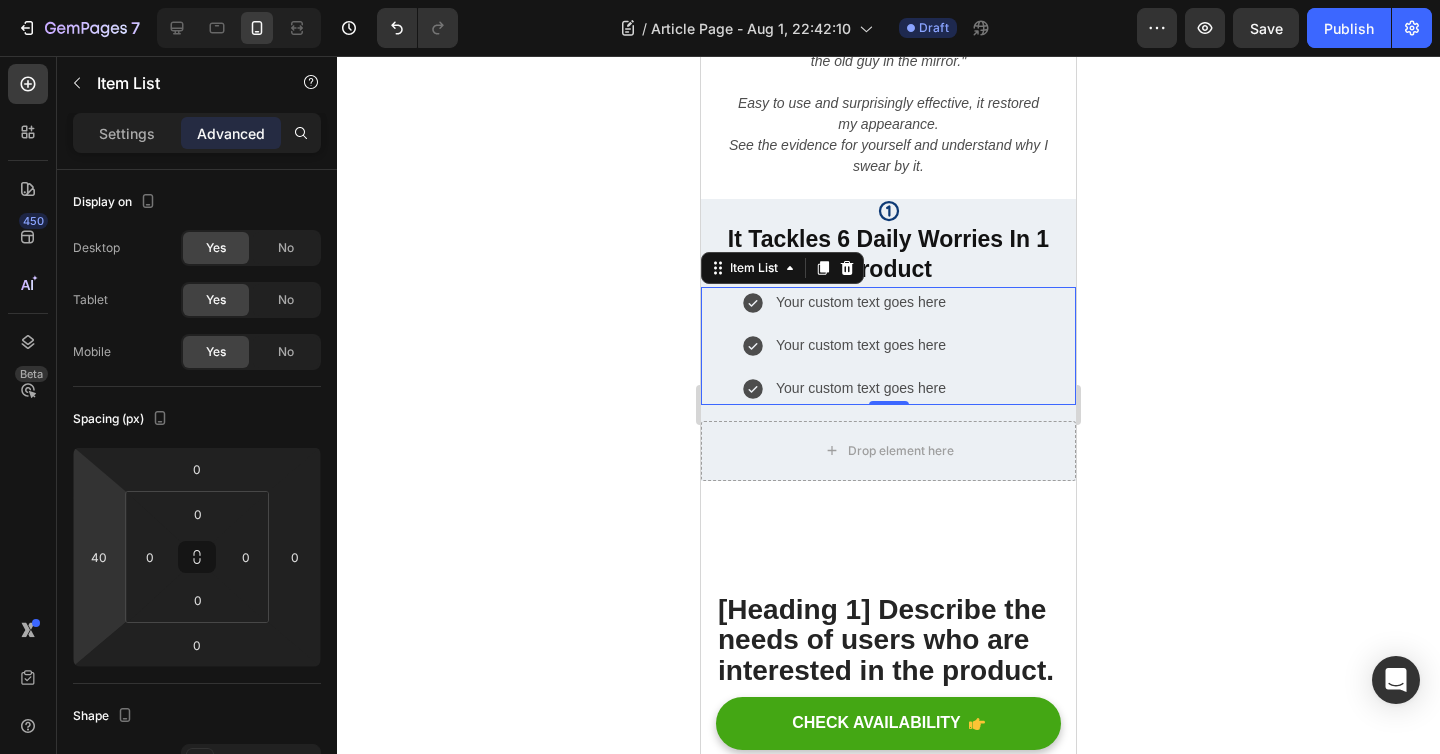 click 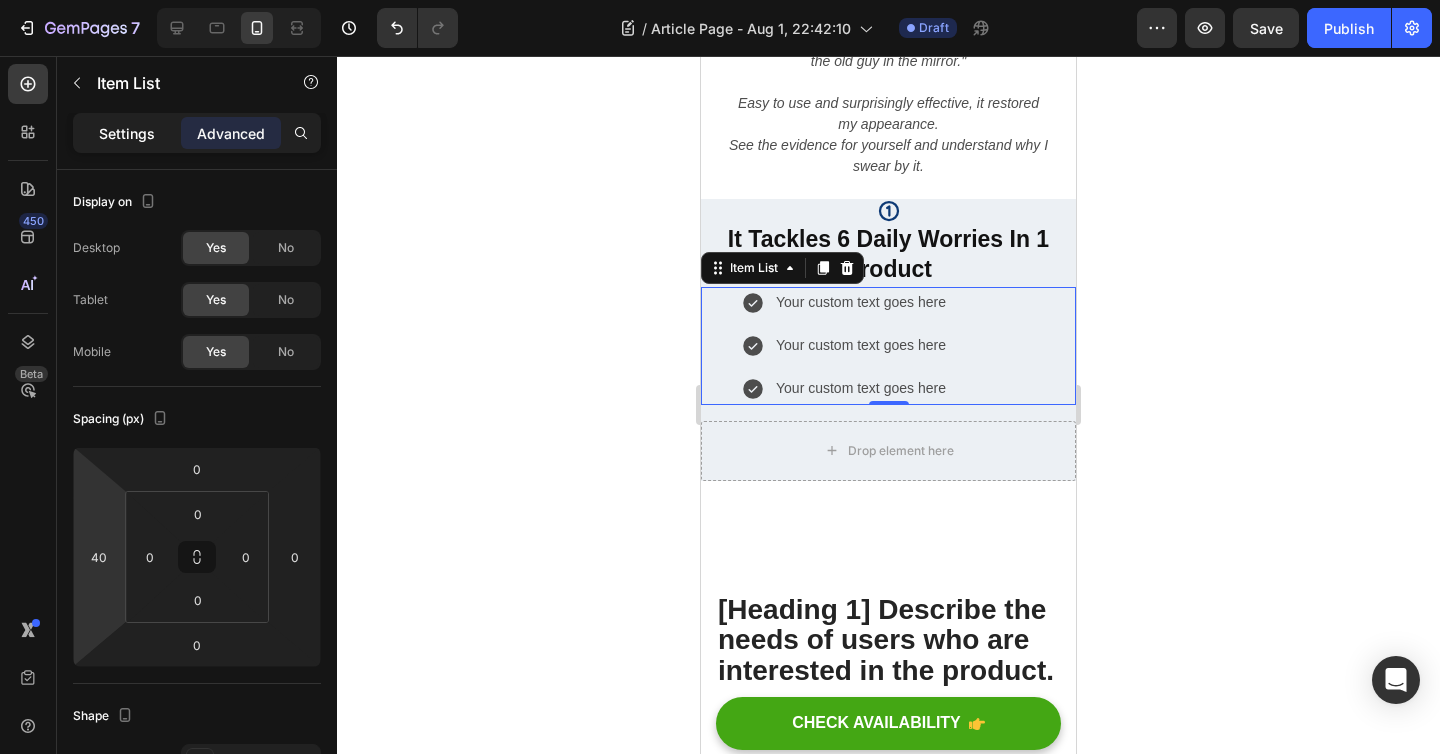 click on "Settings" at bounding box center (127, 133) 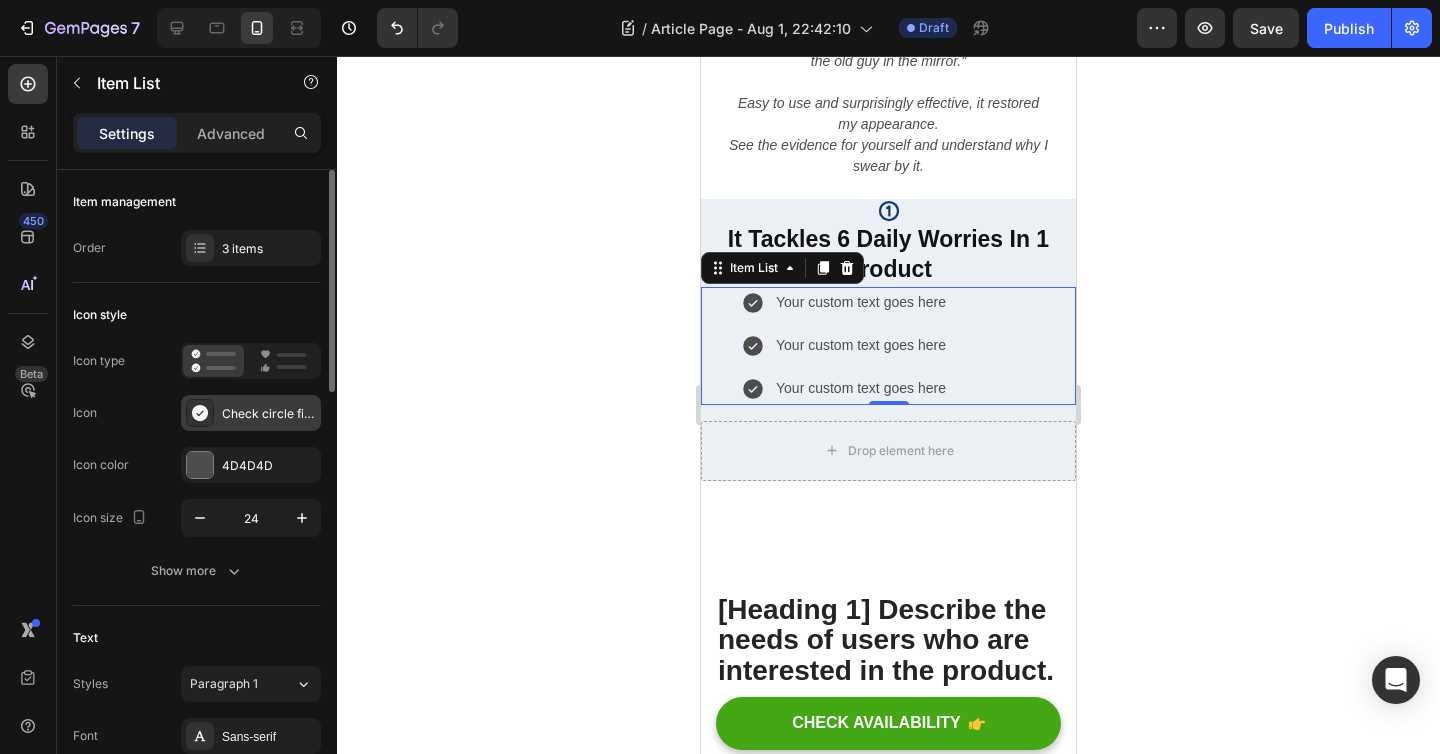 scroll, scrollTop: 1, scrollLeft: 0, axis: vertical 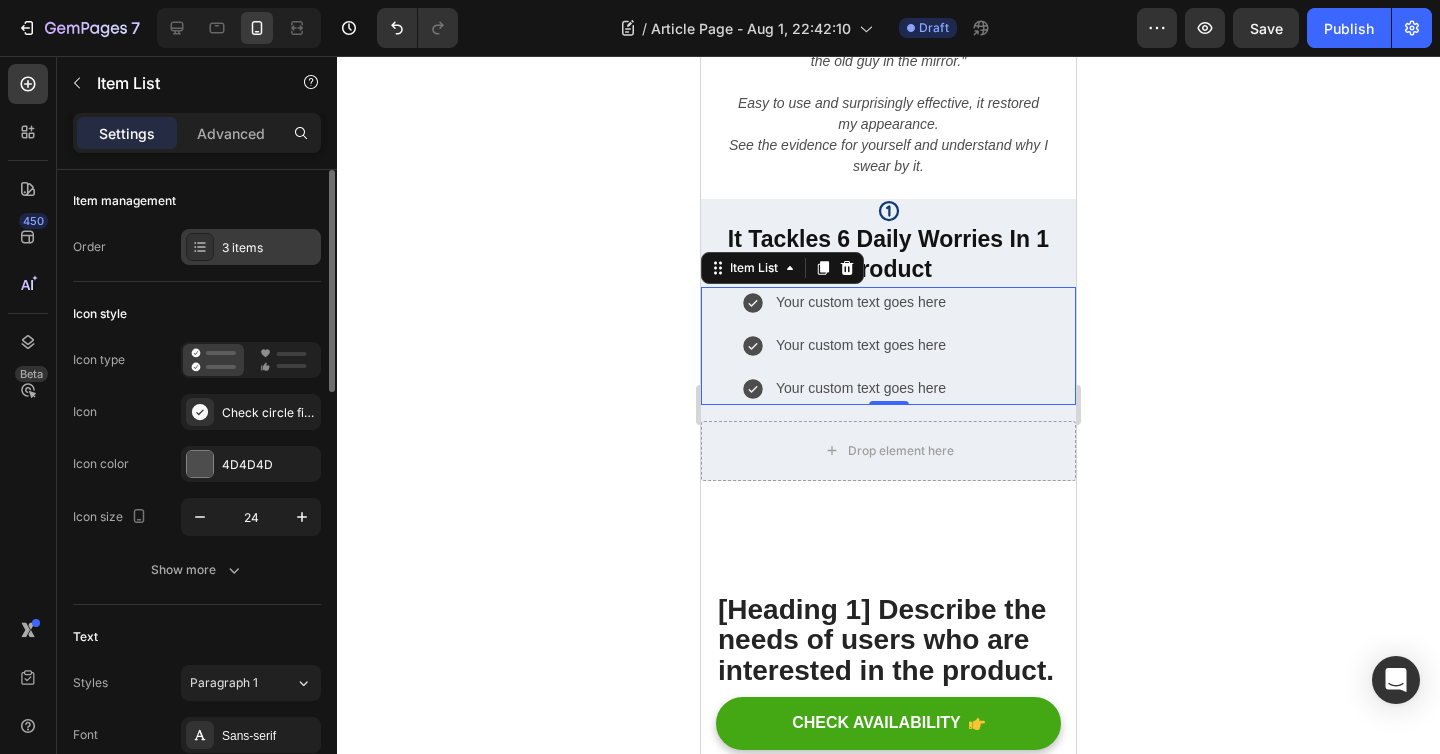 click on "3 items" at bounding box center [269, 248] 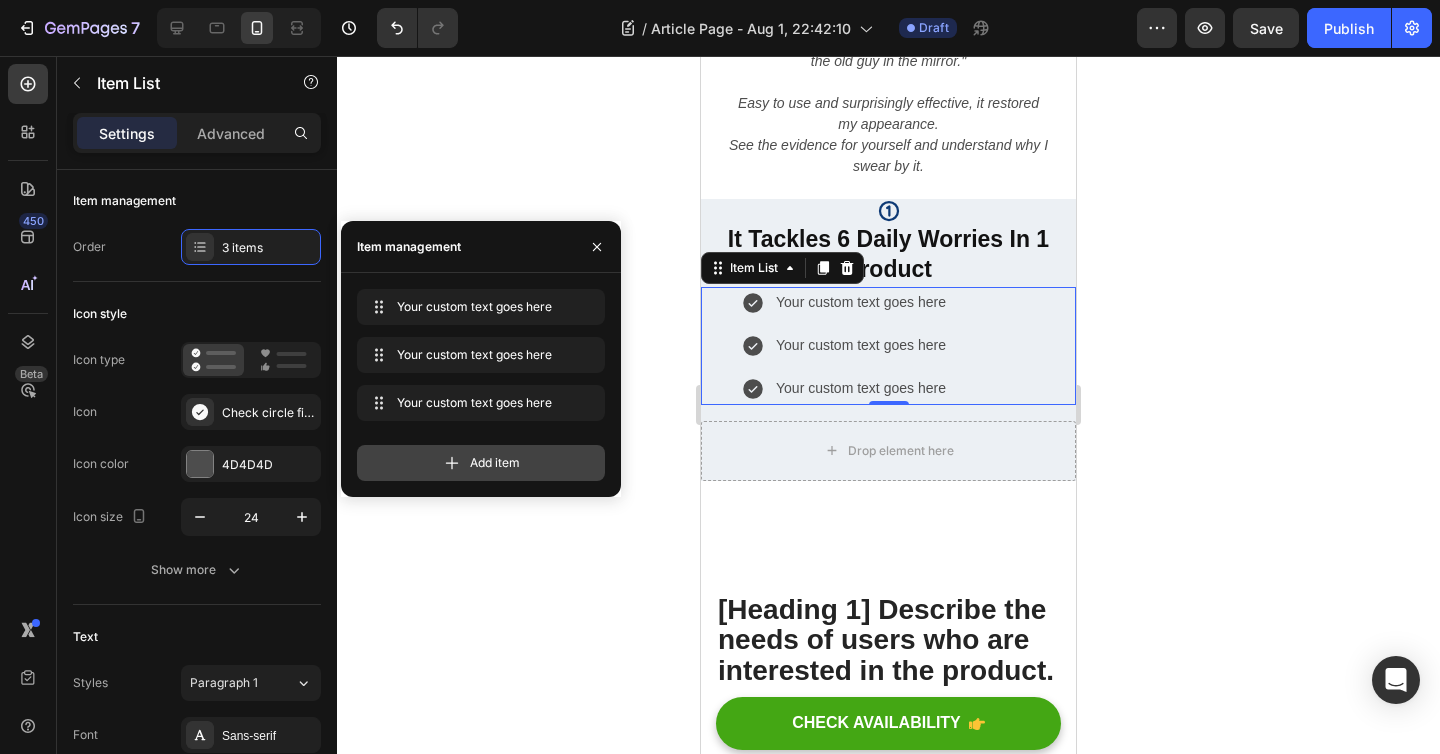 click 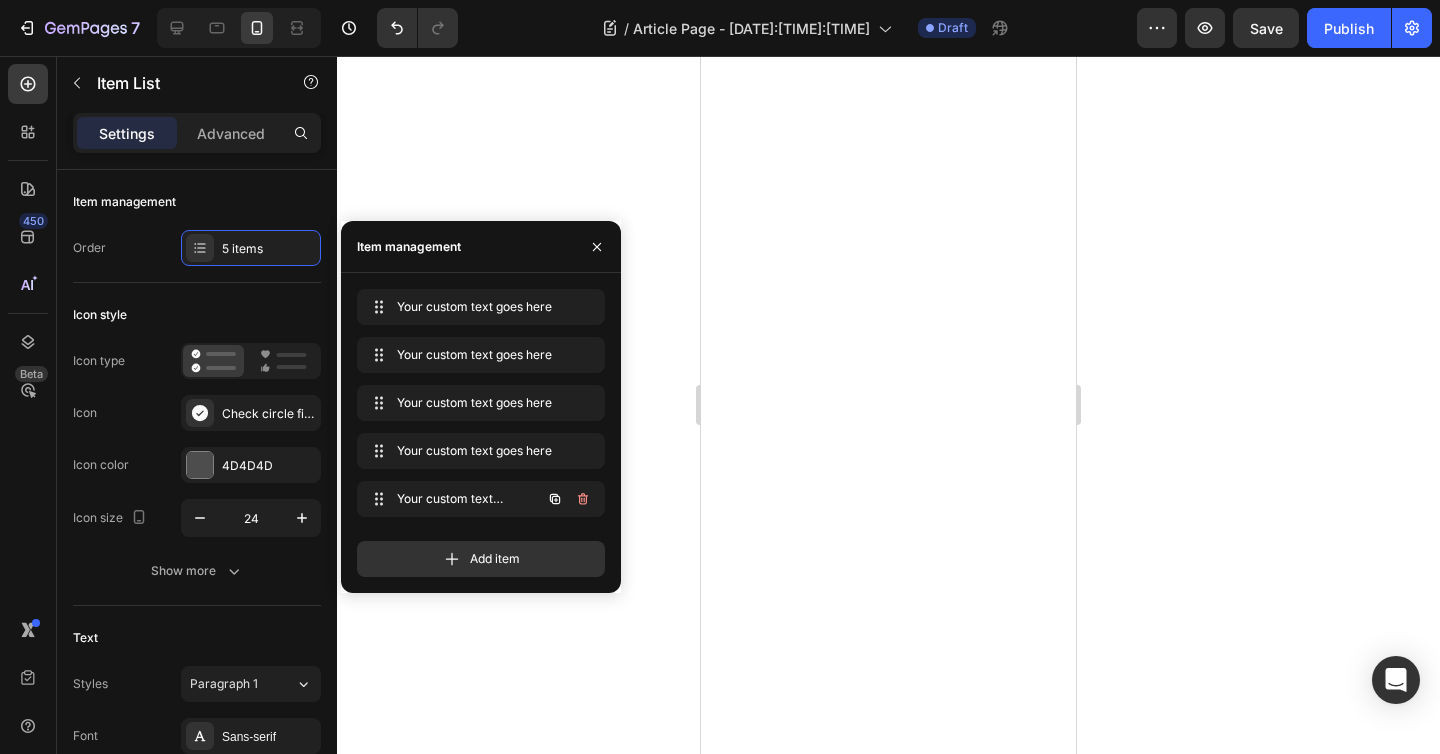 scroll, scrollTop: 0, scrollLeft: 0, axis: both 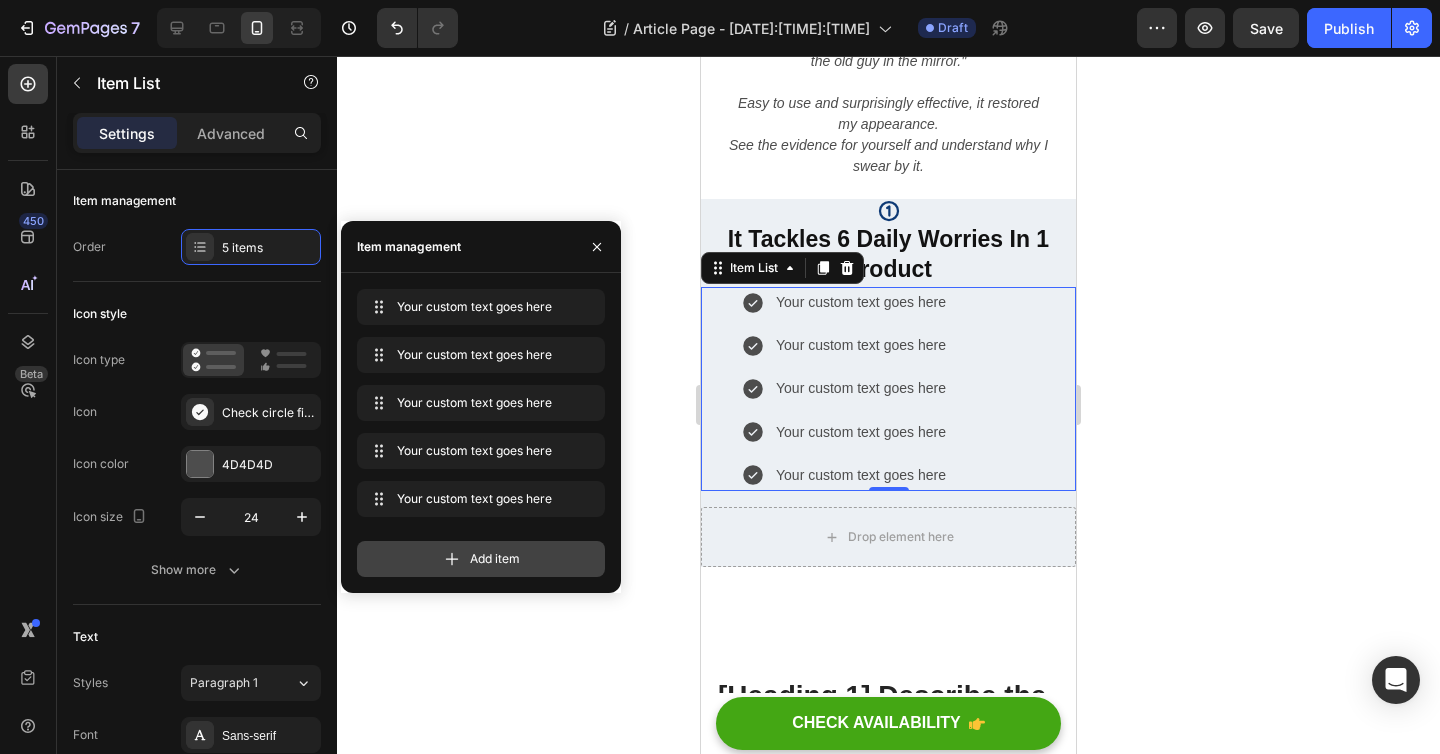 click 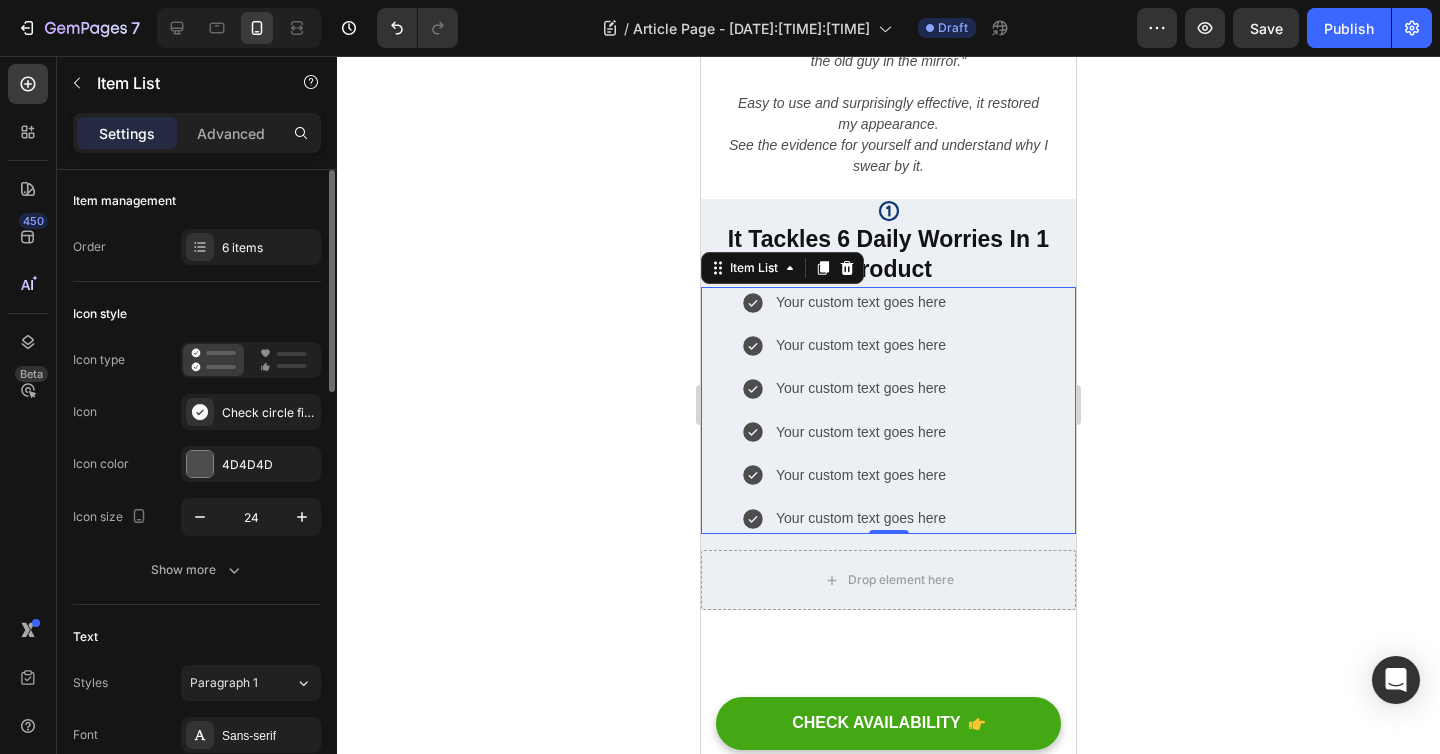 click on "Icon style" at bounding box center (197, 314) 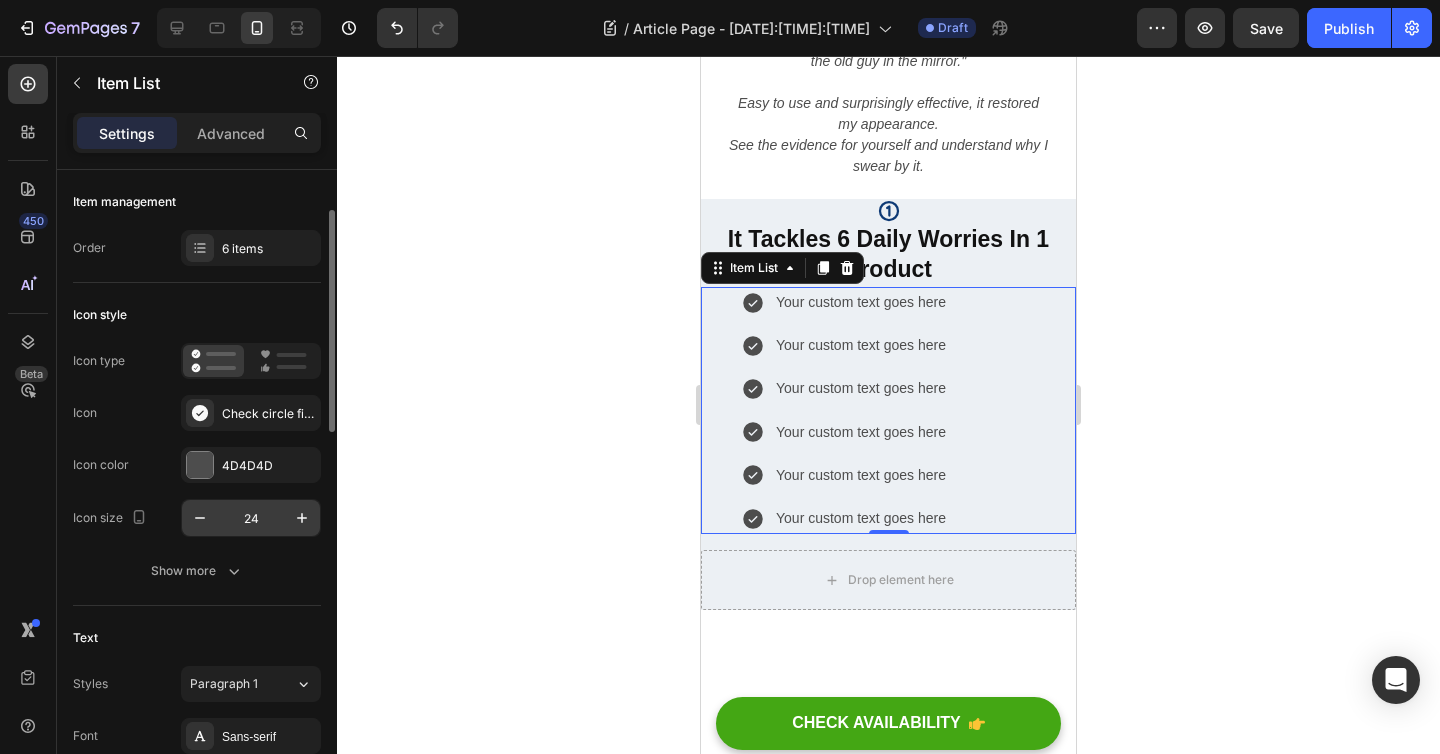 scroll, scrollTop: 46, scrollLeft: 0, axis: vertical 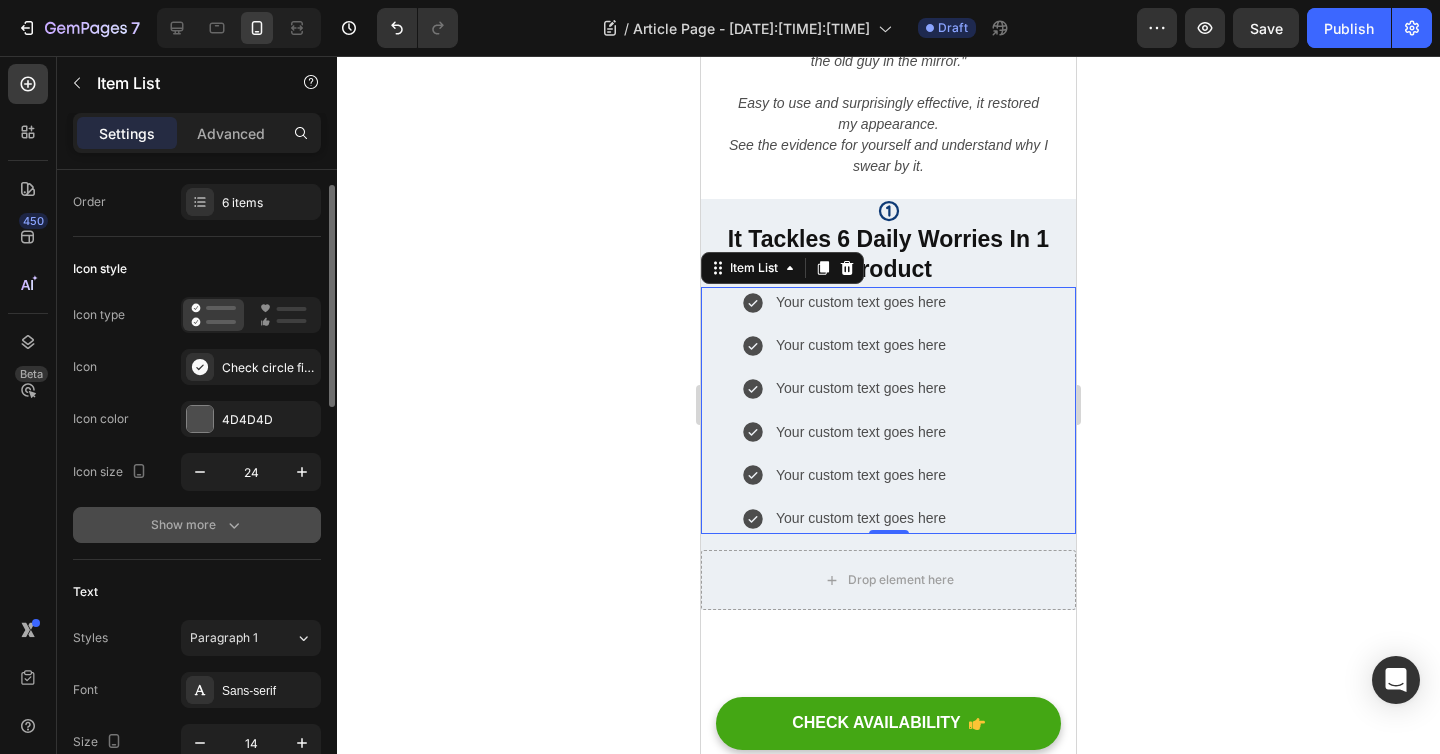 click on "Show more" at bounding box center [197, 525] 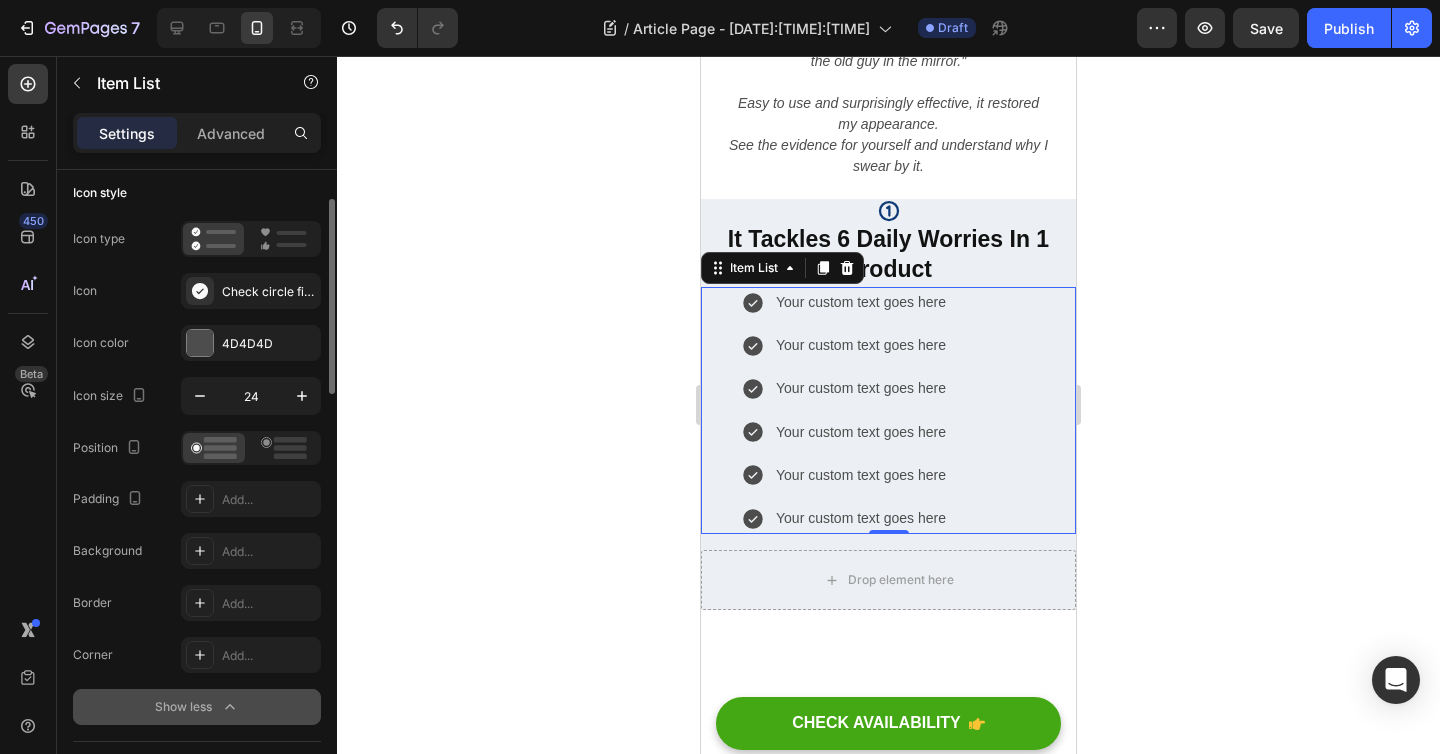 scroll, scrollTop: 133, scrollLeft: 0, axis: vertical 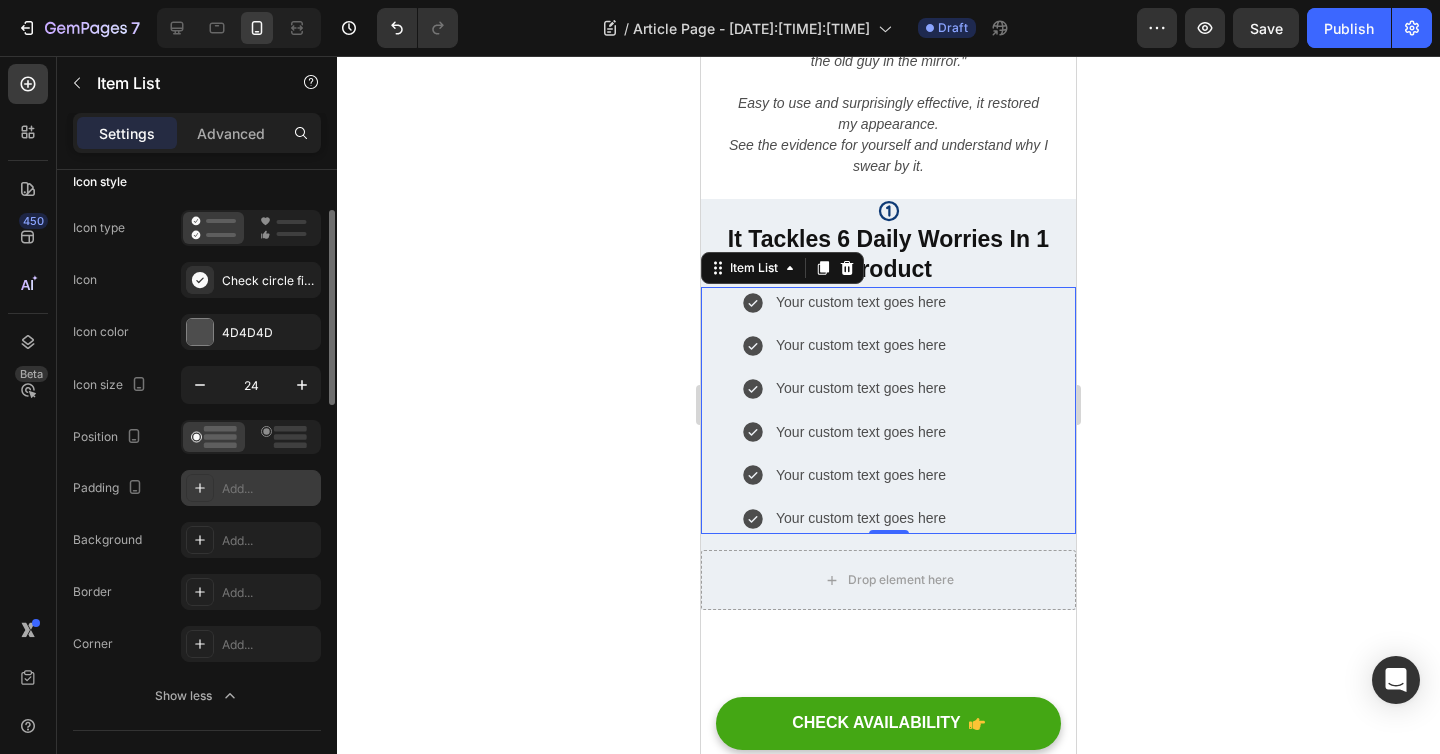 click on "Add..." at bounding box center [269, 489] 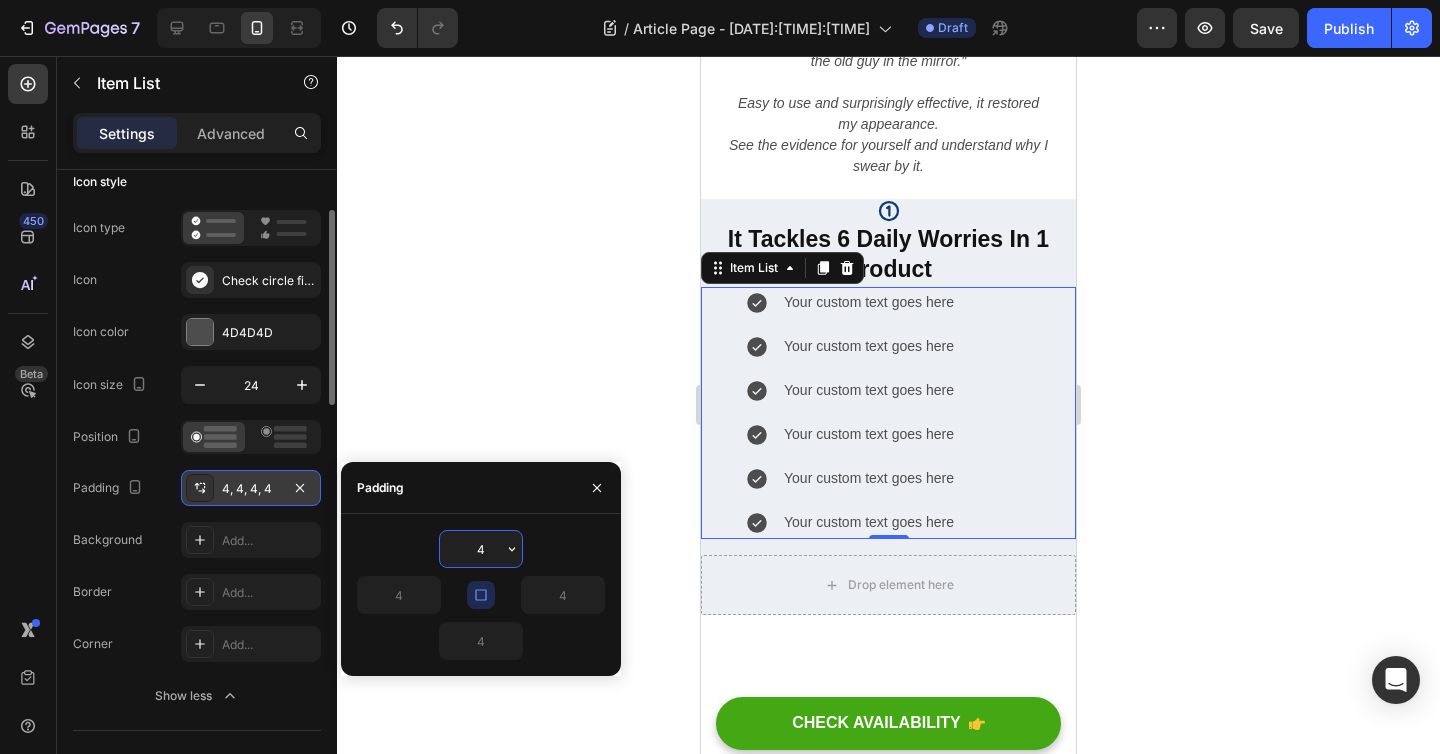 type 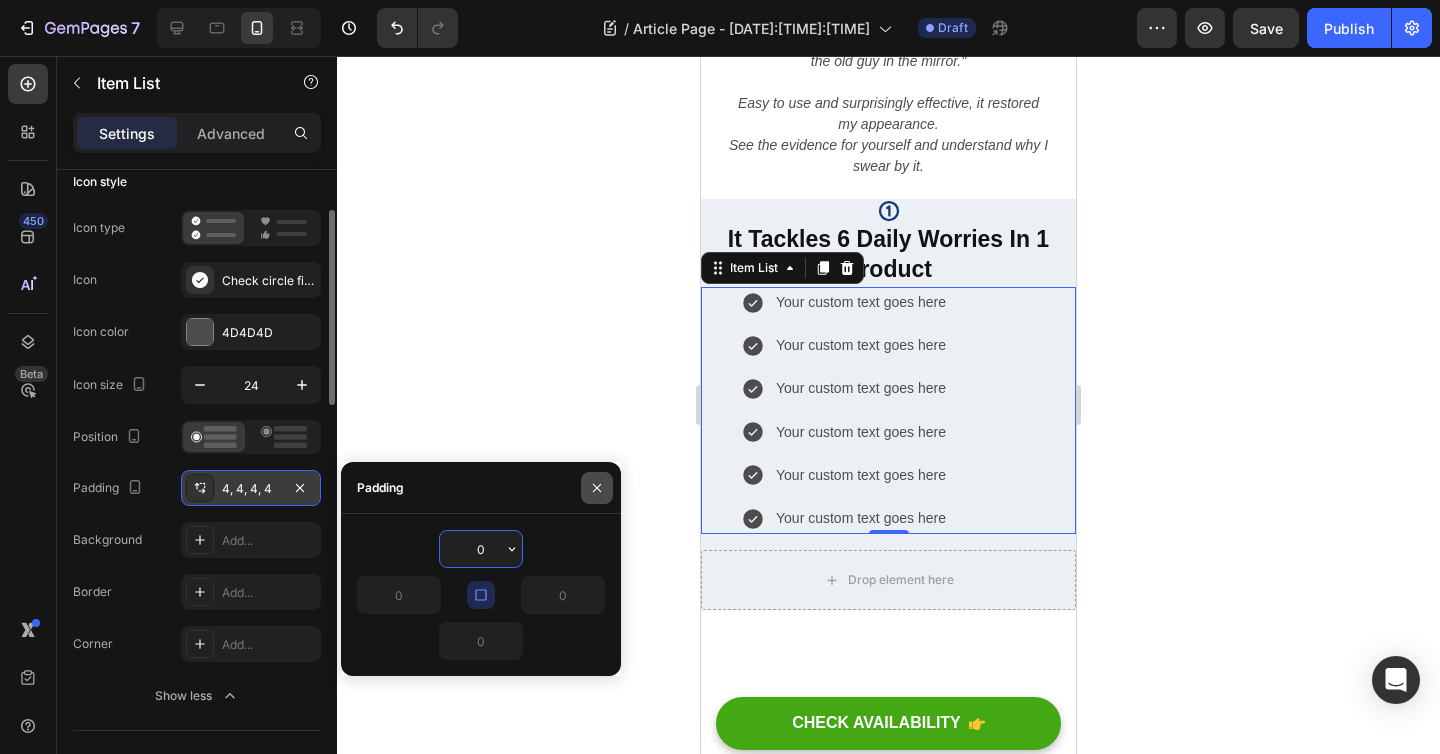 click 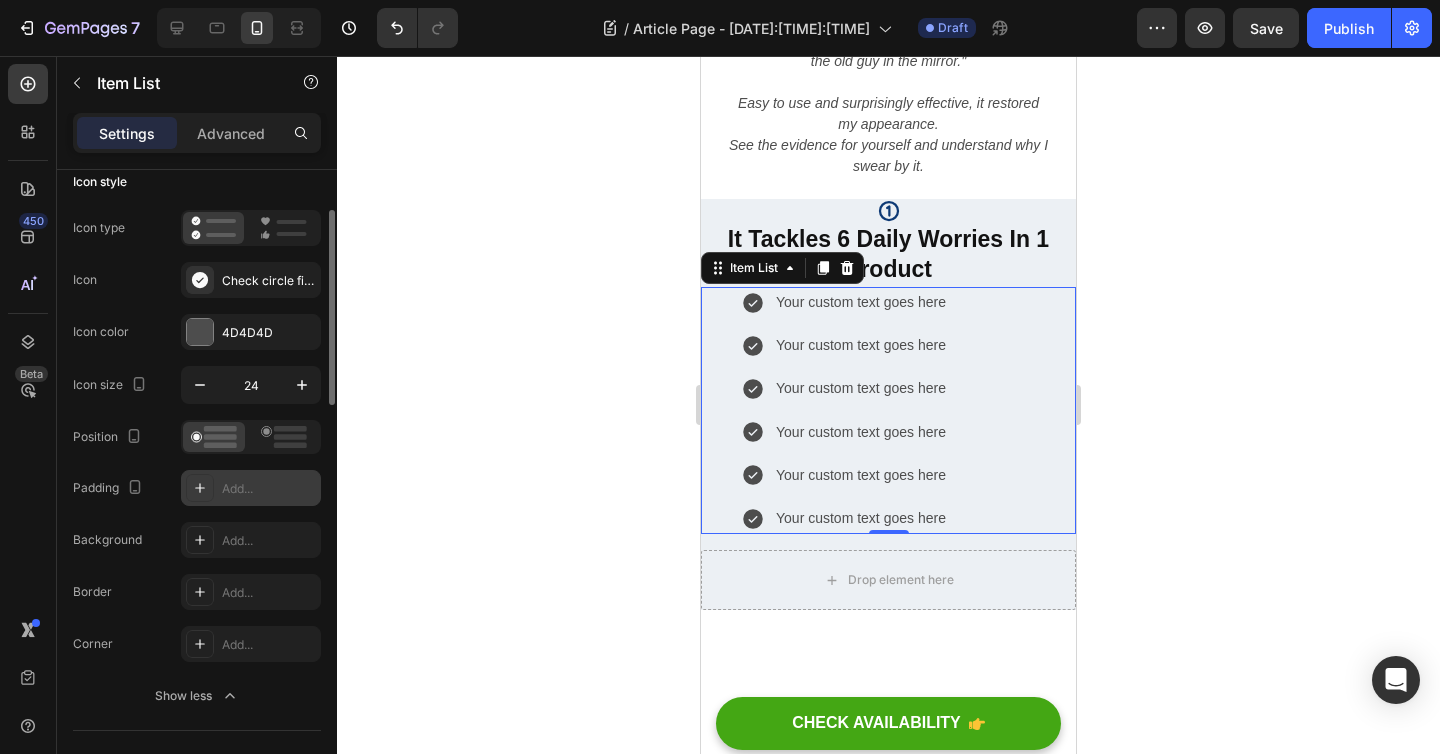 click at bounding box center (251, 437) 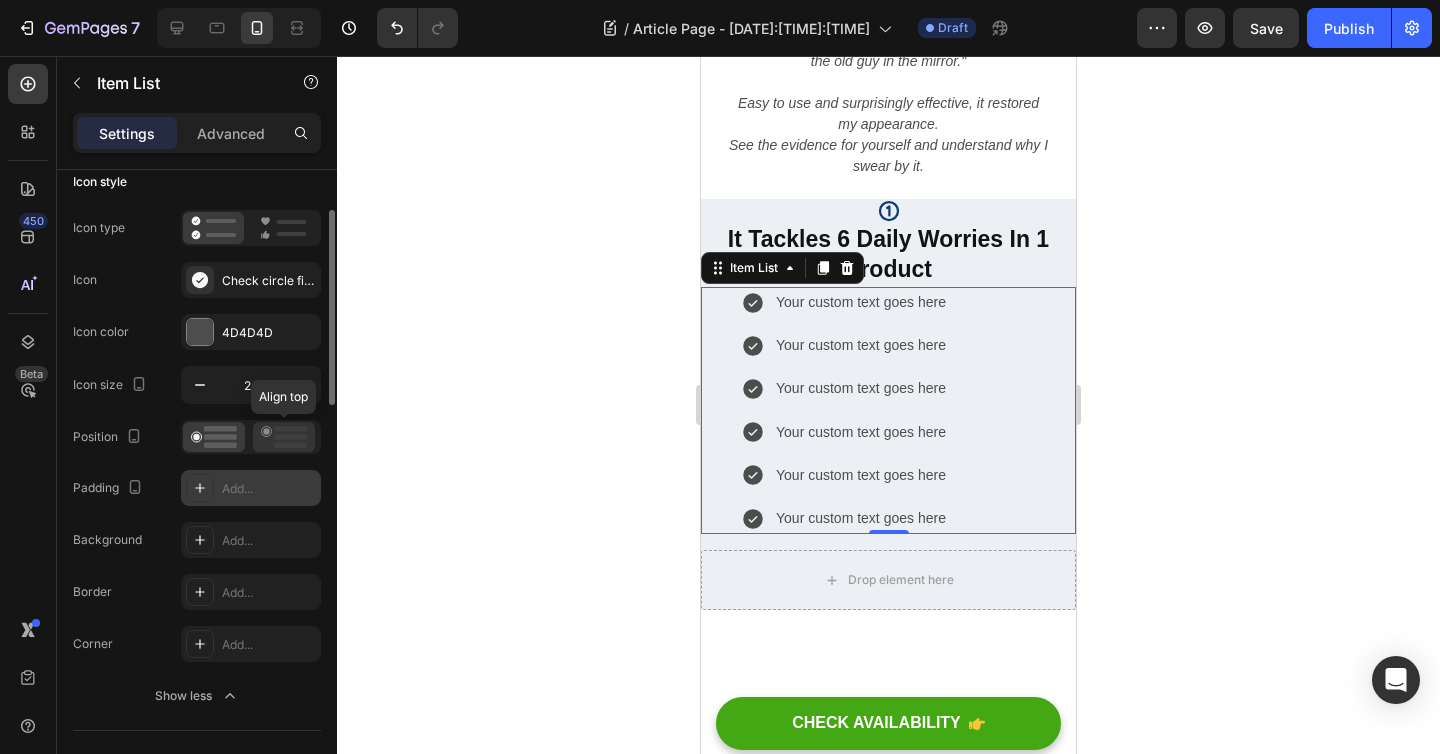 click 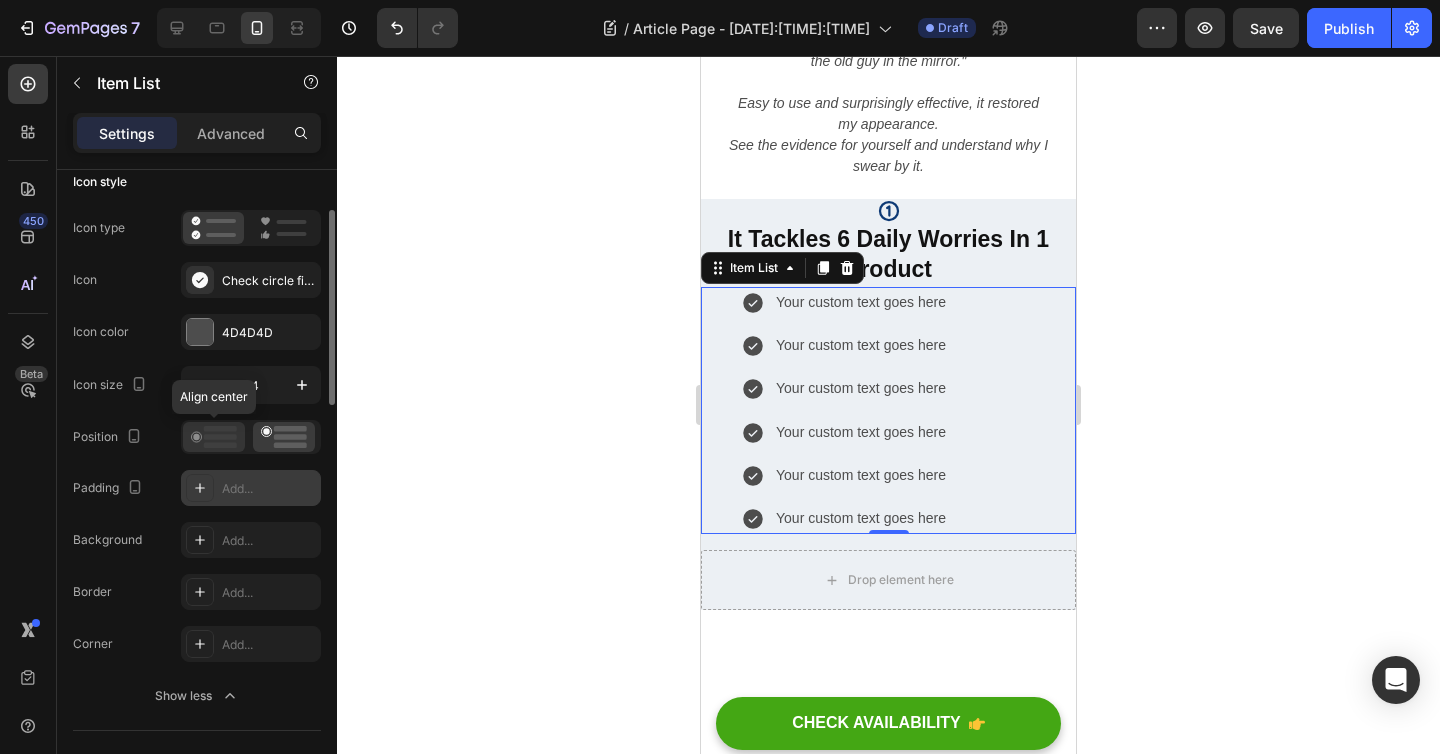 click 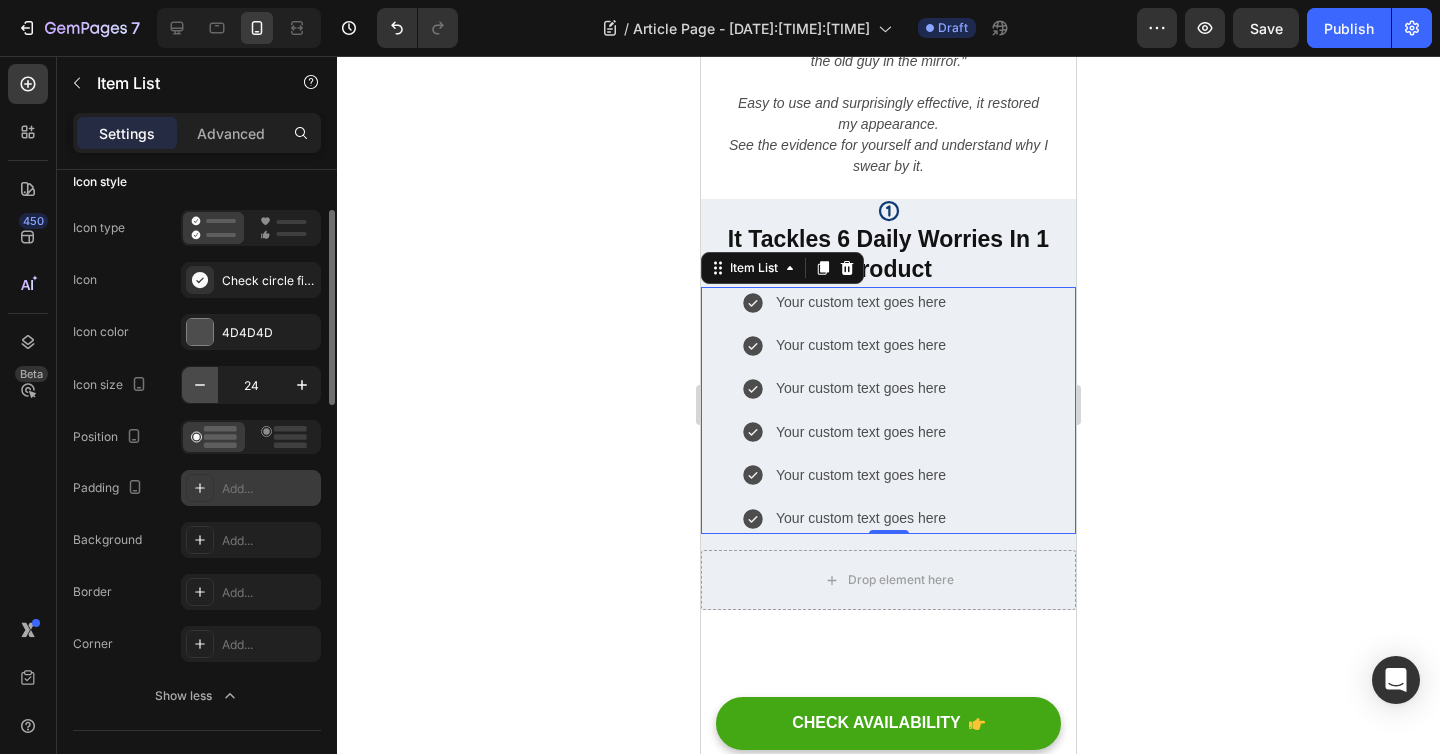 click at bounding box center [200, 385] 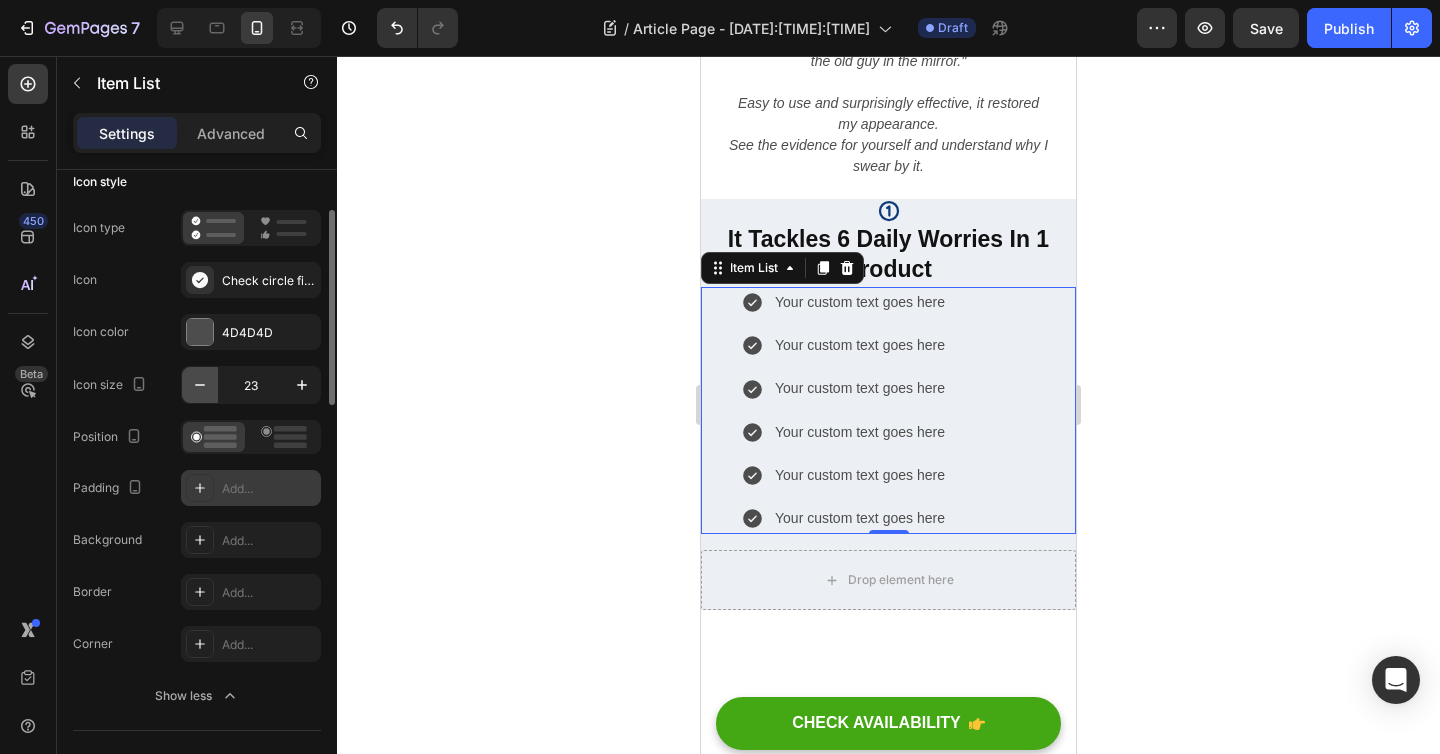 click at bounding box center (200, 385) 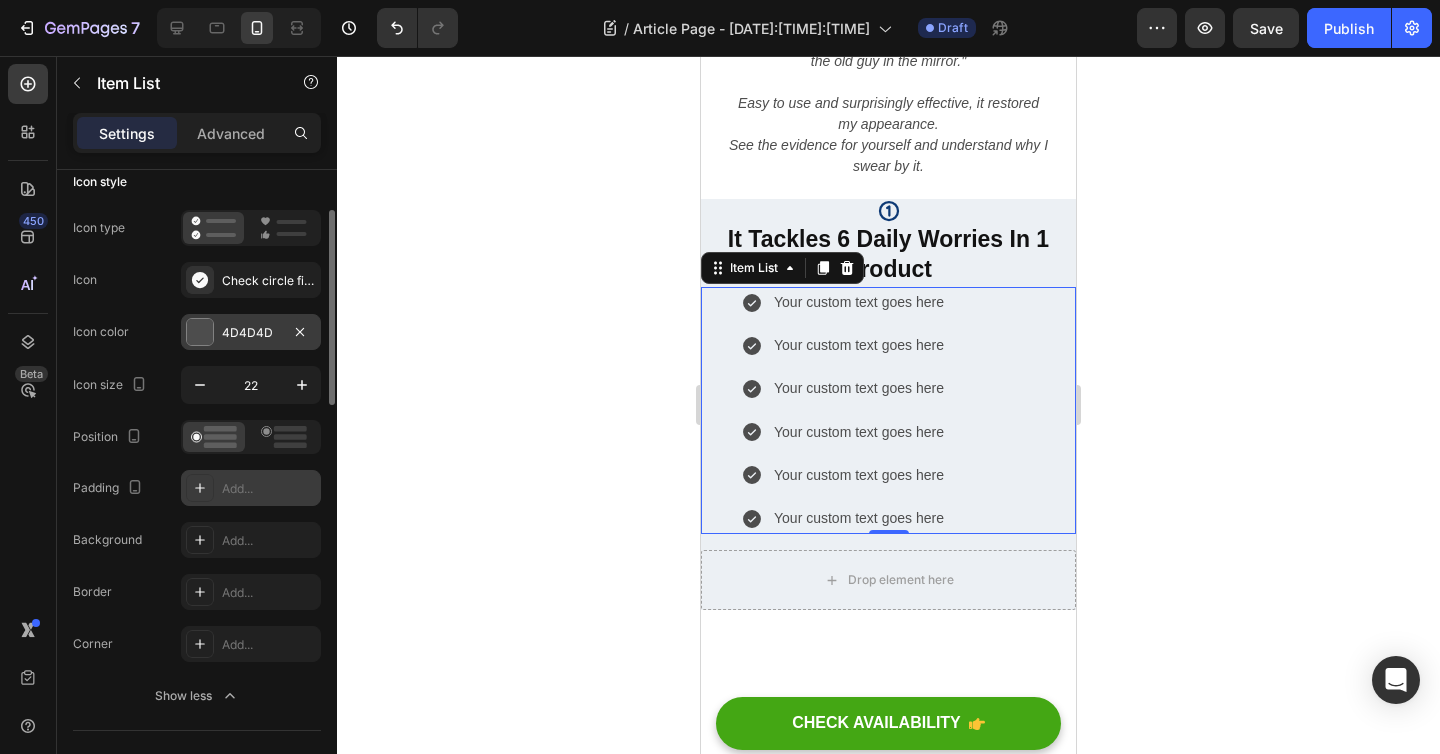 click at bounding box center [200, 332] 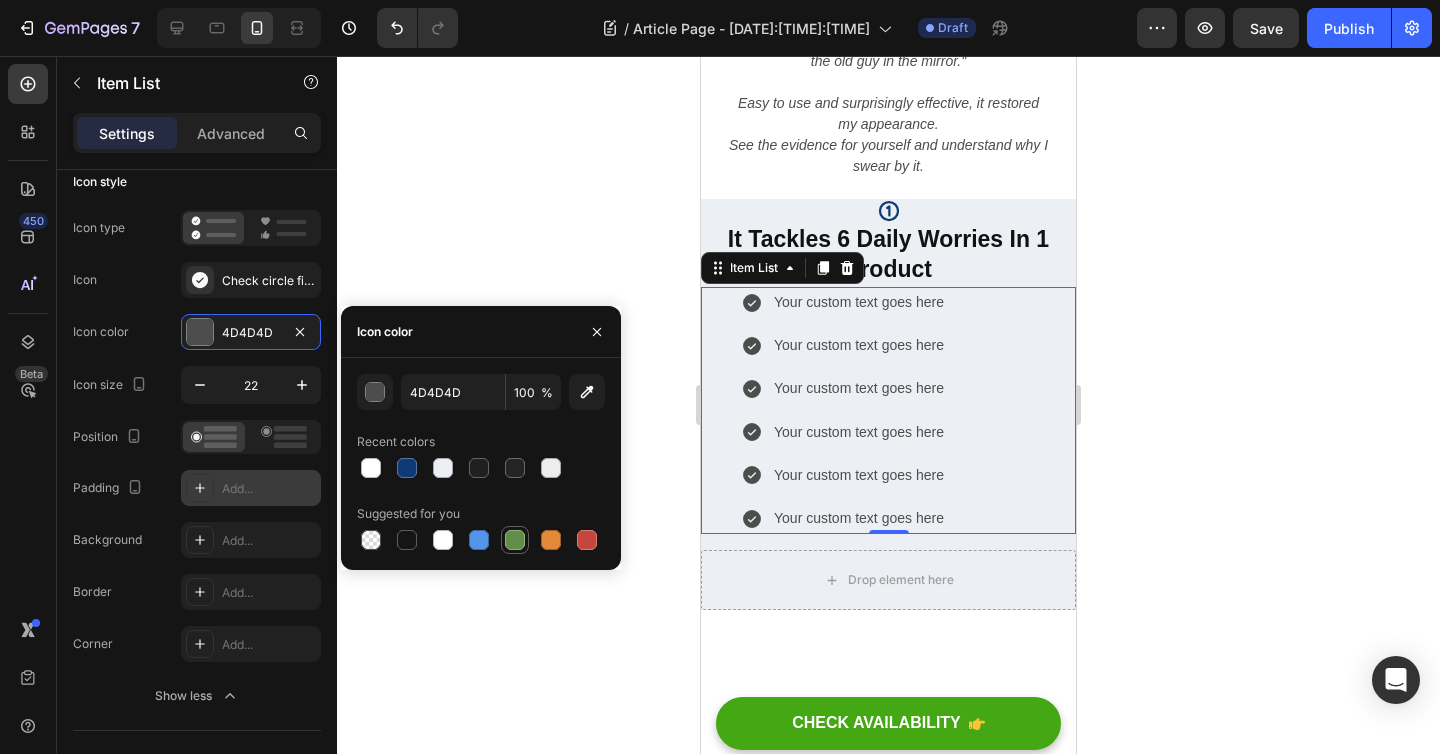 click at bounding box center [515, 540] 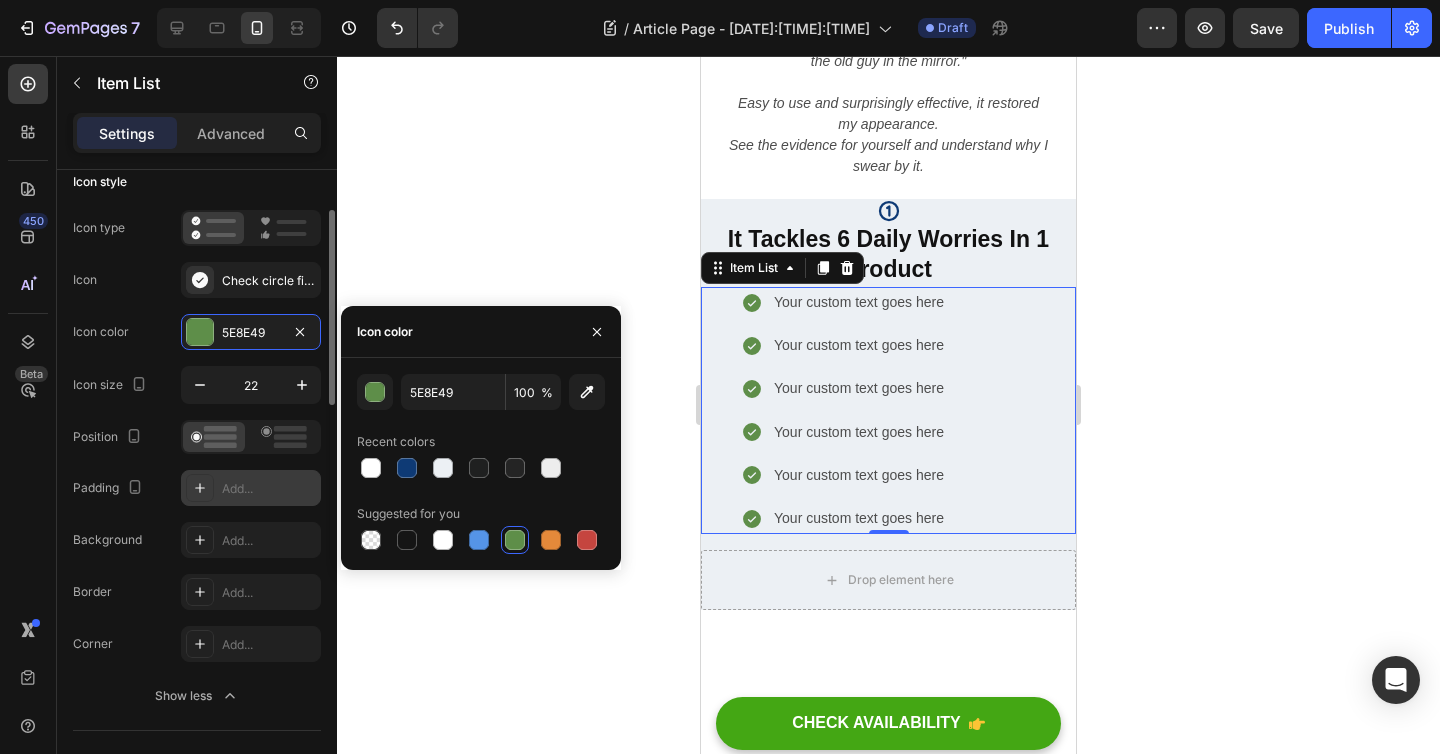 click on "Icon Check circle filled" at bounding box center (197, 280) 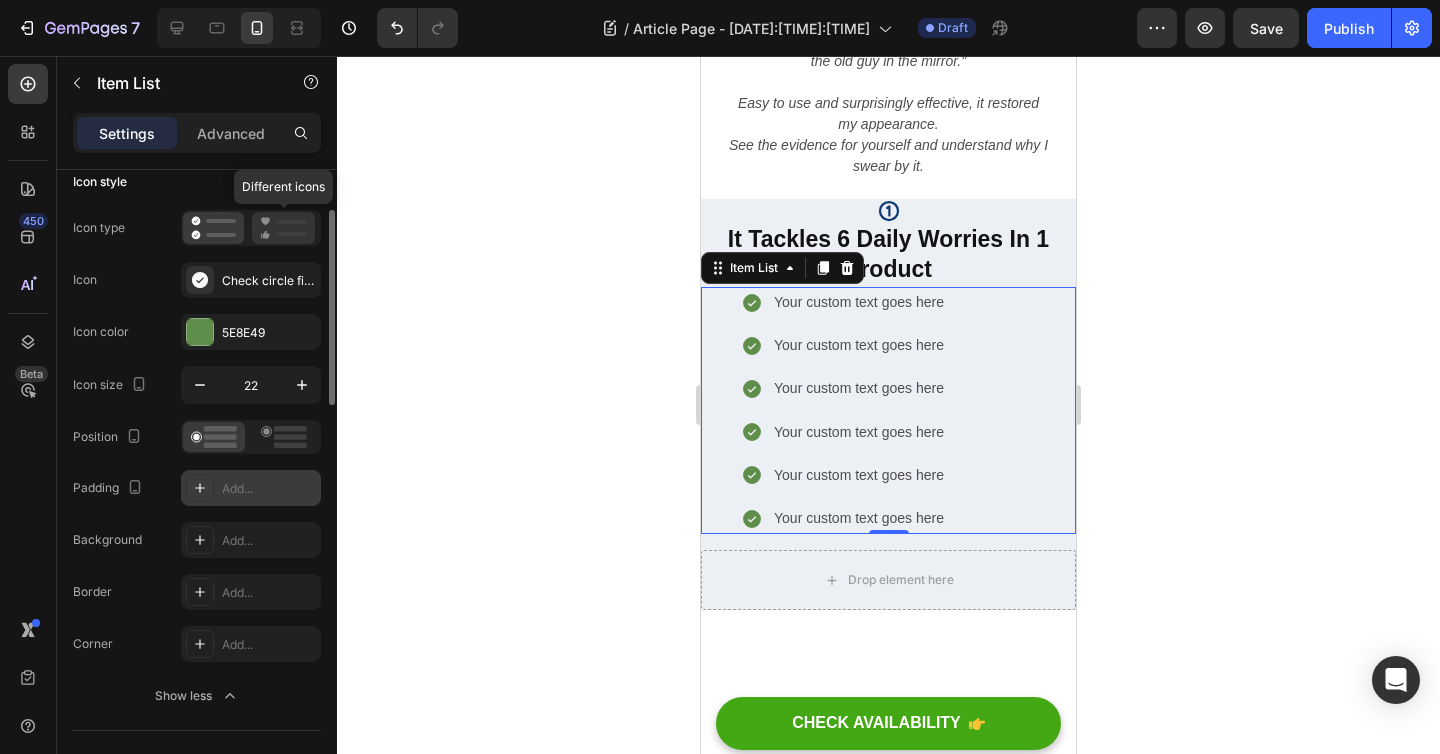 click 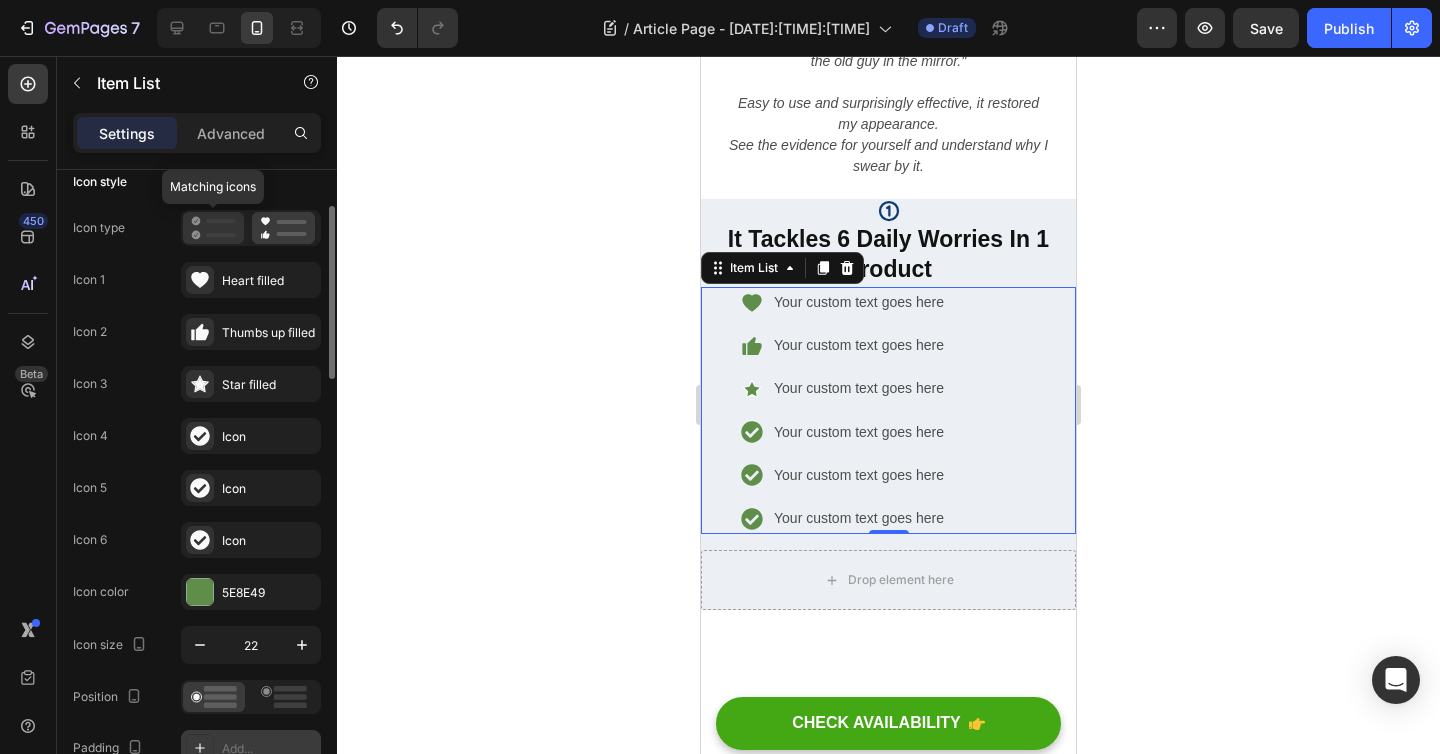 click 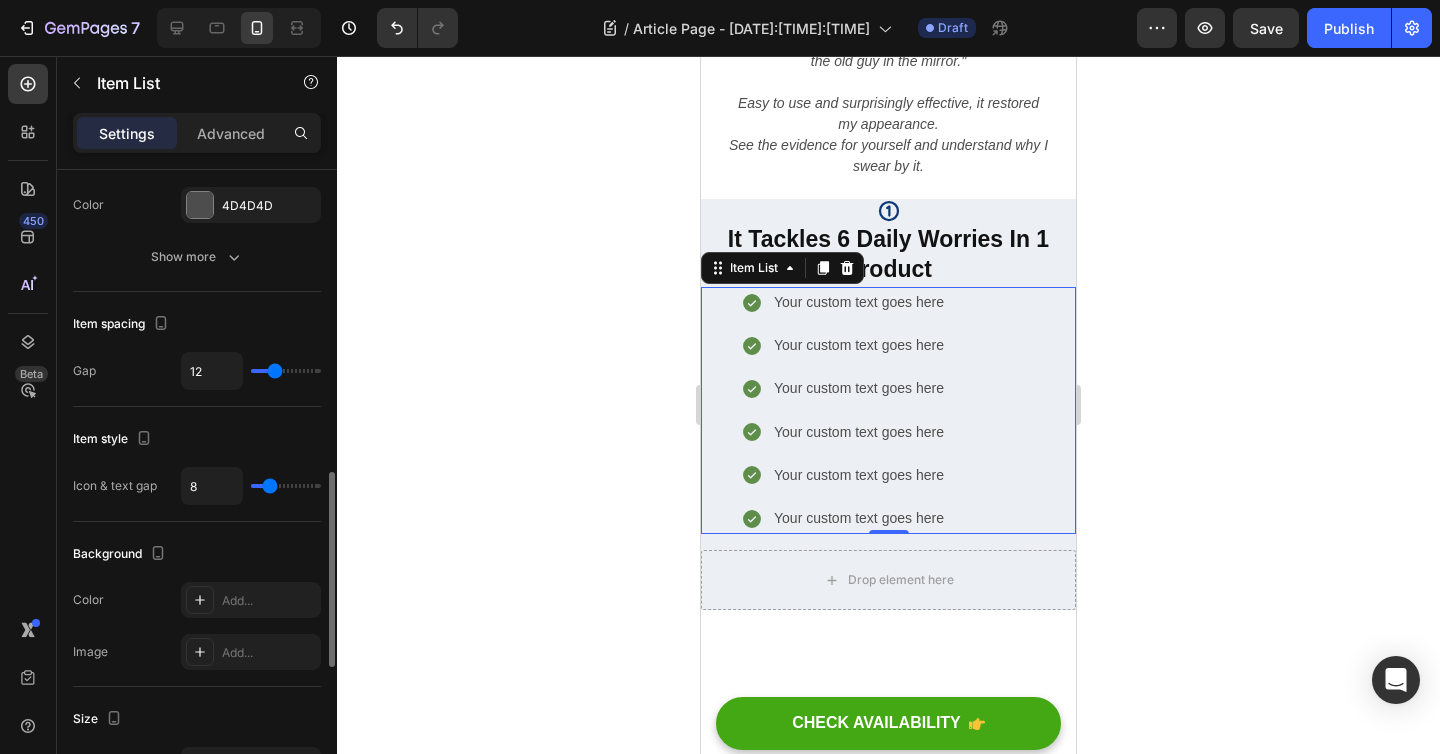 scroll, scrollTop: 960, scrollLeft: 0, axis: vertical 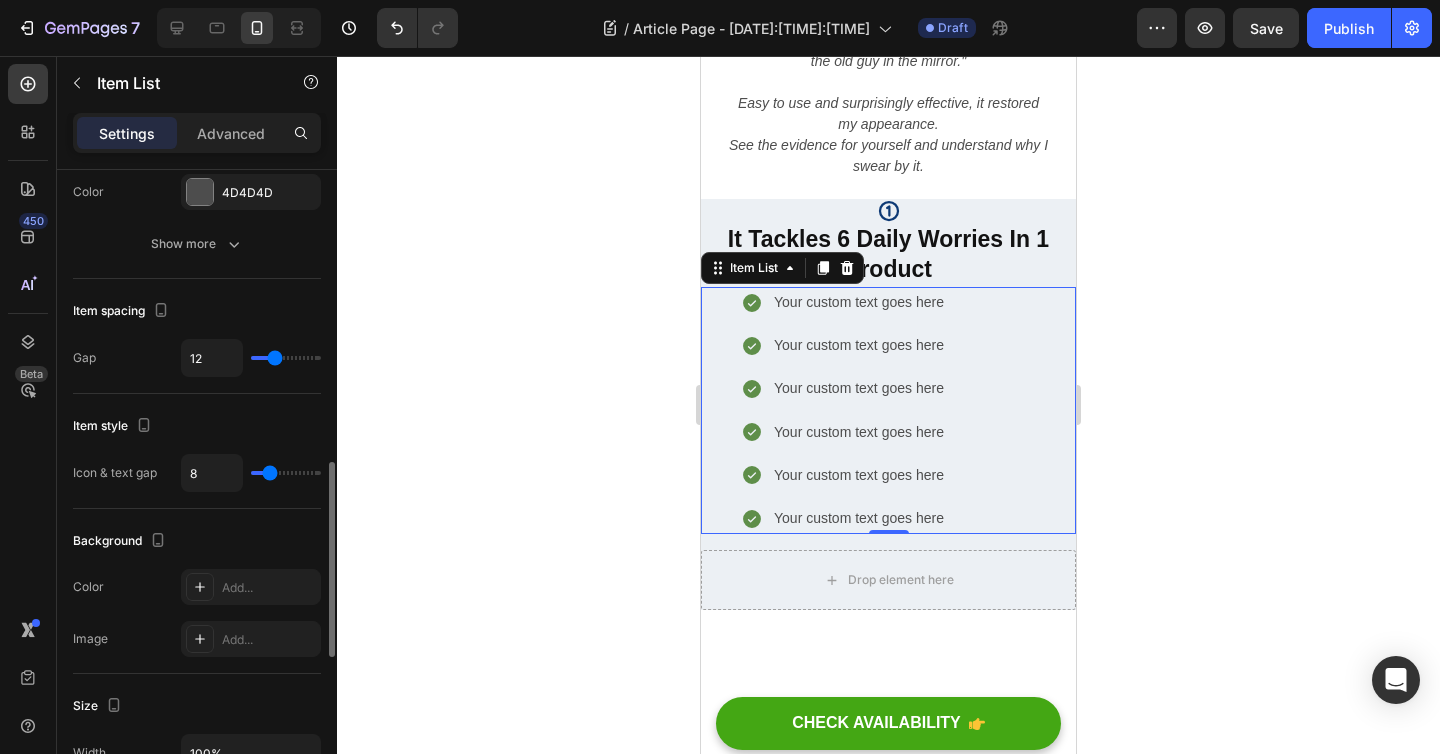 type on "9" 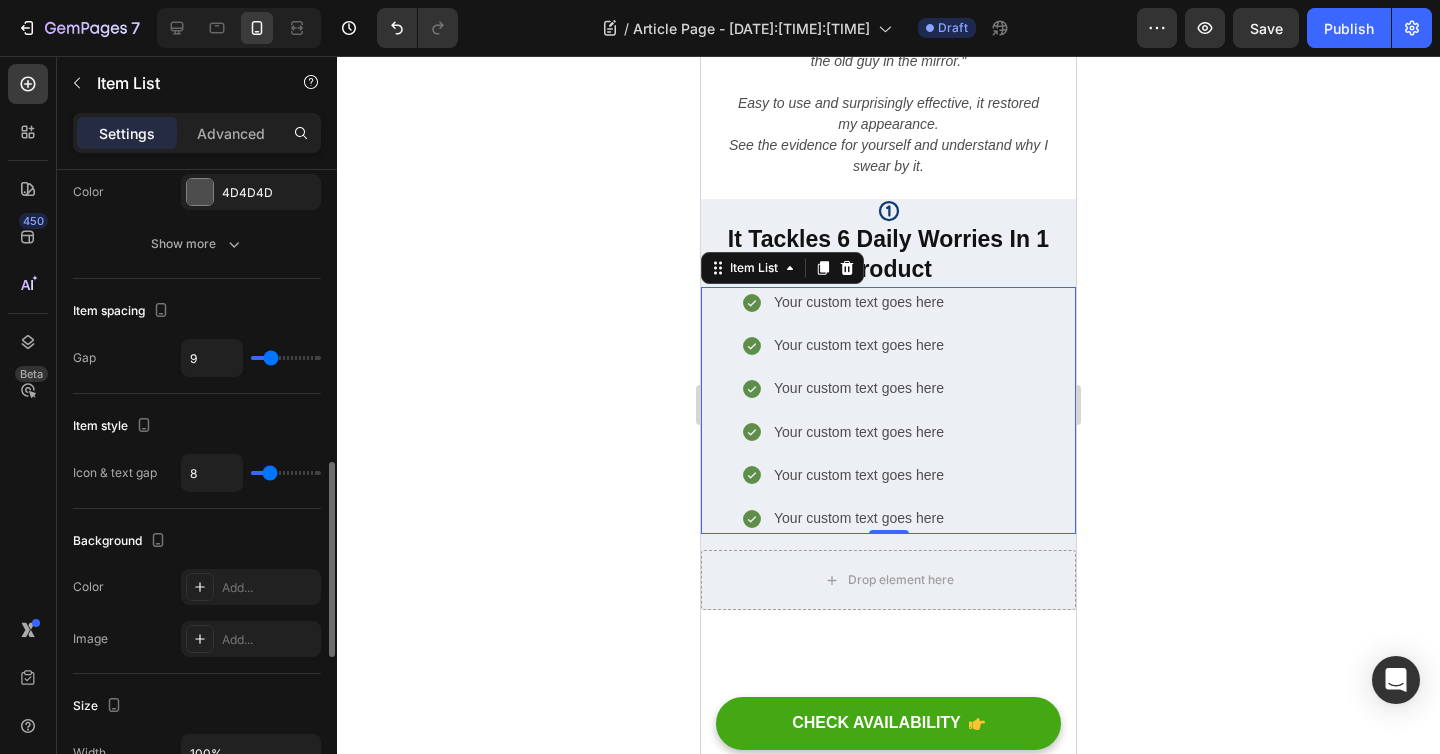 type on "8" 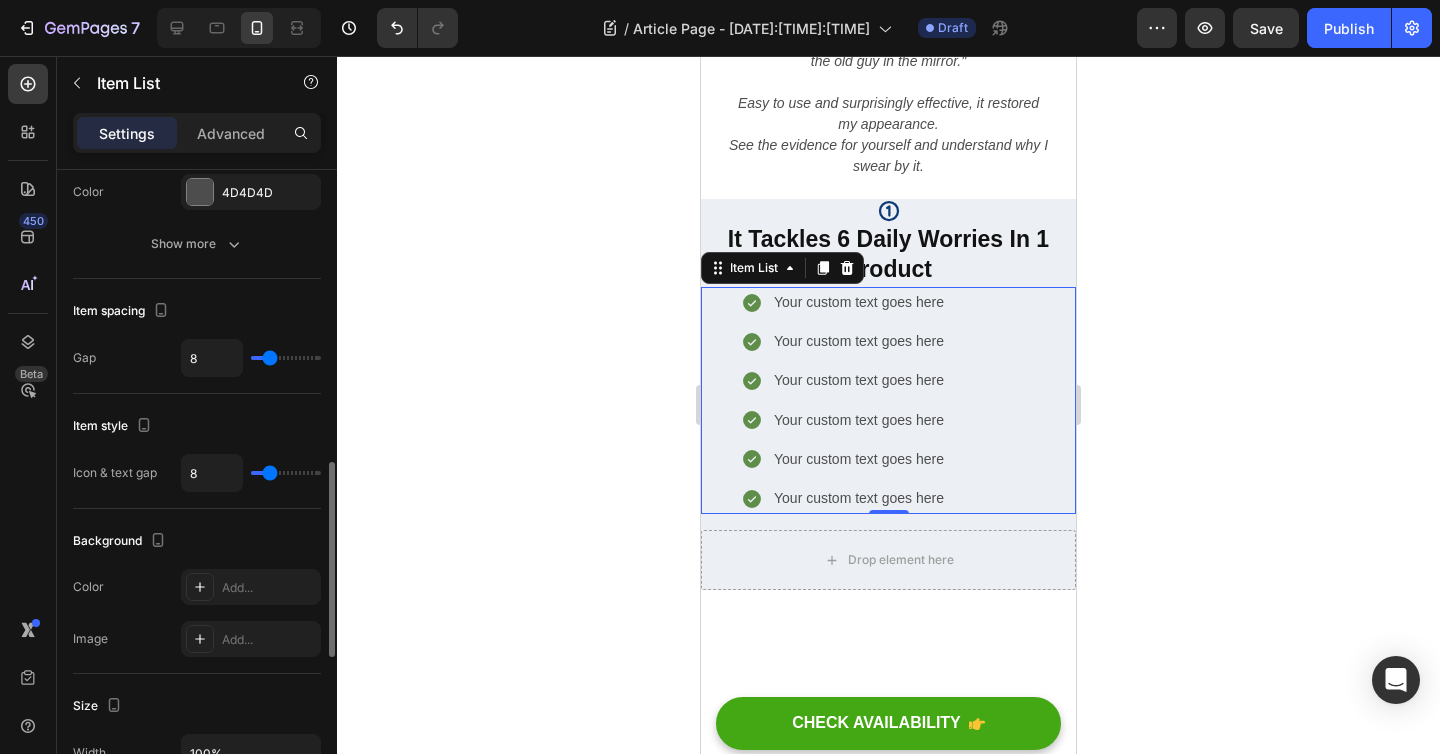type on "7" 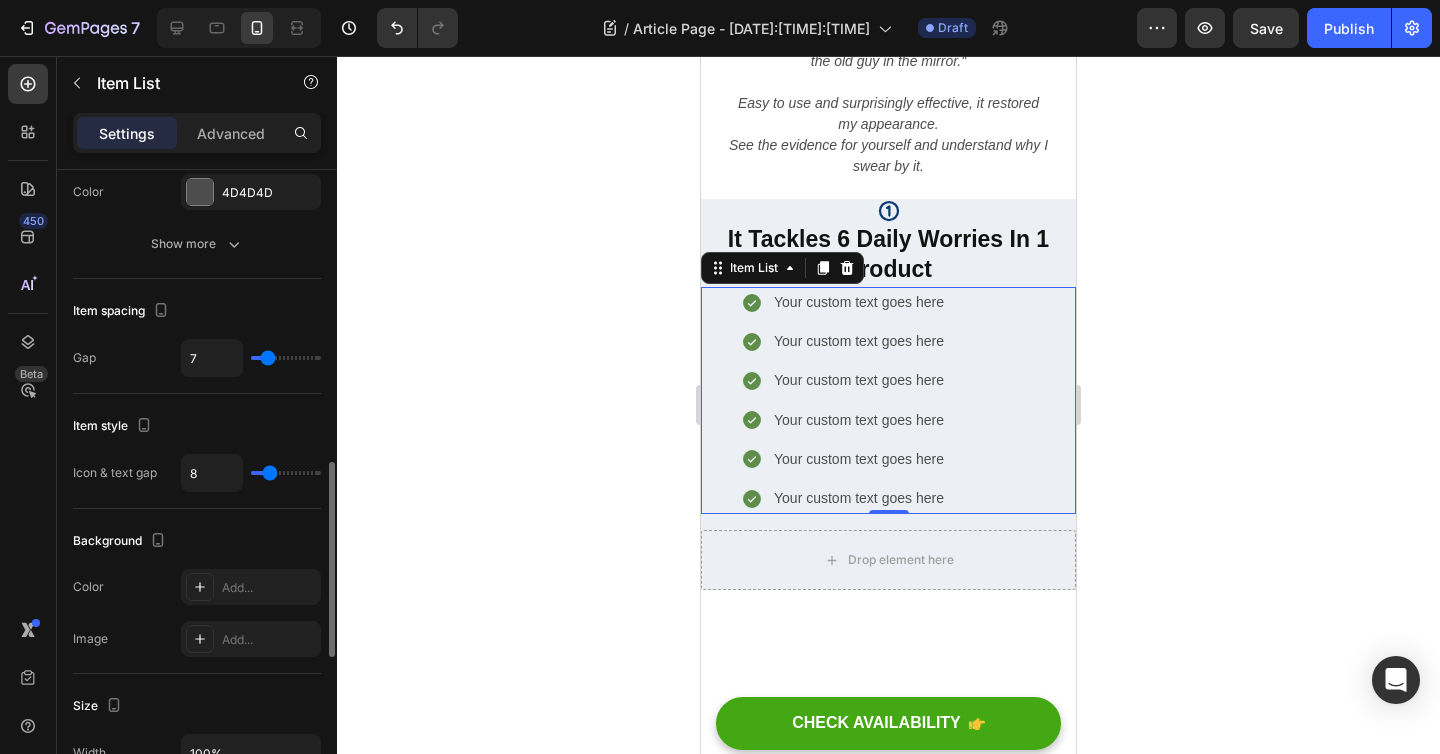 type on "6" 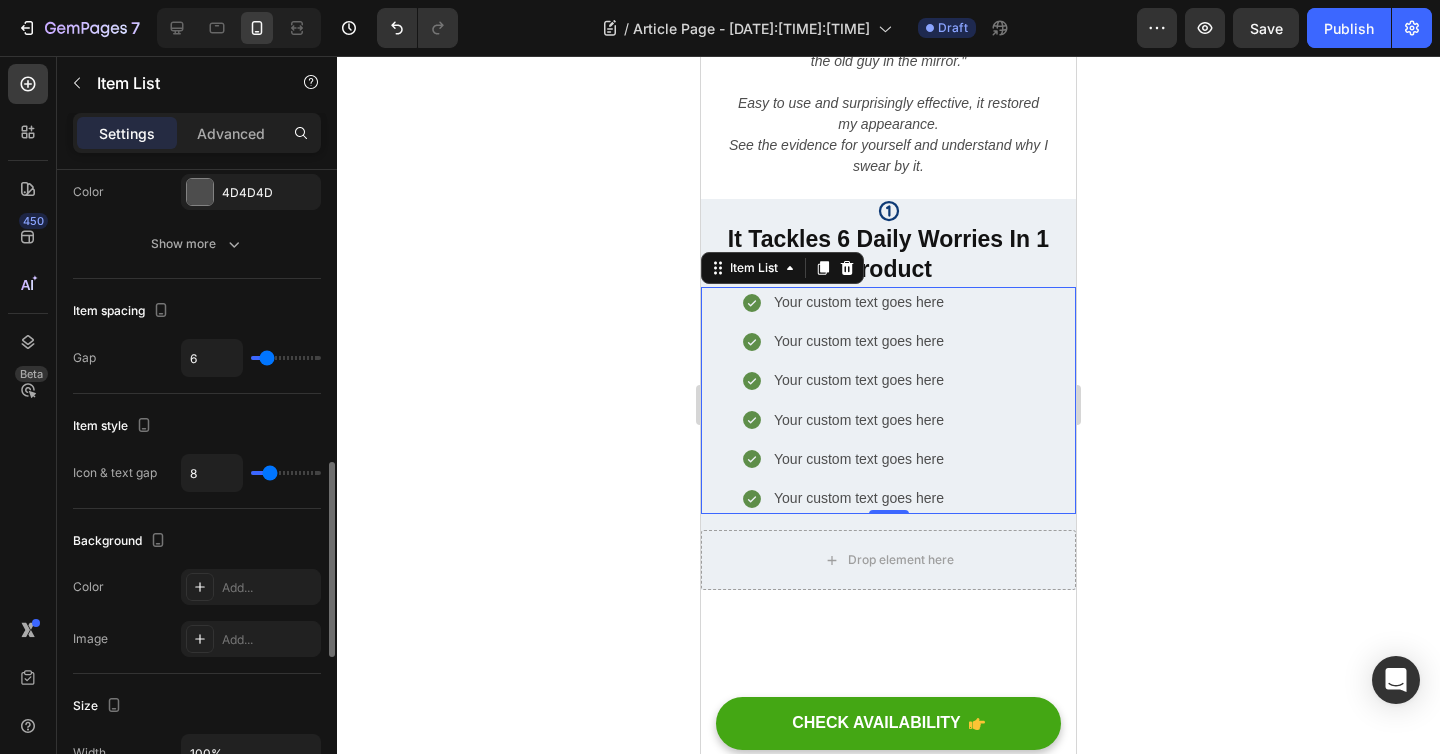 type on "5" 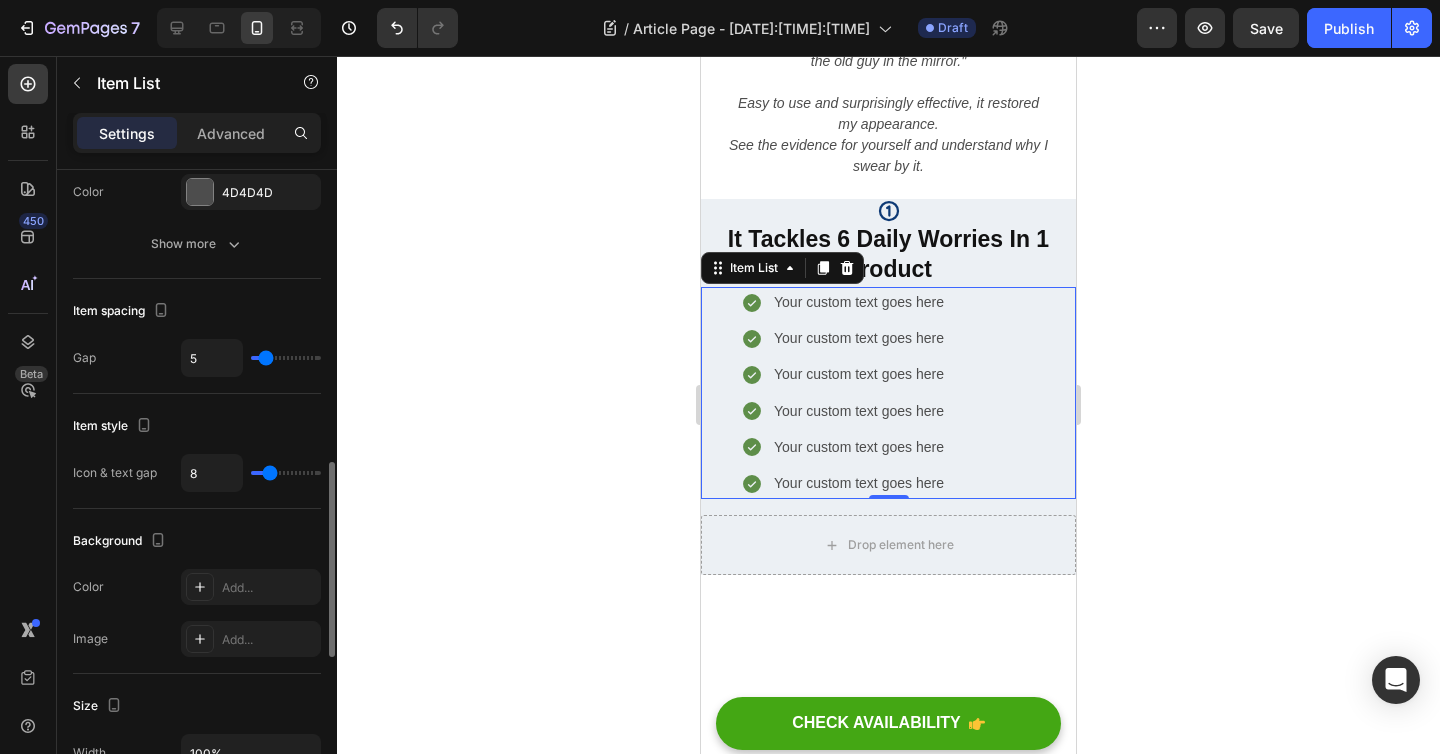 type on "0" 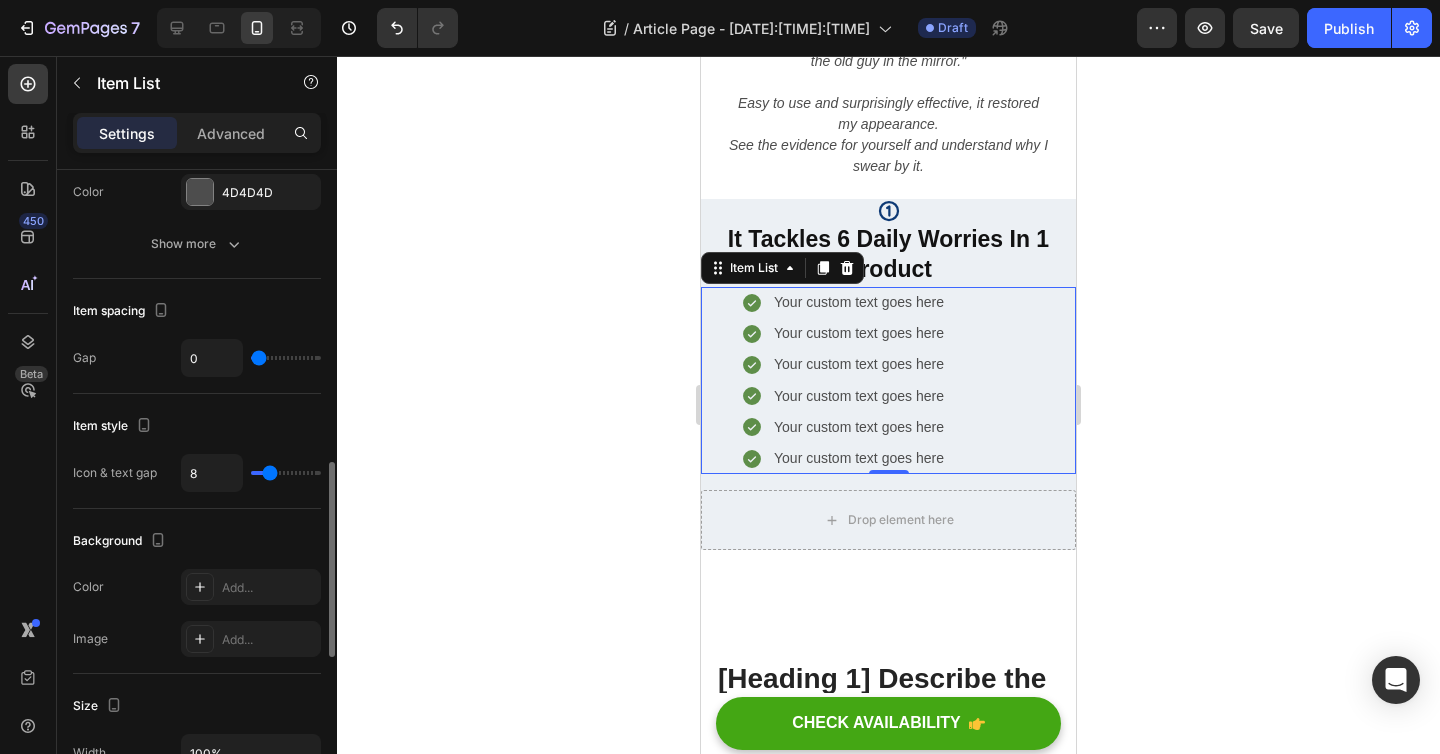 type on "1" 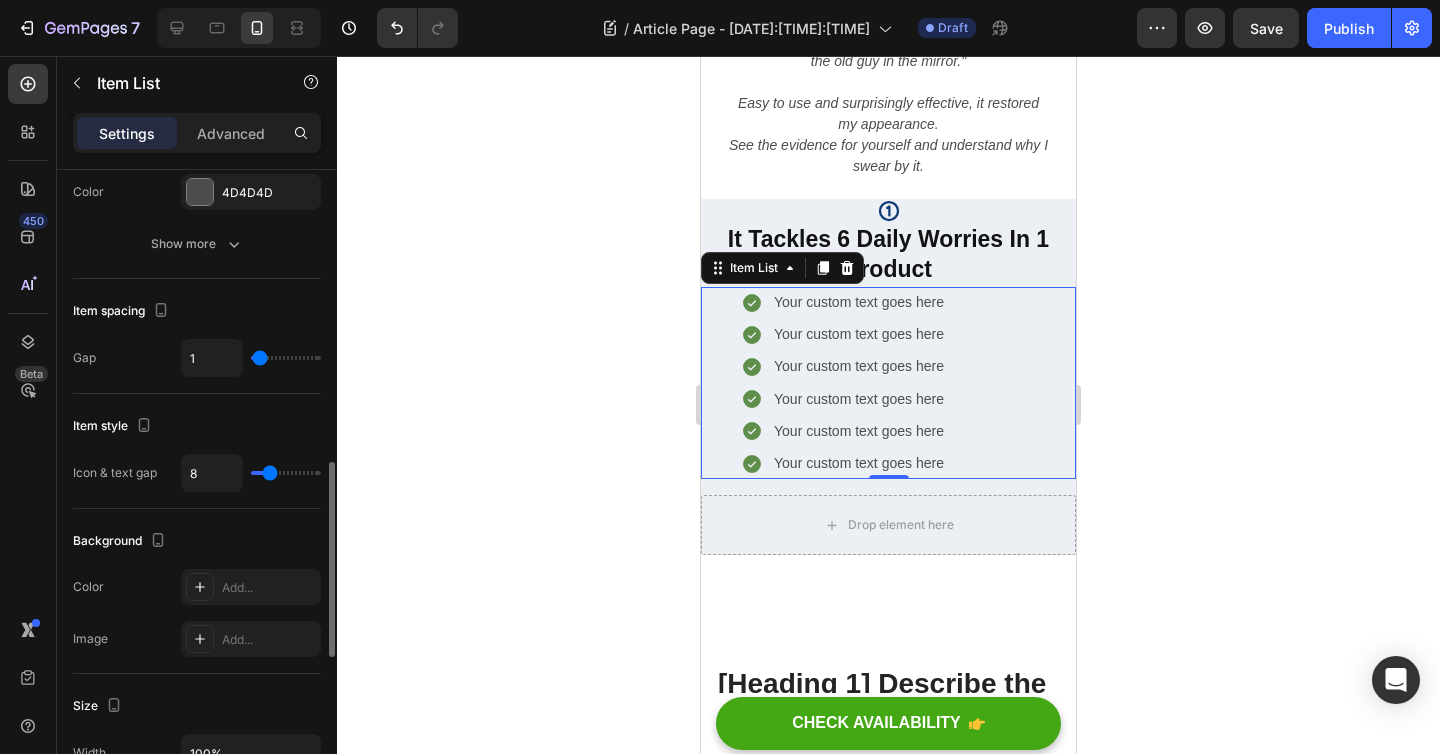 type on "0" 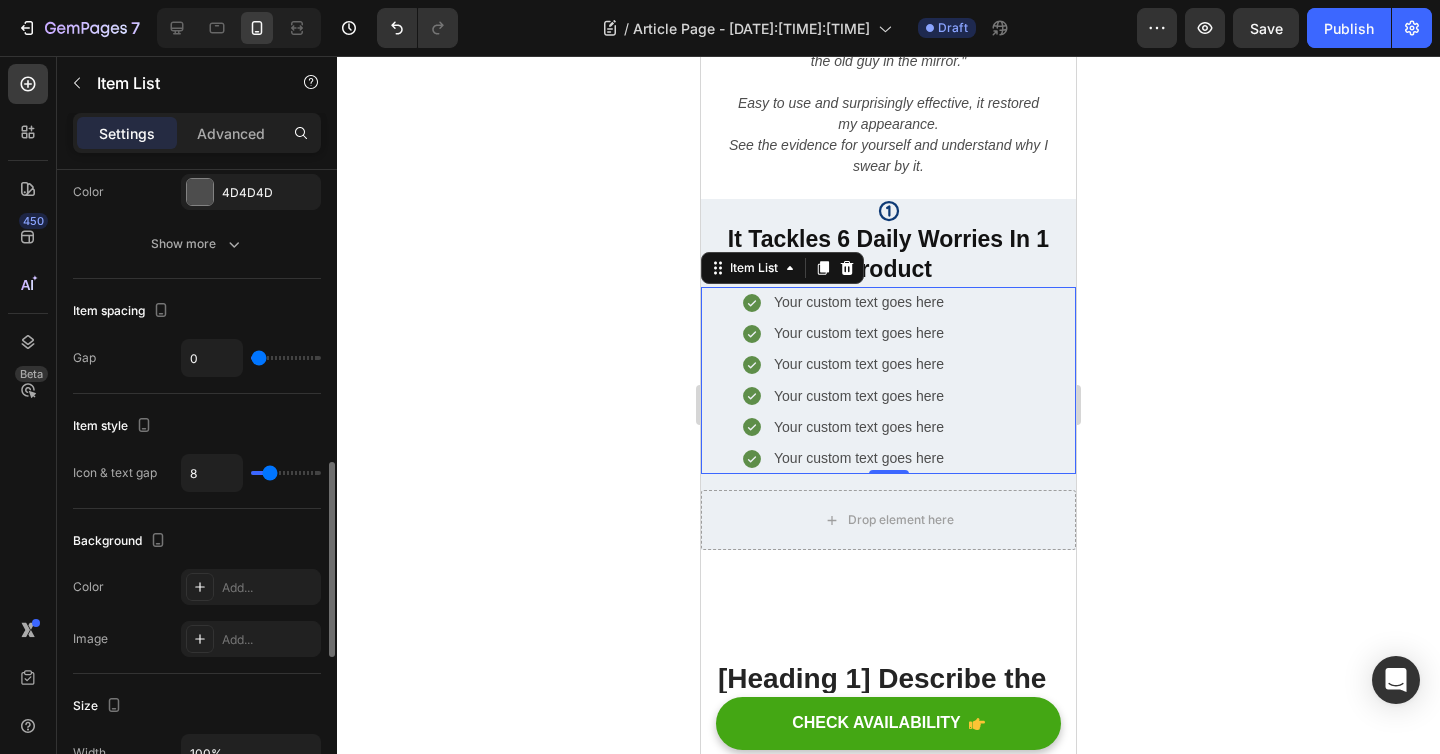 drag, startPoint x: 271, startPoint y: 358, endPoint x: 252, endPoint y: 358, distance: 19 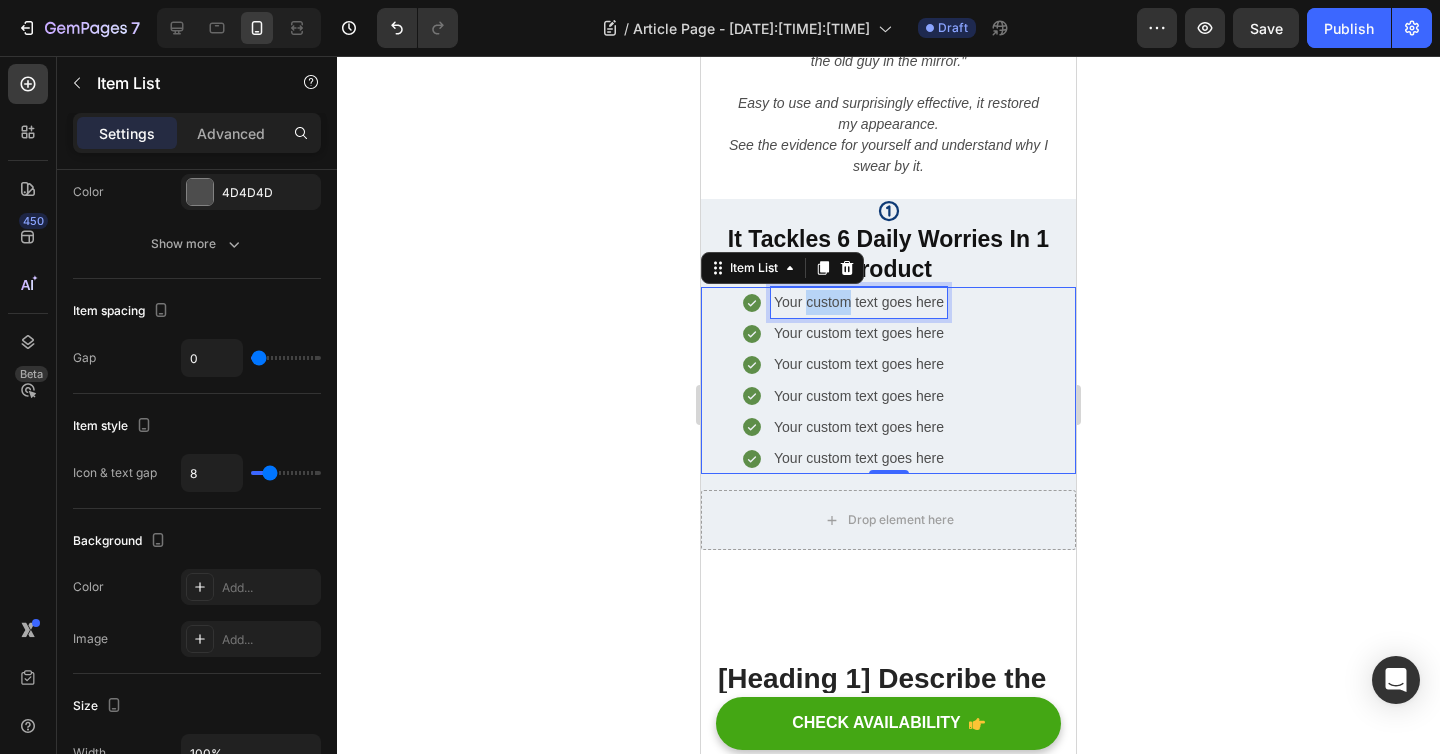 click on "Your custom text goes here" at bounding box center (859, 302) 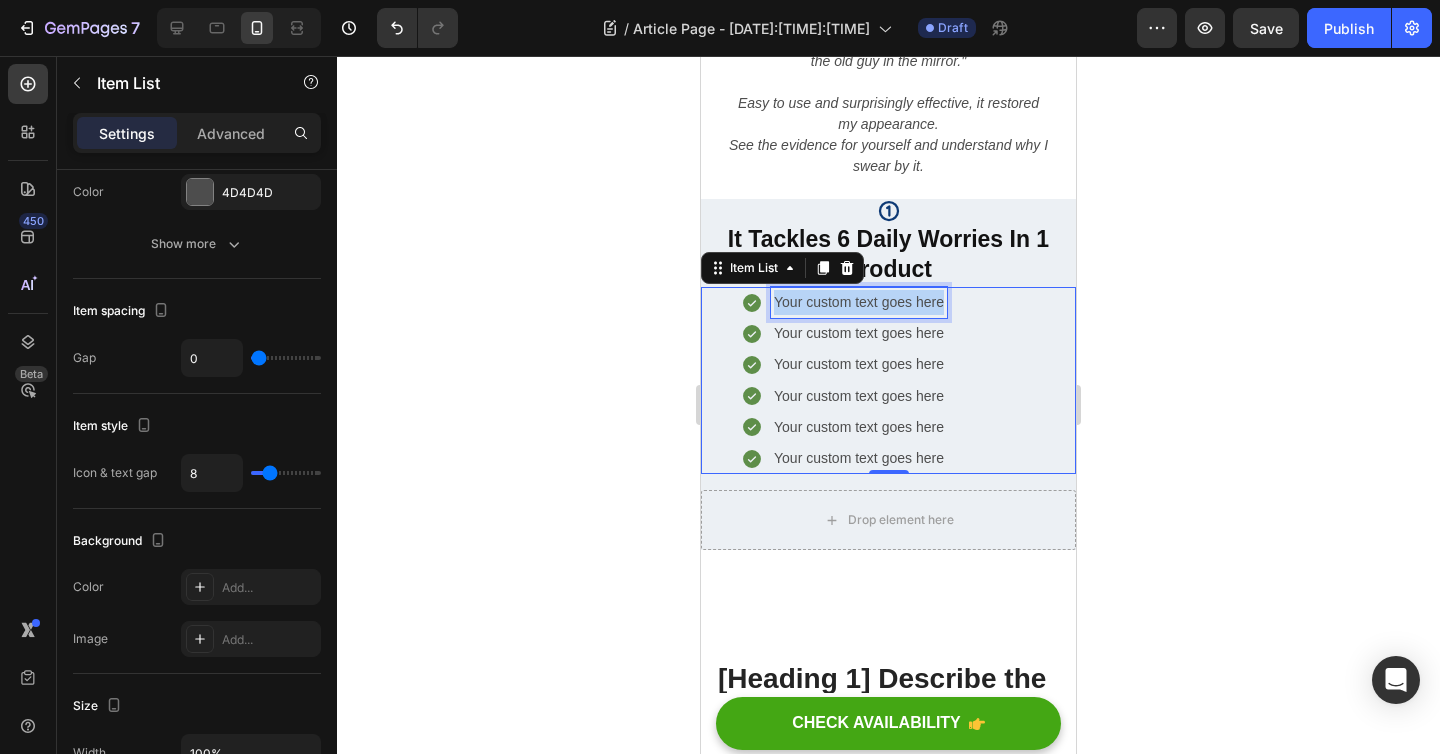 click on "Your custom text goes here" at bounding box center [859, 302] 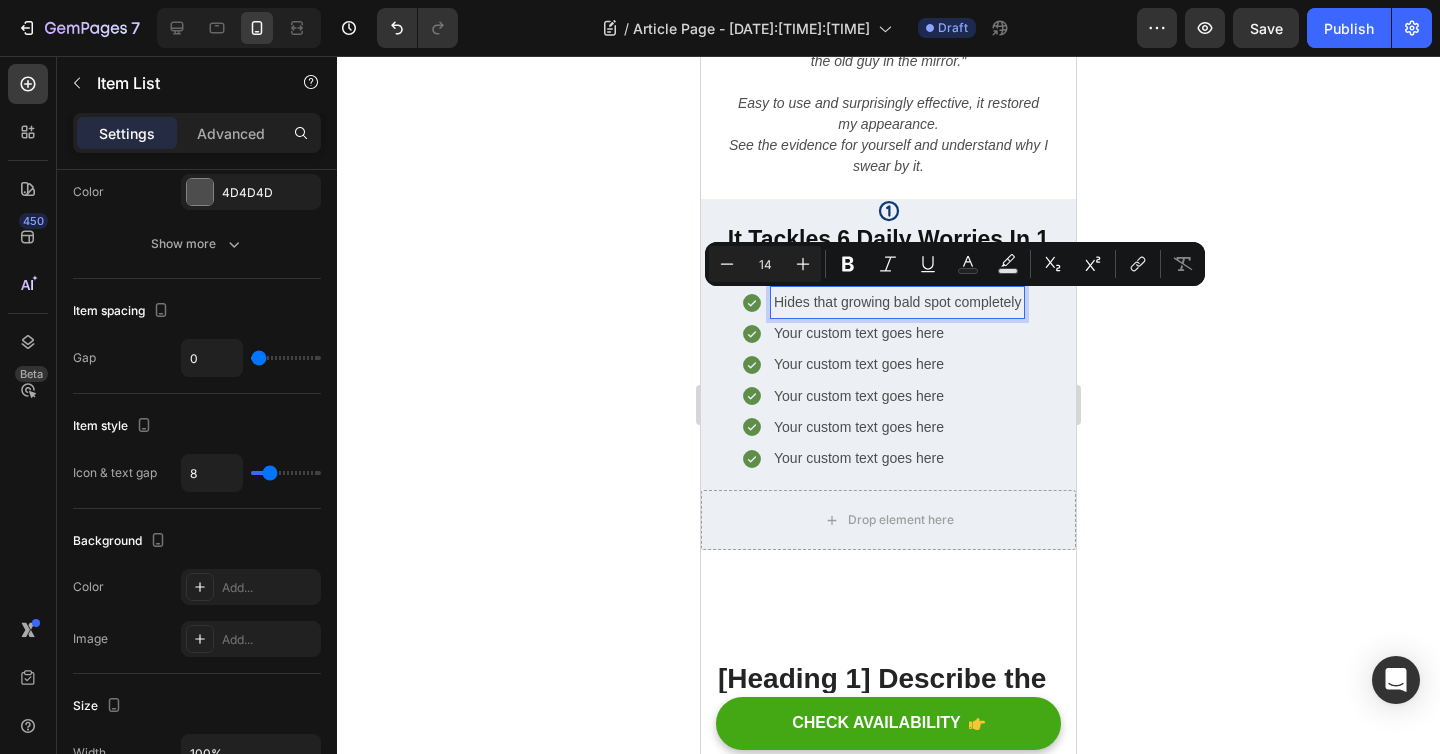 click on "Your custom text goes here" at bounding box center [897, 333] 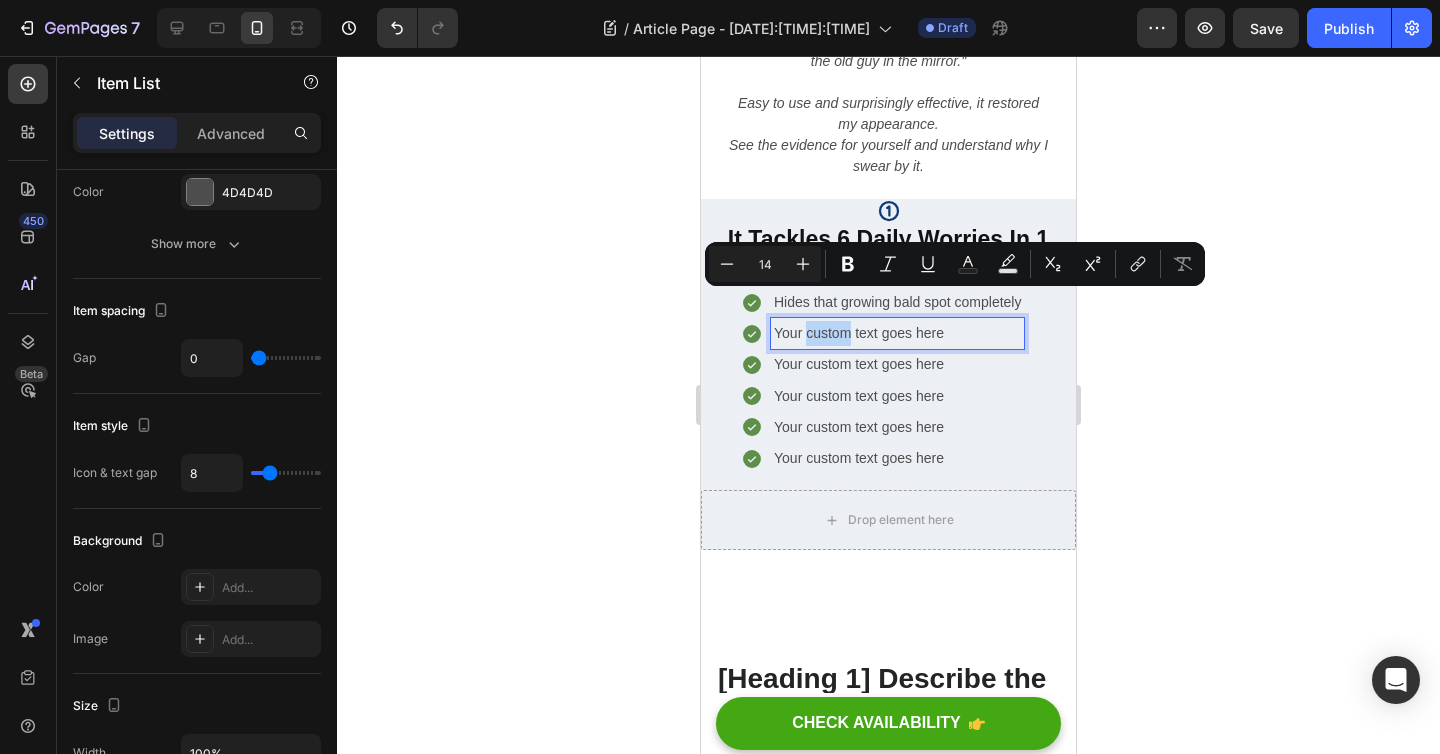 click on "Your custom text goes here" at bounding box center (897, 333) 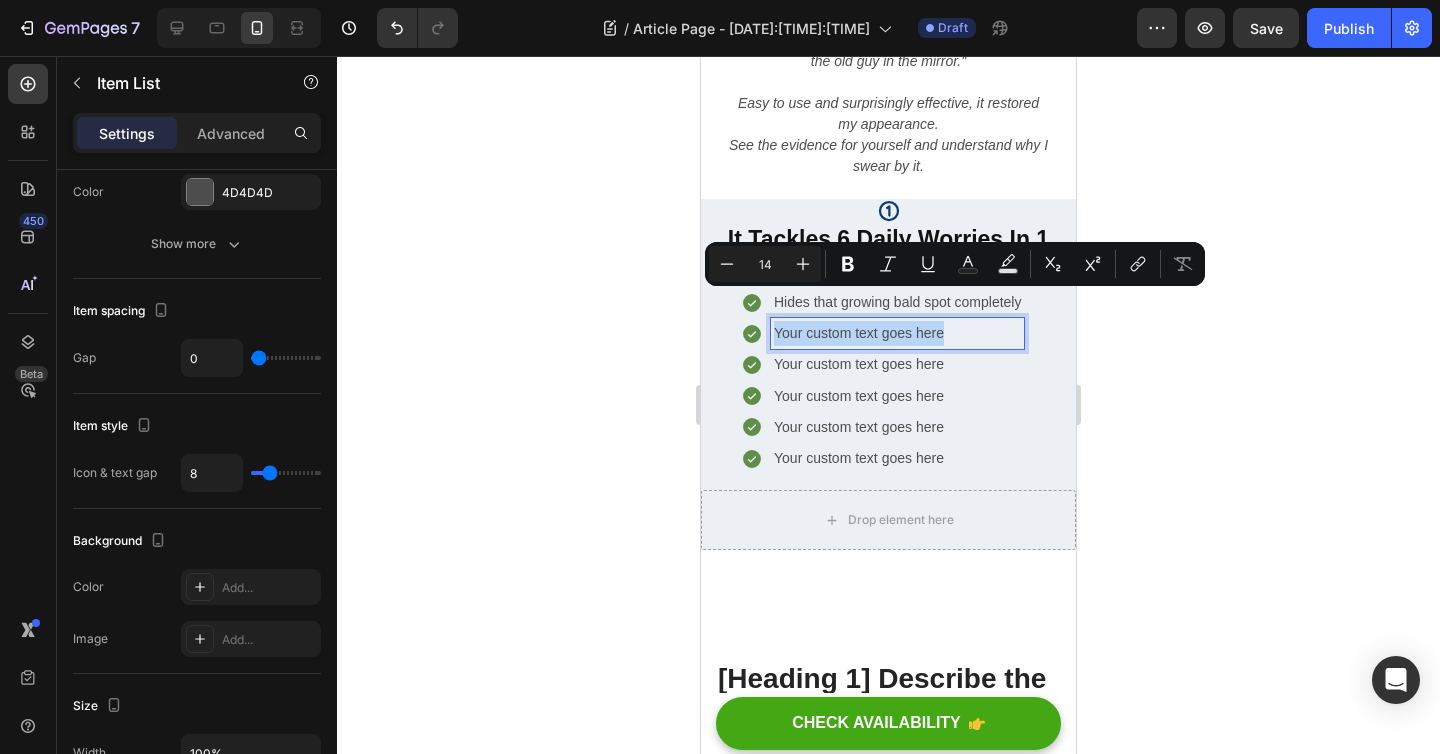 click on "Your custom text goes here" at bounding box center [897, 333] 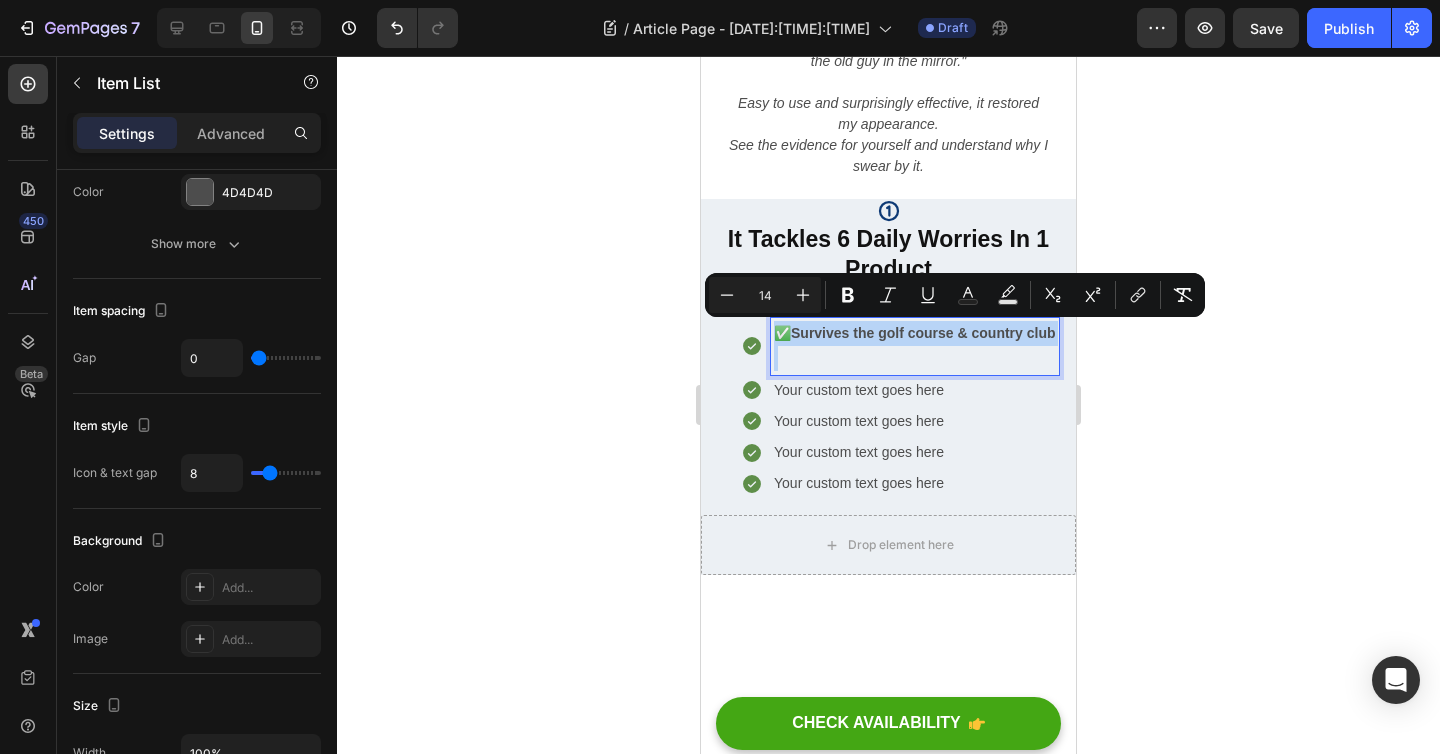 click on "✅  Survives the golf course & country club" at bounding box center [915, 346] 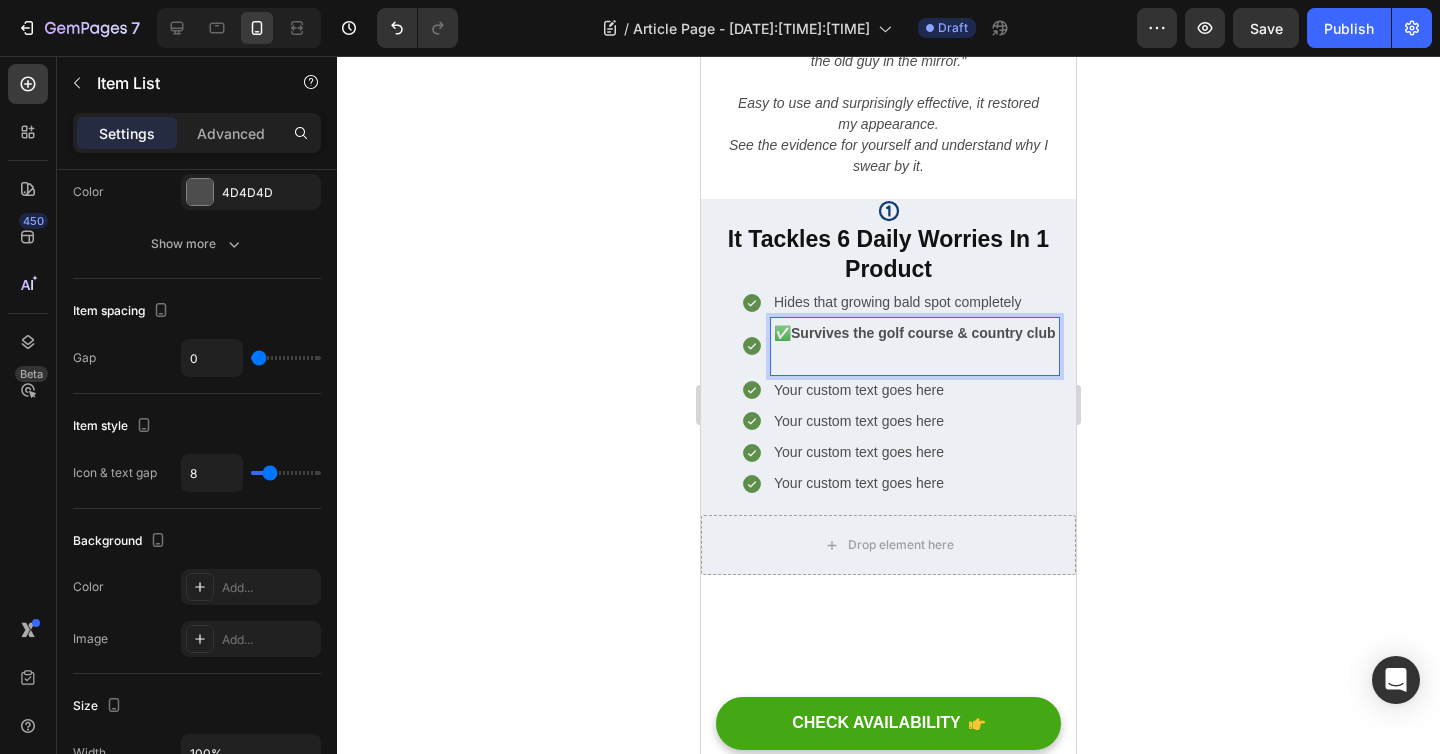 click on "✅  Survives the golf course & country club" at bounding box center [915, 346] 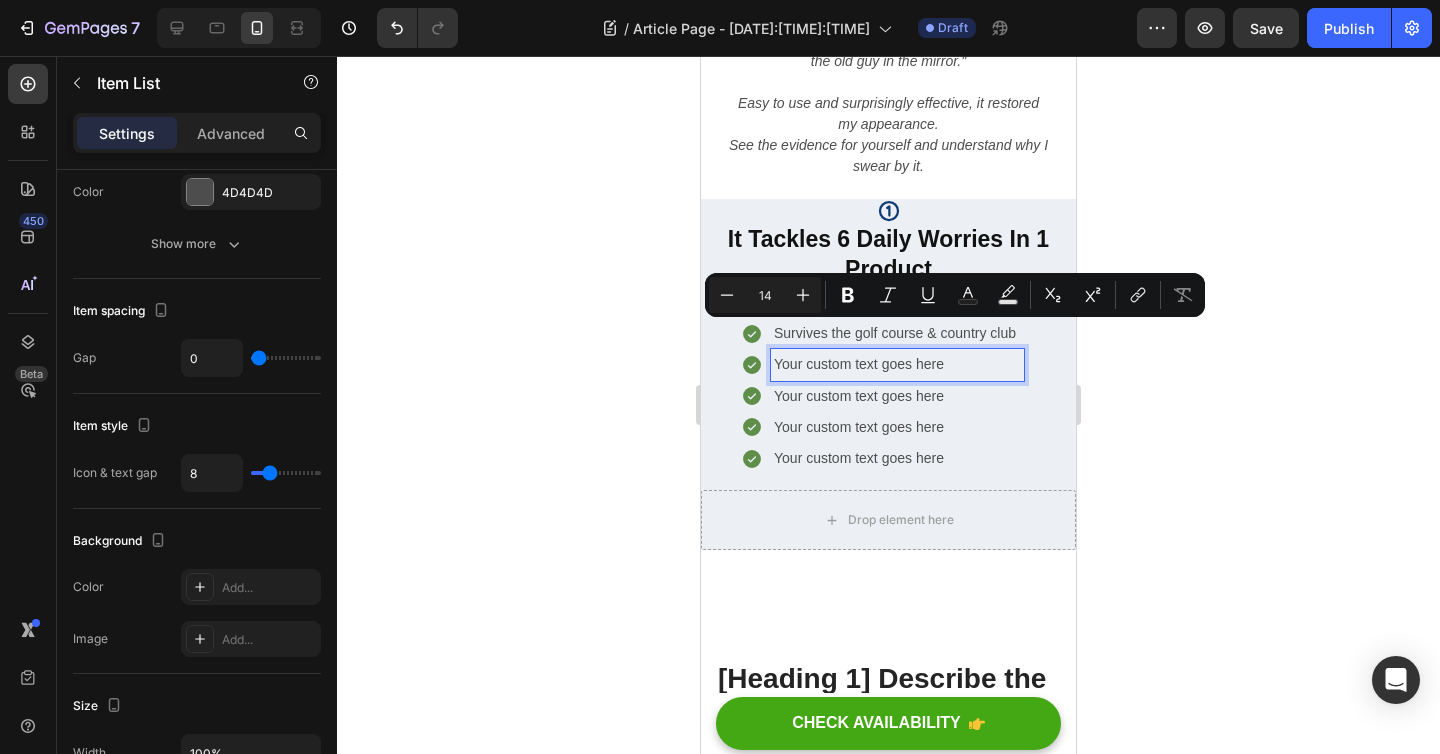 click on "Your custom text goes here" at bounding box center [897, 364] 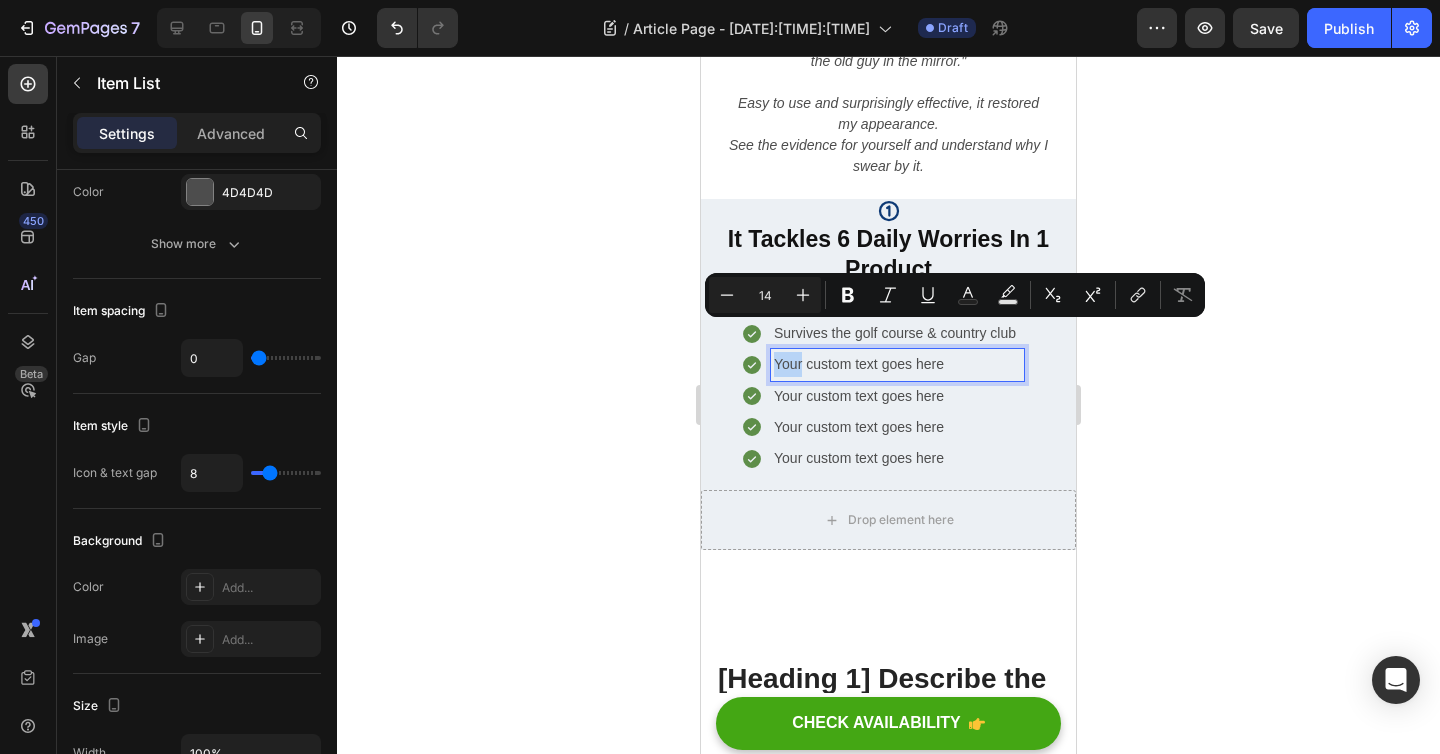 click on "Your custom text goes here" at bounding box center [897, 364] 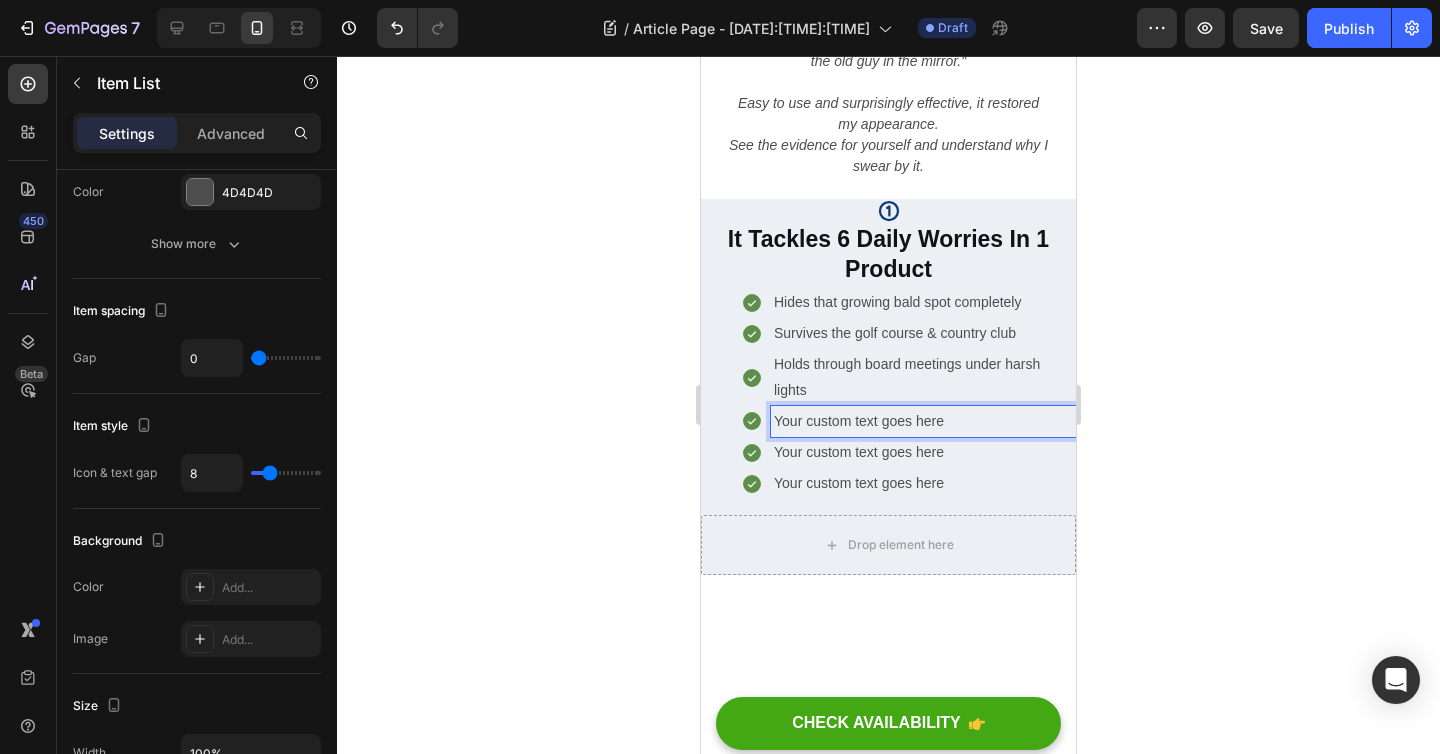 click on "Your custom text goes here" at bounding box center [923, 421] 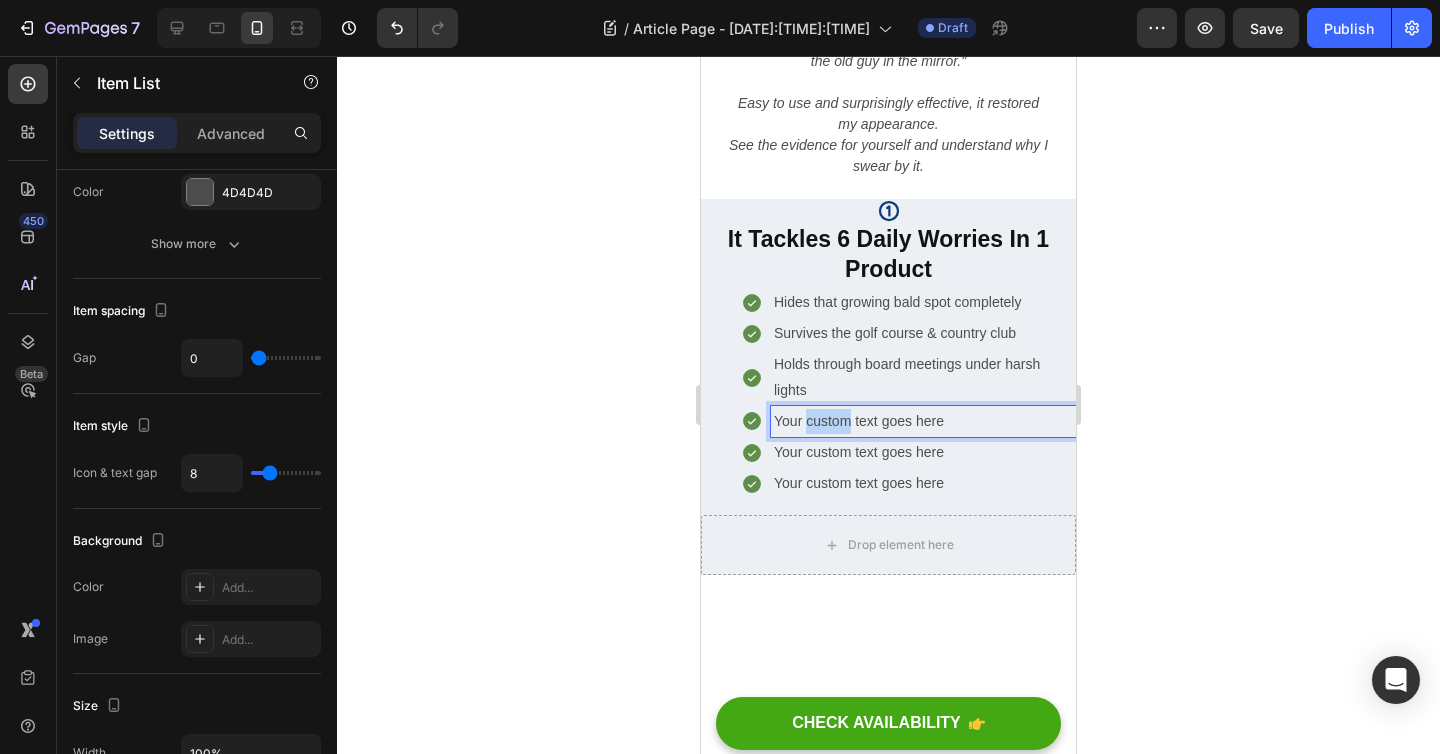 click on "Your custom text goes here" at bounding box center [923, 421] 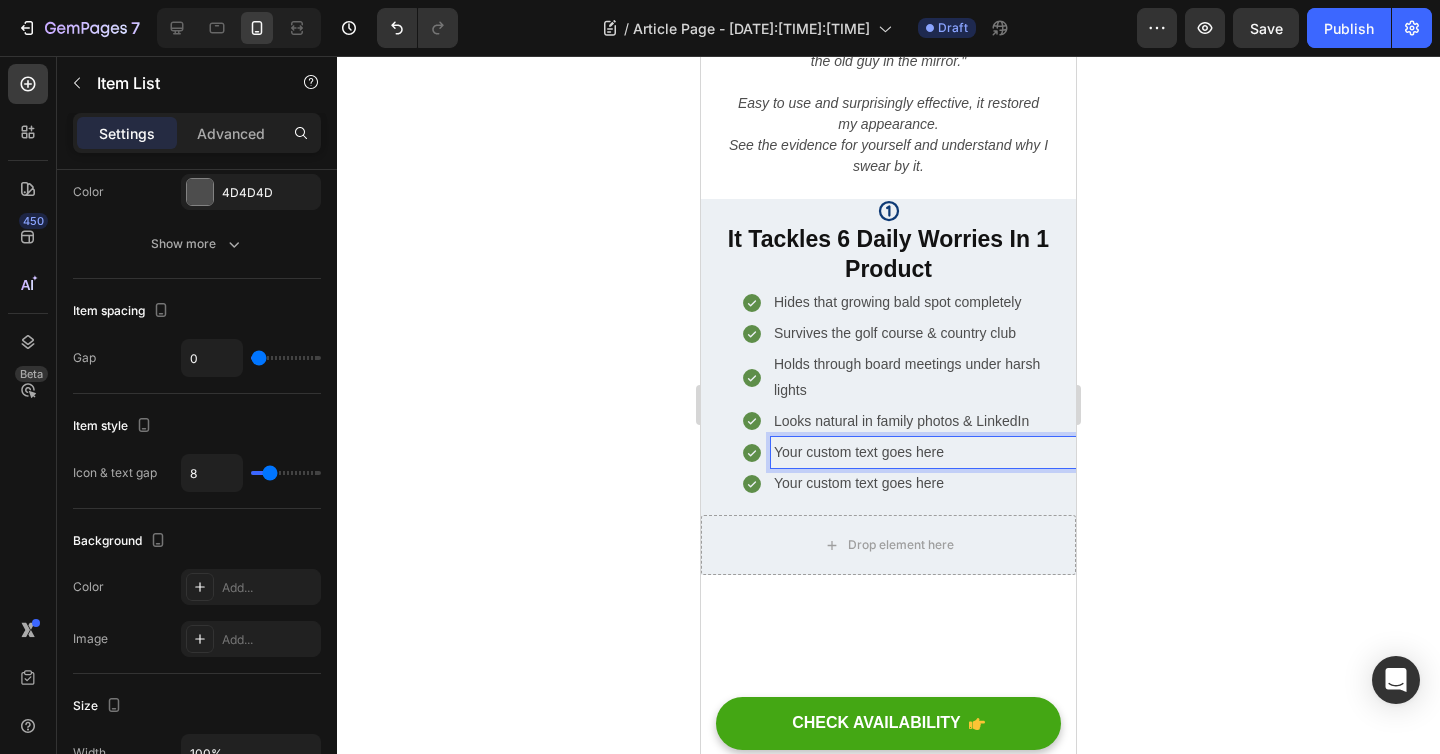 click on "Your custom text goes here" at bounding box center [923, 452] 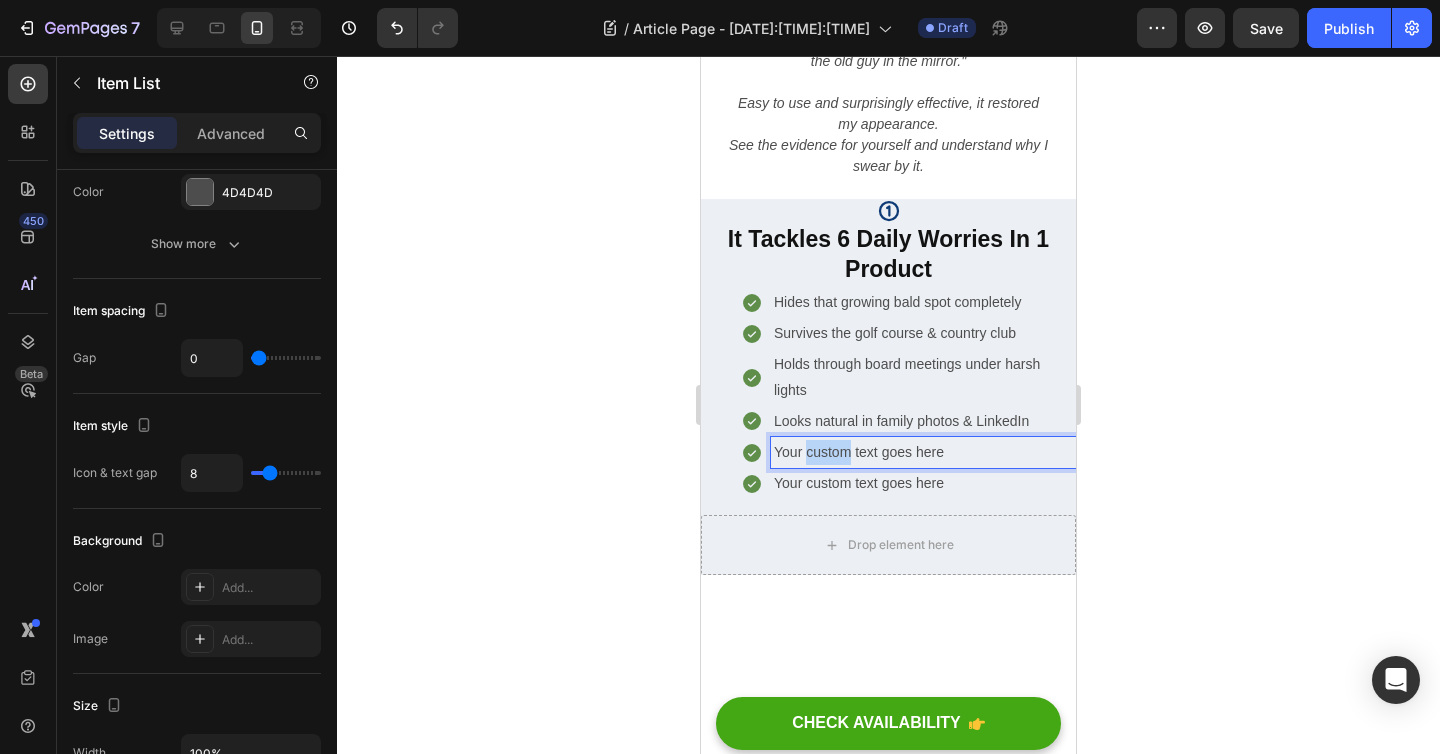 click on "Your custom text goes here" at bounding box center [923, 452] 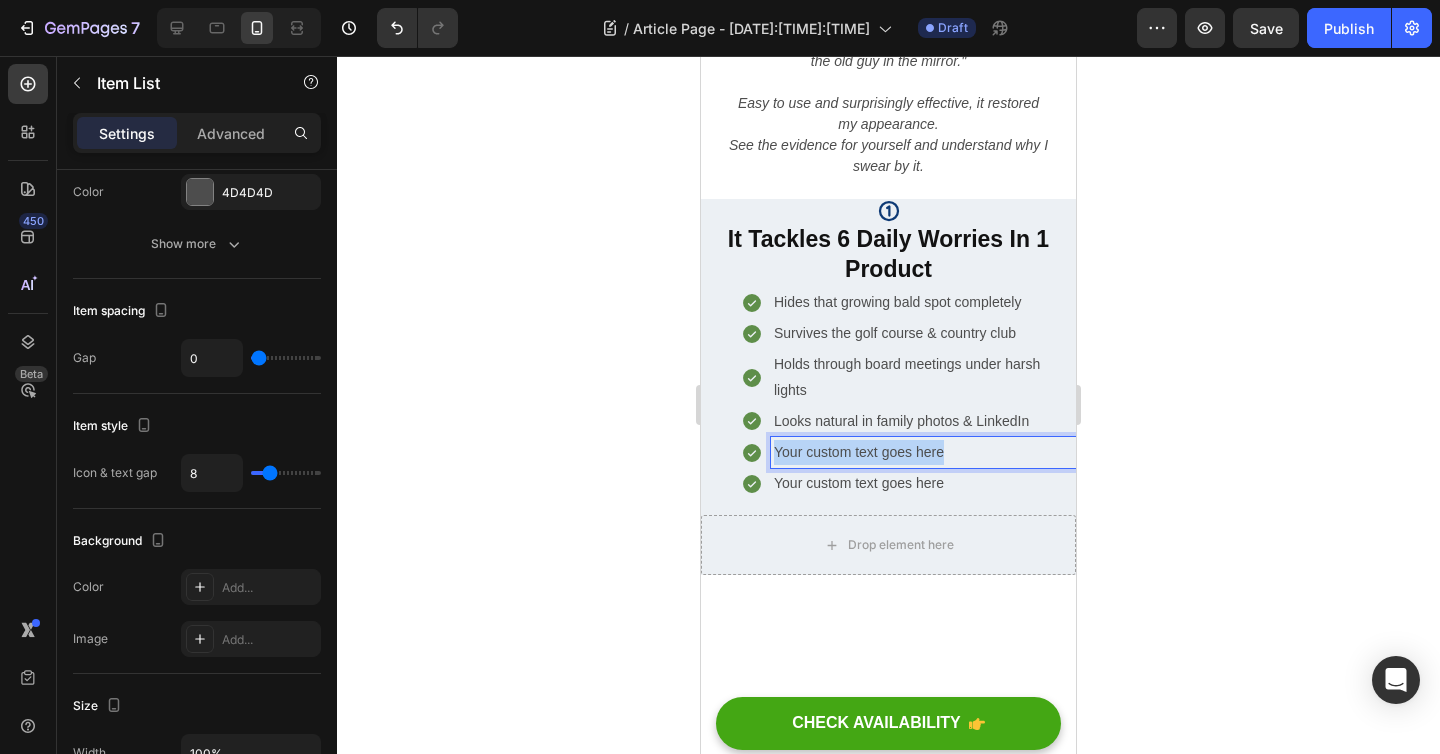 click on "Your custom text goes here" at bounding box center [923, 452] 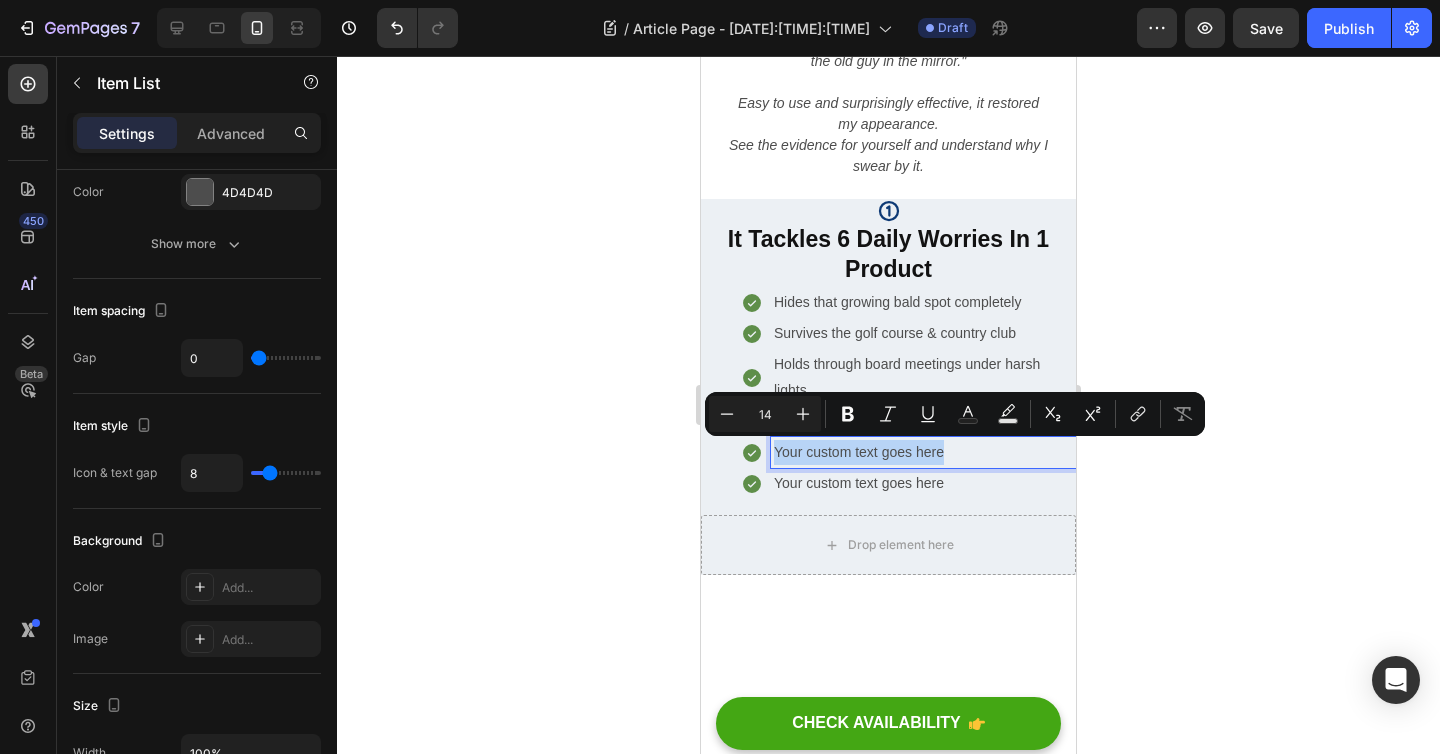 click on "Your custom text goes here" at bounding box center [923, 452] 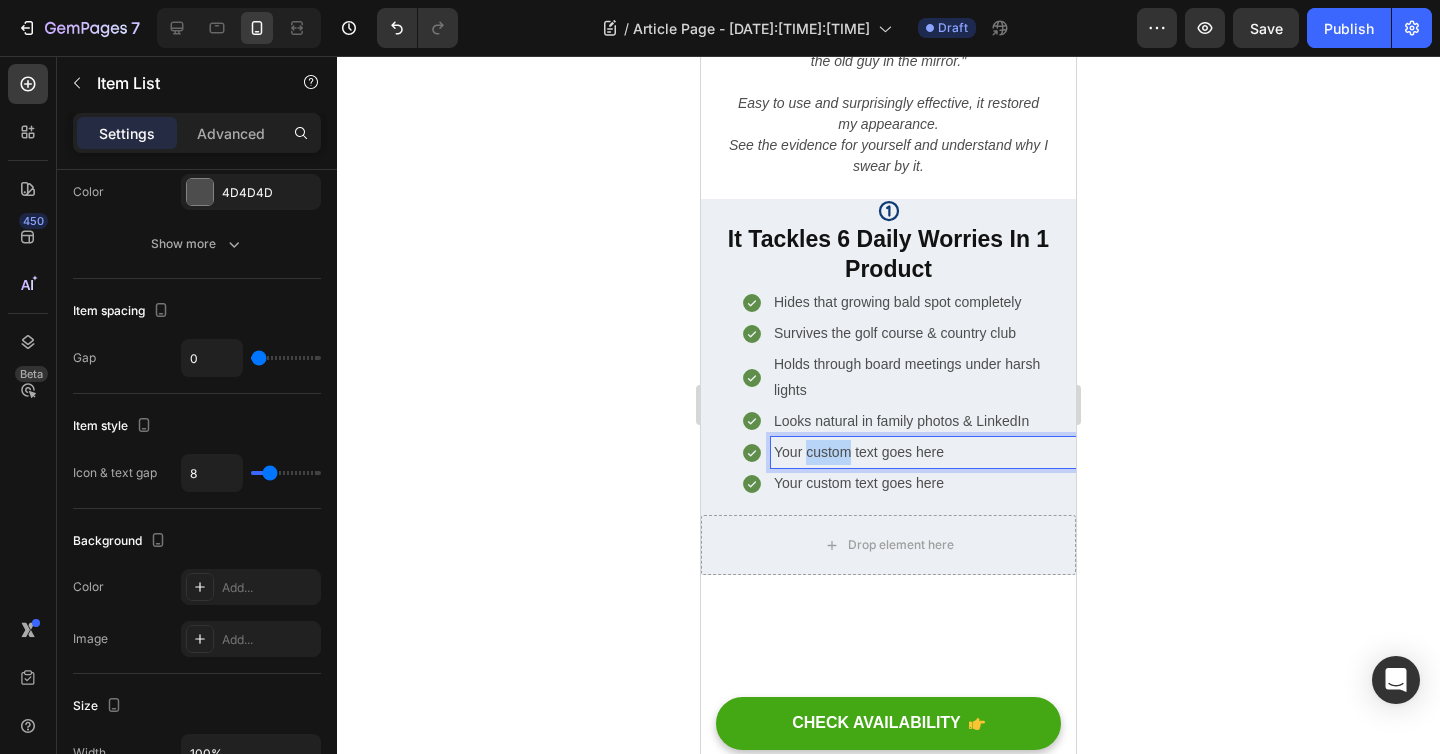 click on "Your custom text goes here" at bounding box center [923, 452] 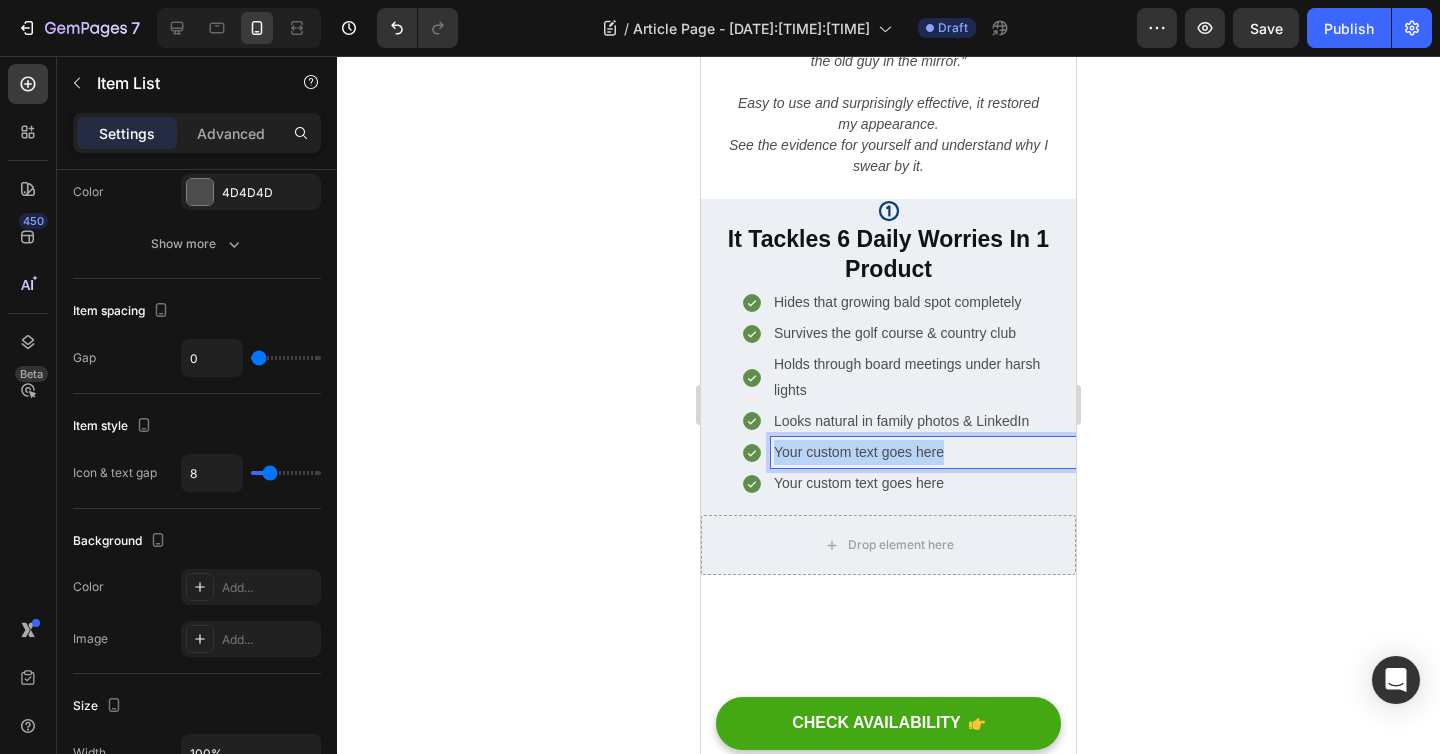 click on "Your custom text goes here" at bounding box center [923, 452] 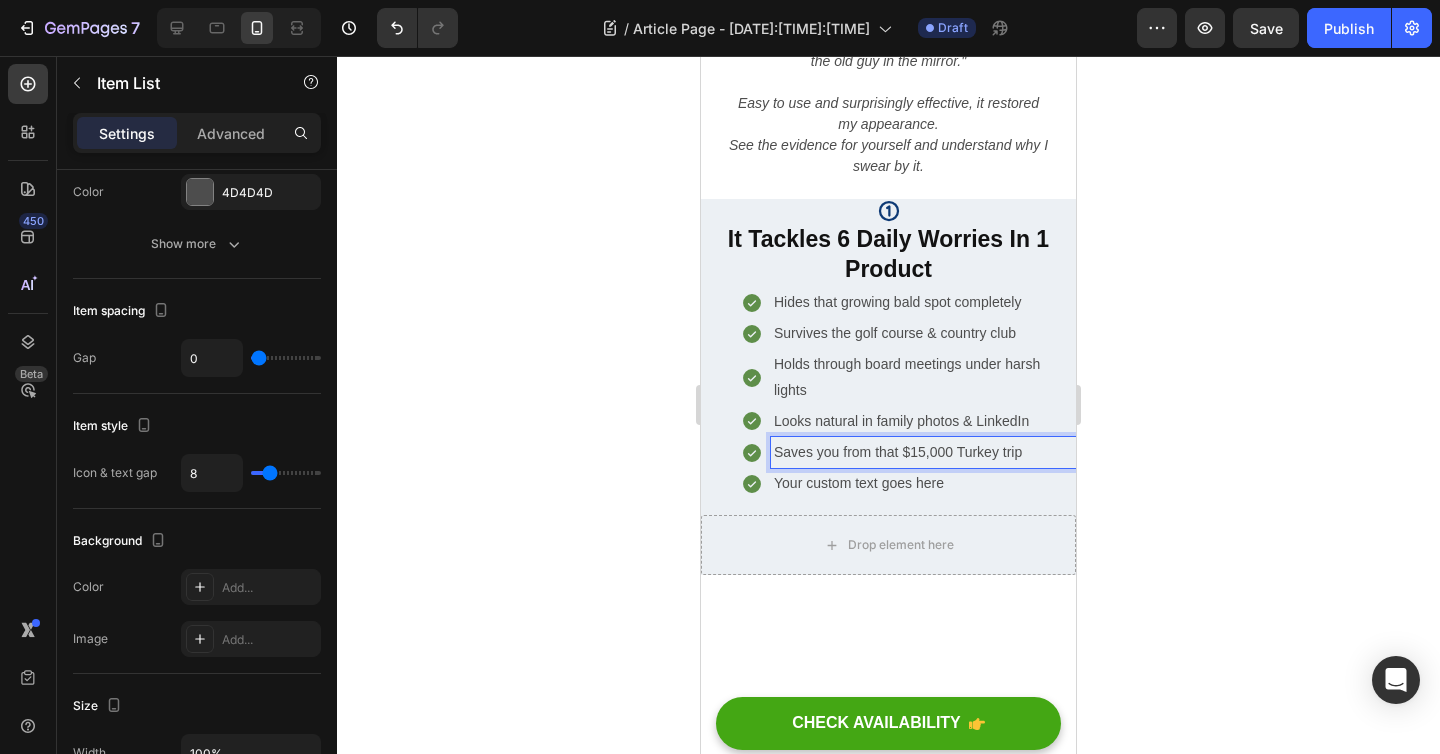 click on "Your custom text goes here" at bounding box center [923, 483] 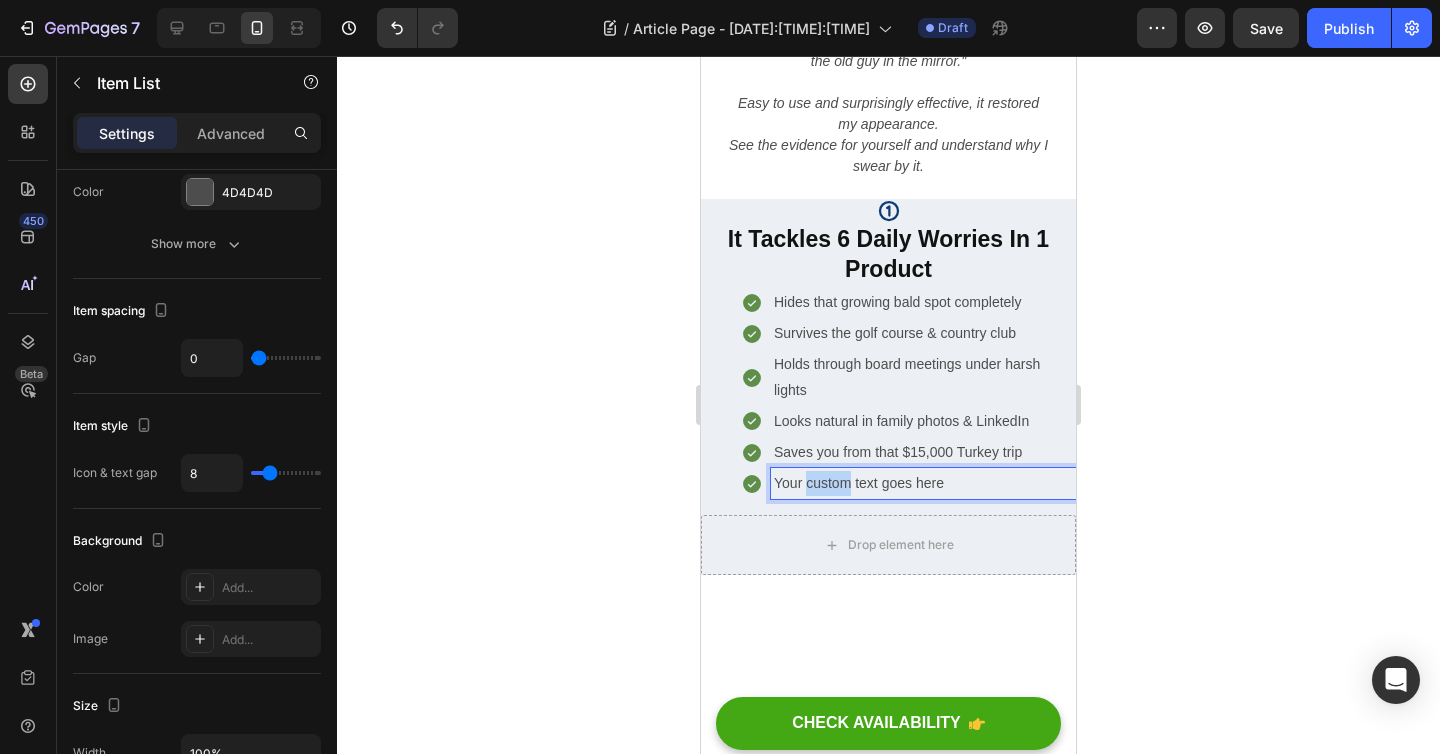 click on "Your custom text goes here" at bounding box center [923, 483] 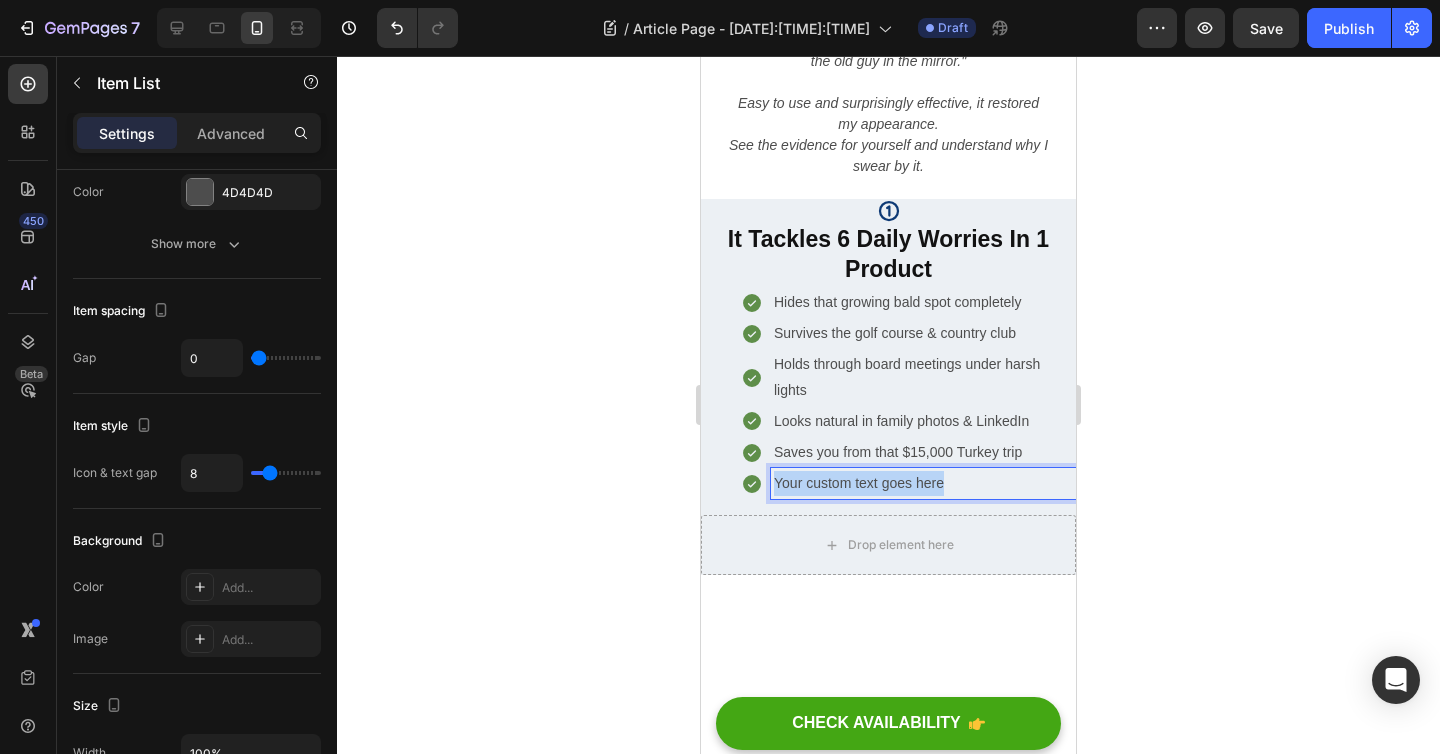 click on "Your custom text goes here" at bounding box center [923, 483] 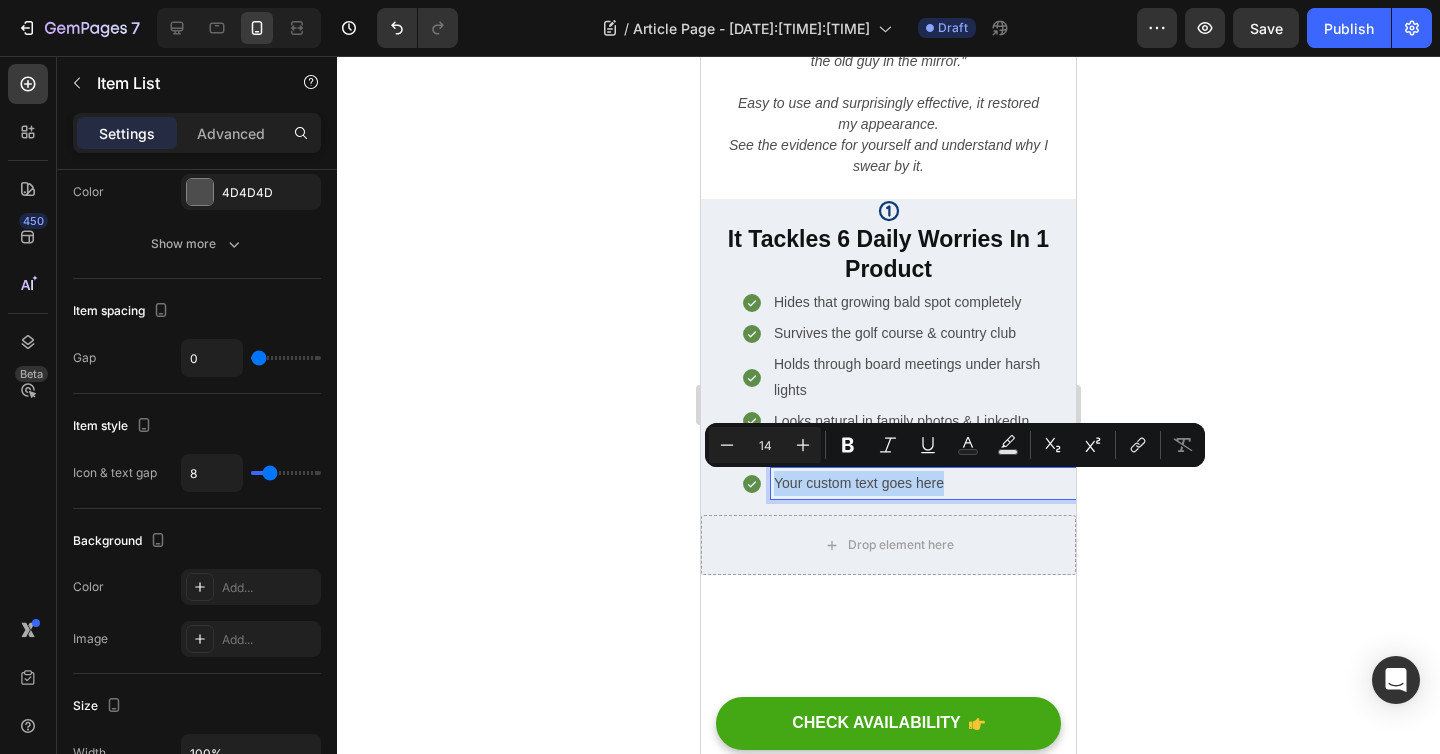 click on "Your custom text goes here" at bounding box center [923, 483] 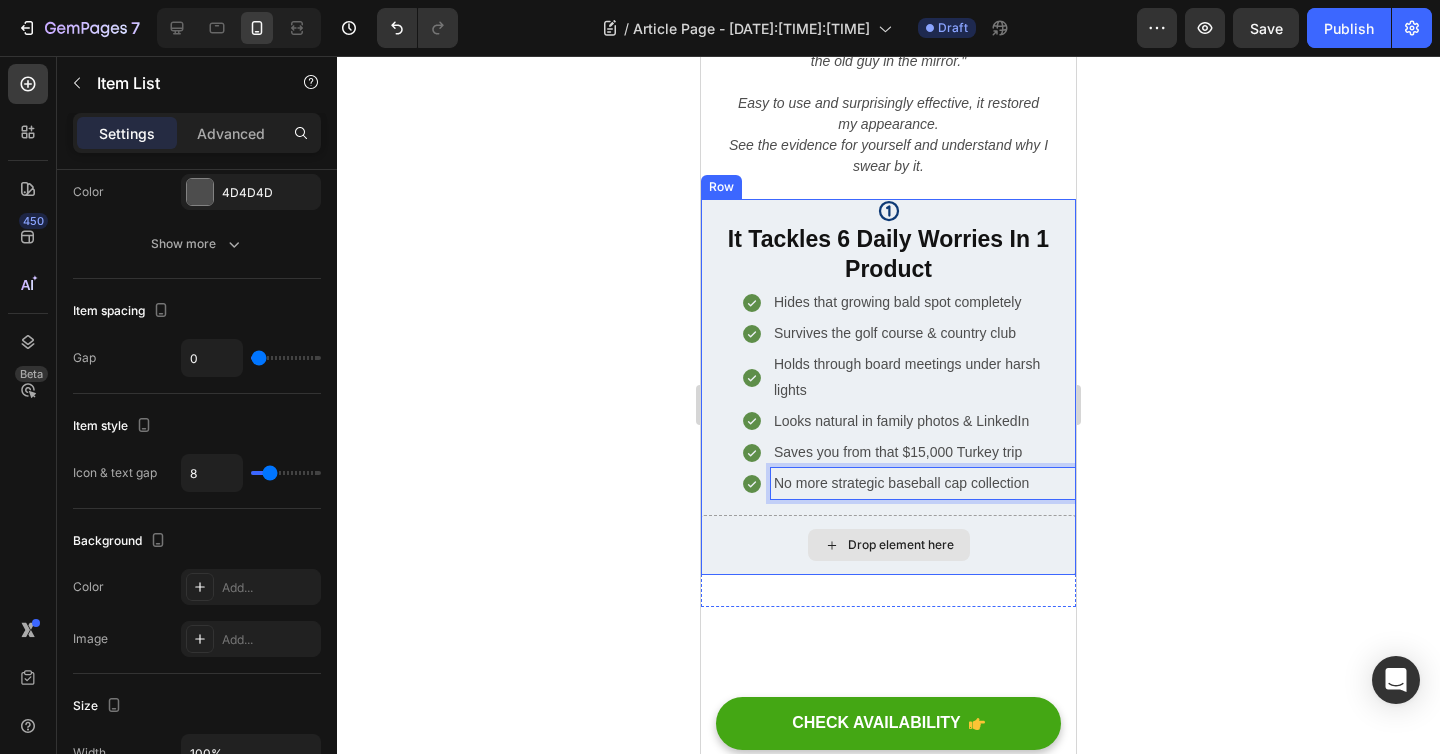 click on "Drop element here" at bounding box center (888, 545) 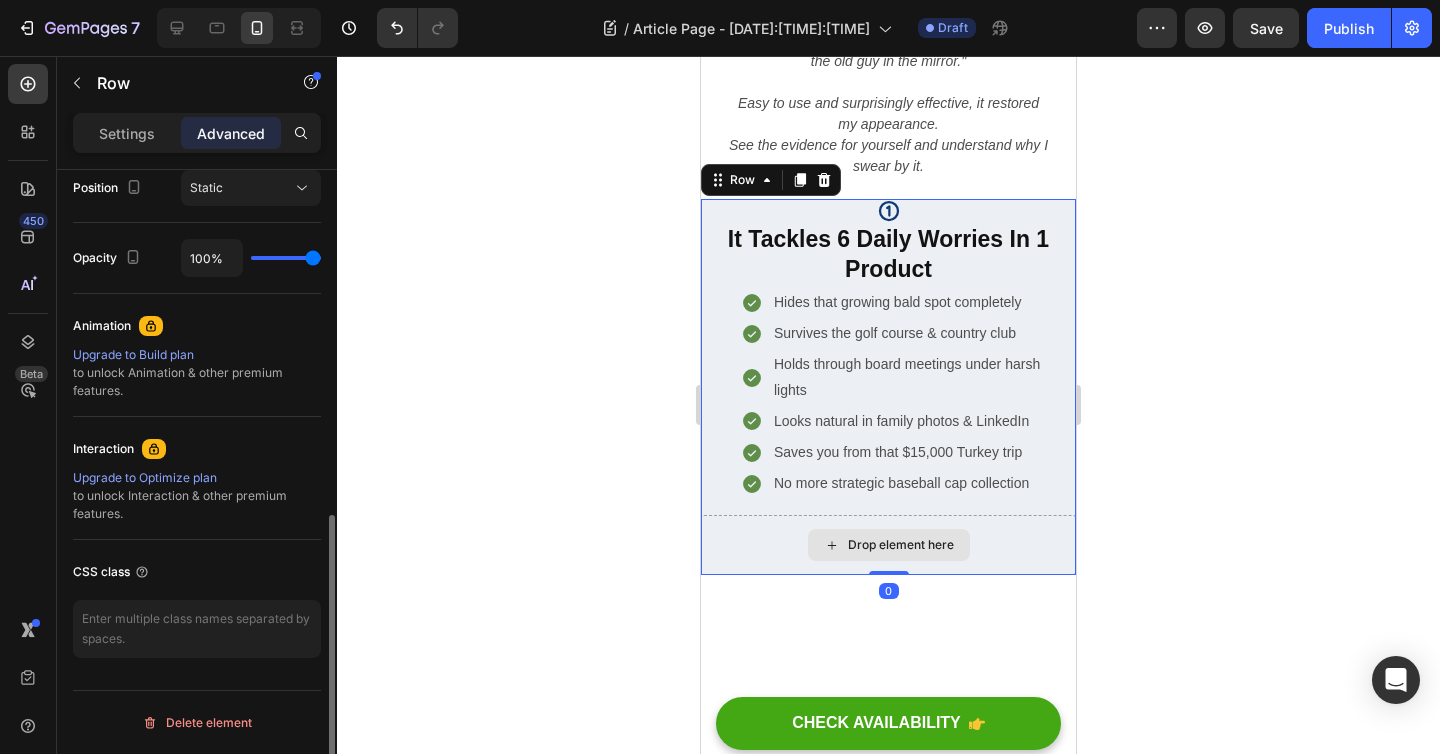 scroll, scrollTop: 0, scrollLeft: 0, axis: both 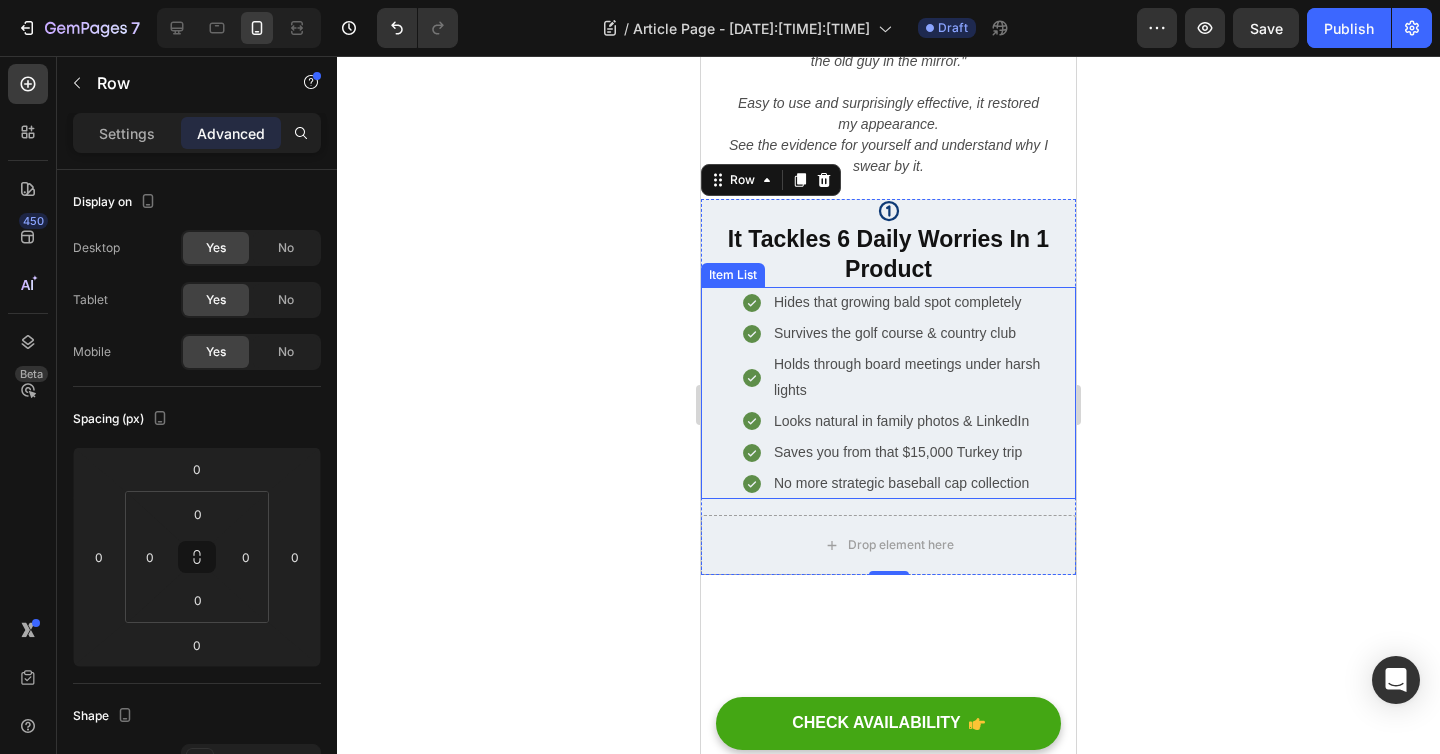 click on "Holds through board meetings under harsh lights" at bounding box center [923, 377] 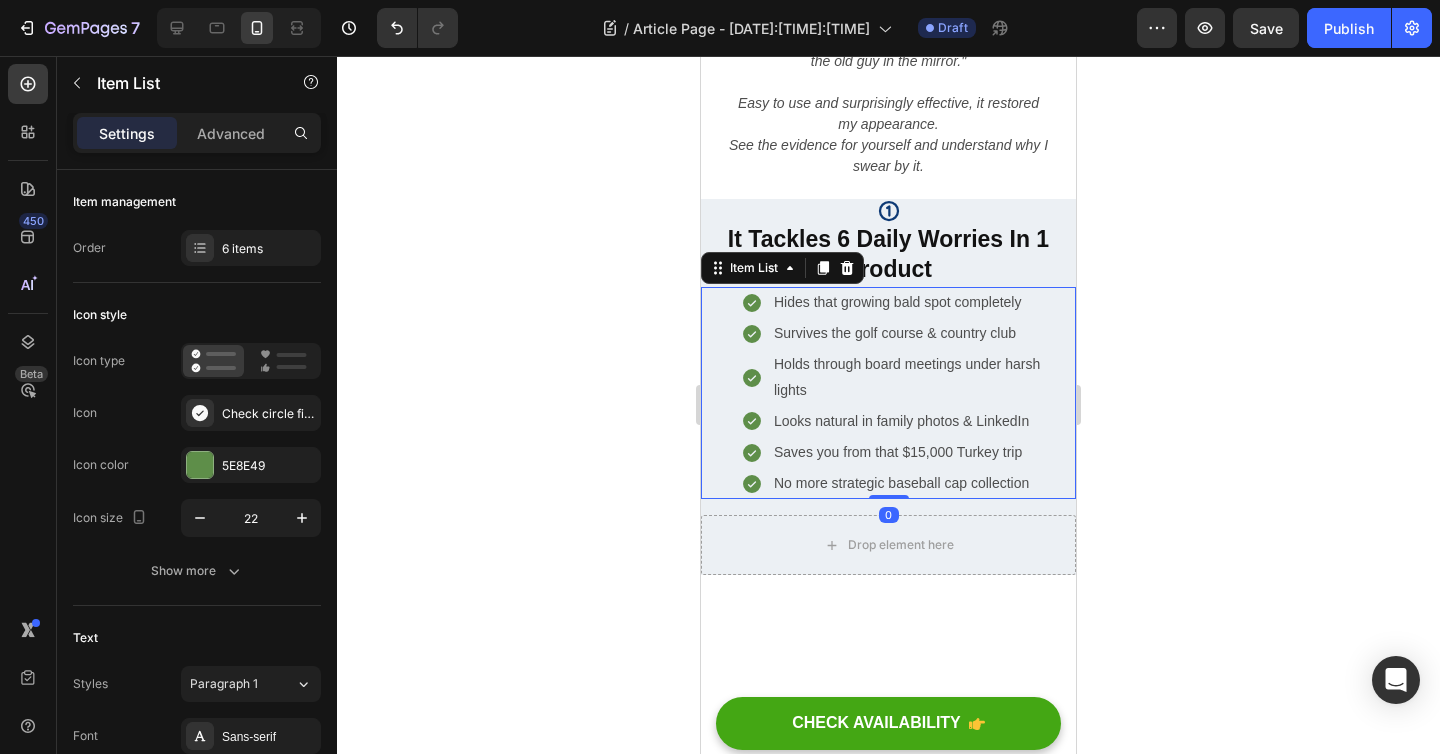 click on "Settings Advanced" at bounding box center (197, 133) 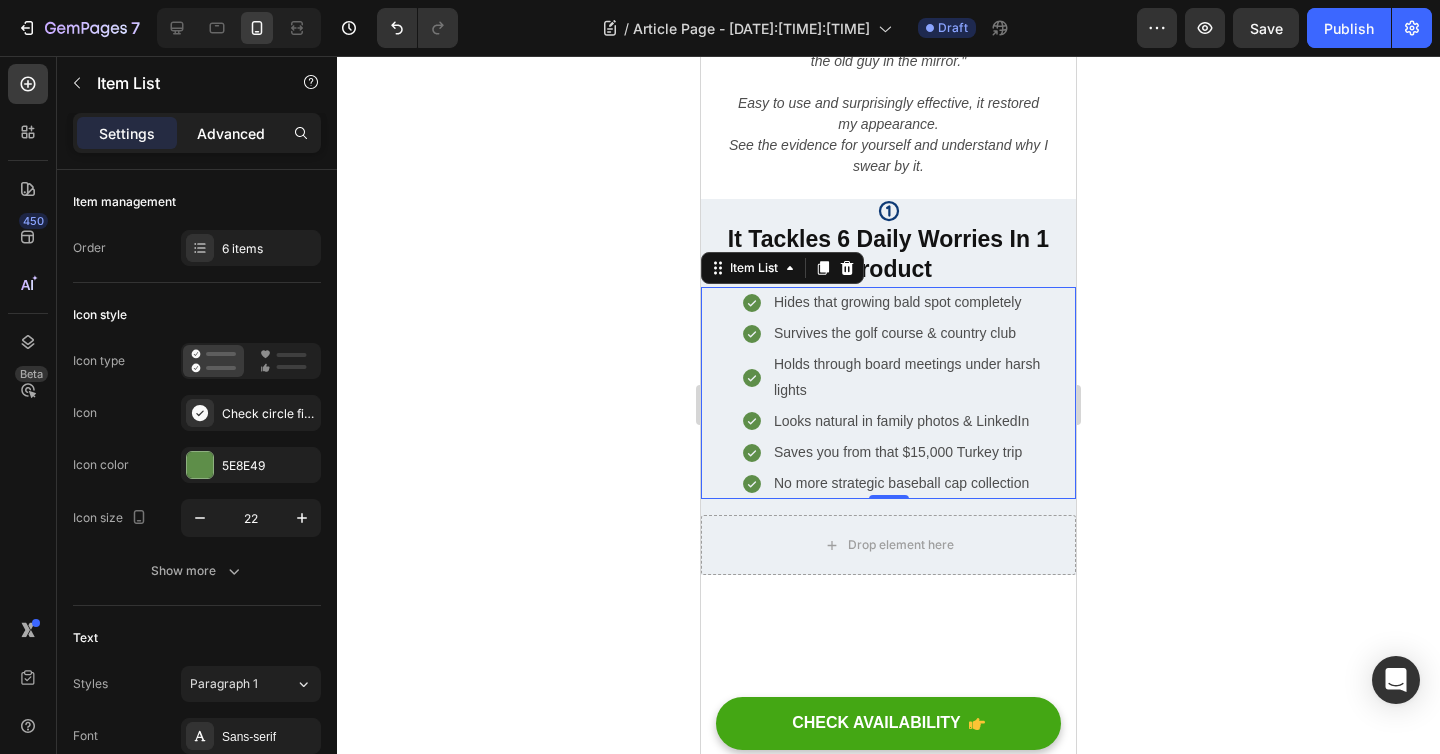 click on "Advanced" at bounding box center [231, 133] 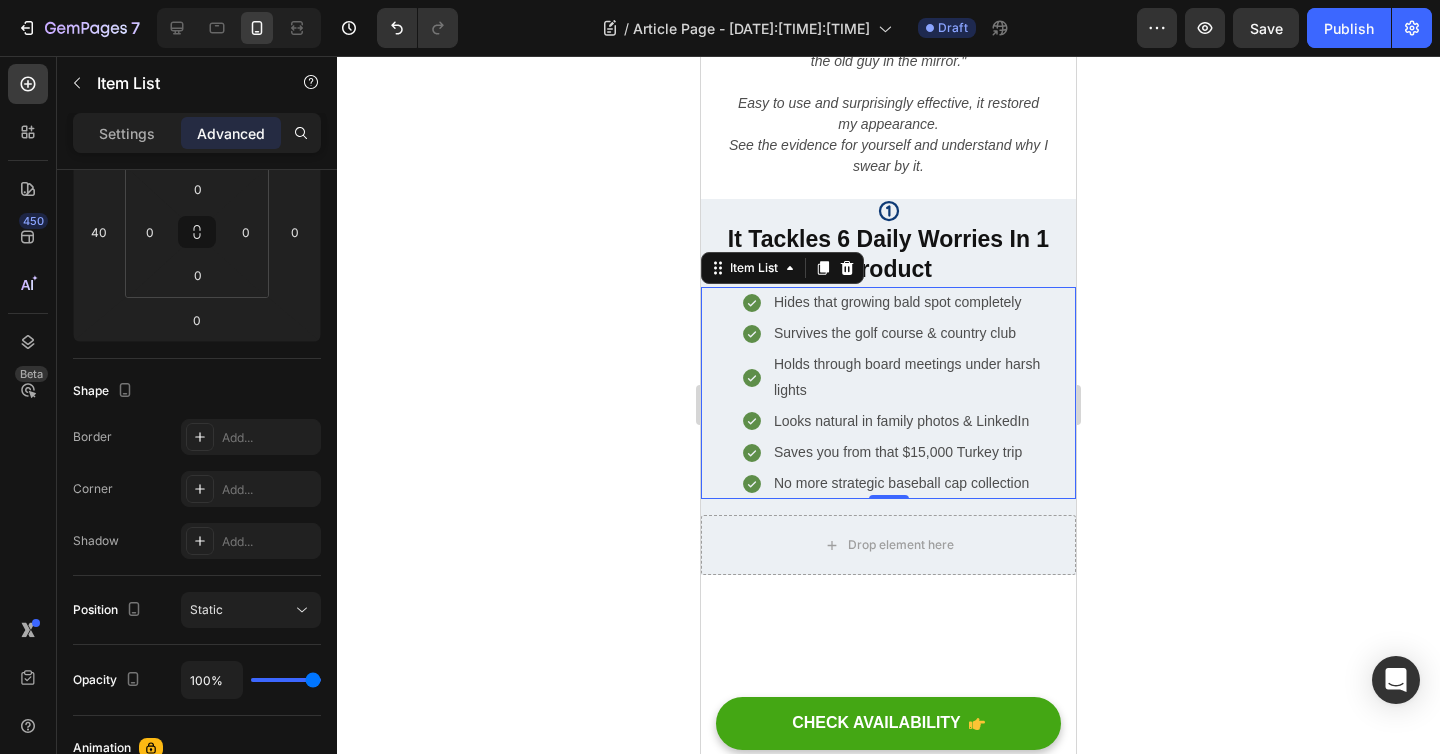 scroll, scrollTop: 0, scrollLeft: 0, axis: both 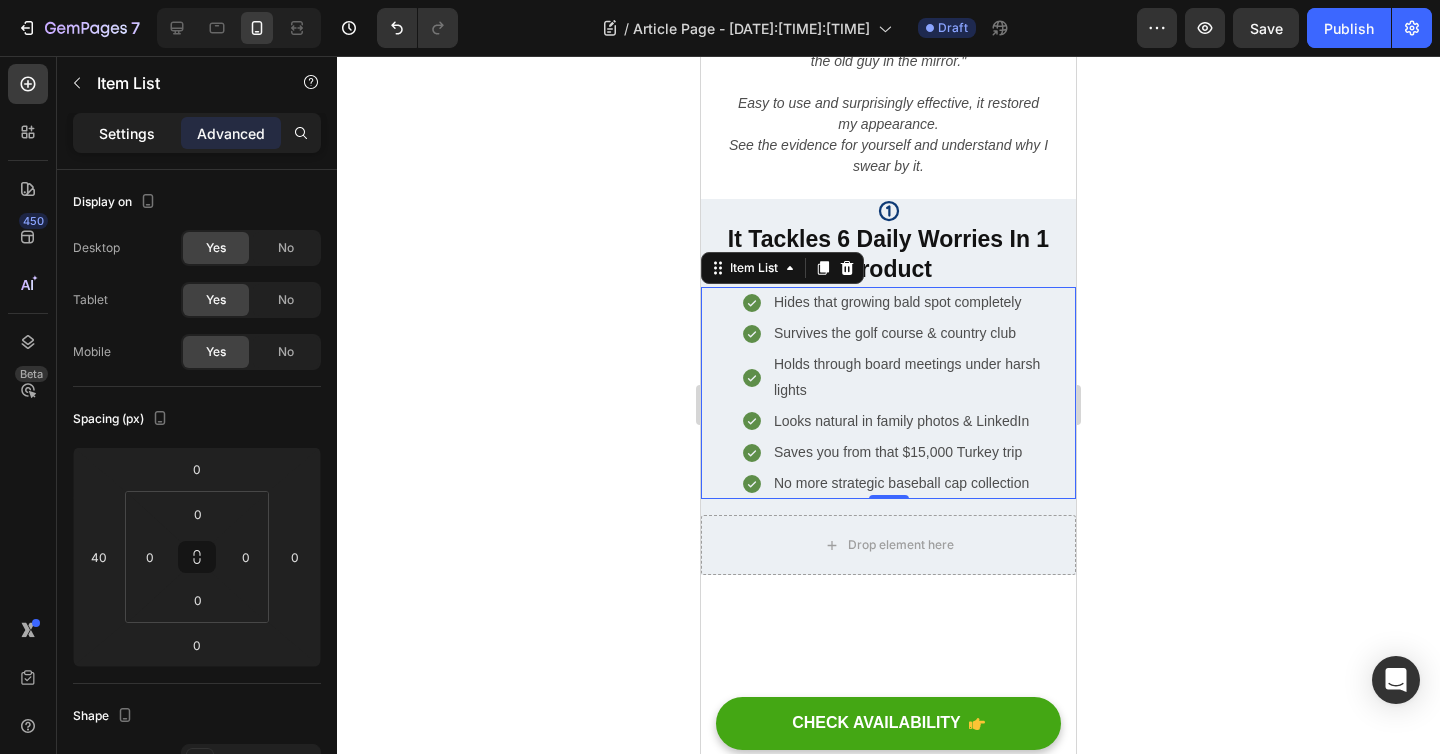 click on "Settings" 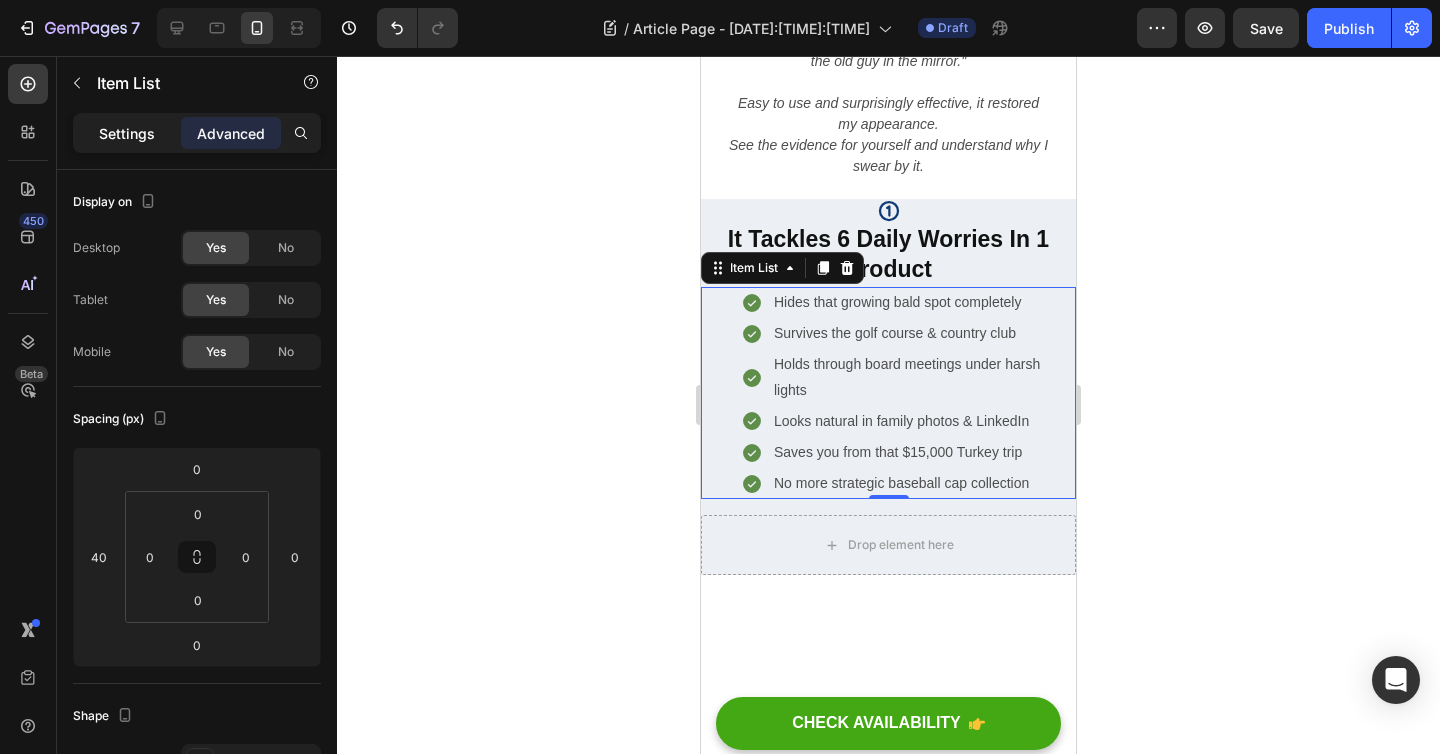 type on "8" 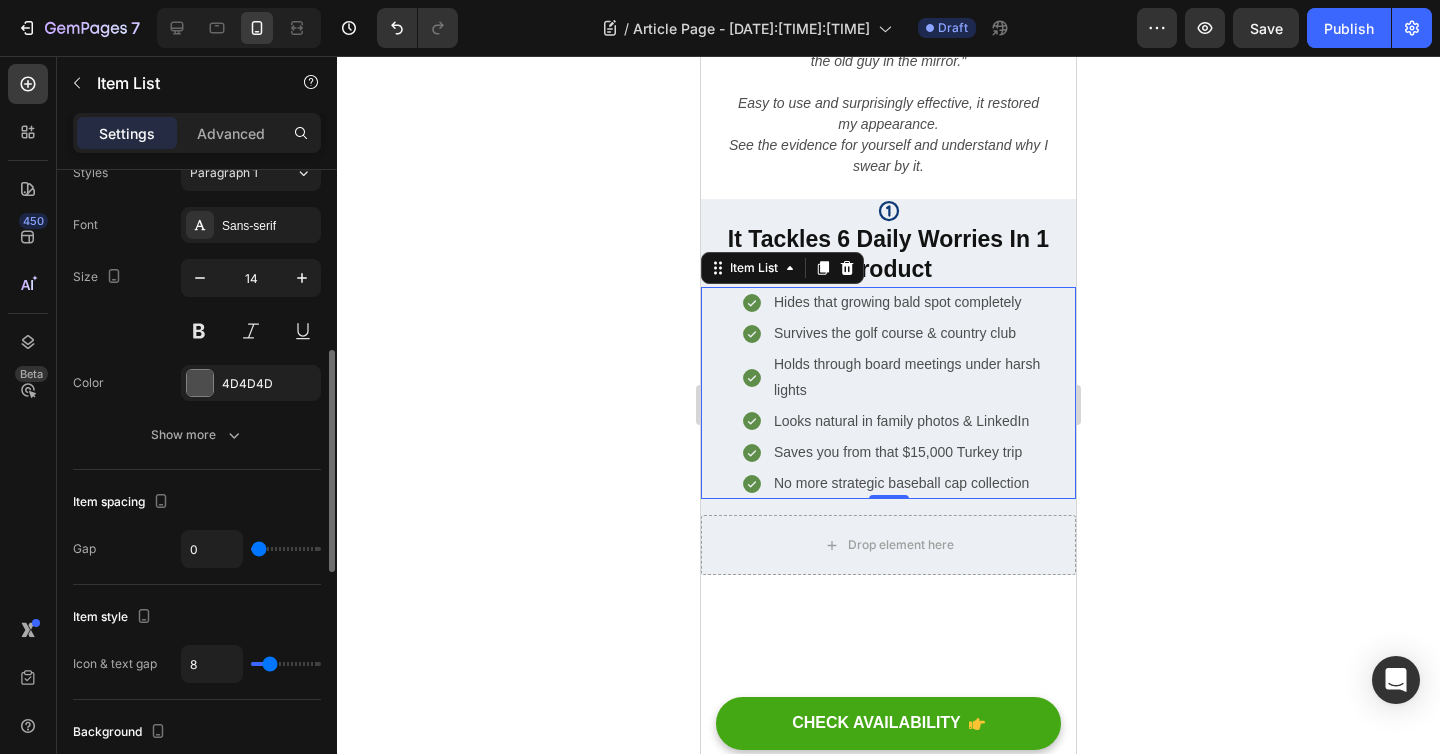 scroll, scrollTop: 516, scrollLeft: 0, axis: vertical 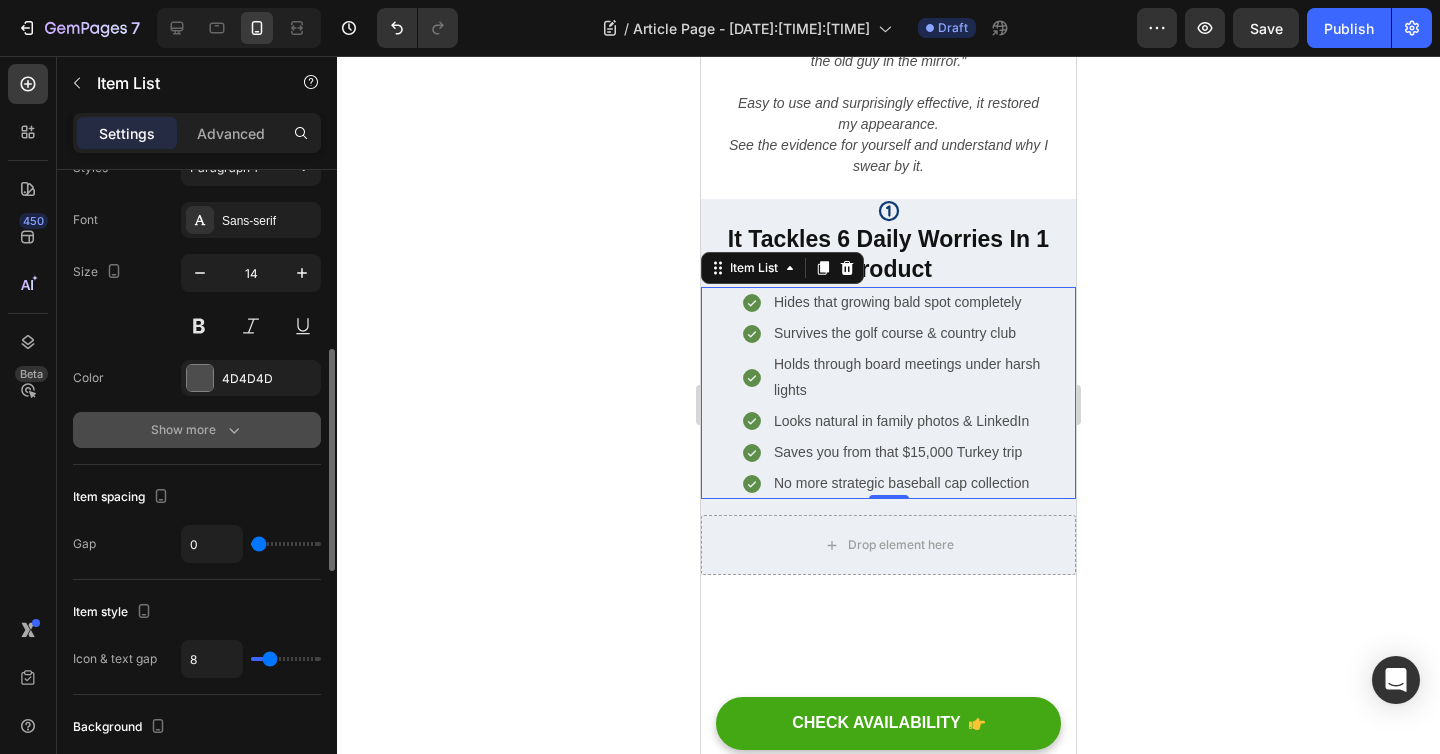 click 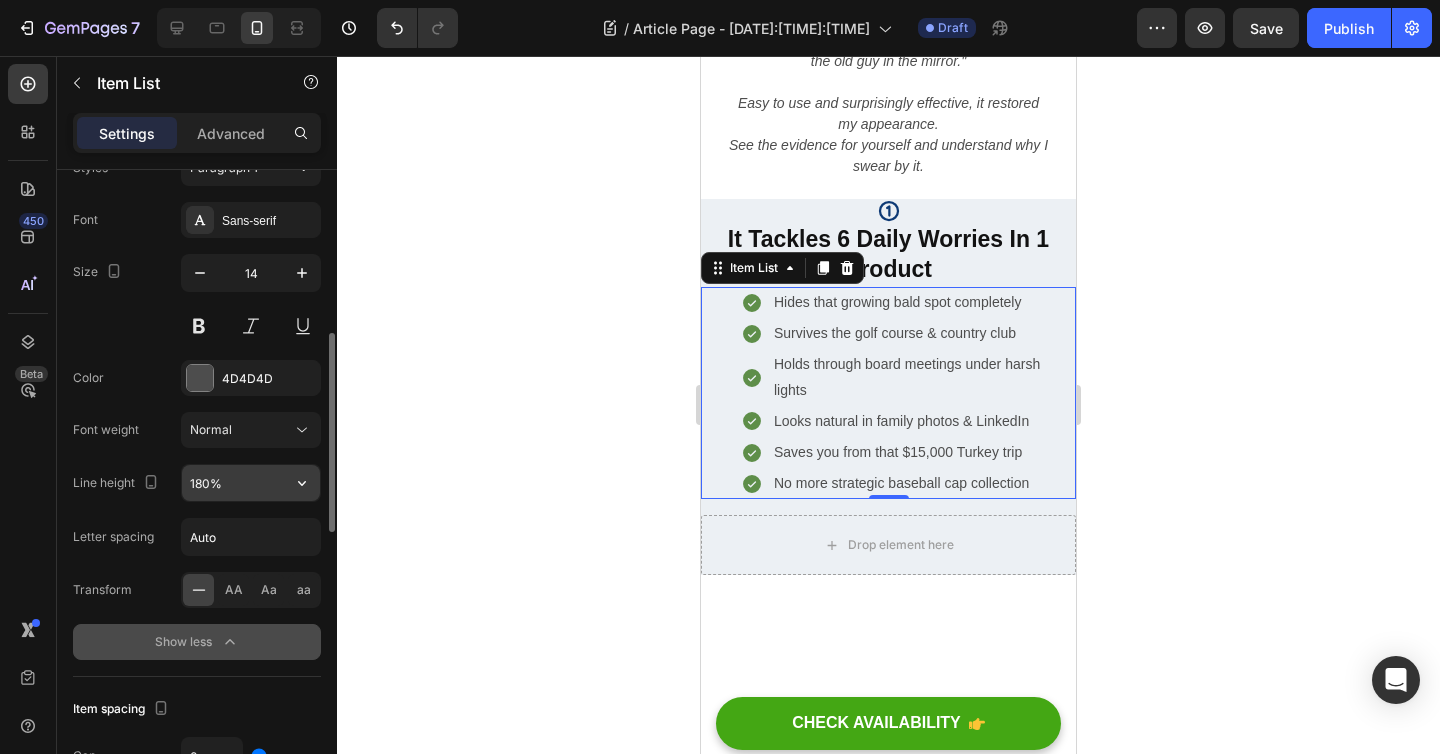 scroll, scrollTop: 536, scrollLeft: 0, axis: vertical 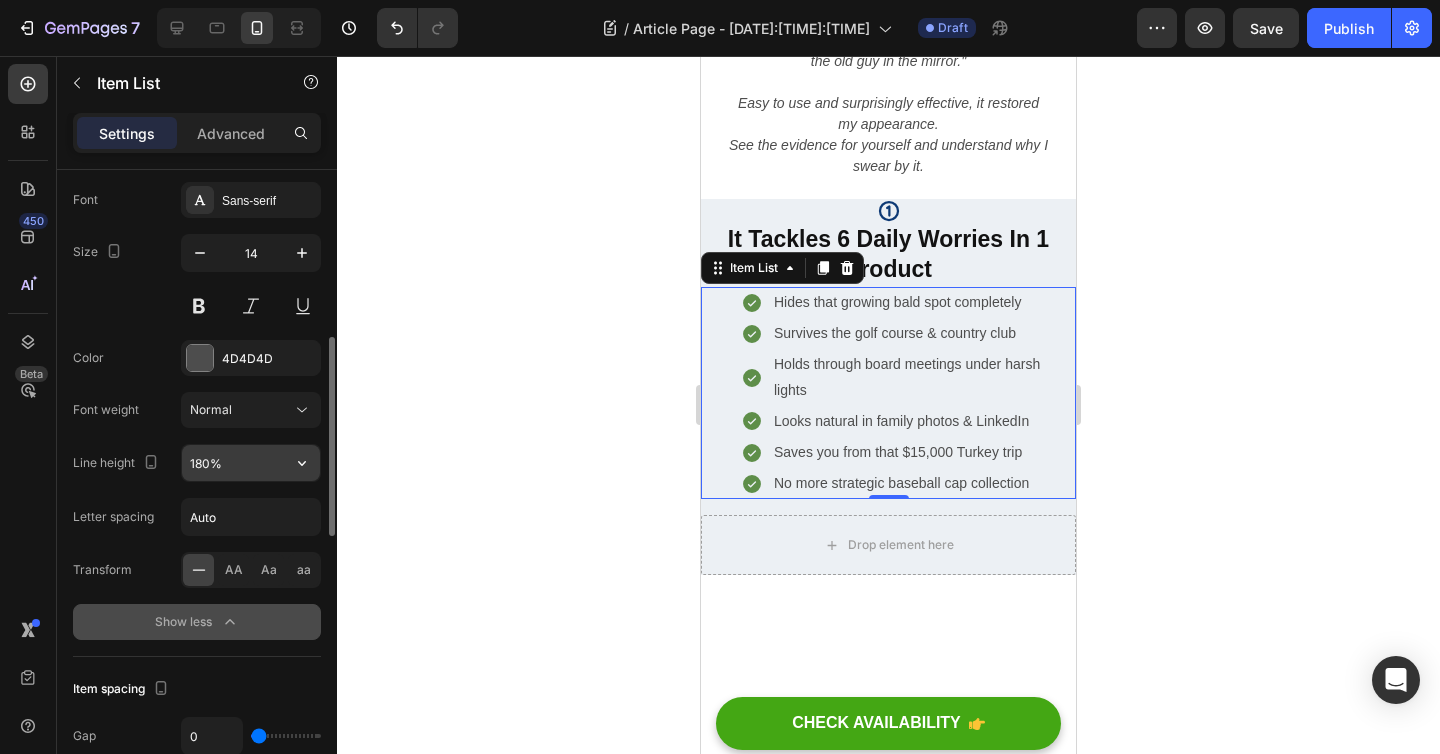 click on "180%" at bounding box center [251, 463] 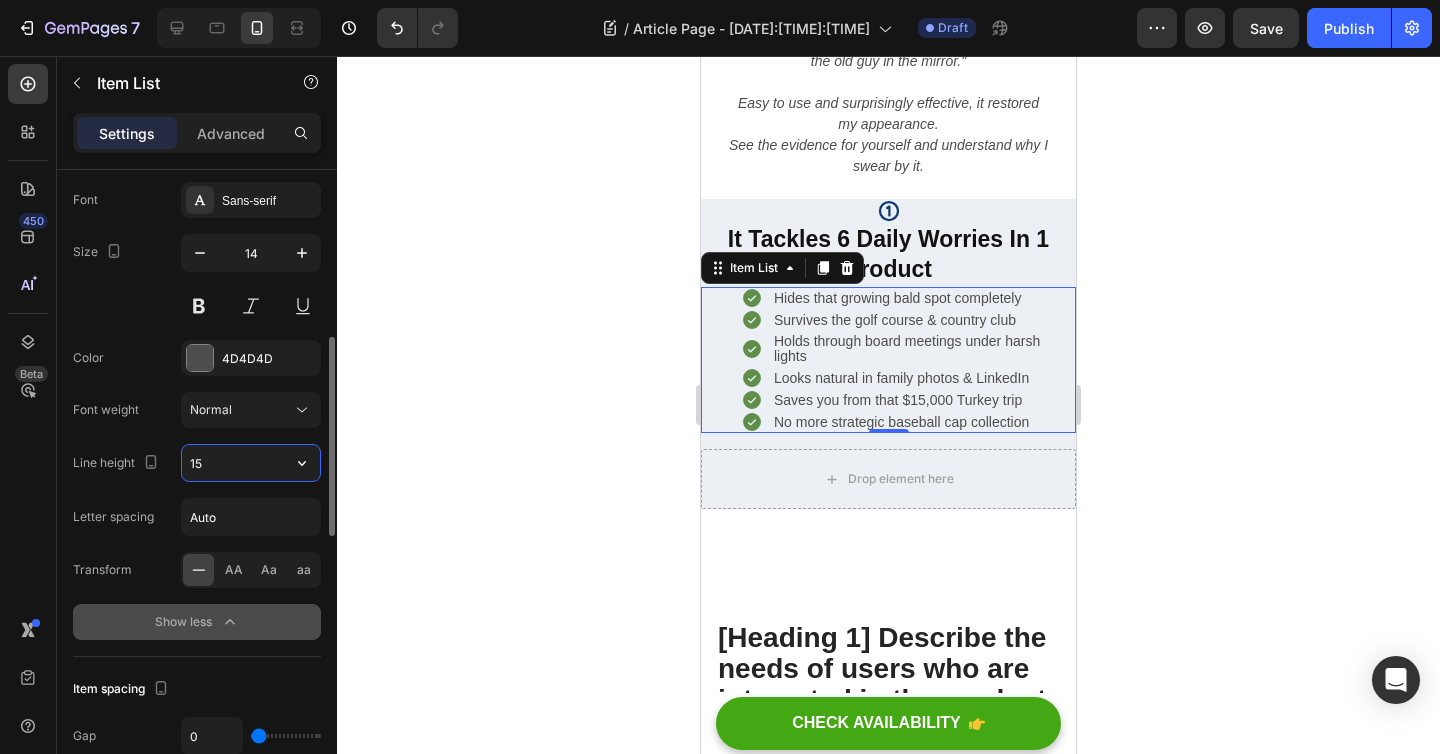 type on "1" 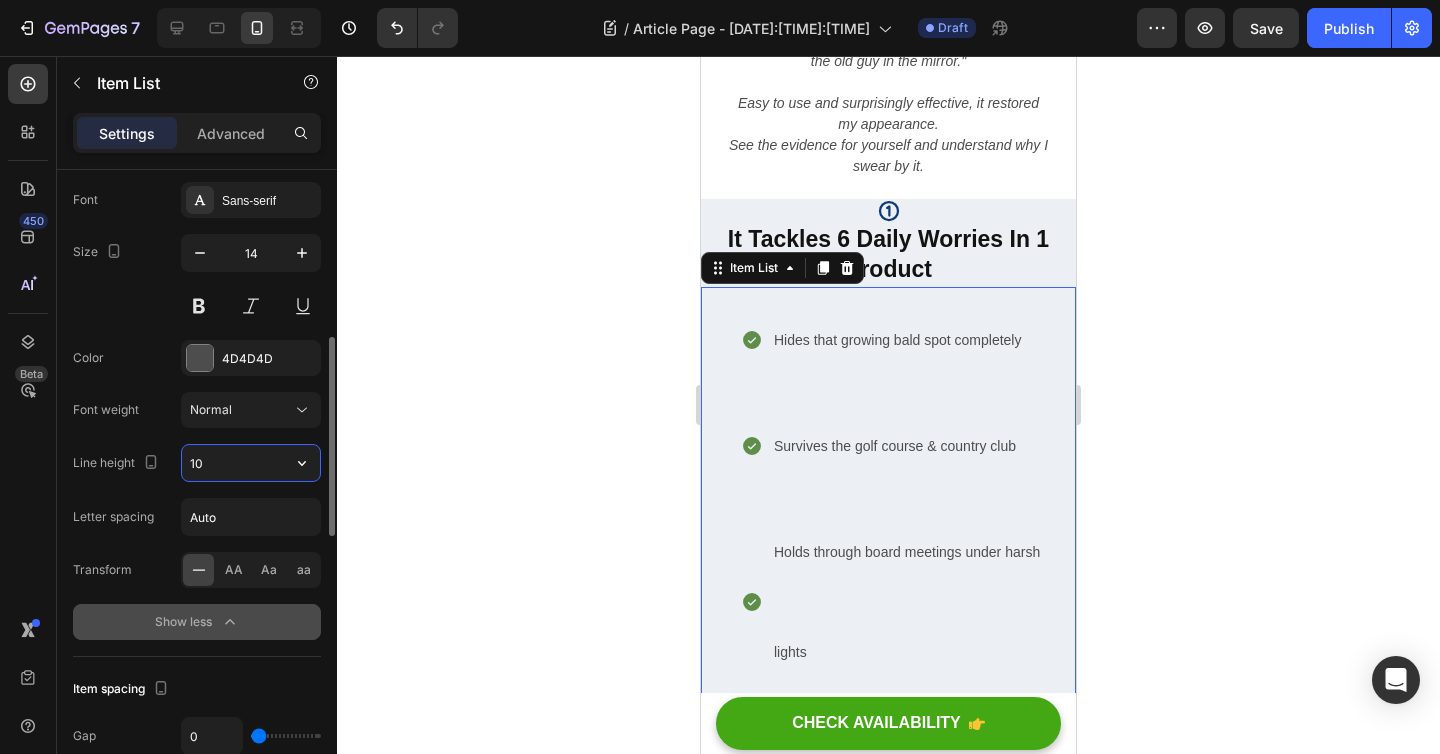 type on "1" 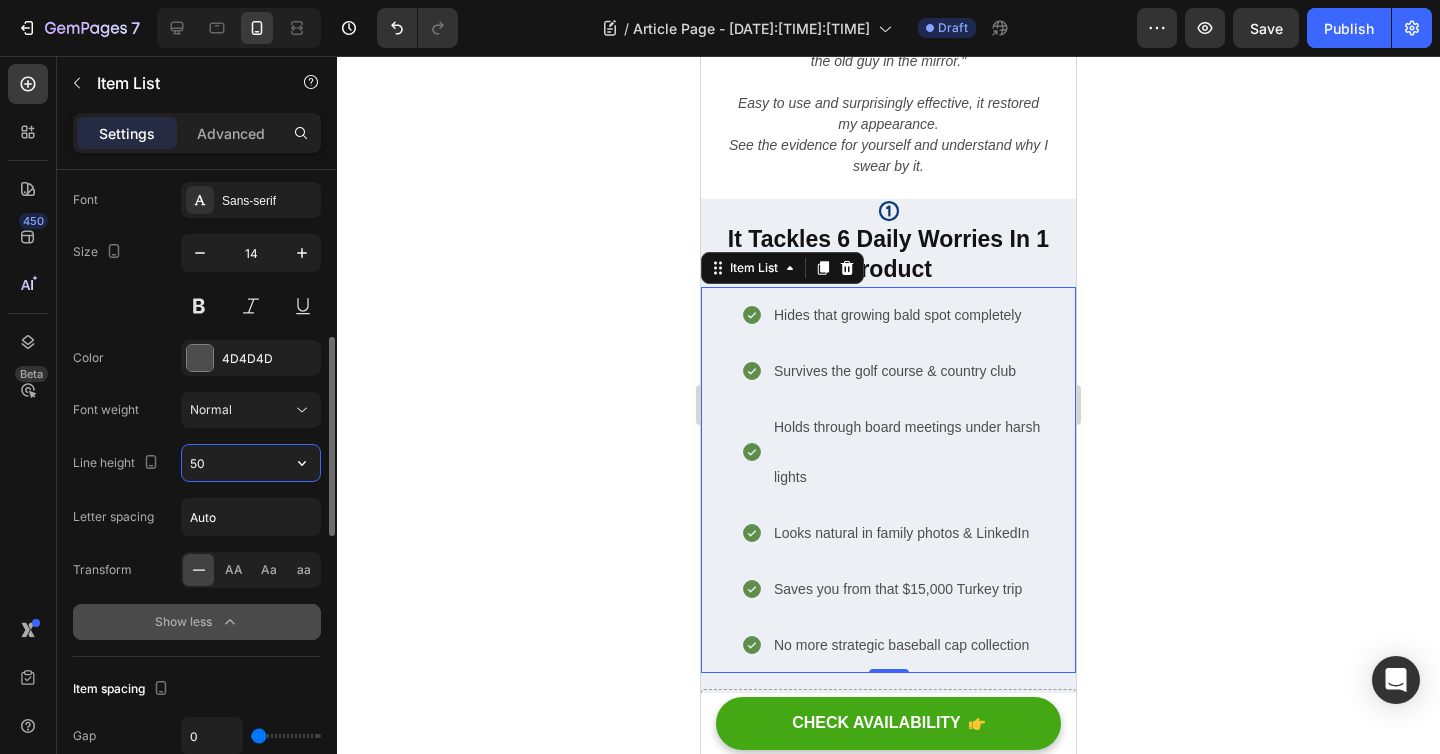 type on "5" 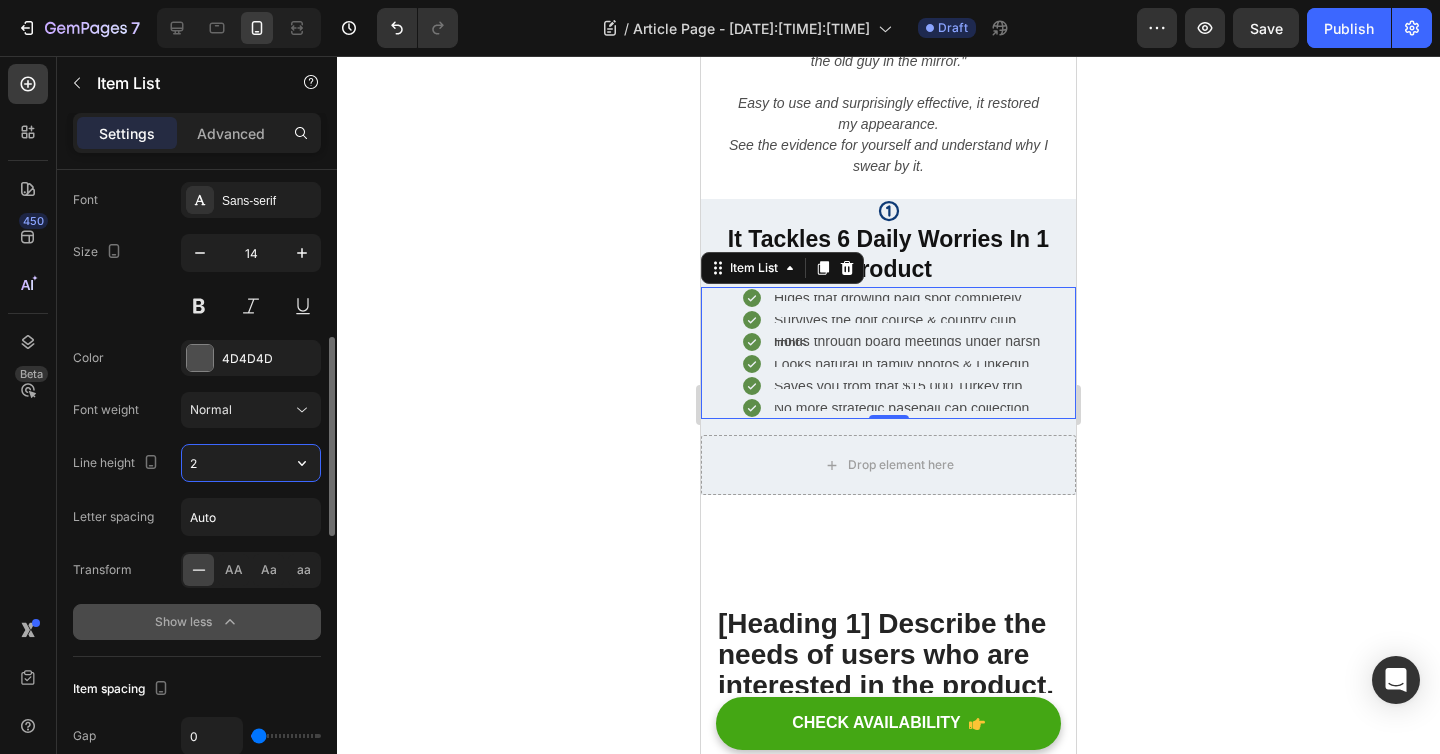 type on "25" 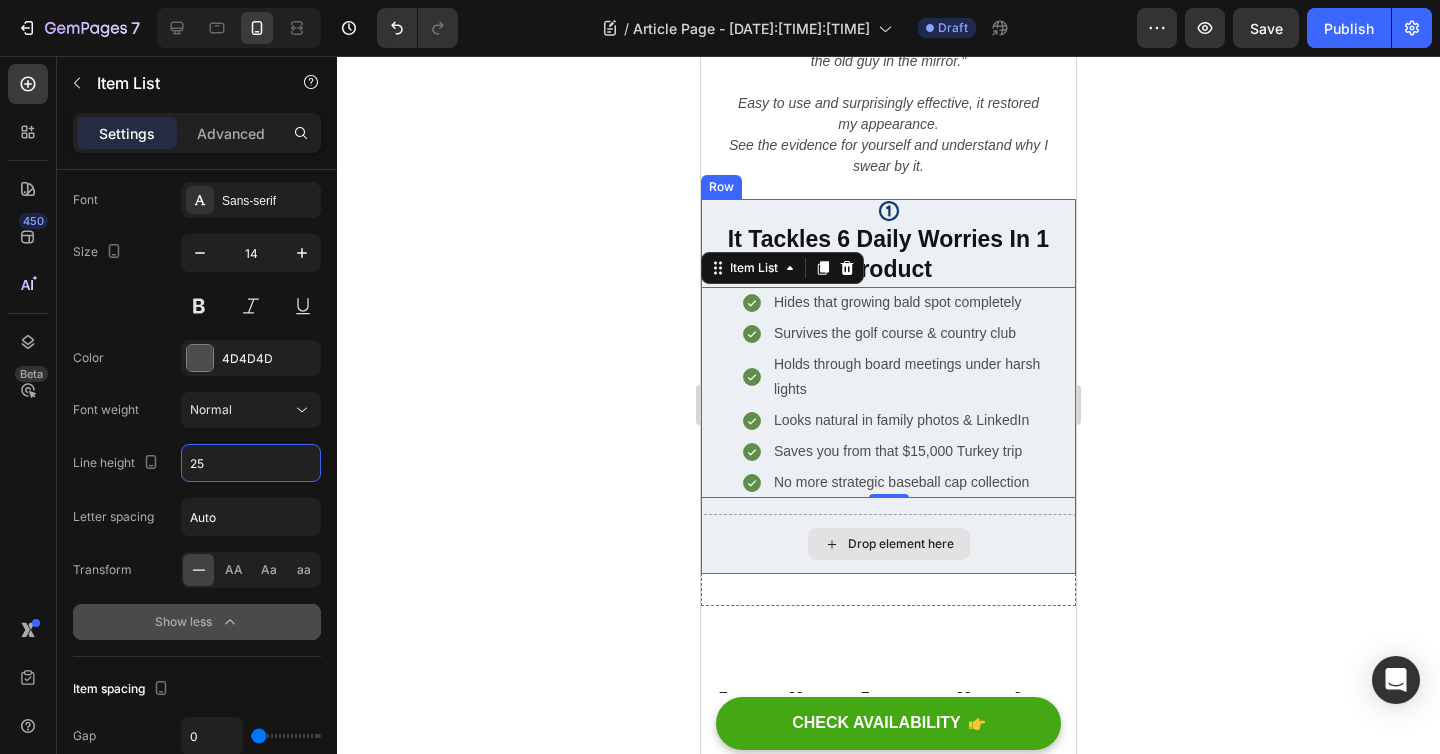 click on "Drop element here" at bounding box center [888, 544] 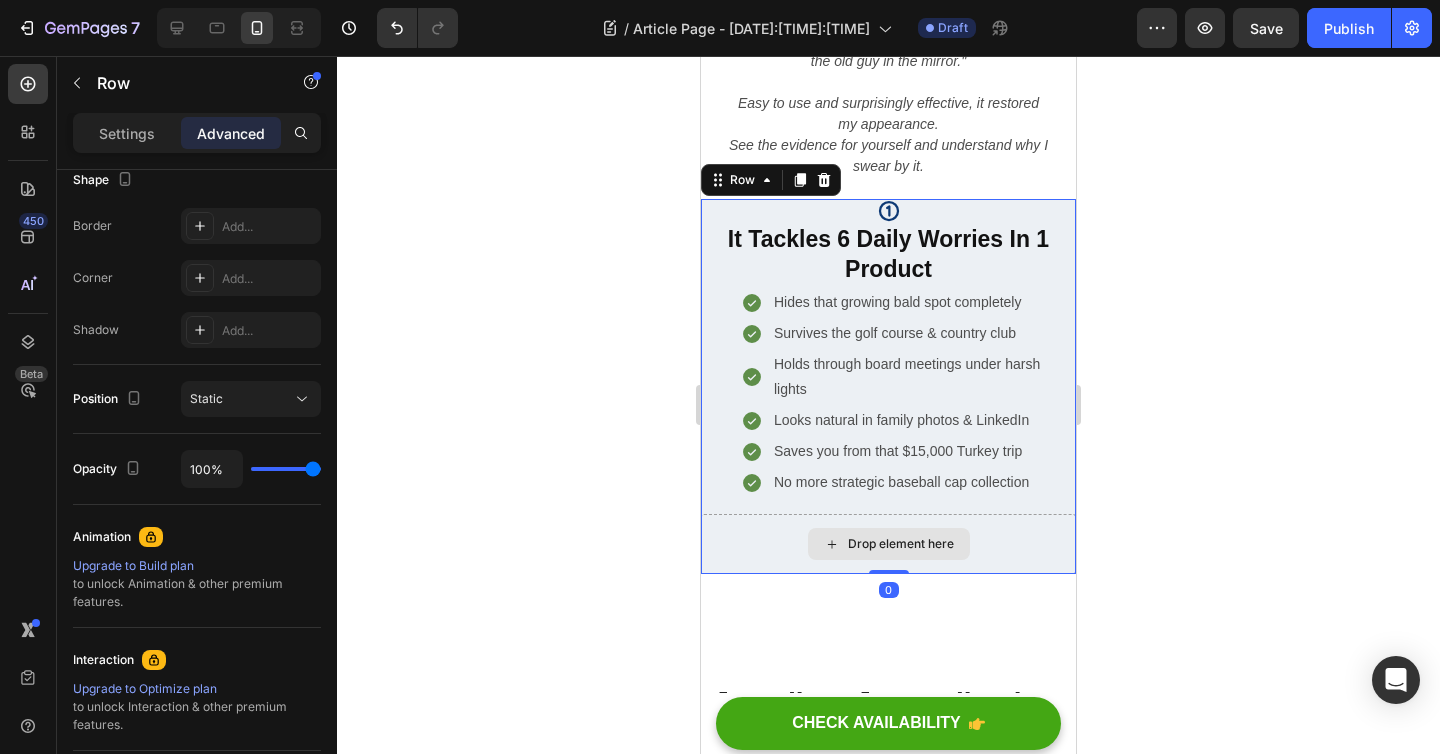 scroll, scrollTop: 0, scrollLeft: 0, axis: both 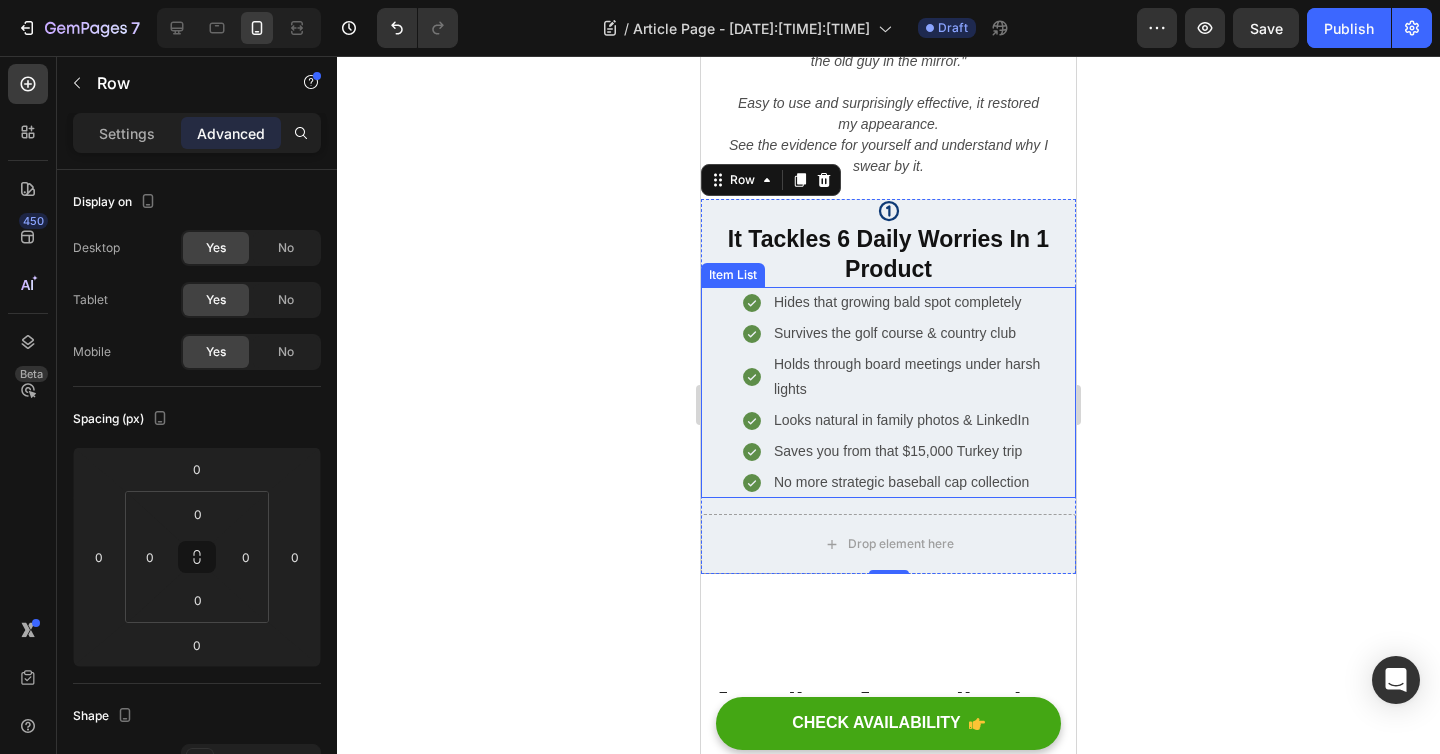 click on "Holds through board meetings under harsh lights" at bounding box center [923, 377] 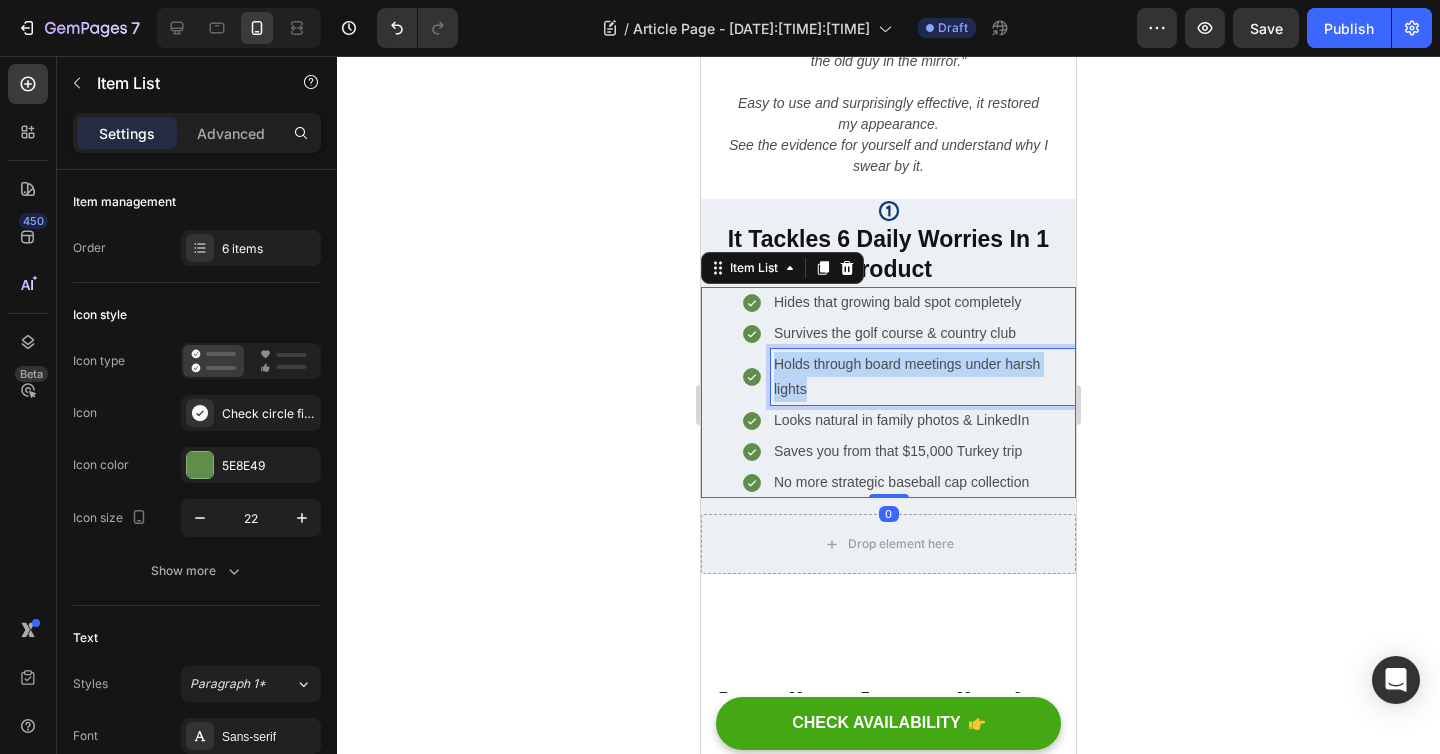 click on "Holds through board meetings under harsh lights" at bounding box center (923, 377) 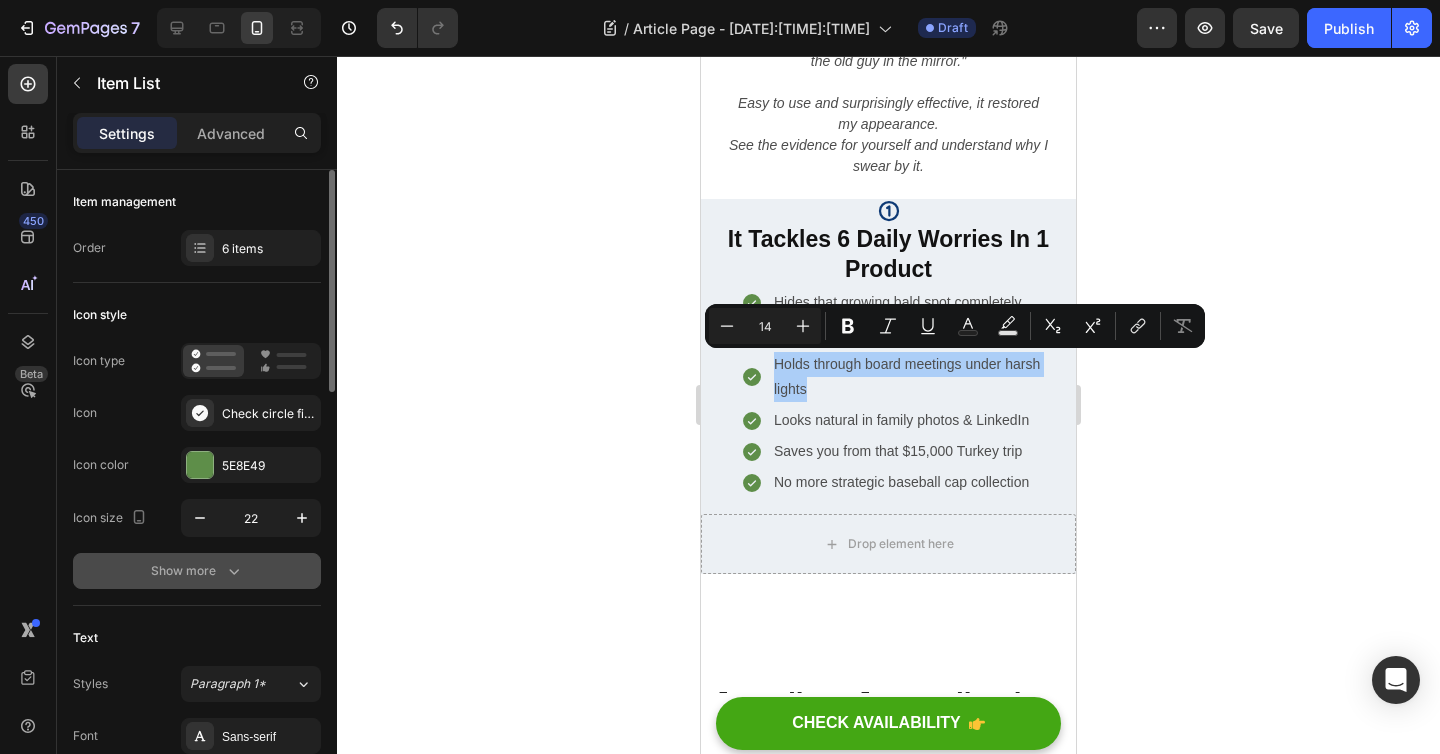 click on "Show more" at bounding box center [197, 571] 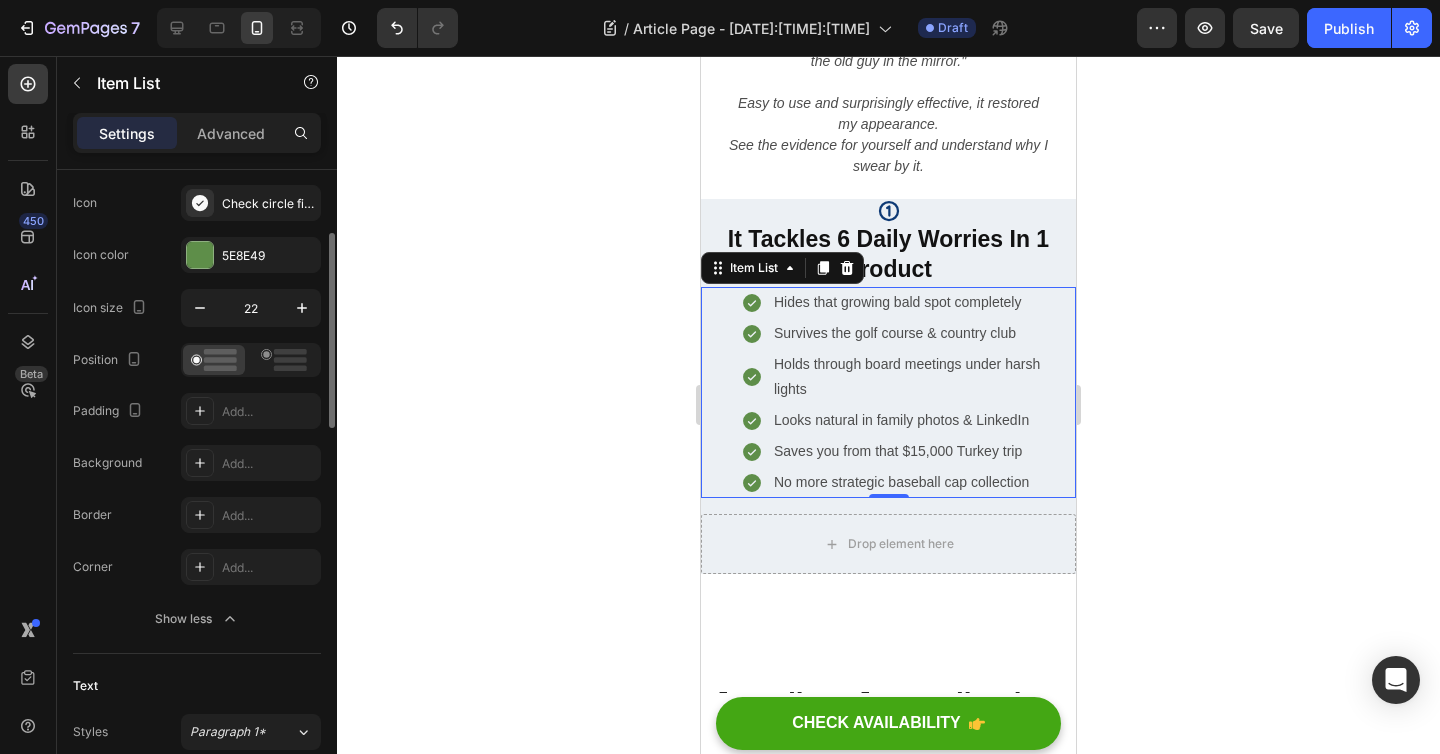 scroll, scrollTop: 212, scrollLeft: 0, axis: vertical 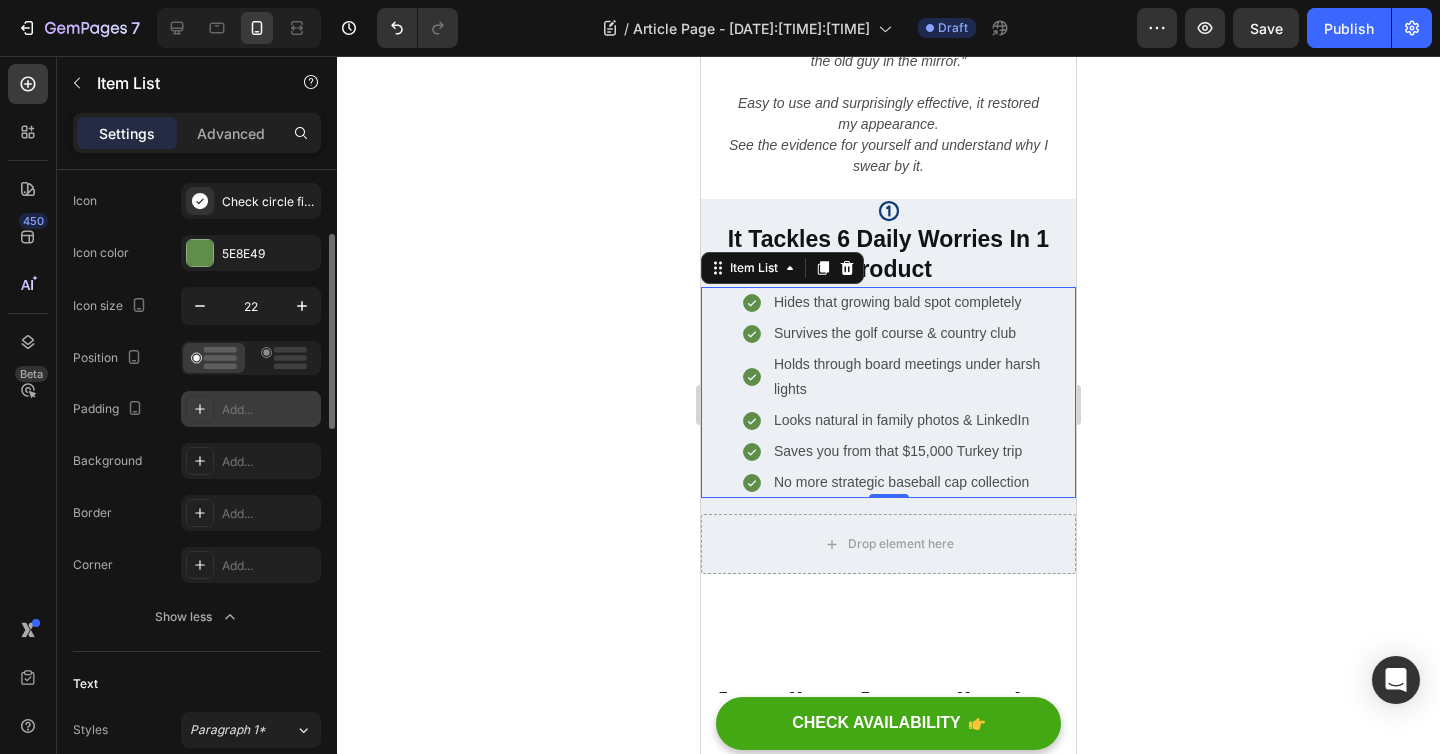 click at bounding box center [200, 409] 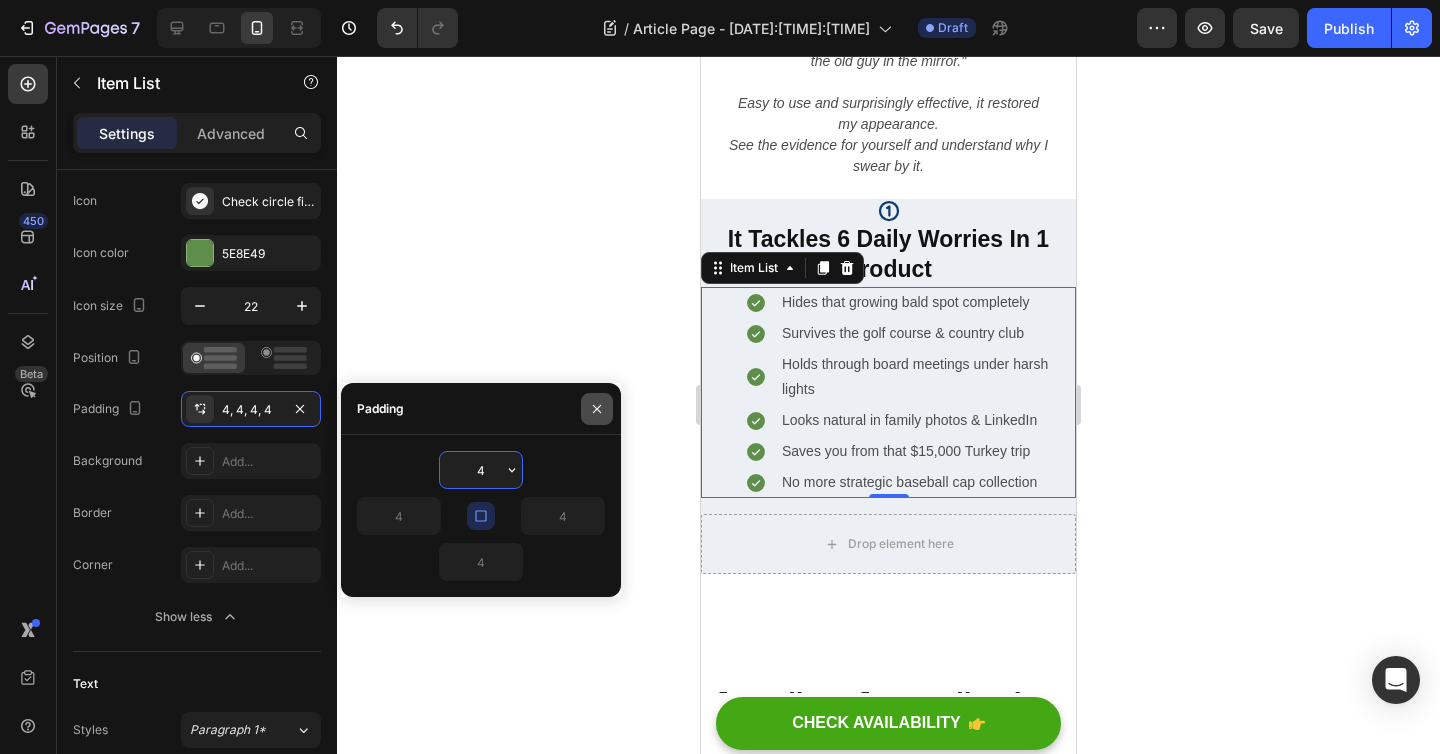 click at bounding box center (597, 409) 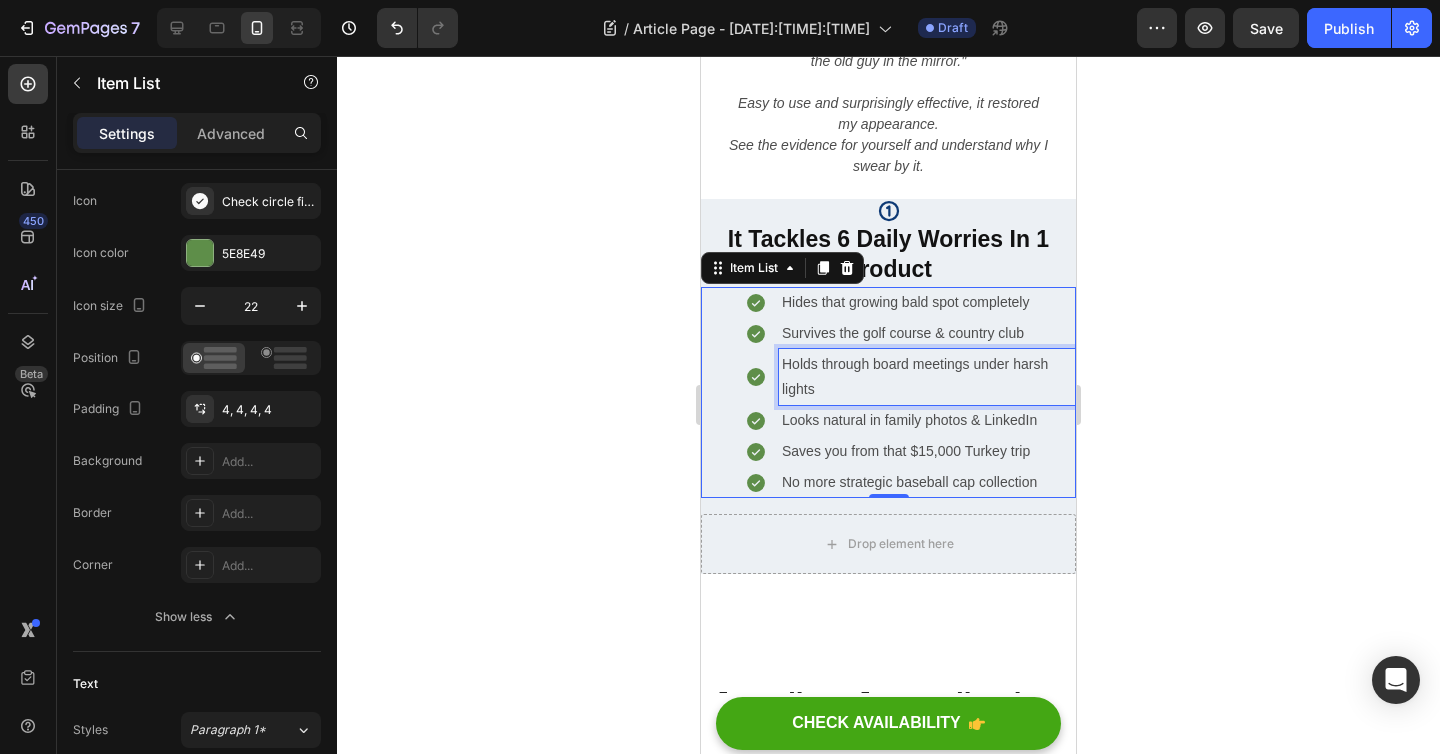 click on "Holds through board meetings under harsh lights" at bounding box center (927, 377) 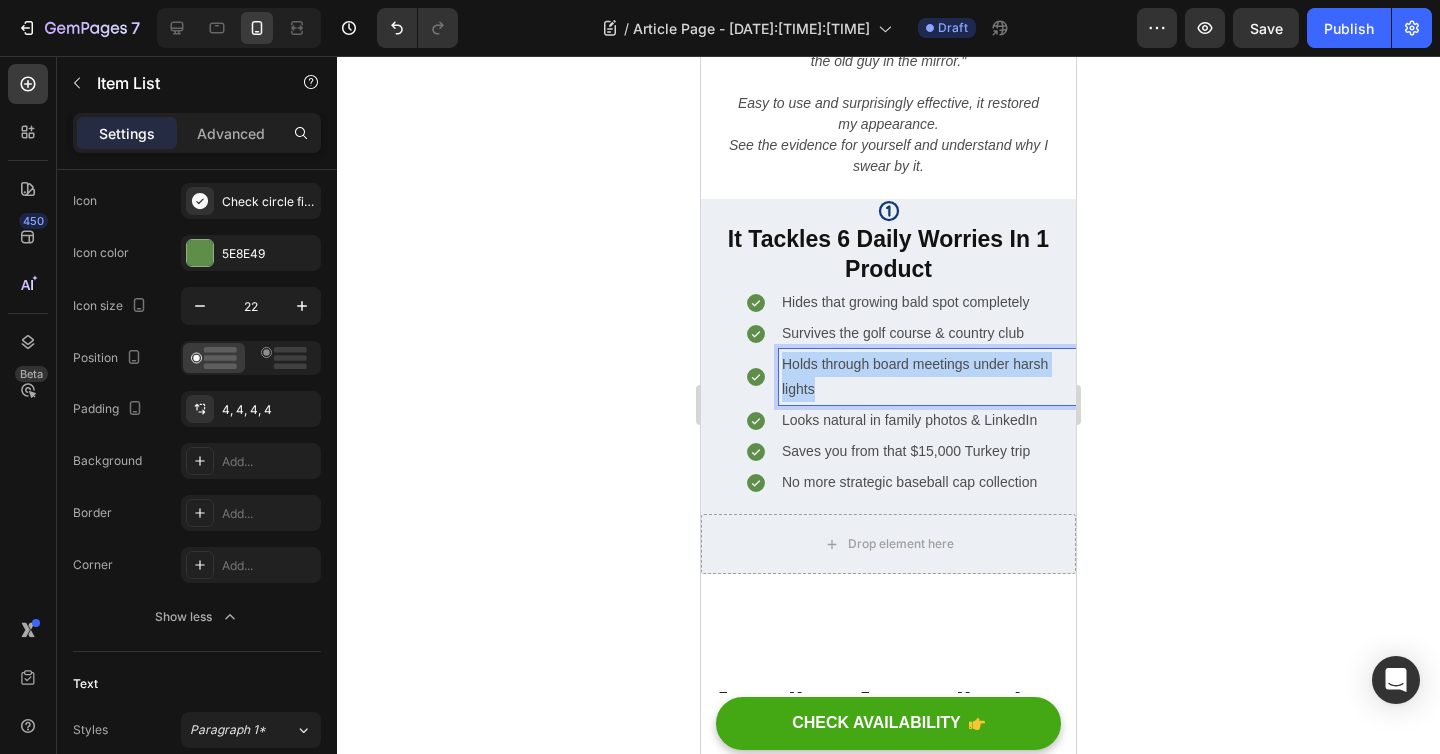 click on "Holds through board meetings under harsh lights" at bounding box center [927, 377] 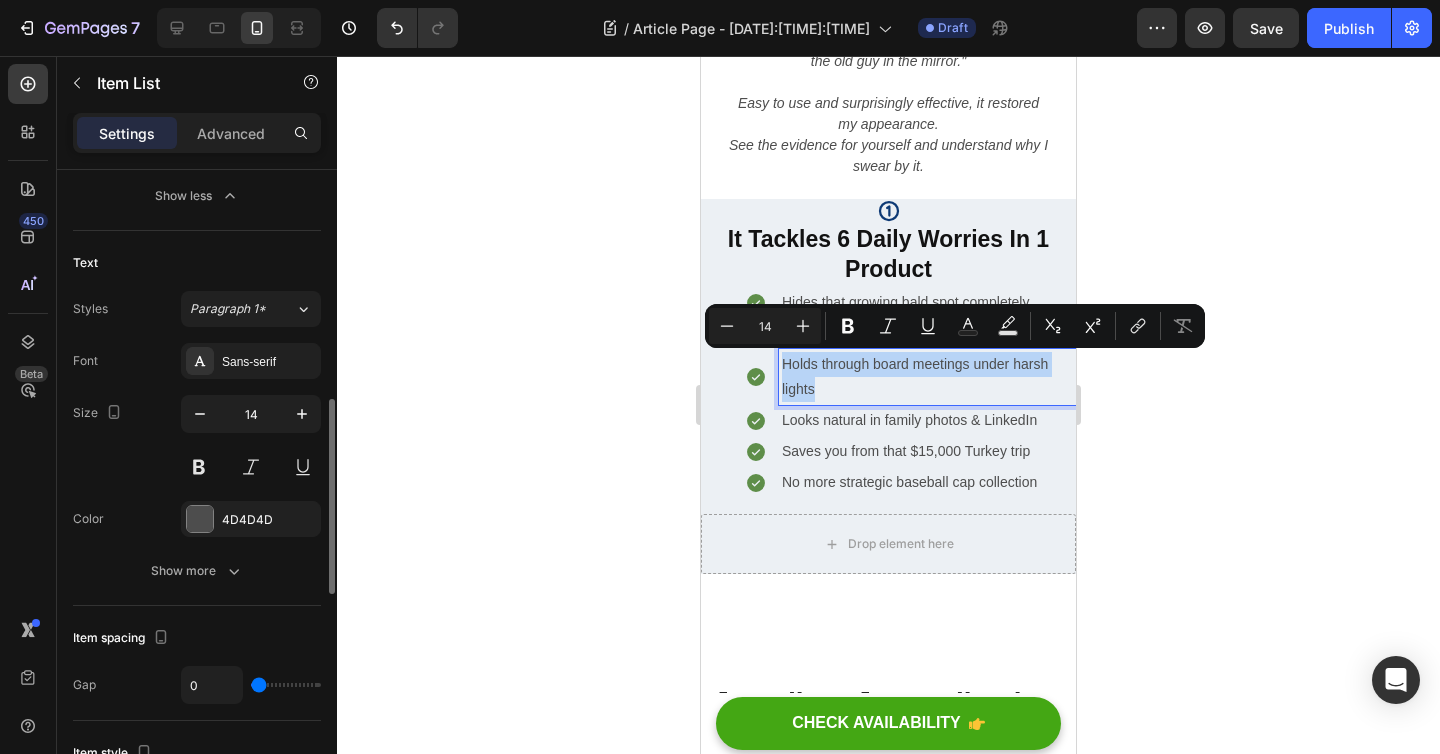 scroll, scrollTop: 670, scrollLeft: 0, axis: vertical 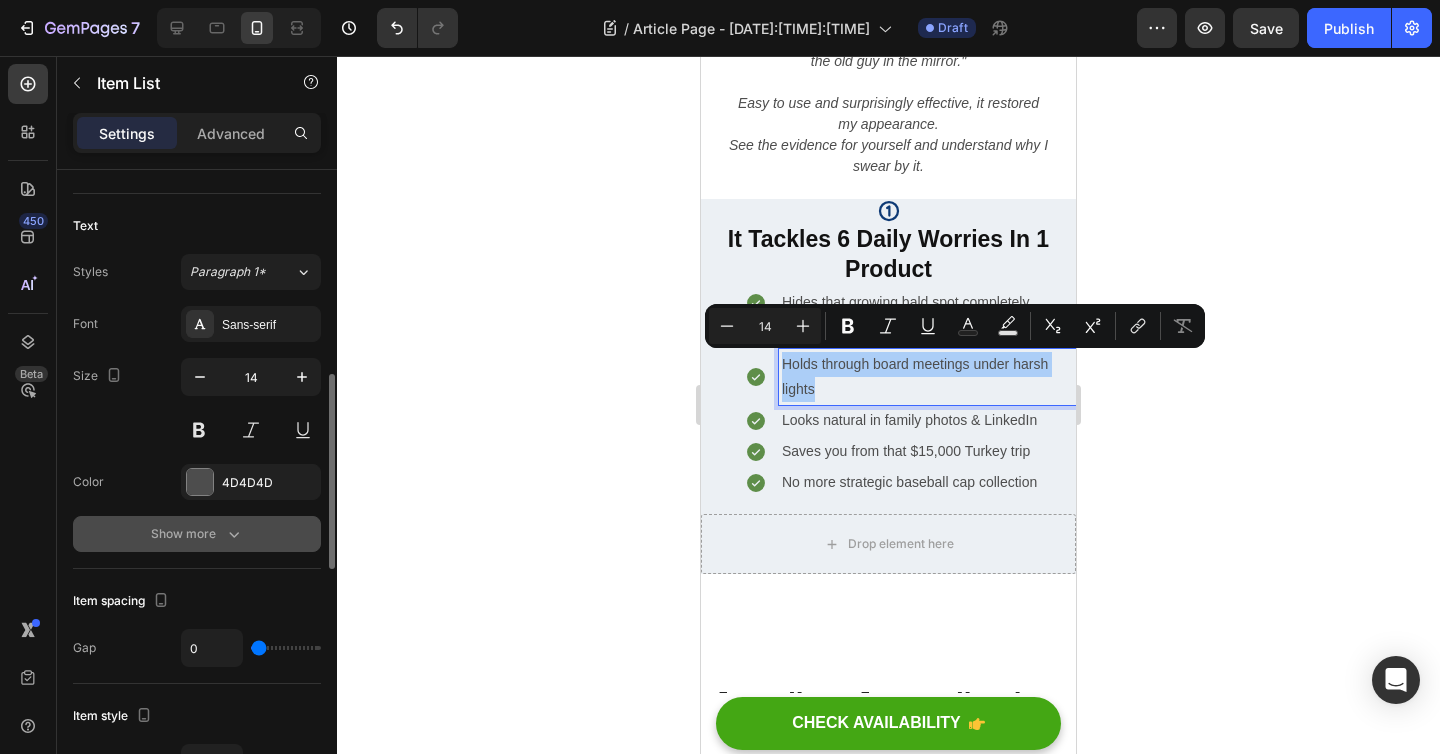 click on "Show more" at bounding box center (197, 534) 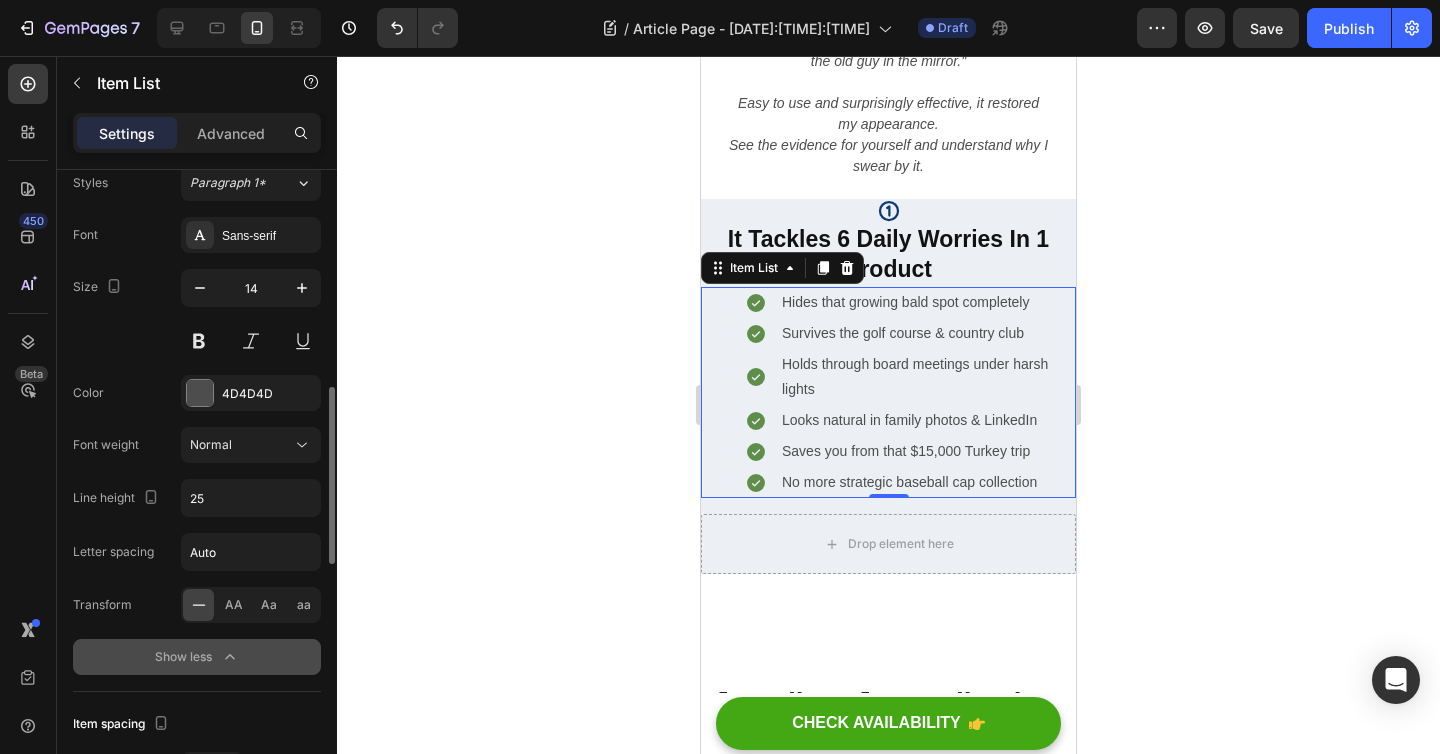 scroll, scrollTop: 765, scrollLeft: 0, axis: vertical 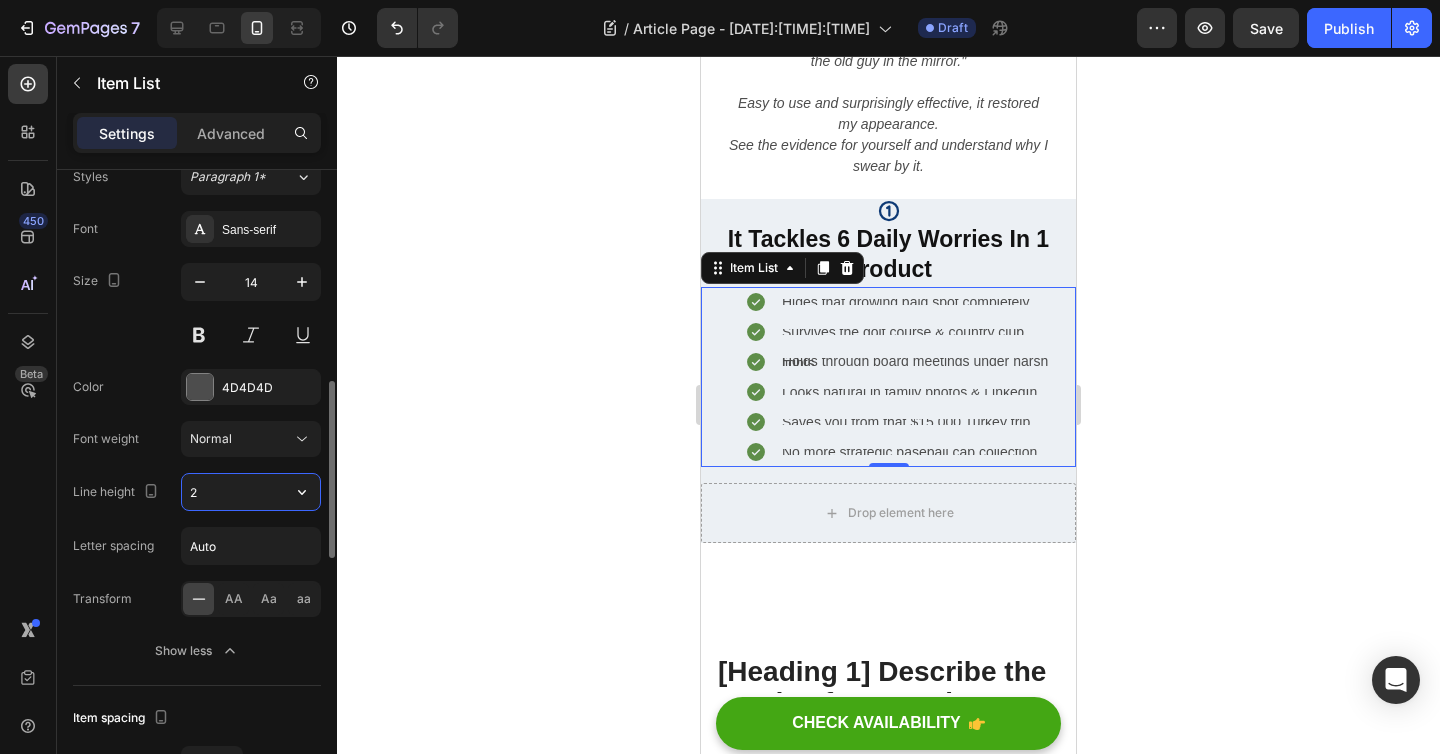 type on "20" 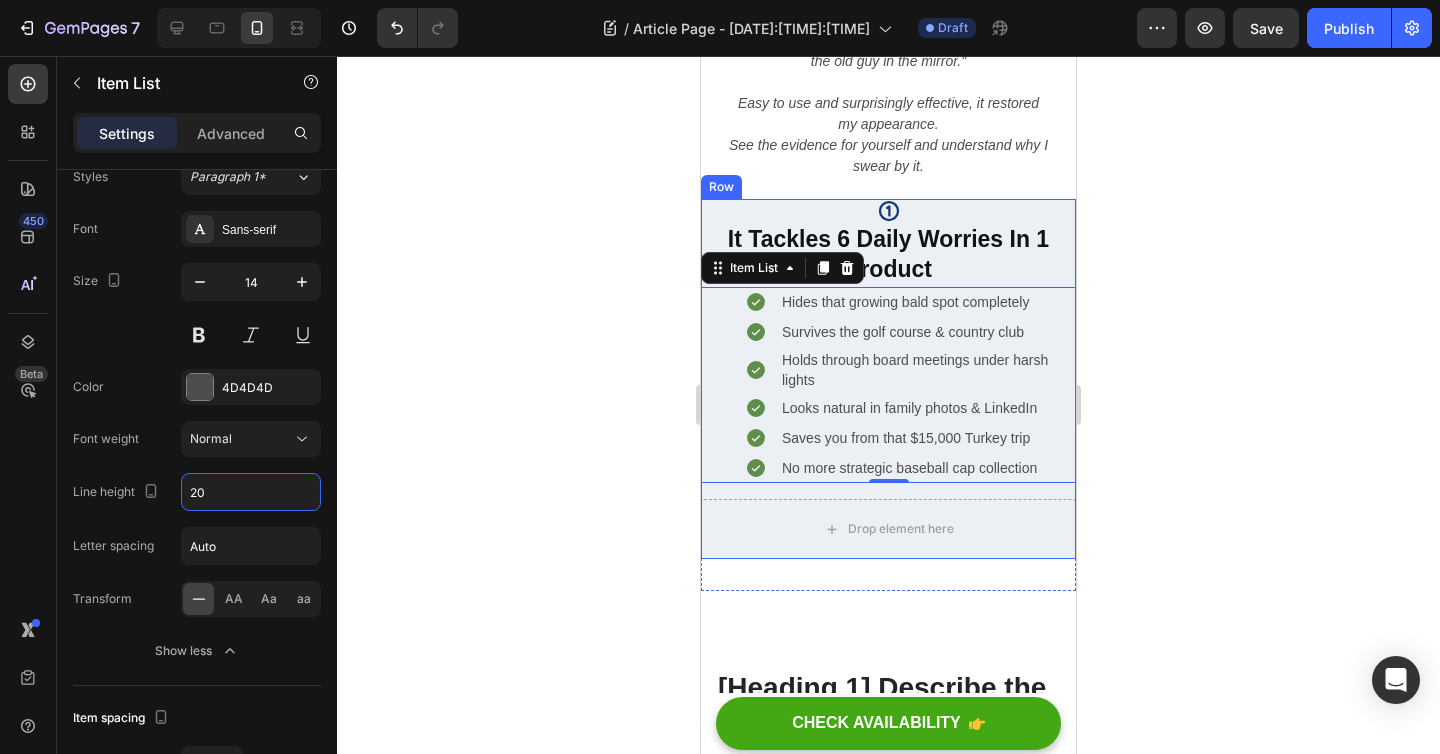 click on "Icon ⁠⁠⁠⁠⁠⁠⁠ It Tackles 6 Daily Worries In 1 Product Heading Hides that growing bald spot completely Survives the golf course & country club Holds through board meetings under harsh lights Looks natural in family photos & LinkedIn Saves you from that $15,000 Turkey trip No more strategic baseball cap collection Item List   0
Drop element here Row" at bounding box center (888, 379) 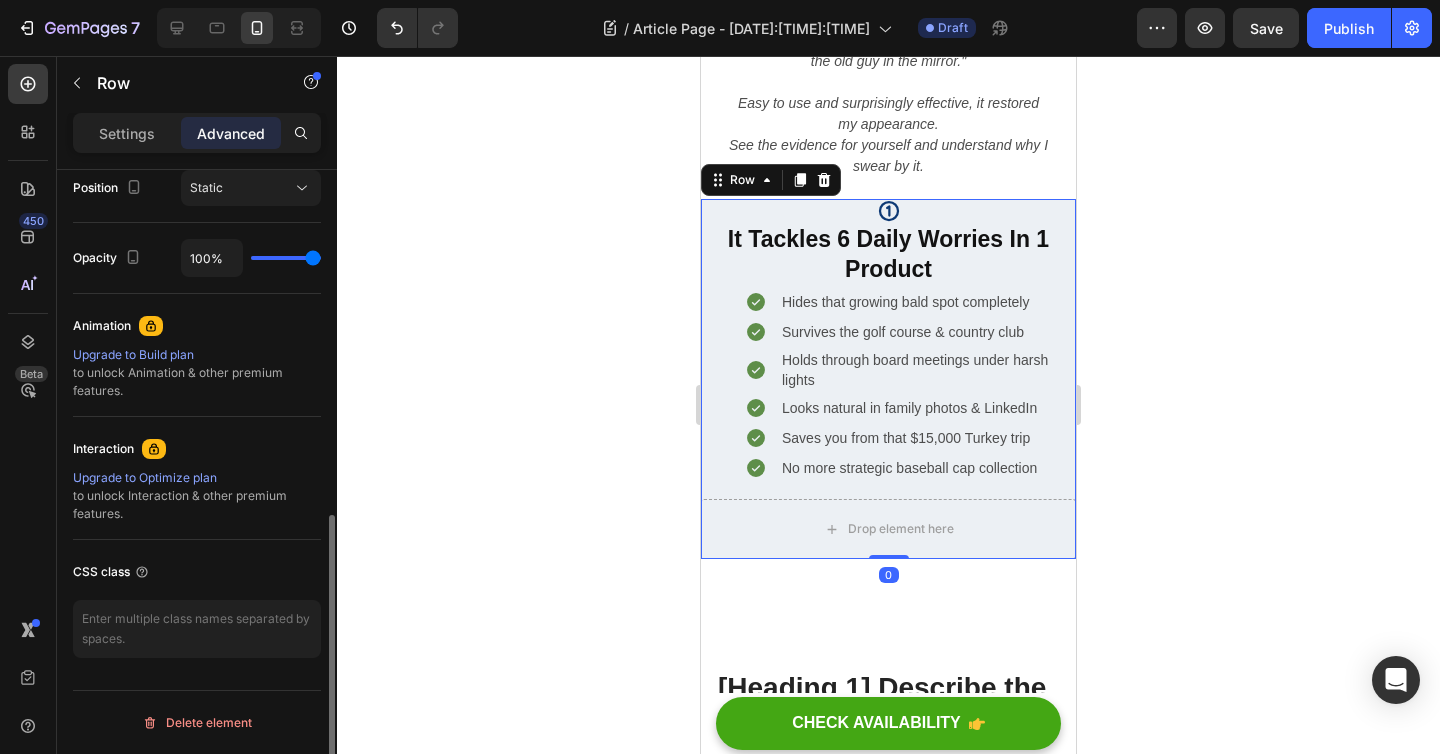 scroll, scrollTop: 0, scrollLeft: 0, axis: both 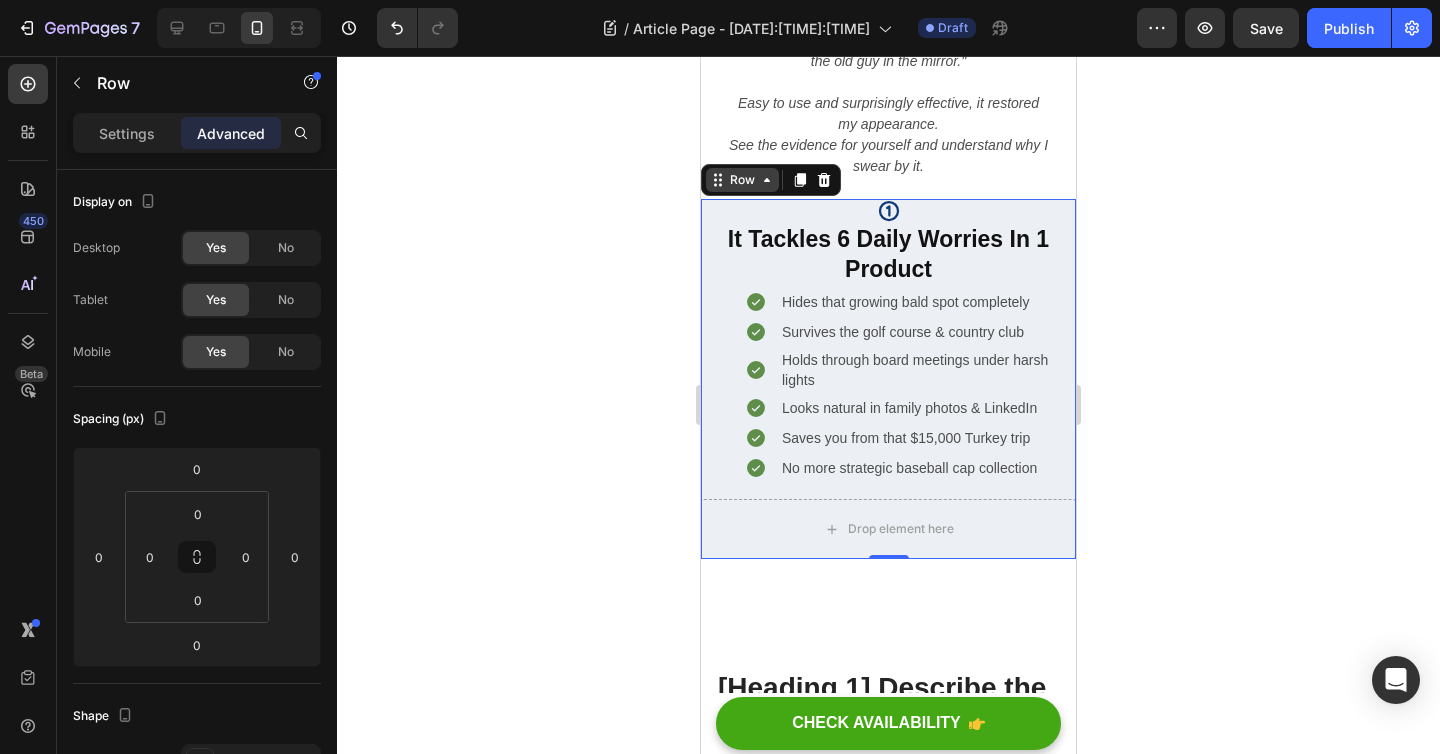 click on "Row" at bounding box center (742, 180) 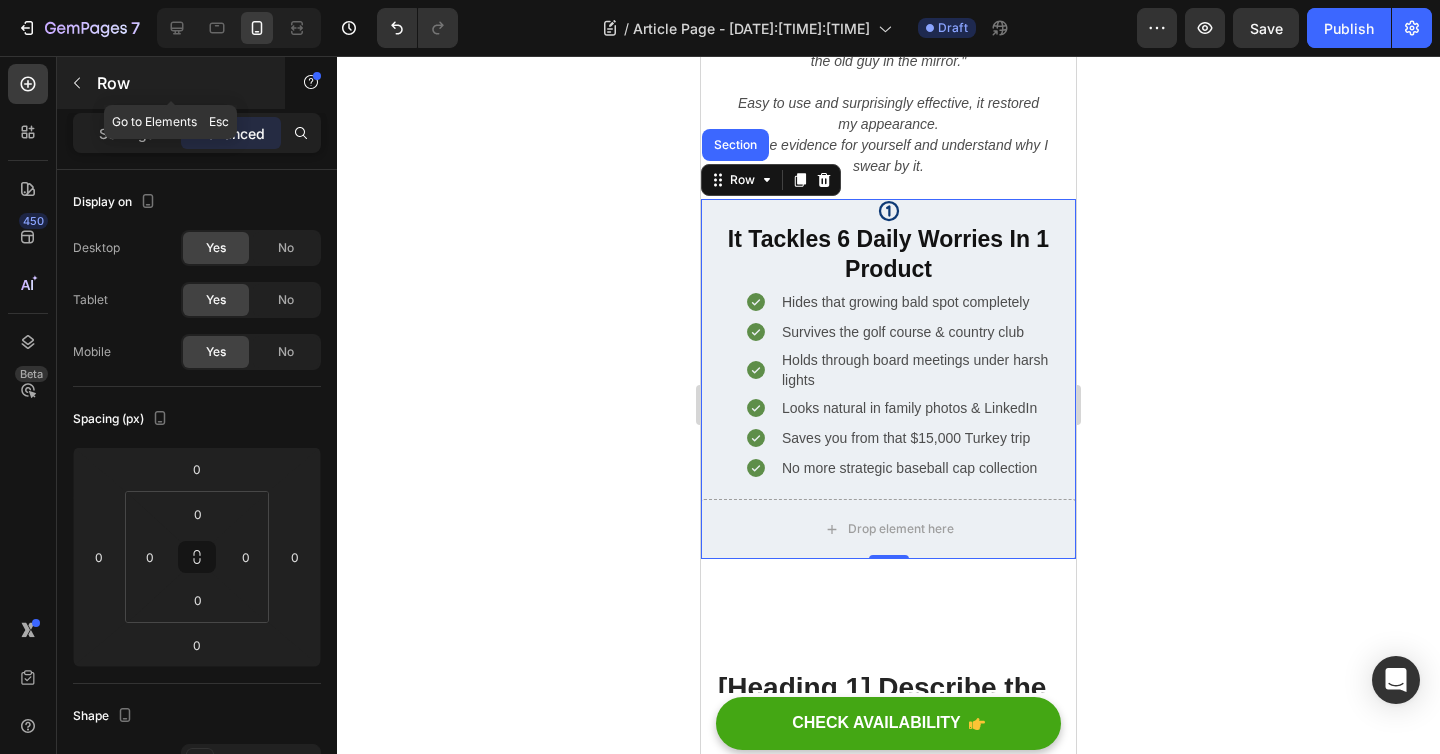 click 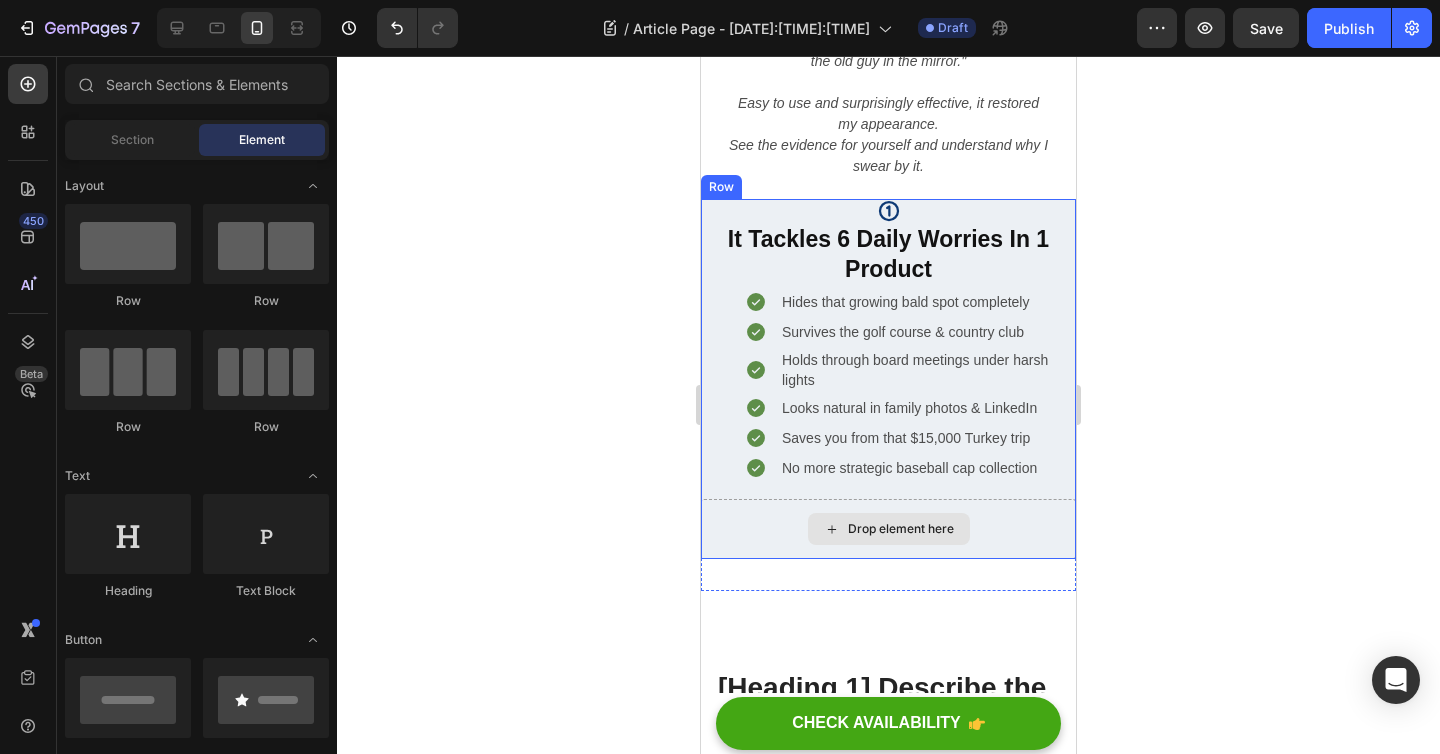 click on "Drop element here" at bounding box center [888, 529] 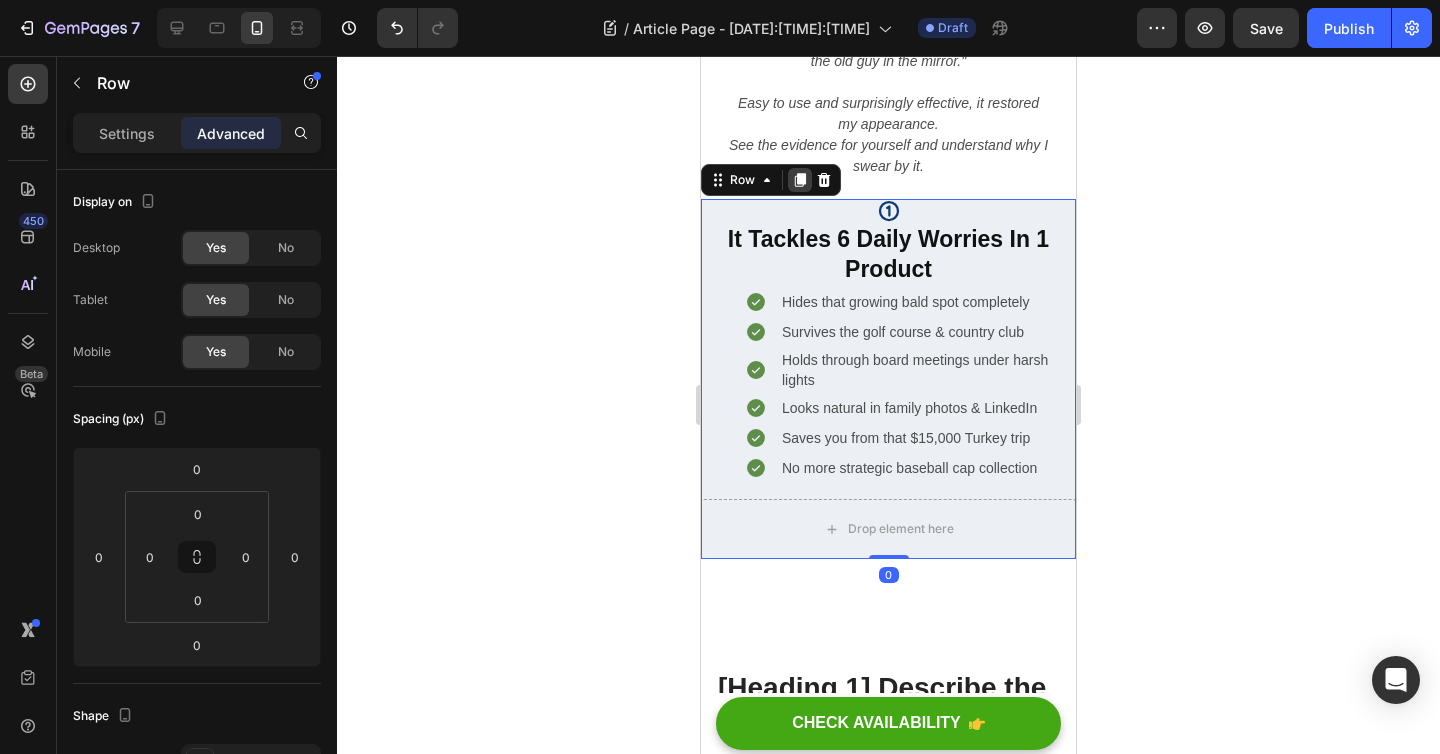 click 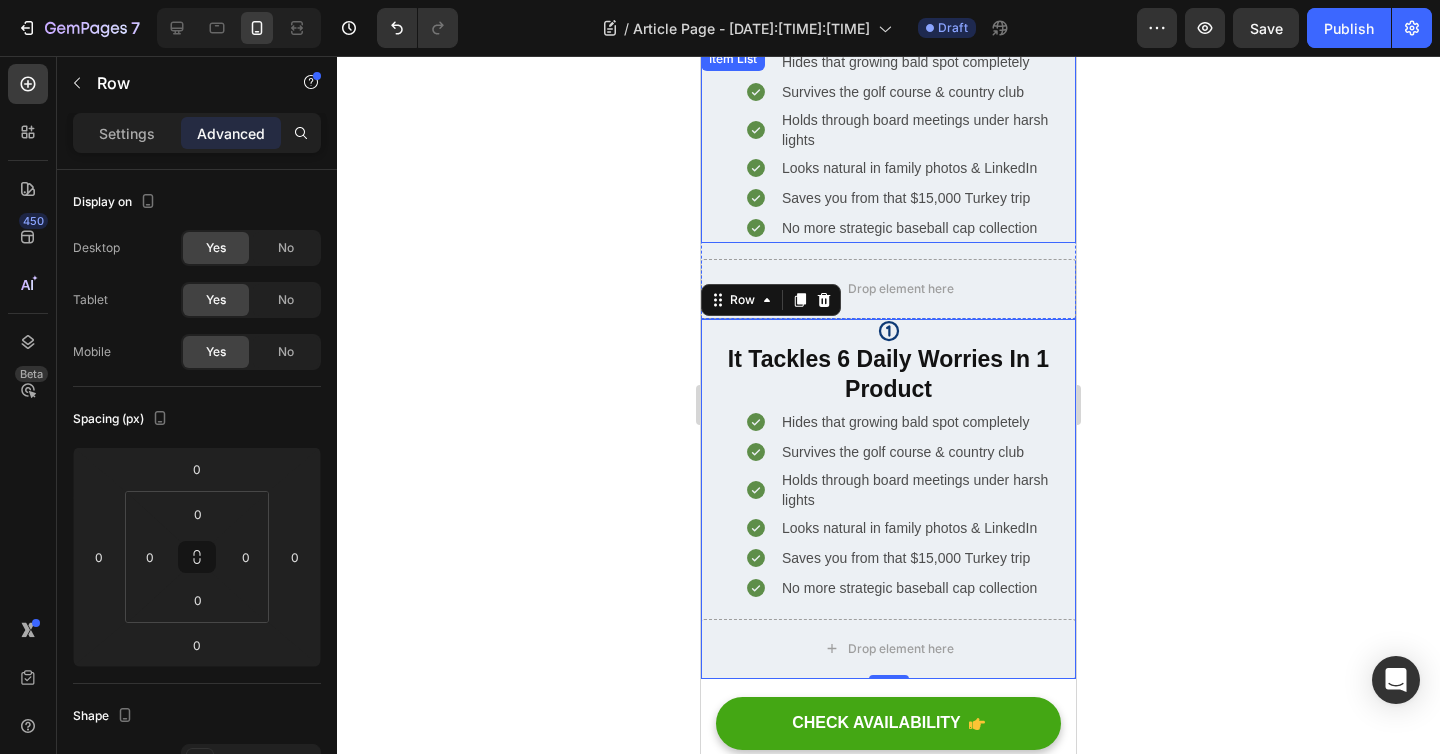 scroll, scrollTop: 643, scrollLeft: 0, axis: vertical 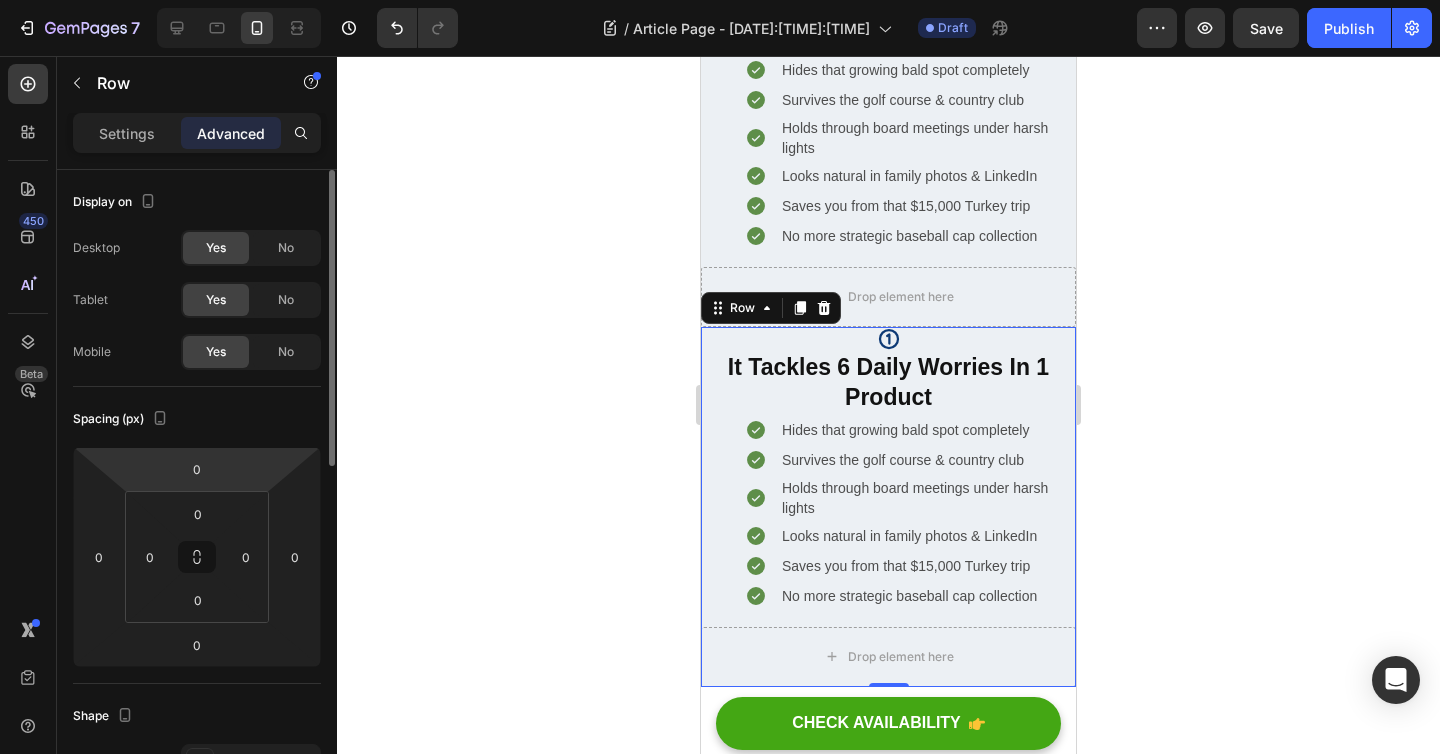 click on "7   /  Article Page - Aug 1, 22:42:10 Draft Preview  Save   Publish  450 Beta Sections(30) Elements(83) Section Element Hero Section Product Detail Brands Trusted Badges Guarantee Product Breakdown How to use Testimonials Compare Bundle FAQs Social Proof Brand Story Product List Collection Blog List Contact Sticky Add to Cart Custom Footer Browse Library 450 Layout
Row
Row
Row
Row Text
Heading
Text Block Button
Button
Button Media
Image
Image" at bounding box center [720, 0] 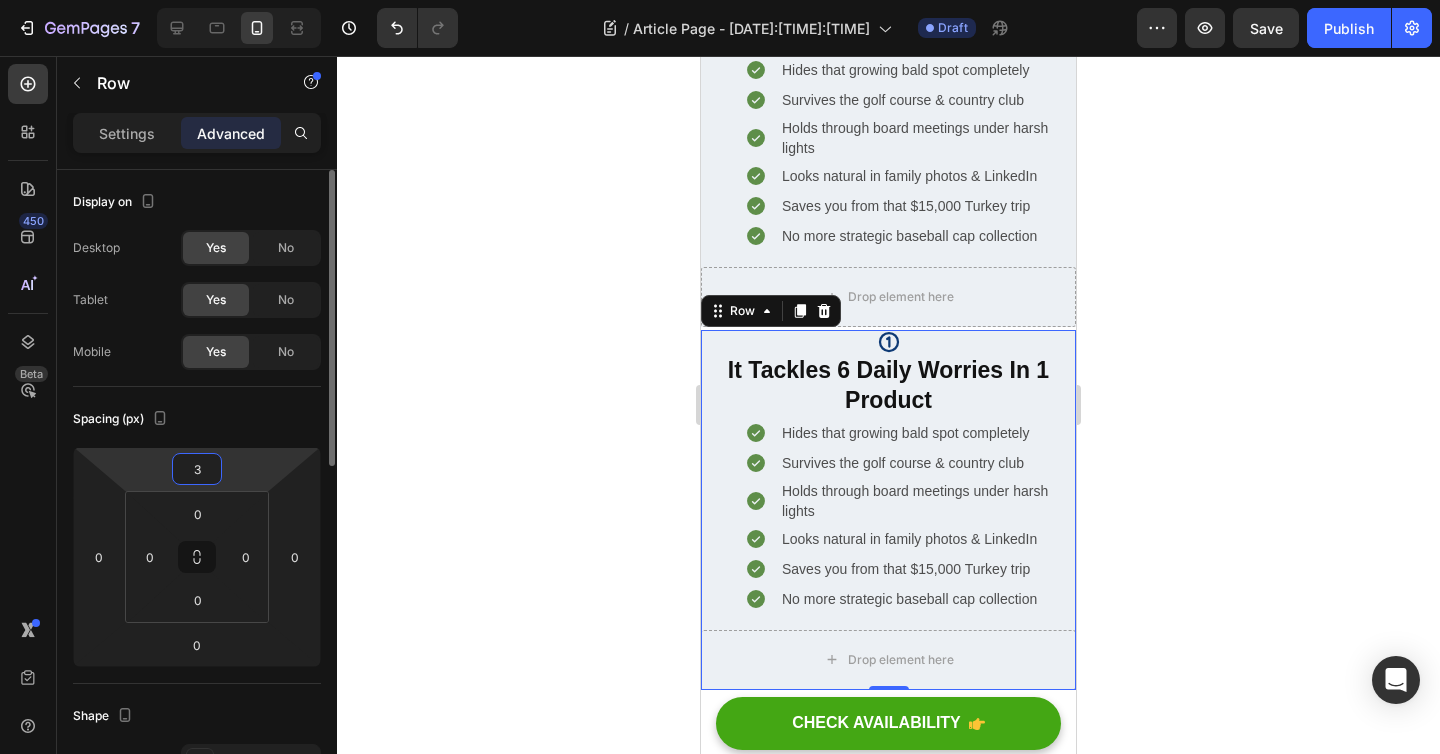 type on "32" 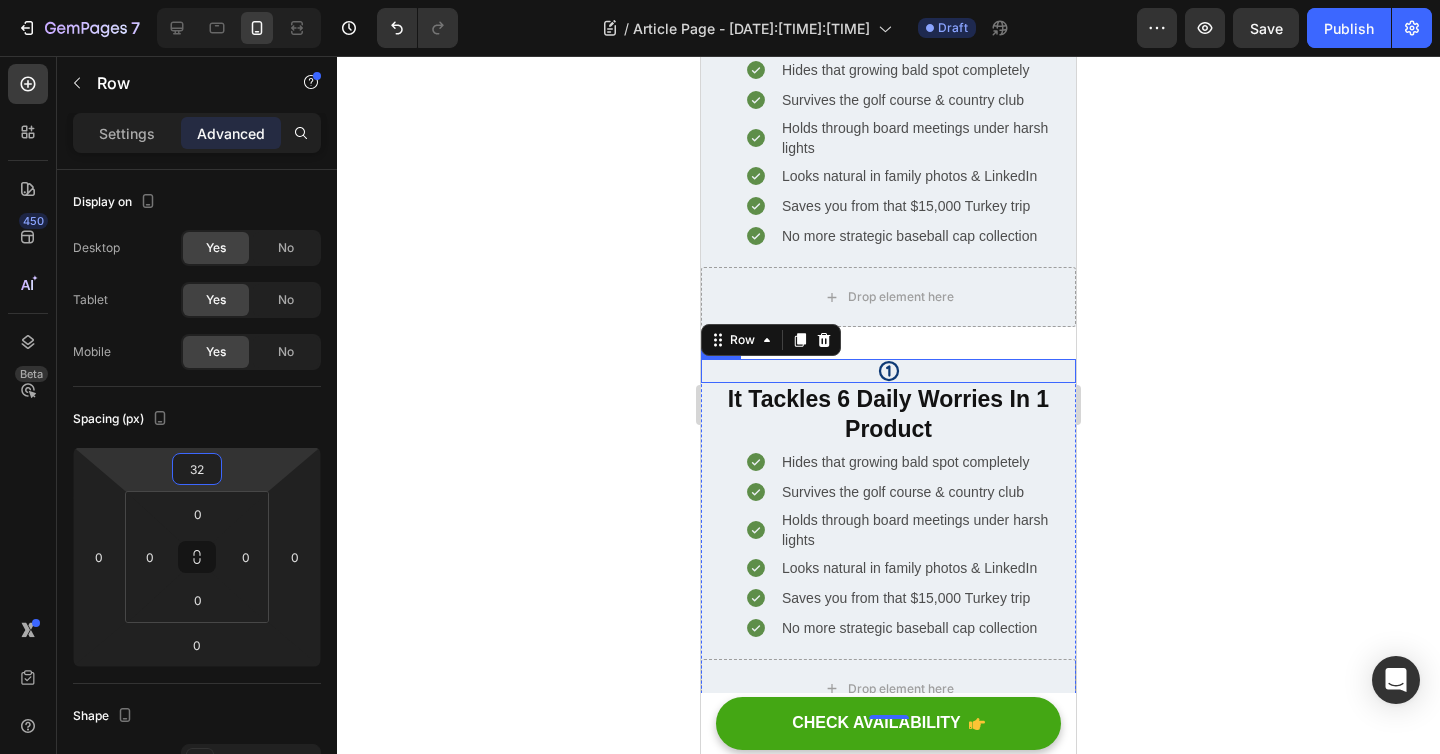 scroll, scrollTop: 650, scrollLeft: 0, axis: vertical 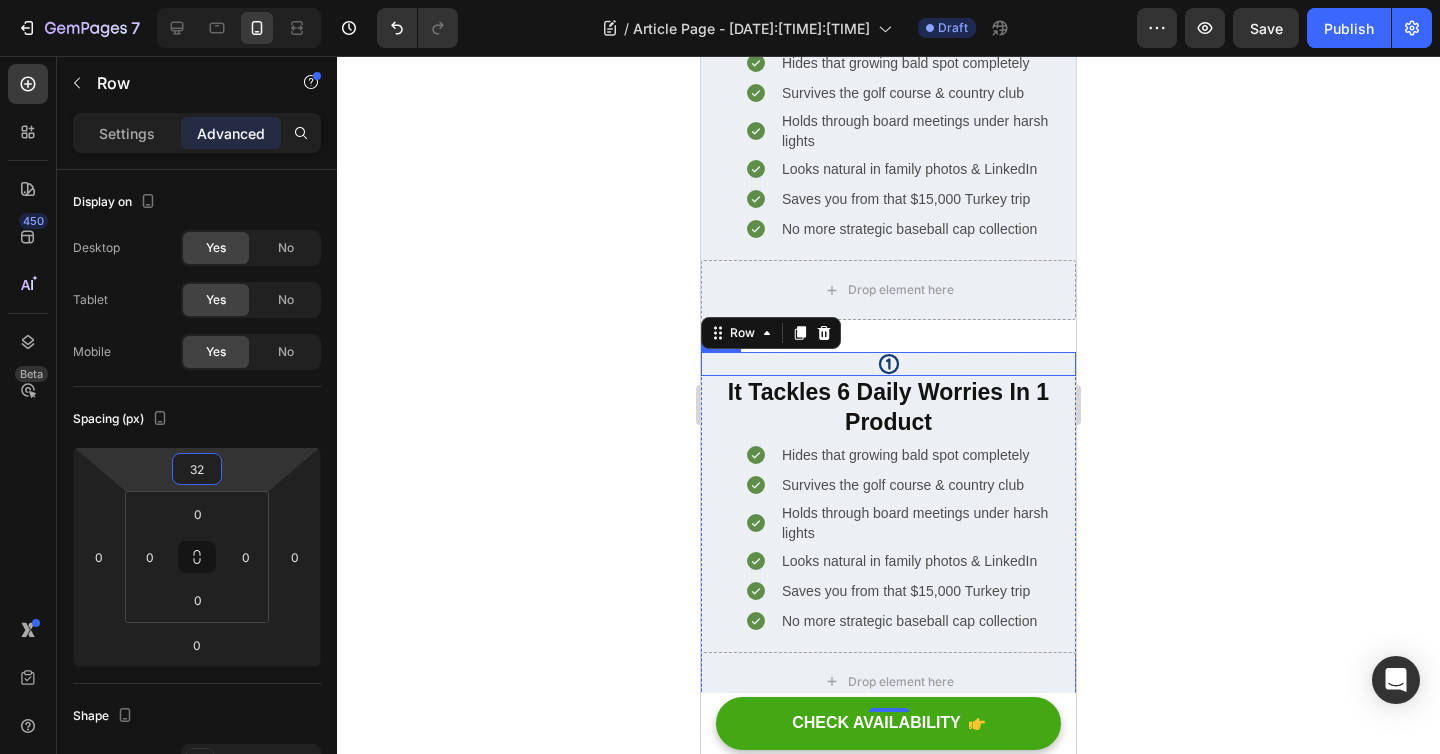 click on "Icon" at bounding box center (888, 364) 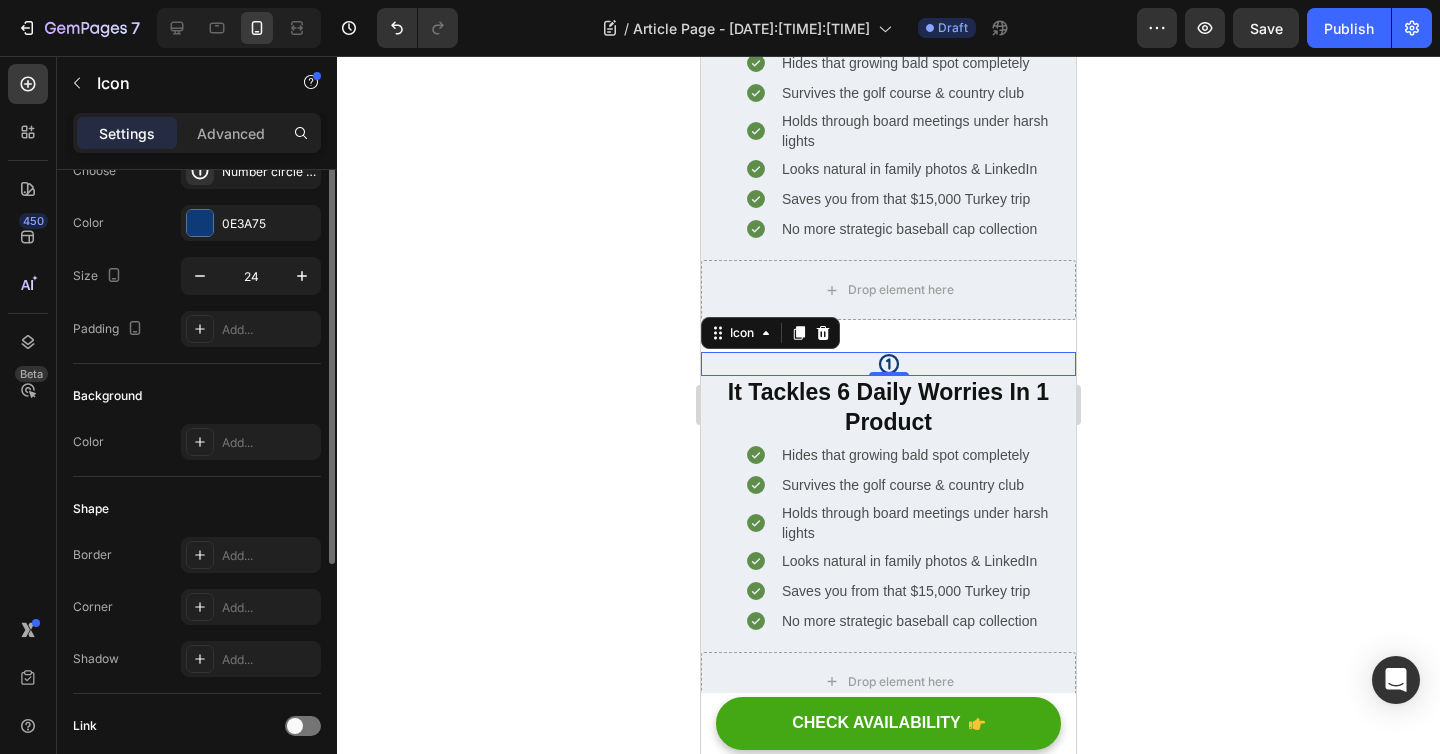 scroll, scrollTop: 0, scrollLeft: 0, axis: both 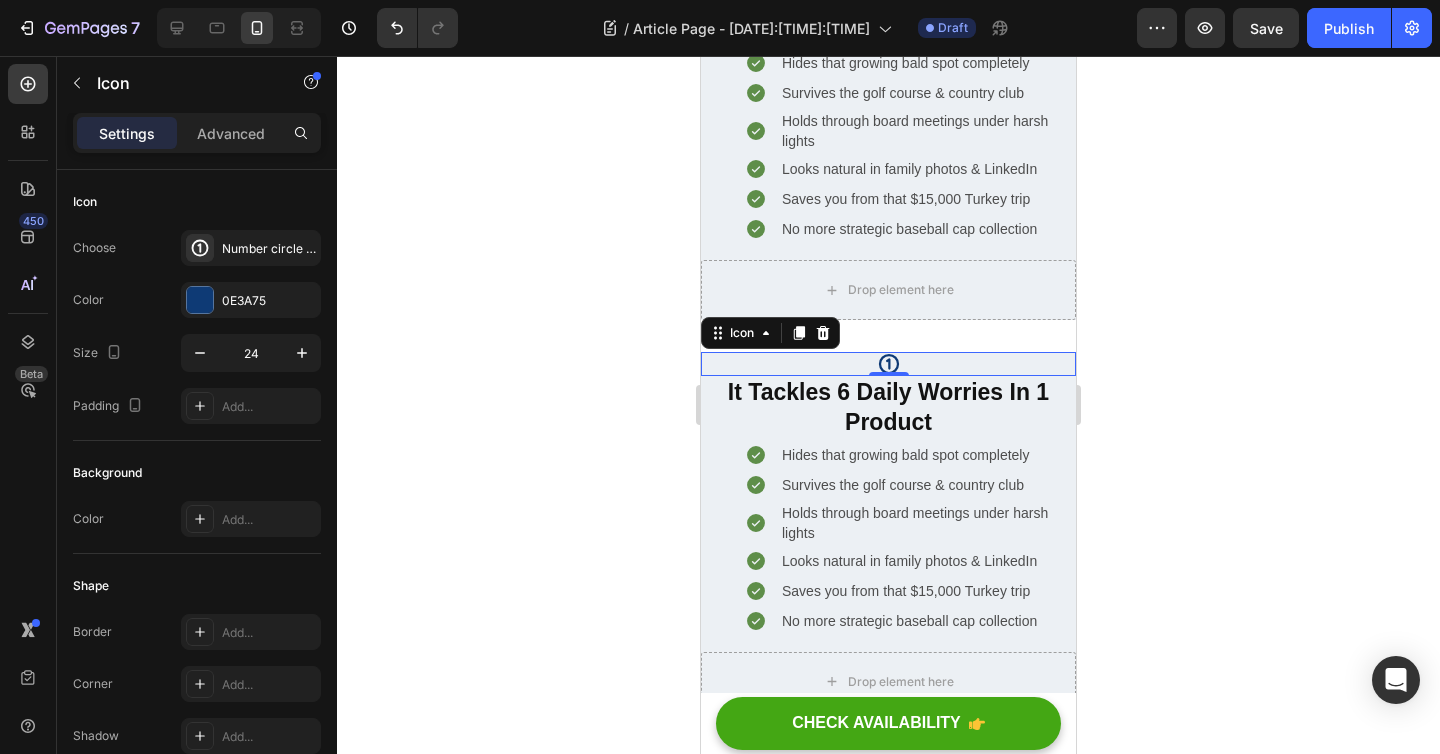 click 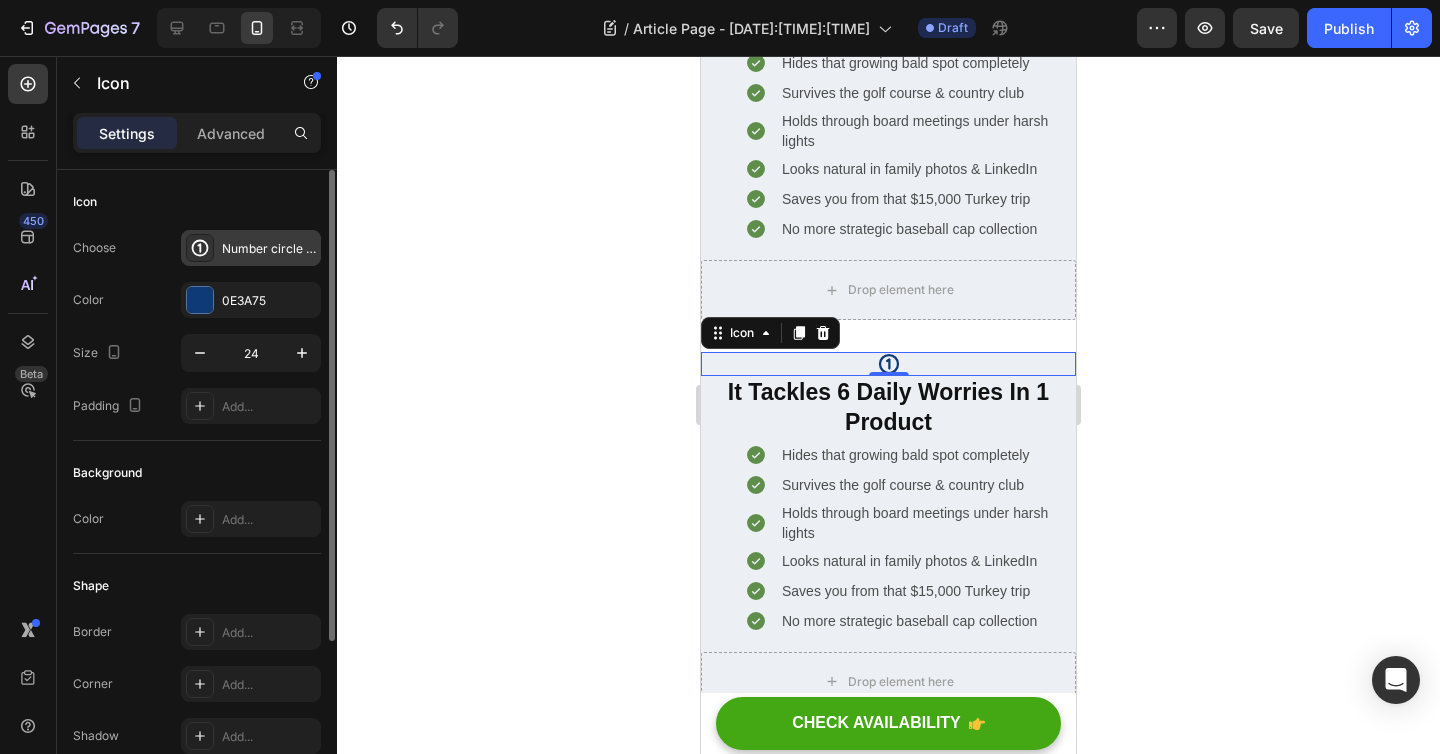 click on "Number circle one bold" at bounding box center [269, 249] 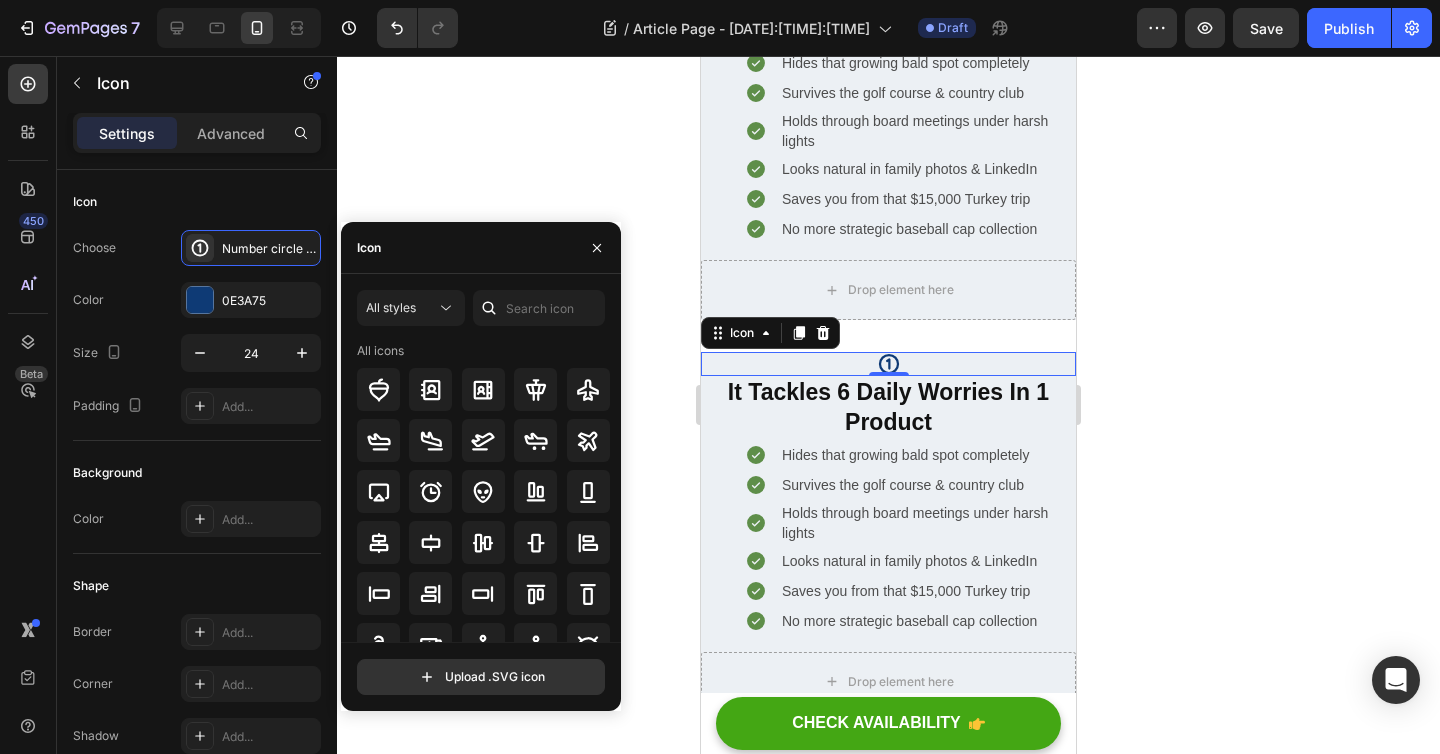 click on "Icon" at bounding box center (481, 248) 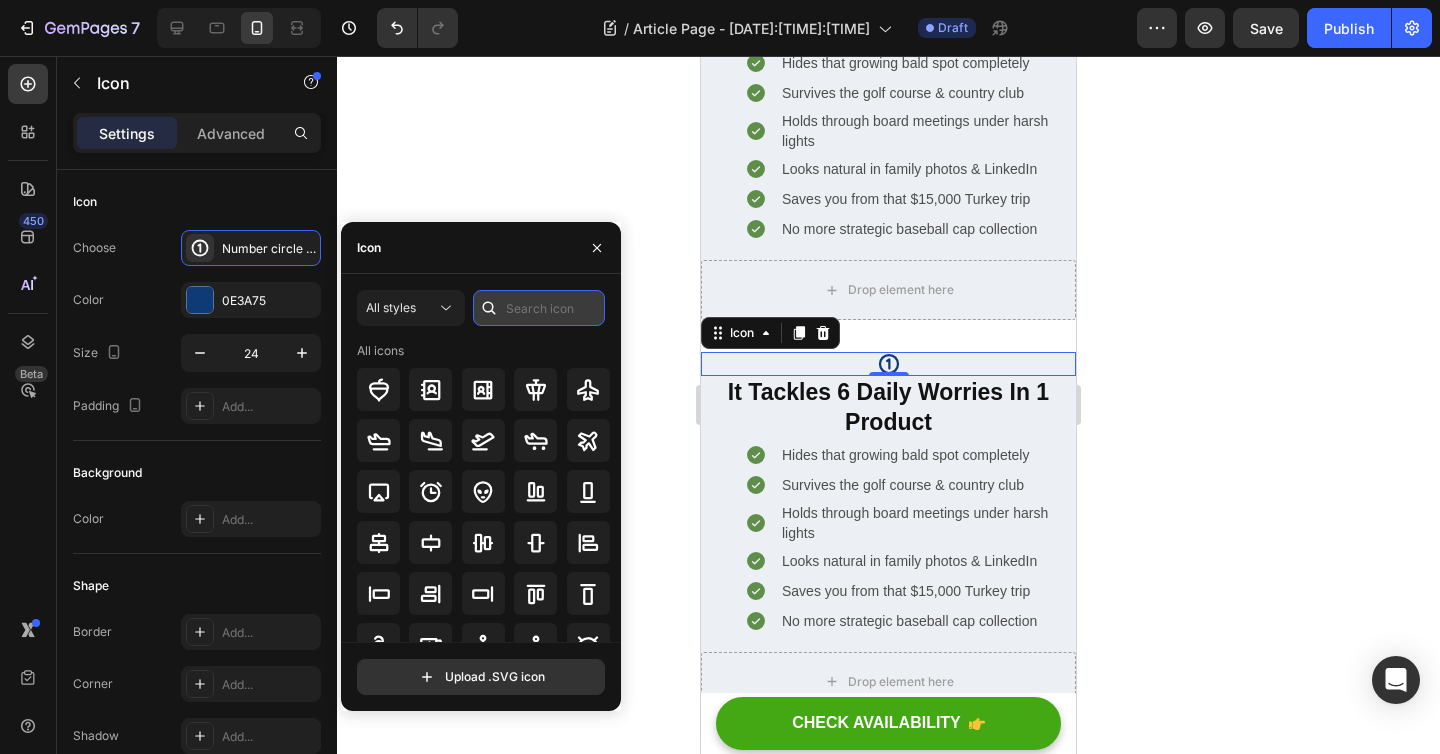 click at bounding box center (539, 308) 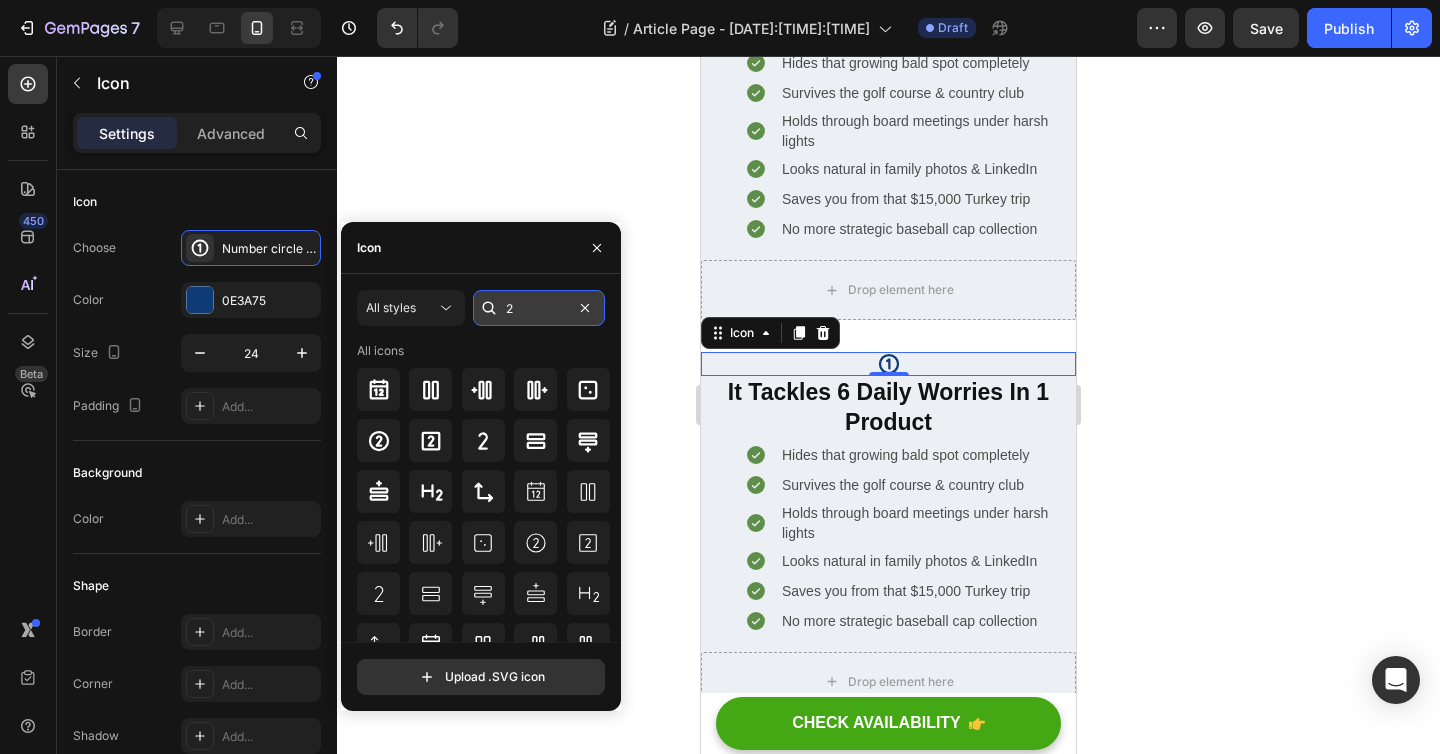 type on "2" 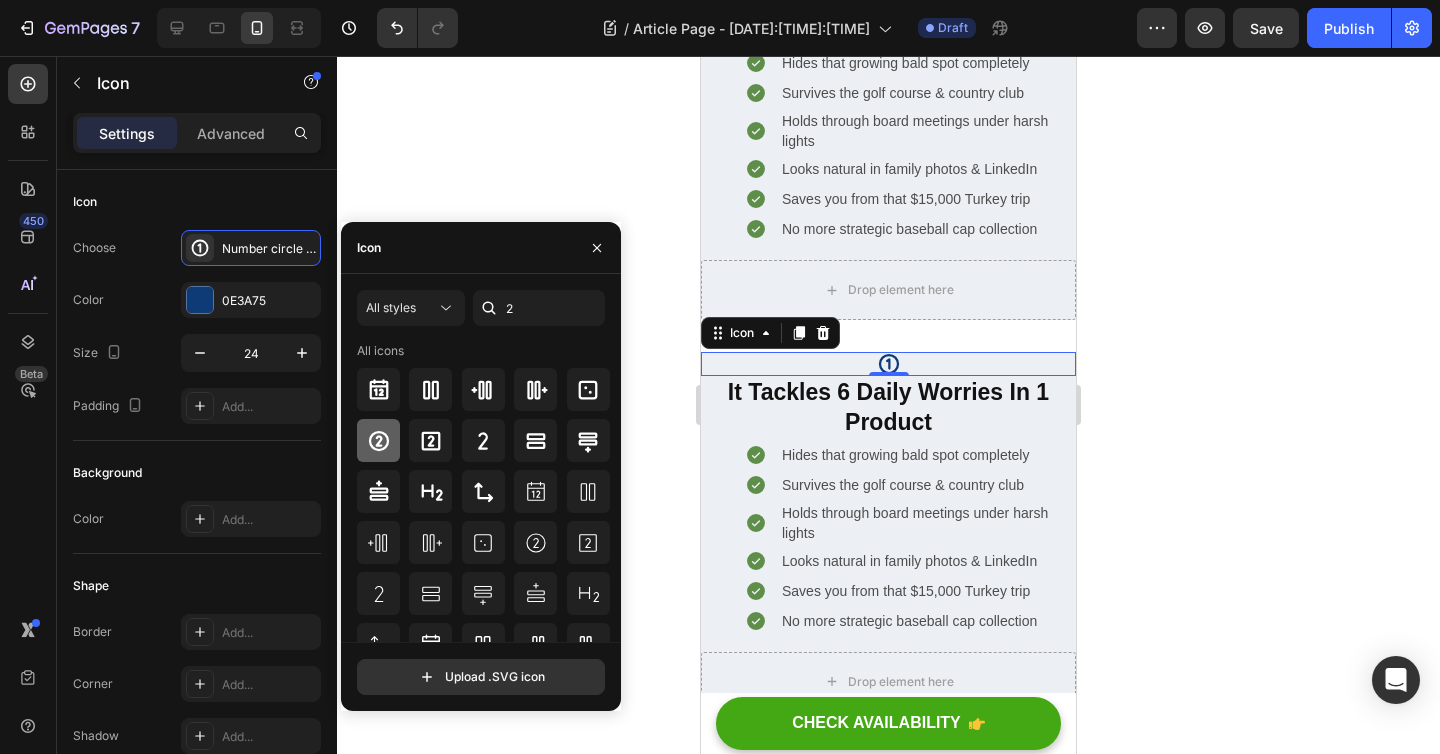 click 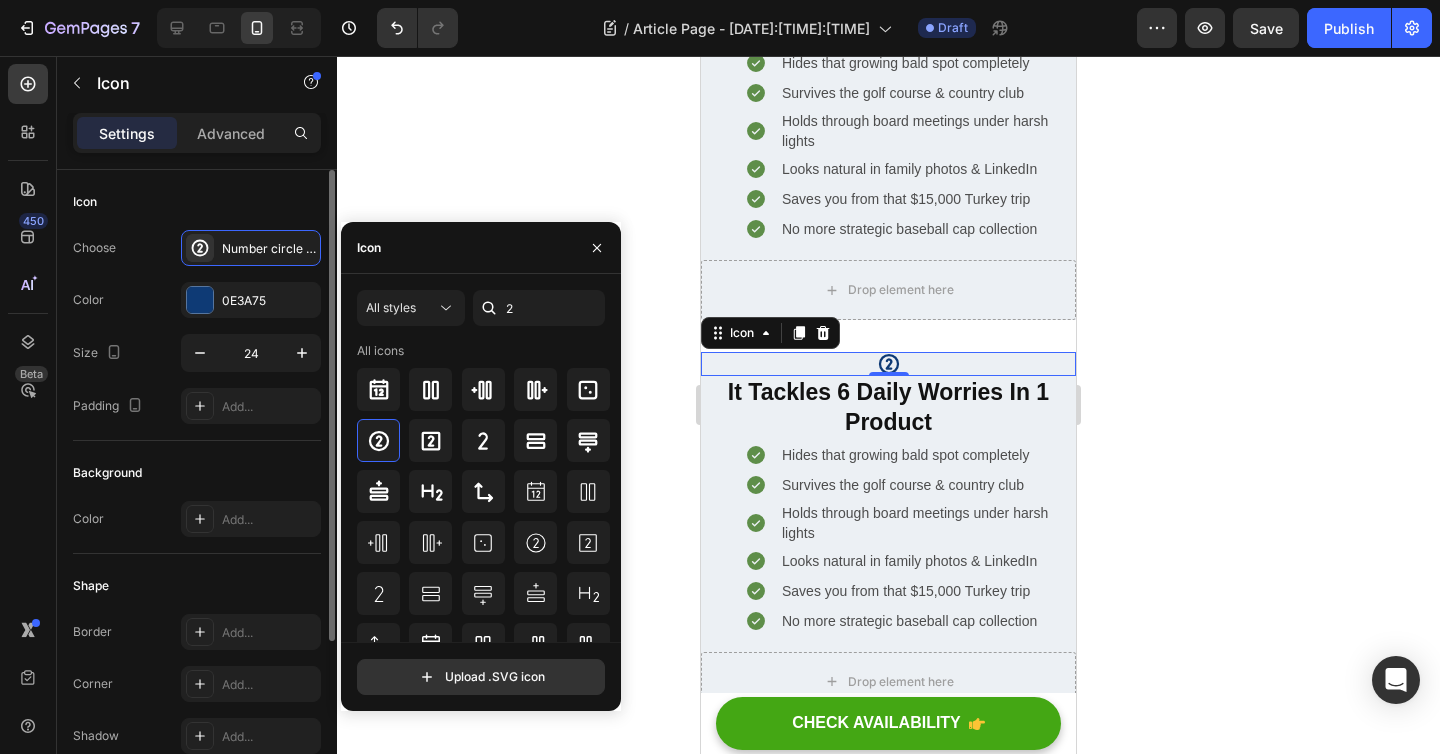 click on "Icon" at bounding box center [197, 202] 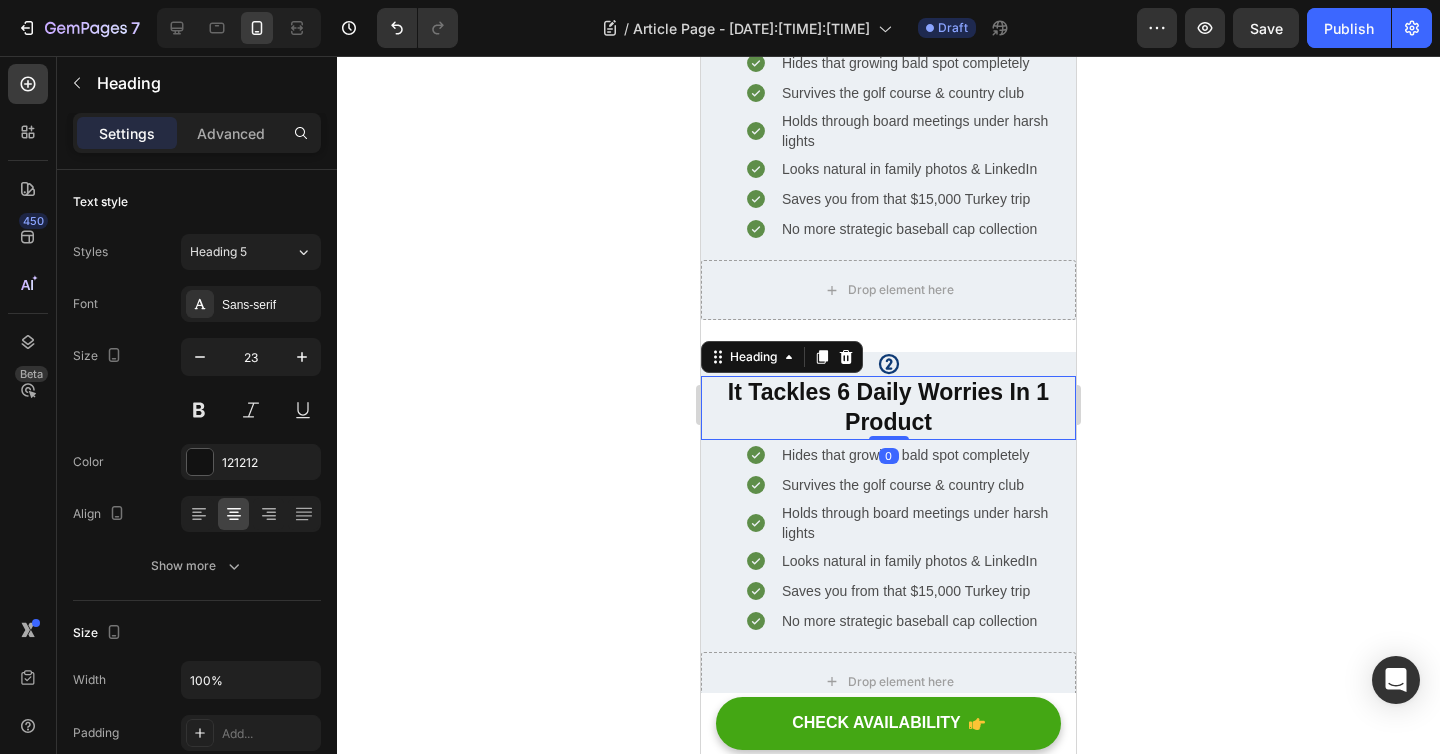 click on "It Tackles 6 Daily Worries In 1 Product" at bounding box center [888, 407] 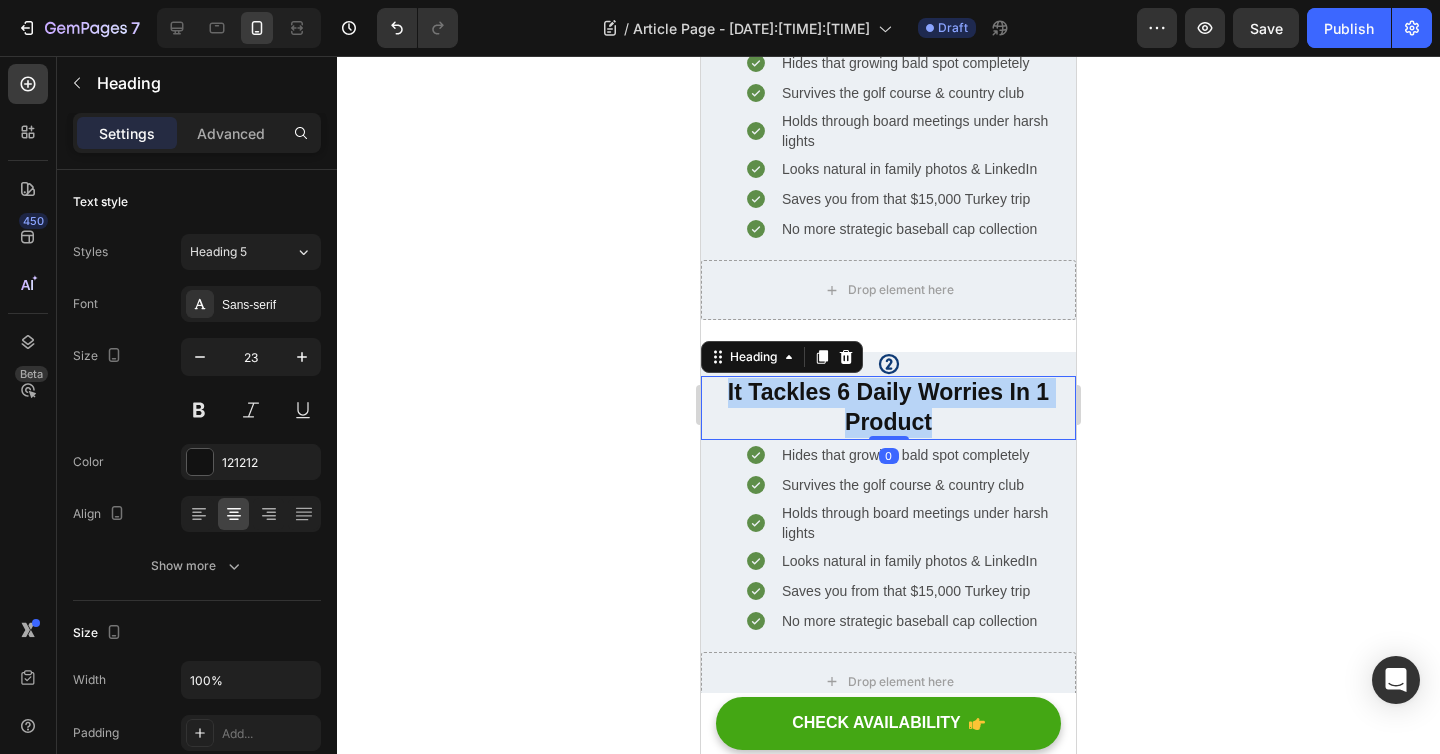 click on "It Tackles 6 Daily Worries In 1 Product" at bounding box center [888, 407] 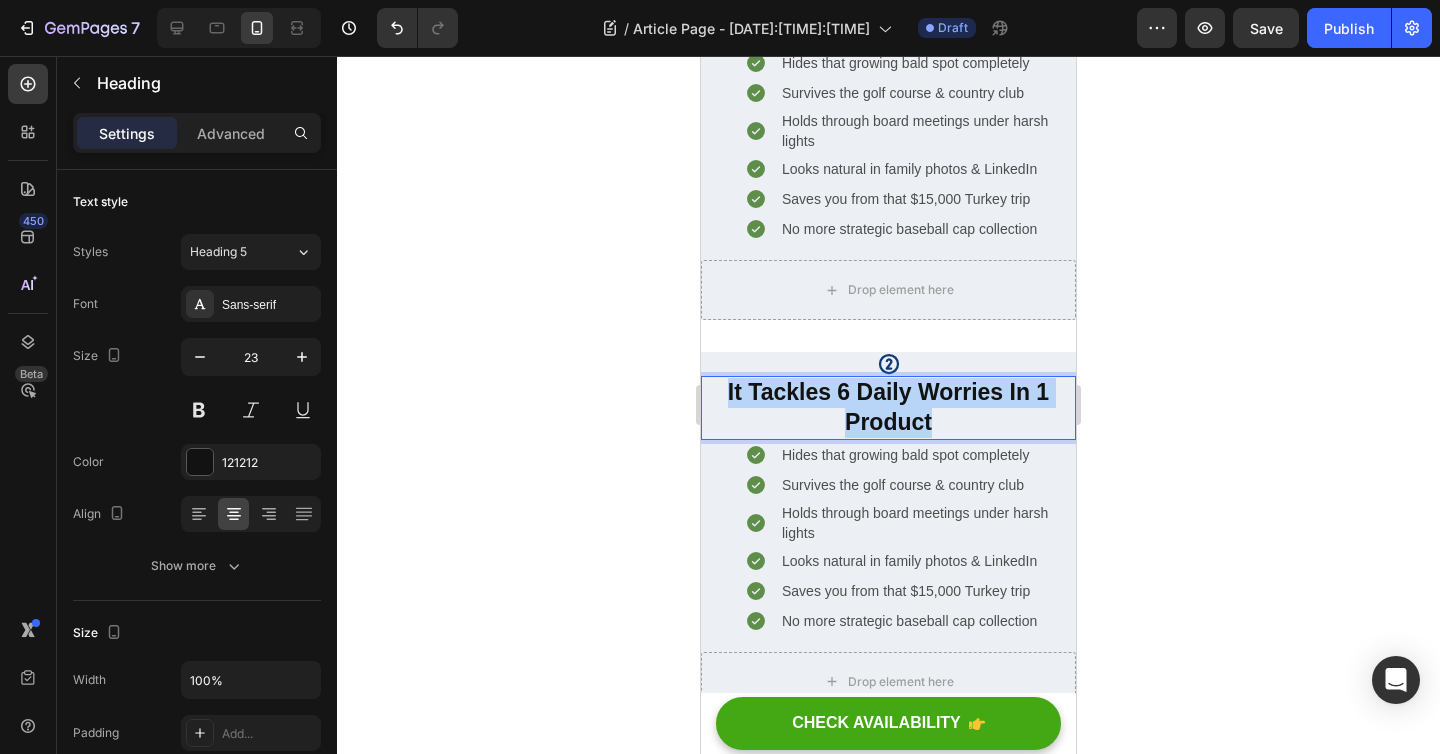 click on "It Tackles 6 Daily Worries In 1 Product" at bounding box center (888, 407) 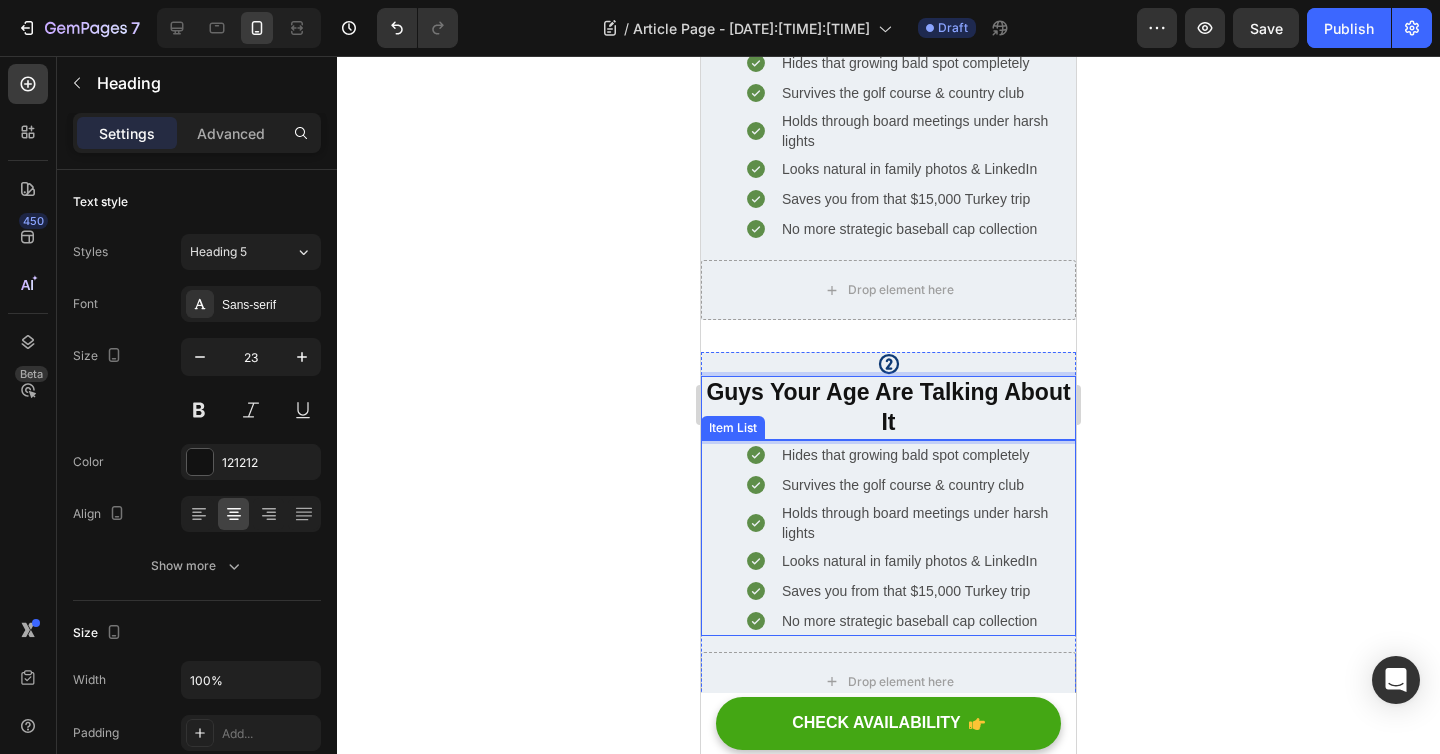 click at bounding box center (756, 485) 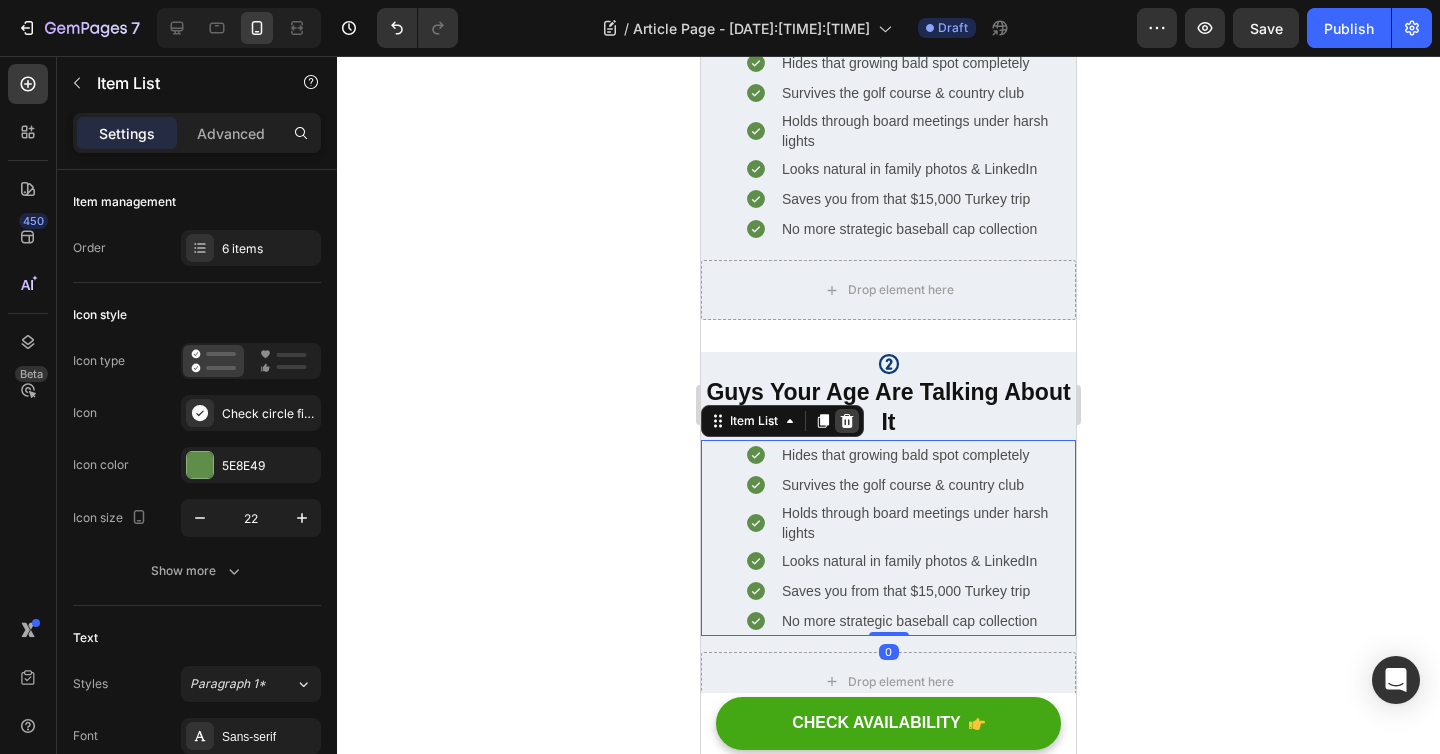 click 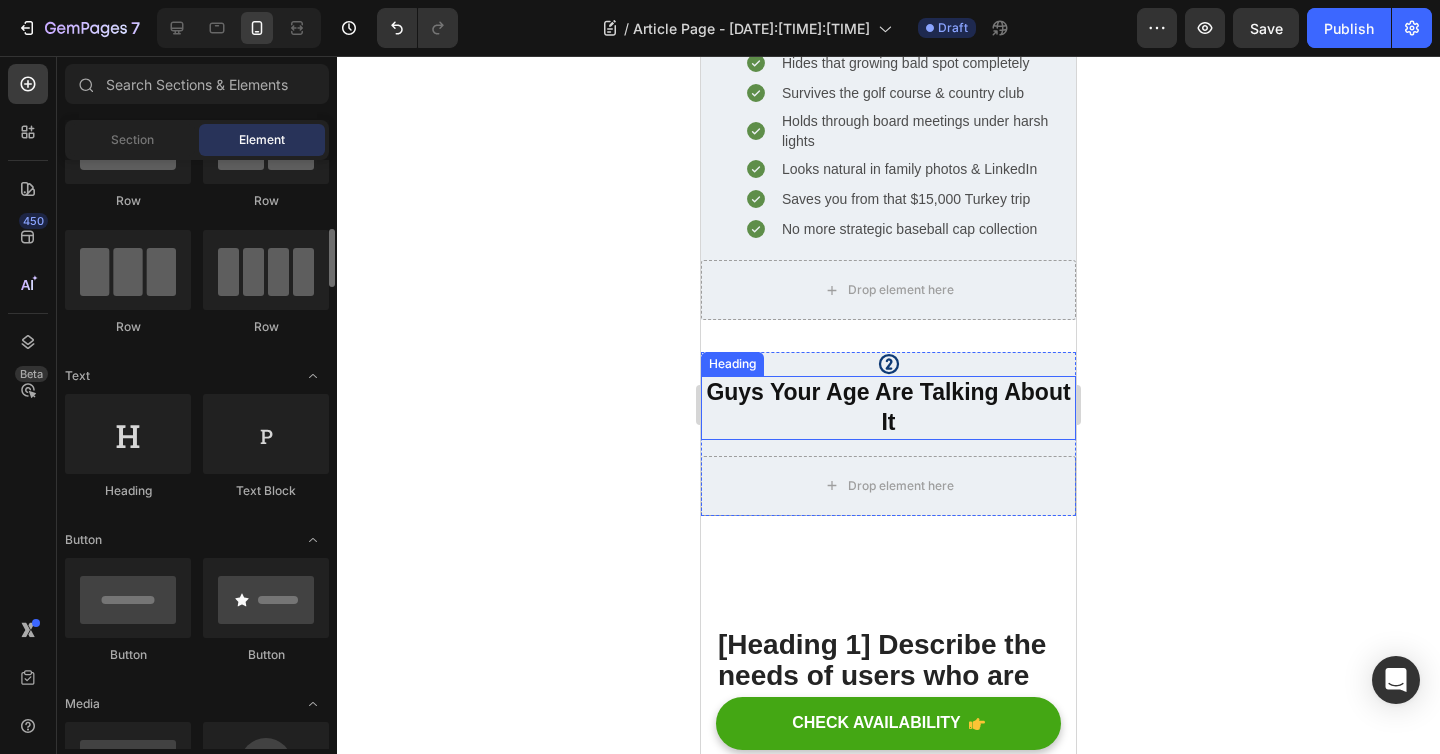 scroll, scrollTop: 0, scrollLeft: 0, axis: both 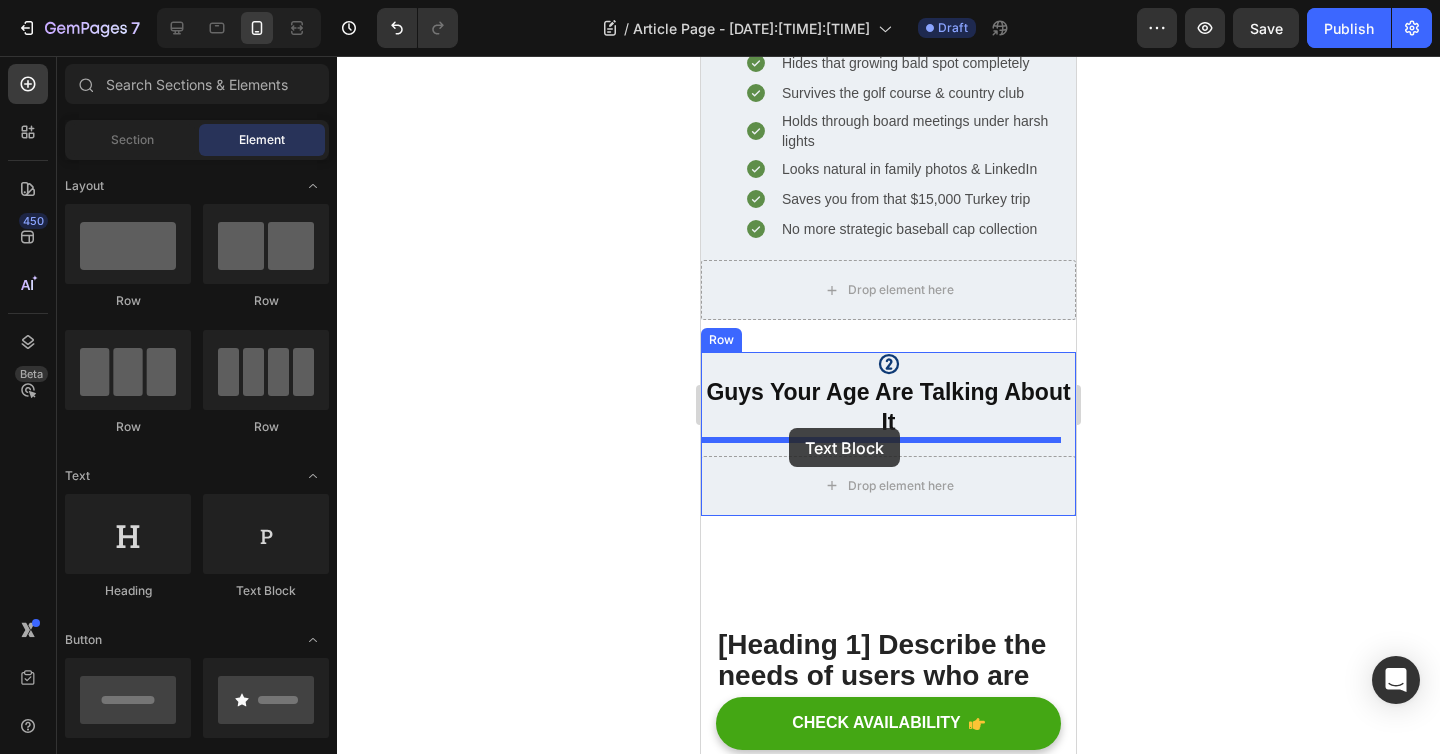 drag, startPoint x: 971, startPoint y: 594, endPoint x: 789, endPoint y: 428, distance: 246.33311 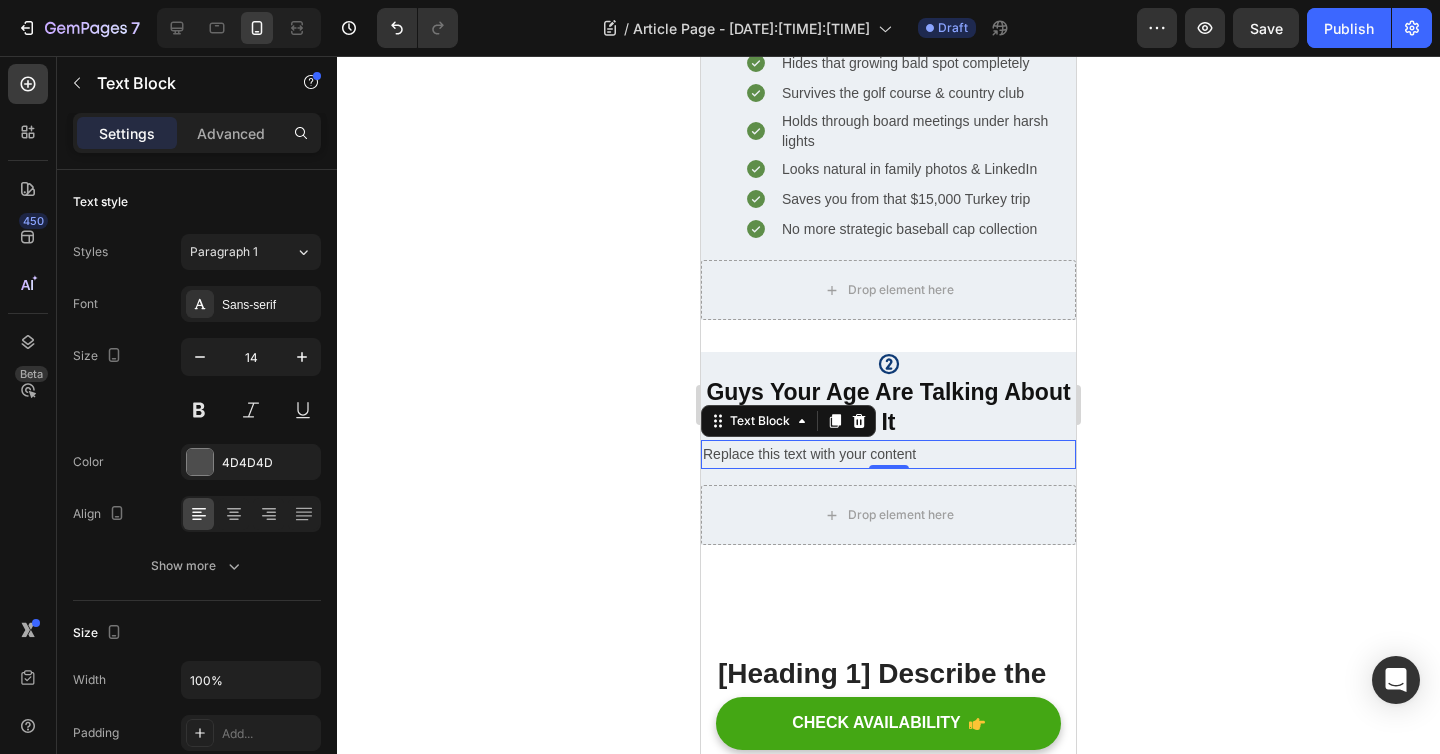 click on "Replace this text with your content" at bounding box center (888, 454) 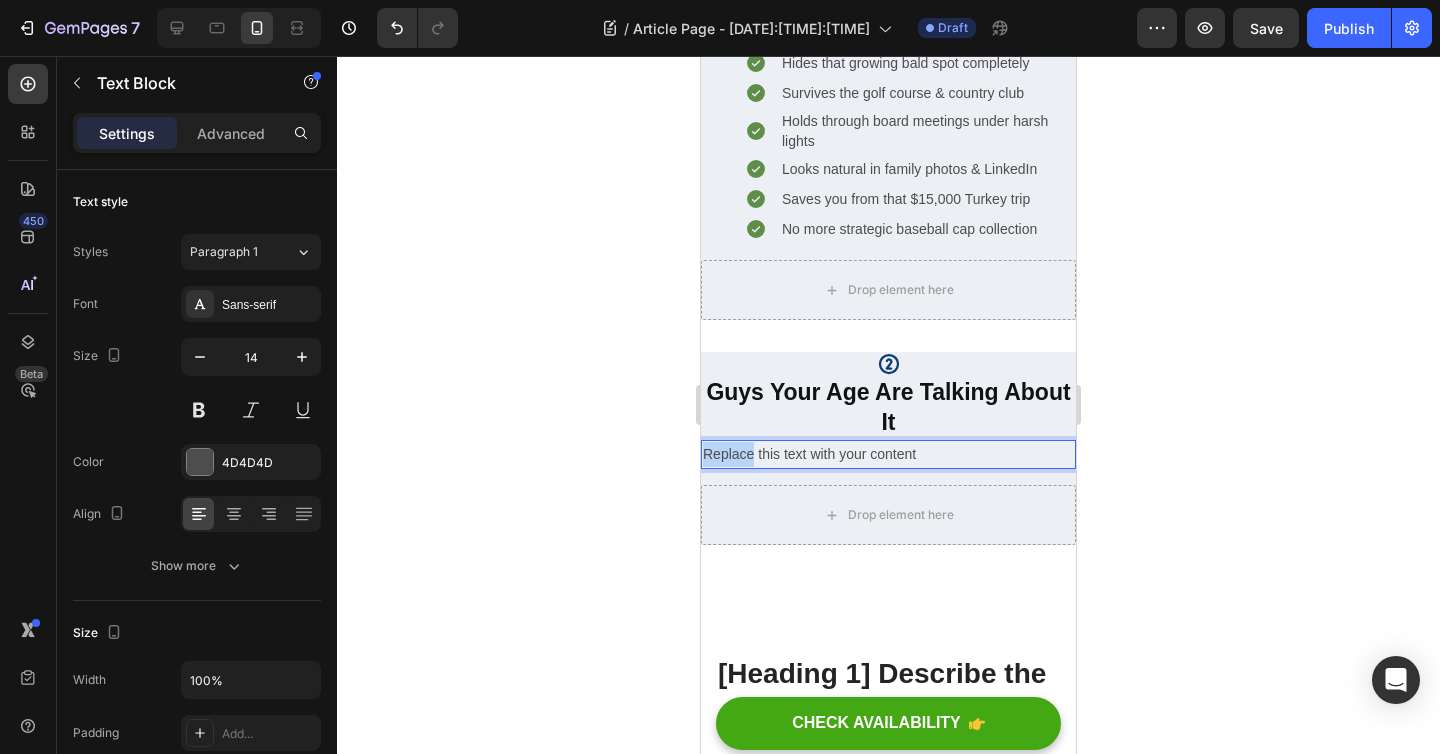 click on "Replace this text with your content" at bounding box center [888, 454] 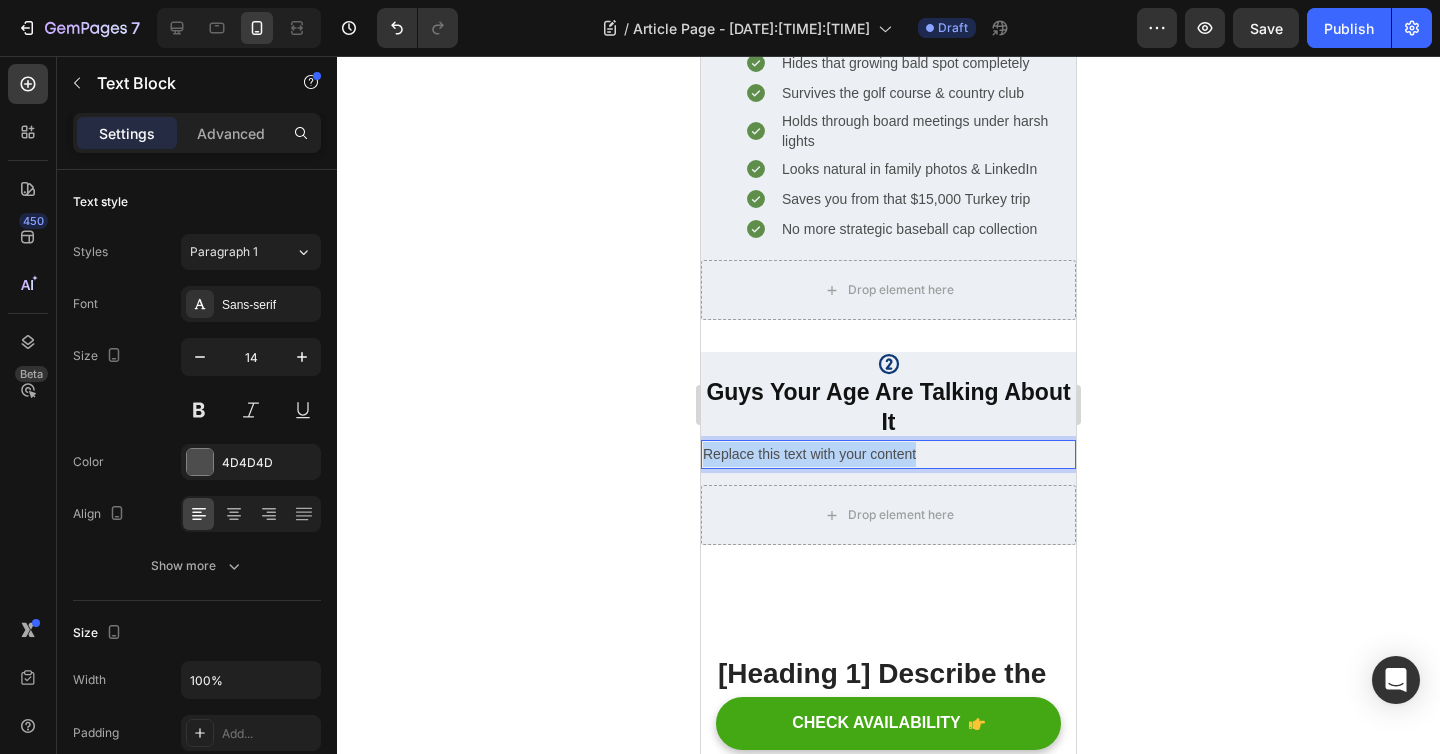 click on "Replace this text with your content" at bounding box center (888, 454) 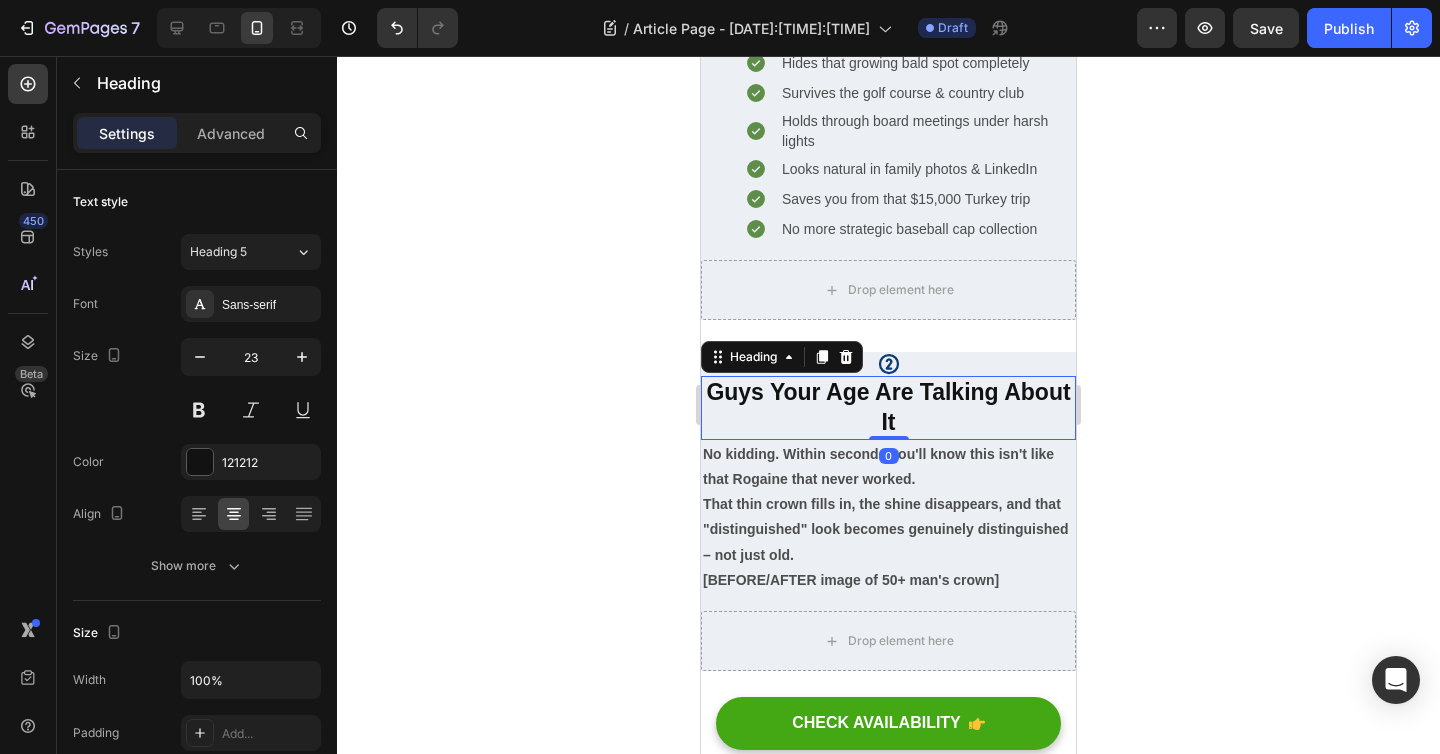 click on "Guys Your Age Are Talking About It" at bounding box center [888, 407] 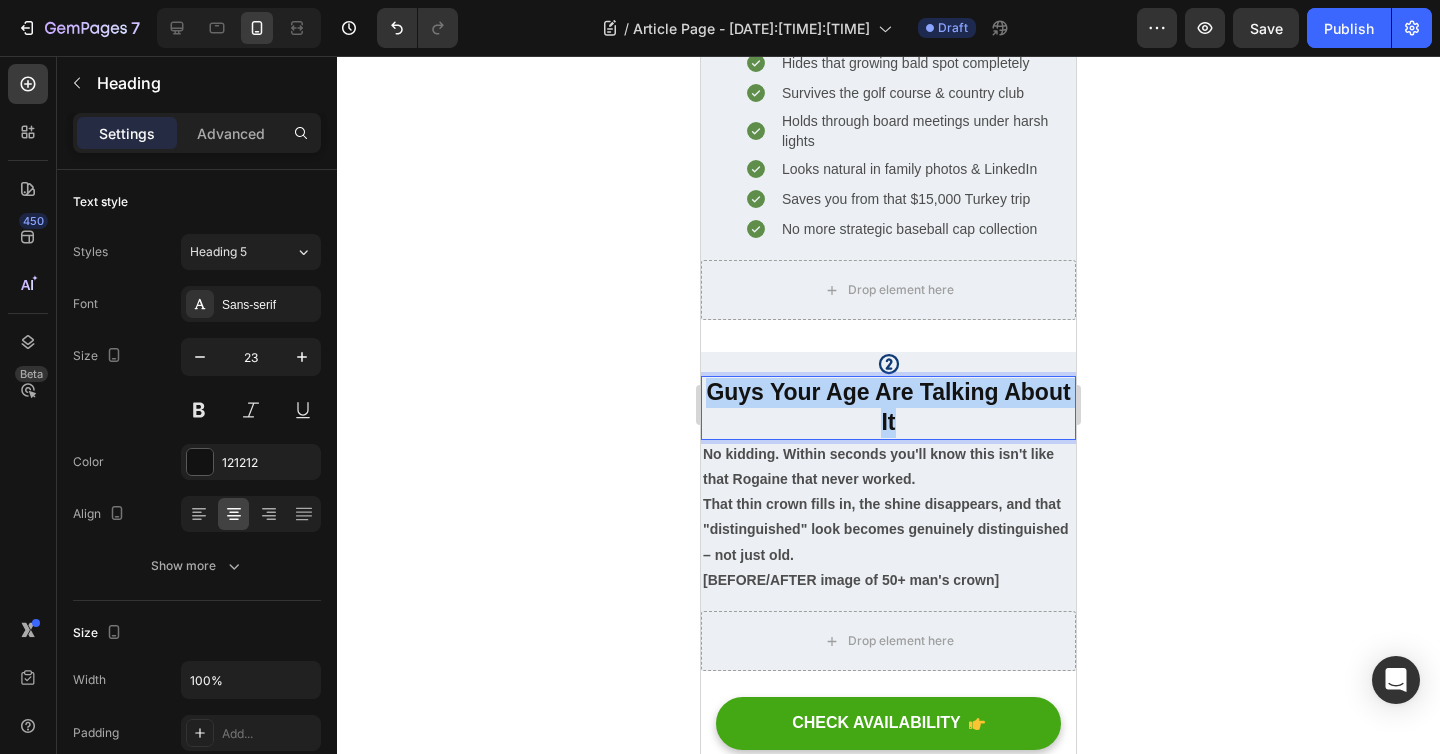 click on "Guys Your Age Are Talking About It" at bounding box center [888, 407] 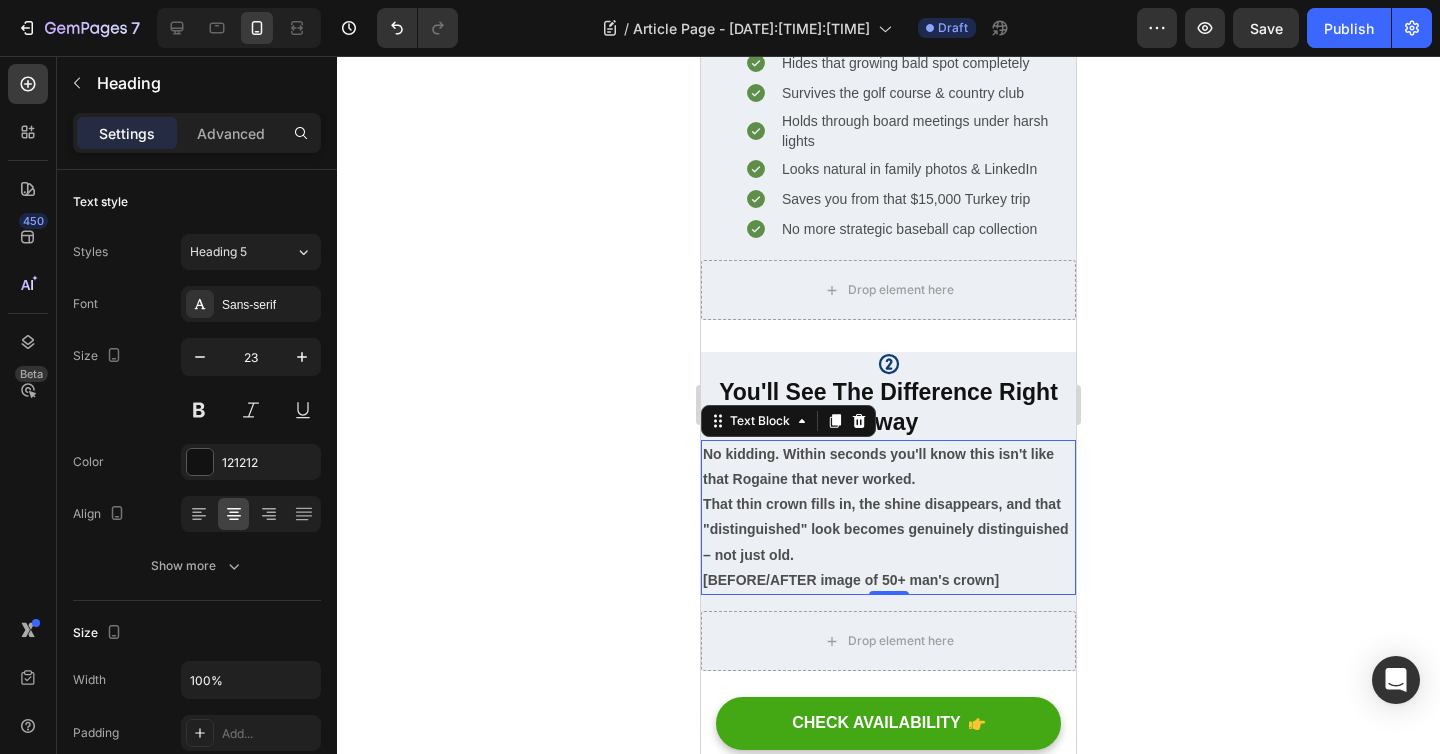 click on "That thin crown fills in, the shine disappears, and that "distinguished" look becomes genuinely distinguished – not just old." at bounding box center [888, 530] 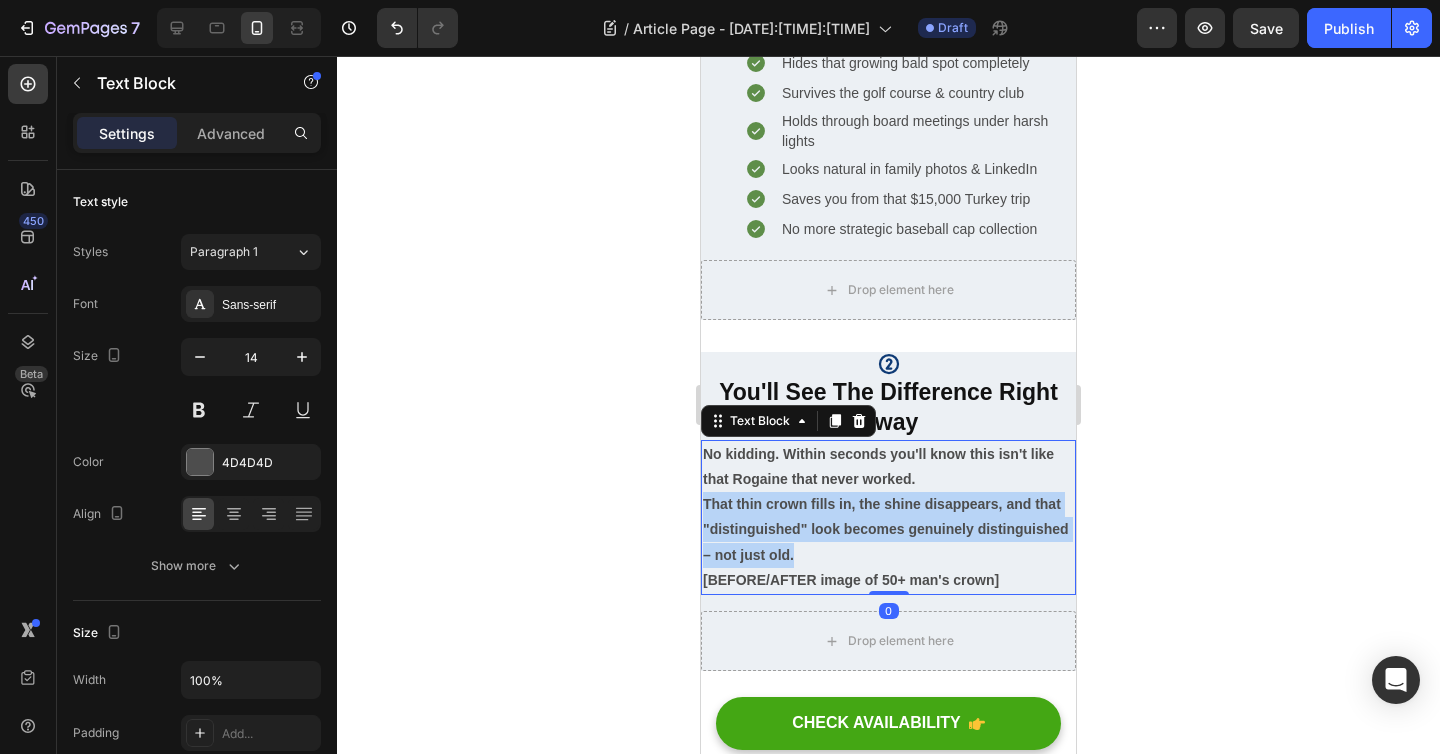 click on "That thin crown fills in, the shine disappears, and that "distinguished" look becomes genuinely distinguished – not just old." at bounding box center [888, 530] 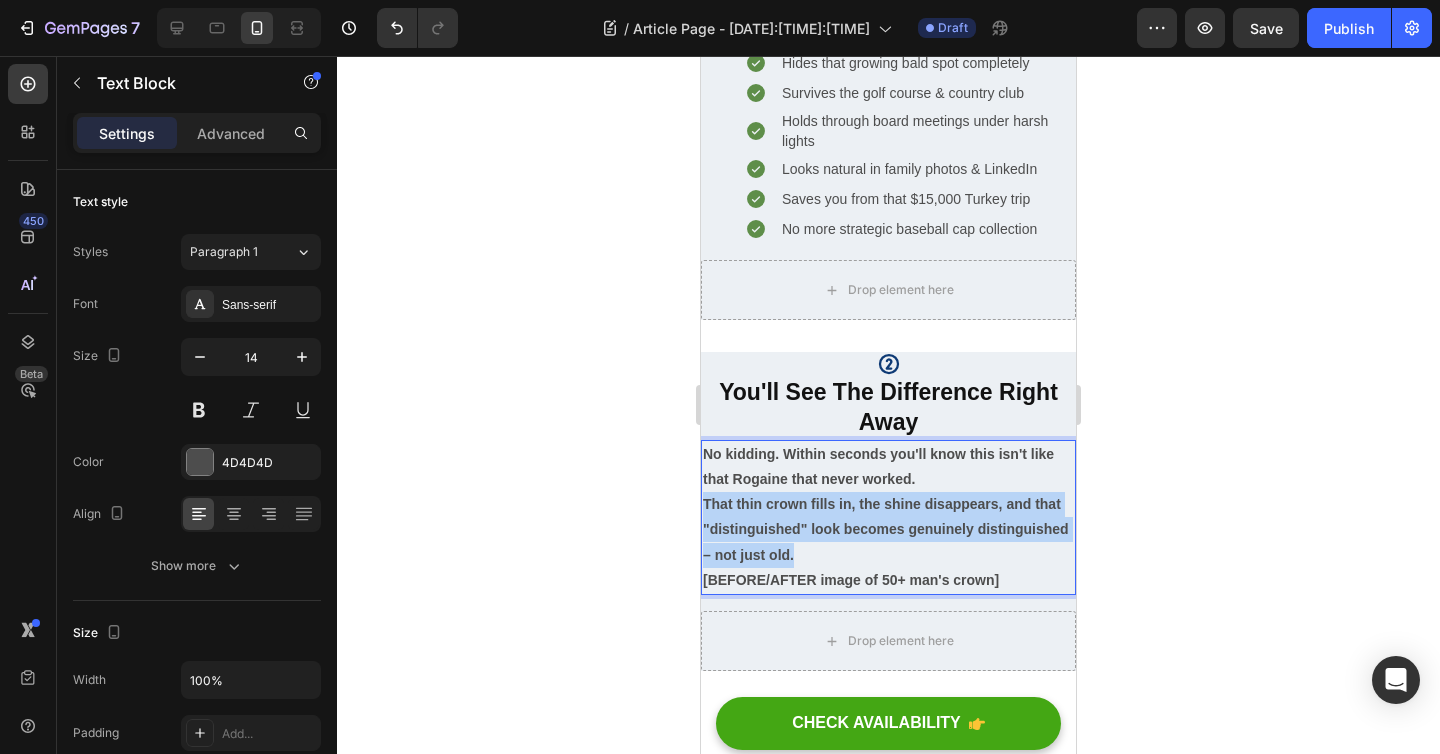click on "That thin crown fills in, the shine disappears, and that "distinguished" look becomes genuinely distinguished – not just old." at bounding box center (888, 530) 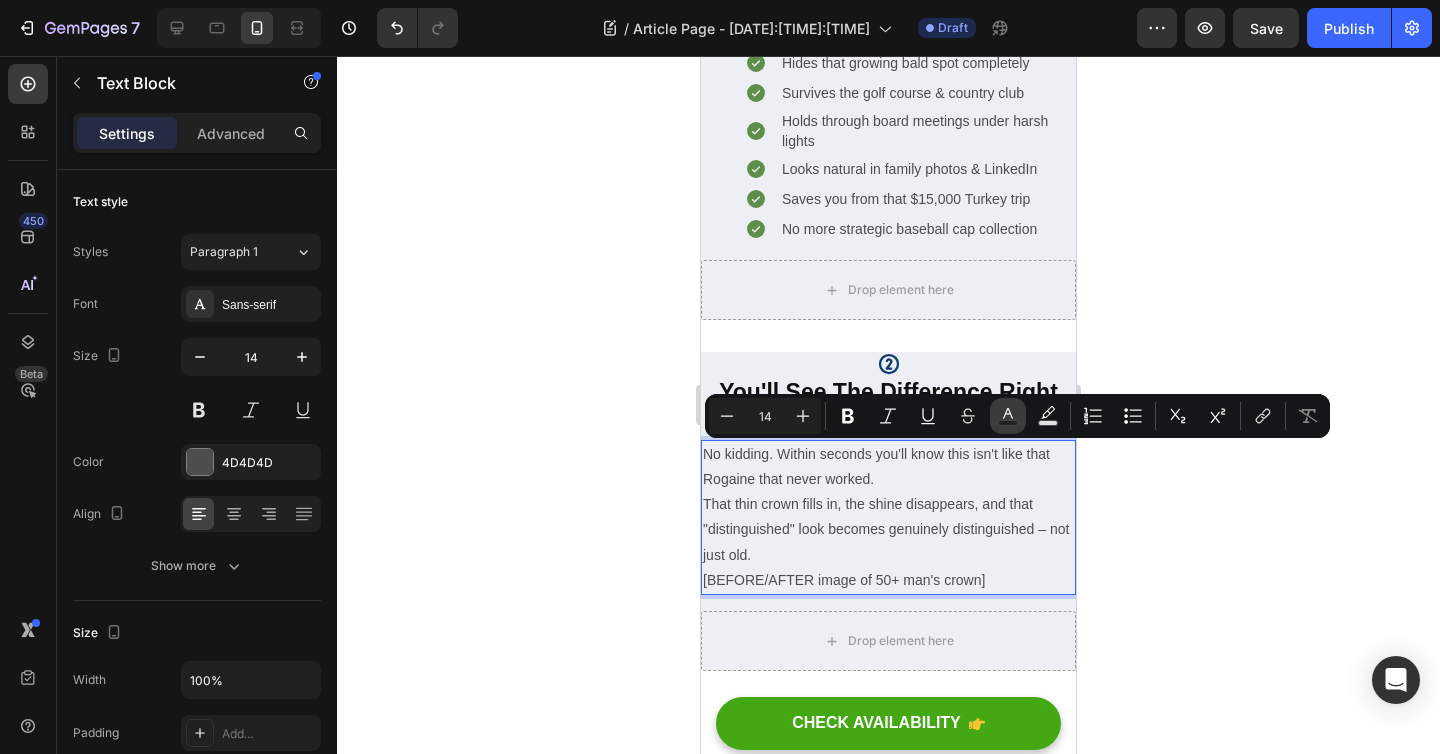 click 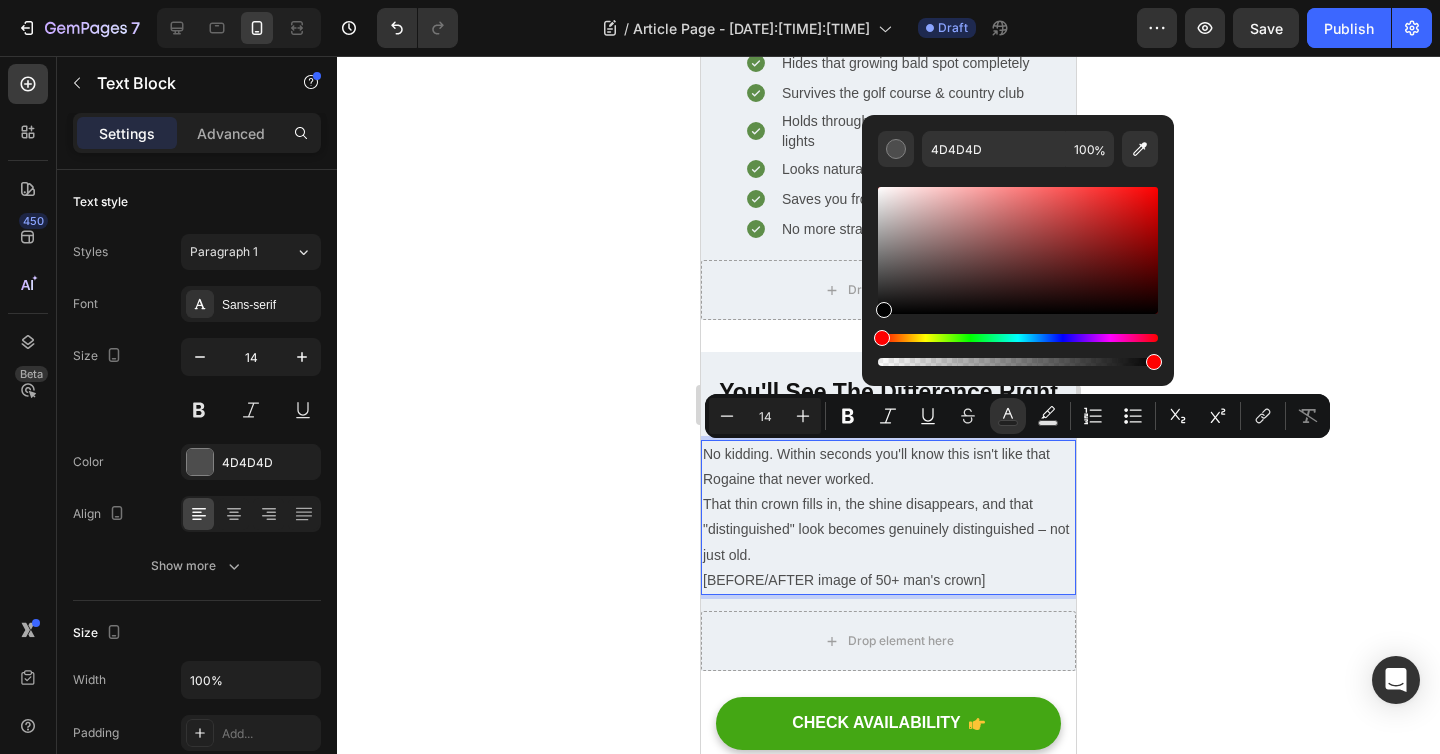 drag, startPoint x: 881, startPoint y: 283, endPoint x: 882, endPoint y: 332, distance: 49.010204 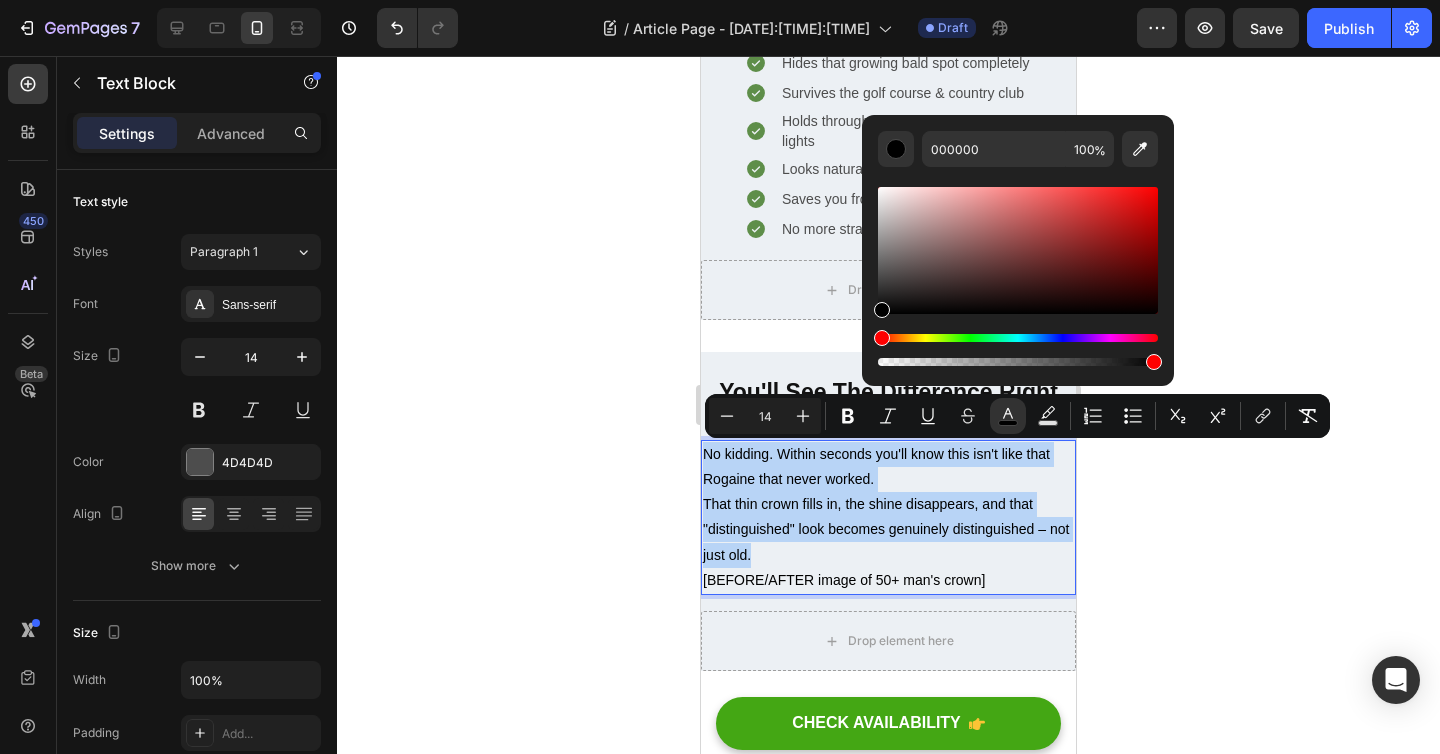 click on "That thin crown fills in, the shine disappears, and that "distinguished" look becomes genuinely distinguished – not just old." at bounding box center [886, 529] 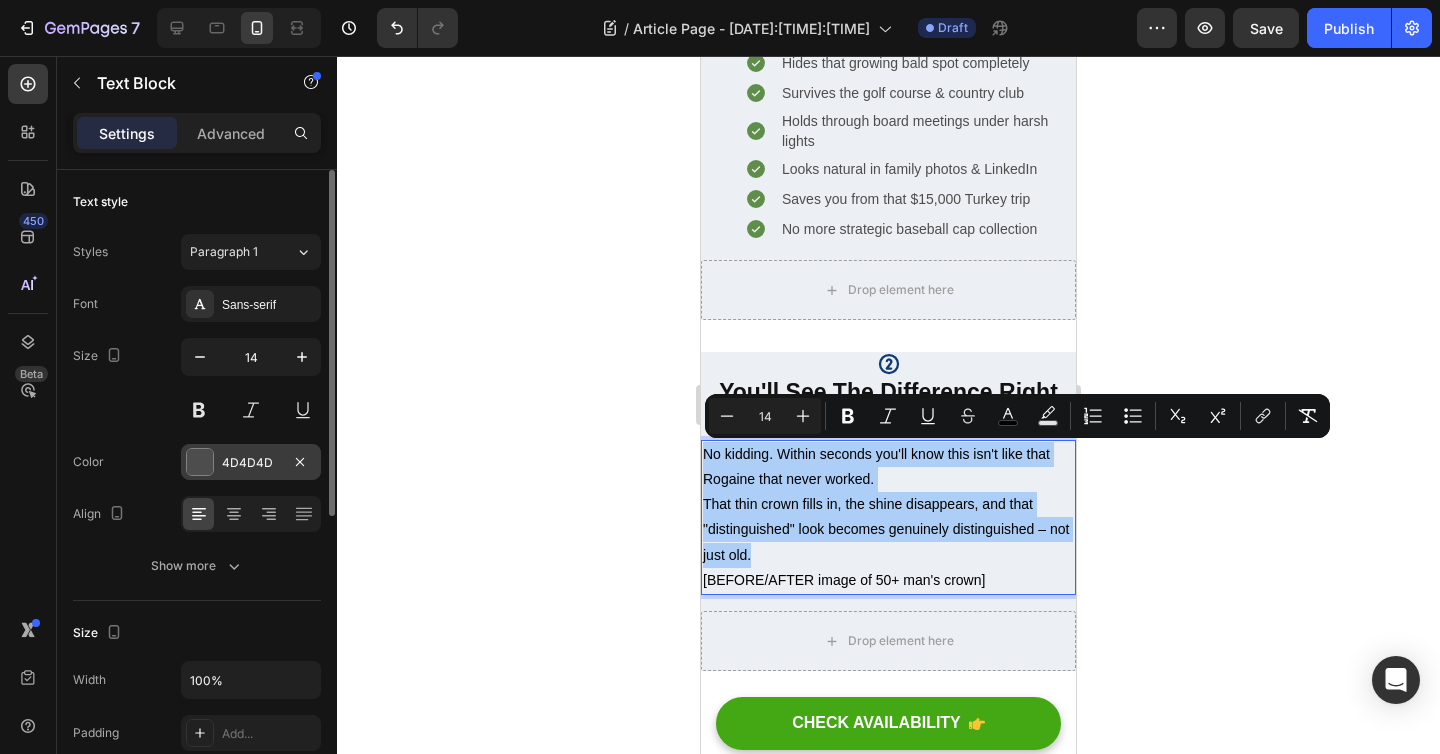 click at bounding box center [200, 462] 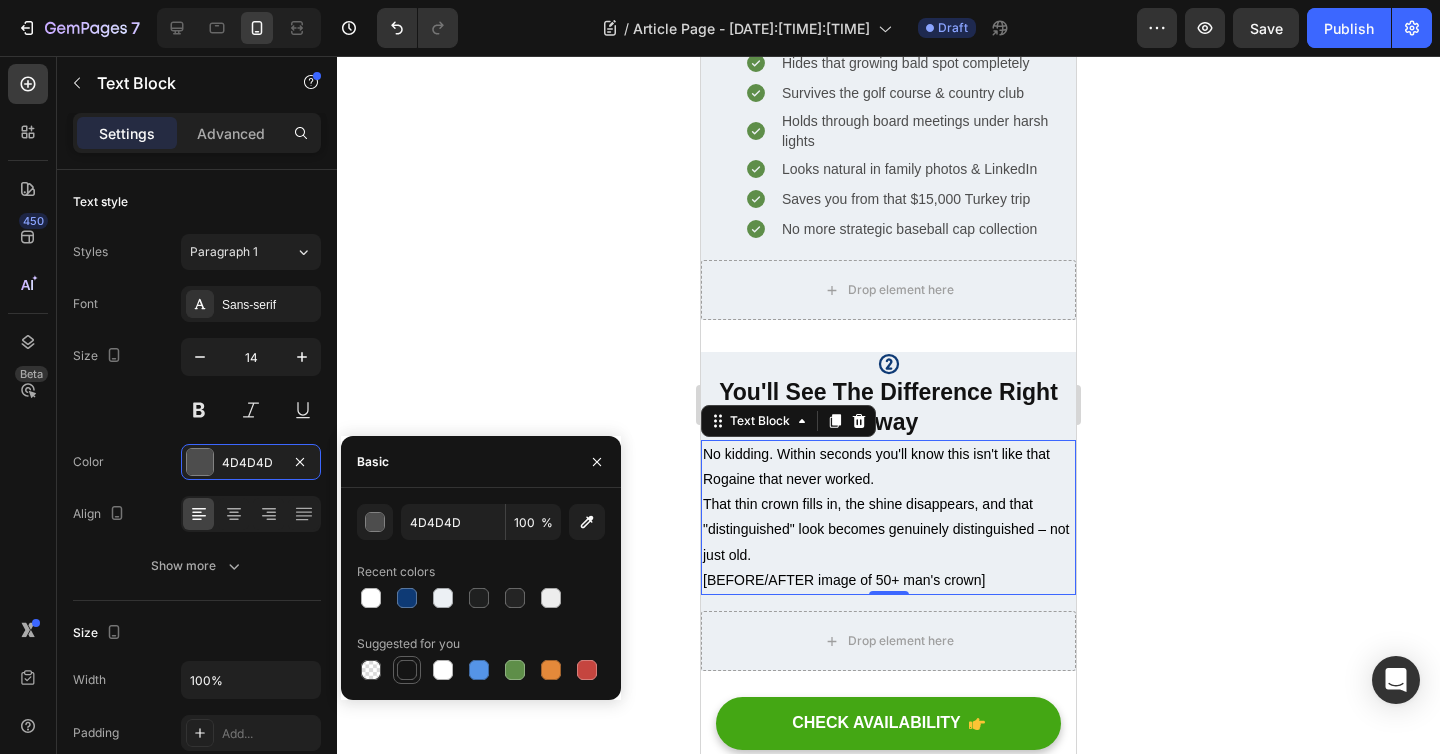 click at bounding box center [407, 670] 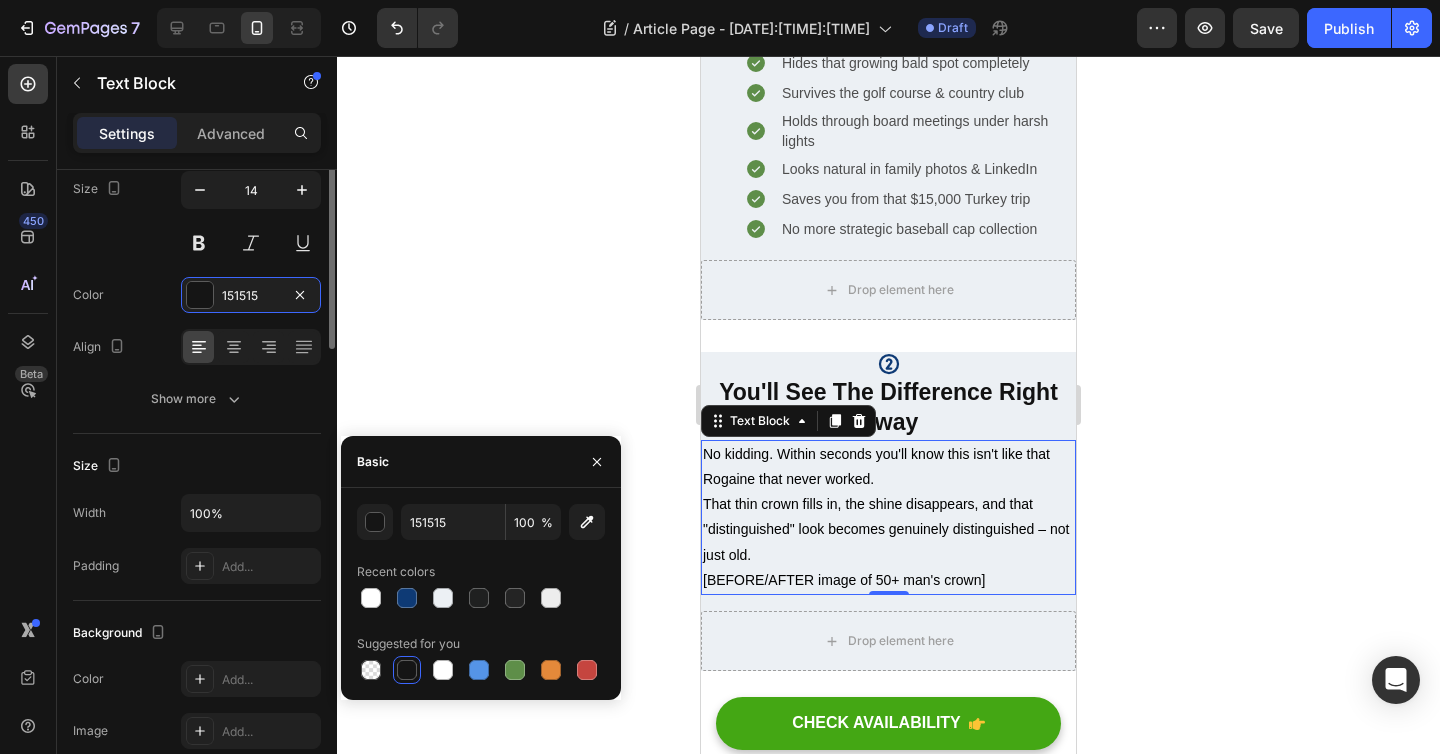 scroll, scrollTop: 0, scrollLeft: 0, axis: both 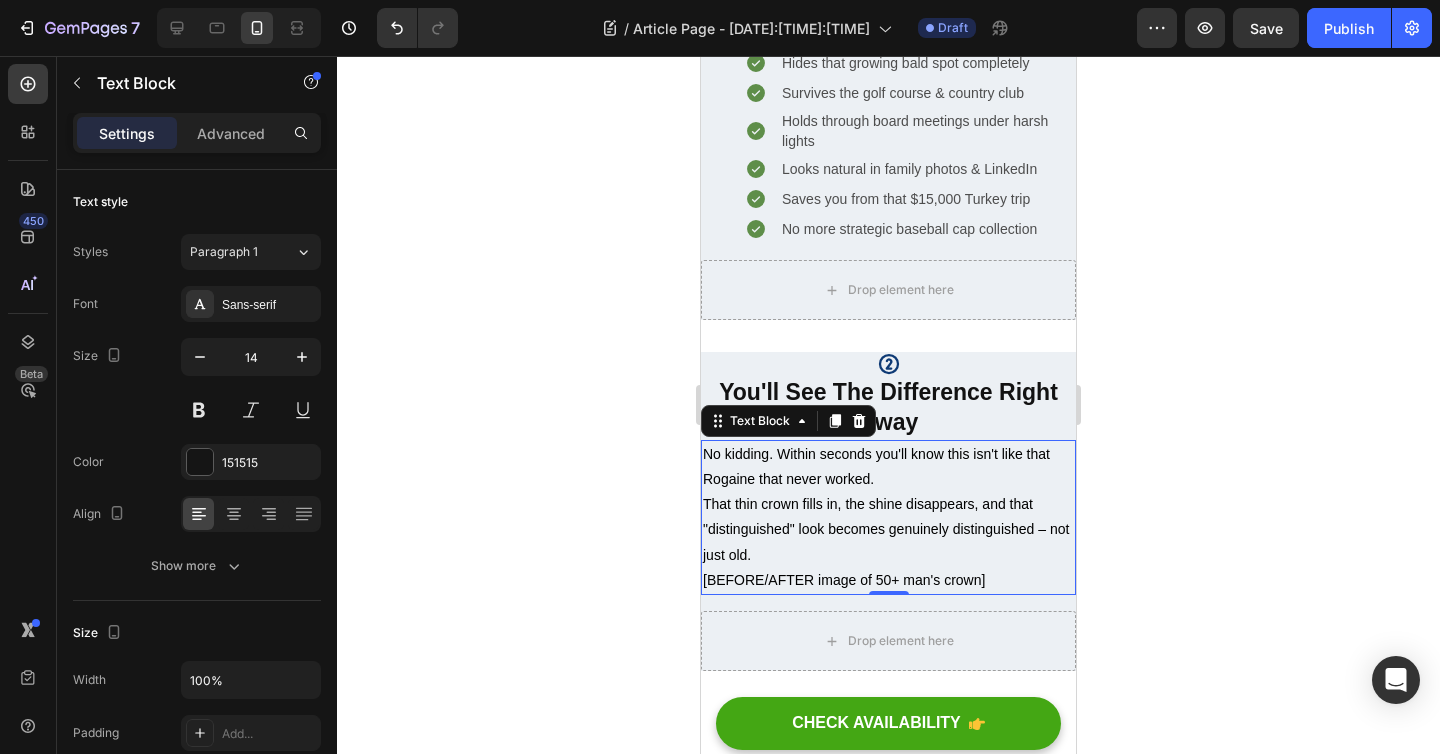 click on "Settings Advanced" at bounding box center (197, 141) 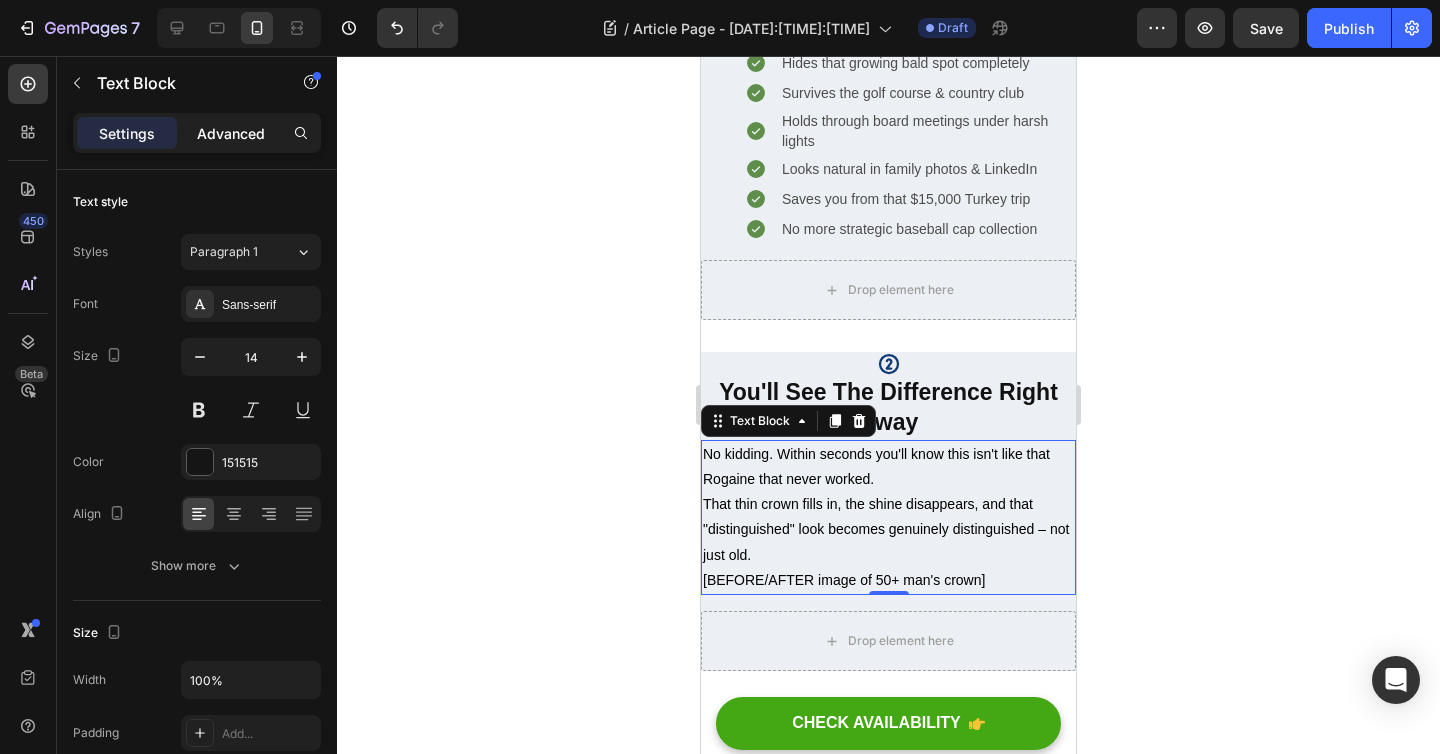 click on "Advanced" at bounding box center (231, 133) 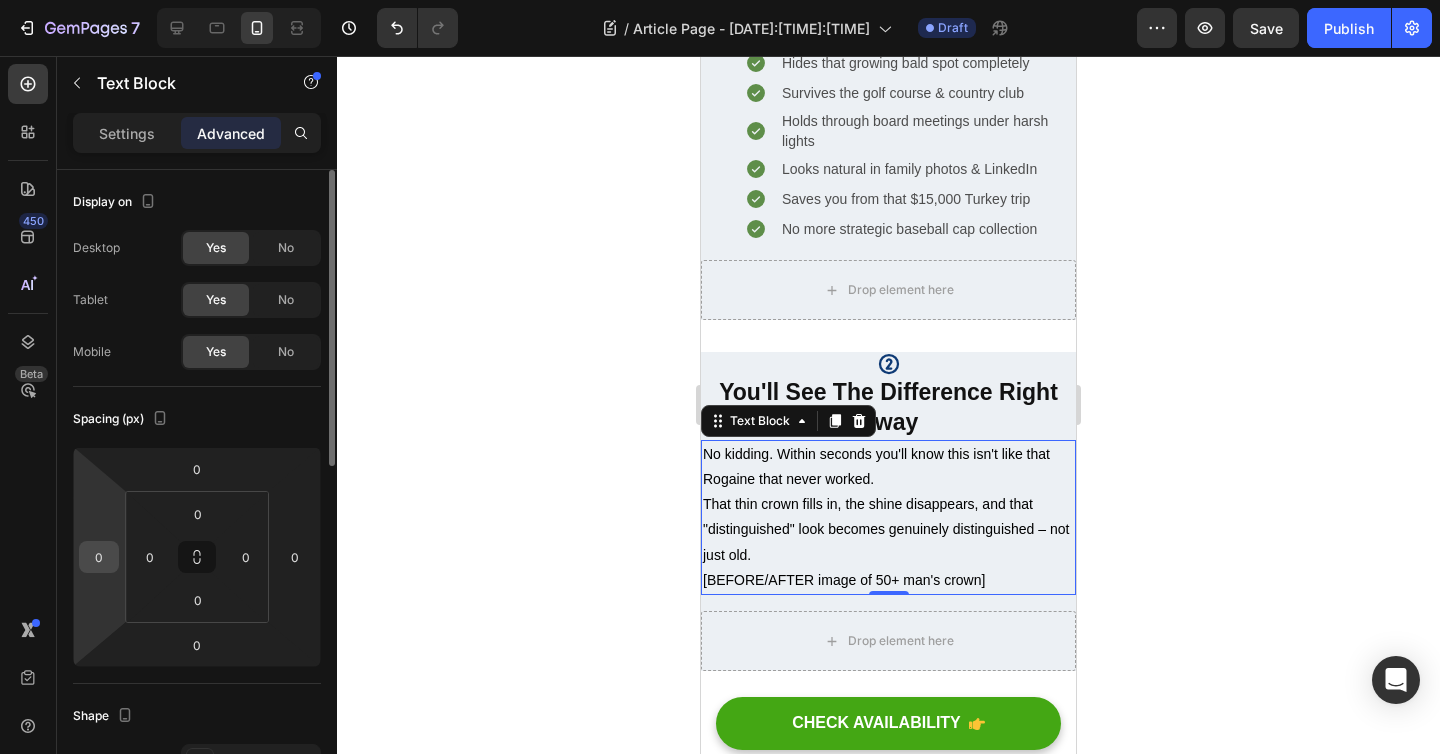 click on "0" at bounding box center (99, 557) 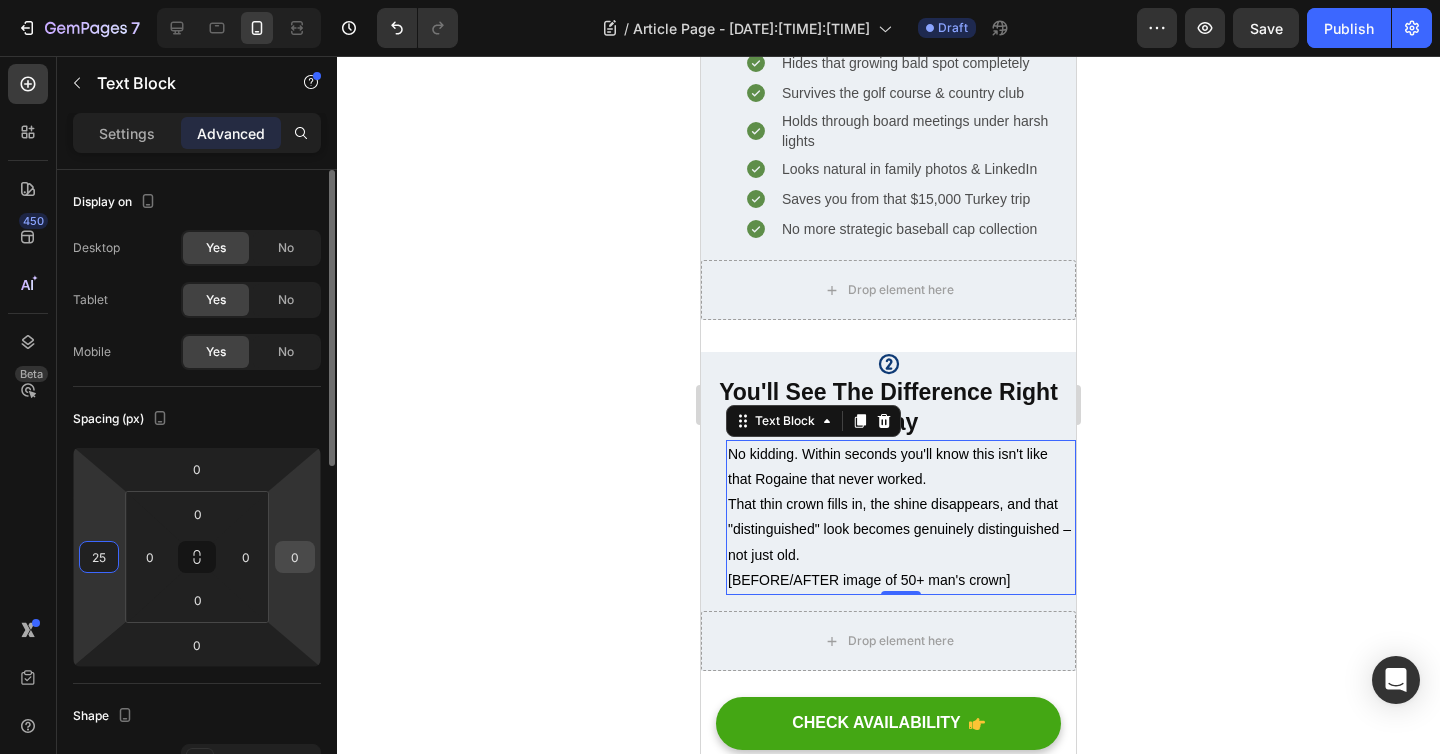type on "25" 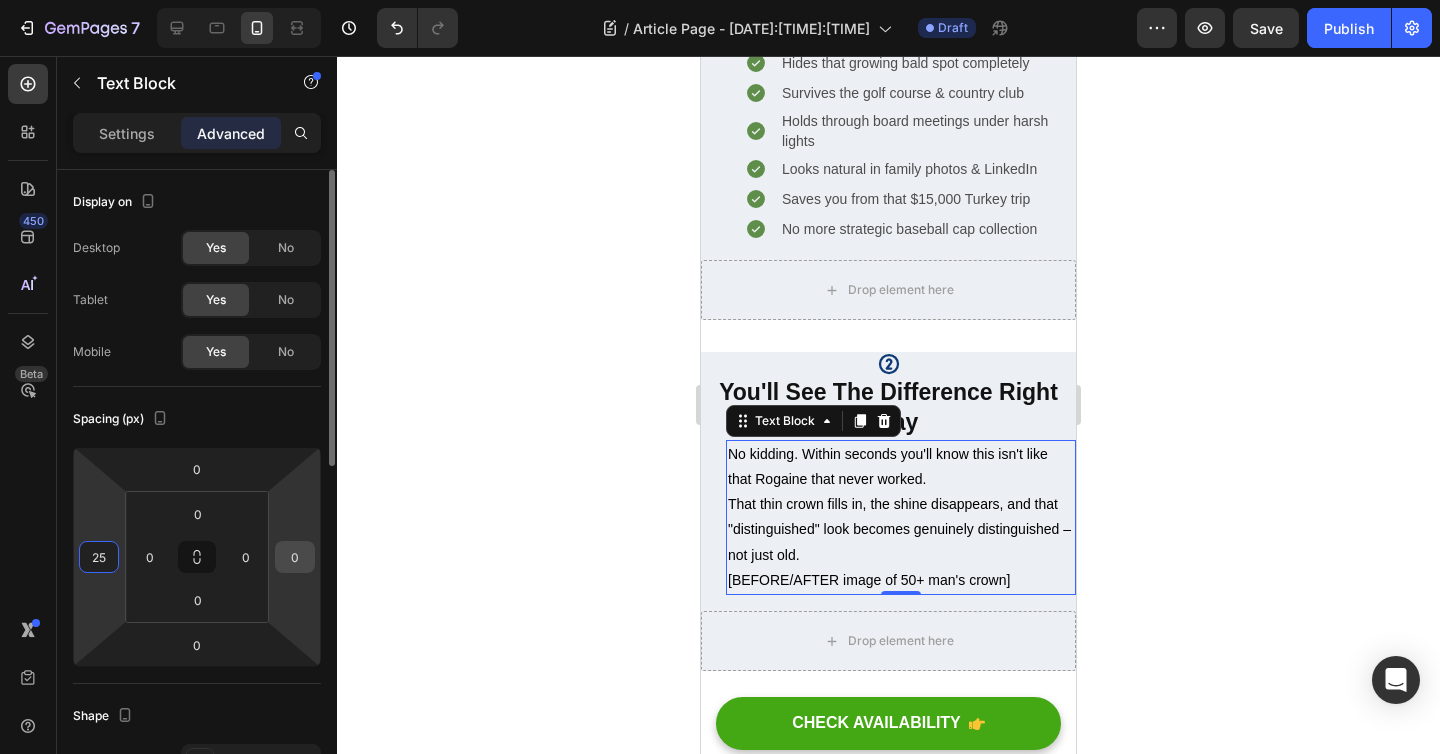 click on "0" at bounding box center (295, 557) 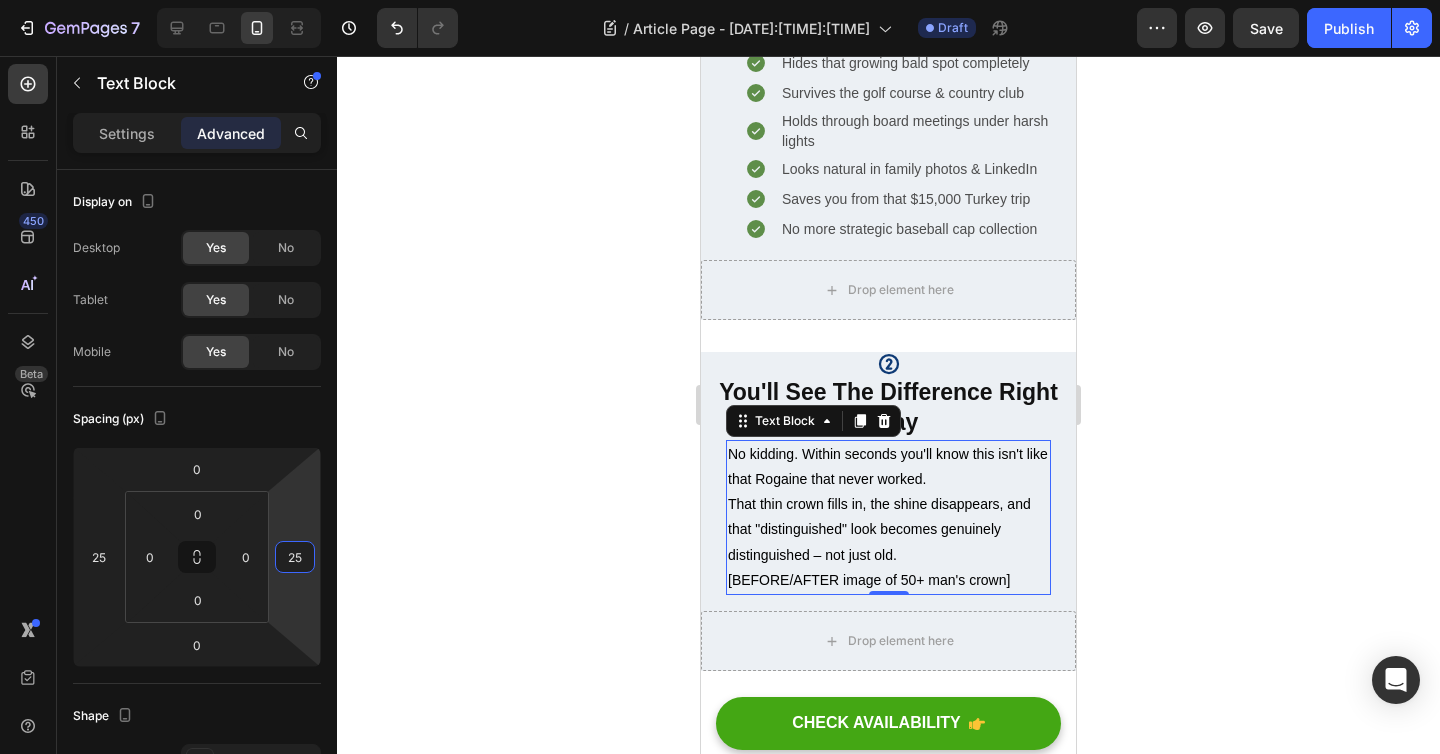 type on "25" 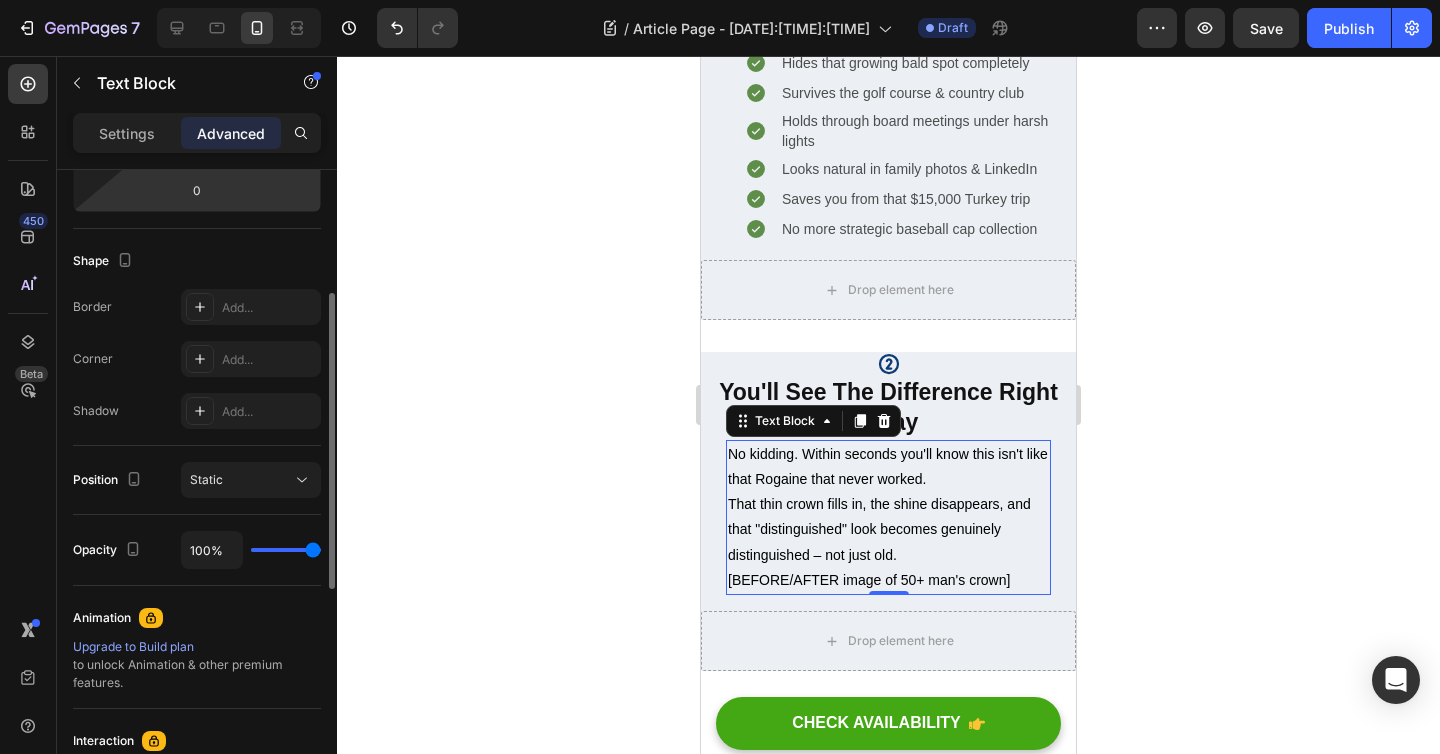 scroll, scrollTop: 376, scrollLeft: 0, axis: vertical 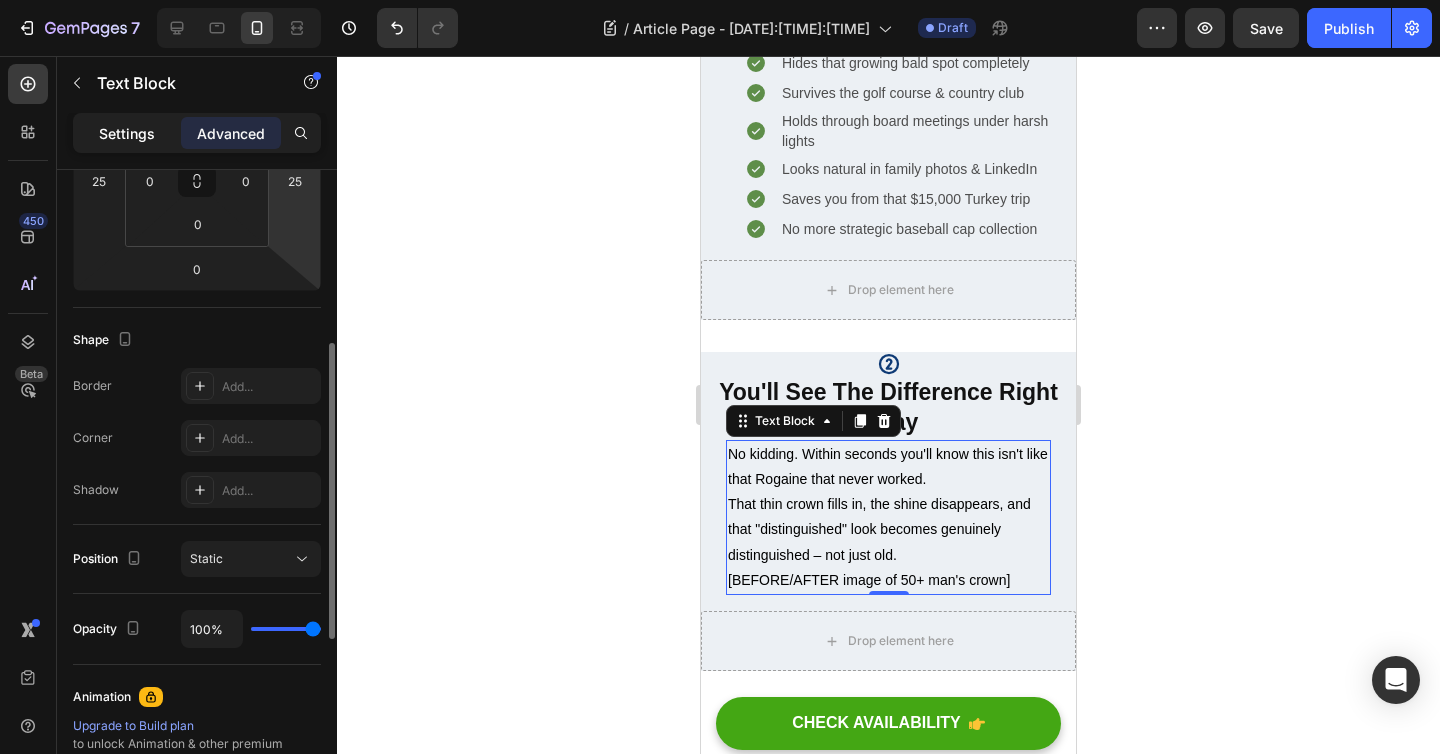 click on "Settings" at bounding box center [127, 133] 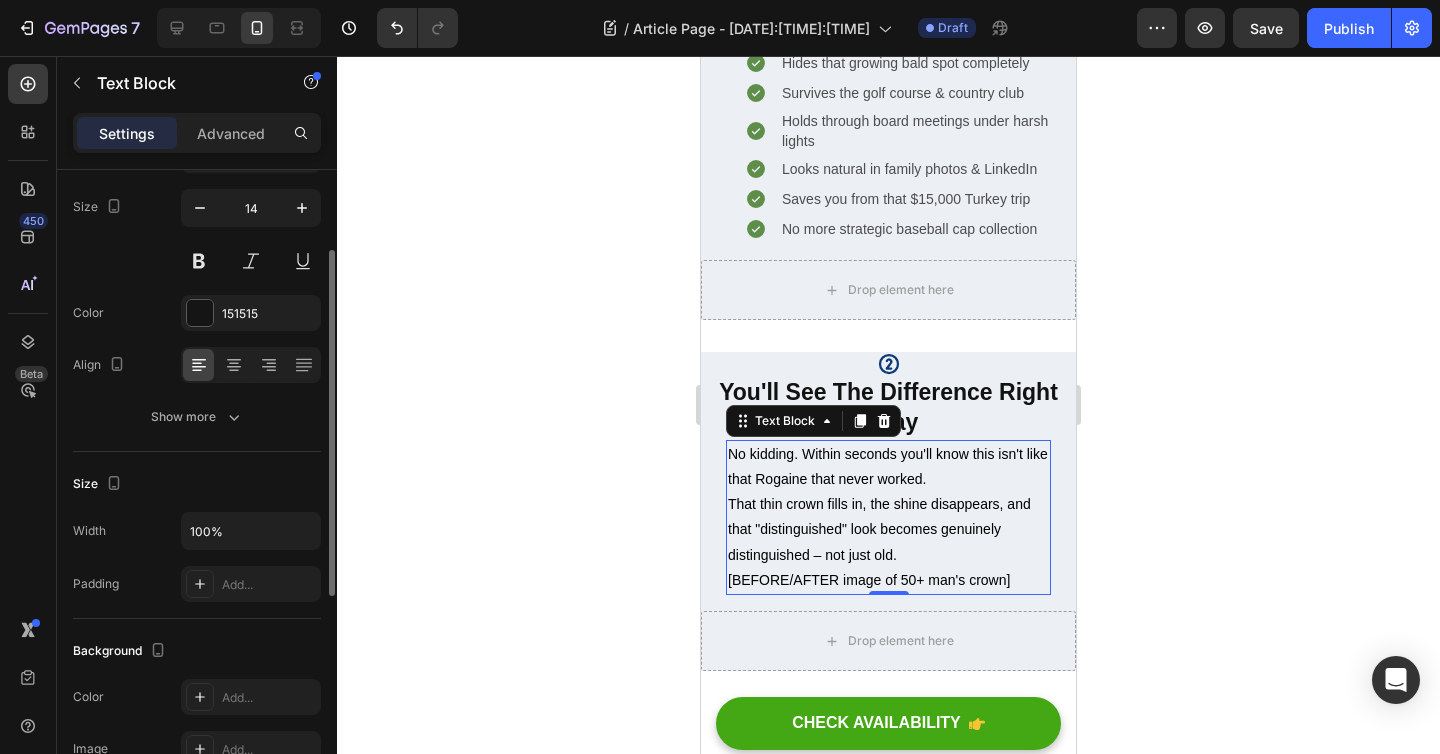 scroll, scrollTop: 128, scrollLeft: 0, axis: vertical 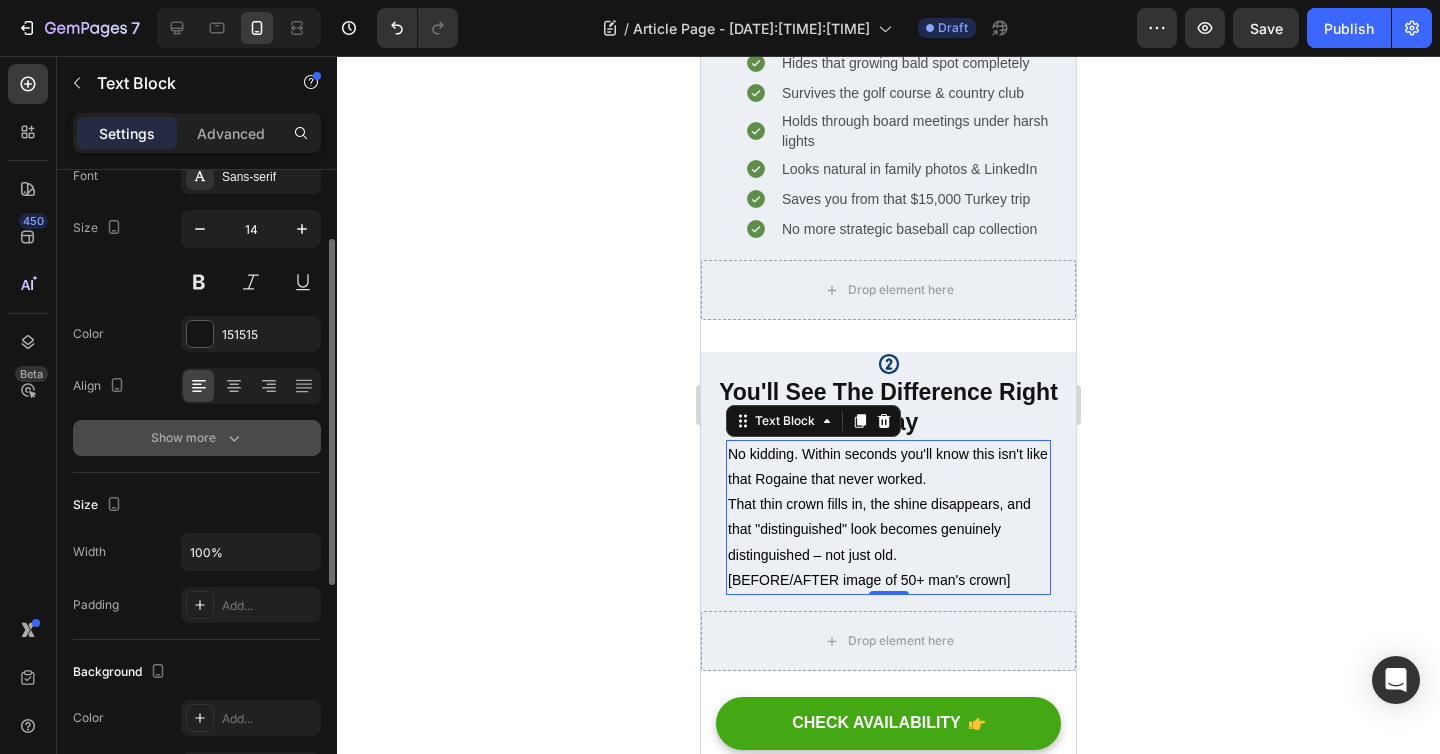 click 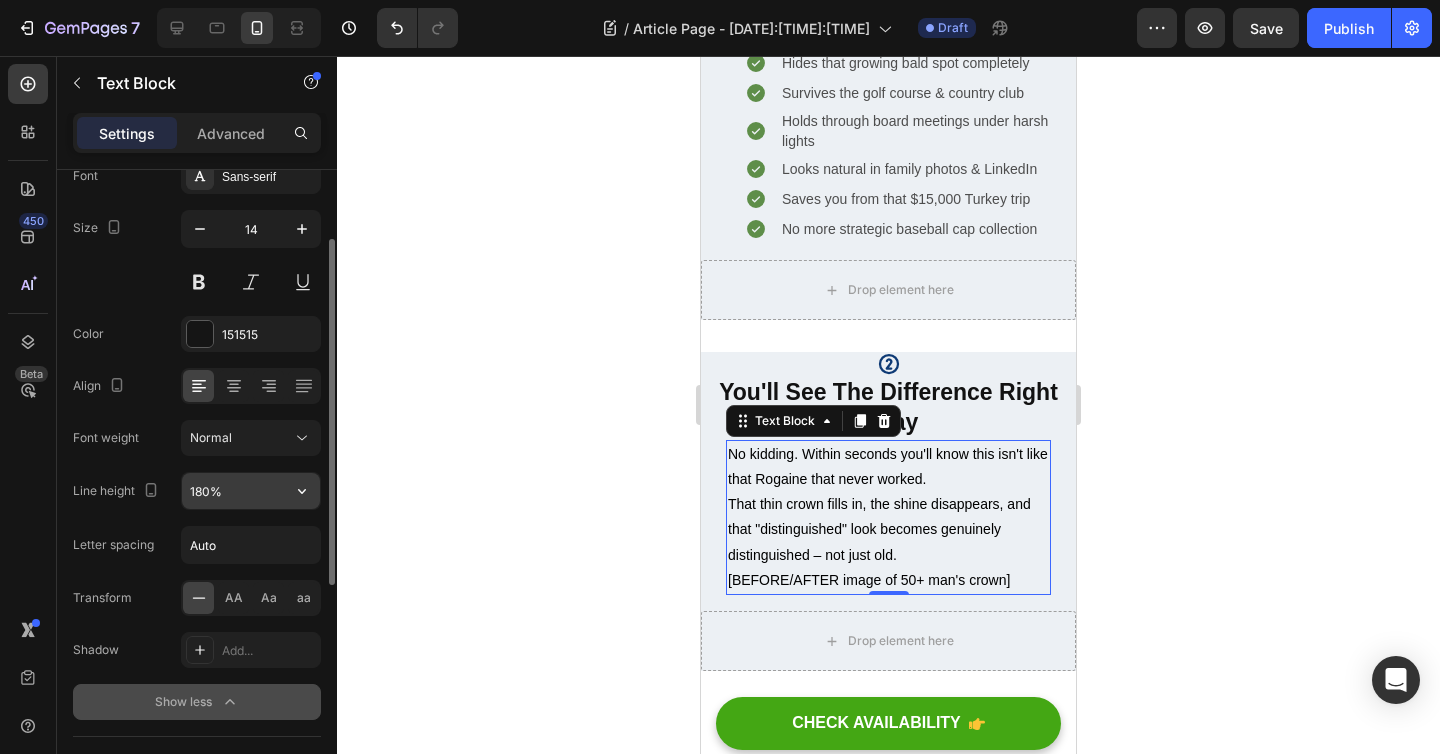 click on "180%" at bounding box center (251, 491) 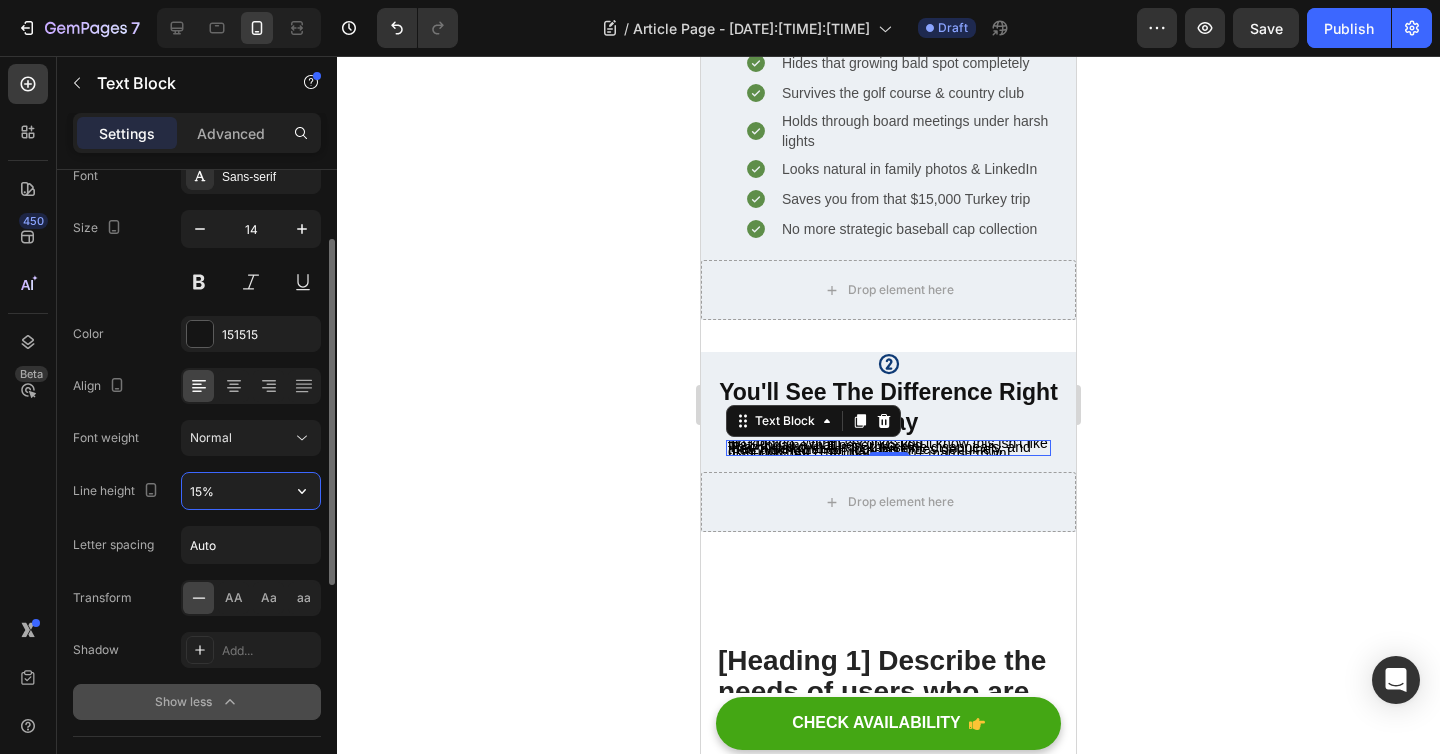 type on "150%" 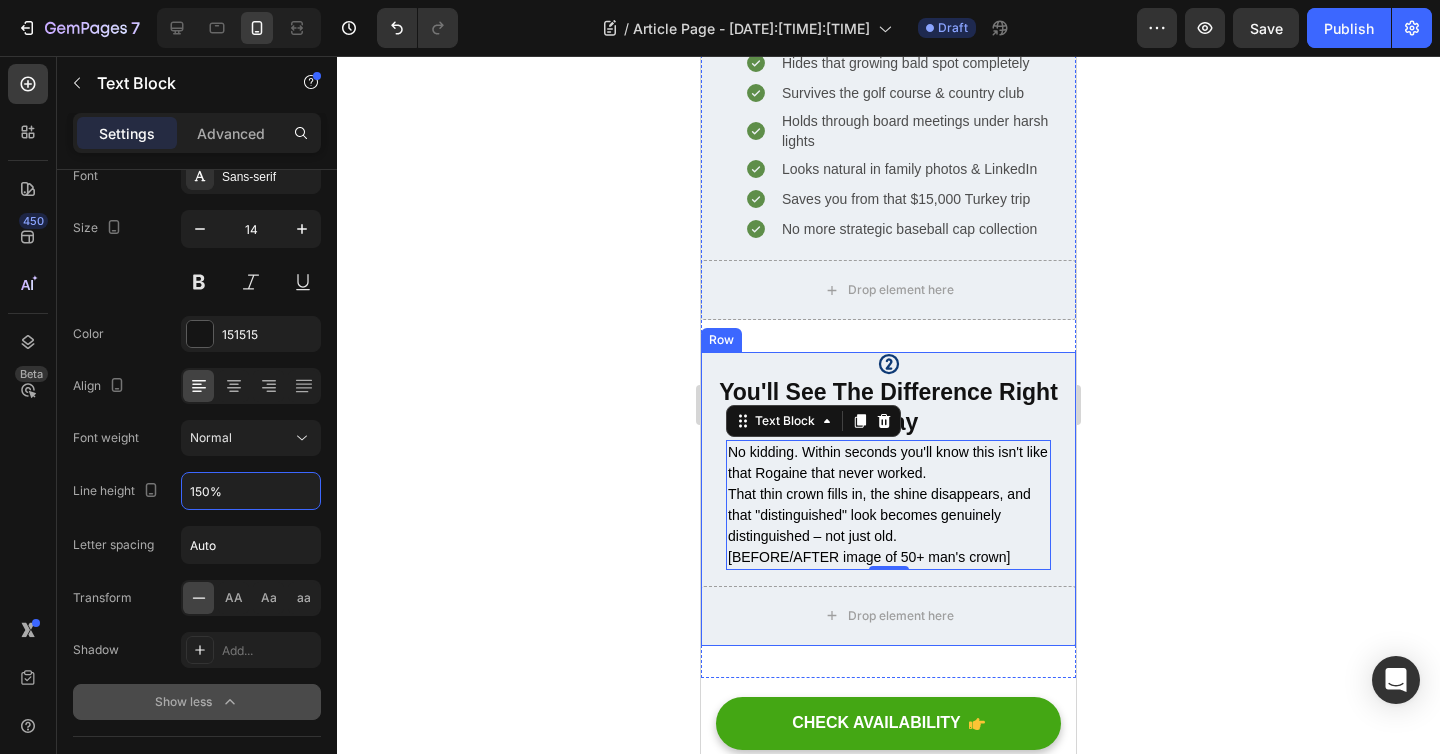 click on "Icon ⁠⁠⁠⁠⁠⁠⁠ You'll See The Difference Right Away Heading No kidding. Within seconds you'll know this isn't like that Rogaine that never worked. That thin crown fills in, the shine disappears, and that "distinguished" look becomes genuinely distinguished – not just old. [BEFORE/AFTER image of 50+ man's crown] Text Block   0
Drop element here Row" at bounding box center [888, 499] 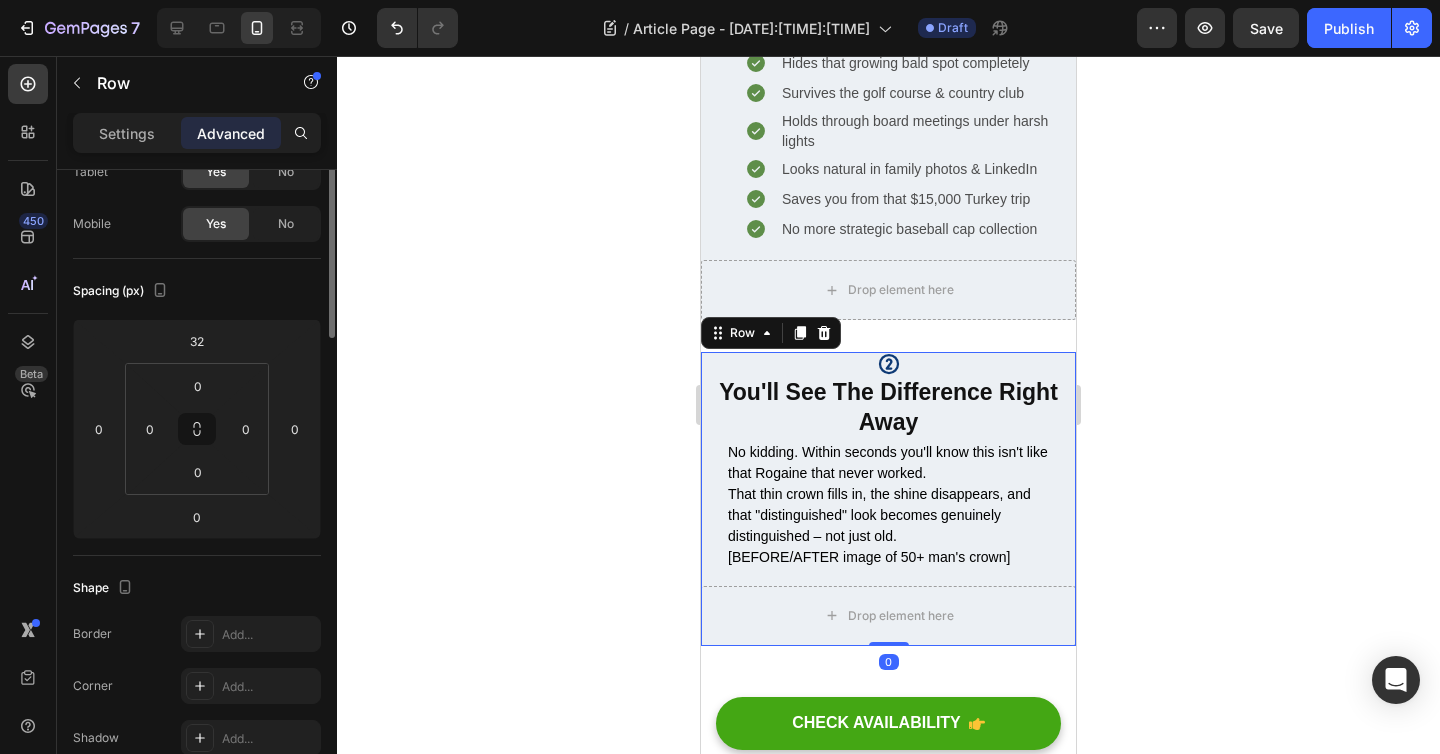 scroll, scrollTop: 0, scrollLeft: 0, axis: both 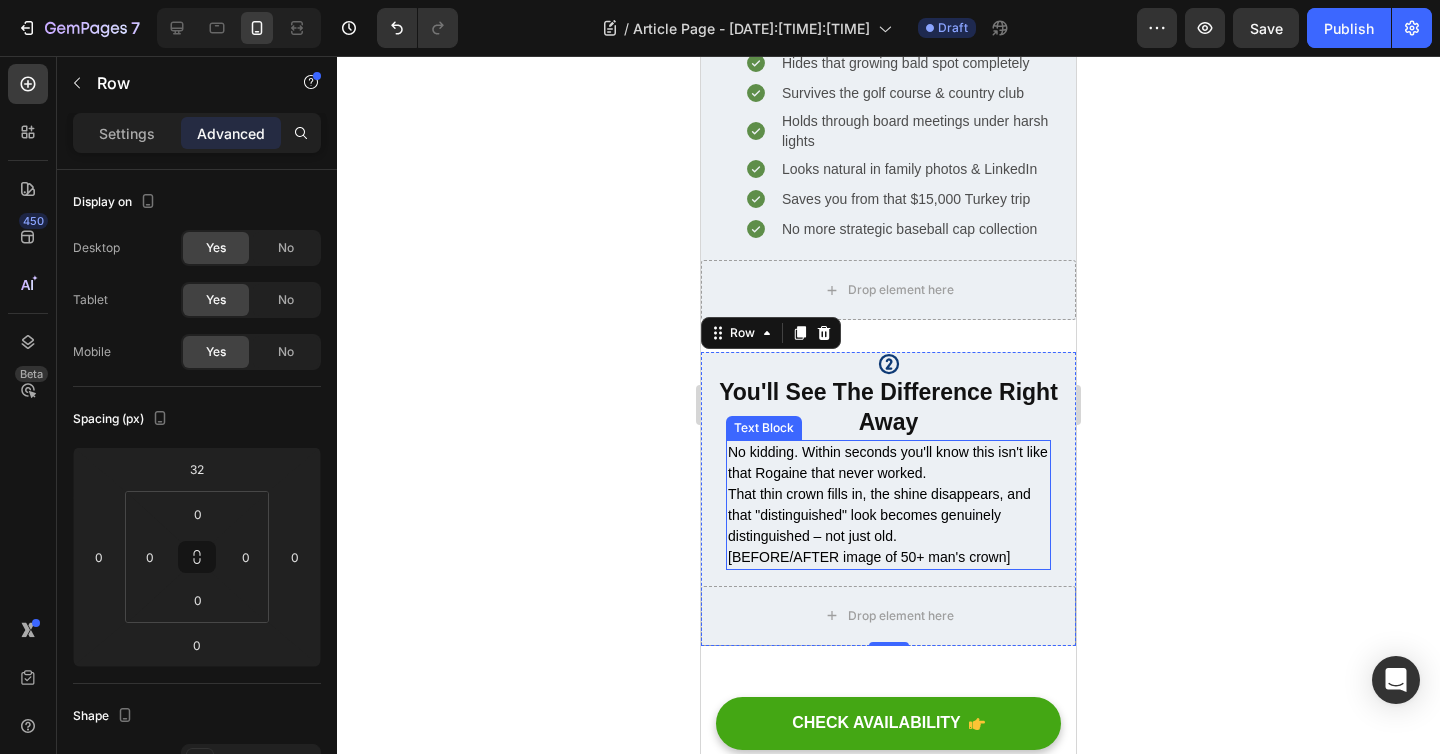 click on "[BEFORE/AFTER image of 50+ man's crown]" at bounding box center (869, 557) 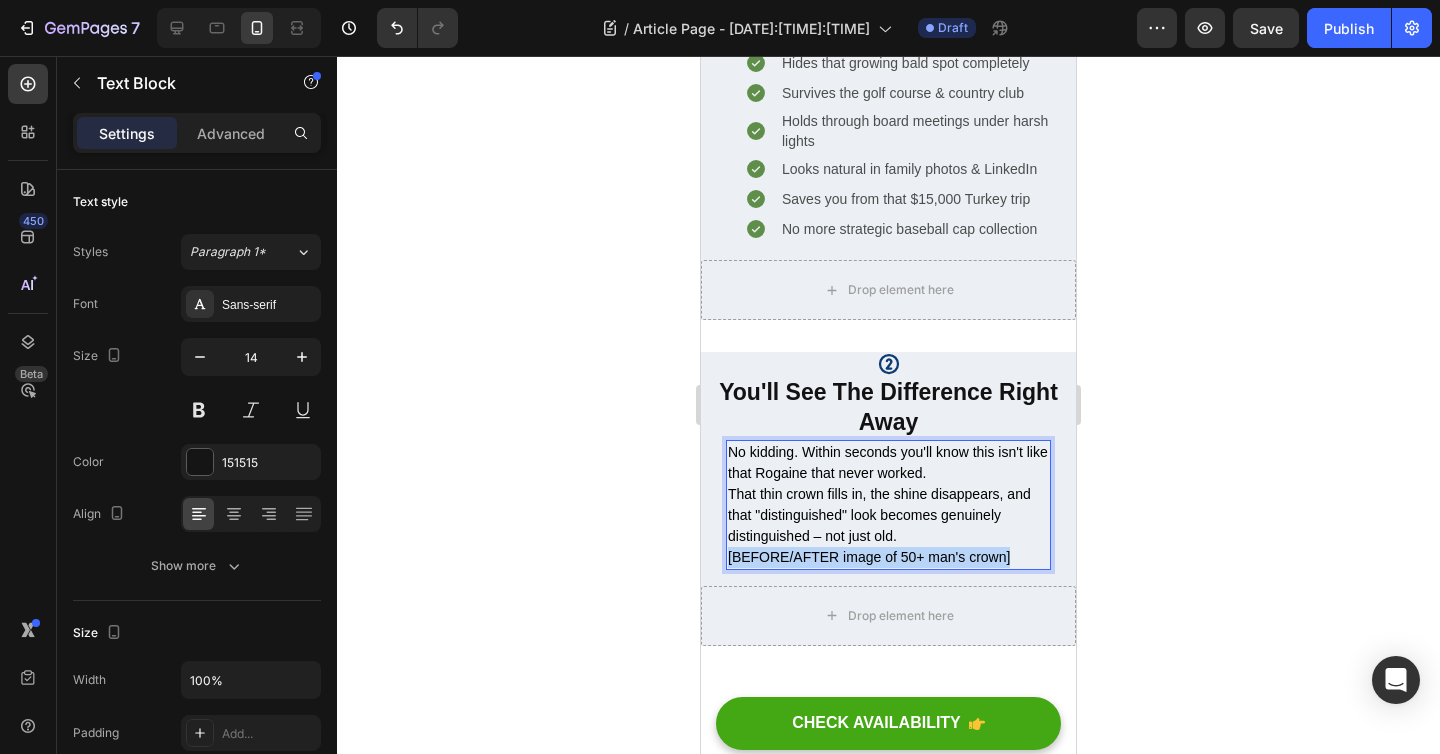 click on "[BEFORE/AFTER image of 50+ man's crown]" at bounding box center [869, 557] 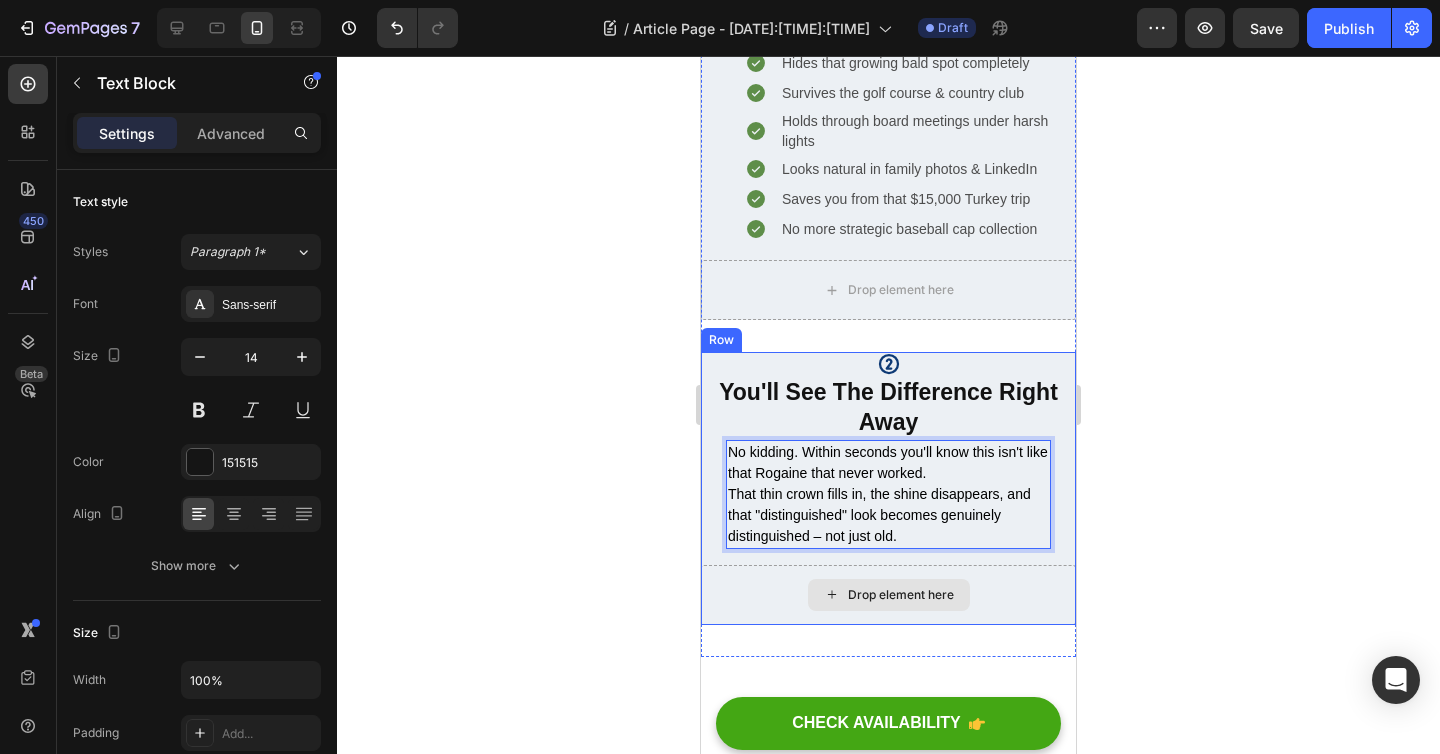 click on "Drop element here" at bounding box center [888, 595] 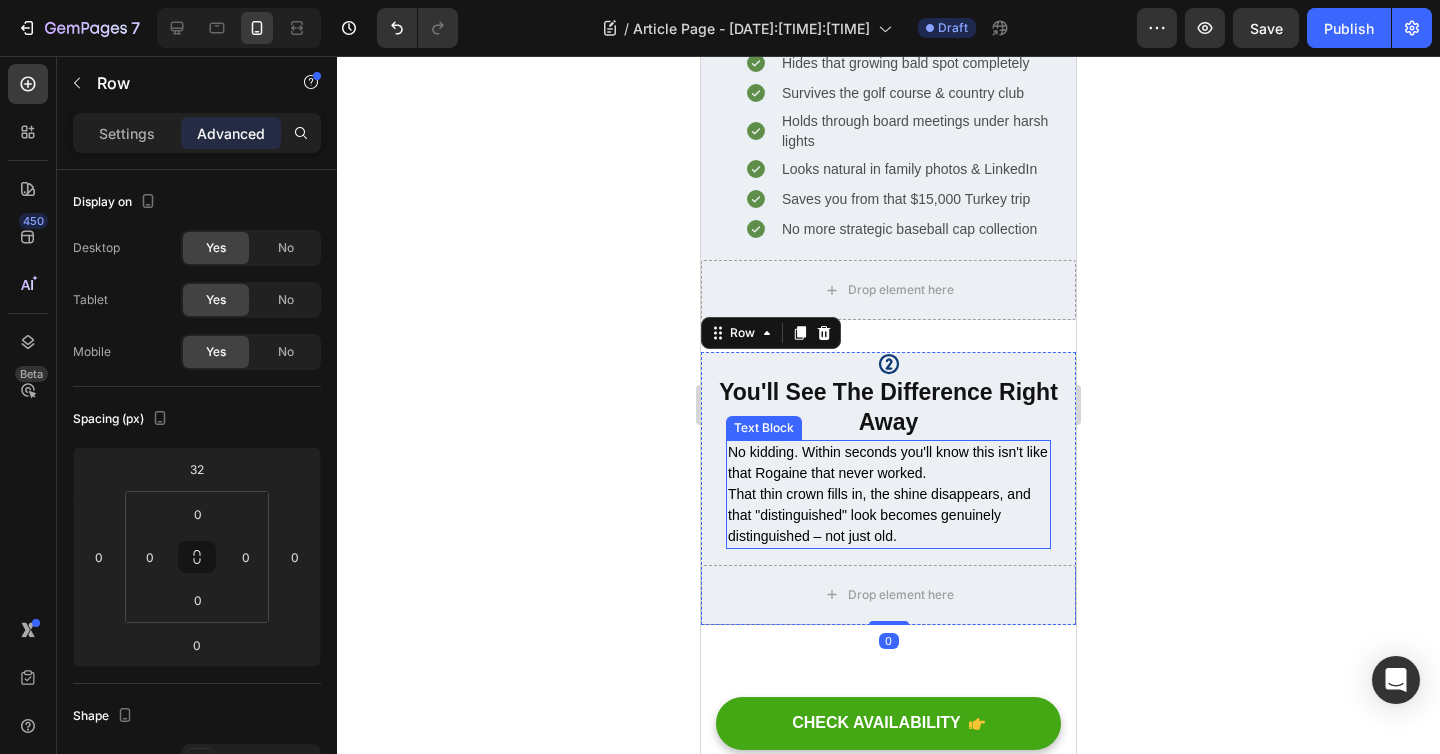 click on "No kidding. Within seconds you'll know this isn't like that Rogaine that never worked." at bounding box center (888, 462) 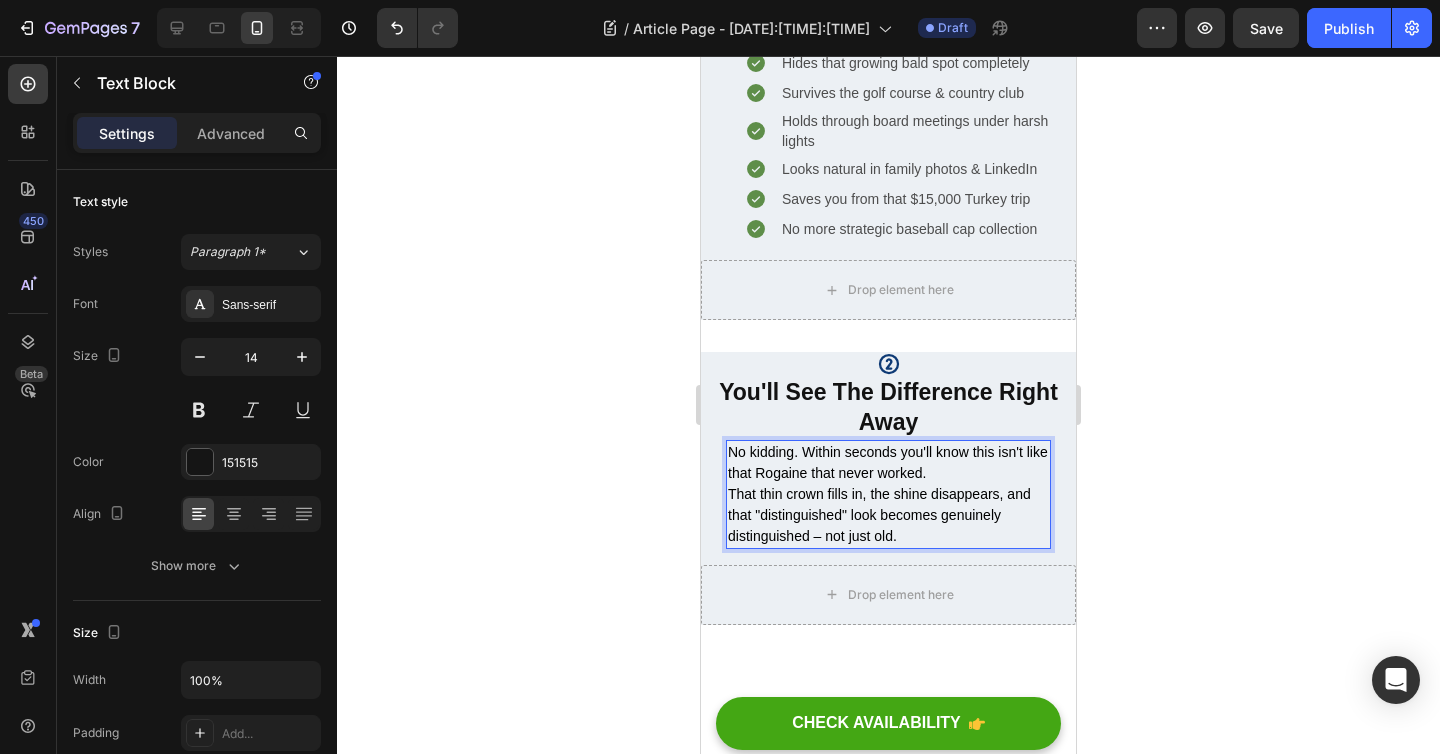 click on "No kidding. Within seconds you'll know this isn't like that Rogaine that never worked." at bounding box center [888, 462] 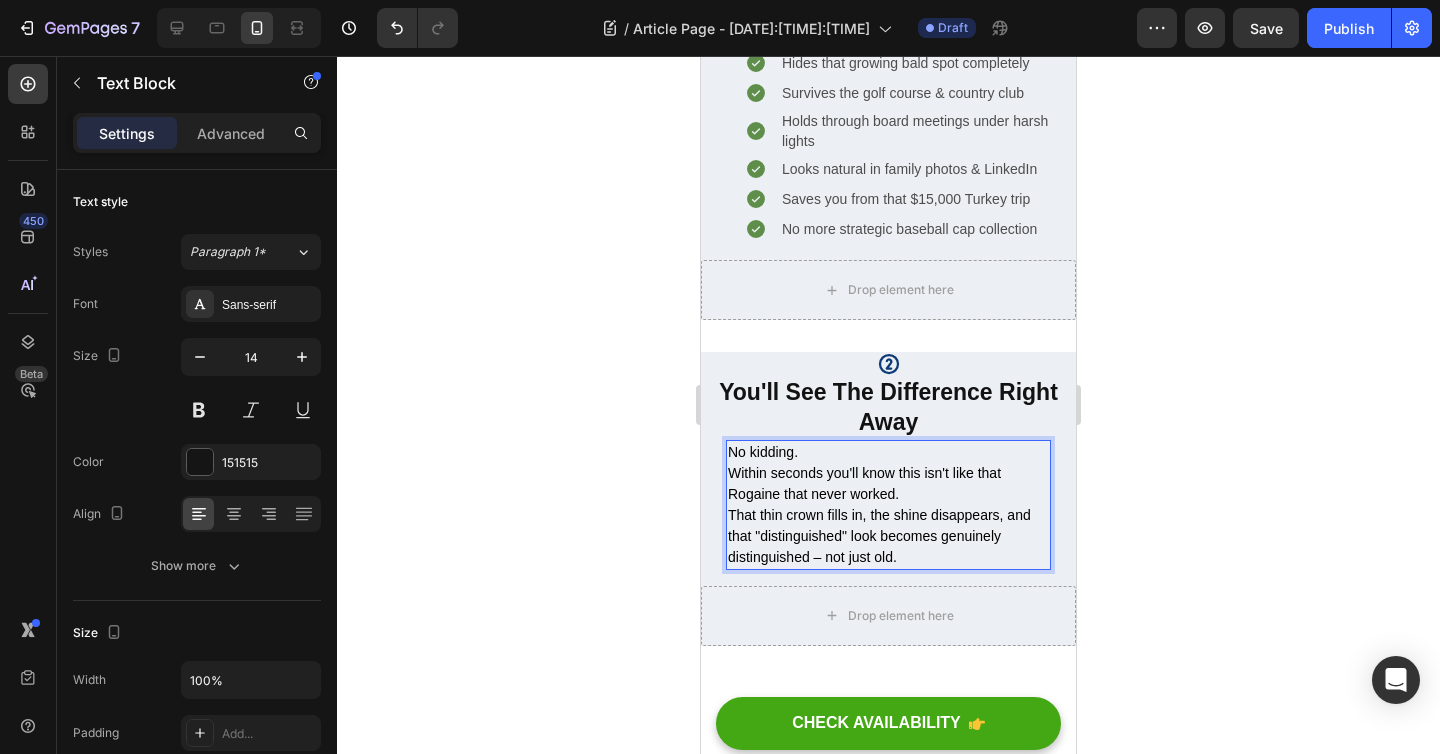 click on "No kidding. Within seconds you'll know this isn't like that Rogaine that never worked." at bounding box center [888, 473] 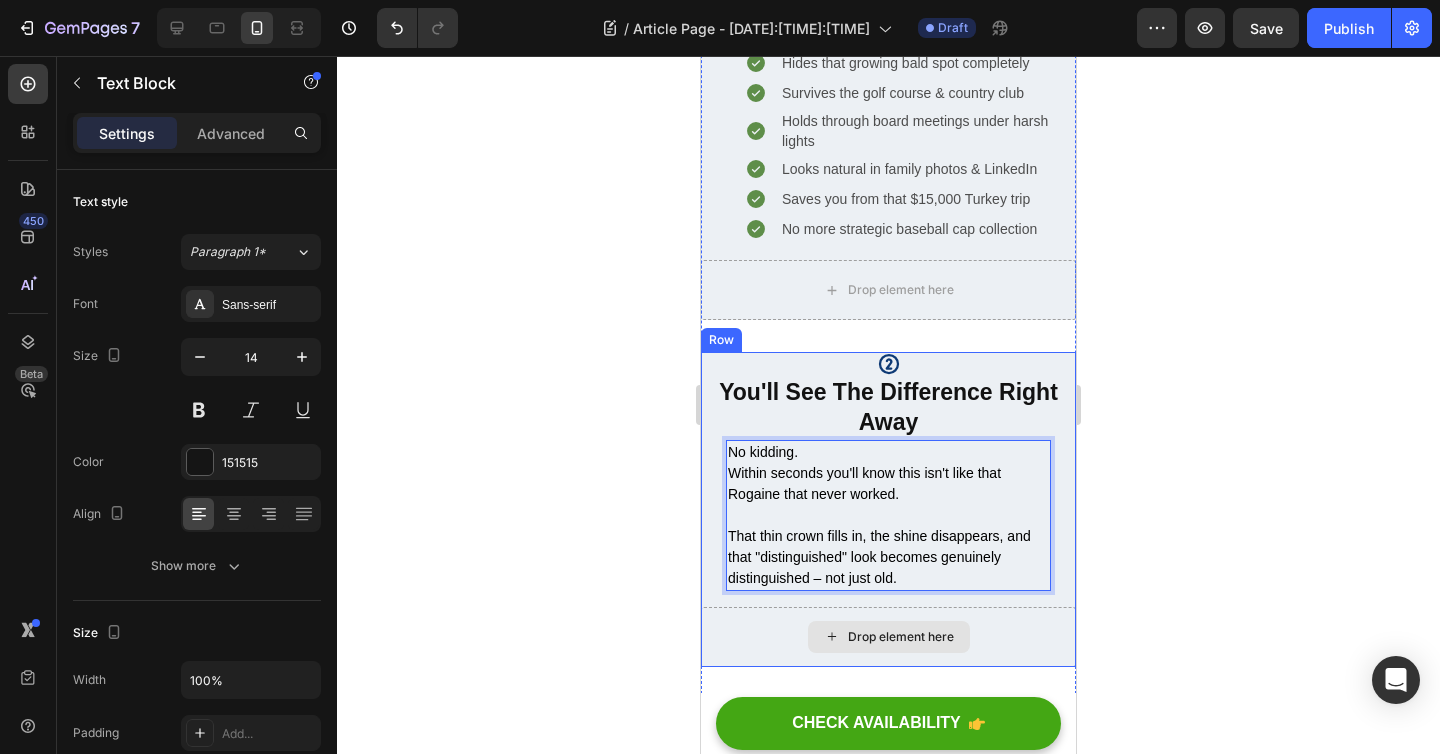 click on "Drop element here" at bounding box center (888, 637) 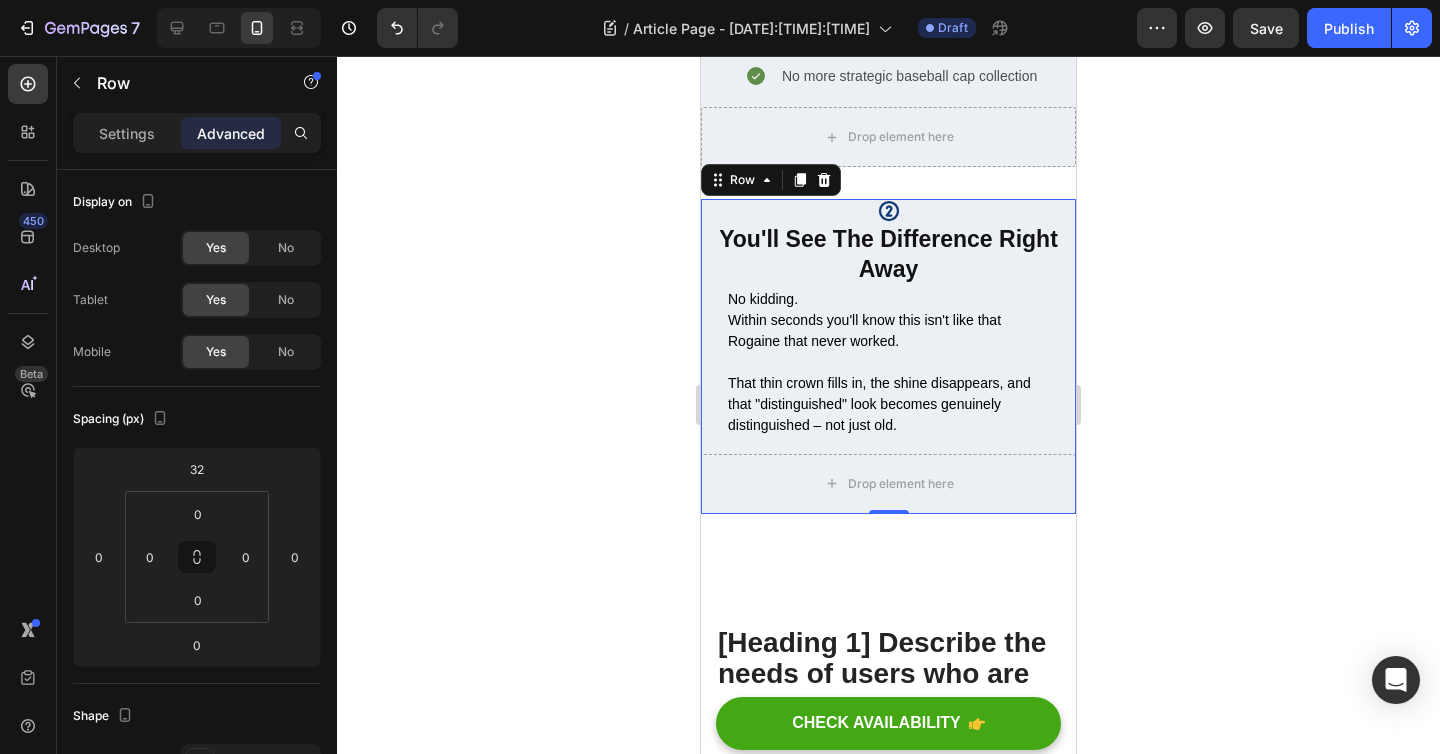 scroll, scrollTop: 815, scrollLeft: 0, axis: vertical 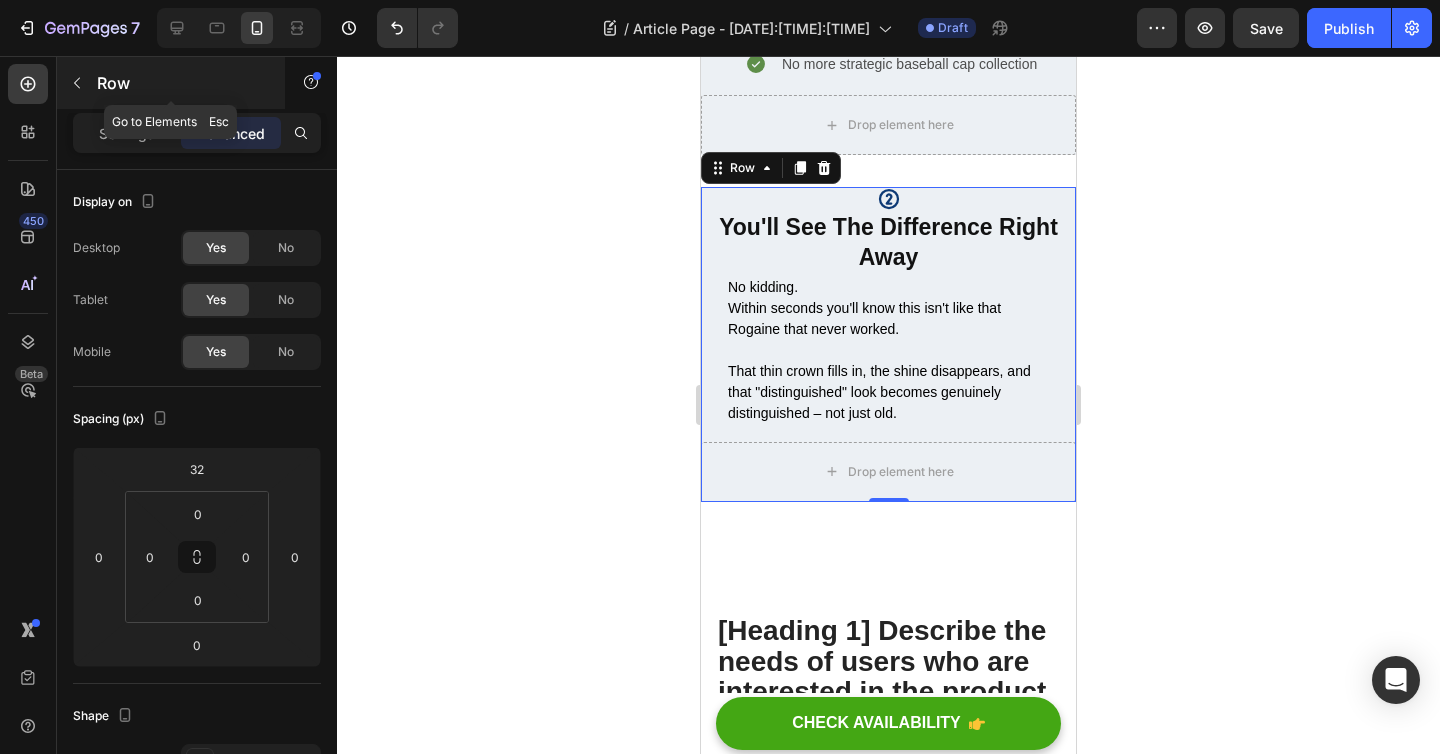 click 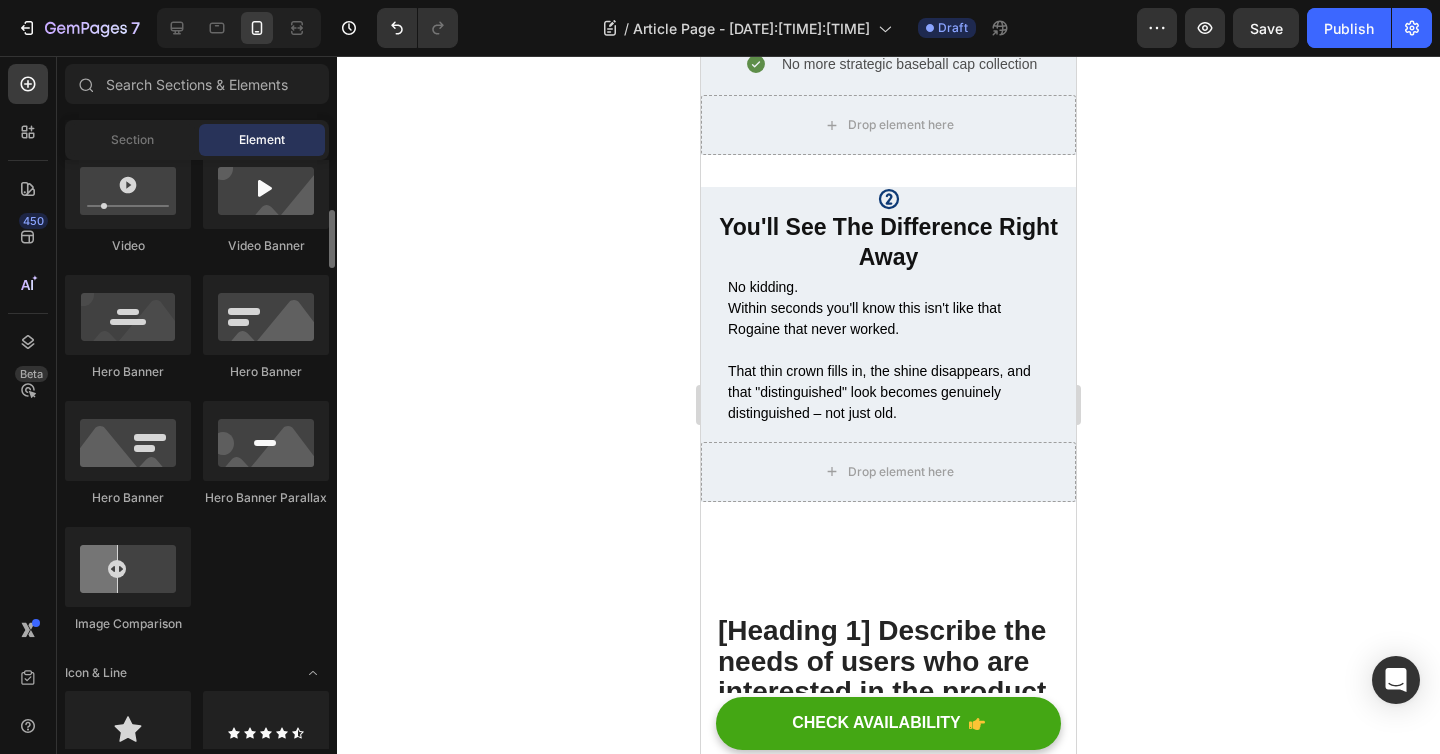 scroll, scrollTop: 811, scrollLeft: 0, axis: vertical 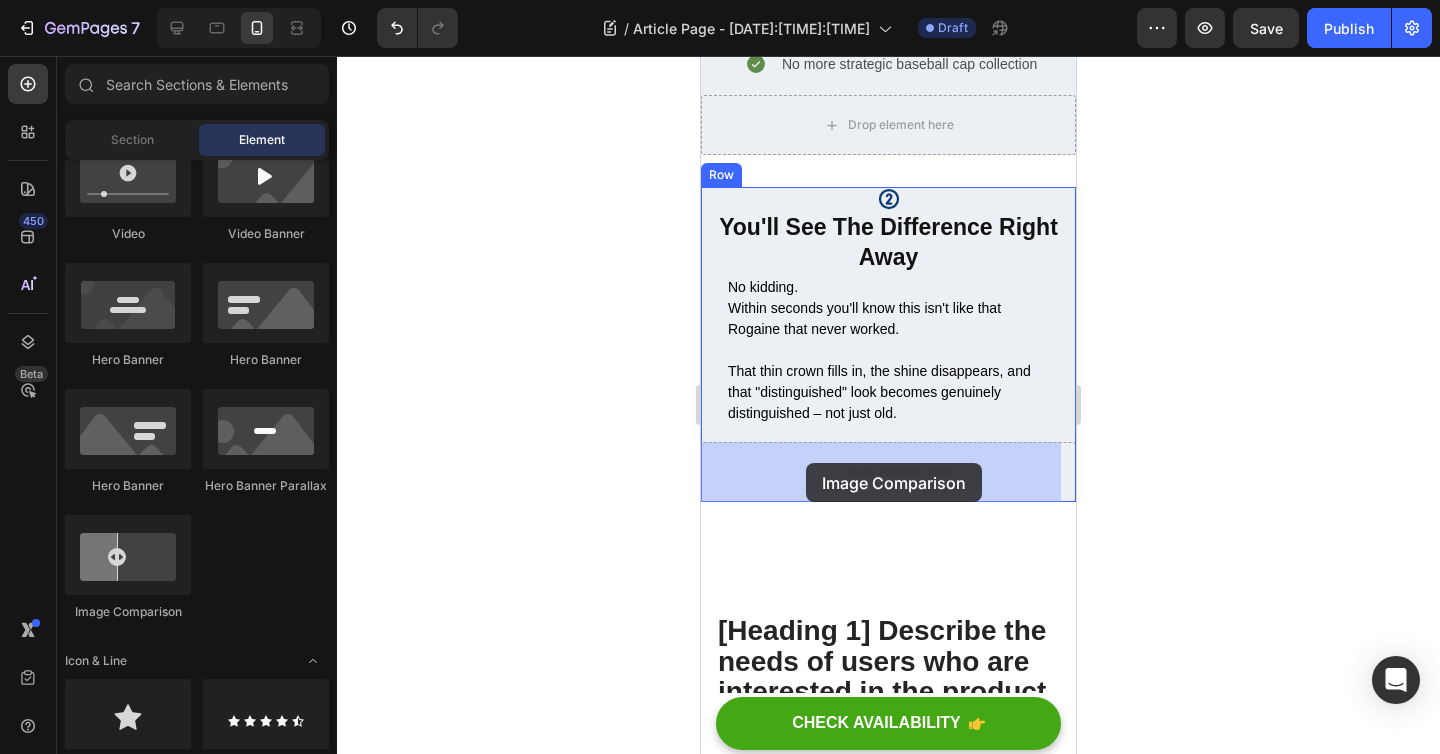 drag, startPoint x: 832, startPoint y: 614, endPoint x: 806, endPoint y: 463, distance: 153.22206 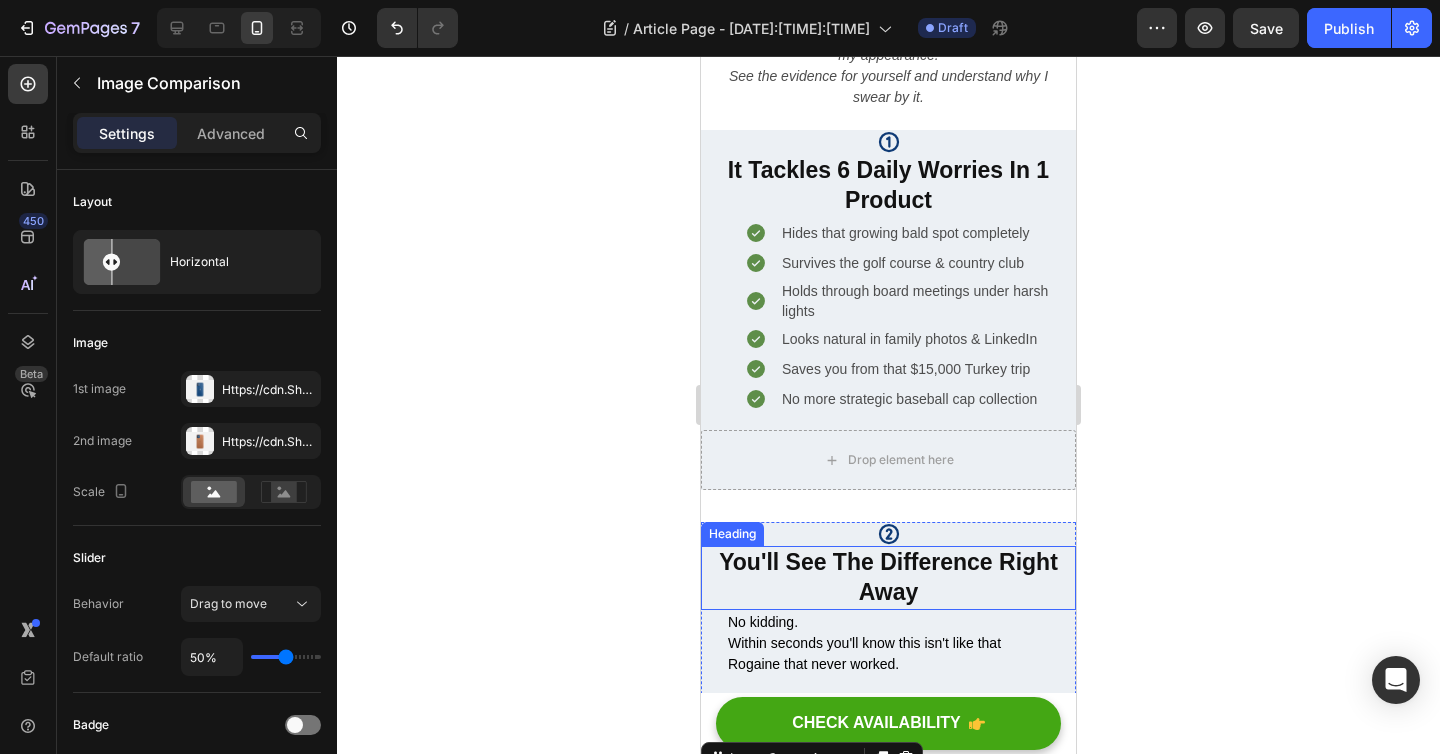 scroll, scrollTop: 481, scrollLeft: 0, axis: vertical 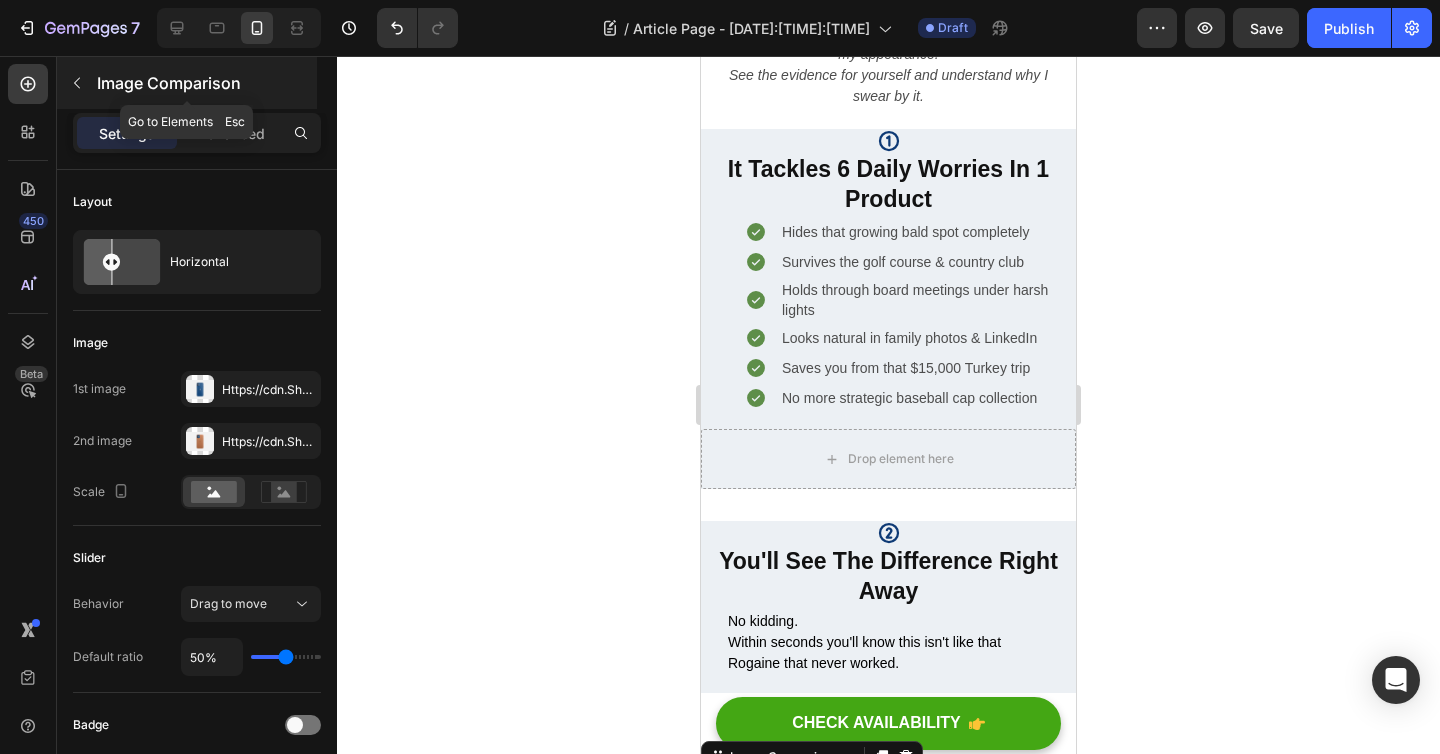 click 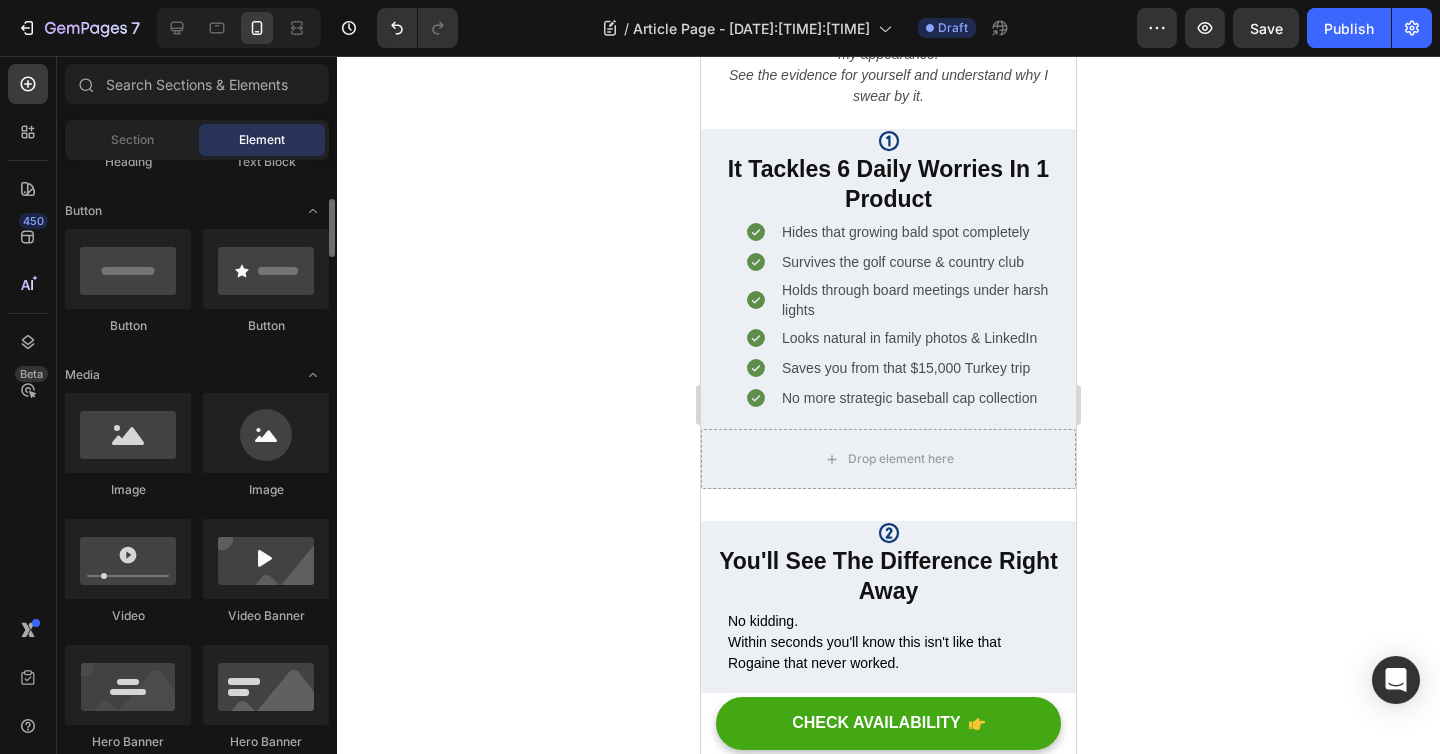 scroll, scrollTop: 418, scrollLeft: 0, axis: vertical 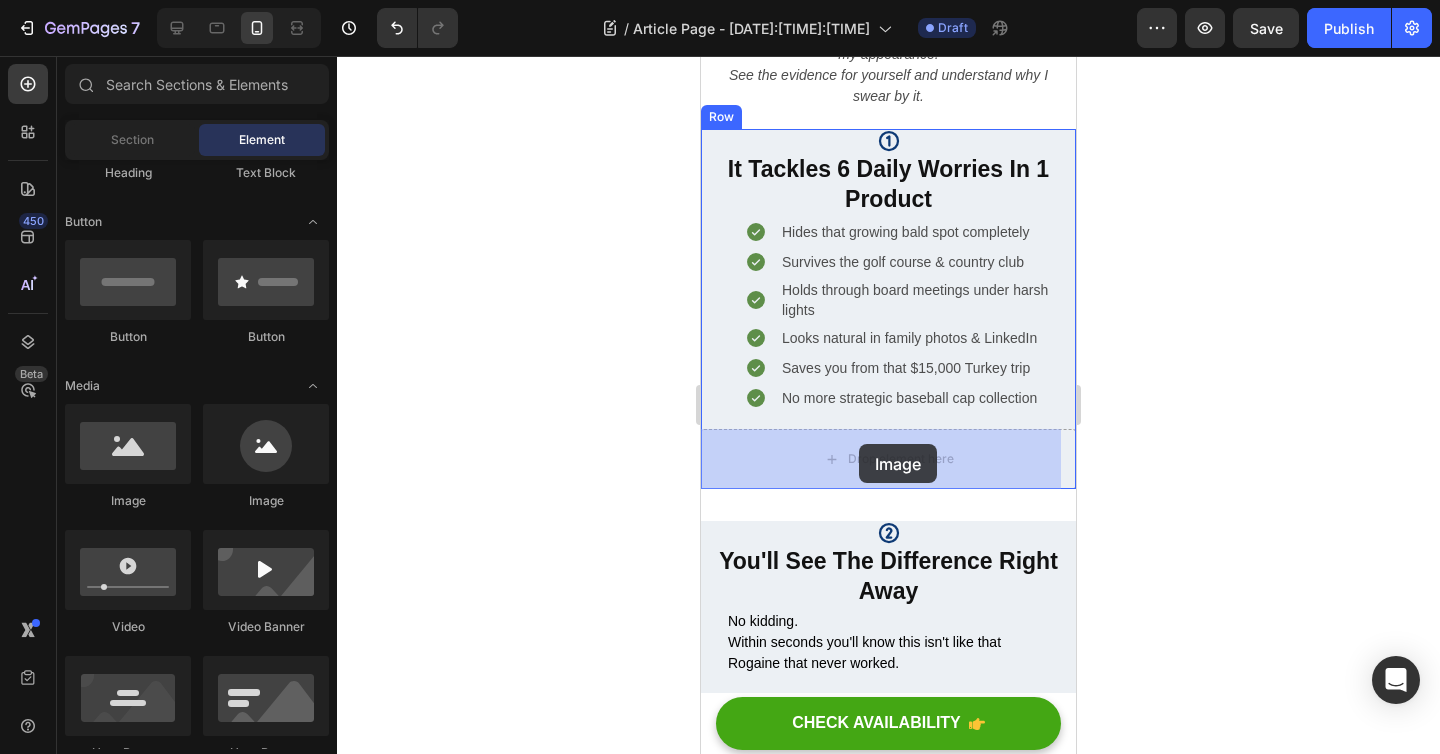 drag, startPoint x: 830, startPoint y: 509, endPoint x: 859, endPoint y: 444, distance: 71.17584 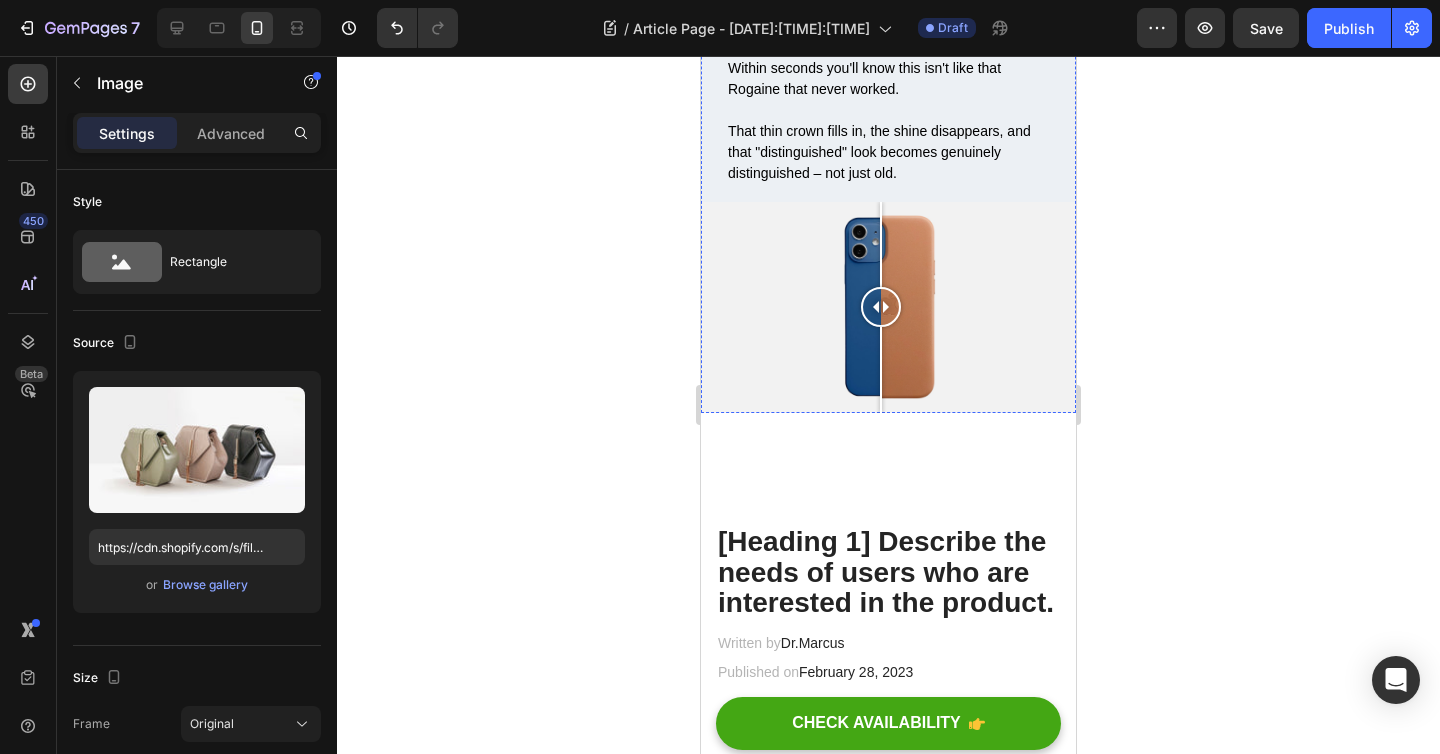 scroll, scrollTop: 1098, scrollLeft: 0, axis: vertical 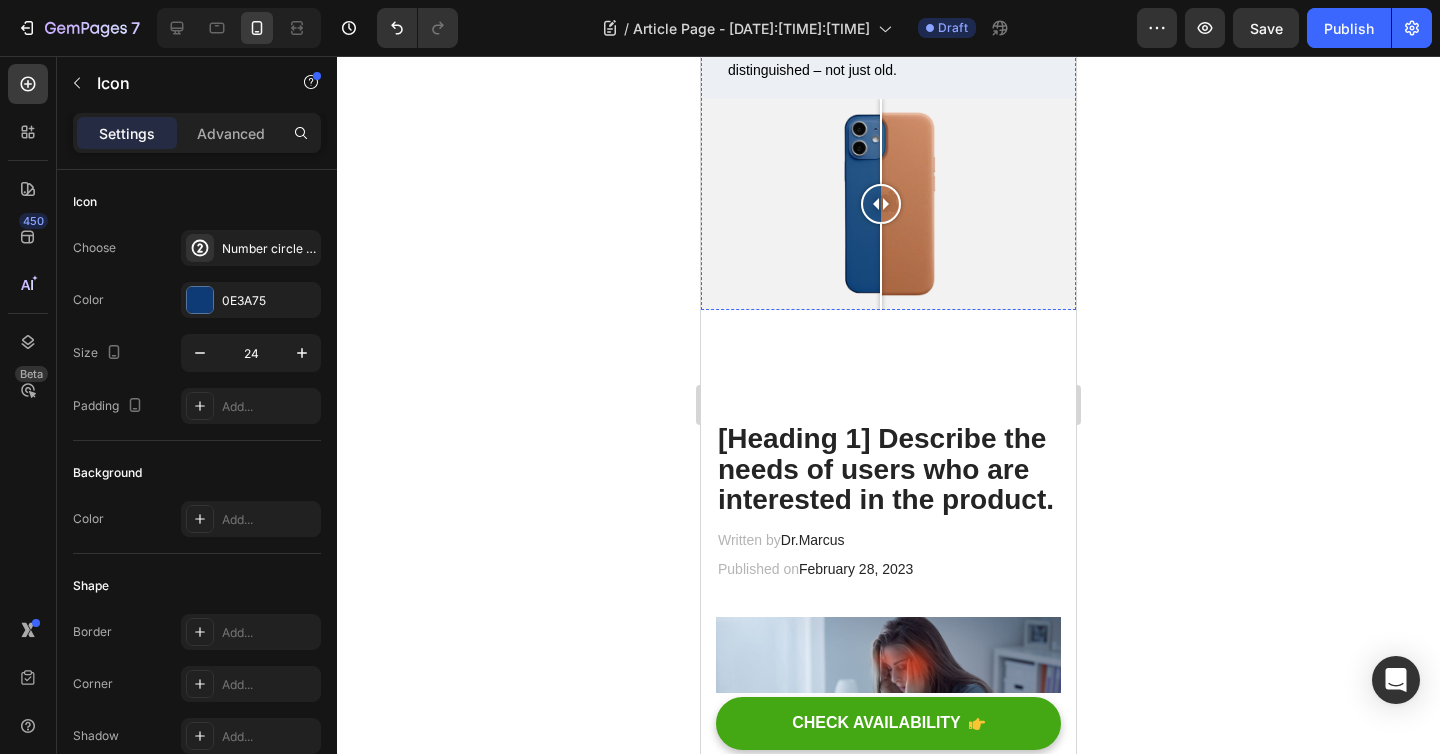 click on "Icon" at bounding box center [888, -144] 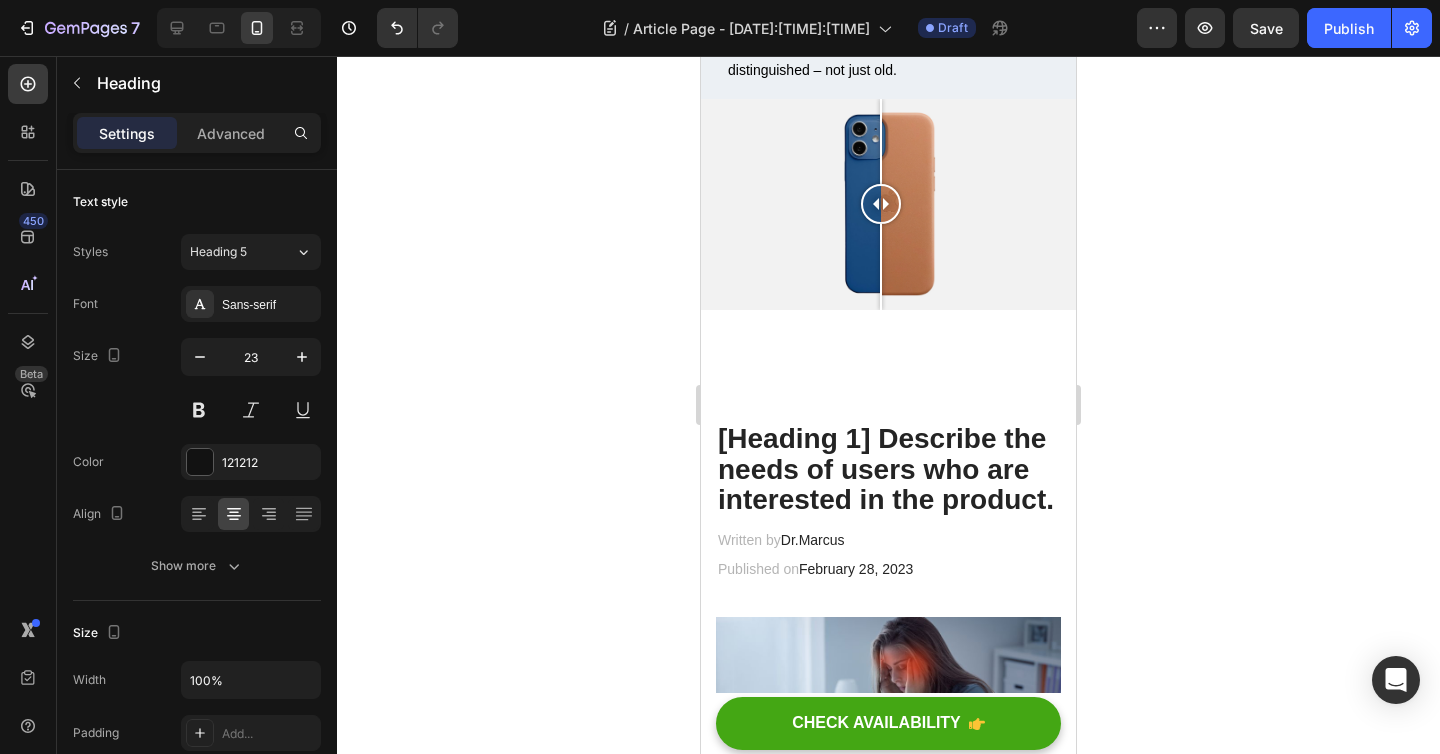 click on "⁠⁠⁠⁠⁠⁠⁠ You'll See The Difference Right Away" at bounding box center [888, -100] 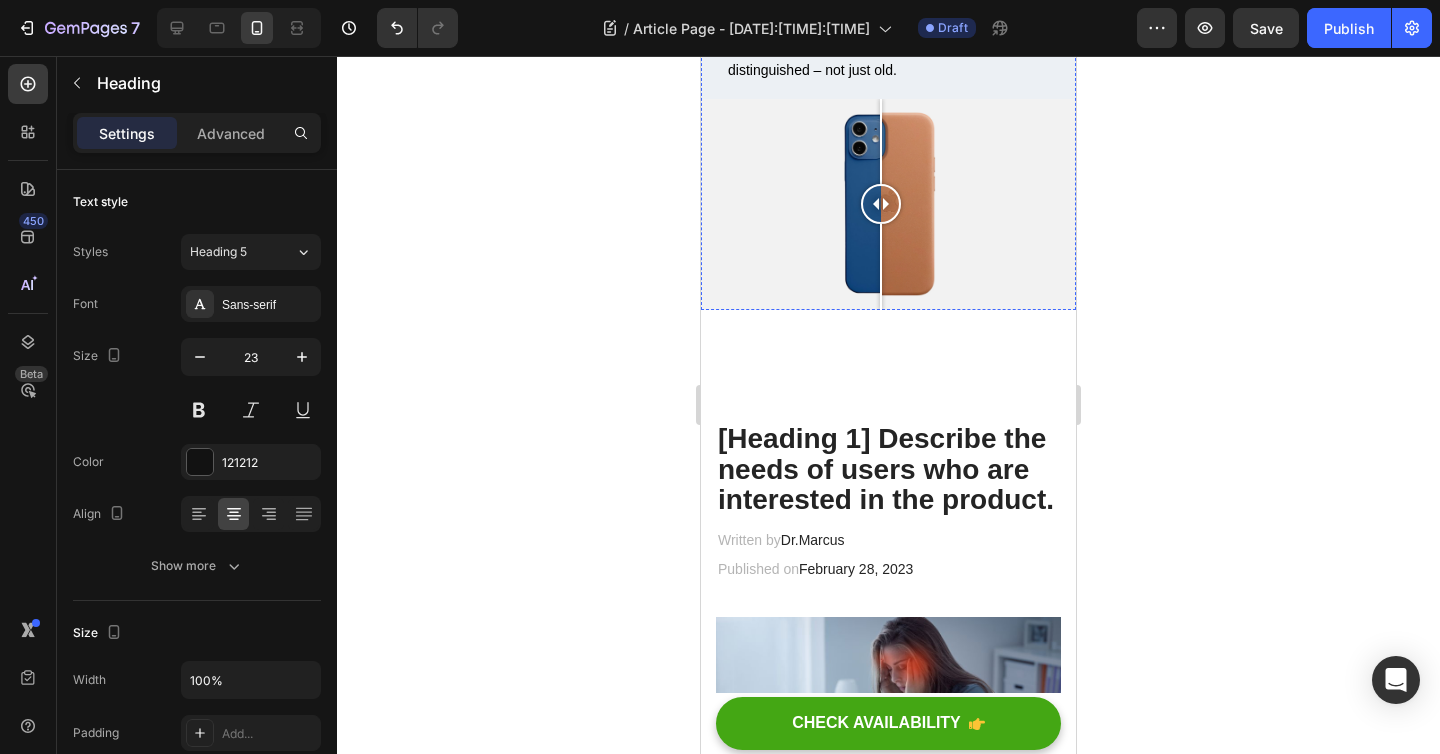 click on "Icon" at bounding box center [888, -144] 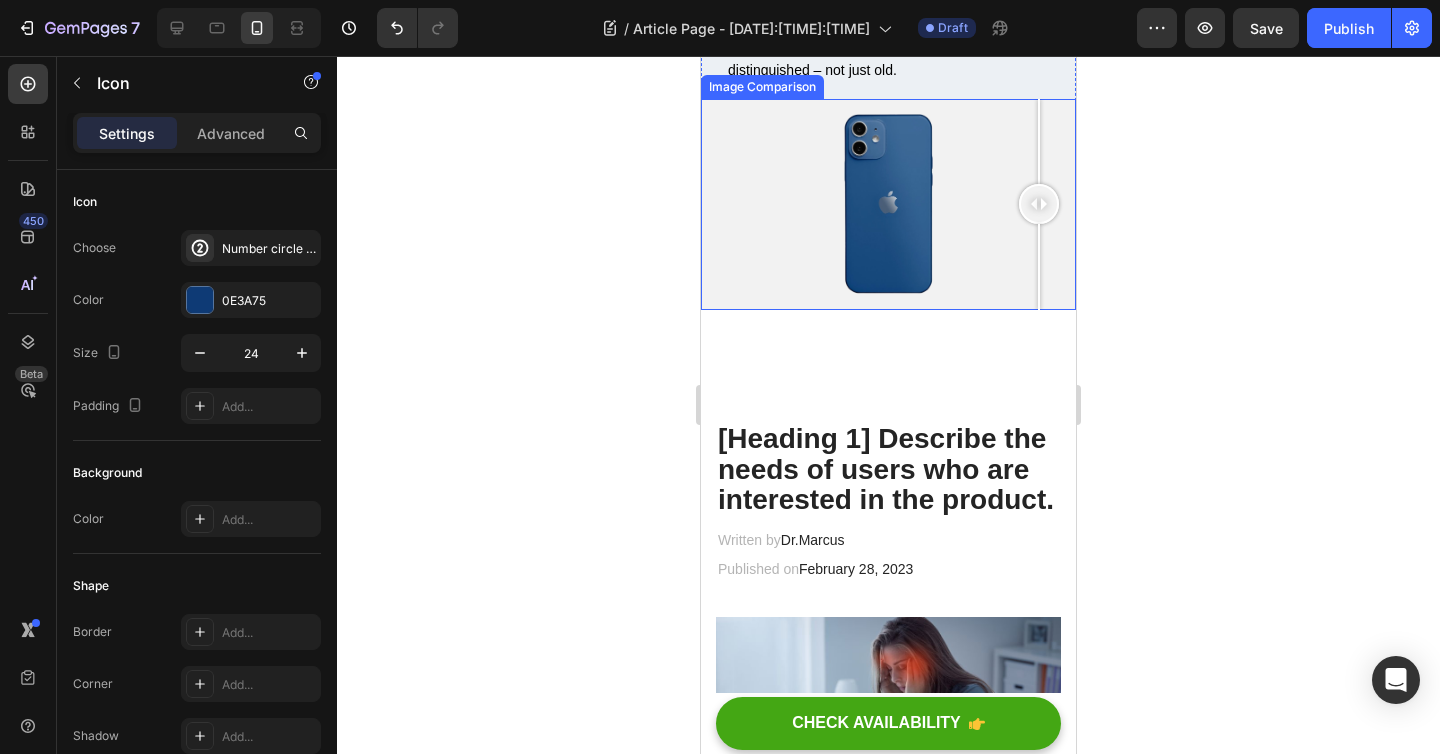 click at bounding box center [888, 204] 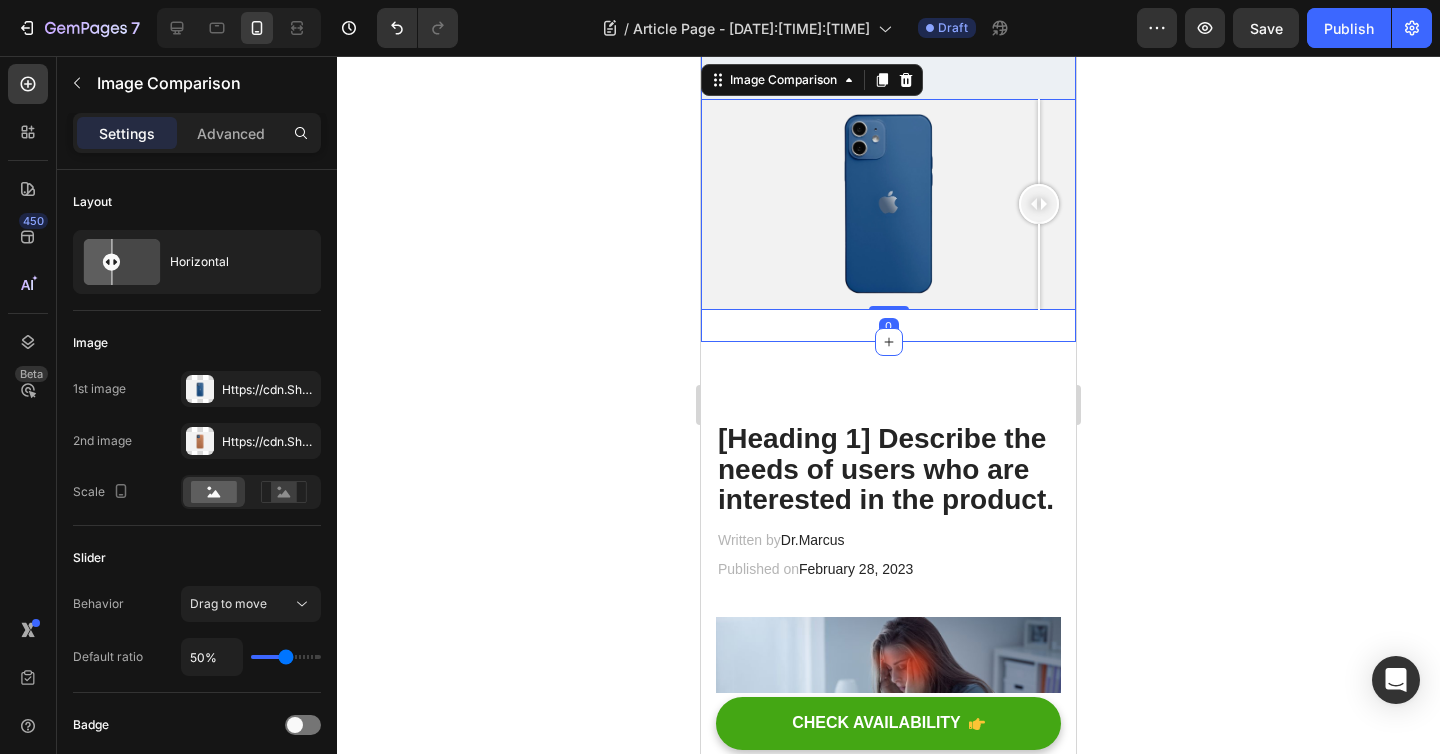 click on "Icon ⁠⁠⁠⁠⁠⁠⁠ It Tackles 6 Daily Worries In 1 Product Heading Hides that growing bald spot completely Survives the golf course & country club Holds through board meetings under harsh lights Looks natural in family photos & LinkedIn Saves you from that $15,000 Turkey trip No more strategic baseball cap collection Item List Image Row
Icon ⁠⁠⁠⁠⁠⁠⁠ You'll See The Difference Right Away Heading No kidding. Within seconds you'll know this isn't like that Rogaine that never worked. ⁠⁠⁠⁠⁠⁠⁠ That thin crown fills in, the shine disappears, and that "distinguished" look becomes genuinely distinguished – not just old. Text Block Image Comparison   0 Row Section 4" at bounding box center [888, -73] 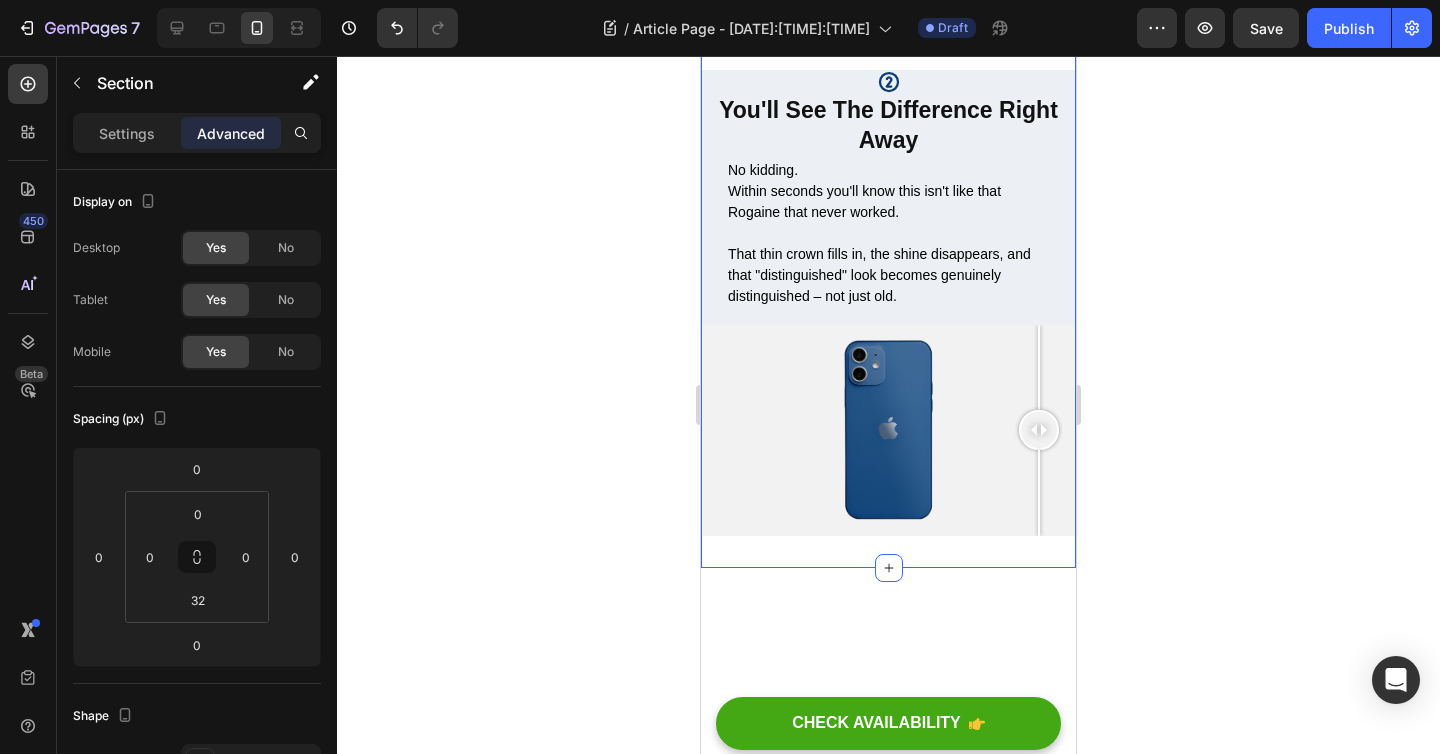 scroll, scrollTop: 879, scrollLeft: 0, axis: vertical 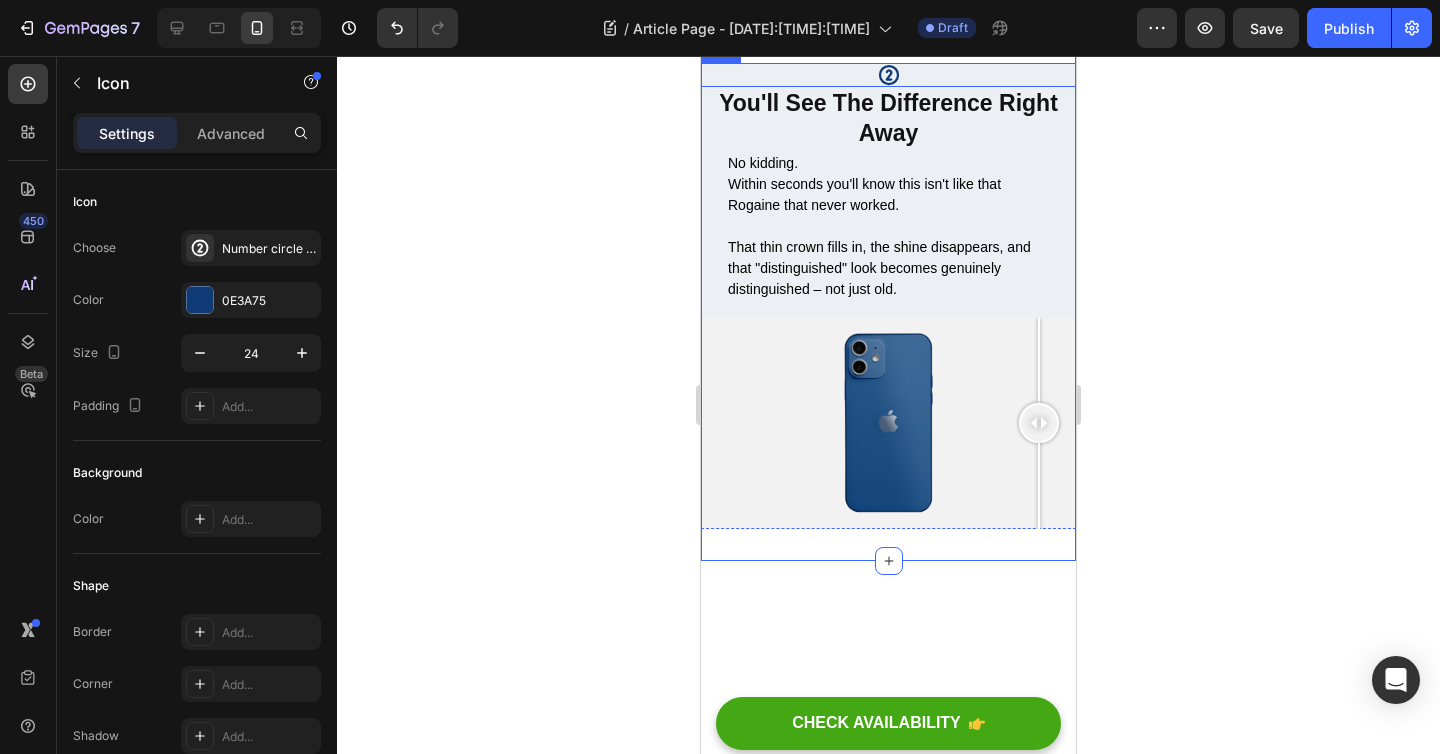 click on "Icon" at bounding box center [888, 75] 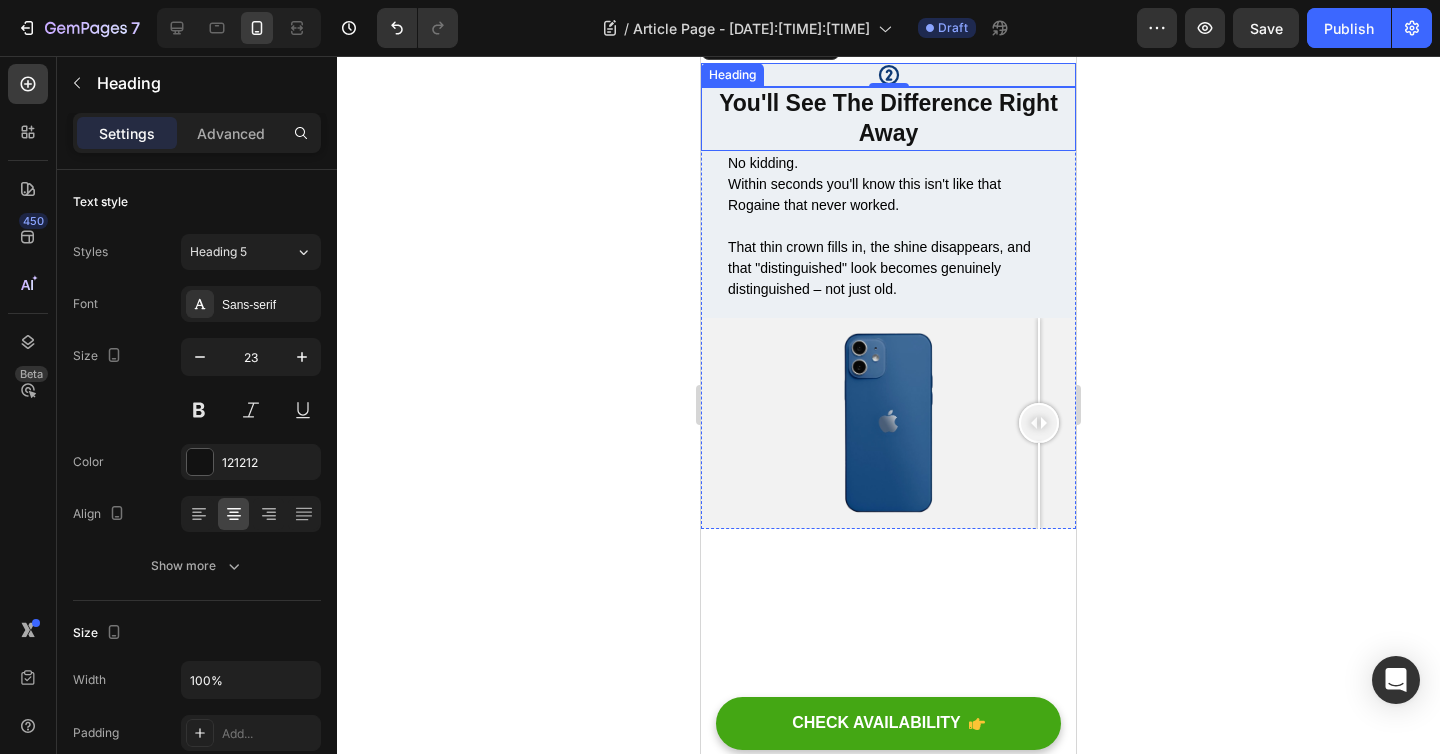 click on "⁠⁠⁠⁠⁠⁠⁠ You'll See The Difference Right Away" at bounding box center [888, 119] 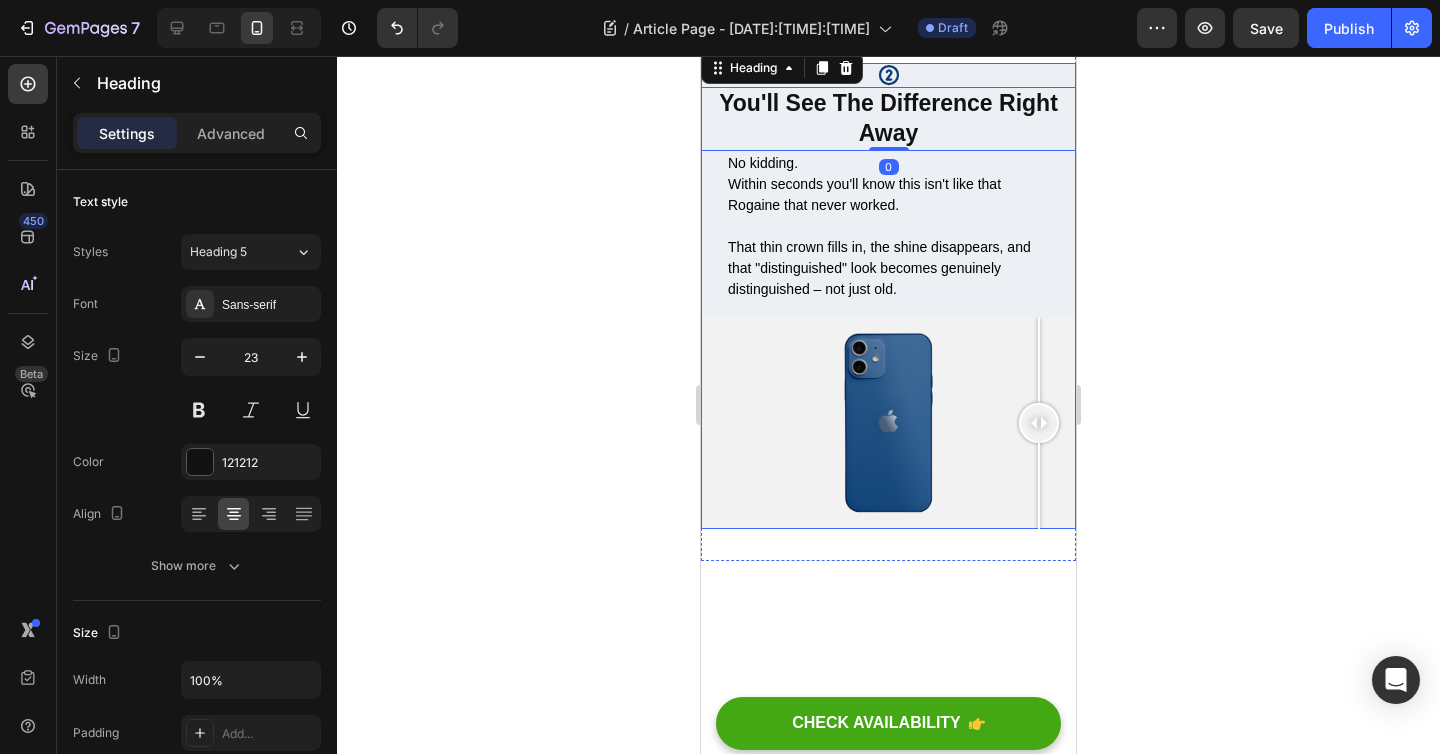 click on "Icon ⁠⁠⁠⁠⁠⁠⁠ You'll See The Difference Right Away Heading   0 No kidding. Within seconds you'll know this isn't like that Rogaine that never worked. ⁠⁠⁠⁠⁠⁠⁠ That thin crown fills in, the shine disappears, and that "distinguished" look becomes genuinely distinguished – not just old. Text Block" at bounding box center [888, 182] 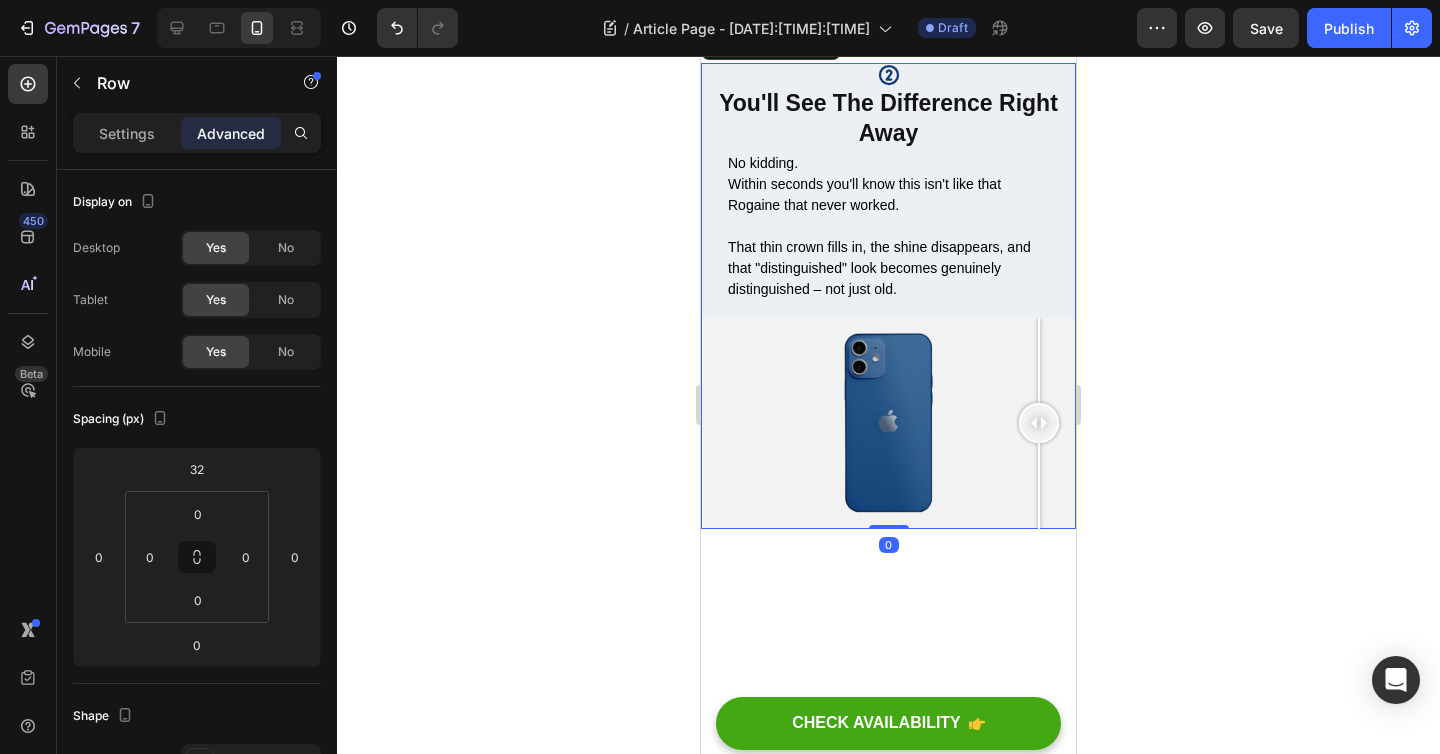 click 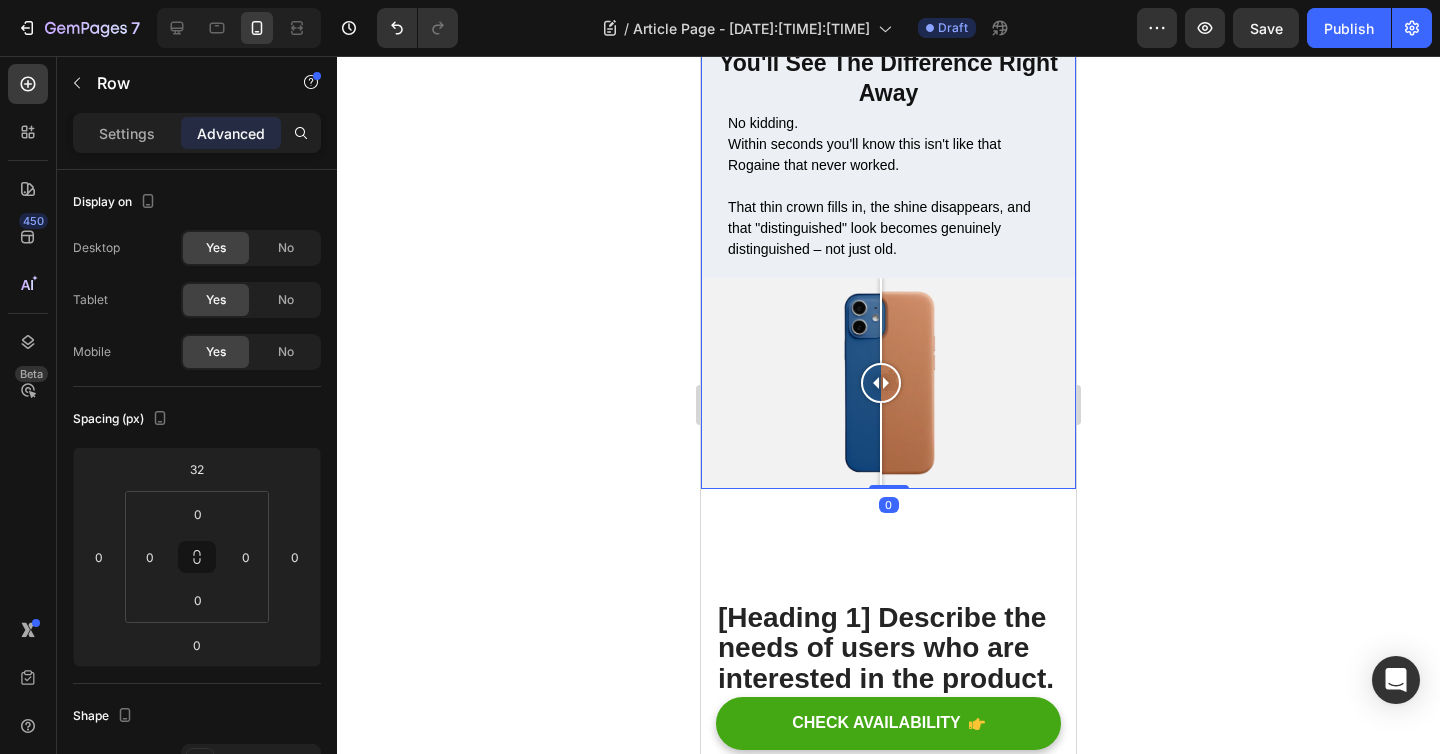 scroll, scrollTop: 1575, scrollLeft: 0, axis: vertical 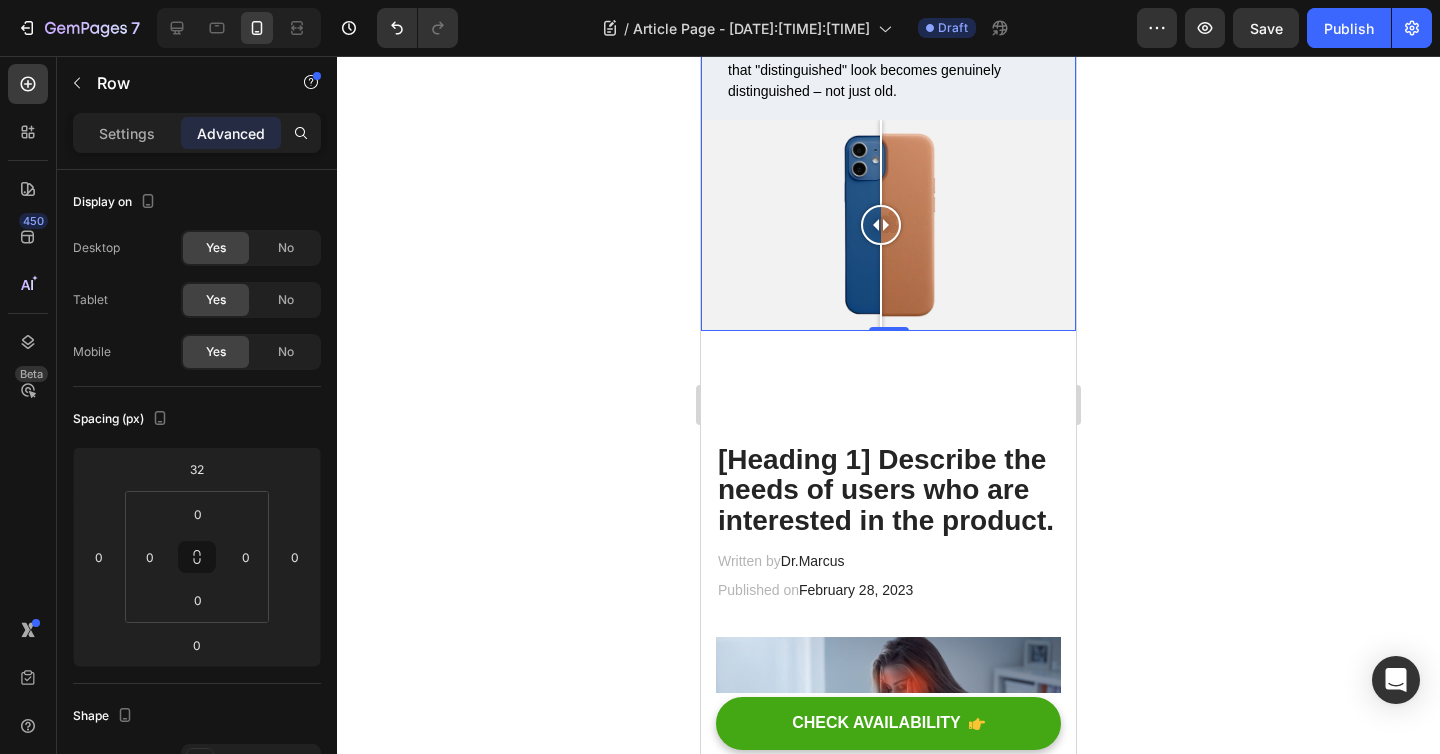 click 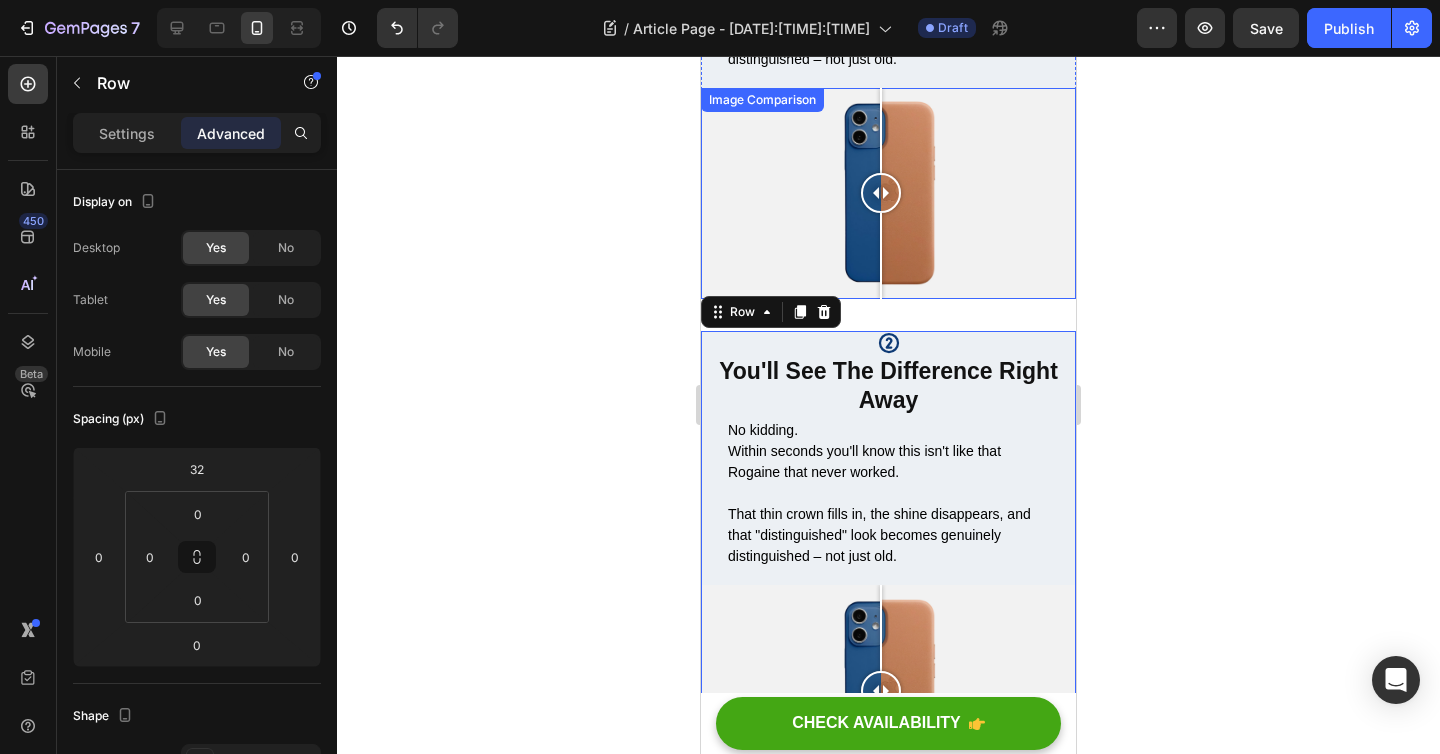 scroll, scrollTop: 1594, scrollLeft: 0, axis: vertical 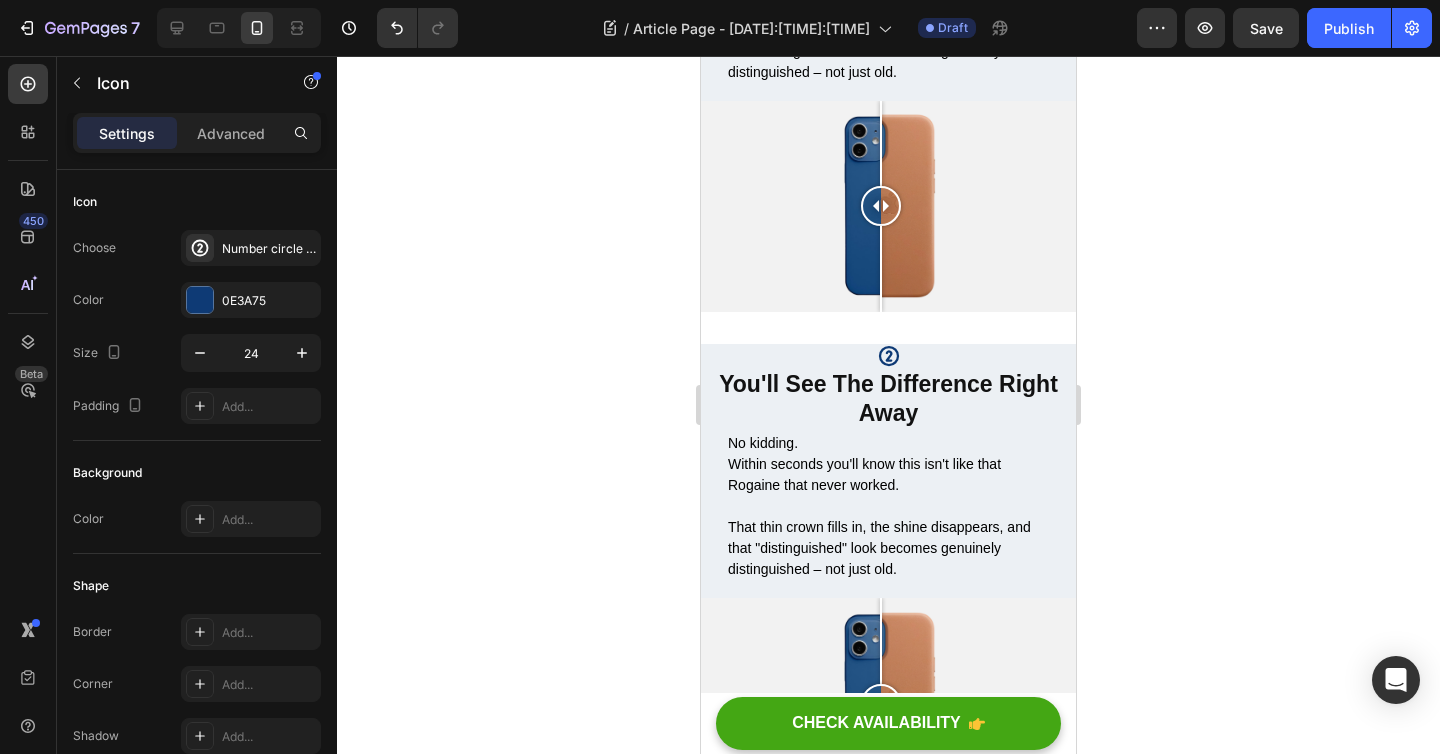 click 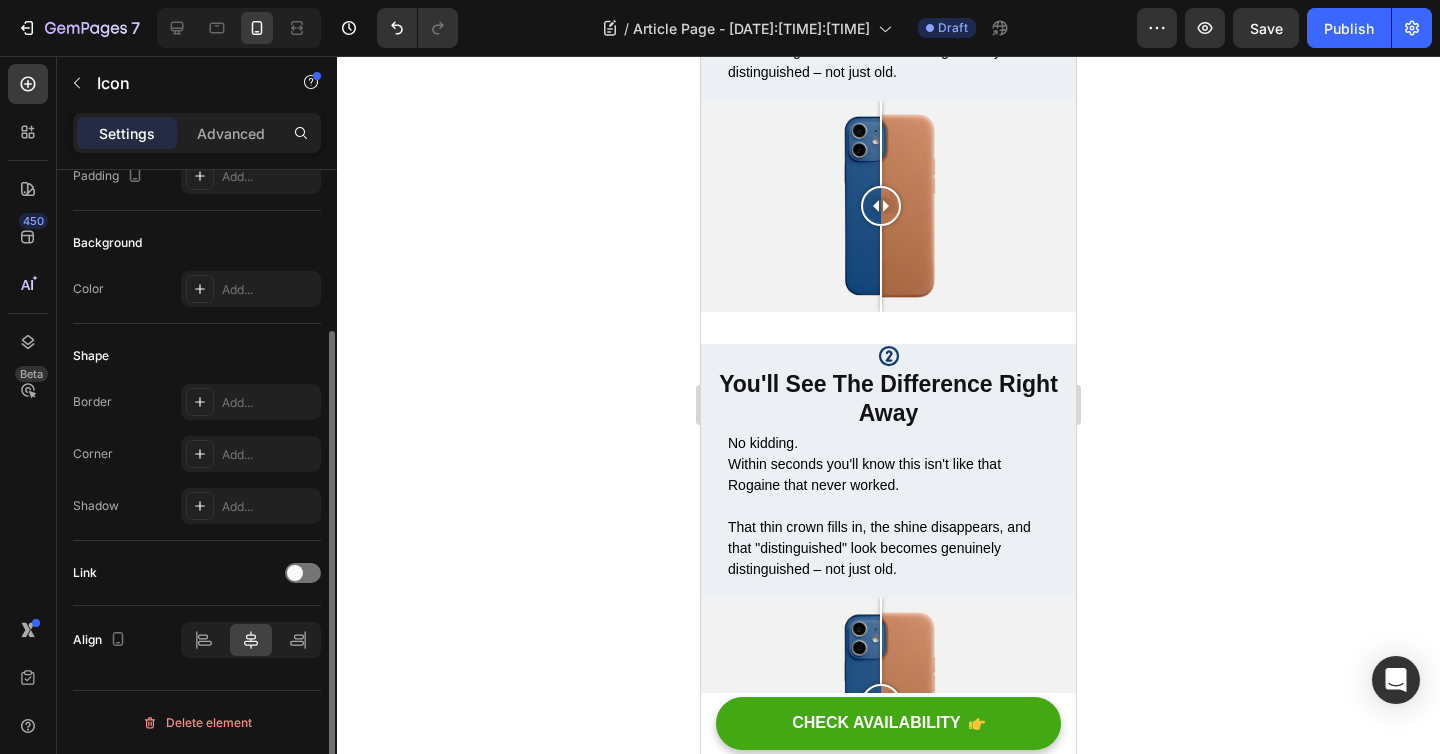 scroll, scrollTop: 0, scrollLeft: 0, axis: both 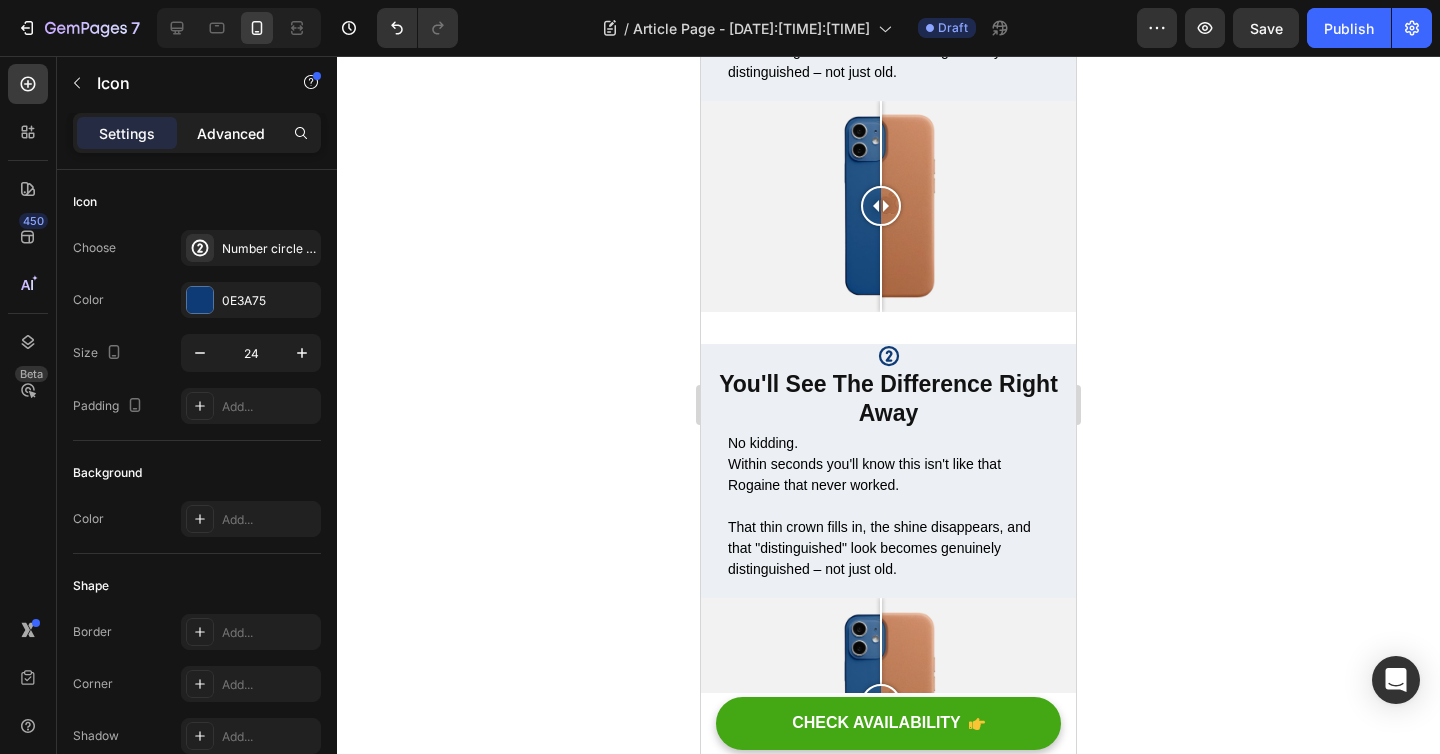 click on "Advanced" 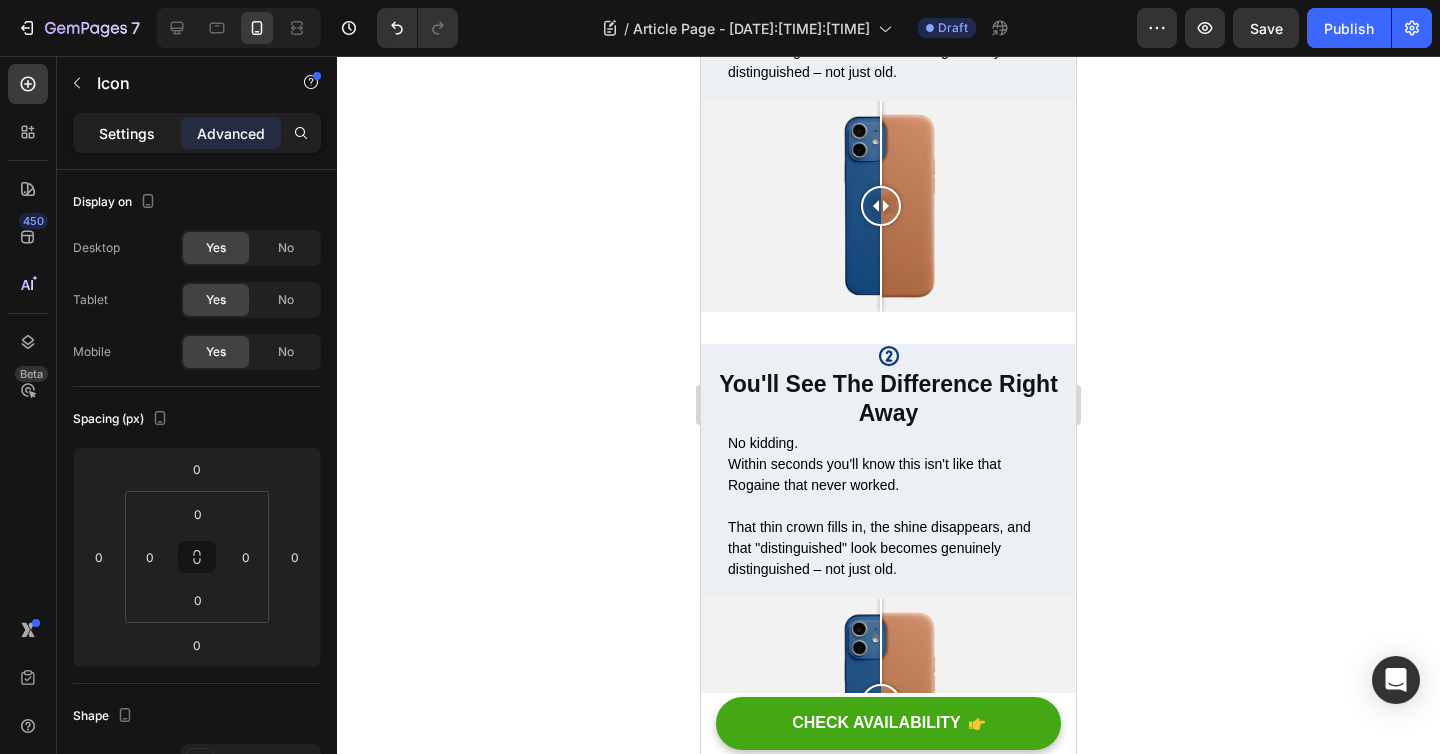 click on "Settings" 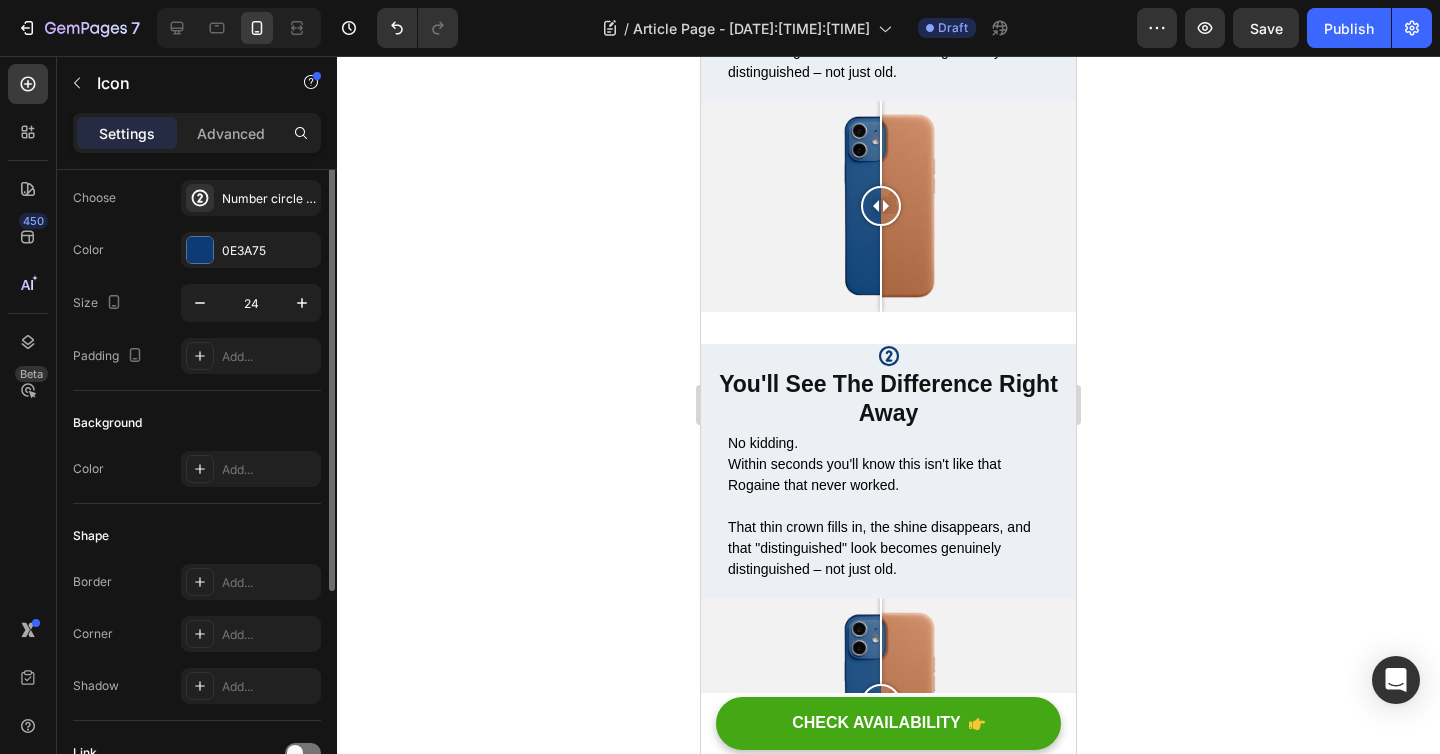 scroll, scrollTop: 0, scrollLeft: 0, axis: both 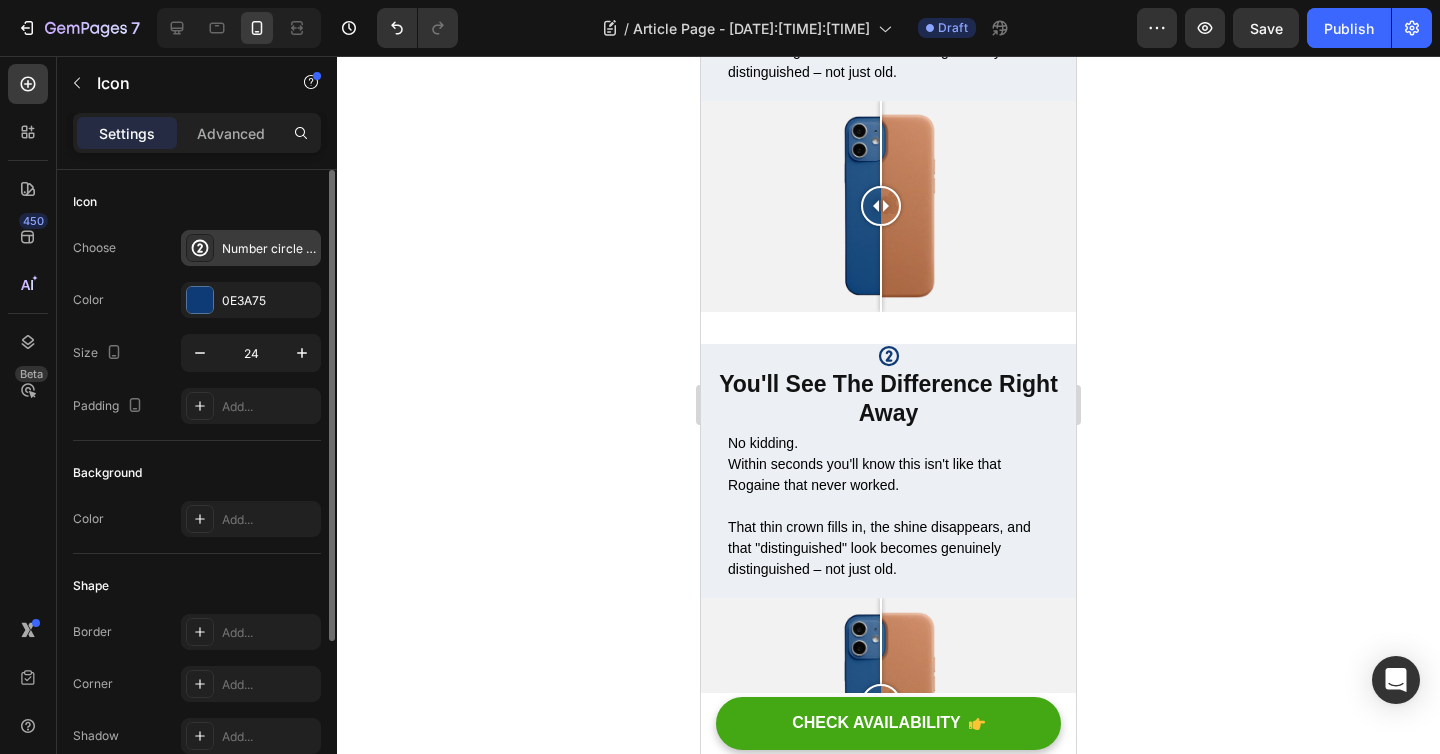 click on "Number circle two bold" at bounding box center (269, 249) 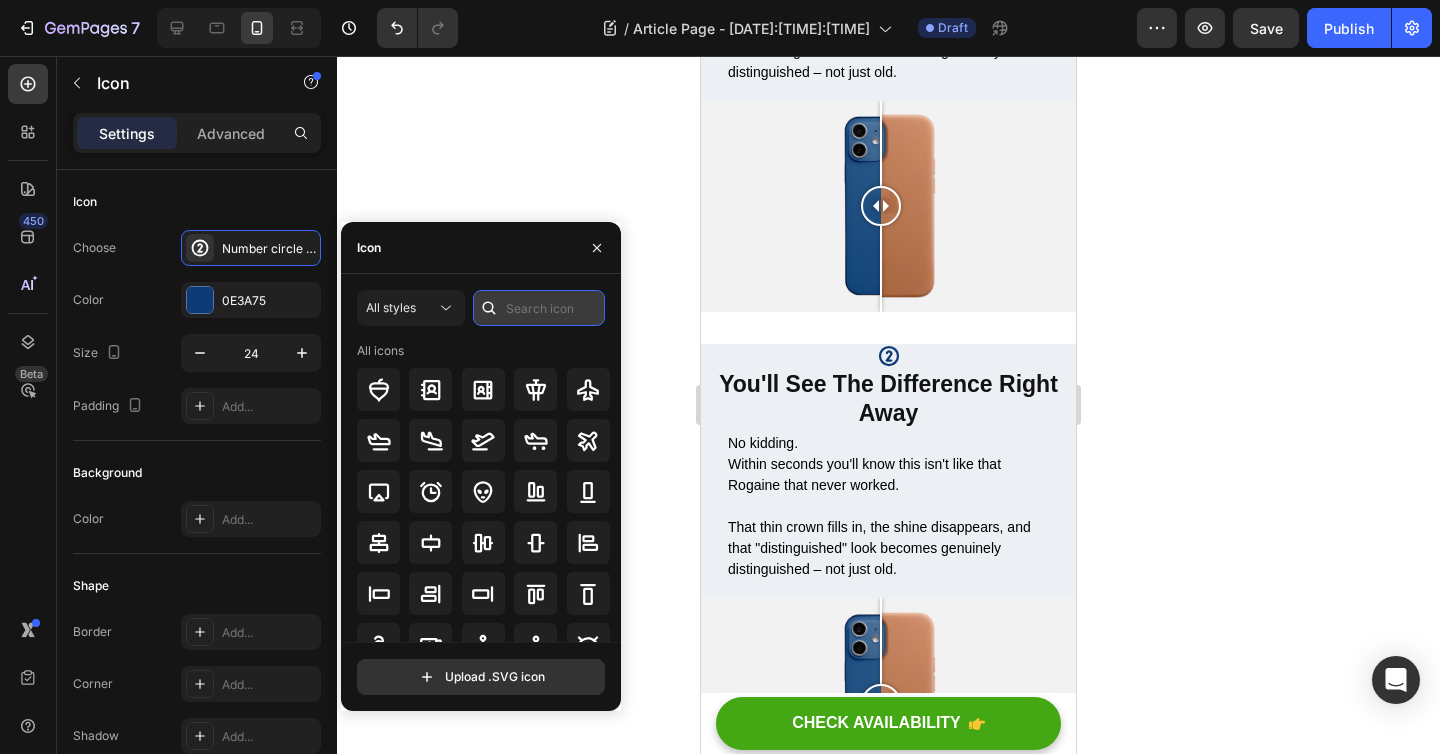 click at bounding box center [539, 308] 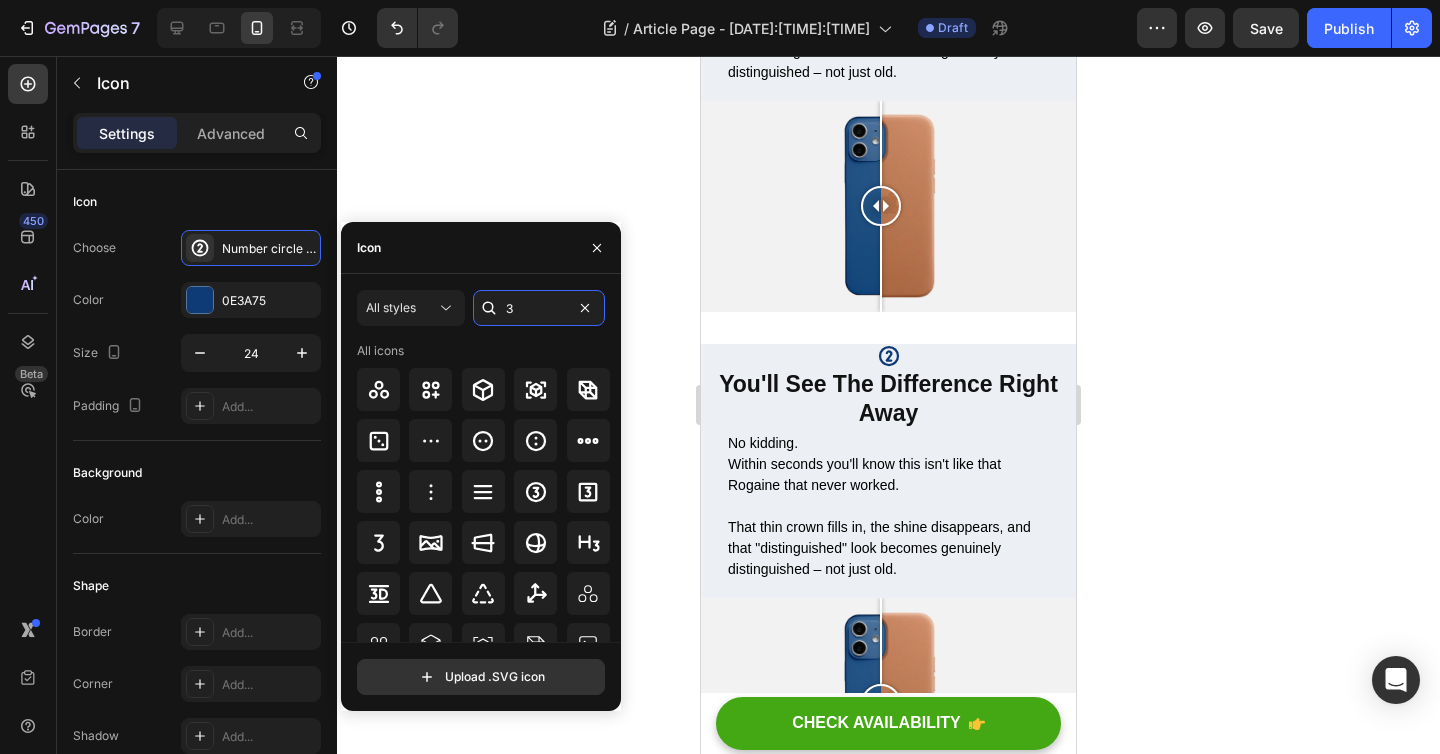 type on "3" 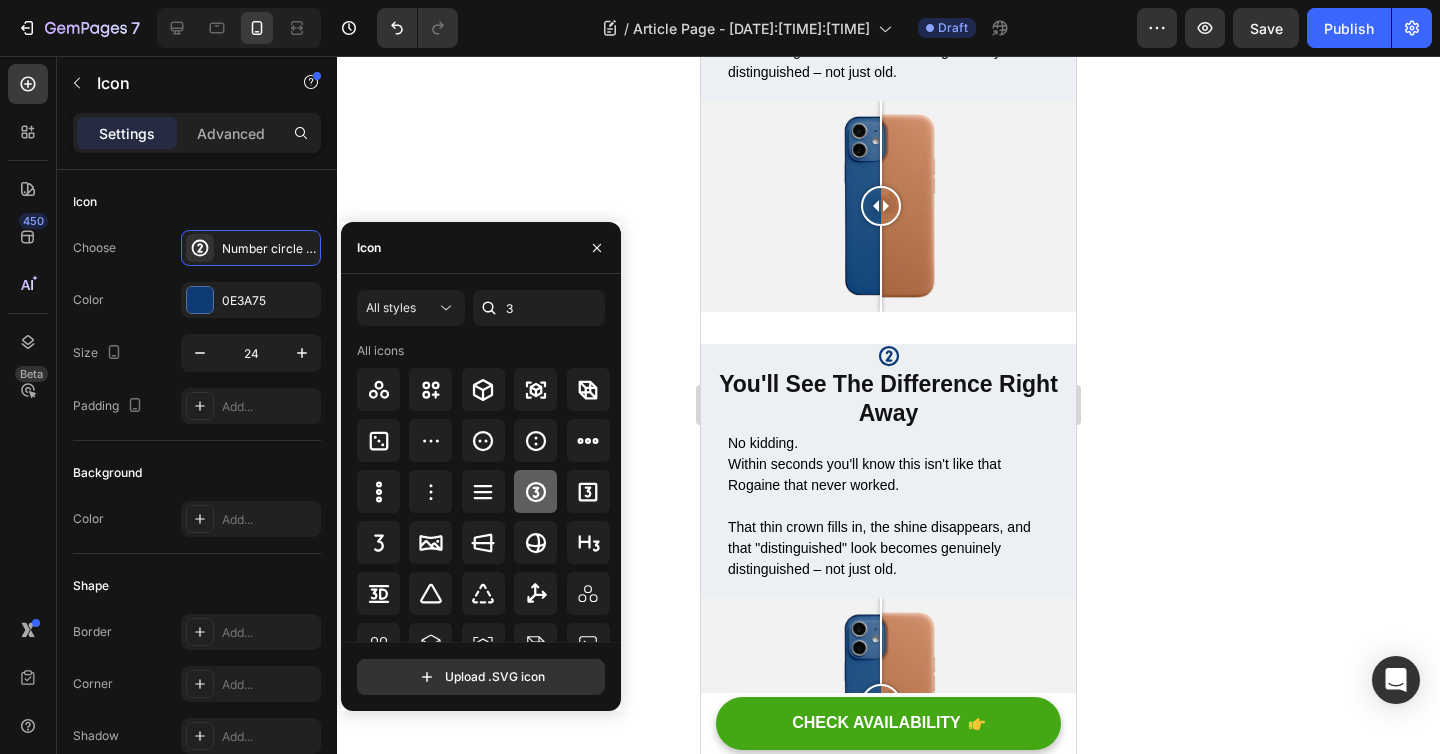 click 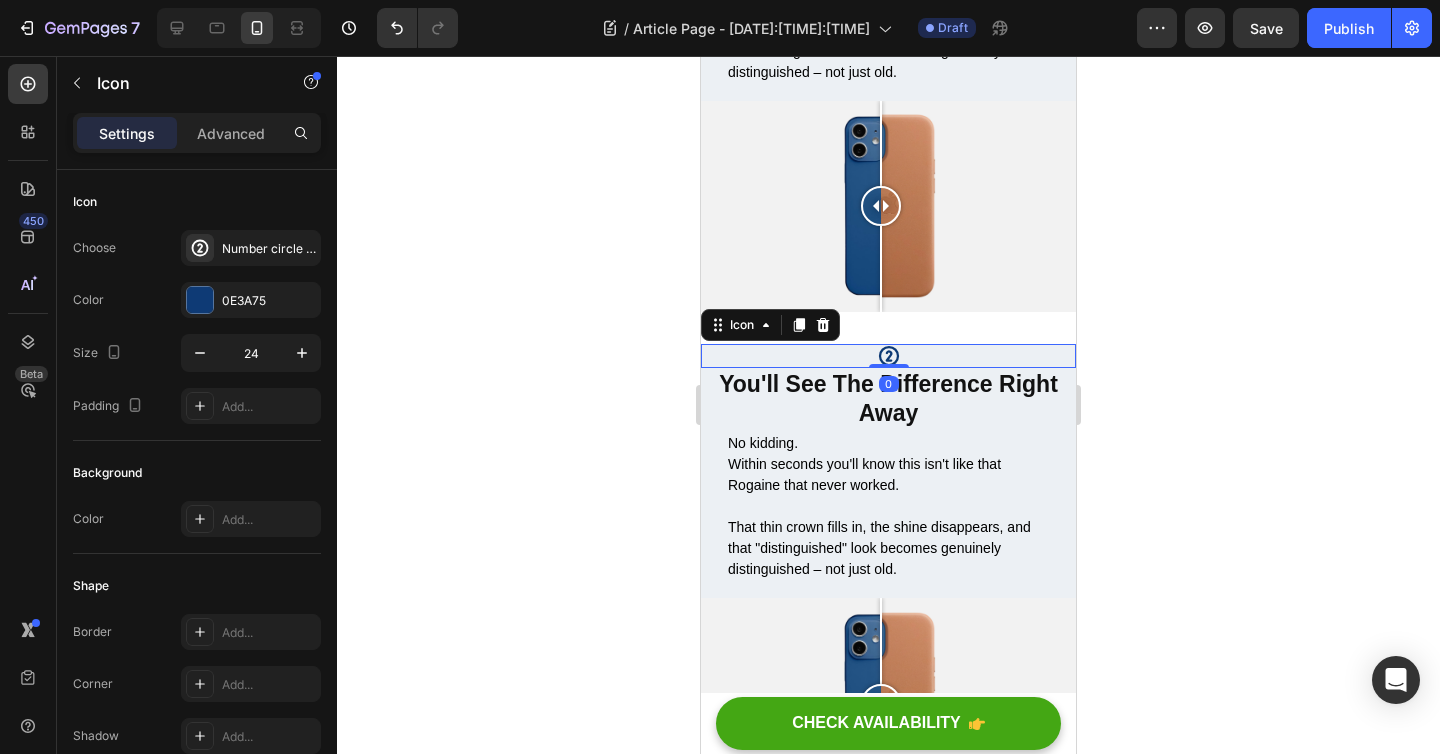 click 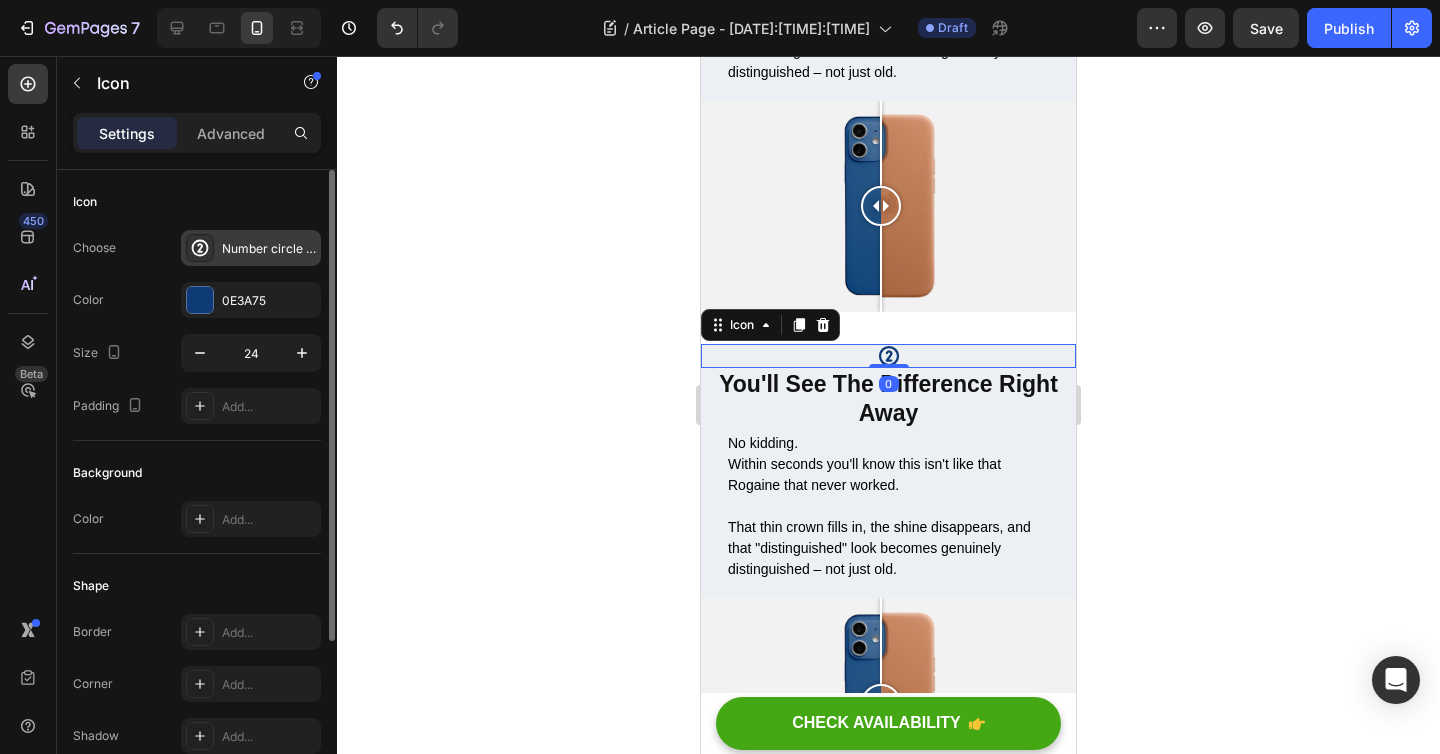 click on "Number circle two bold" at bounding box center (269, 249) 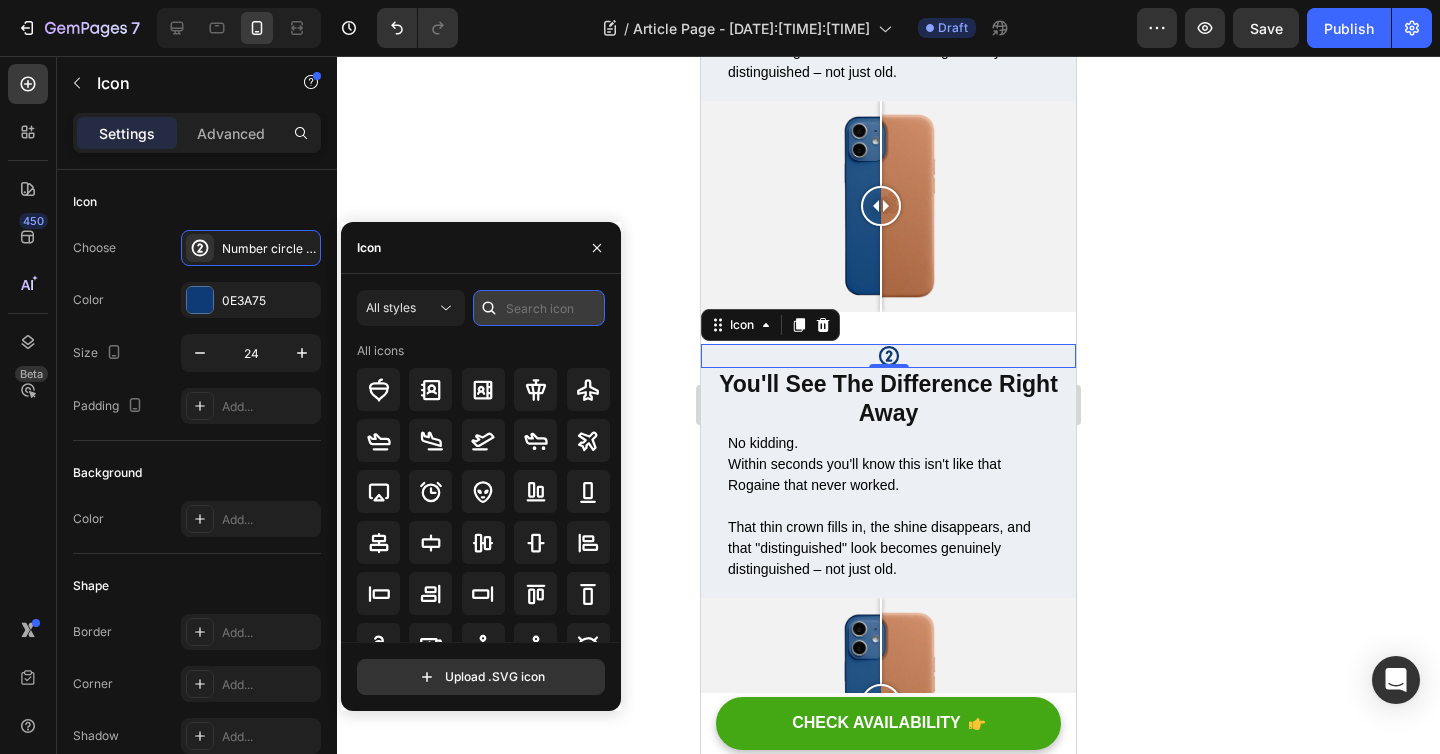click at bounding box center (539, 308) 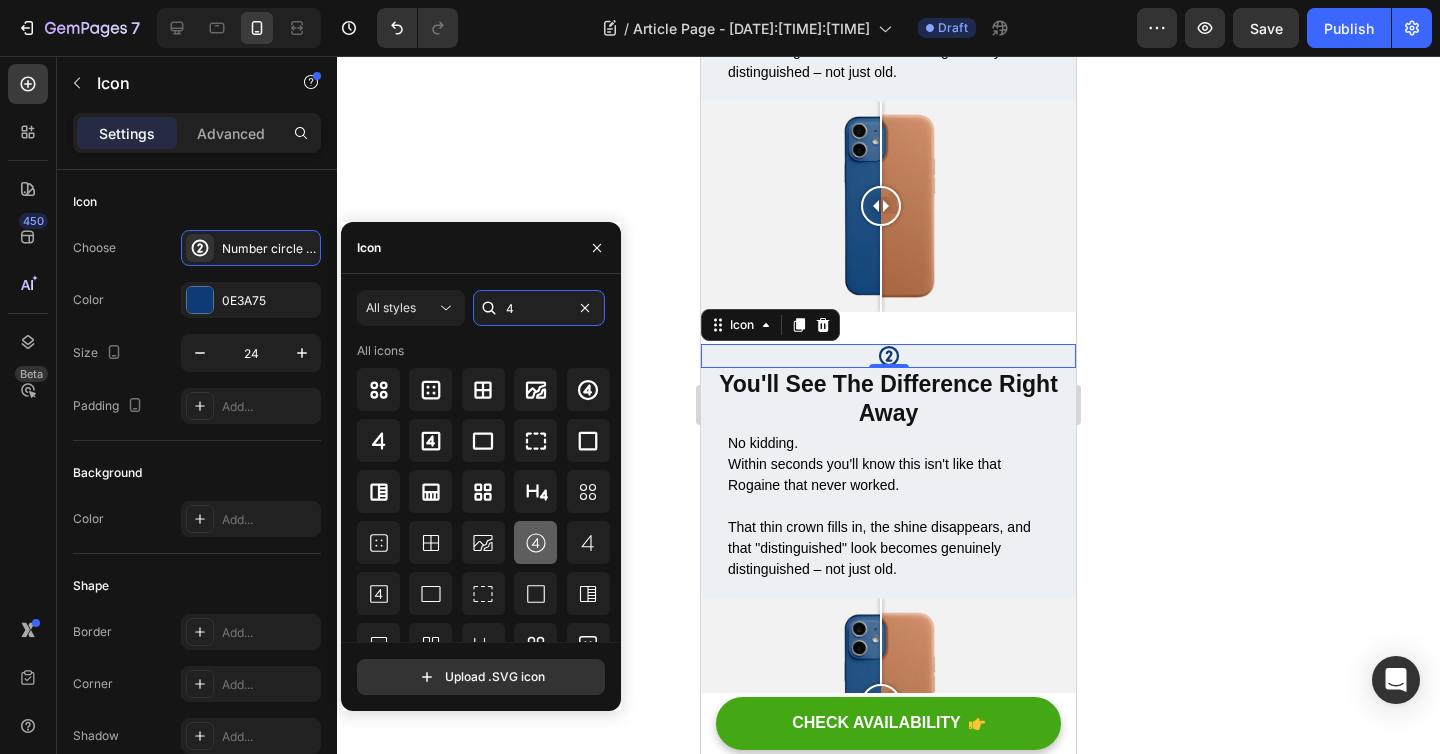 type on "4" 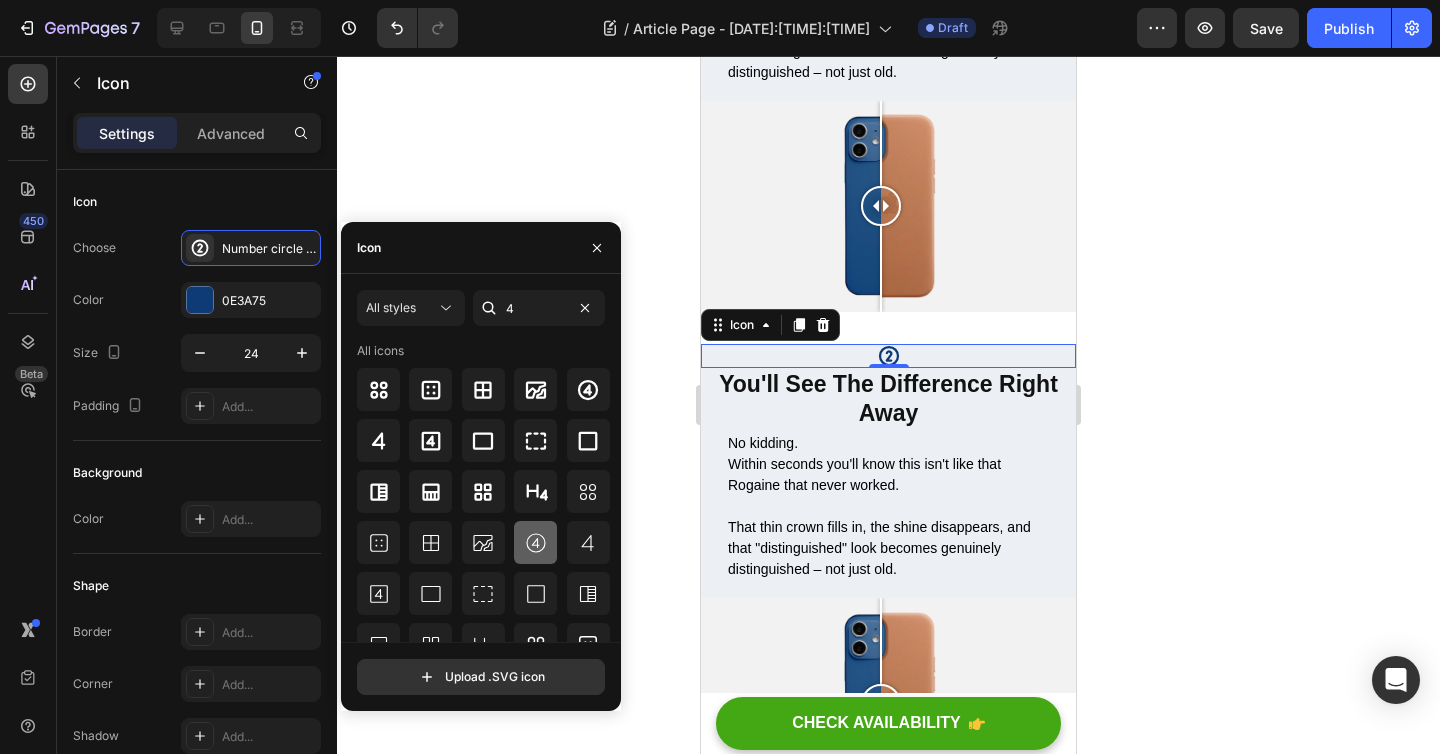 click 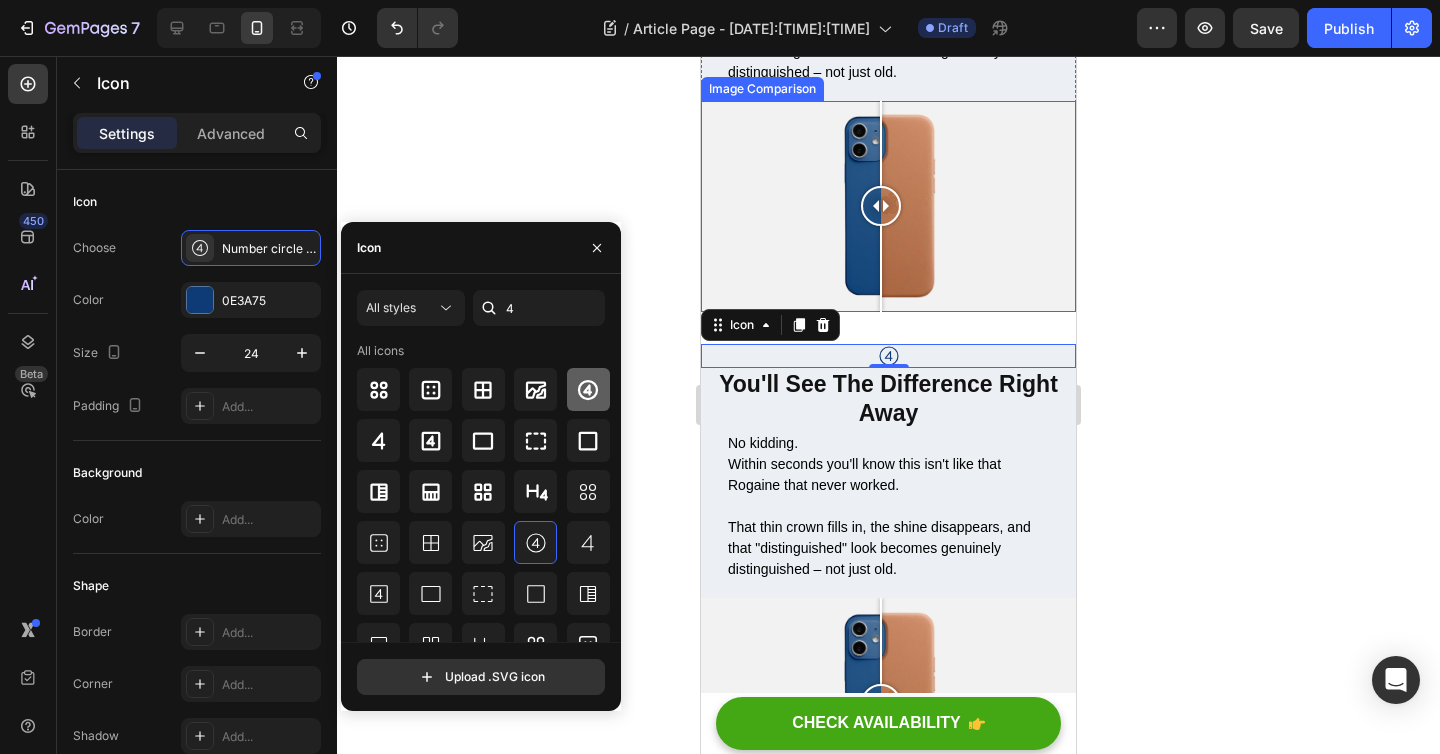 click 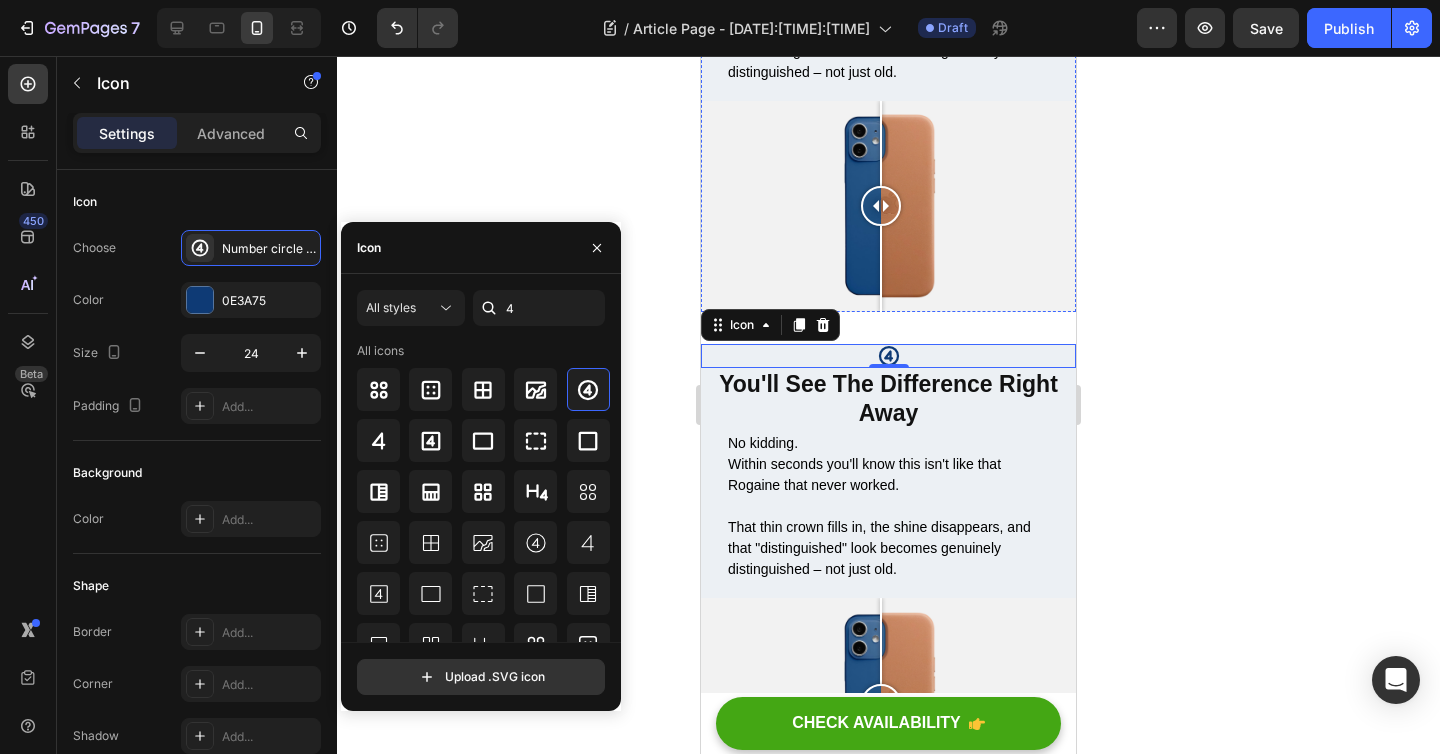 click on "You'll See The Difference Right Away" at bounding box center (888, -99) 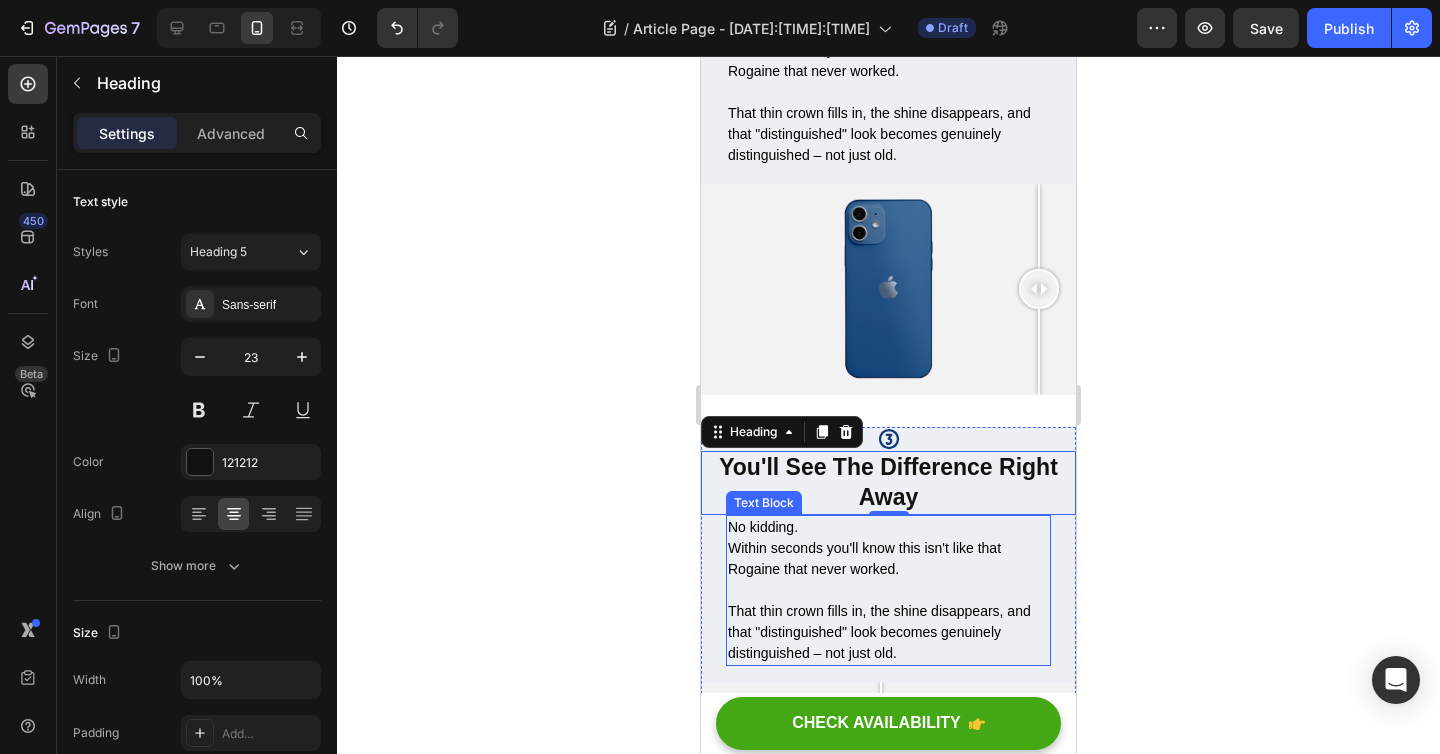 scroll, scrollTop: 943, scrollLeft: 0, axis: vertical 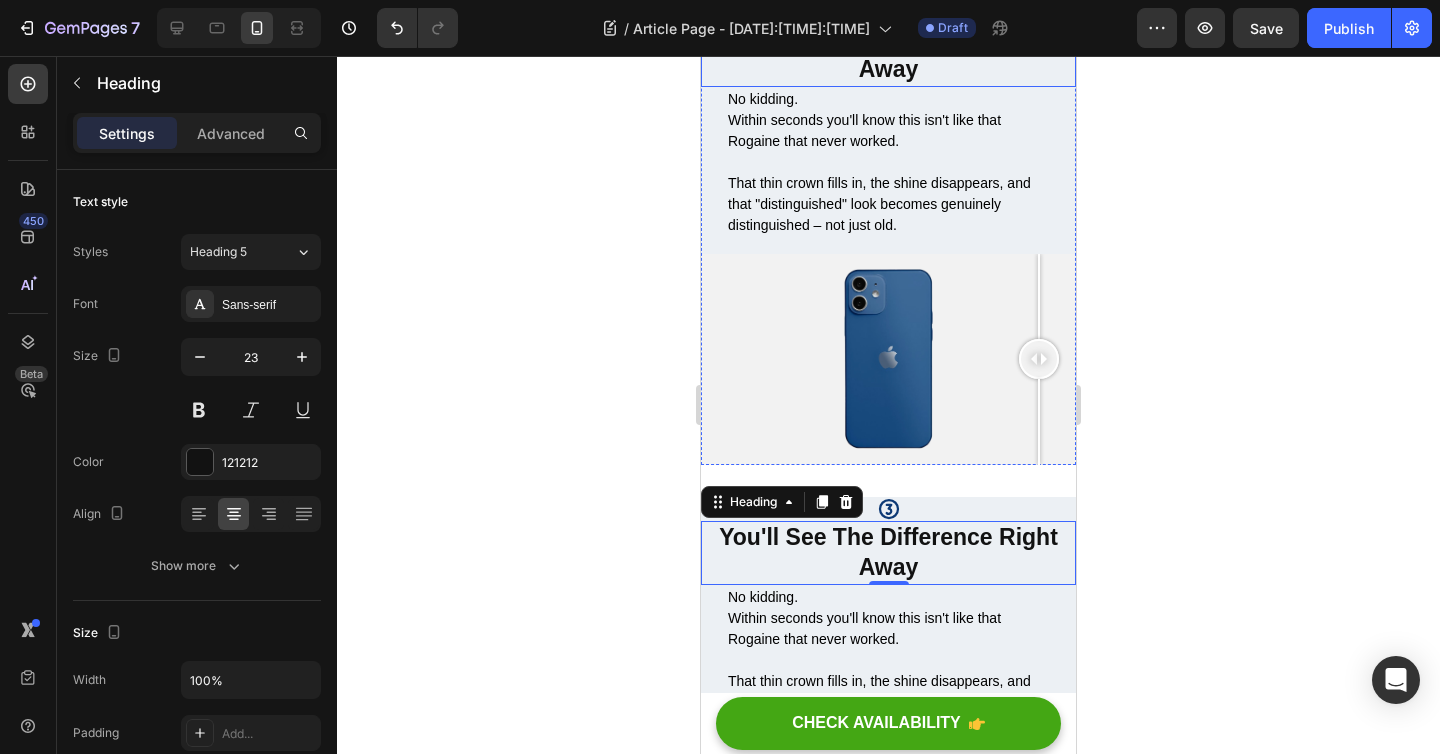click on "You'll See The Difference Right Away" at bounding box center (888, 54) 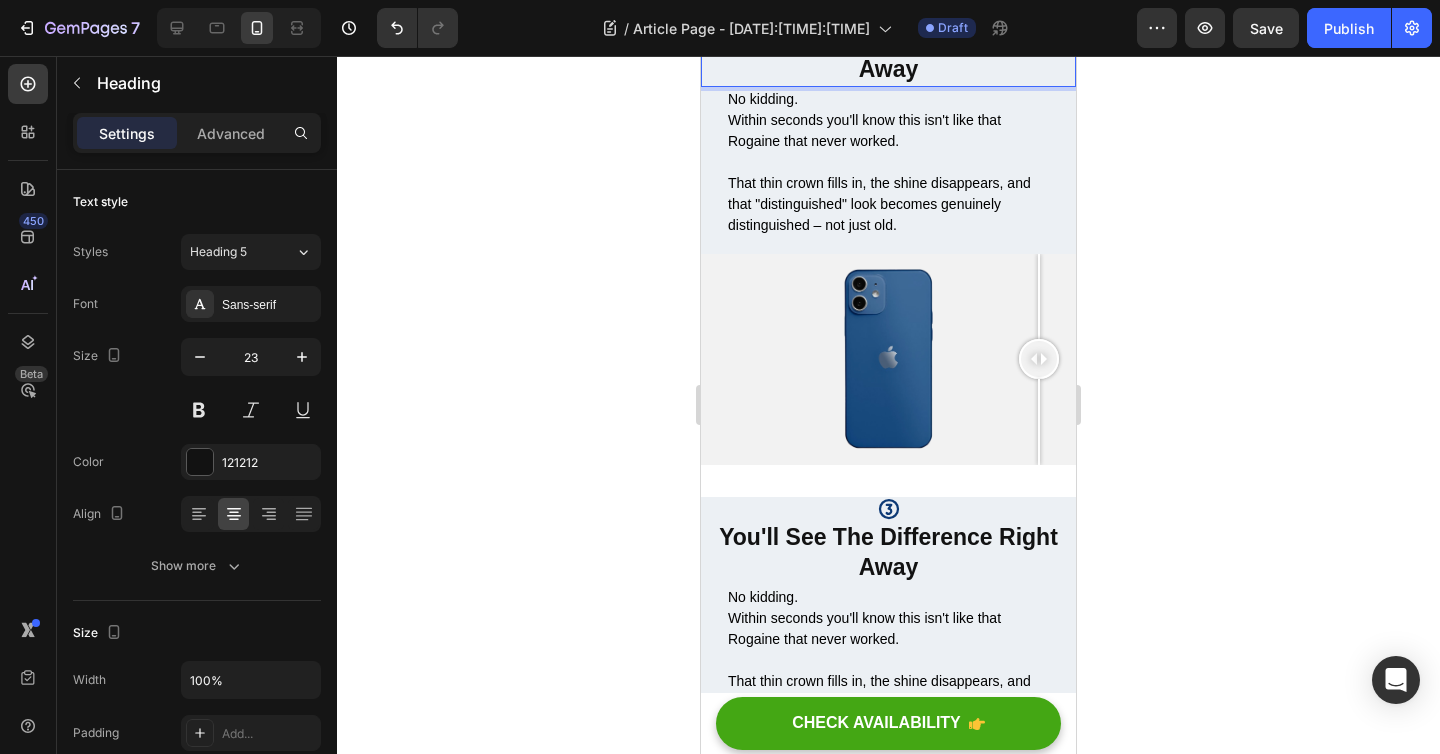click on "You'll See The Difference Right Away" at bounding box center [888, 54] 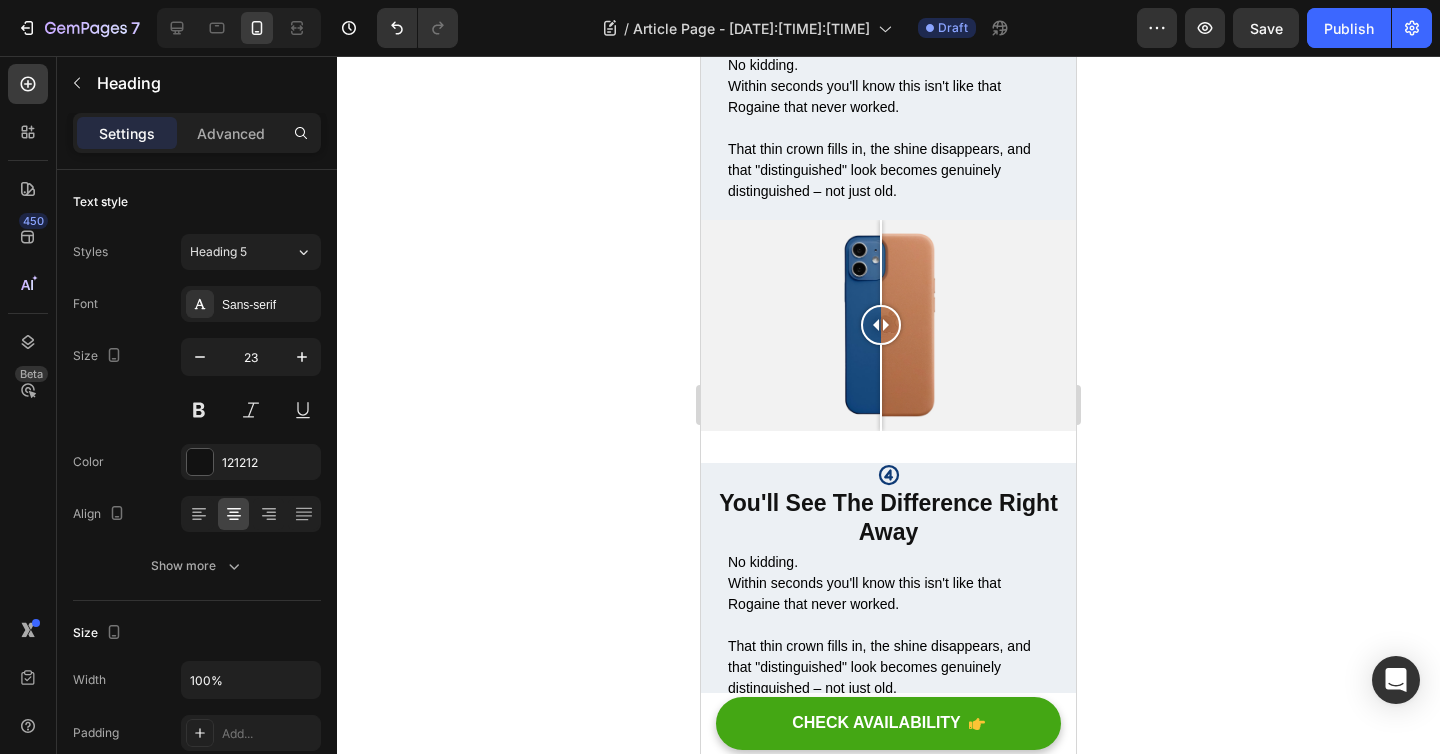 scroll, scrollTop: 1480, scrollLeft: 0, axis: vertical 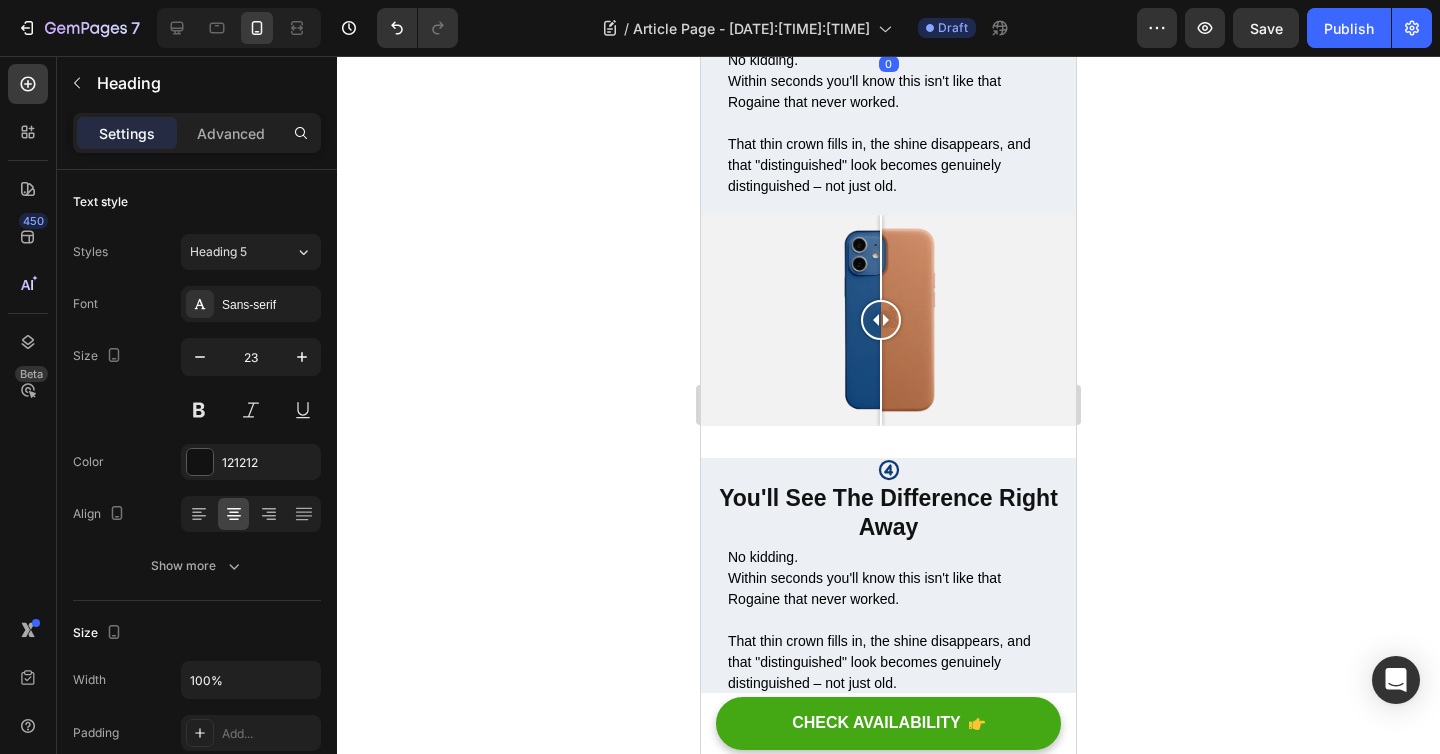 click on "You'll See The Difference Right Away" at bounding box center (888, 15) 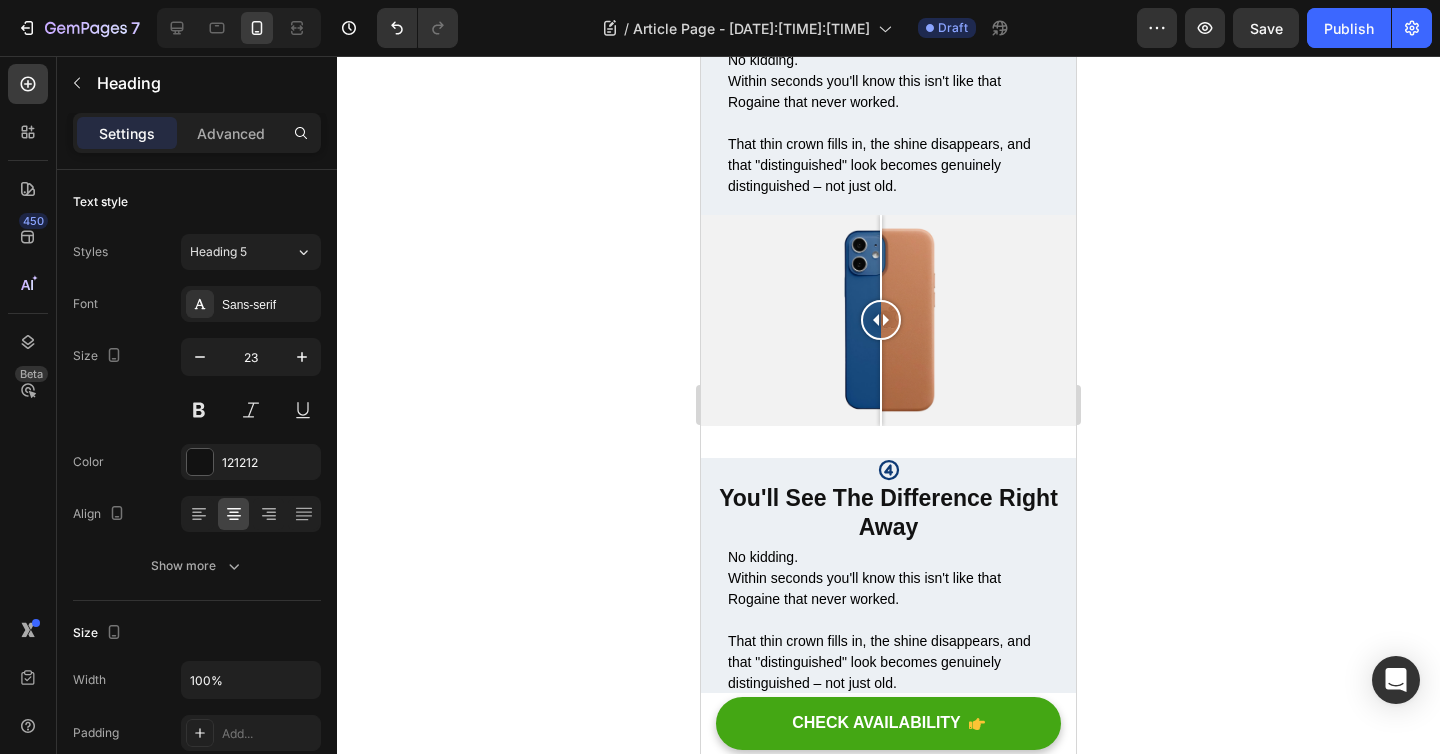 click on "You'll See The Difference Right Away" at bounding box center (888, 15) 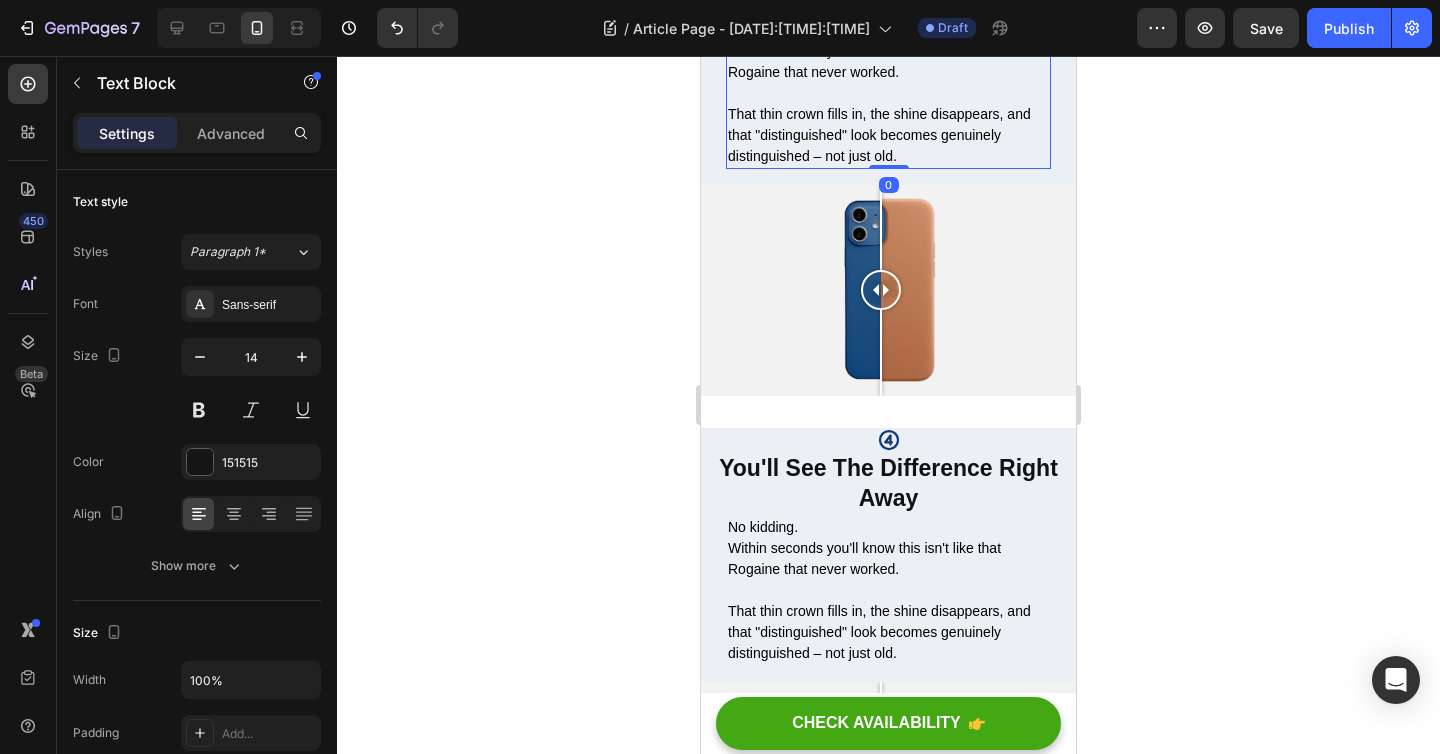 click on "Within seconds you'll know this isn't like that Rogaine that never worked." at bounding box center [864, 61] 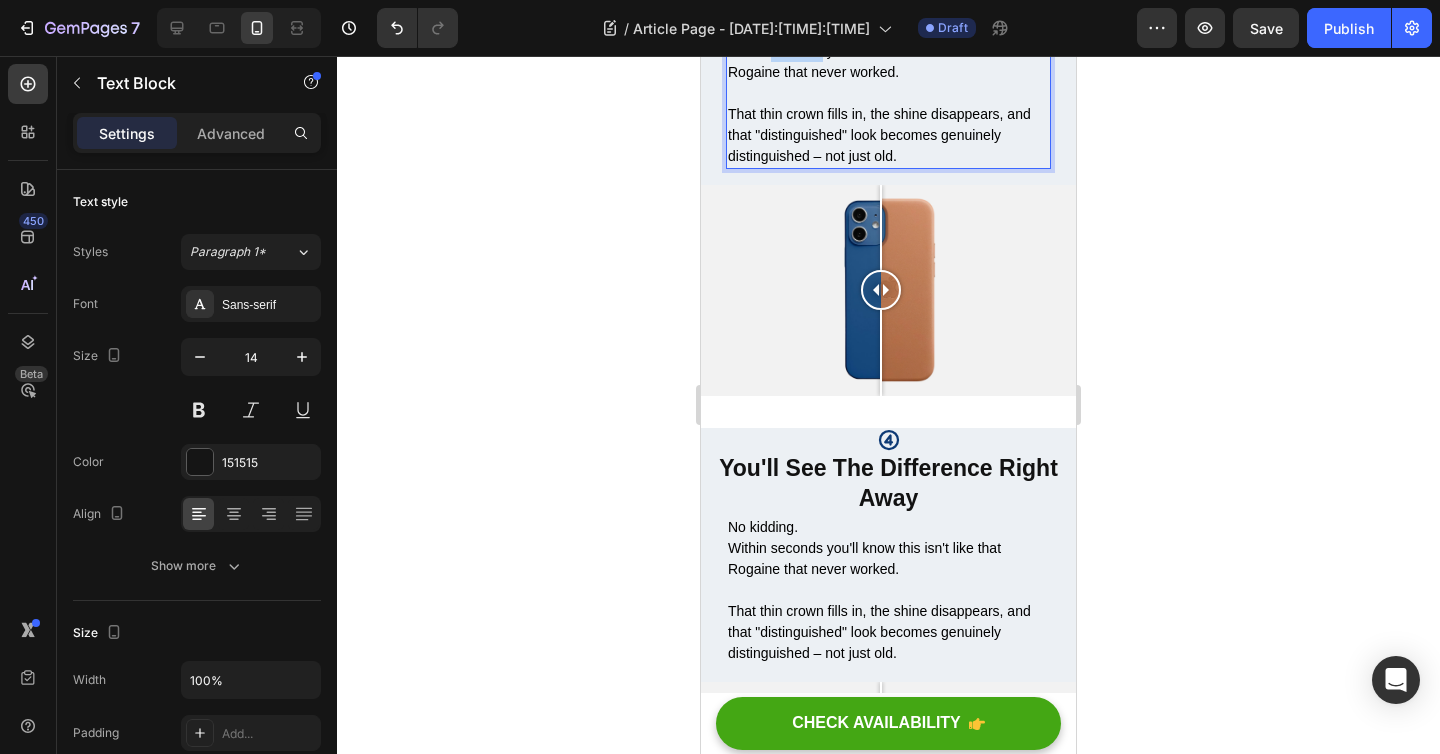 click on "Within seconds you'll know this isn't like that Rogaine that never worked." at bounding box center (864, 61) 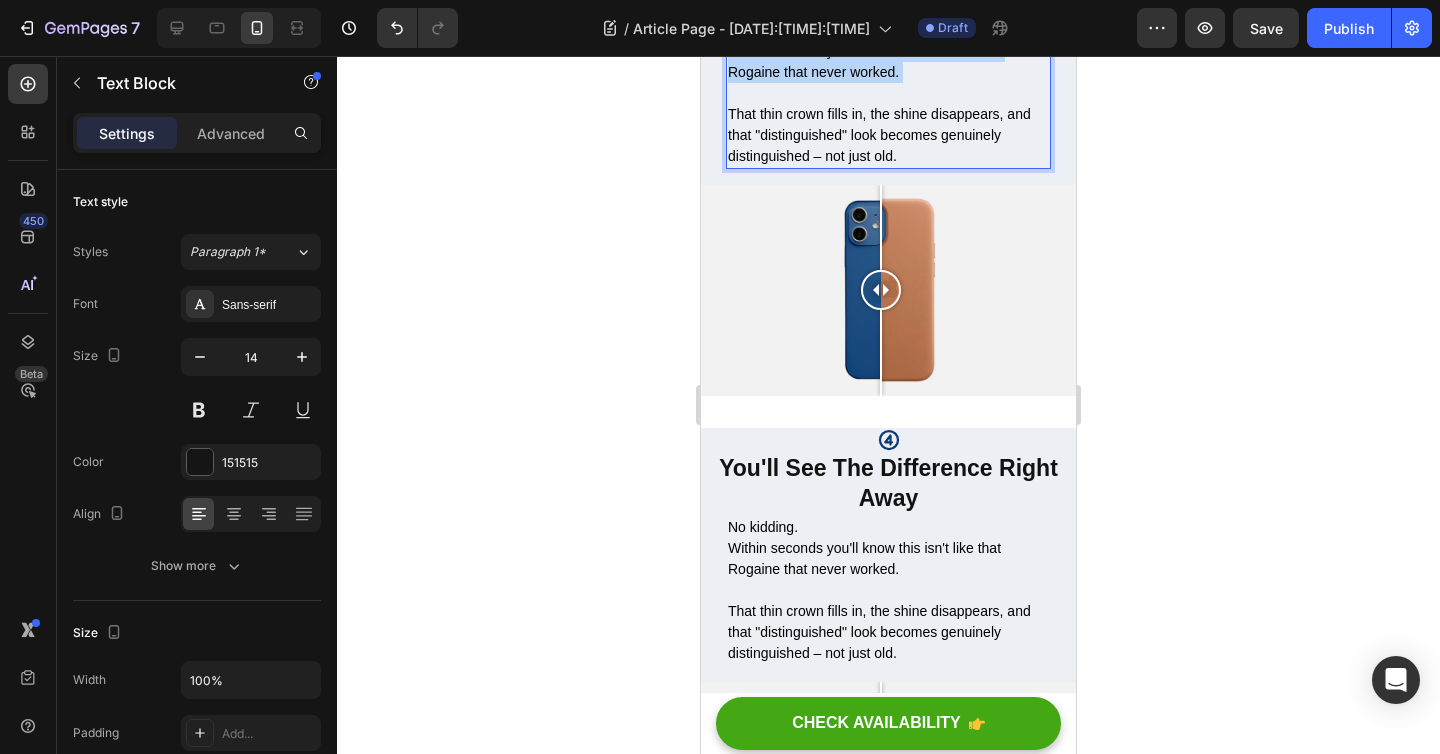 click on "Within seconds you'll know this isn't like that Rogaine that never worked." at bounding box center (864, 61) 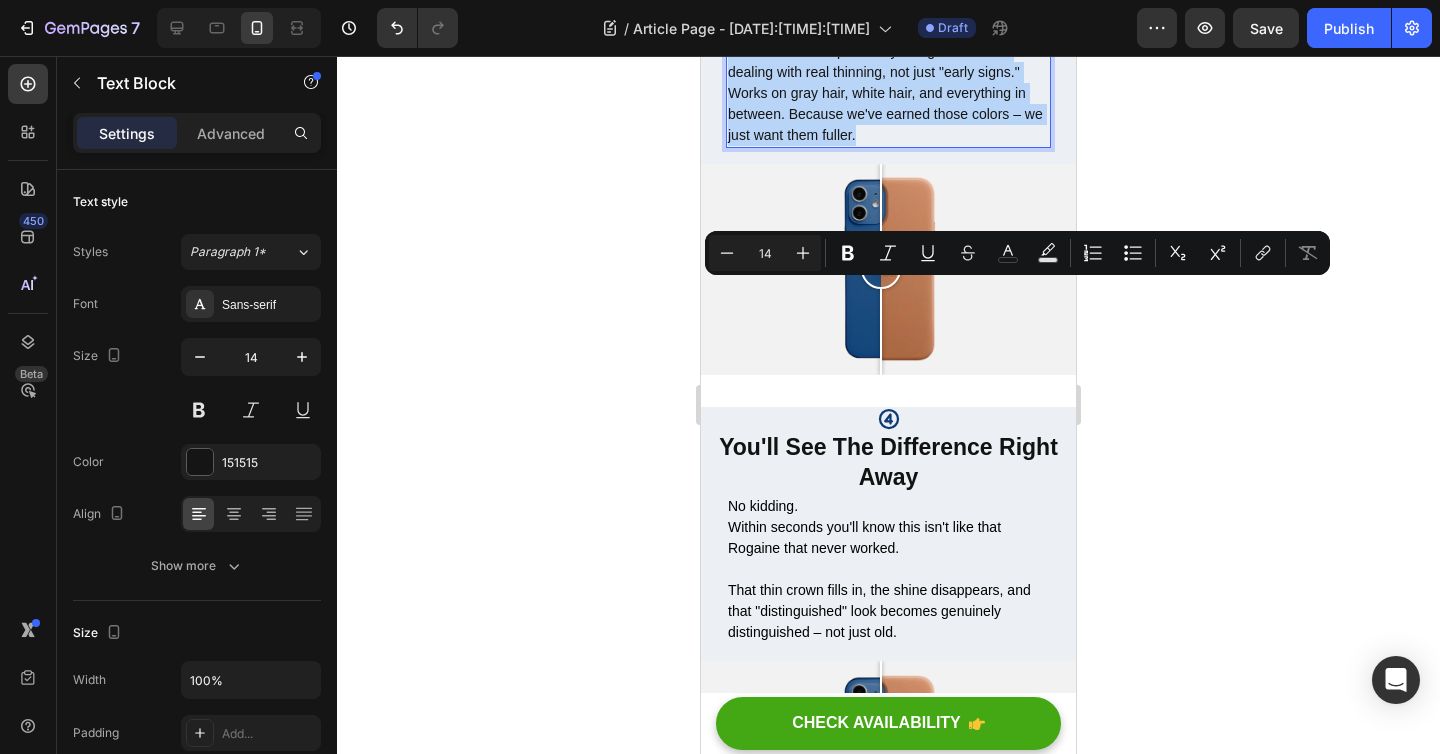 click on "Let's face it – our scalps aren't what they were at 30. BE BOLD is specifically designed for men dealing with real thinning, not just "early signs."" at bounding box center (888, 51) 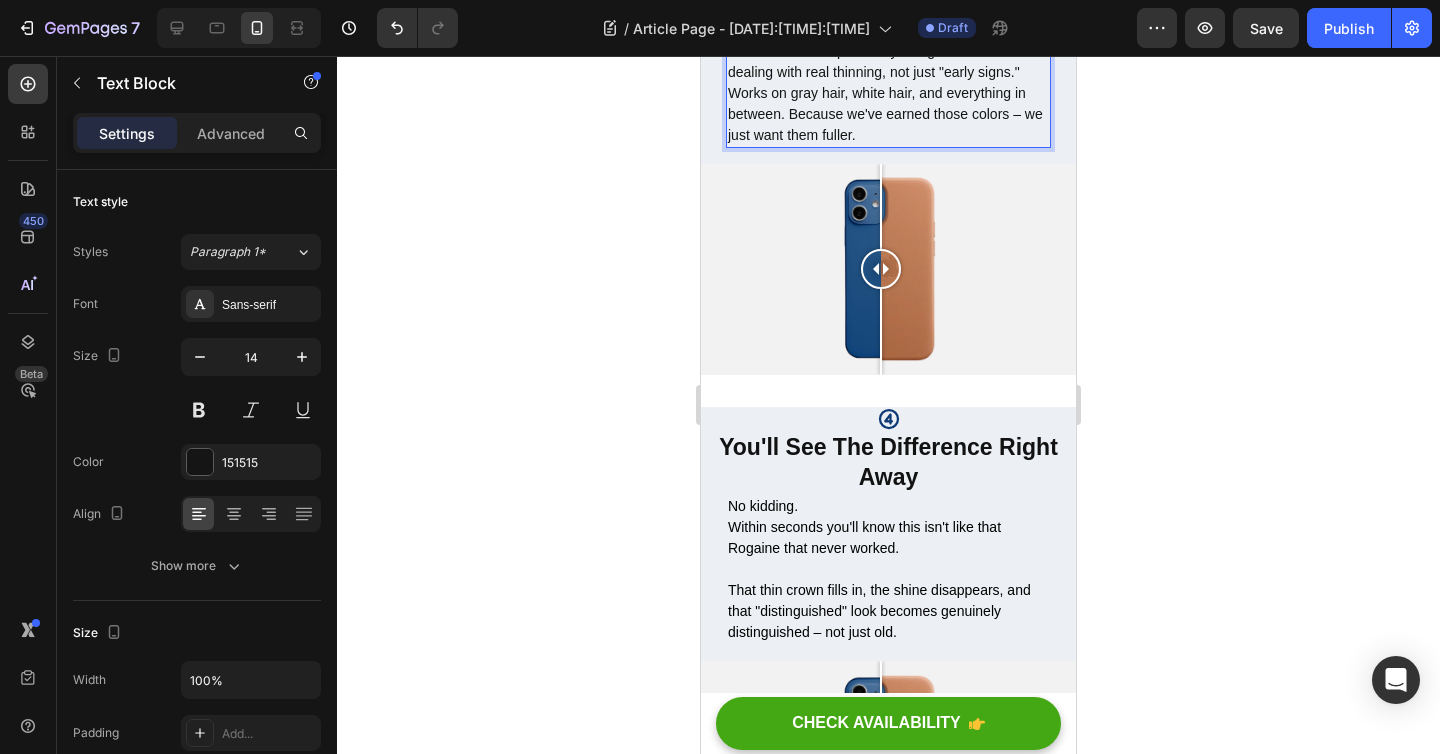 click on "Let's face it – our scalps aren't what they were at 30. BE BOLD is specifically designed for men dealing with real thinning, not just "early signs."" at bounding box center [888, 51] 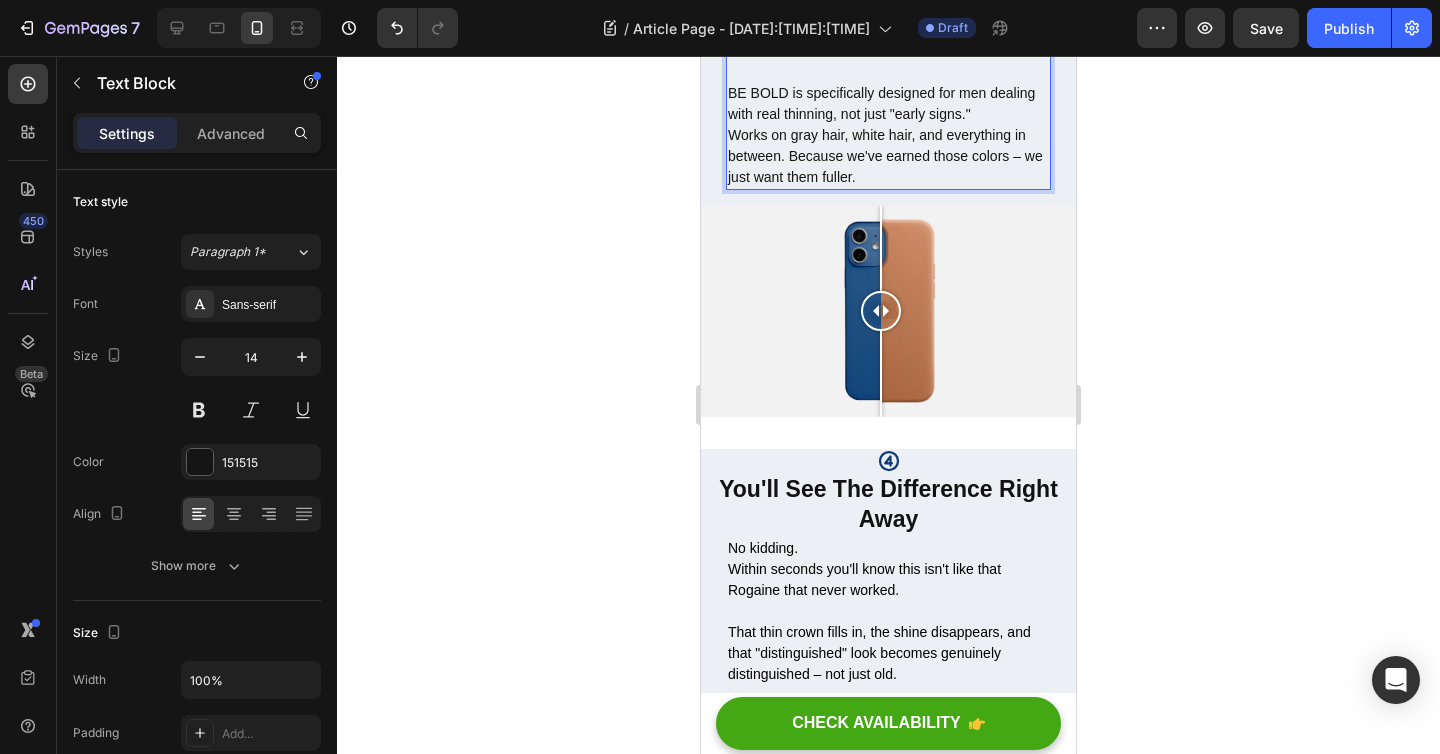 click on "BE BOLD is specifically designed for men dealing with real thinning, not just "early signs."" at bounding box center (888, 104) 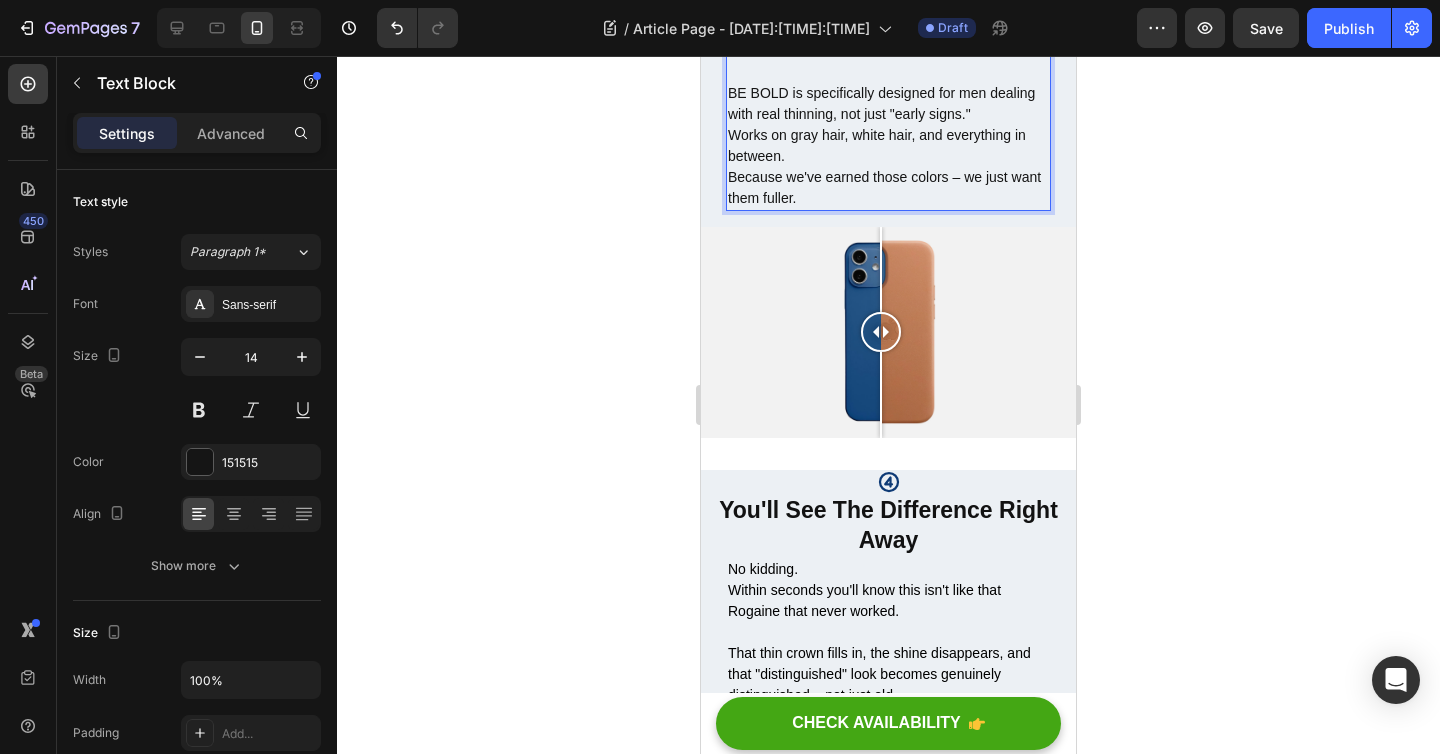 click on "BE BOLD is specifically designed for men dealing with real thinning, not just "early signs."" at bounding box center (888, 104) 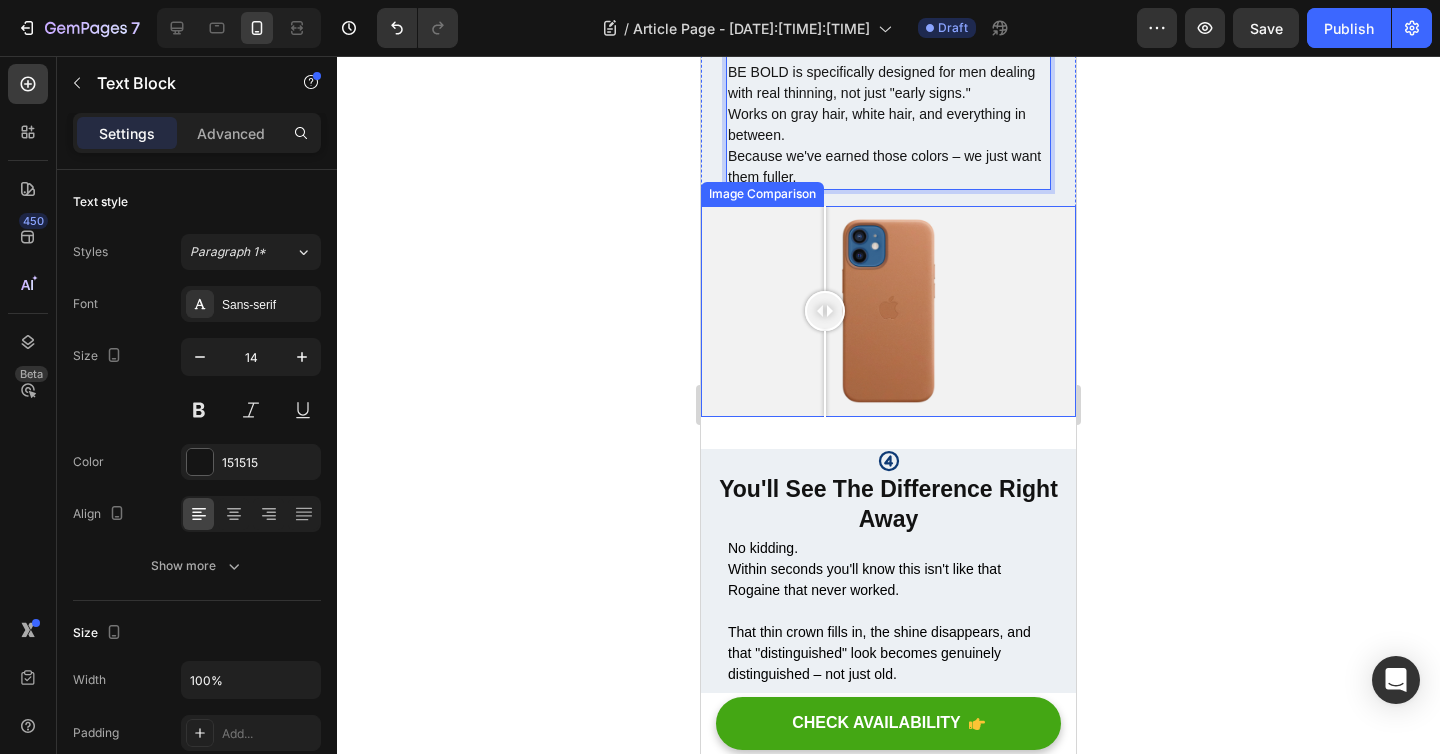 click at bounding box center [888, 311] 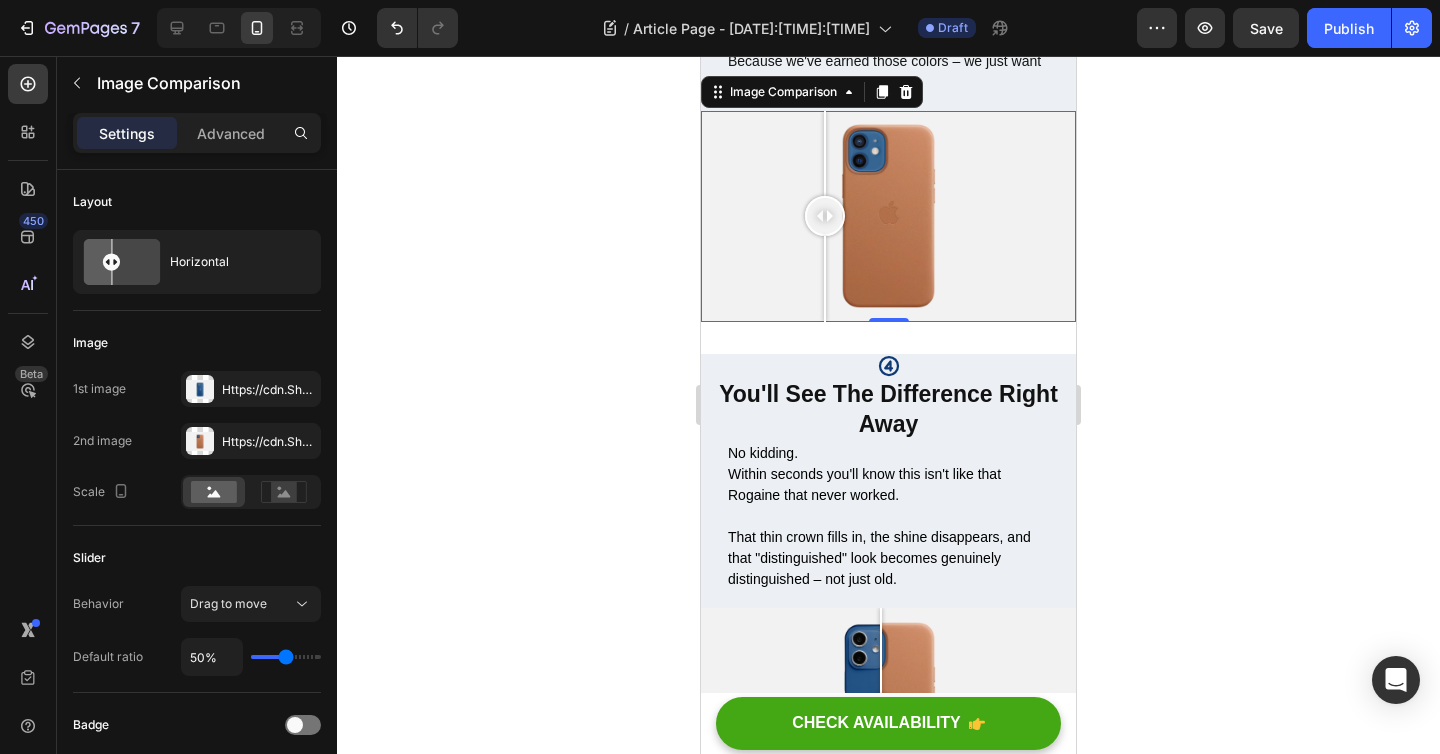scroll, scrollTop: 1584, scrollLeft: 0, axis: vertical 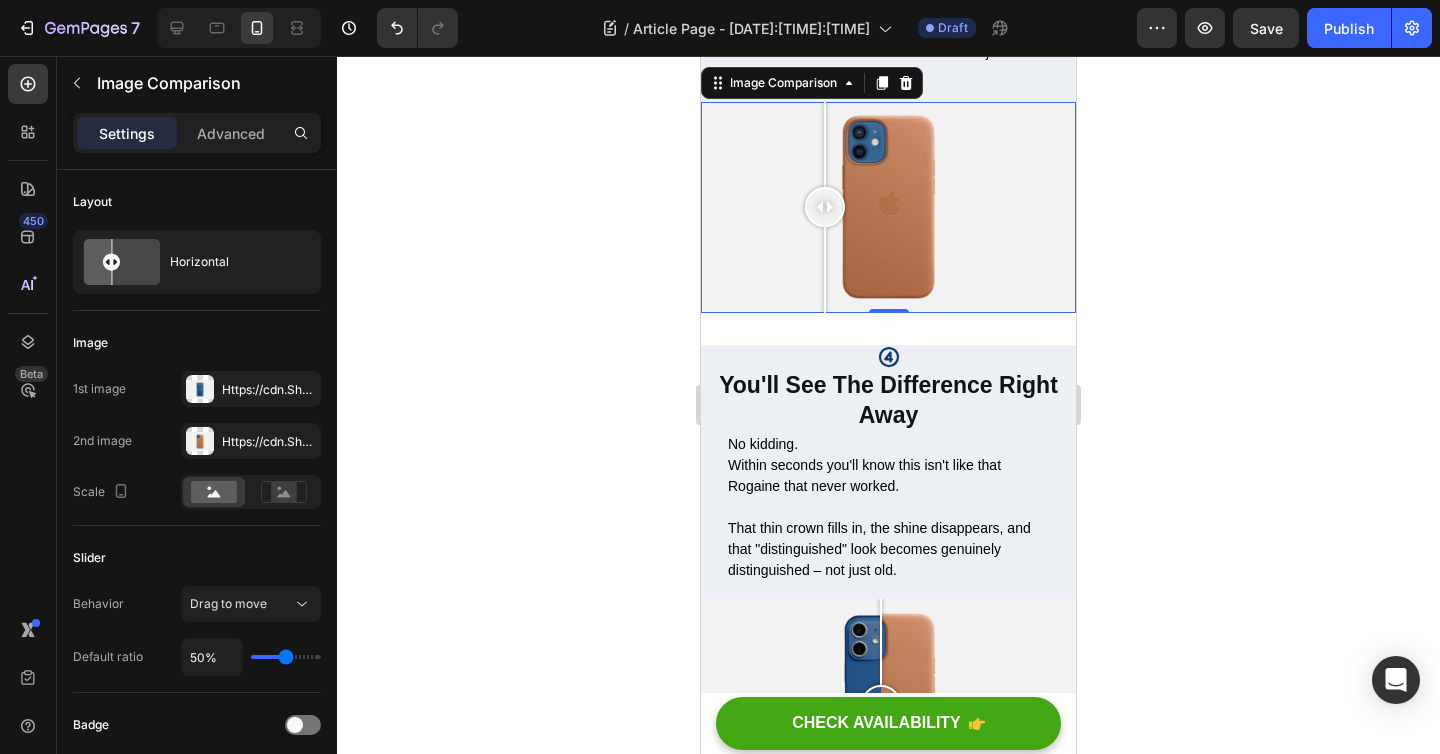 click on "Image Comparison" at bounding box center [812, 83] 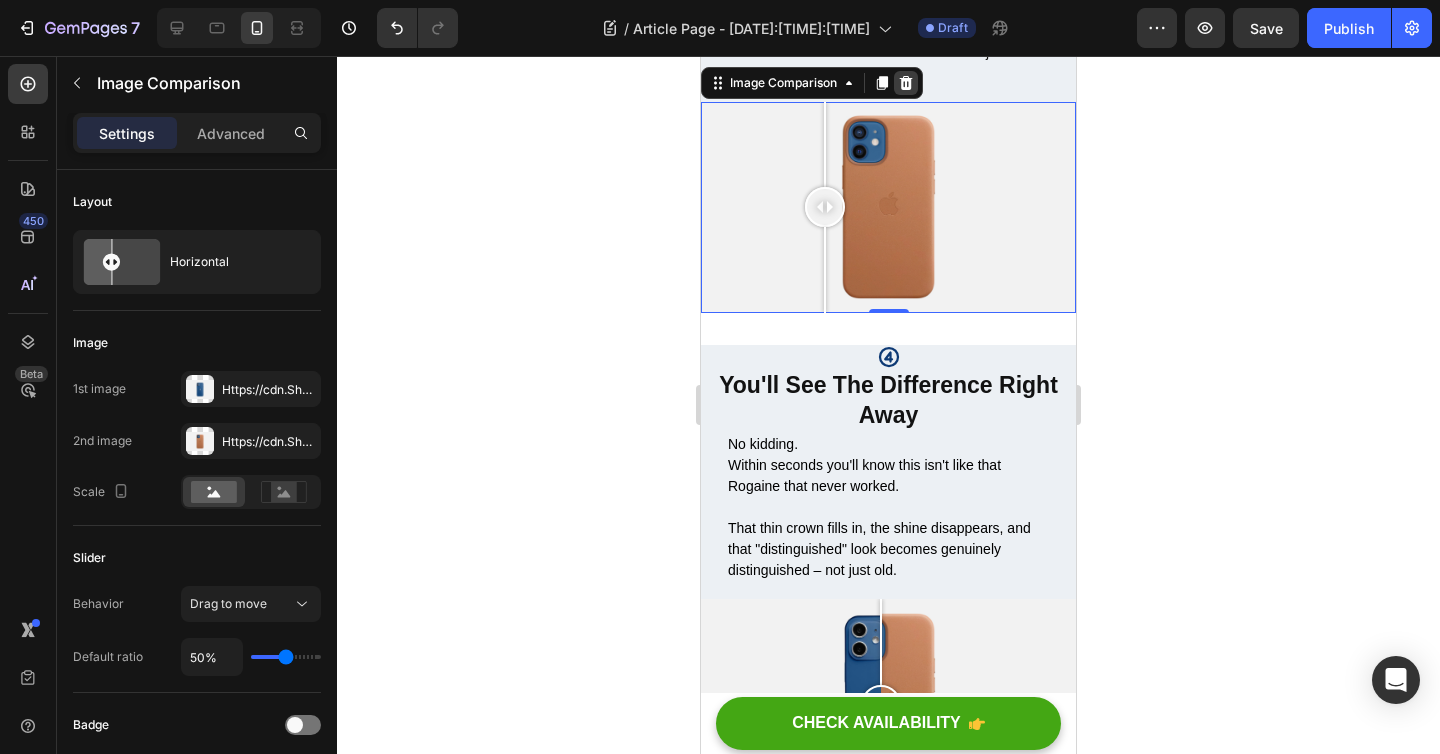 click 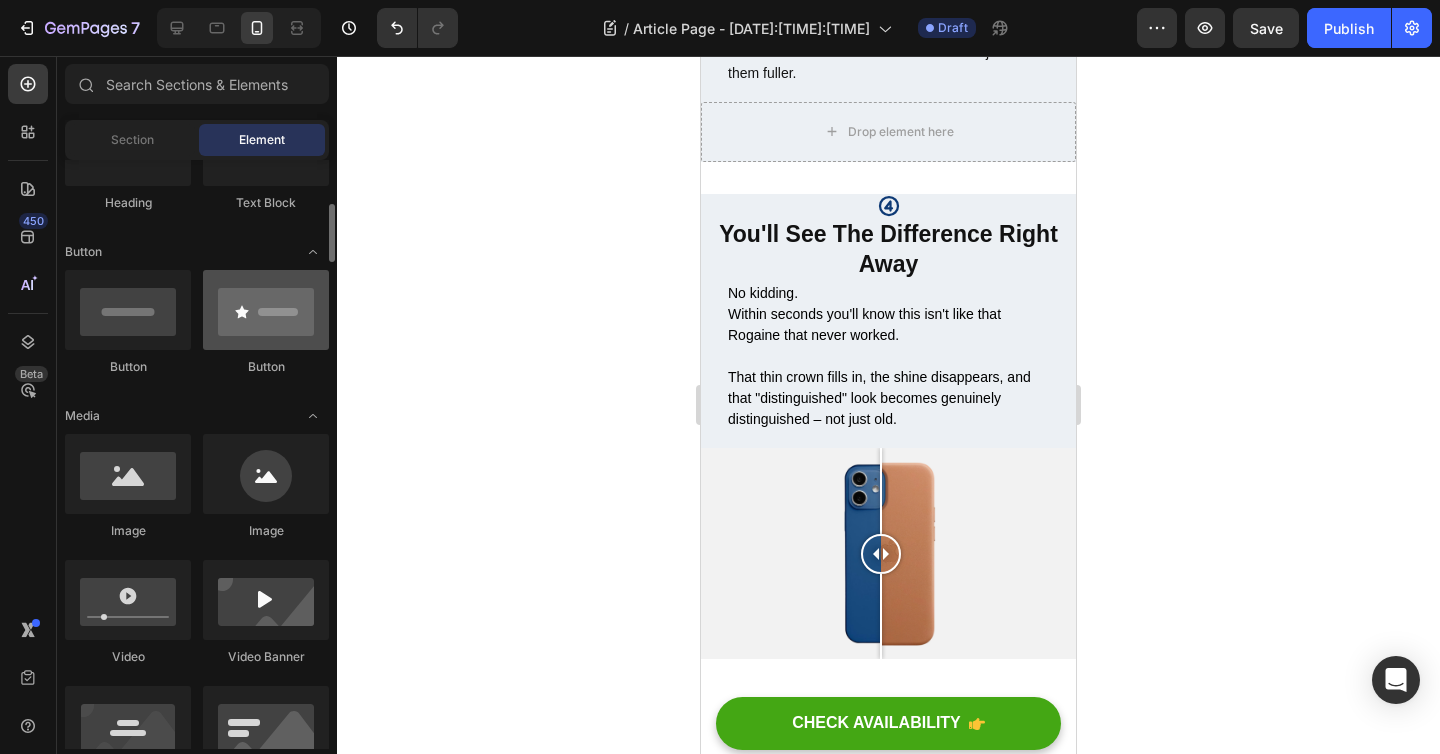 scroll, scrollTop: 387, scrollLeft: 0, axis: vertical 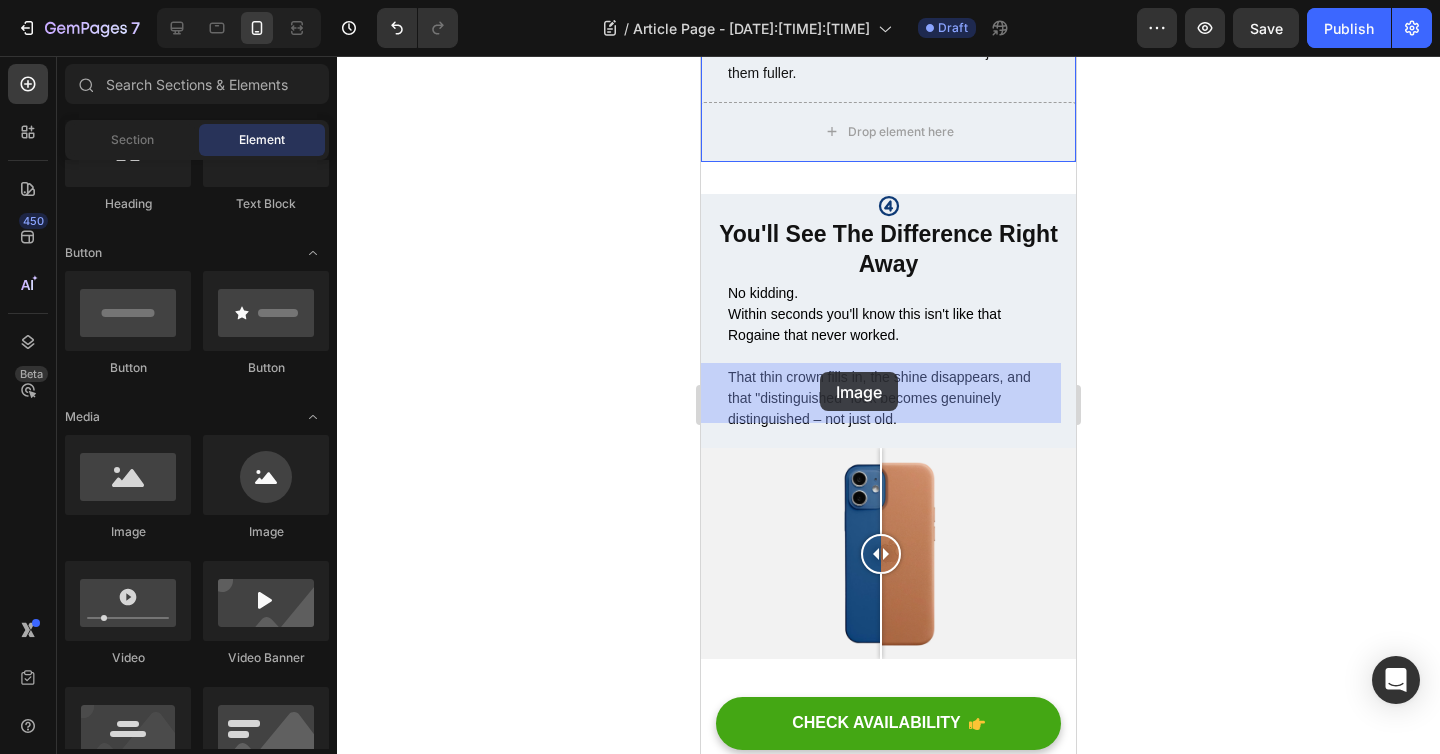 drag, startPoint x: 836, startPoint y: 516, endPoint x: 822, endPoint y: 376, distance: 140.69826 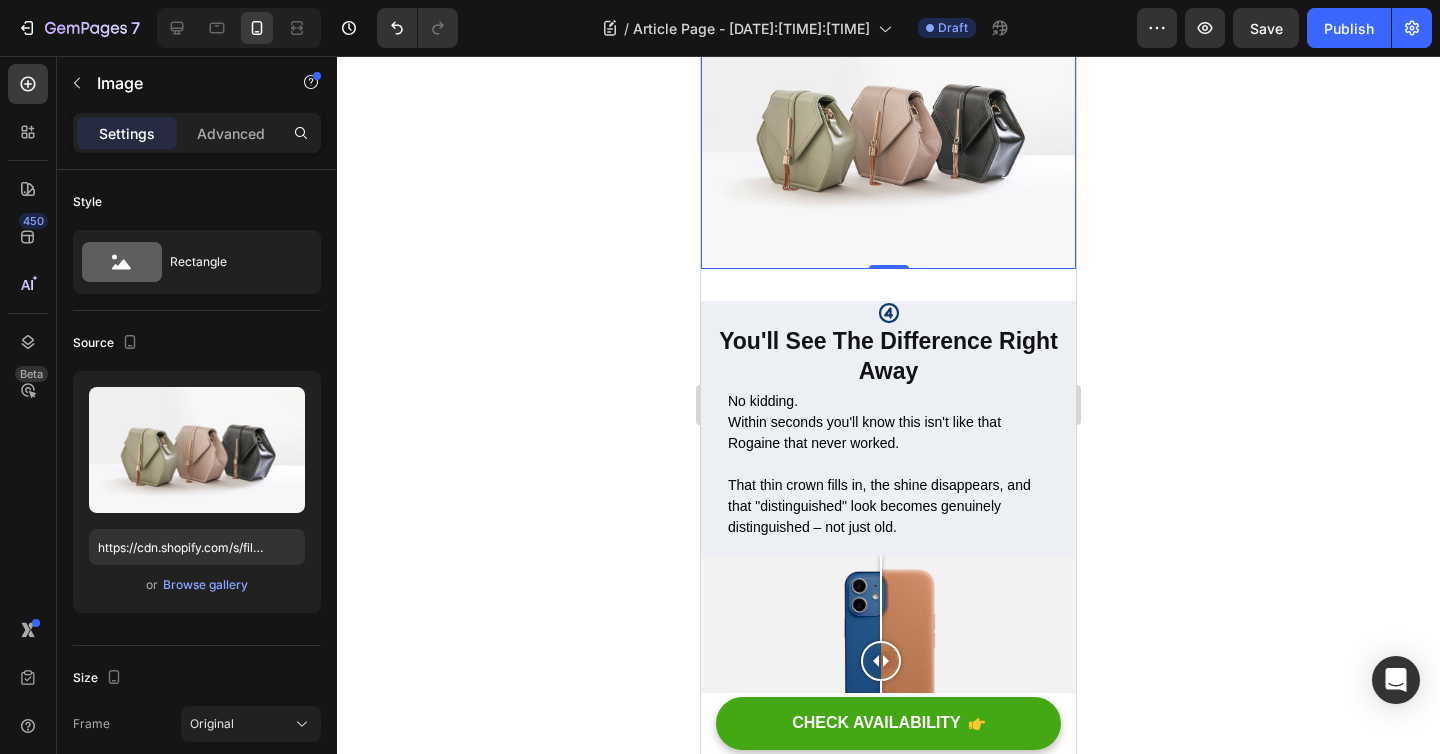 scroll, scrollTop: 2028, scrollLeft: 0, axis: vertical 